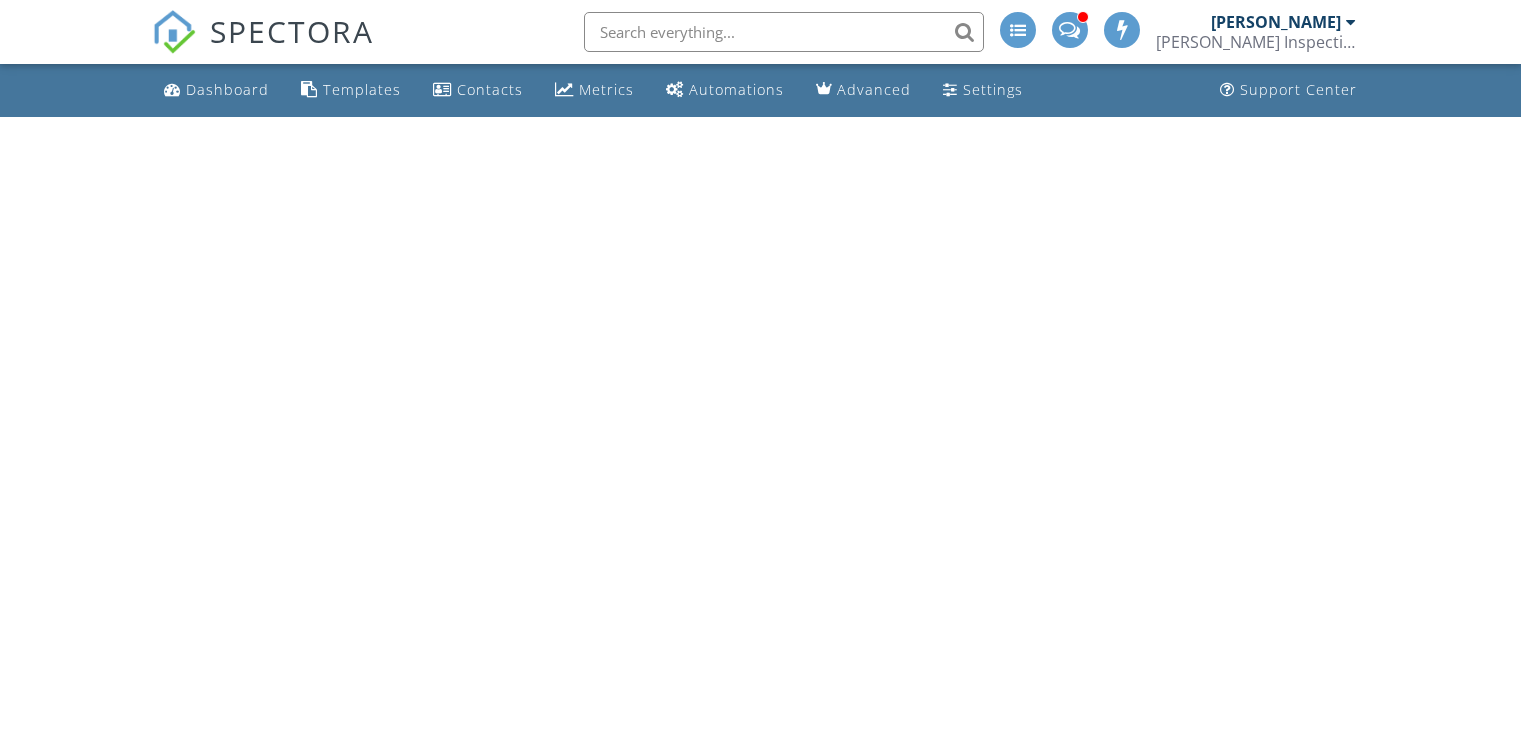 scroll, scrollTop: 0, scrollLeft: 0, axis: both 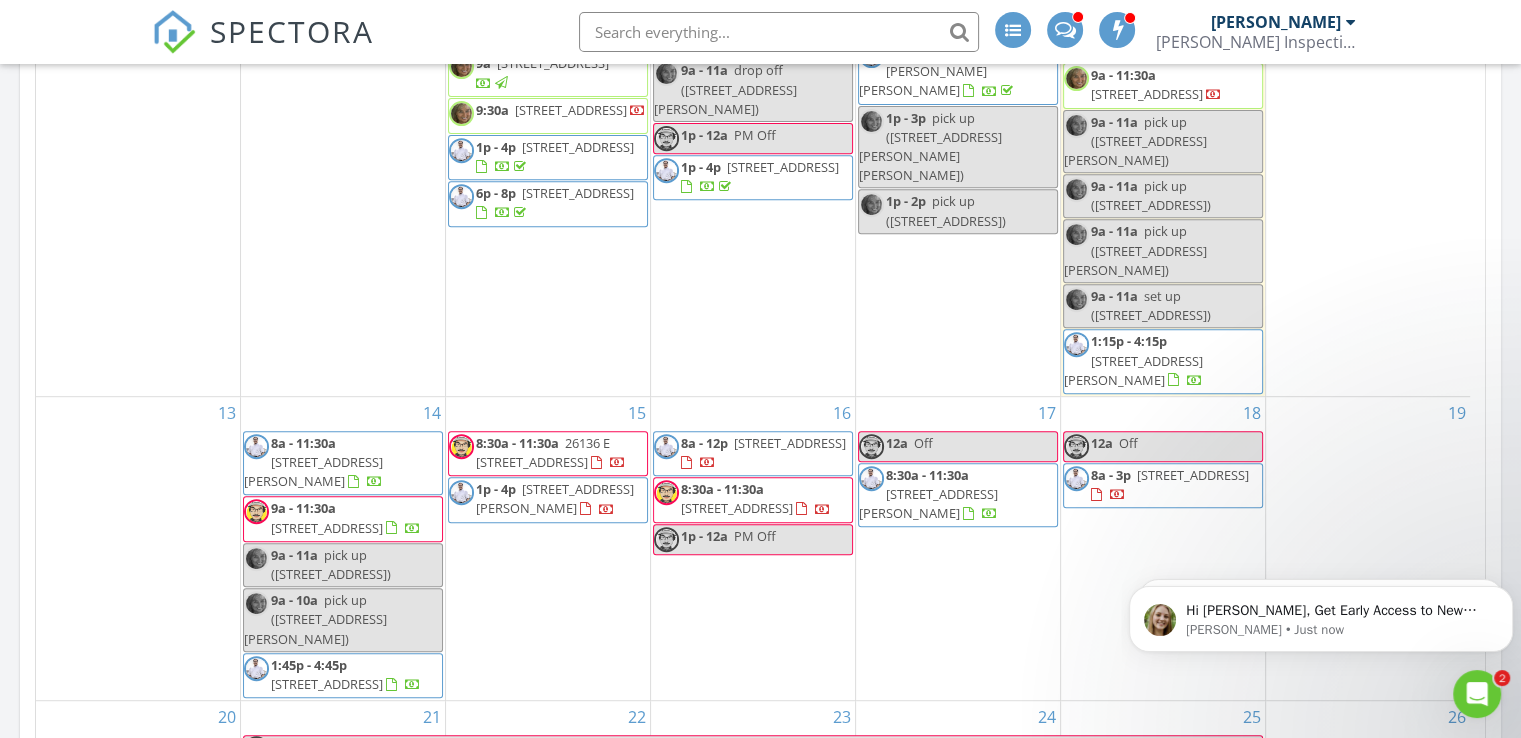 click at bounding box center (779, 32) 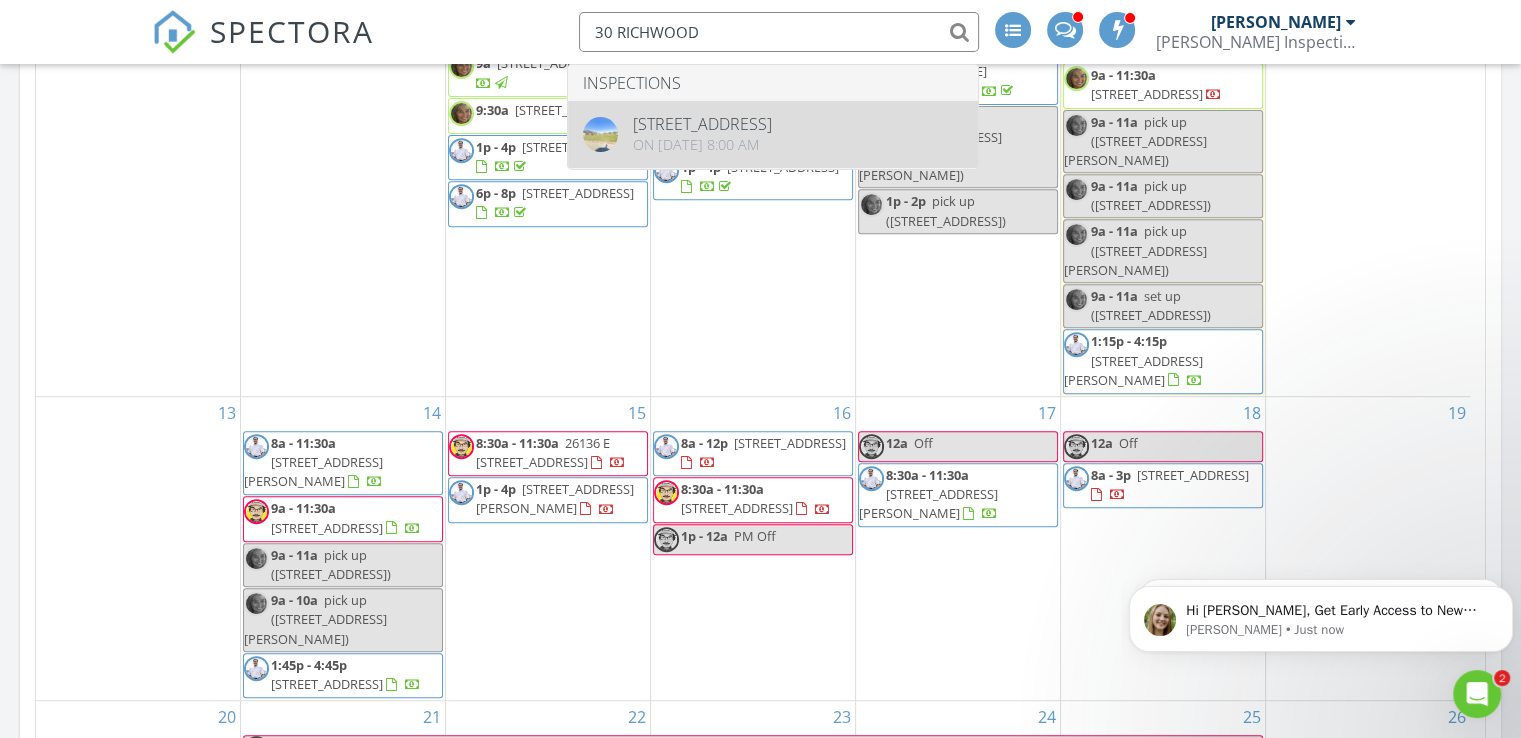 type on "30 RICHWOOD" 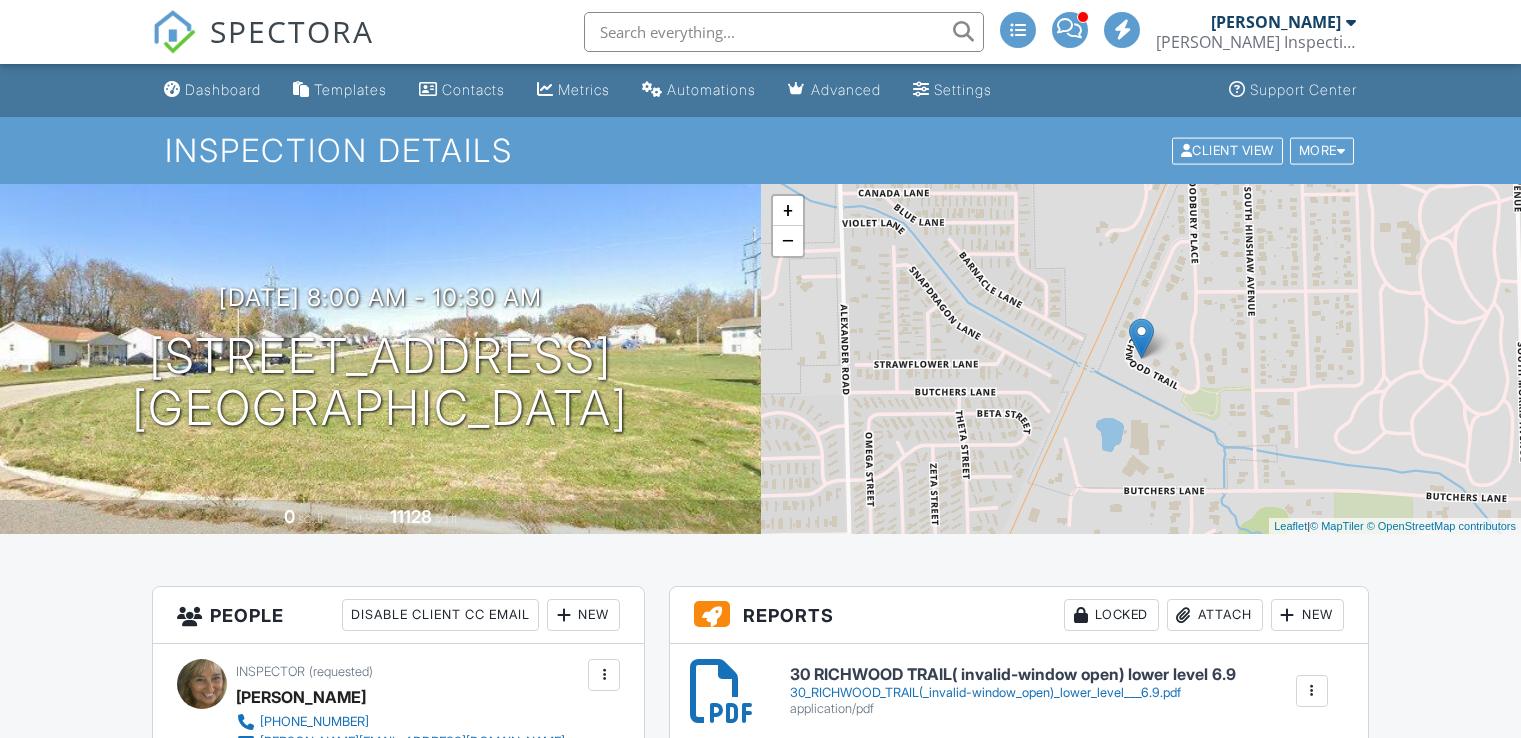 scroll, scrollTop: 1213, scrollLeft: 0, axis: vertical 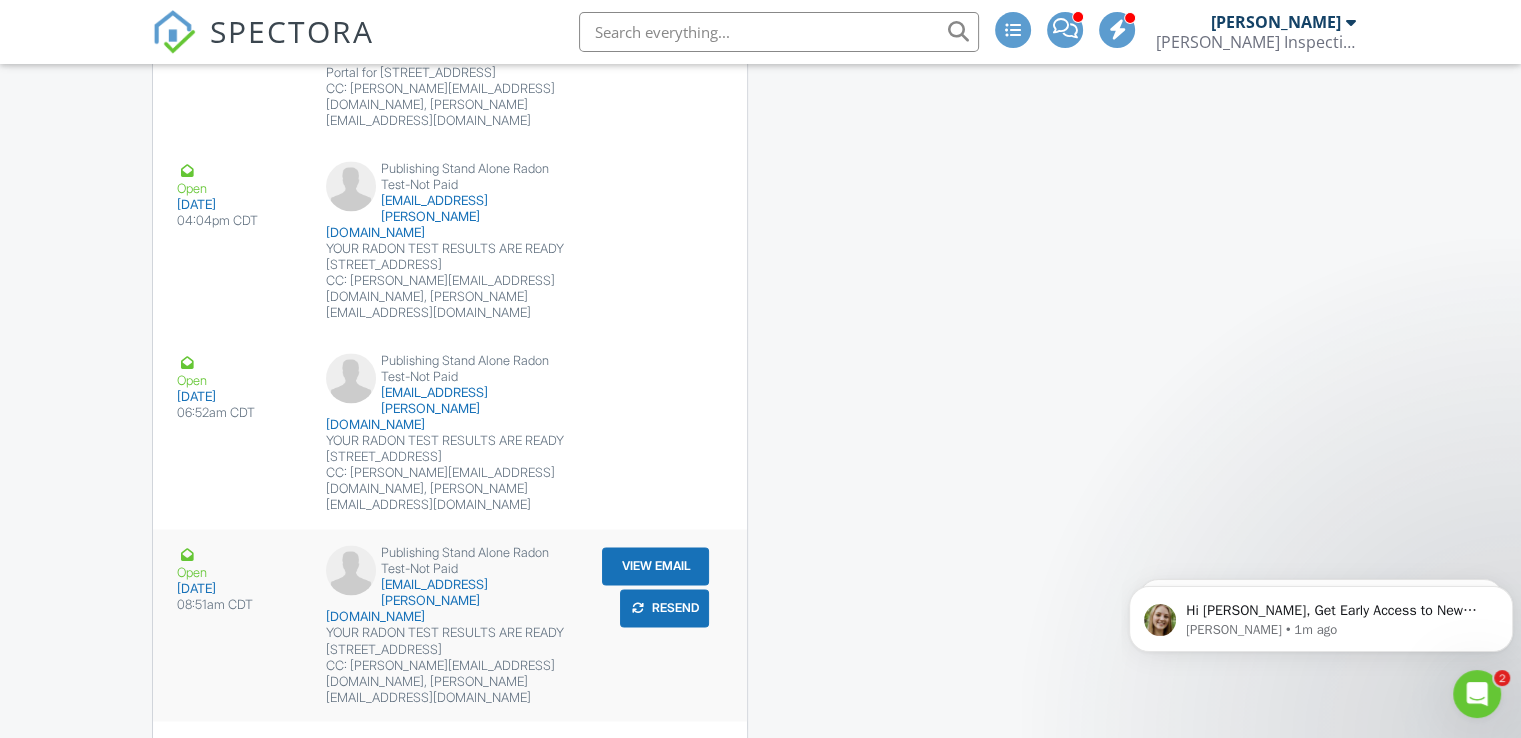click on "Resend" at bounding box center [664, 224] 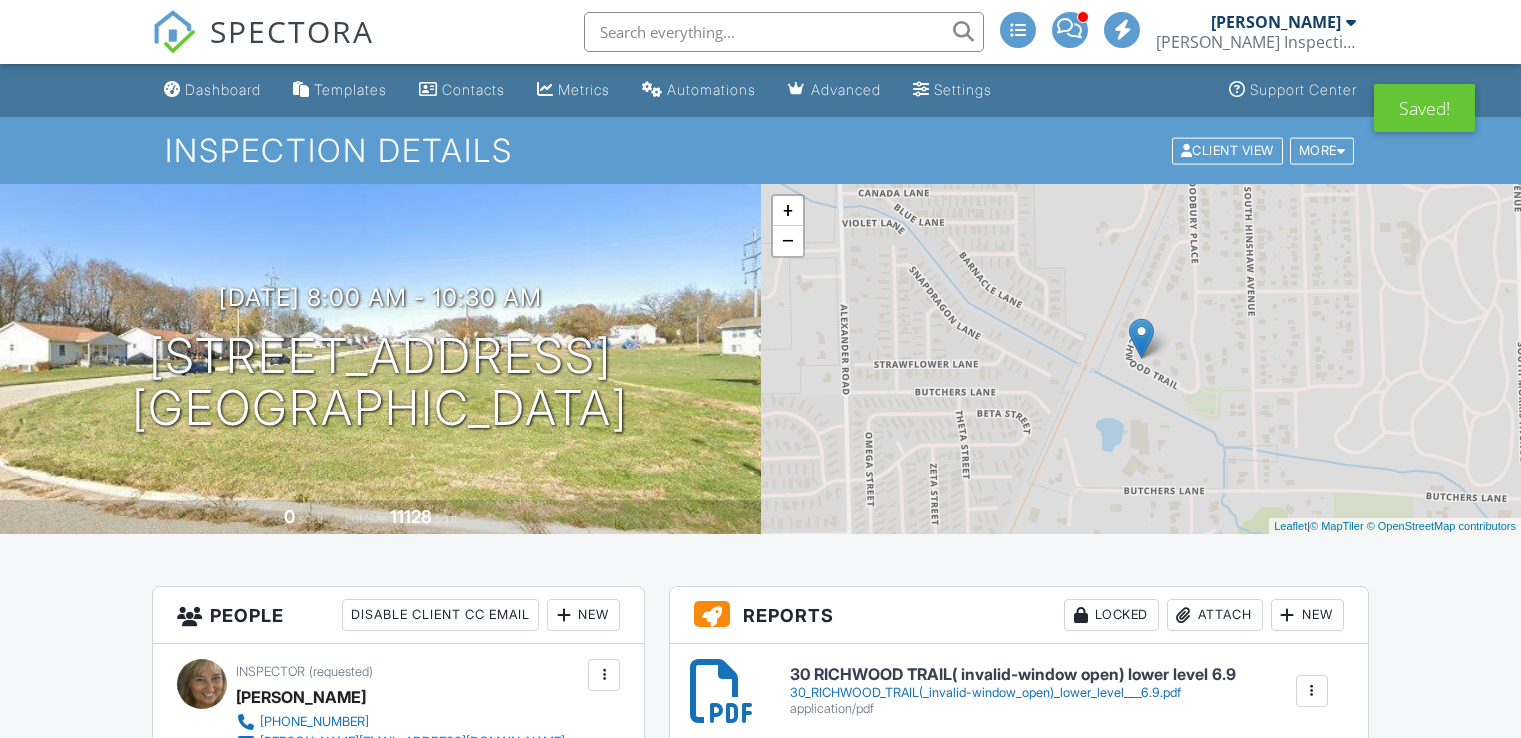 scroll, scrollTop: 0, scrollLeft: 0, axis: both 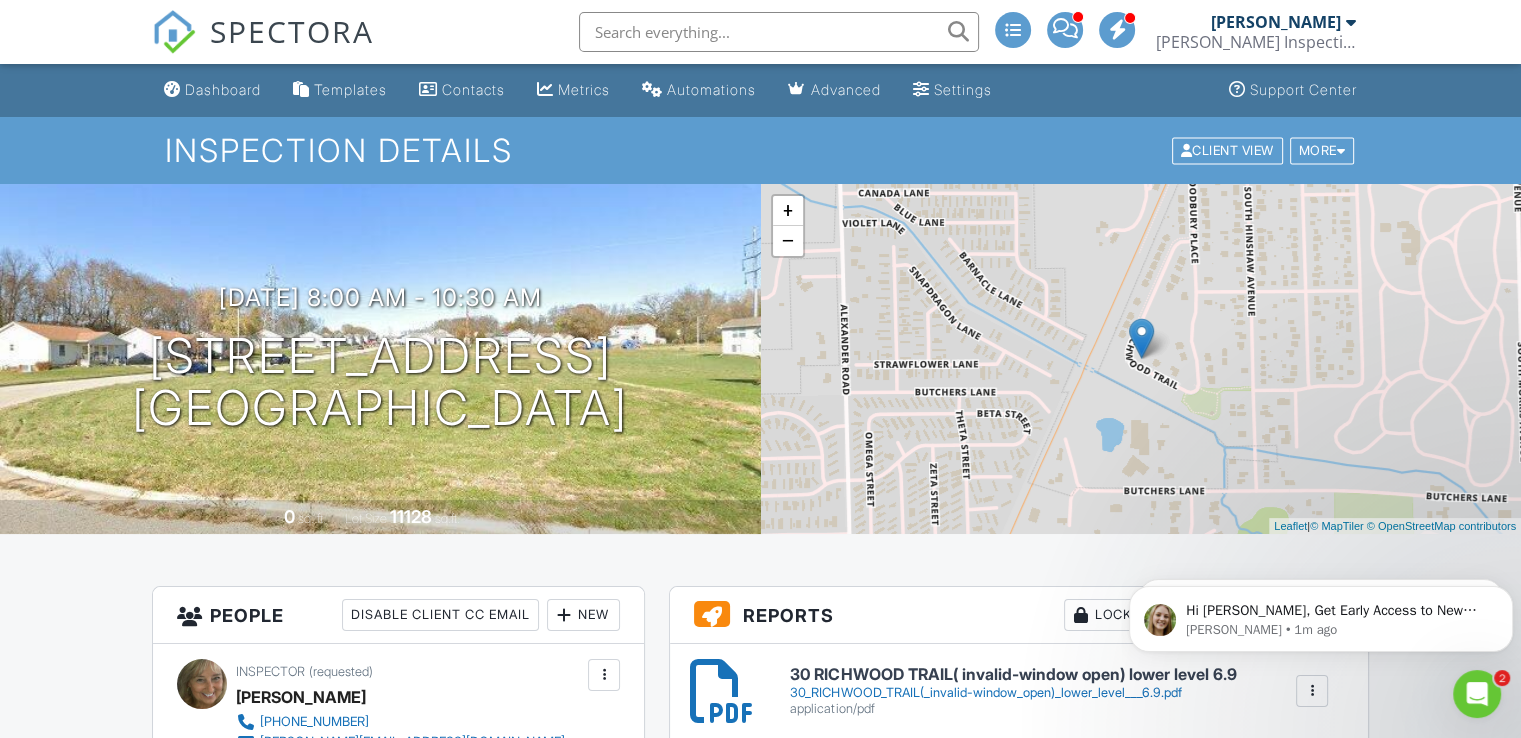 click at bounding box center (779, 32) 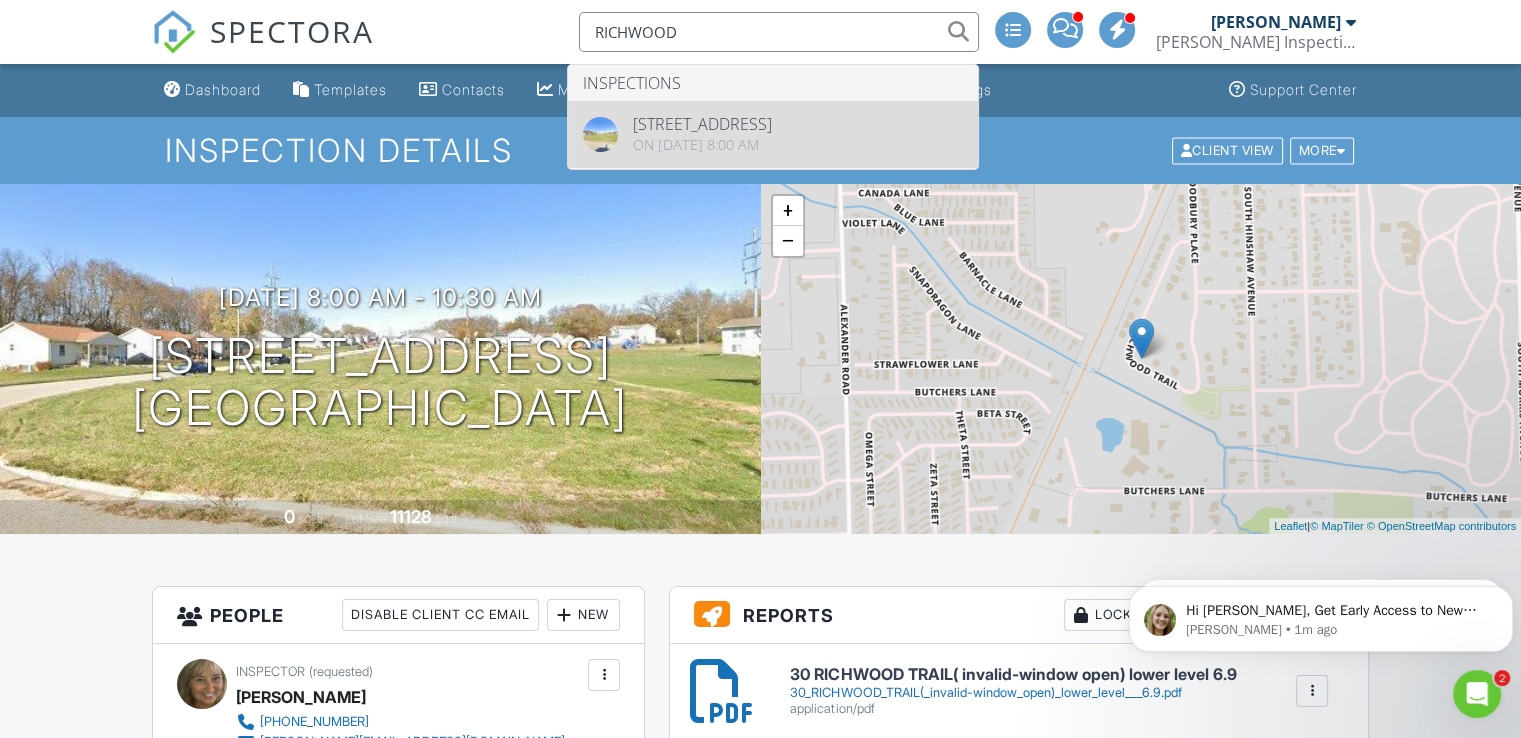 type on "RICHWOOD" 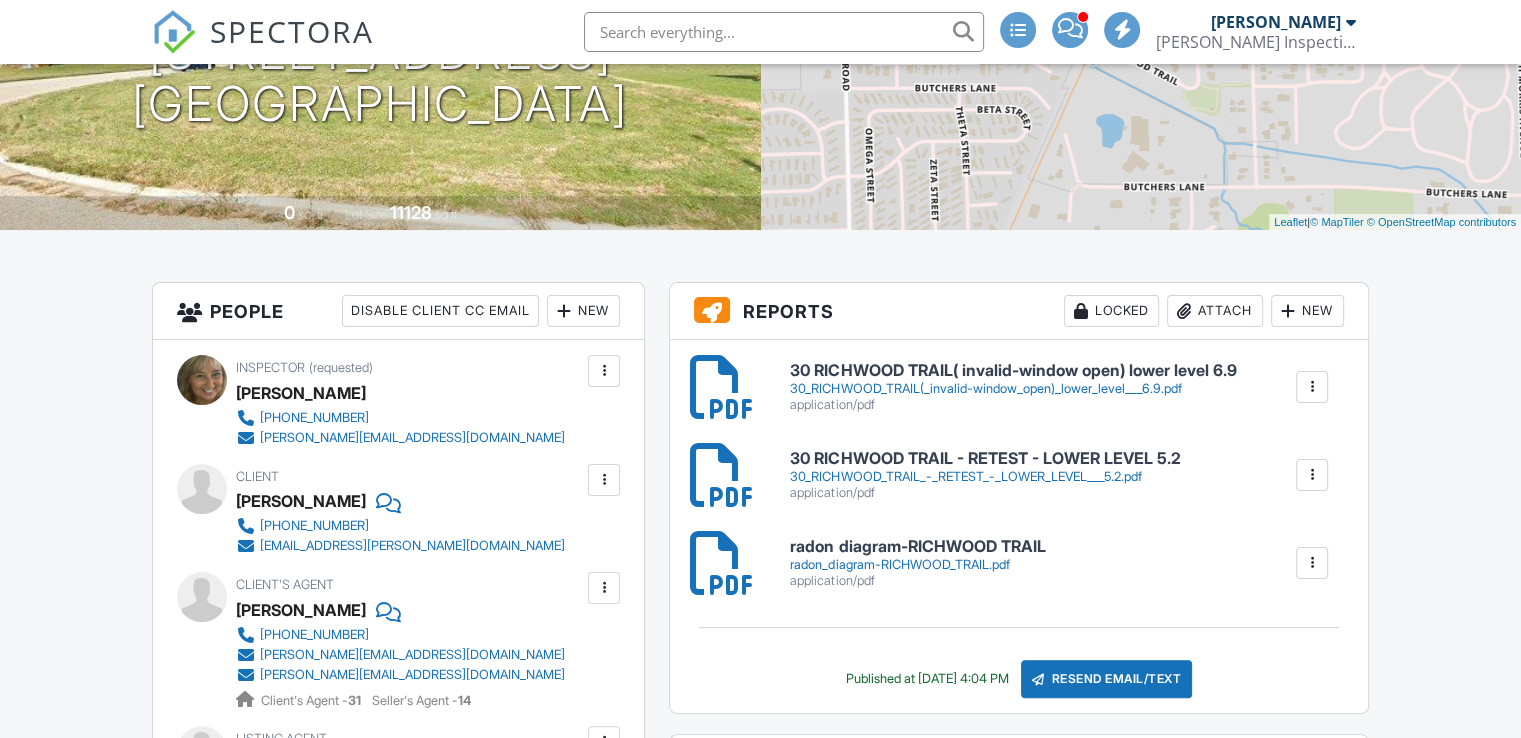 scroll, scrollTop: 321, scrollLeft: 0, axis: vertical 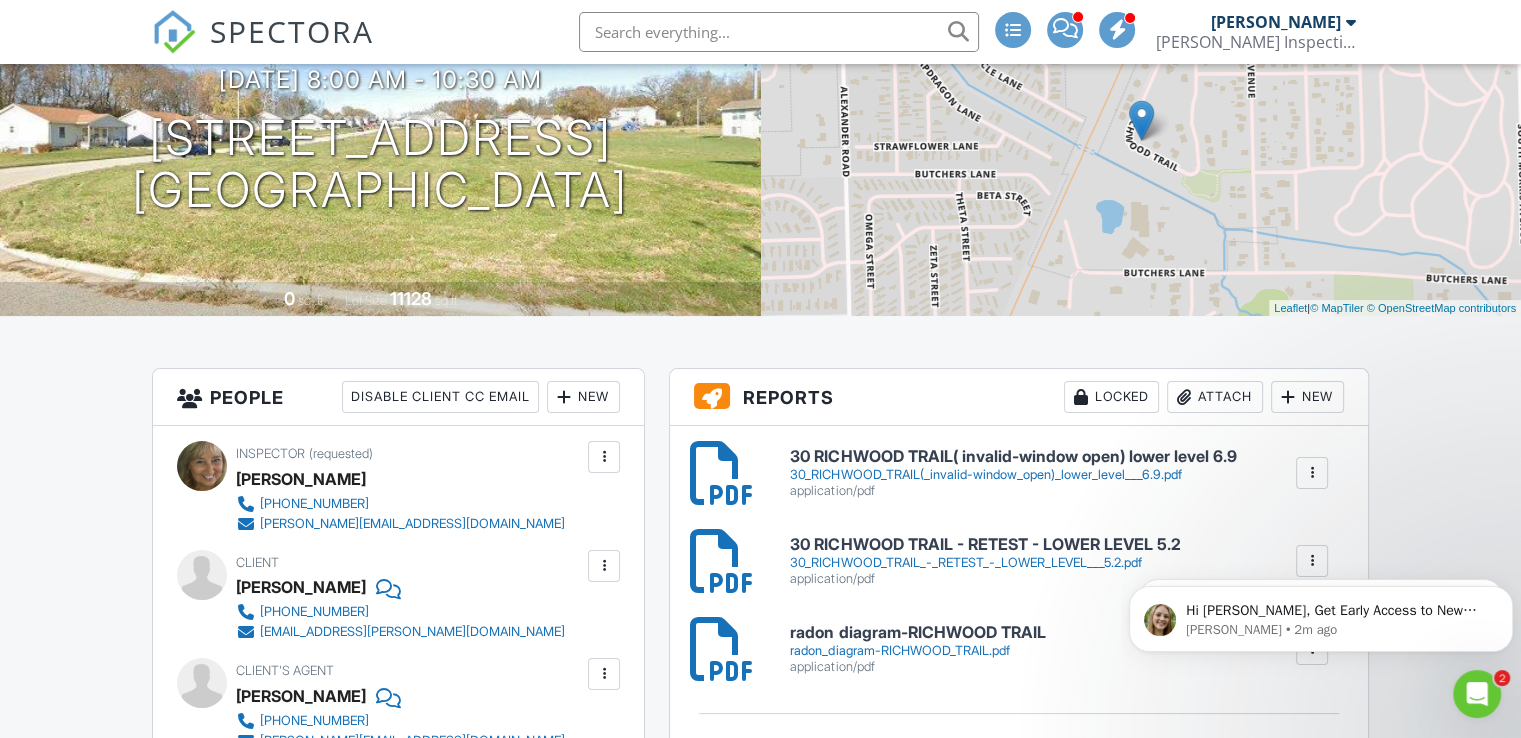 click at bounding box center (779, 32) 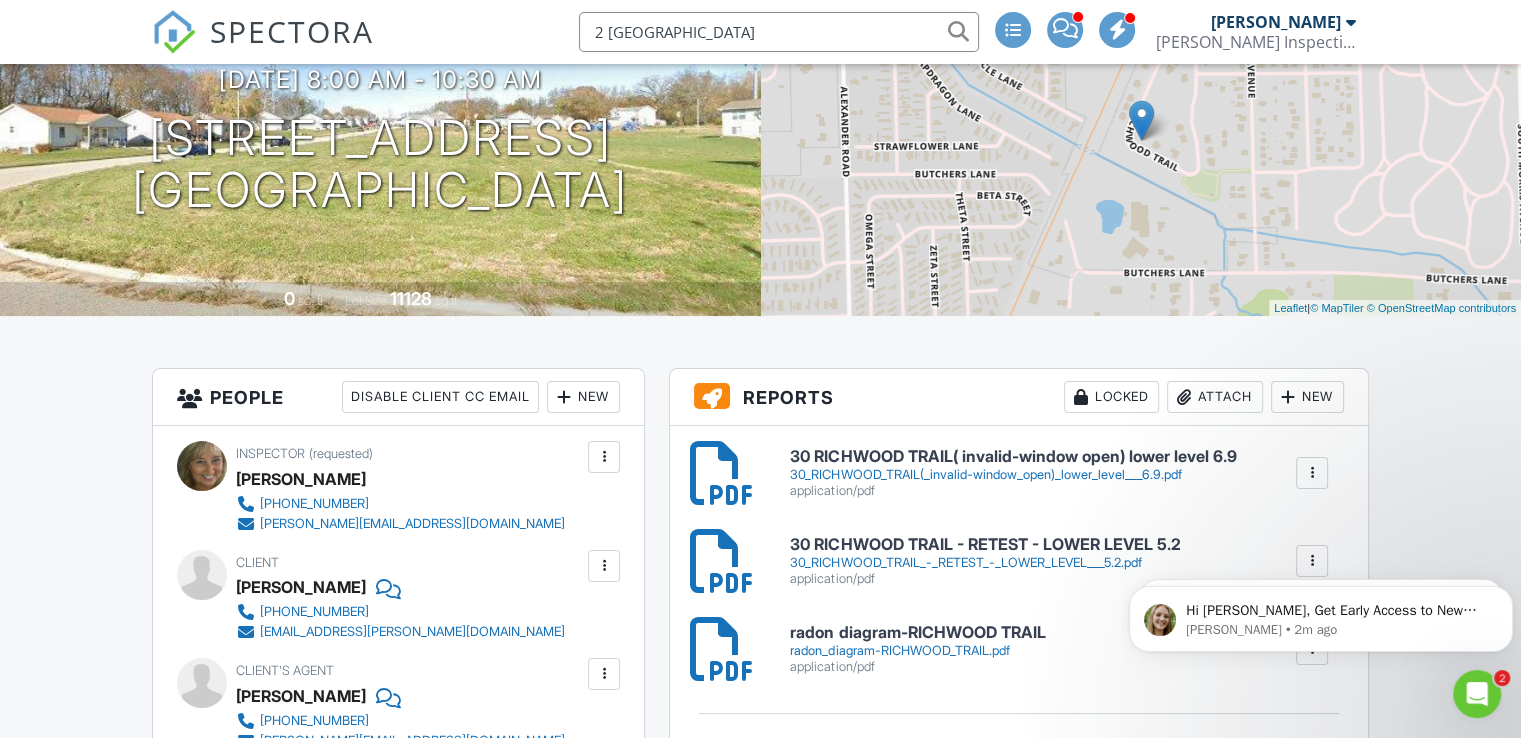 type on "2 KENSINGTON" 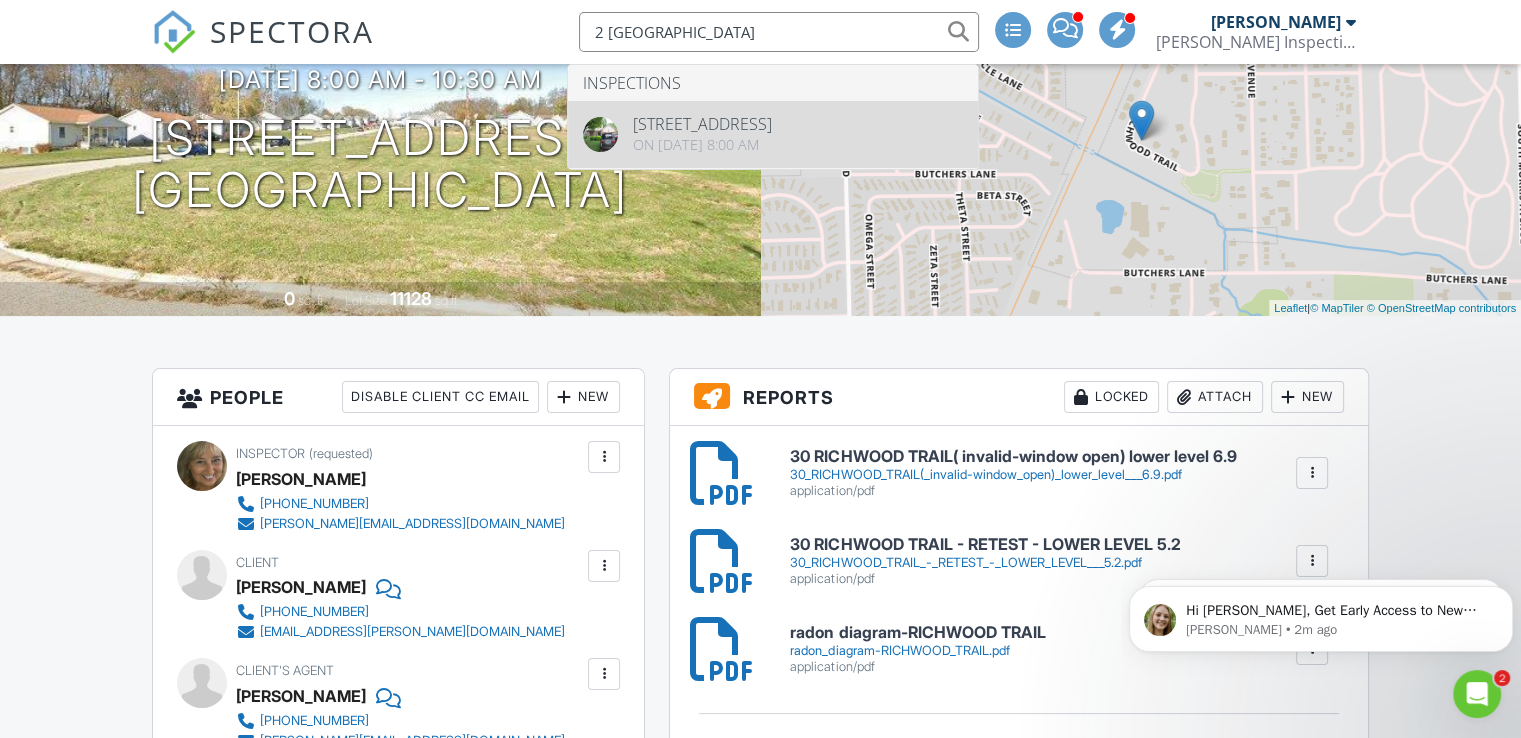 type 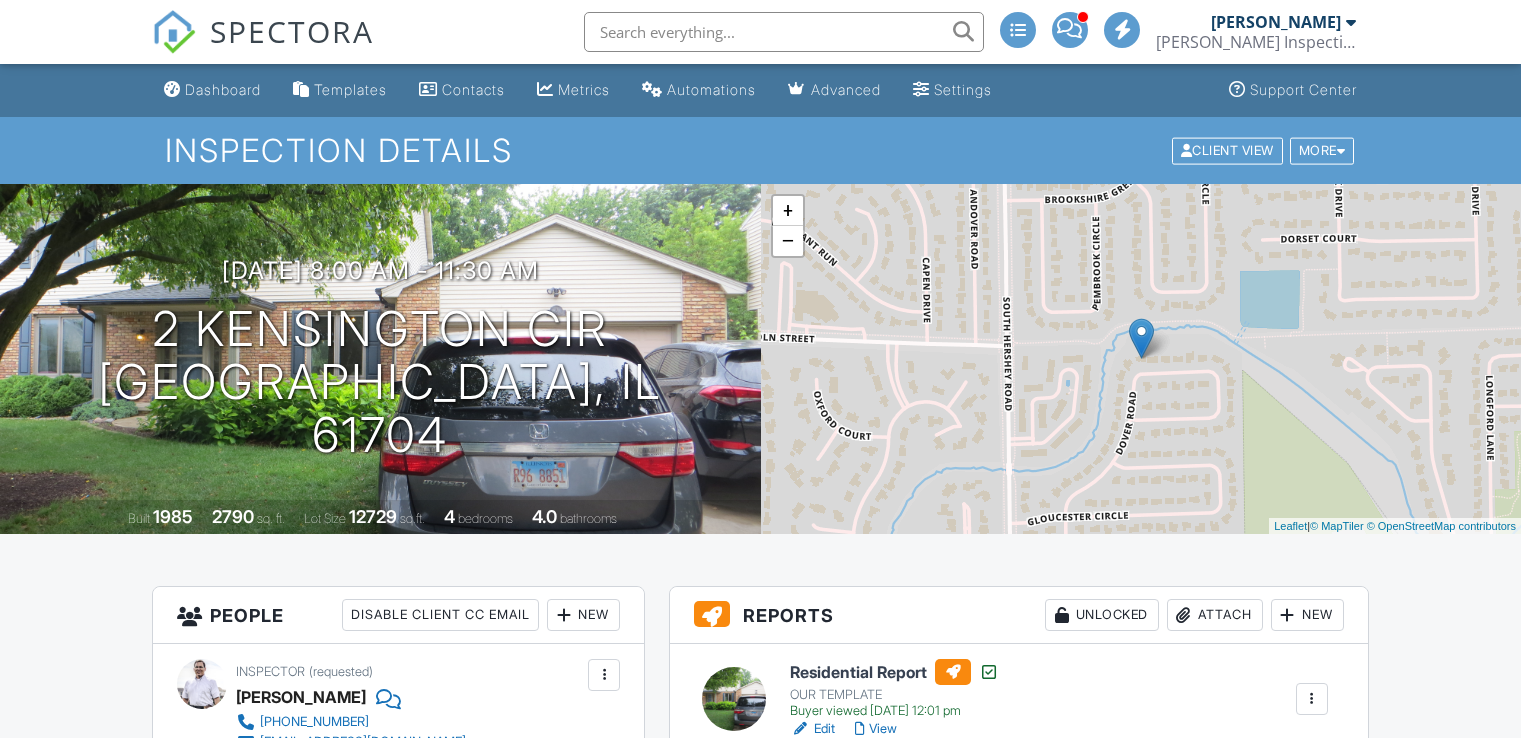 scroll, scrollTop: 0, scrollLeft: 0, axis: both 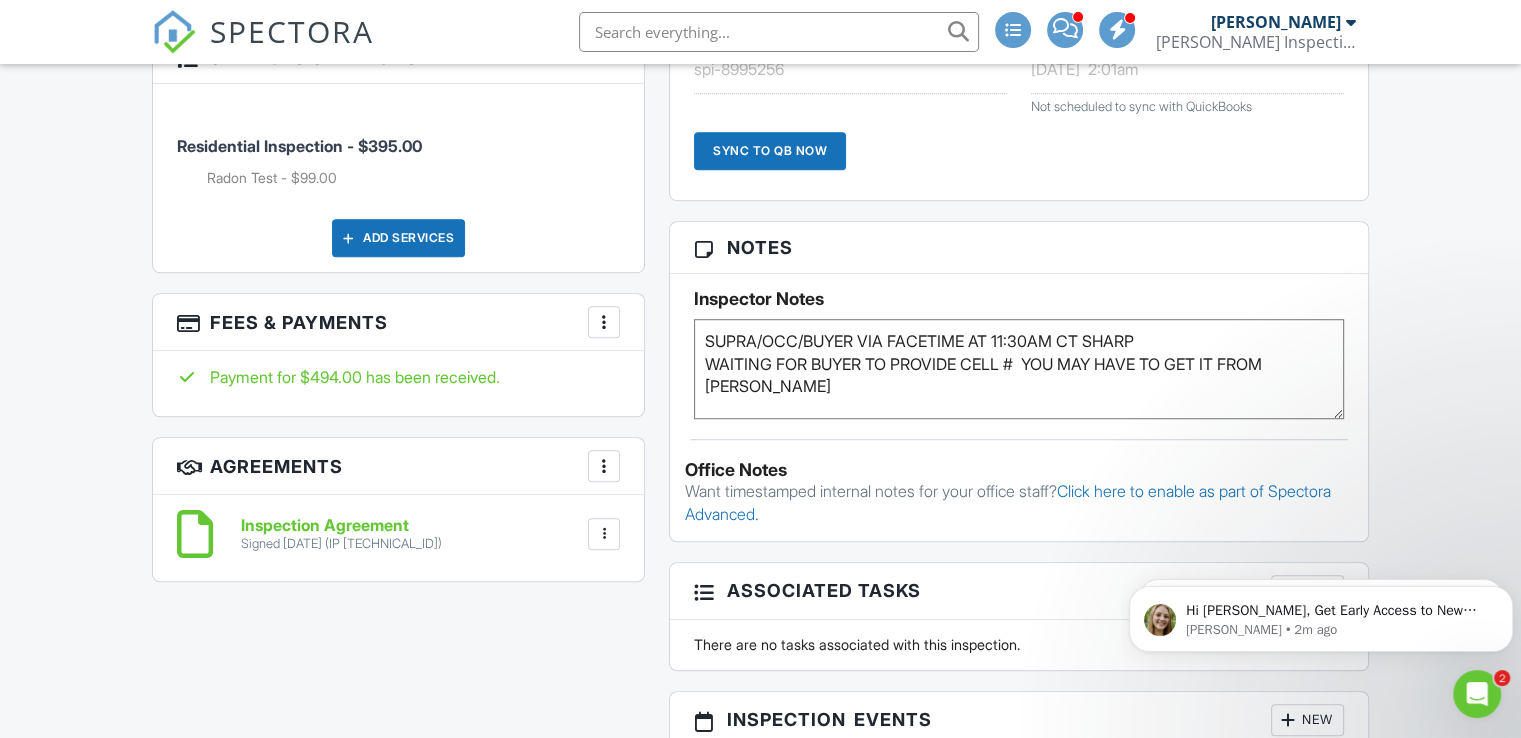 click at bounding box center [779, 32] 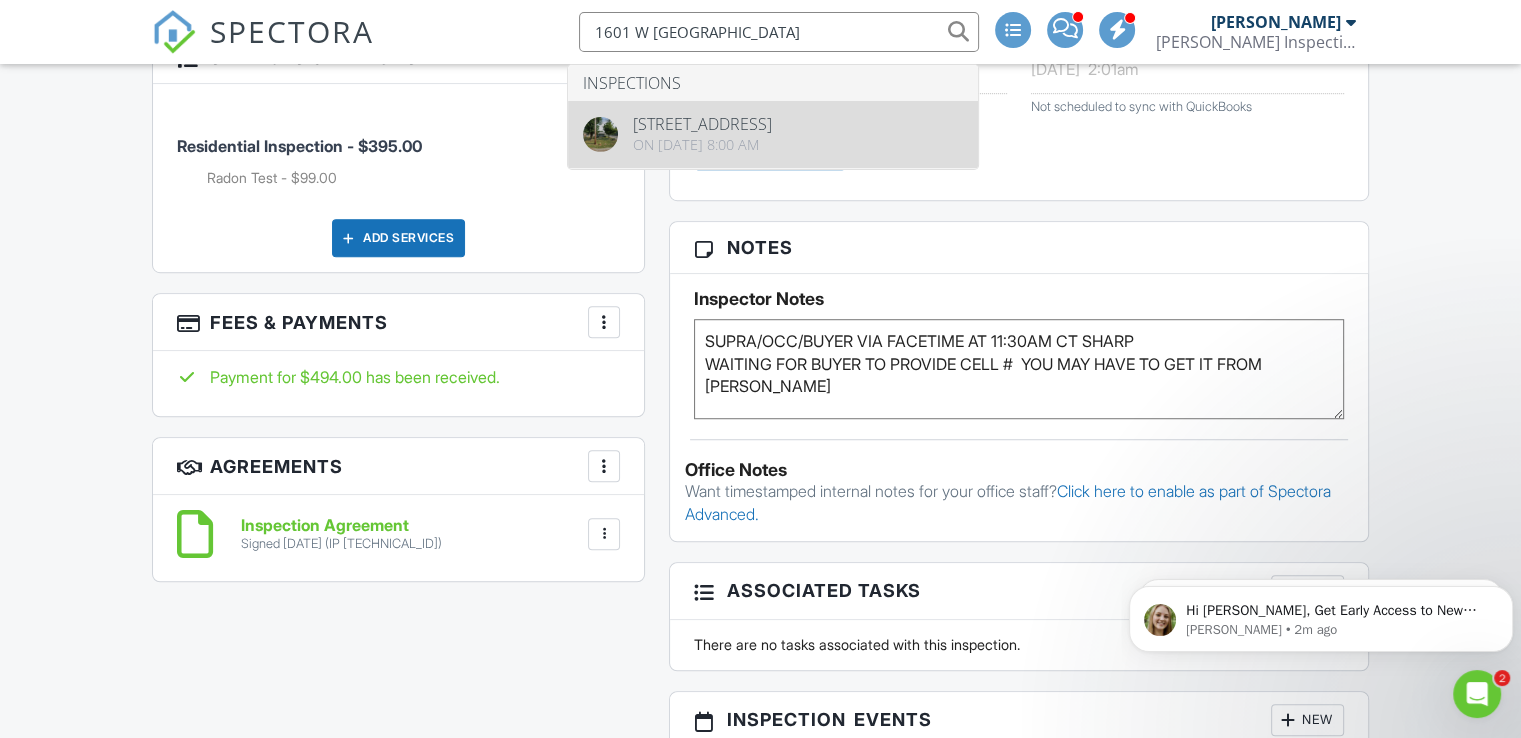 type on "1601 W OAKLAND" 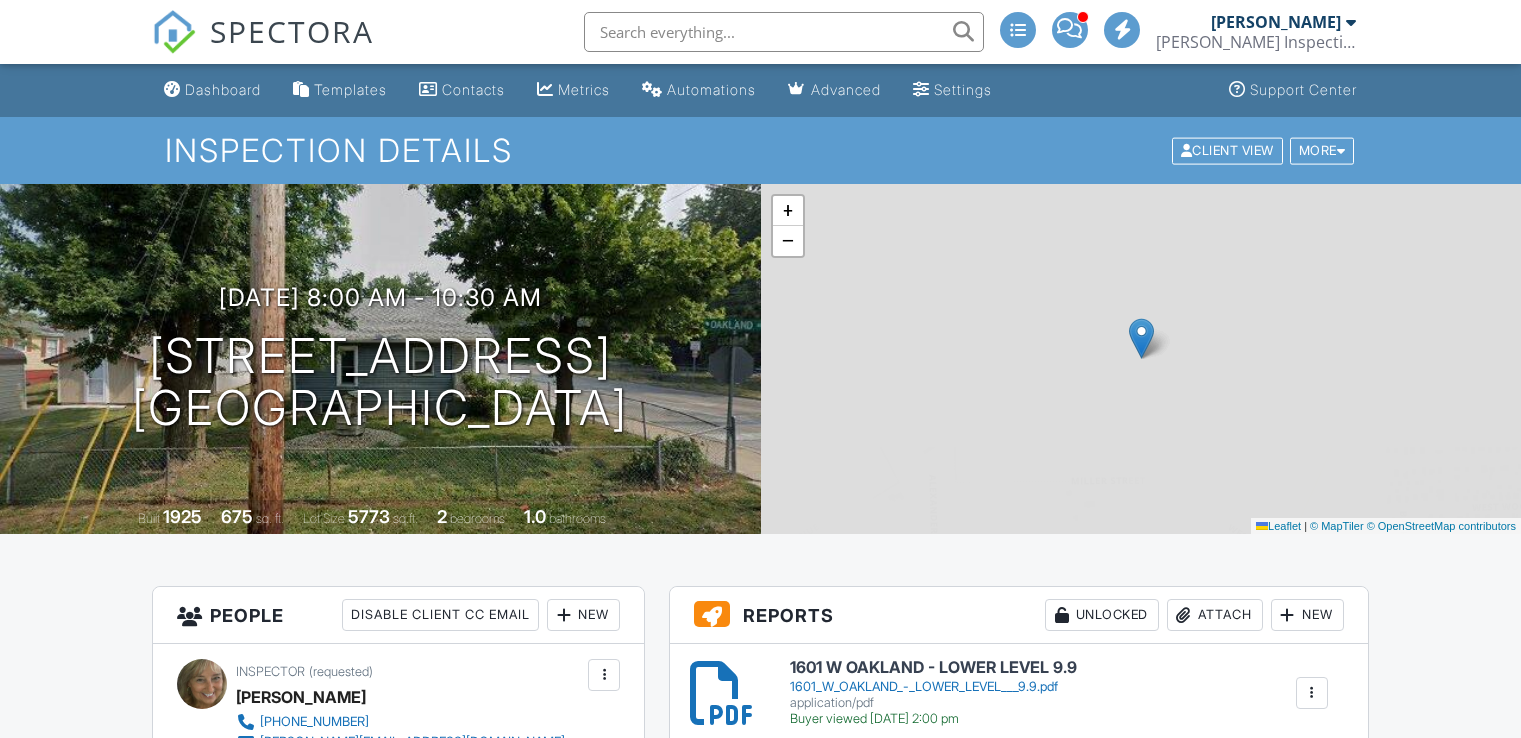 scroll, scrollTop: 0, scrollLeft: 0, axis: both 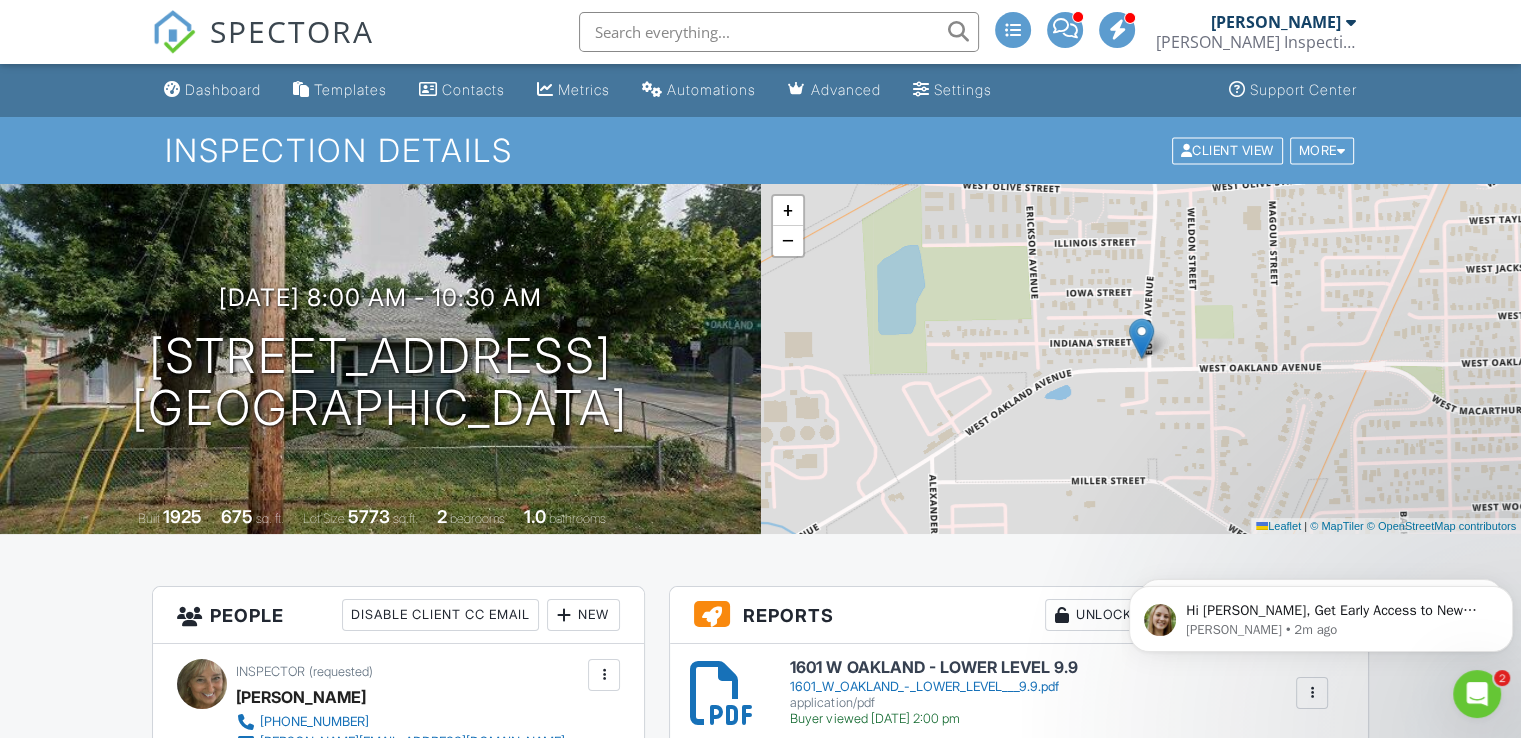 click at bounding box center [779, 32] 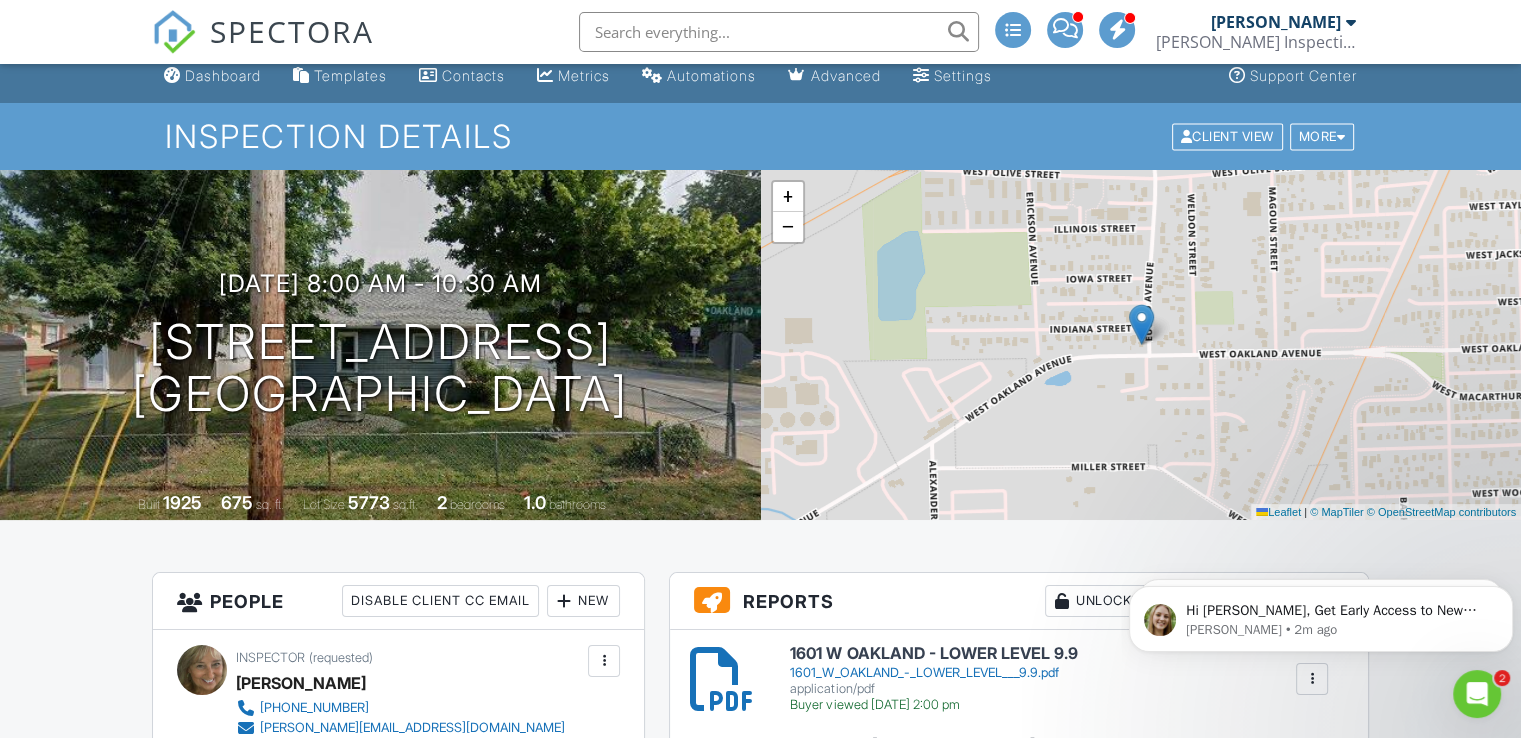scroll, scrollTop: 0, scrollLeft: 0, axis: both 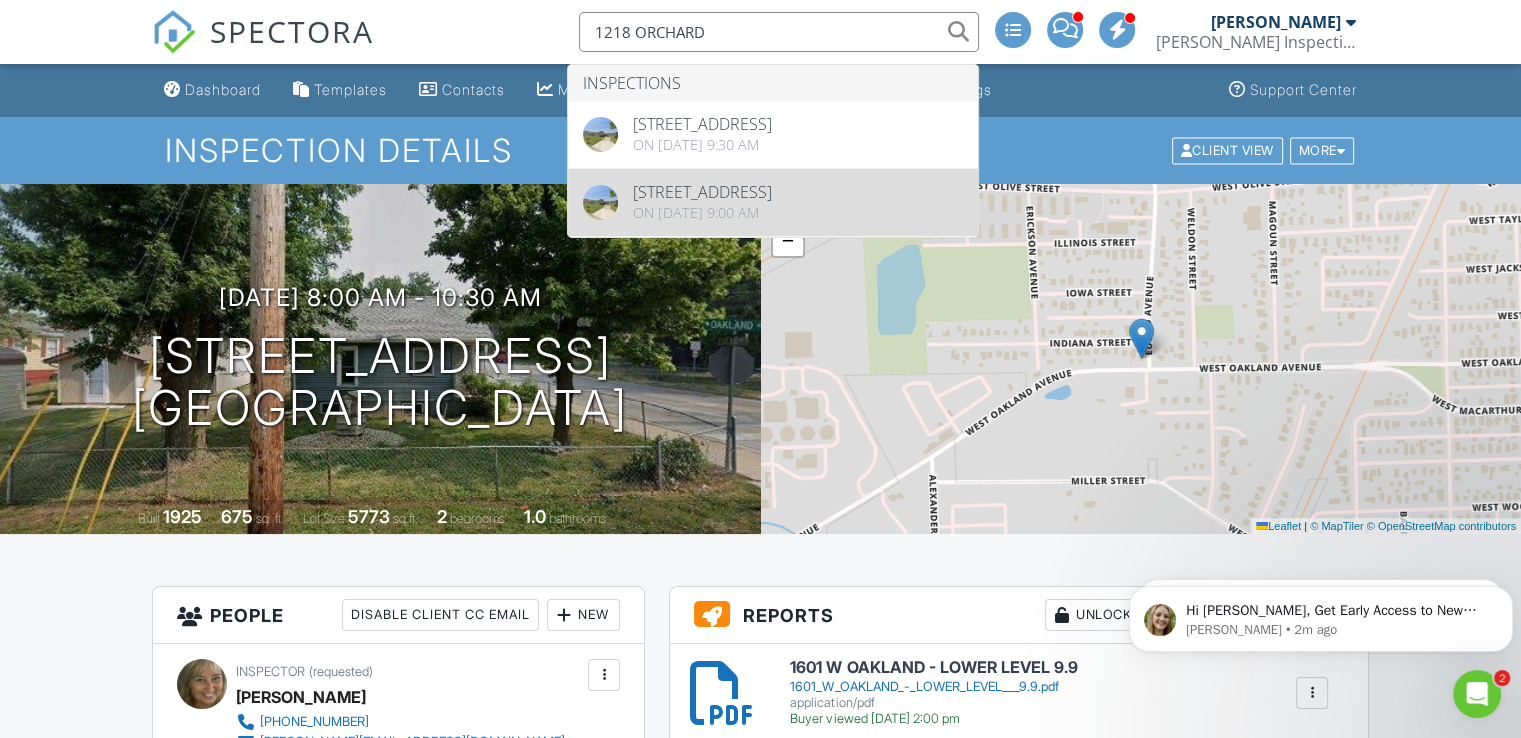 type on "1218 ORCHARD" 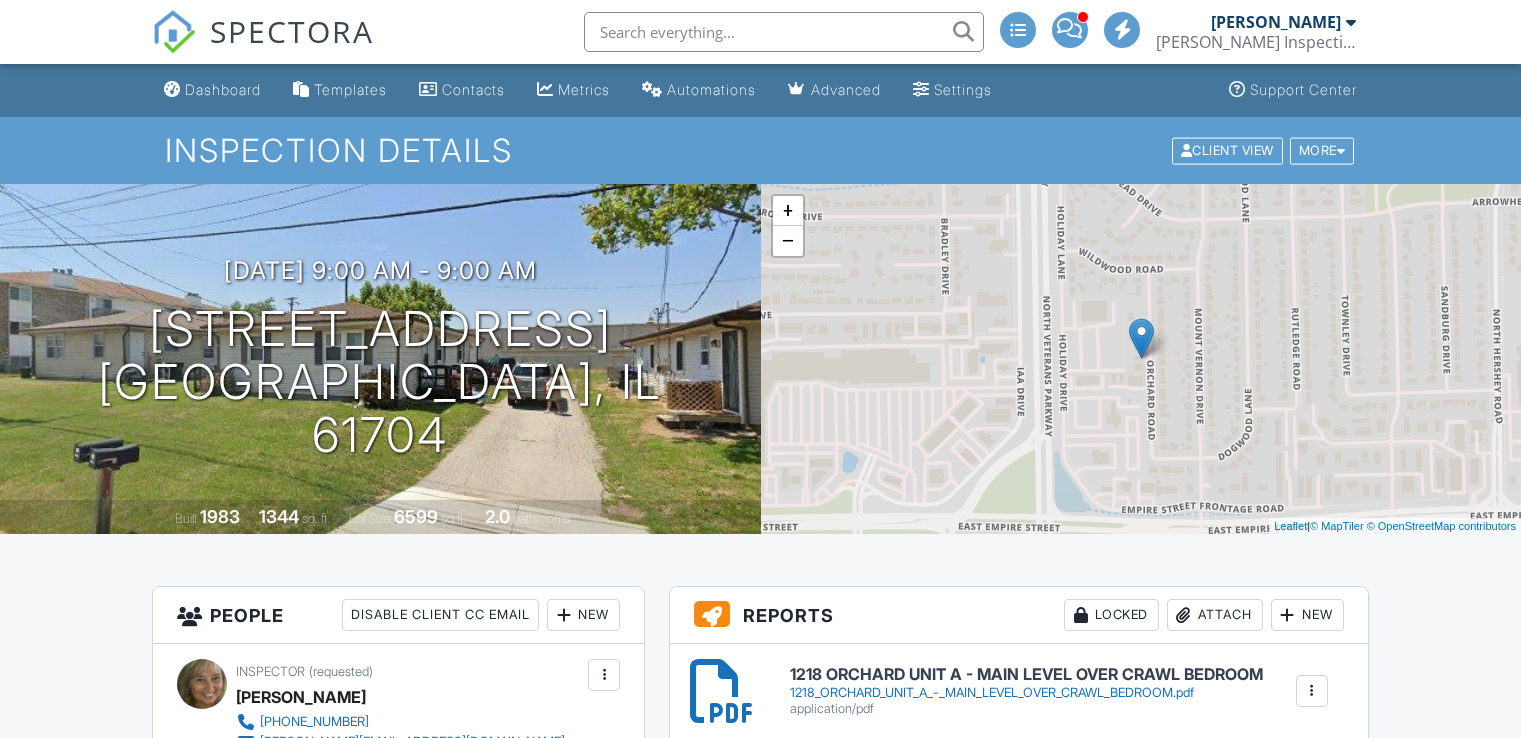 scroll, scrollTop: 0, scrollLeft: 0, axis: both 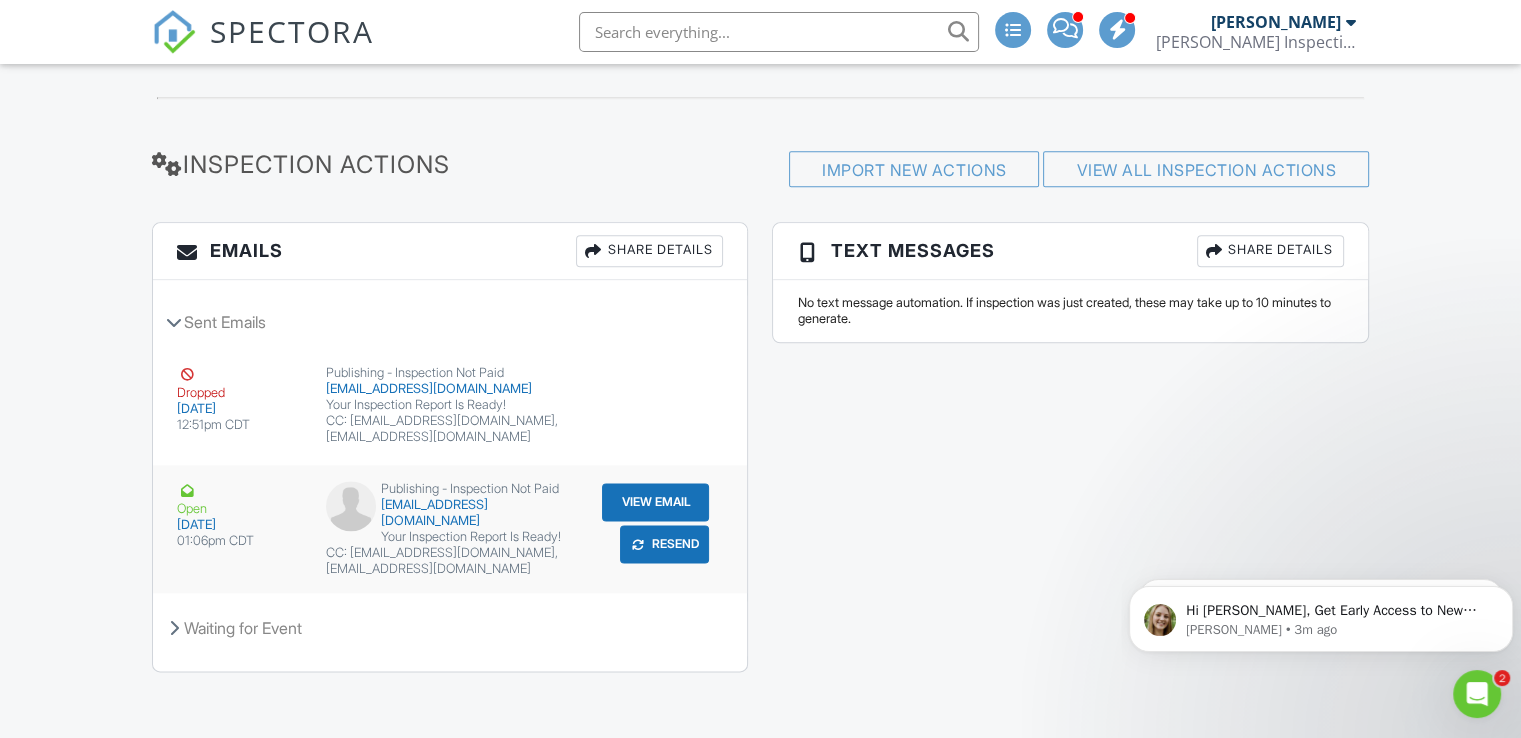click on "Resend" at bounding box center (664, 428) 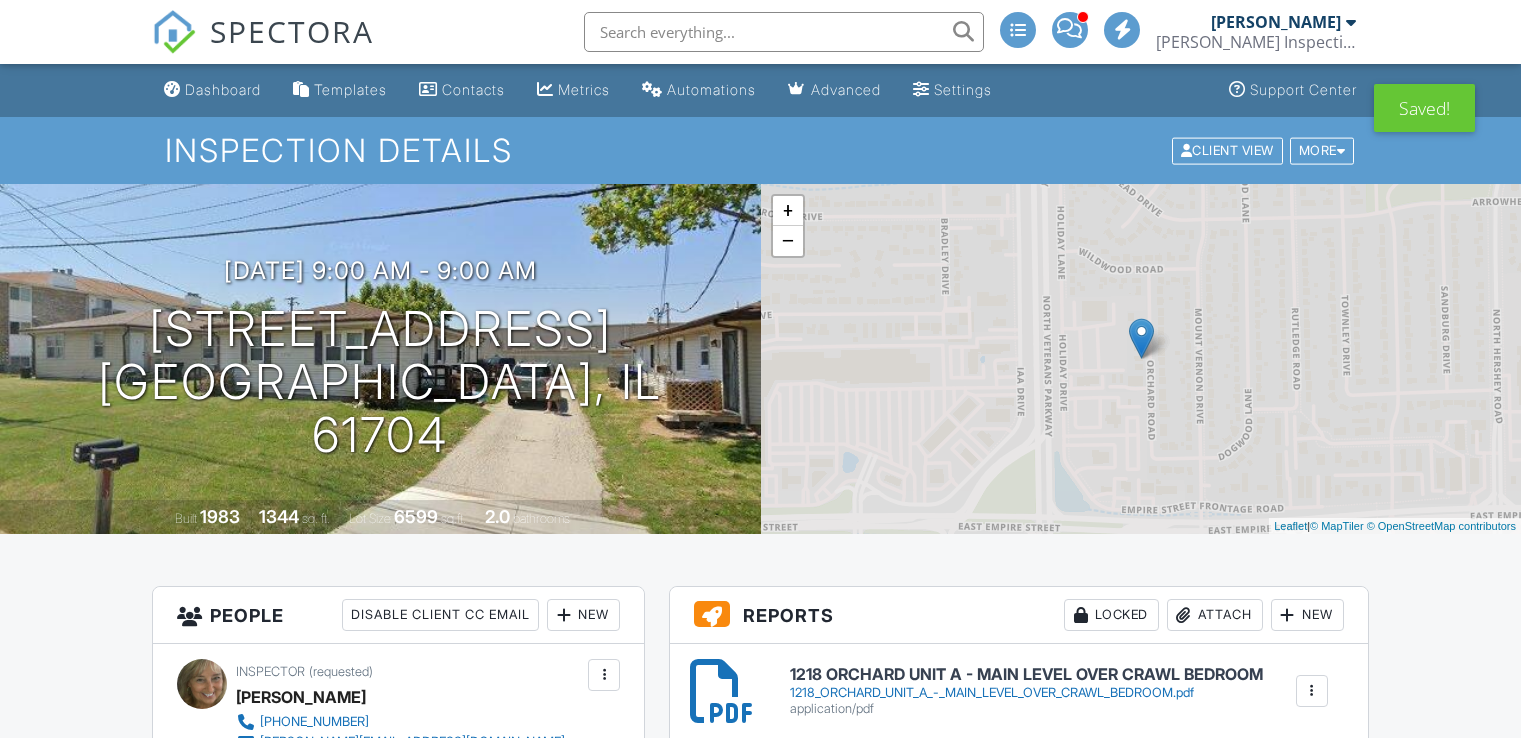 scroll, scrollTop: 0, scrollLeft: 0, axis: both 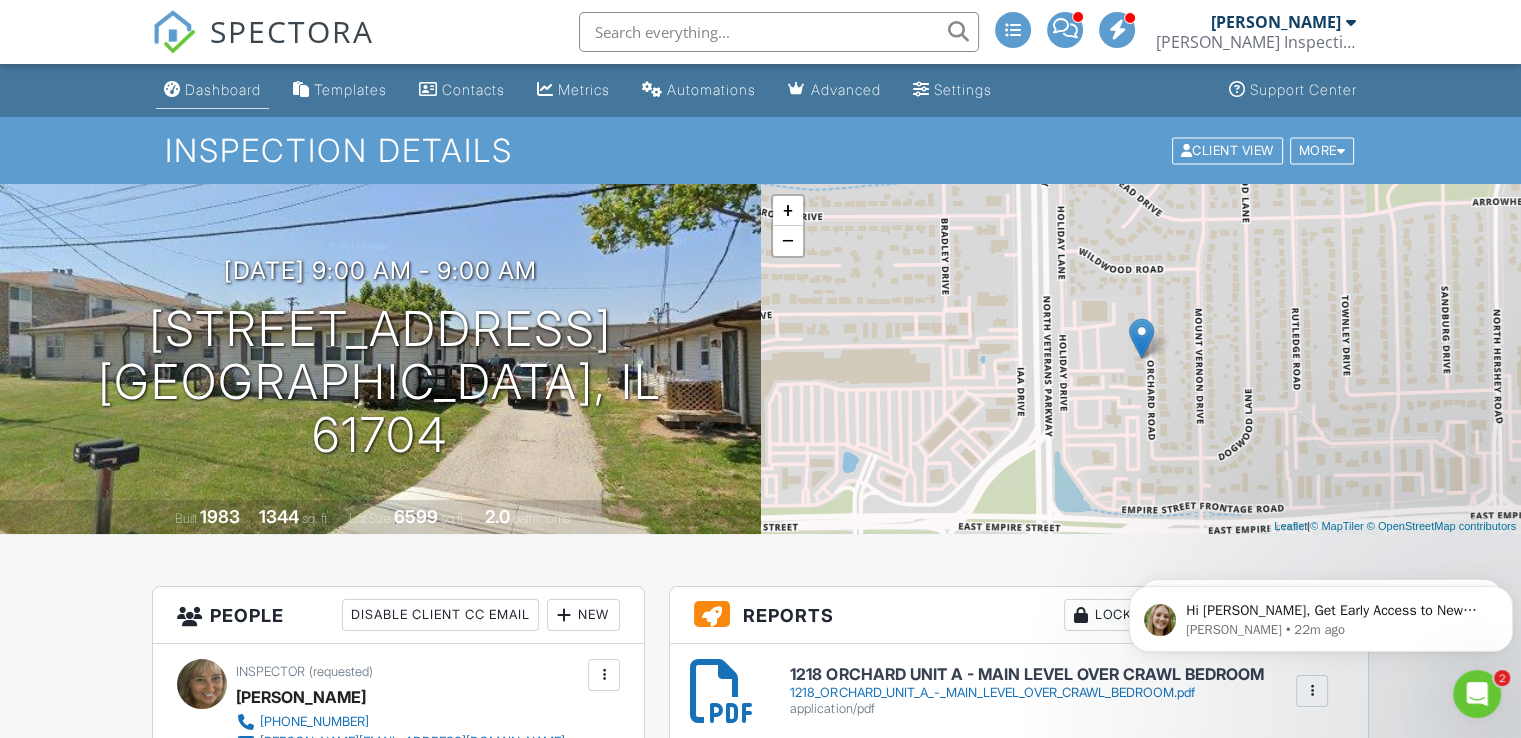 click on "Dashboard" at bounding box center (223, 89) 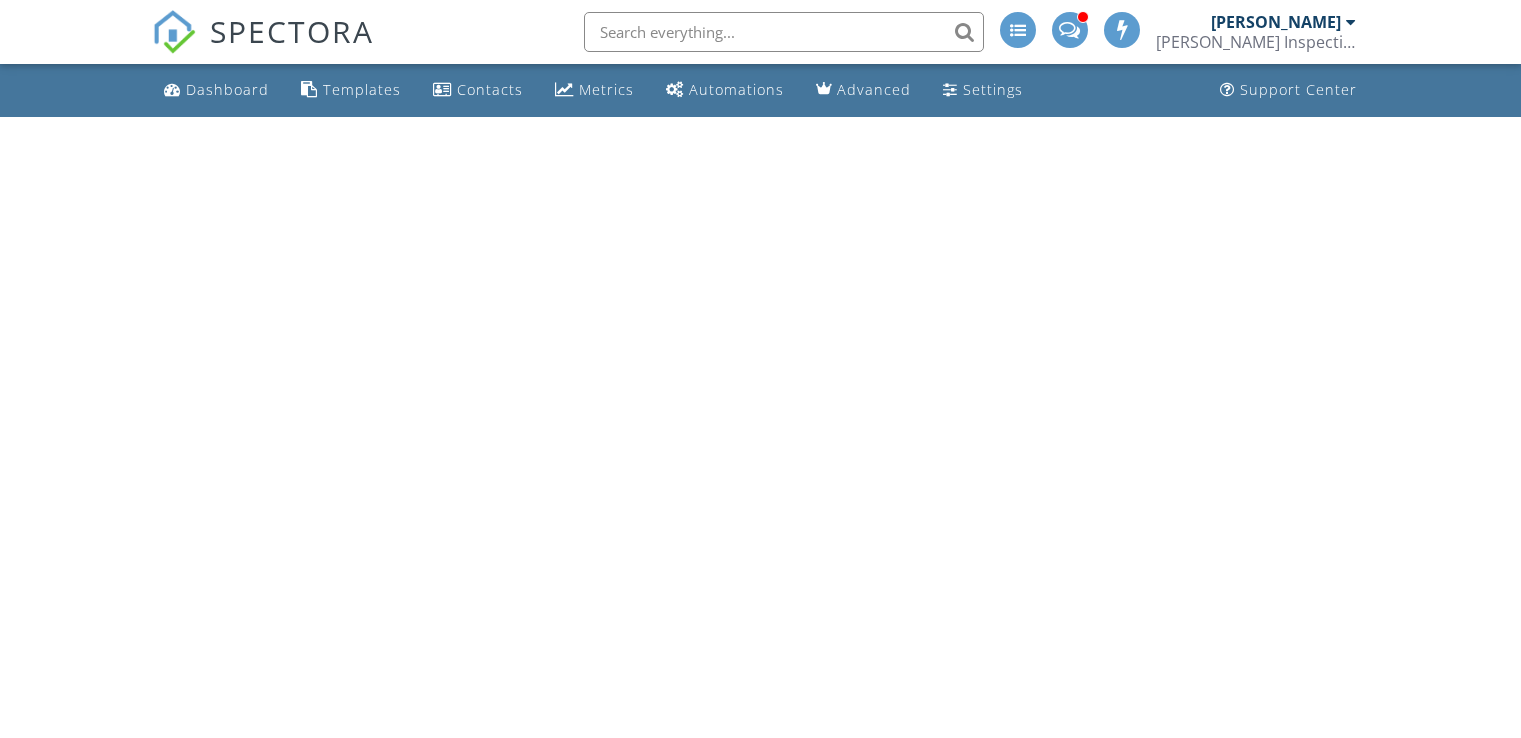 scroll, scrollTop: 0, scrollLeft: 0, axis: both 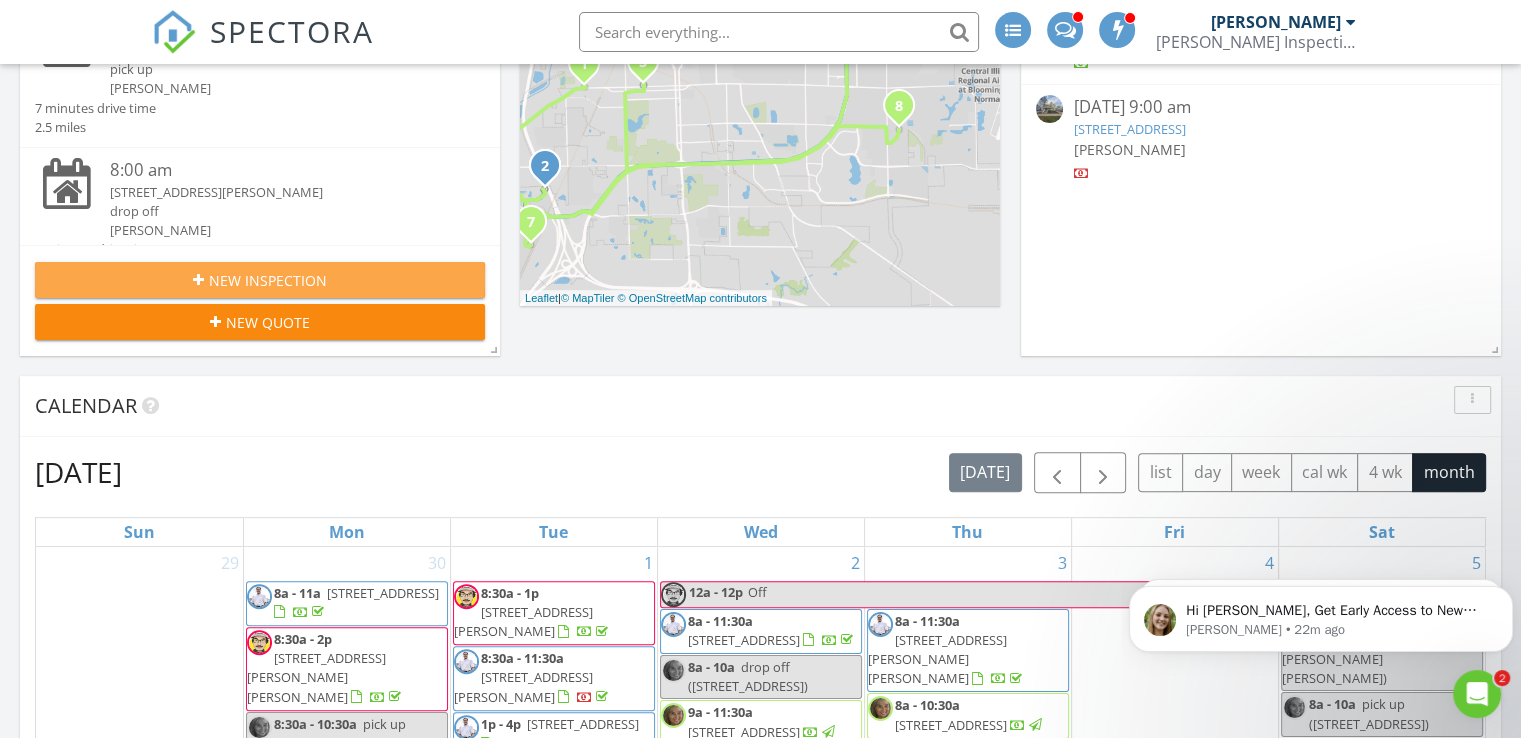 click on "New Inspection" at bounding box center [268, 280] 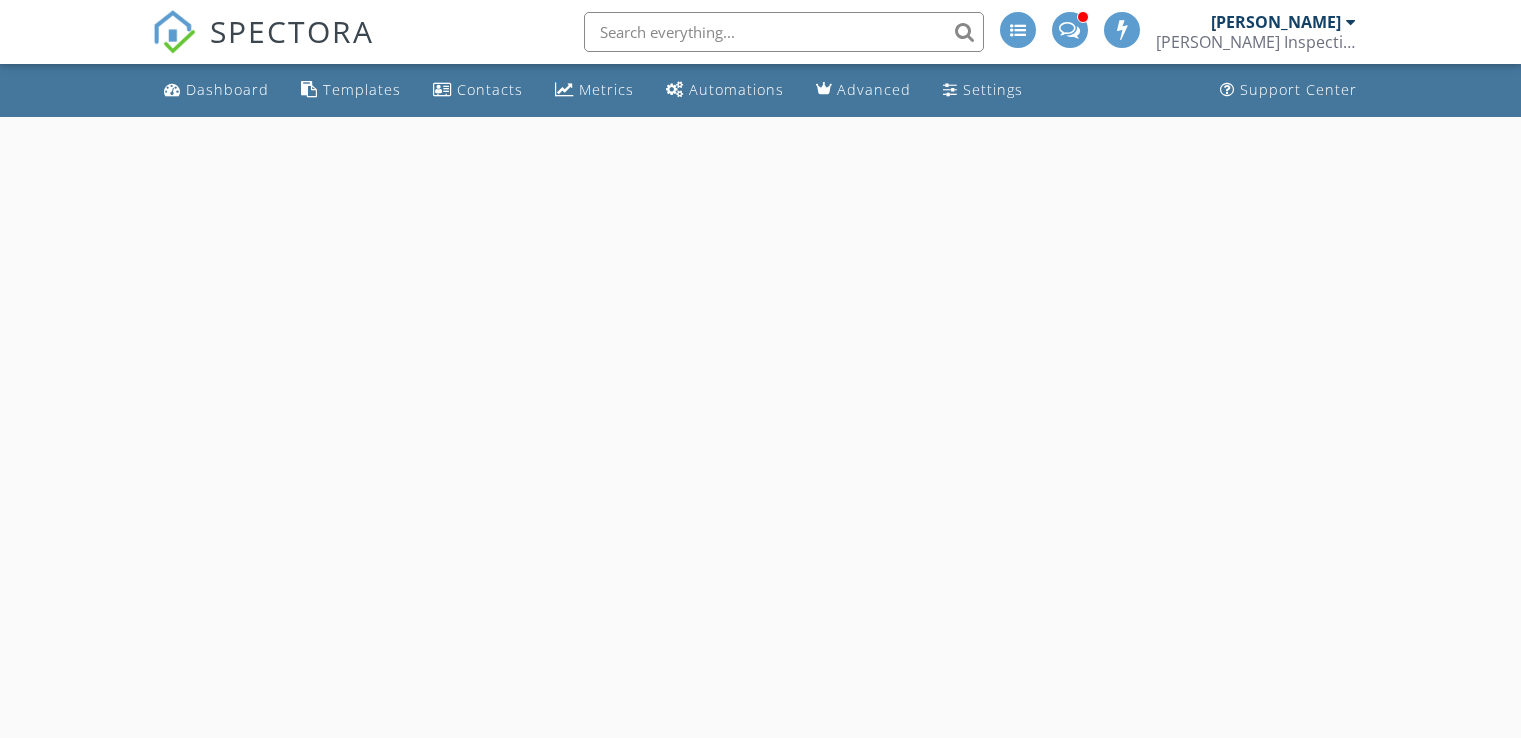 scroll, scrollTop: 0, scrollLeft: 0, axis: both 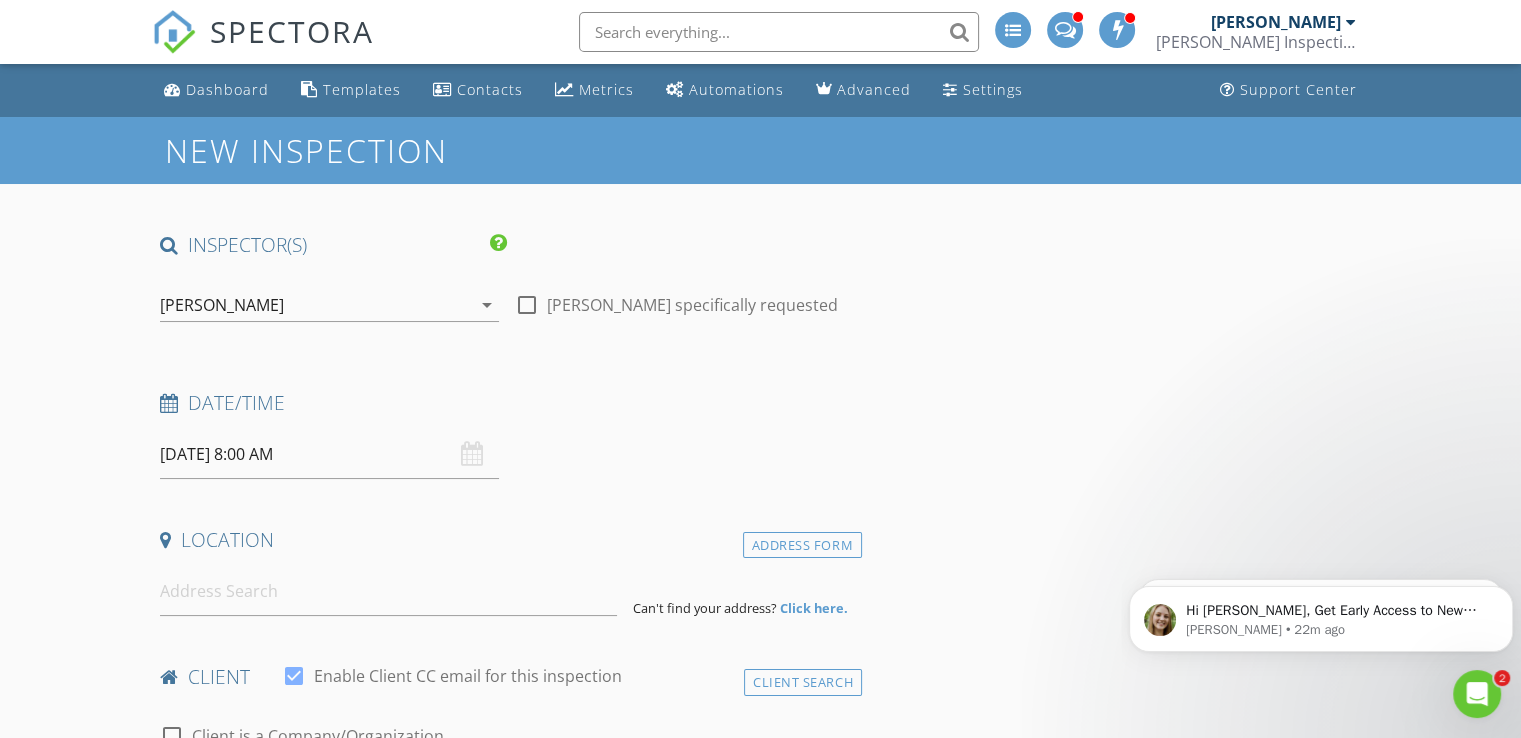 click at bounding box center [527, 305] 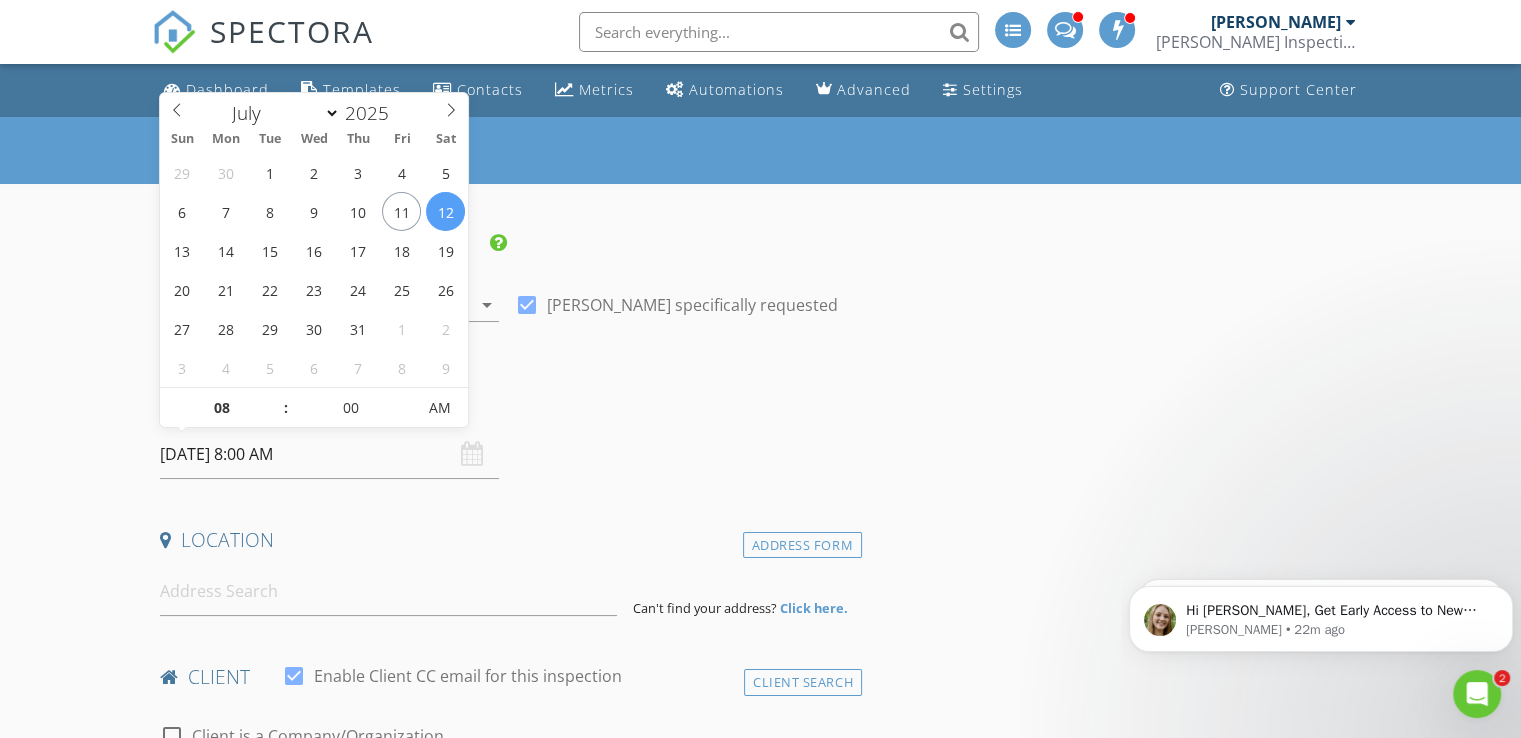 click on "07/12/2025 8:00 AM" at bounding box center (329, 454) 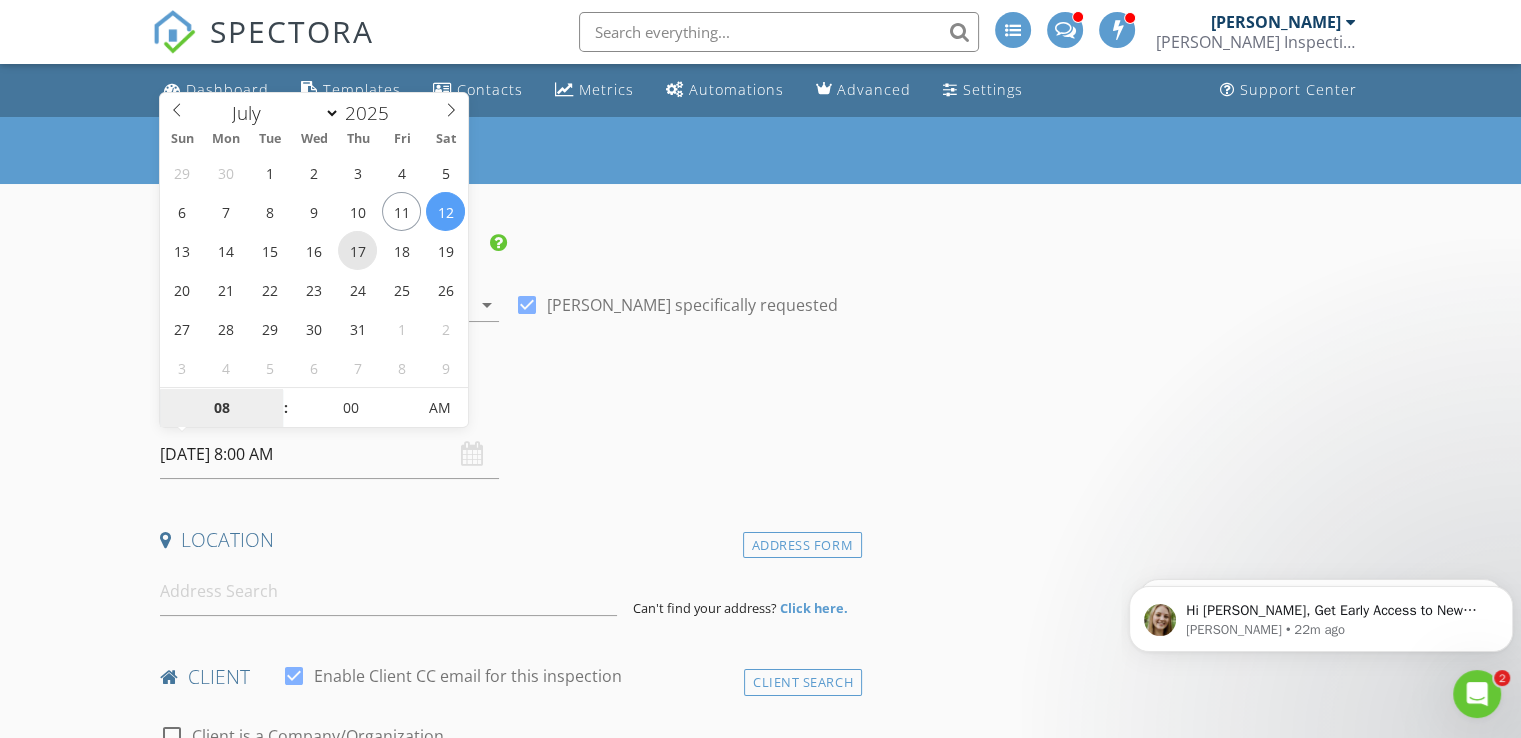 type on "07/17/2025 8:00 AM" 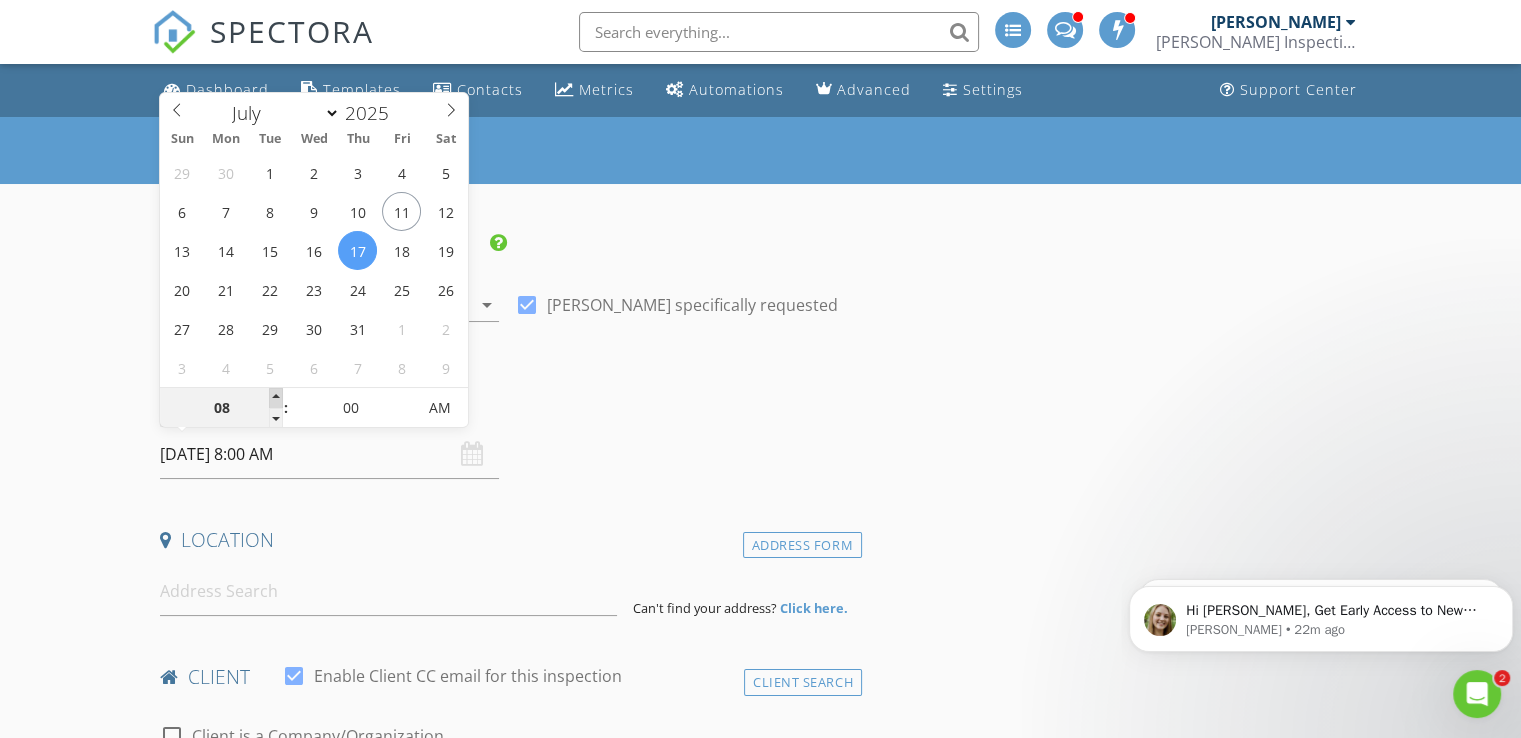 type on "09" 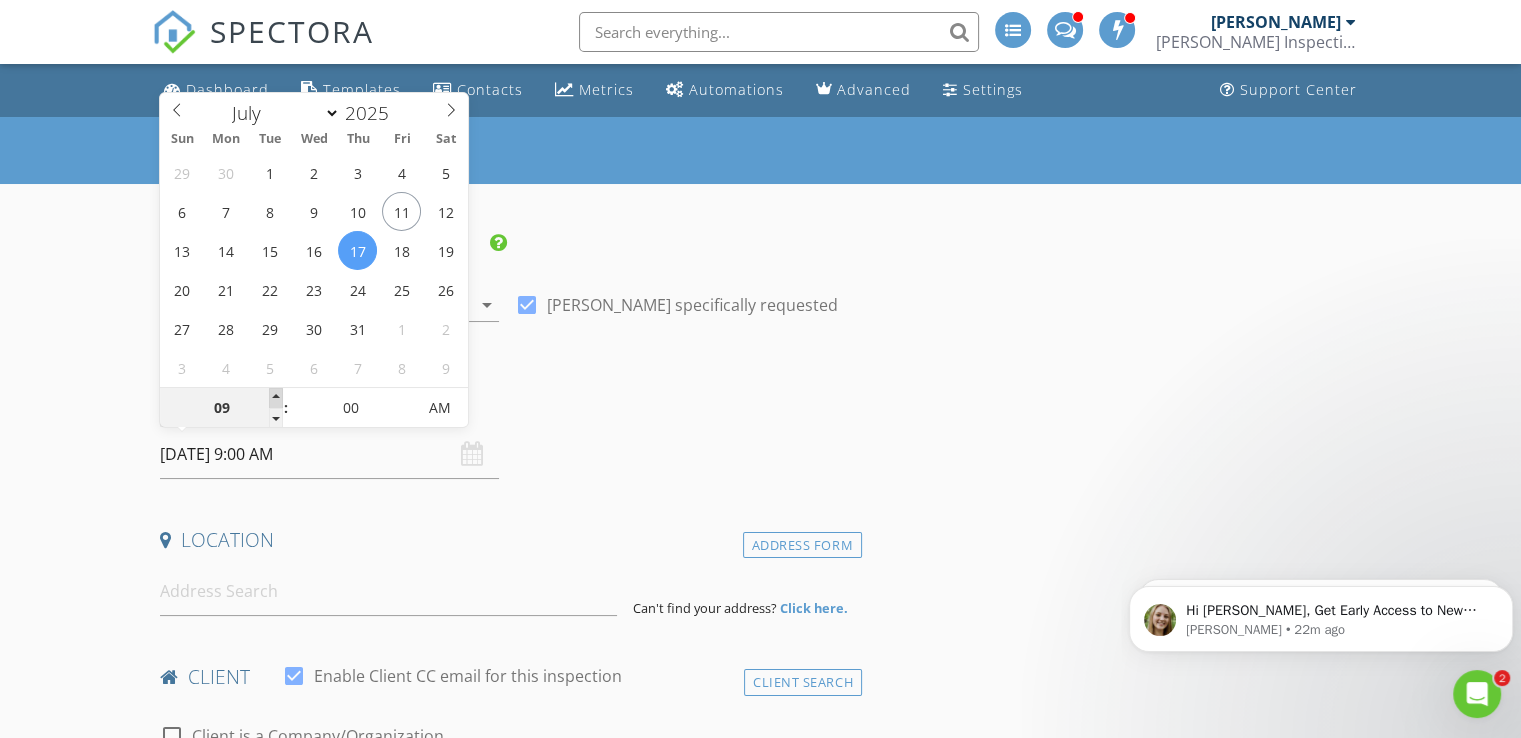 click at bounding box center (276, 398) 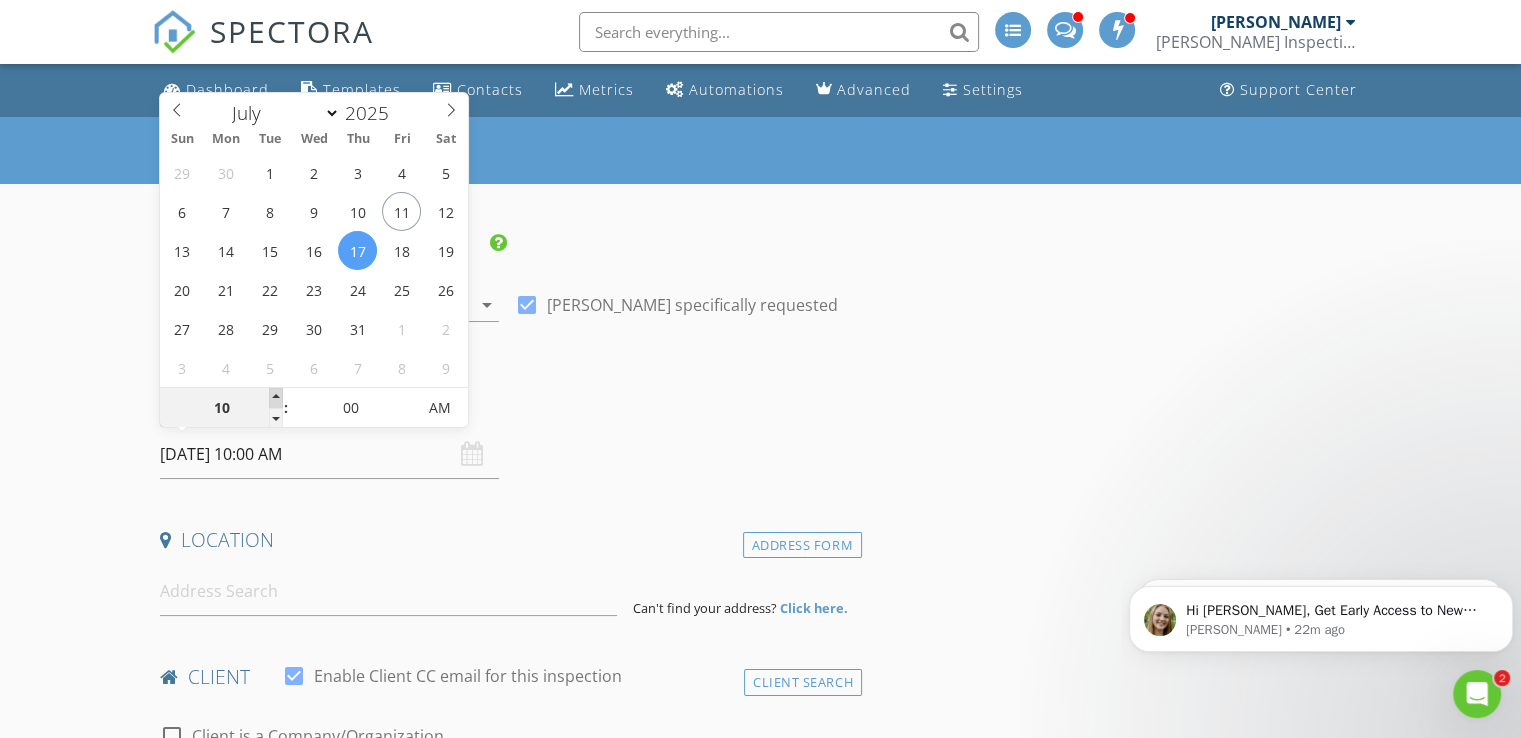 click at bounding box center [276, 398] 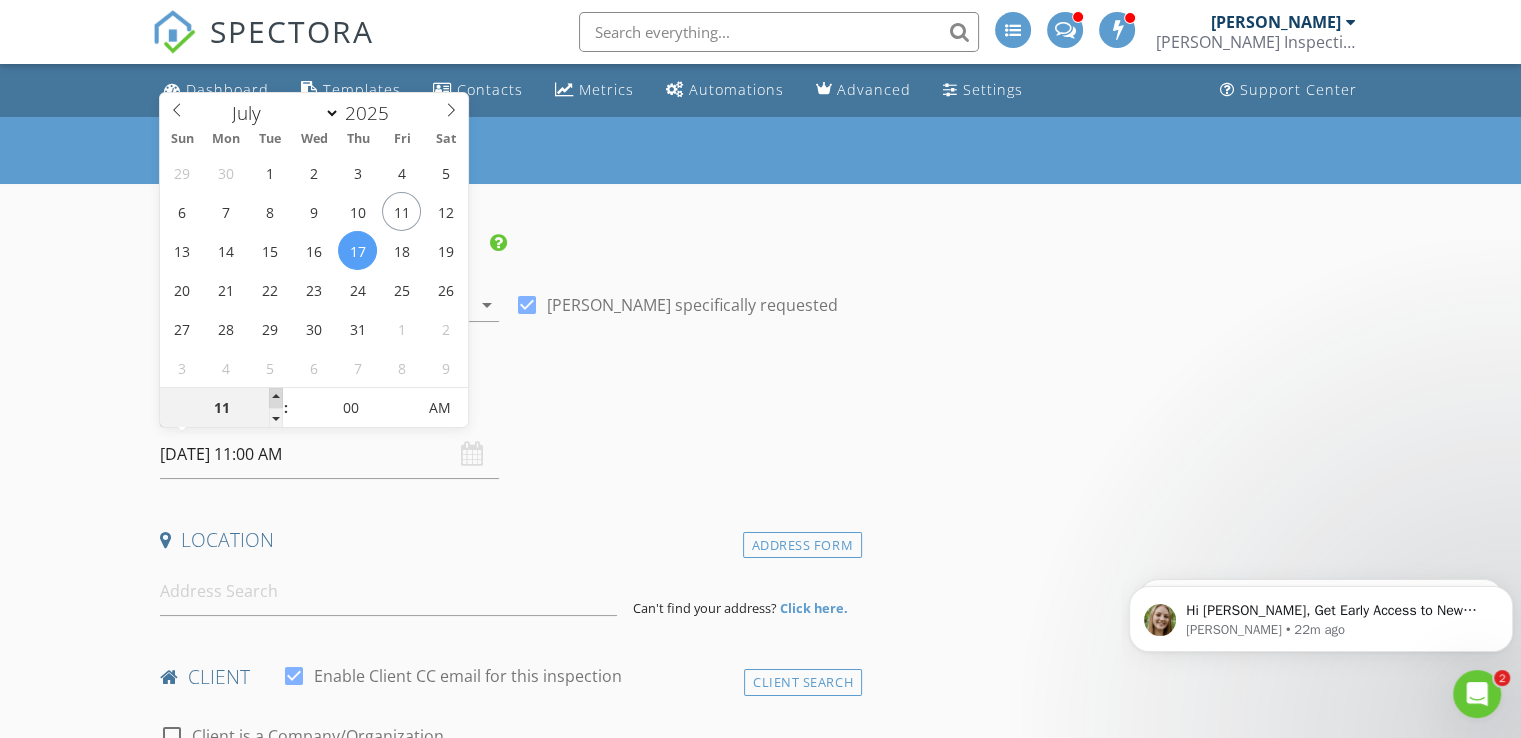 click at bounding box center (276, 398) 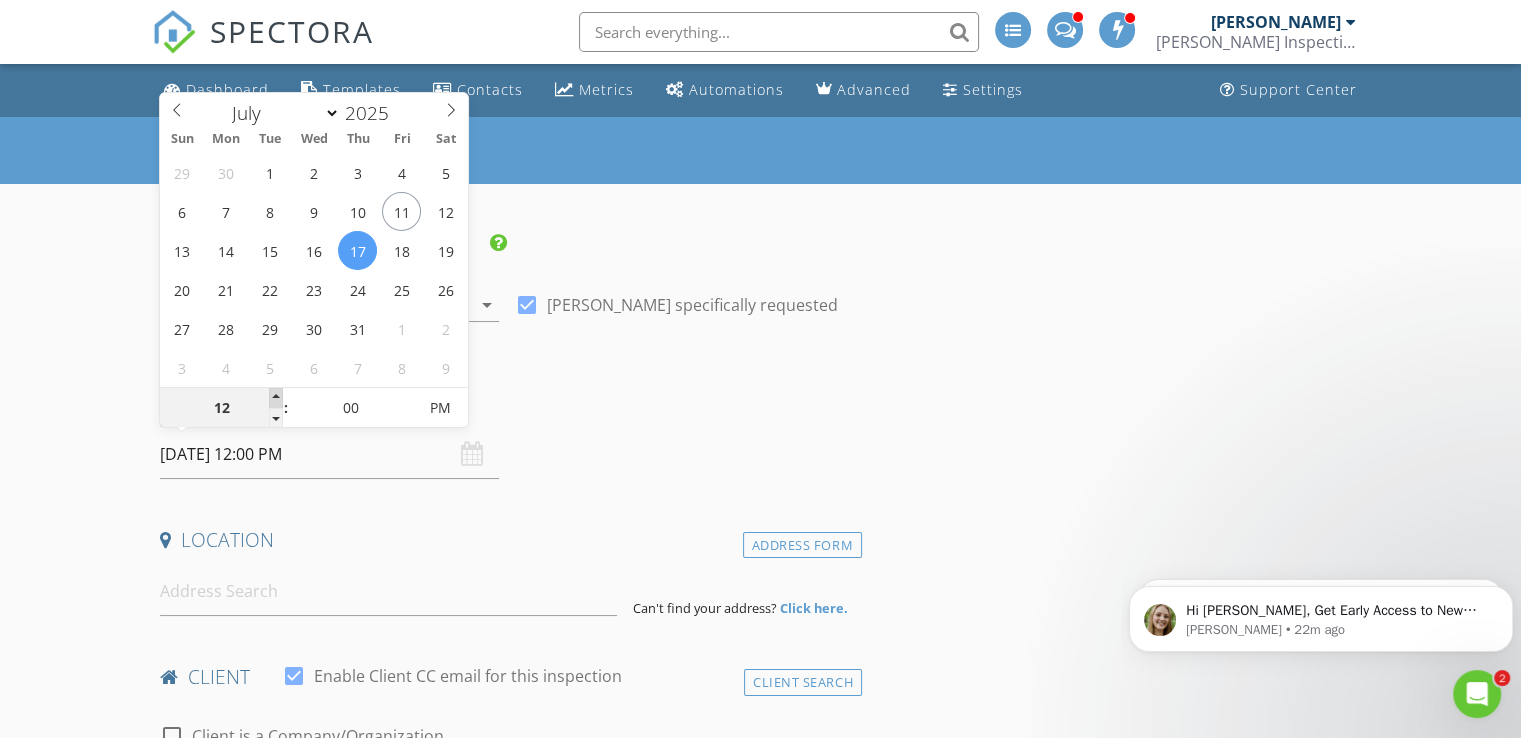 click at bounding box center (276, 398) 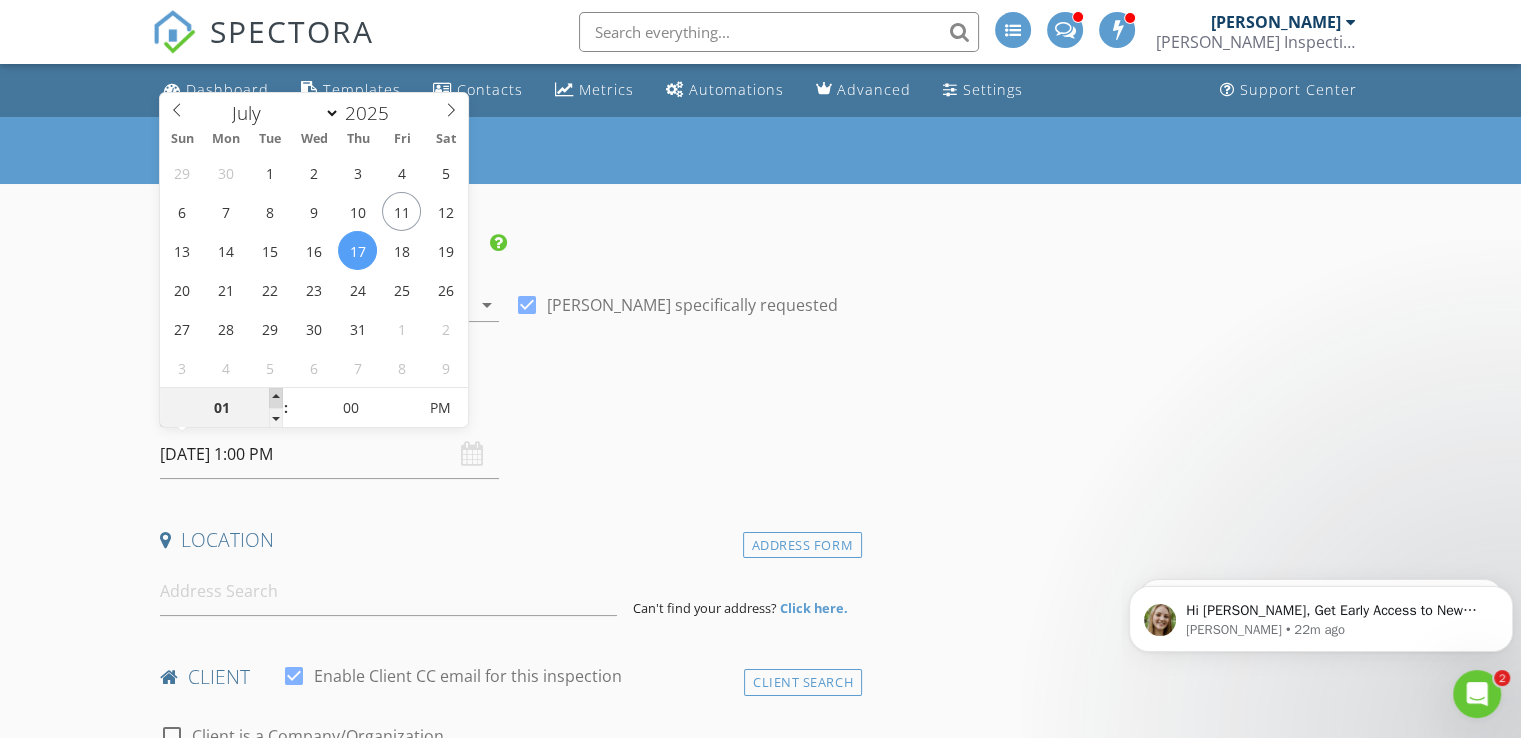 click at bounding box center (276, 398) 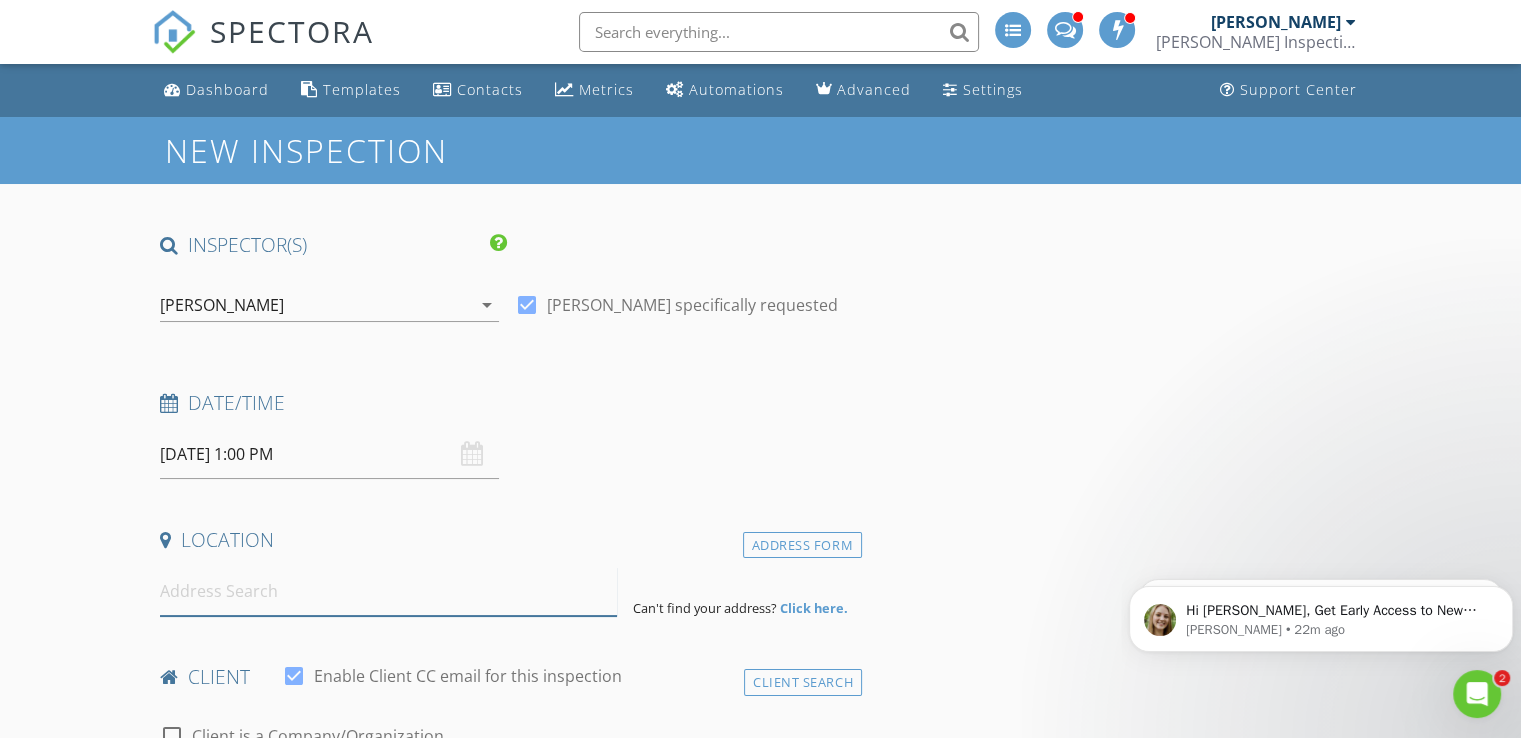 click at bounding box center [388, 591] 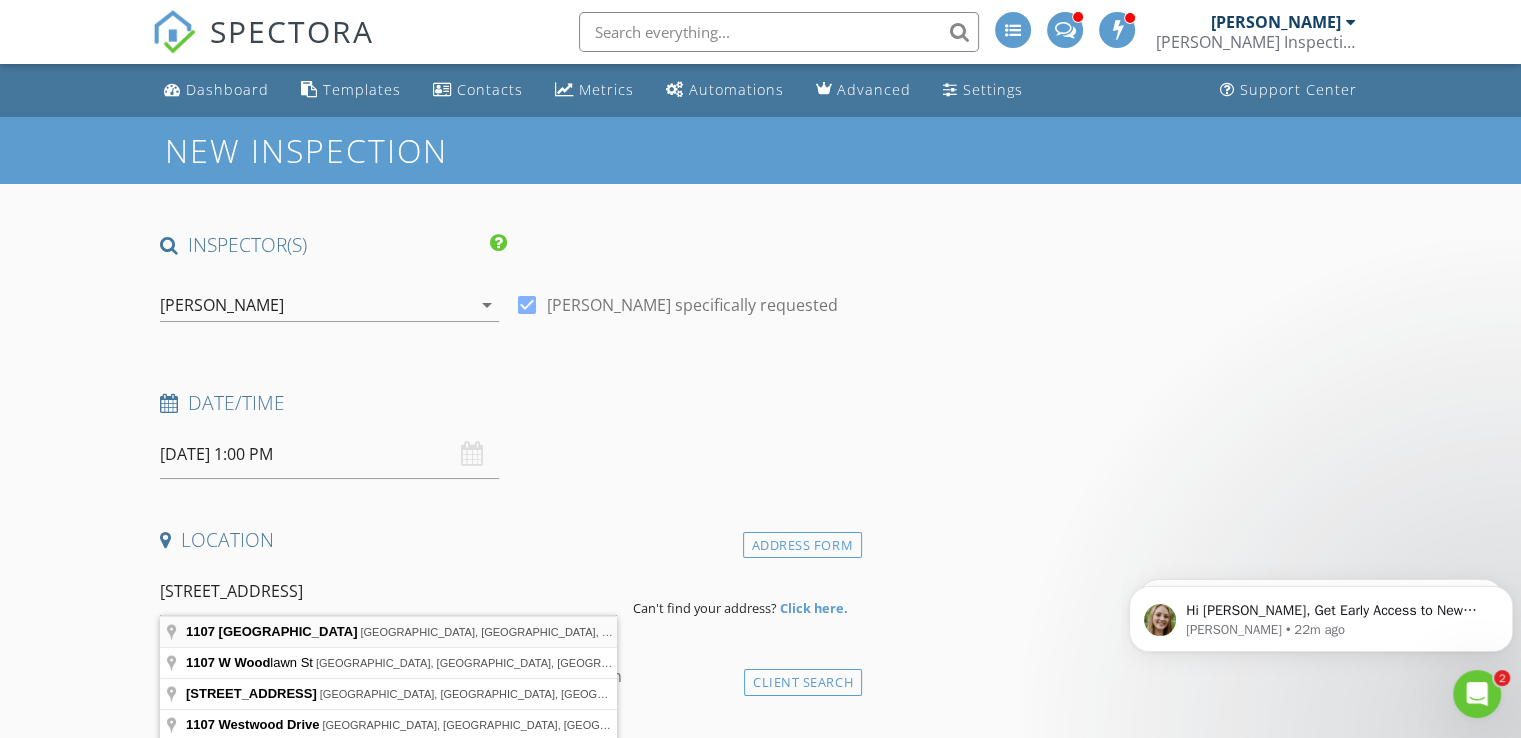 type on "1107 West Wood Street, Bloomington, IL, USA" 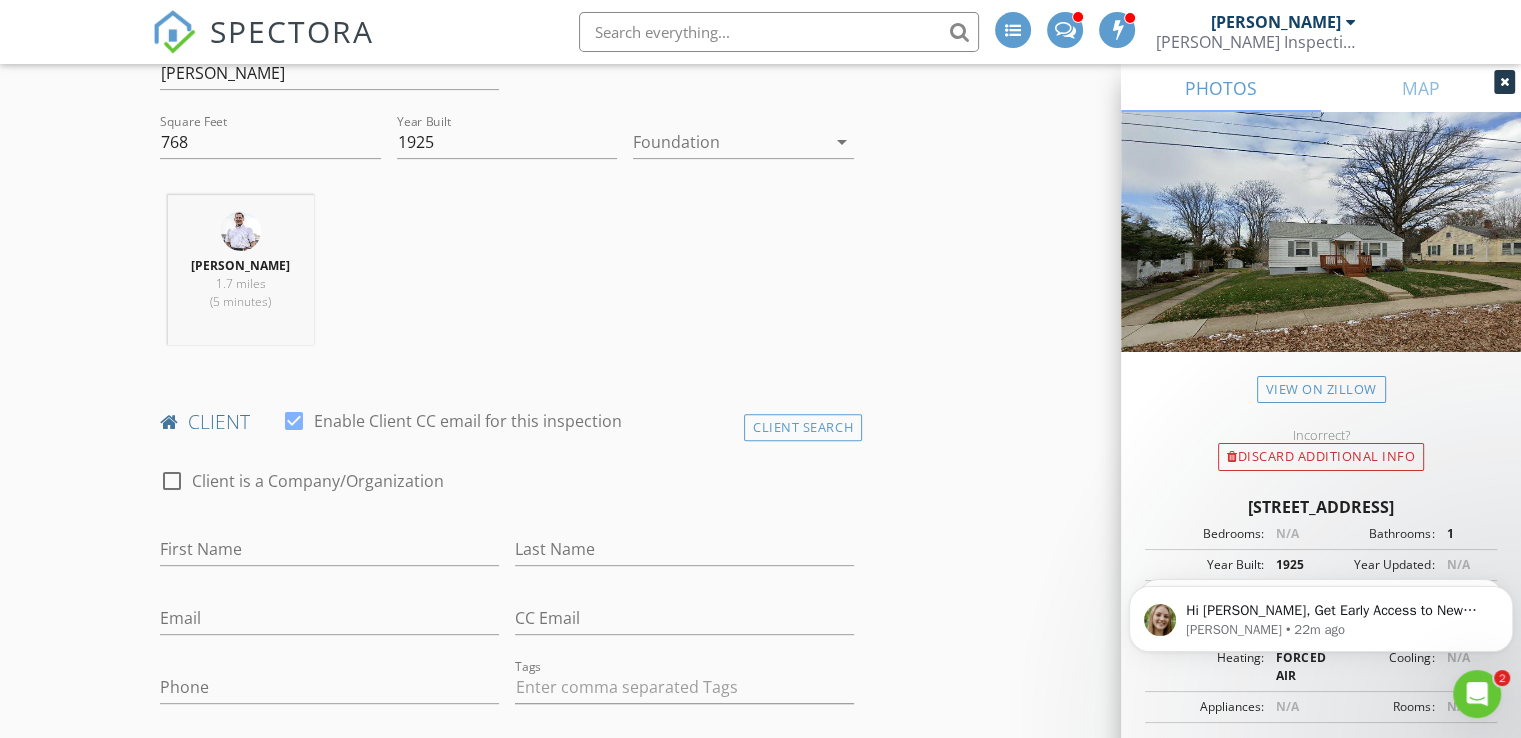 scroll, scrollTop: 681, scrollLeft: 0, axis: vertical 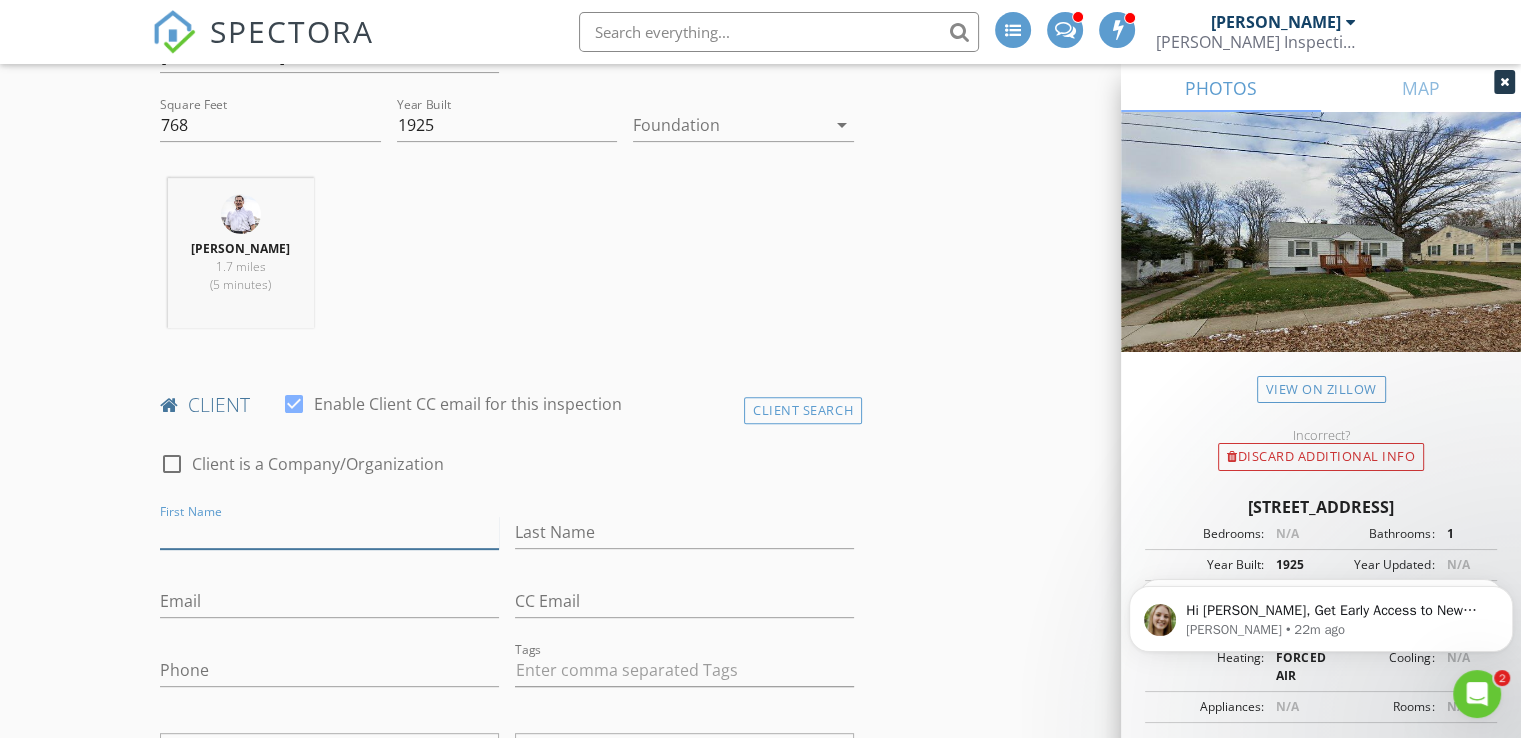 click on "First Name" at bounding box center [329, 532] 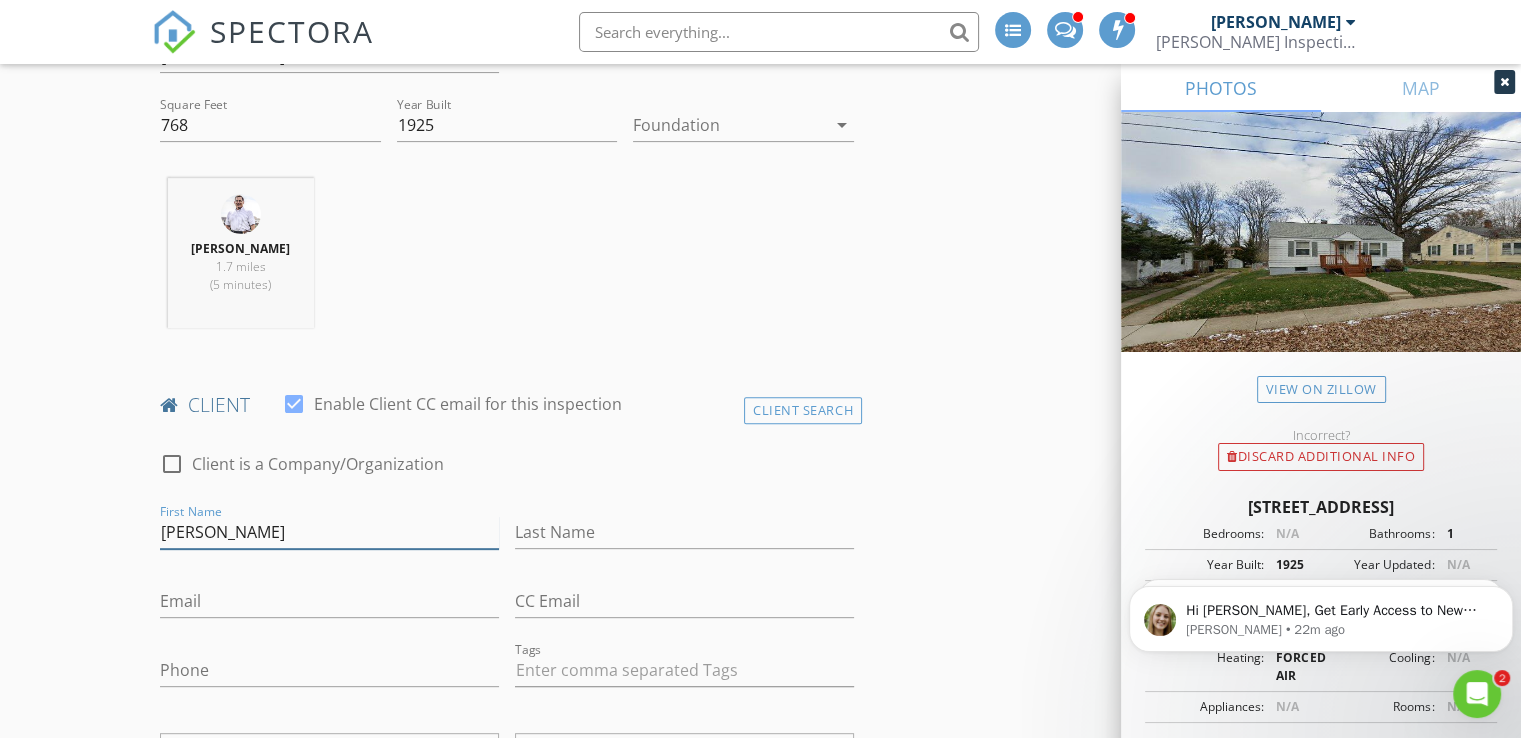 type on "Steve" 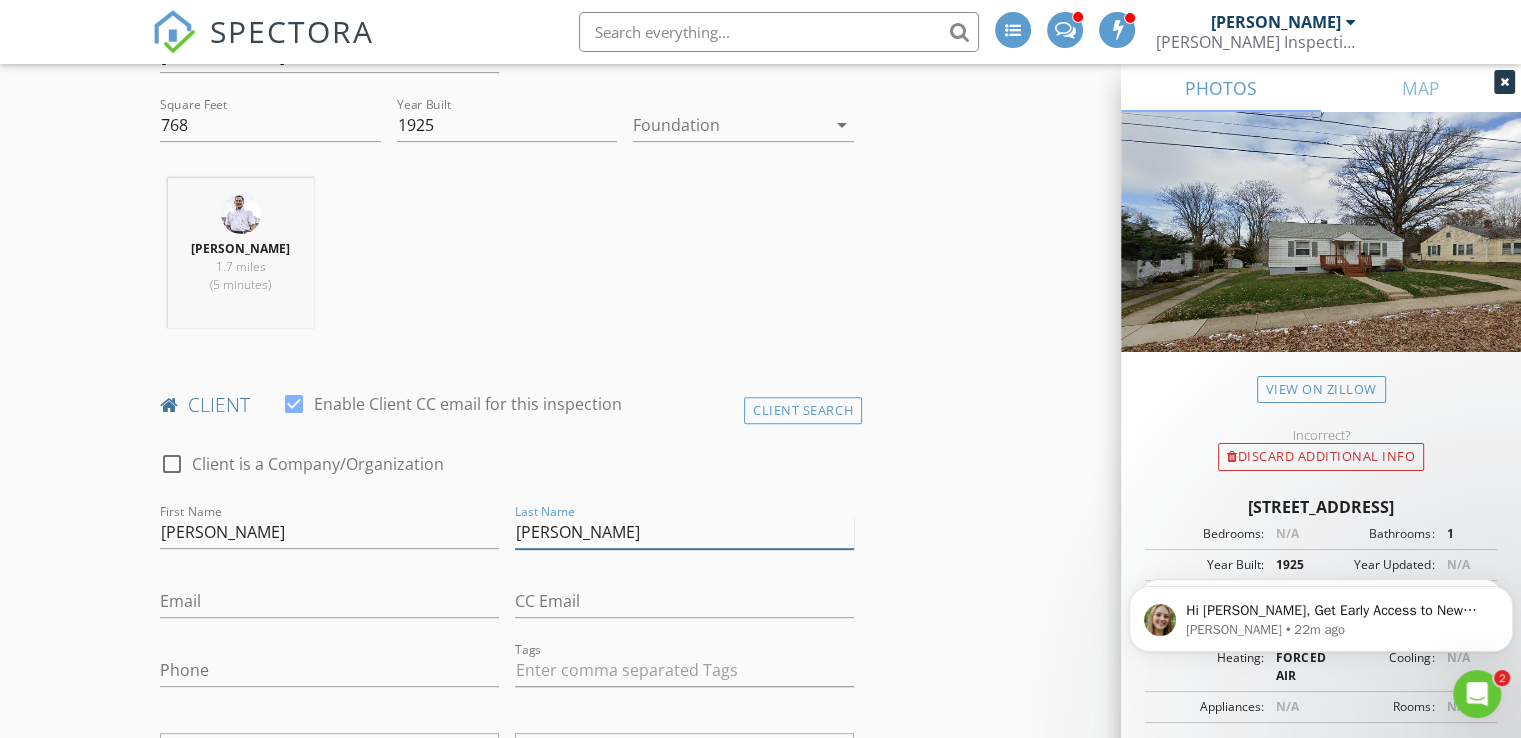 type on "Mackowiak" 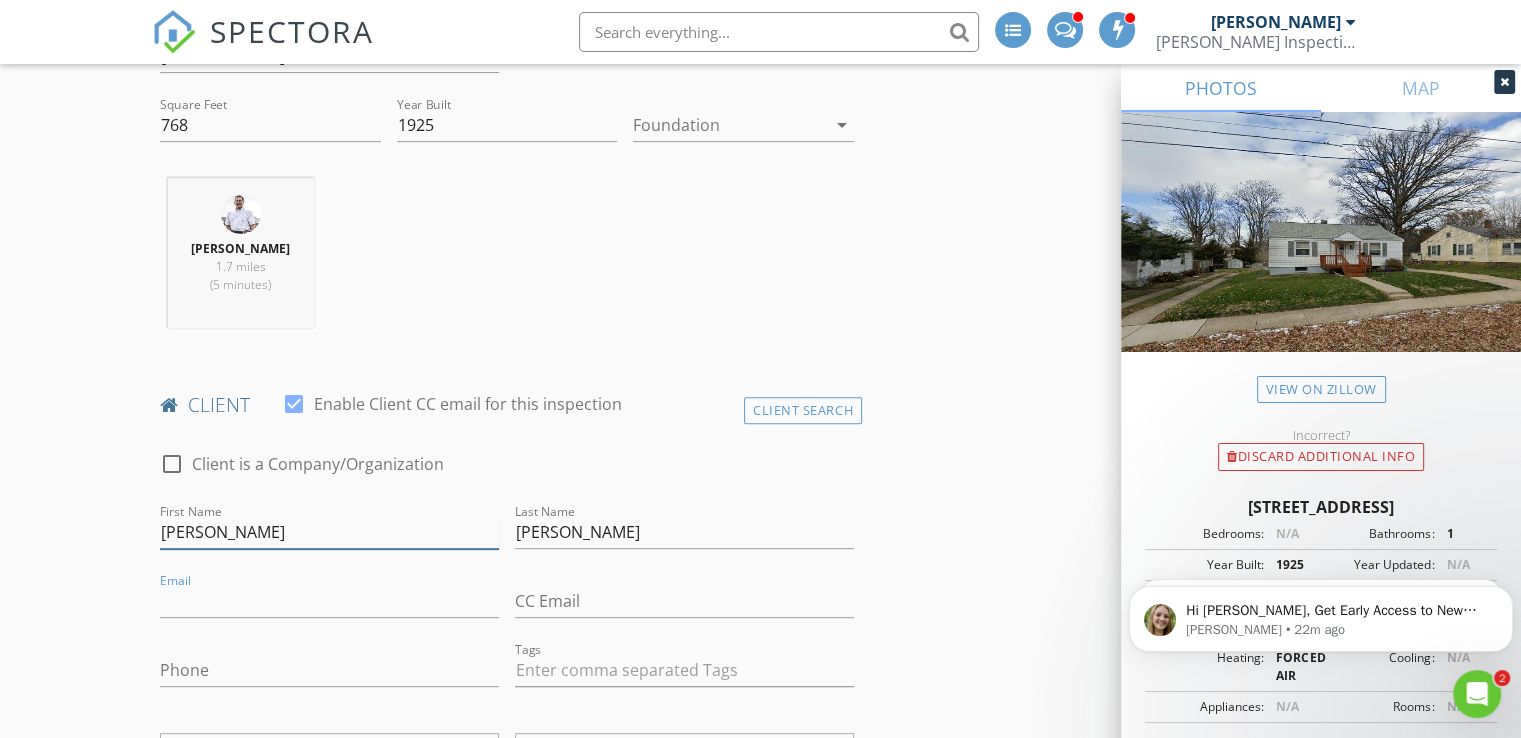 click on "Steve" at bounding box center (329, 532) 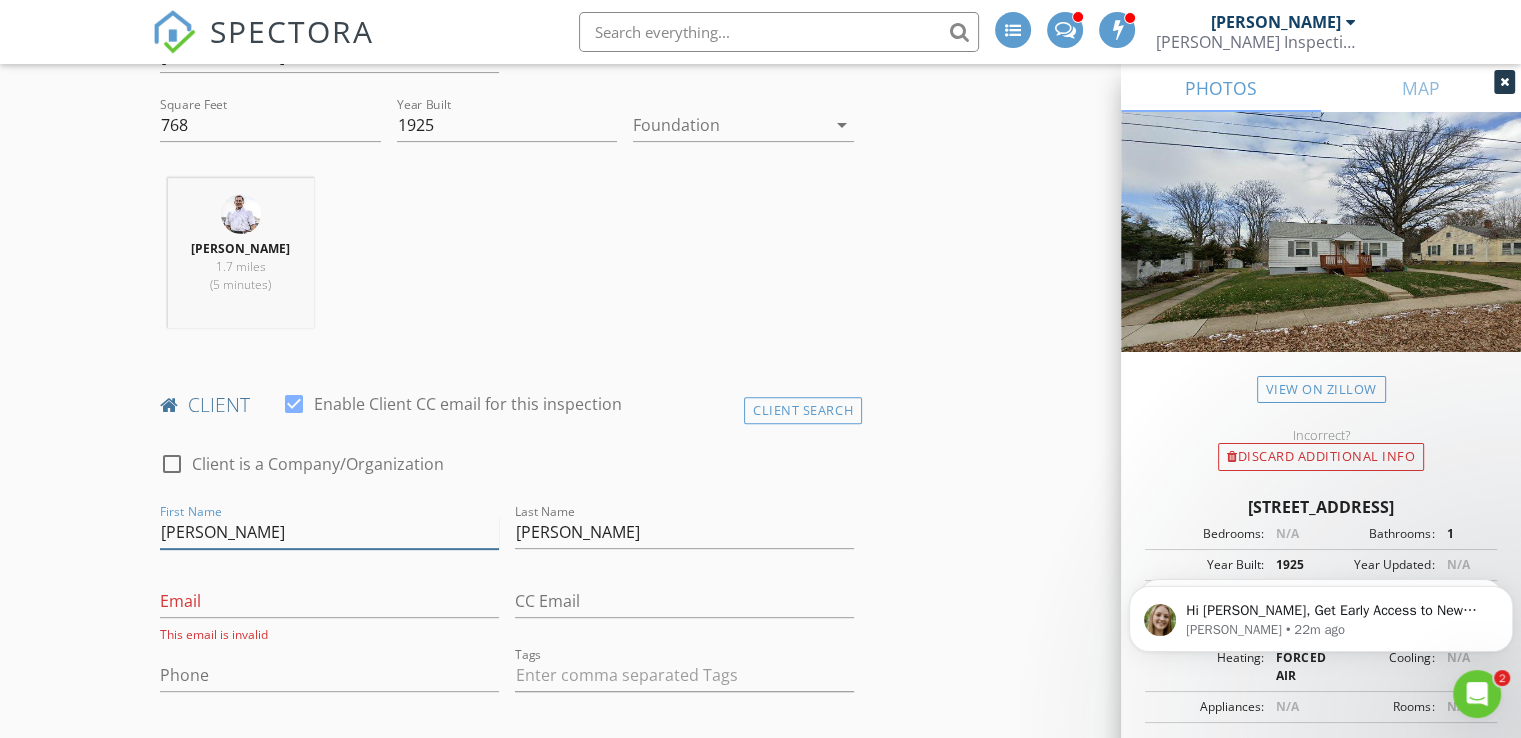 drag, startPoint x: 269, startPoint y: 526, endPoint x: 307, endPoint y: 540, distance: 40.496914 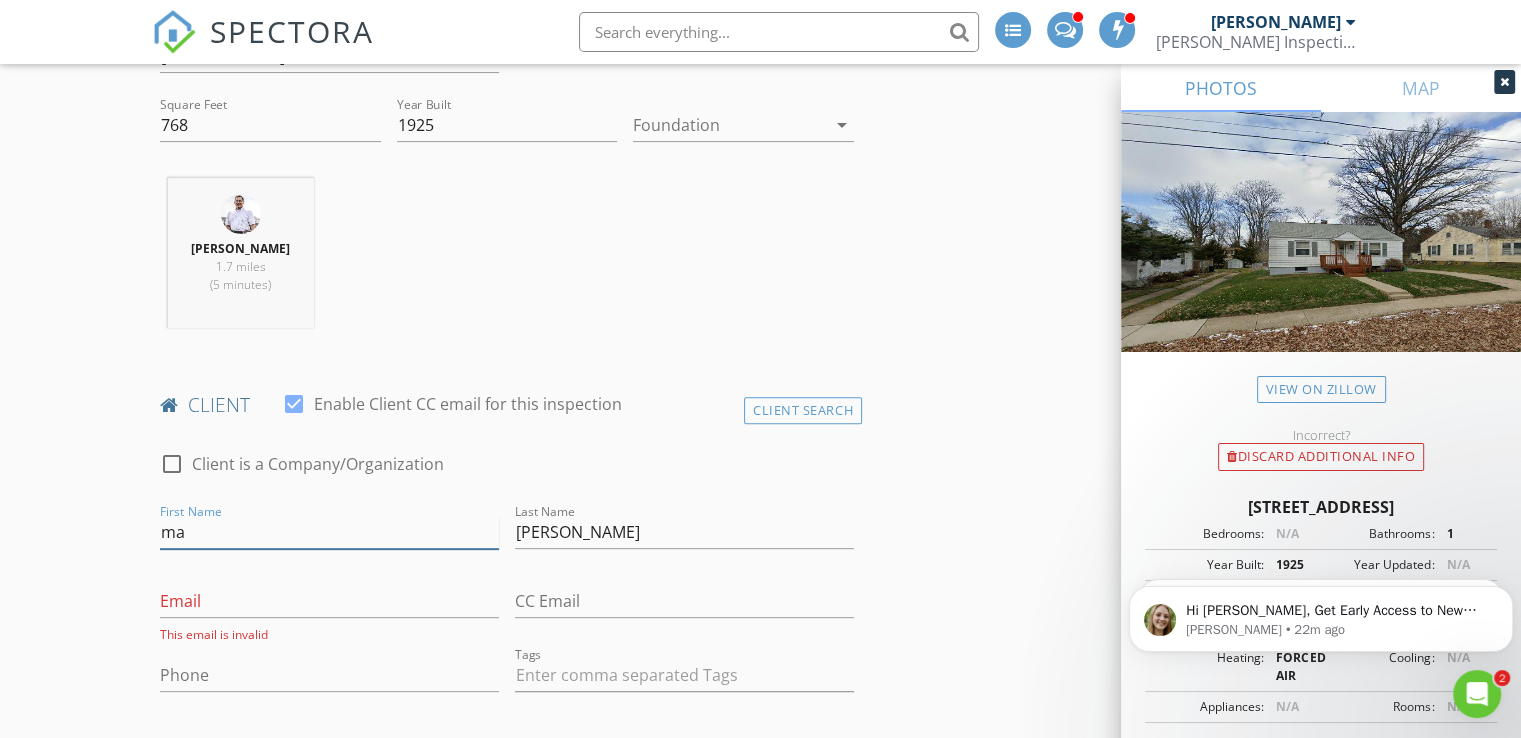 type on "m" 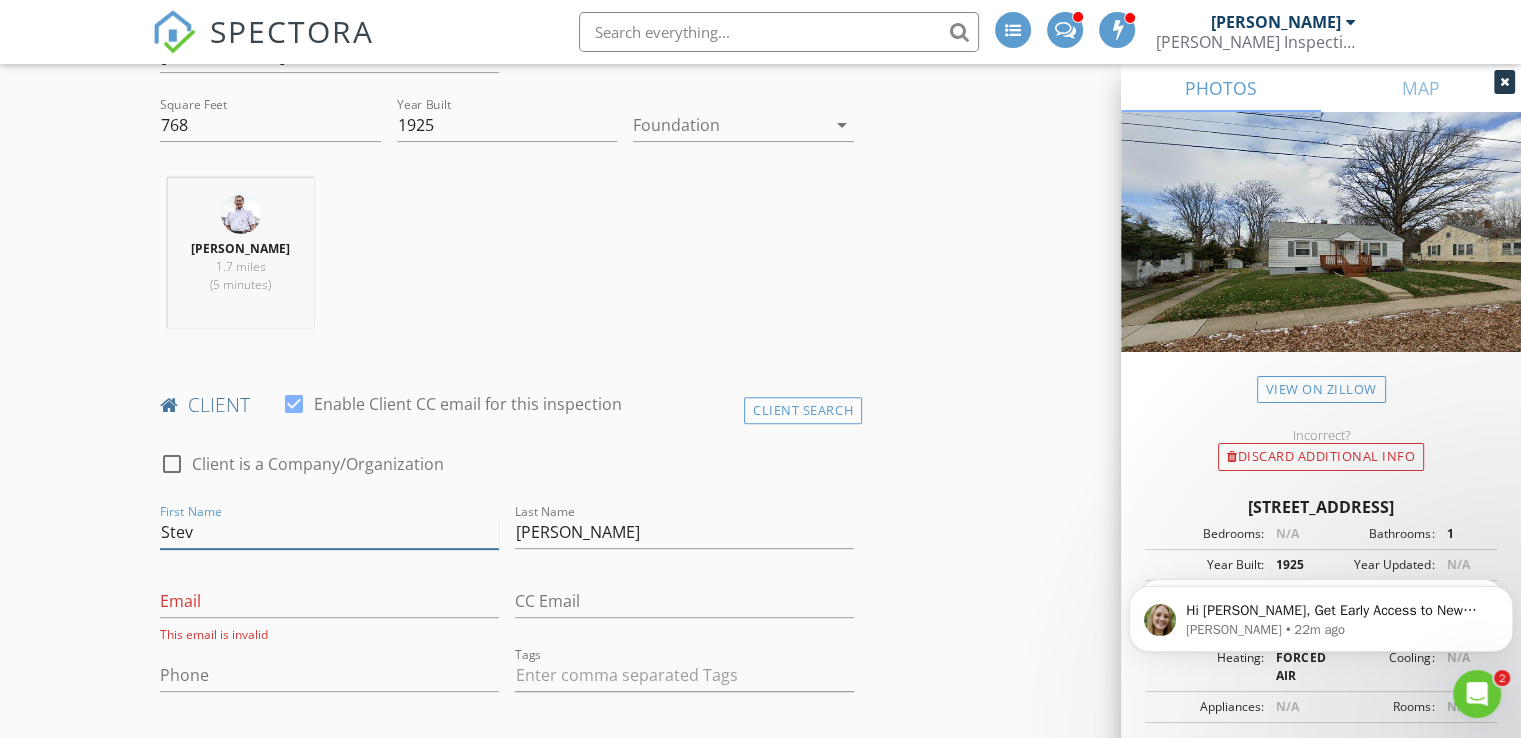 type on "Steve" 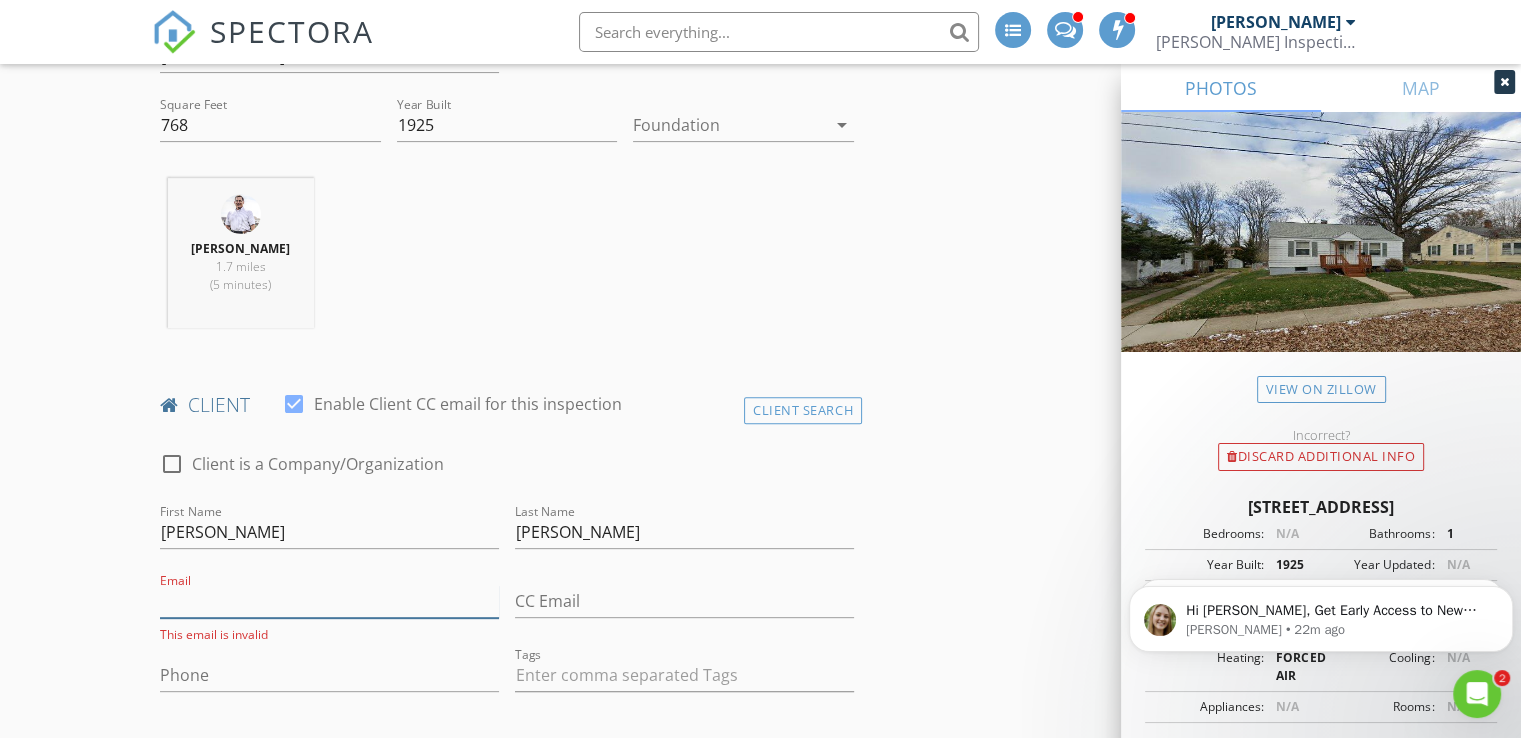 click on "Email" at bounding box center (329, 601) 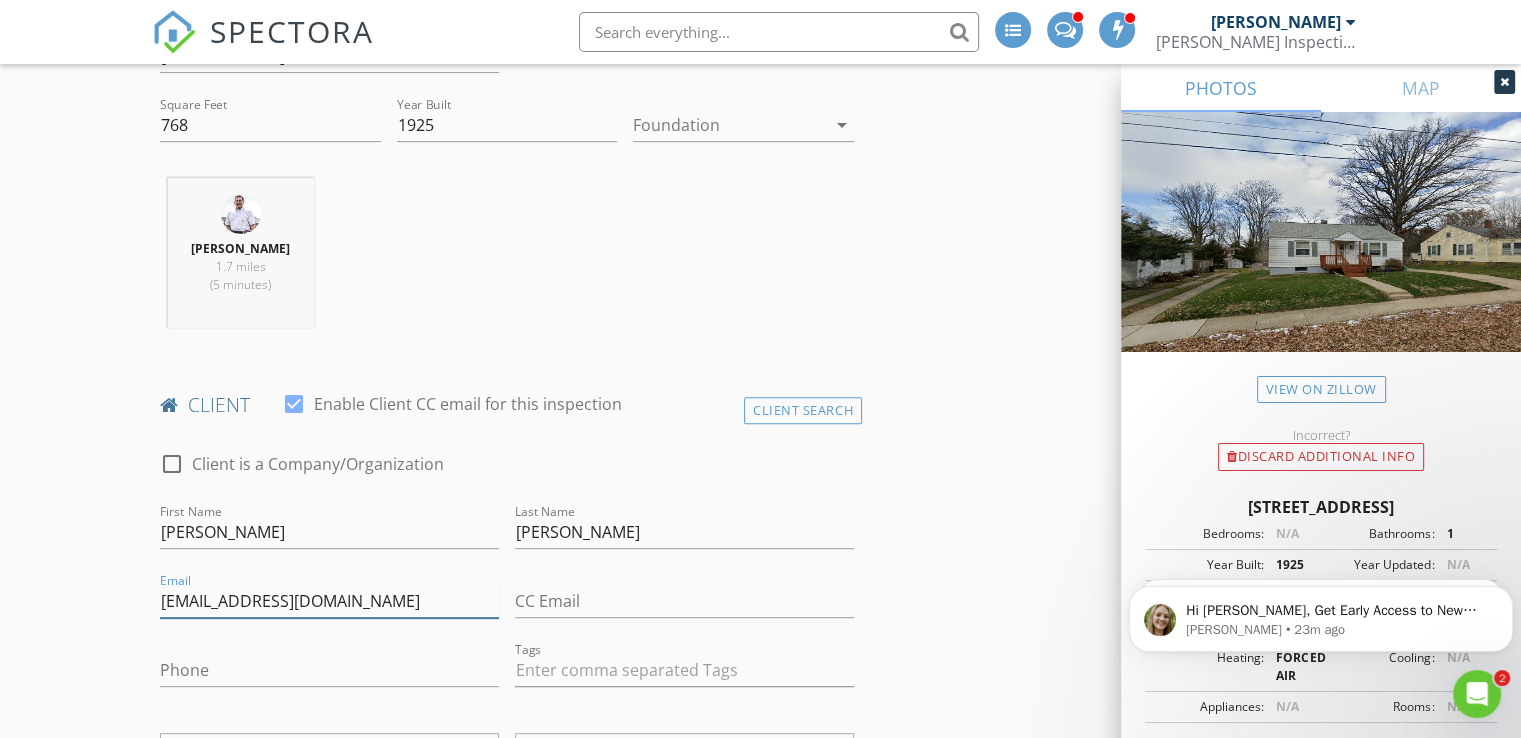 type on "mackshandymanservices@yahoo.com" 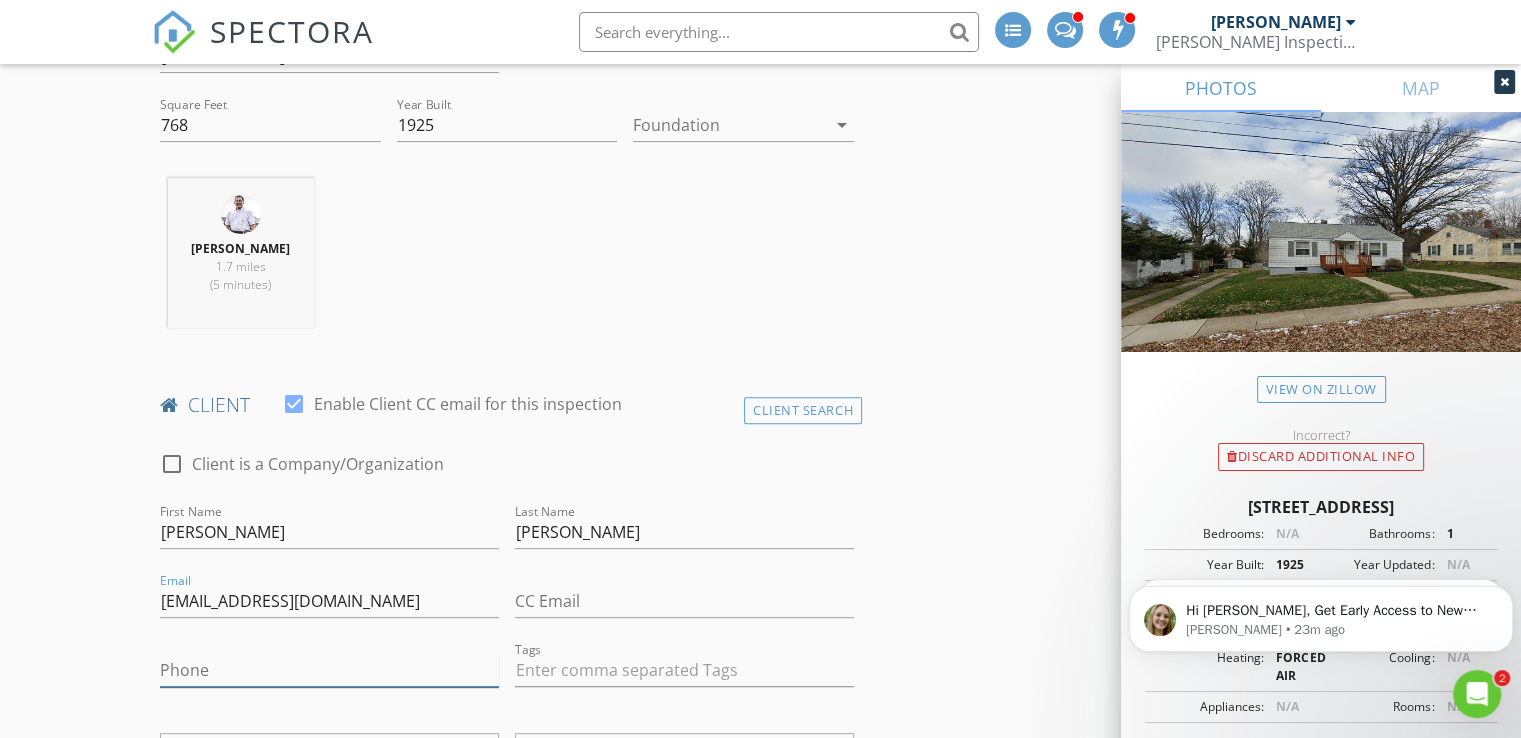 click on "Phone" at bounding box center (329, 670) 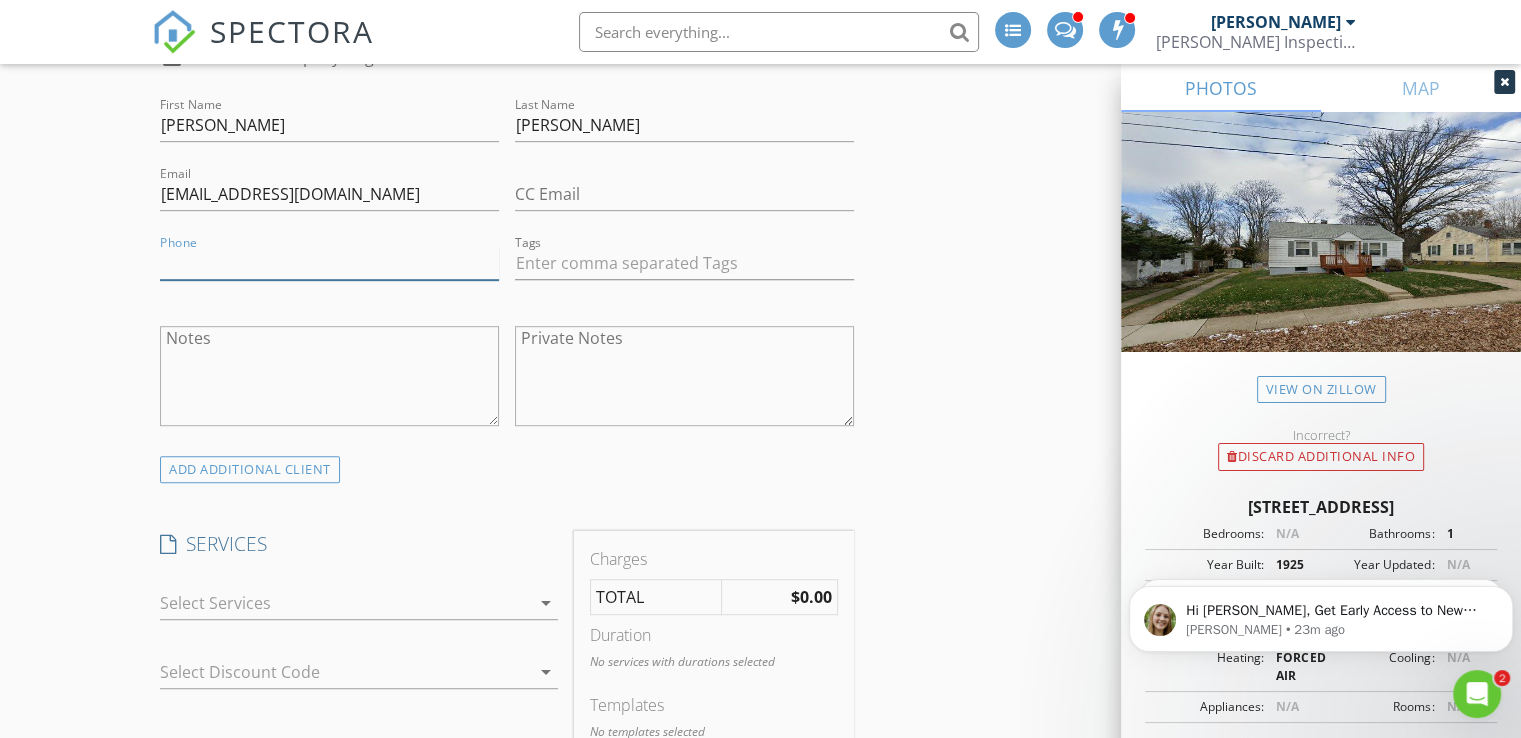 scroll, scrollTop: 1090, scrollLeft: 0, axis: vertical 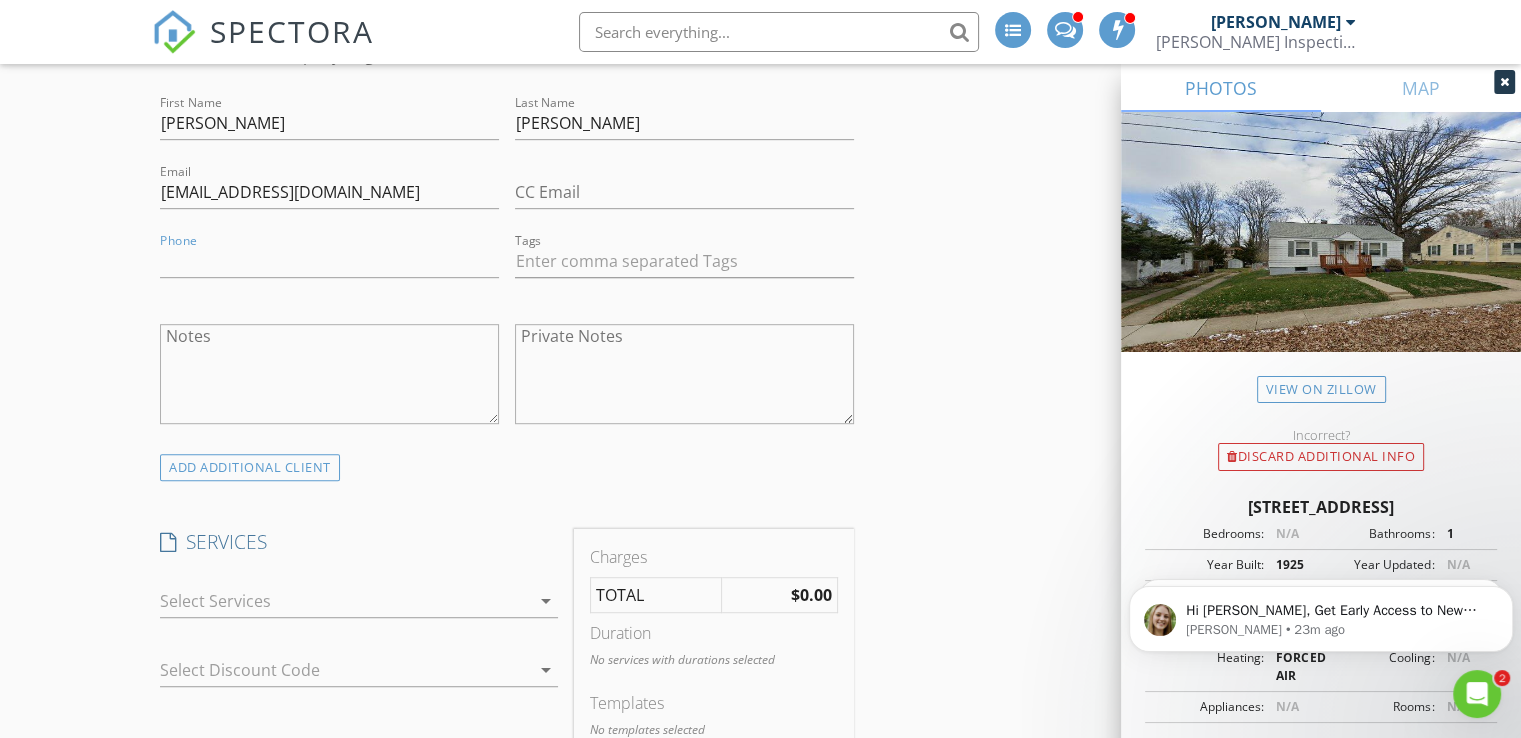 click at bounding box center (345, 601) 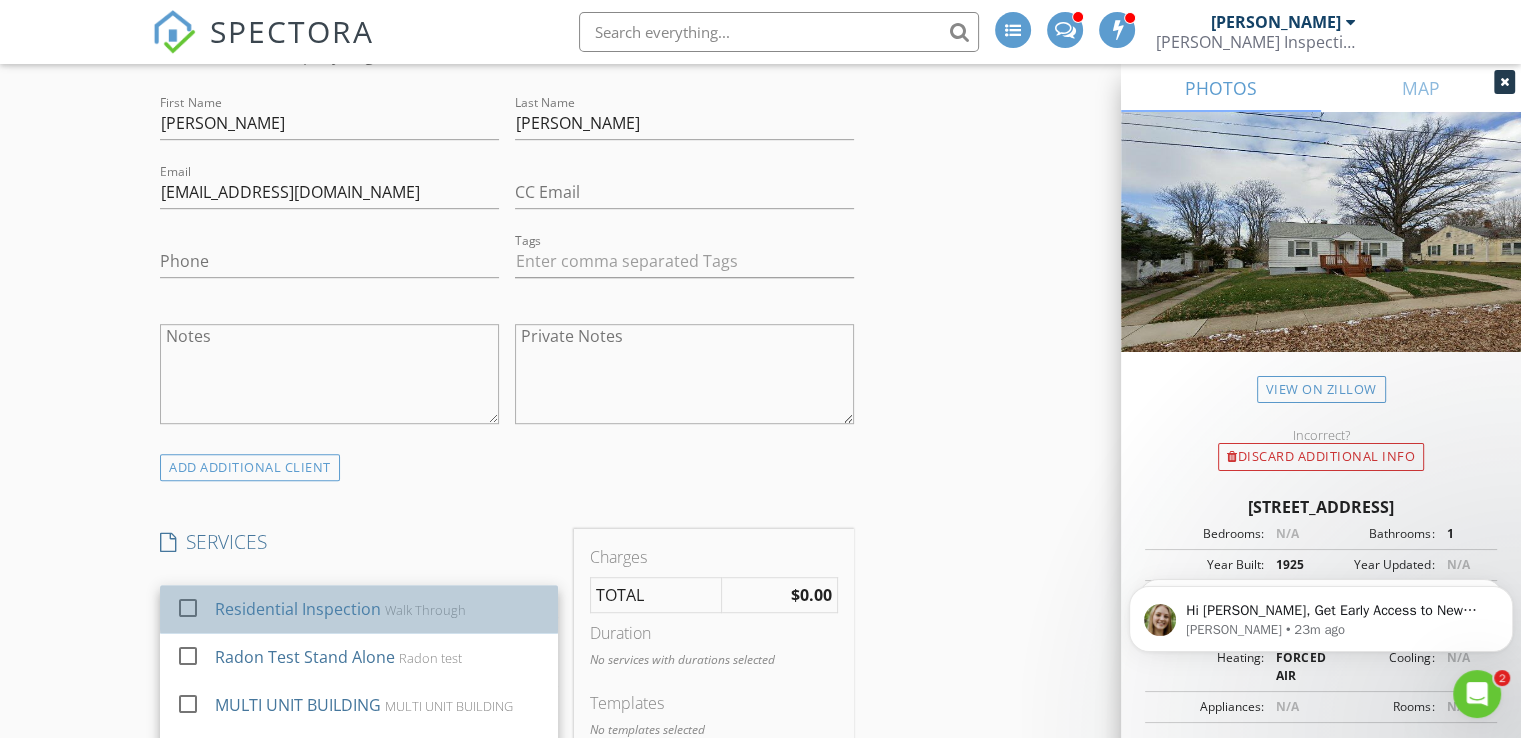 click on "Walk Through" at bounding box center (425, 610) 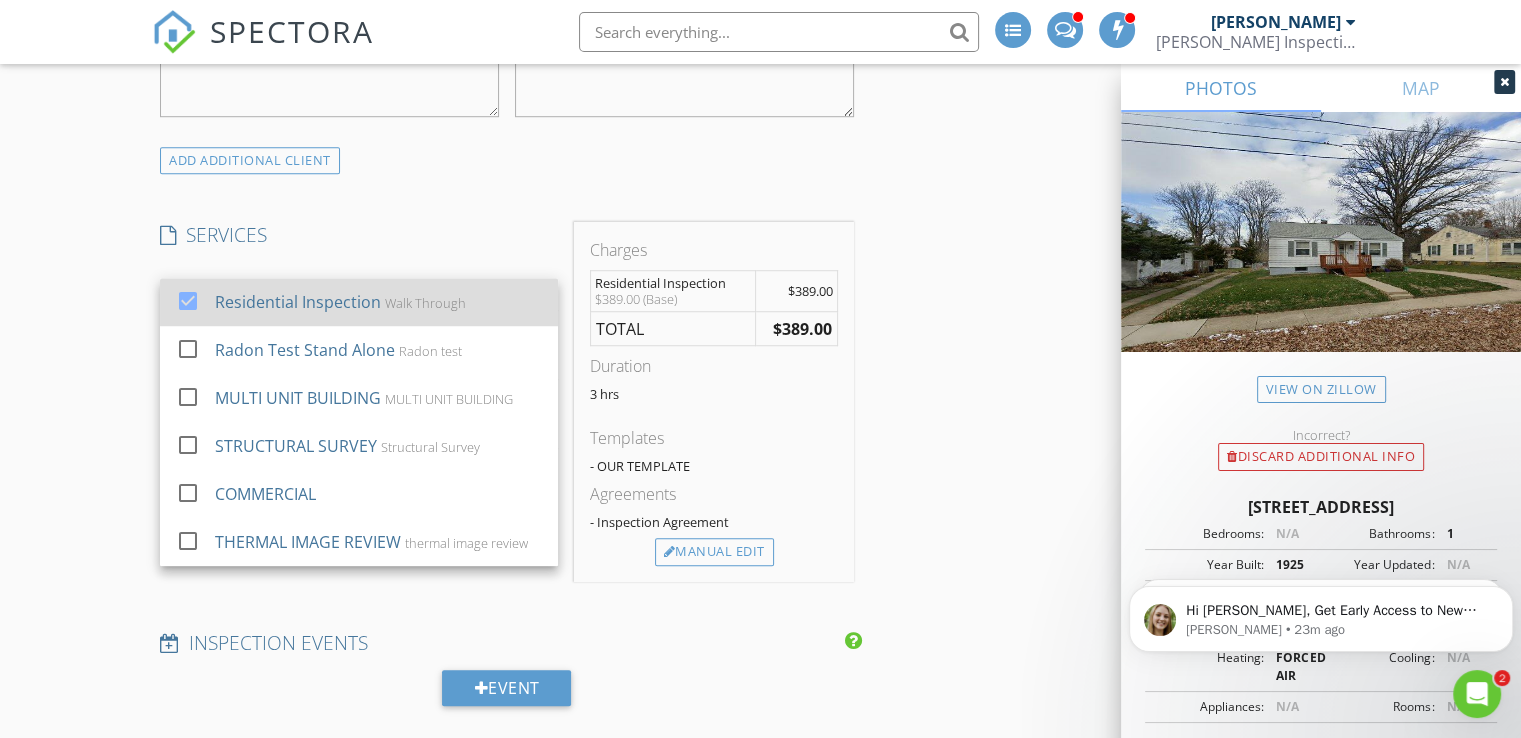 scroll, scrollTop: 1430, scrollLeft: 0, axis: vertical 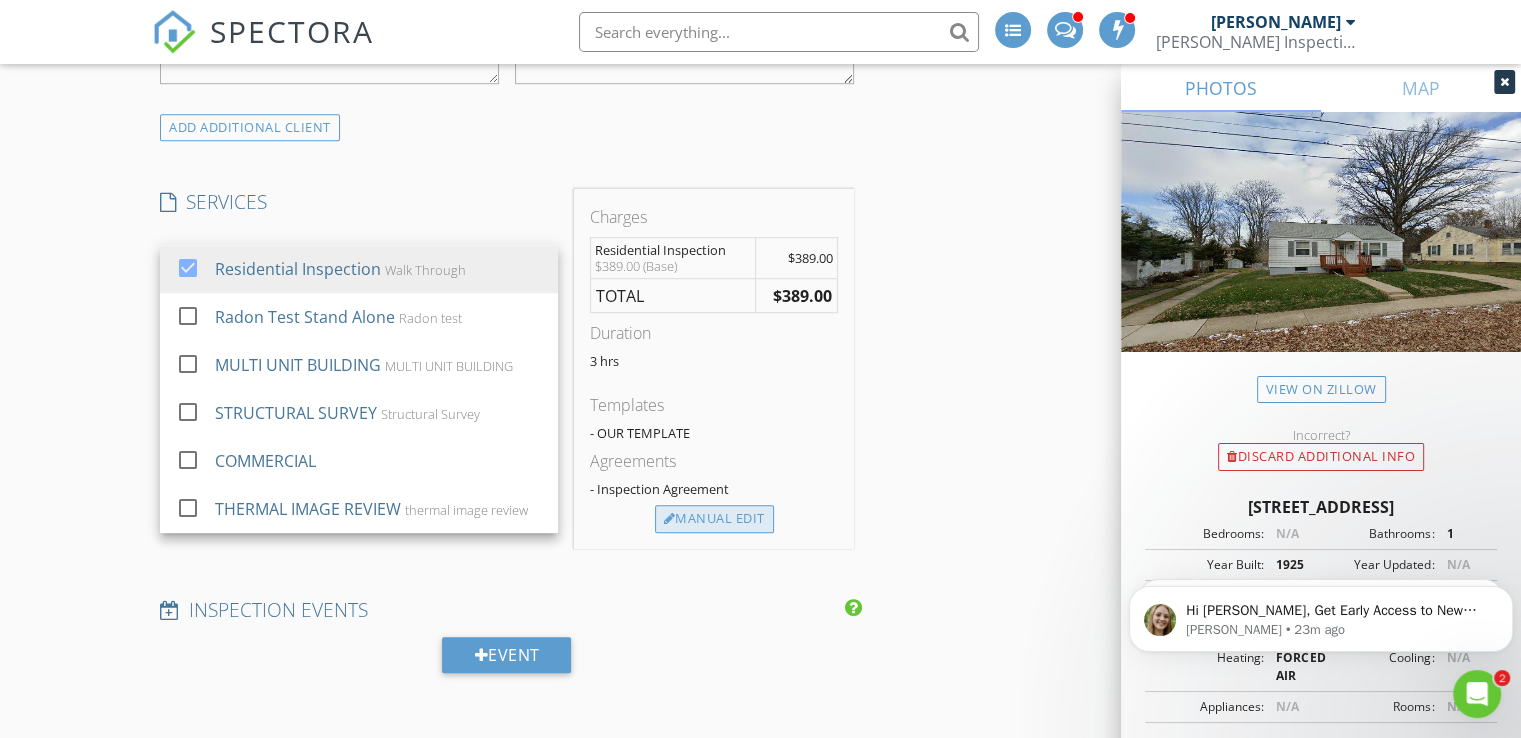 click on "Manual Edit" at bounding box center [714, 519] 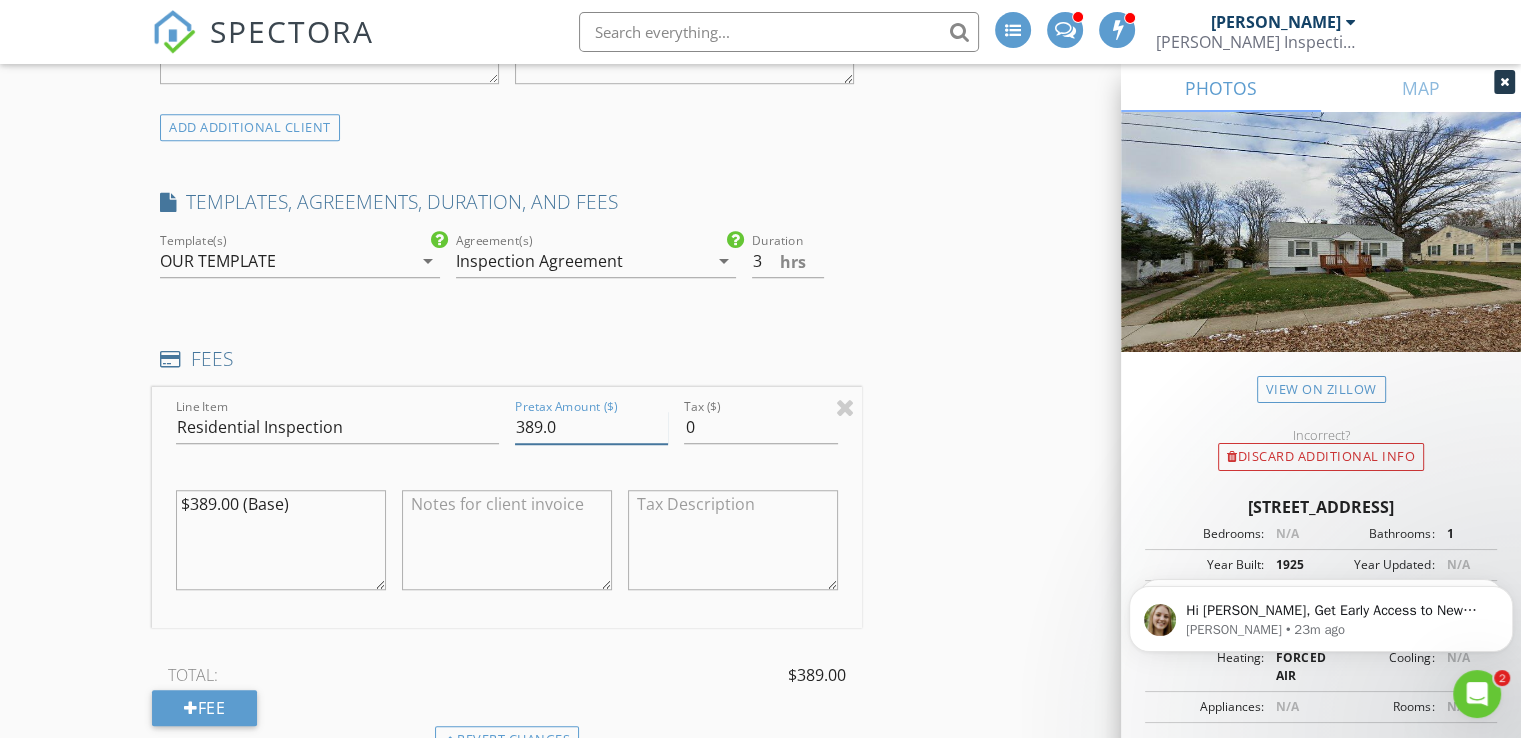 click on "389.0" at bounding box center (591, 427) 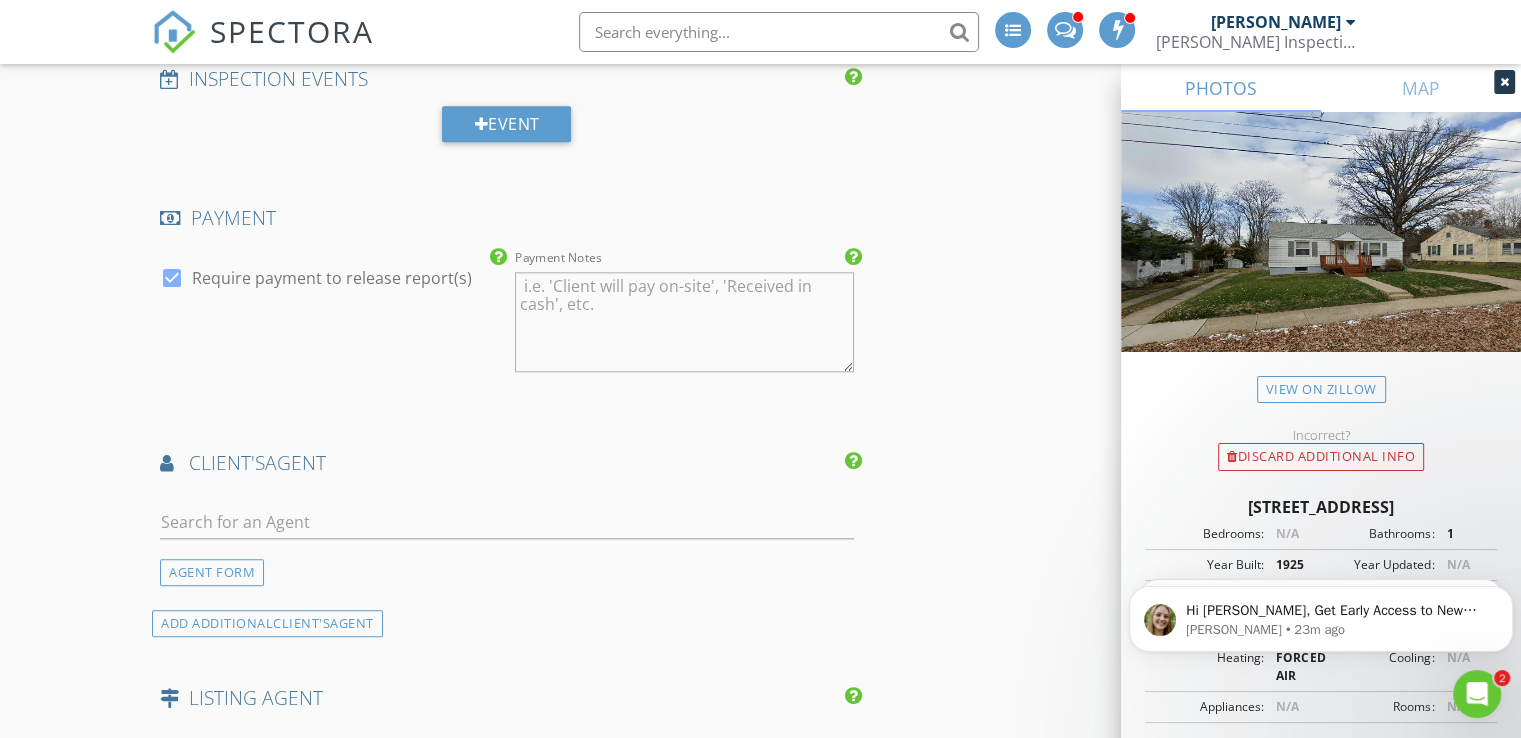 scroll, scrollTop: 2176, scrollLeft: 0, axis: vertical 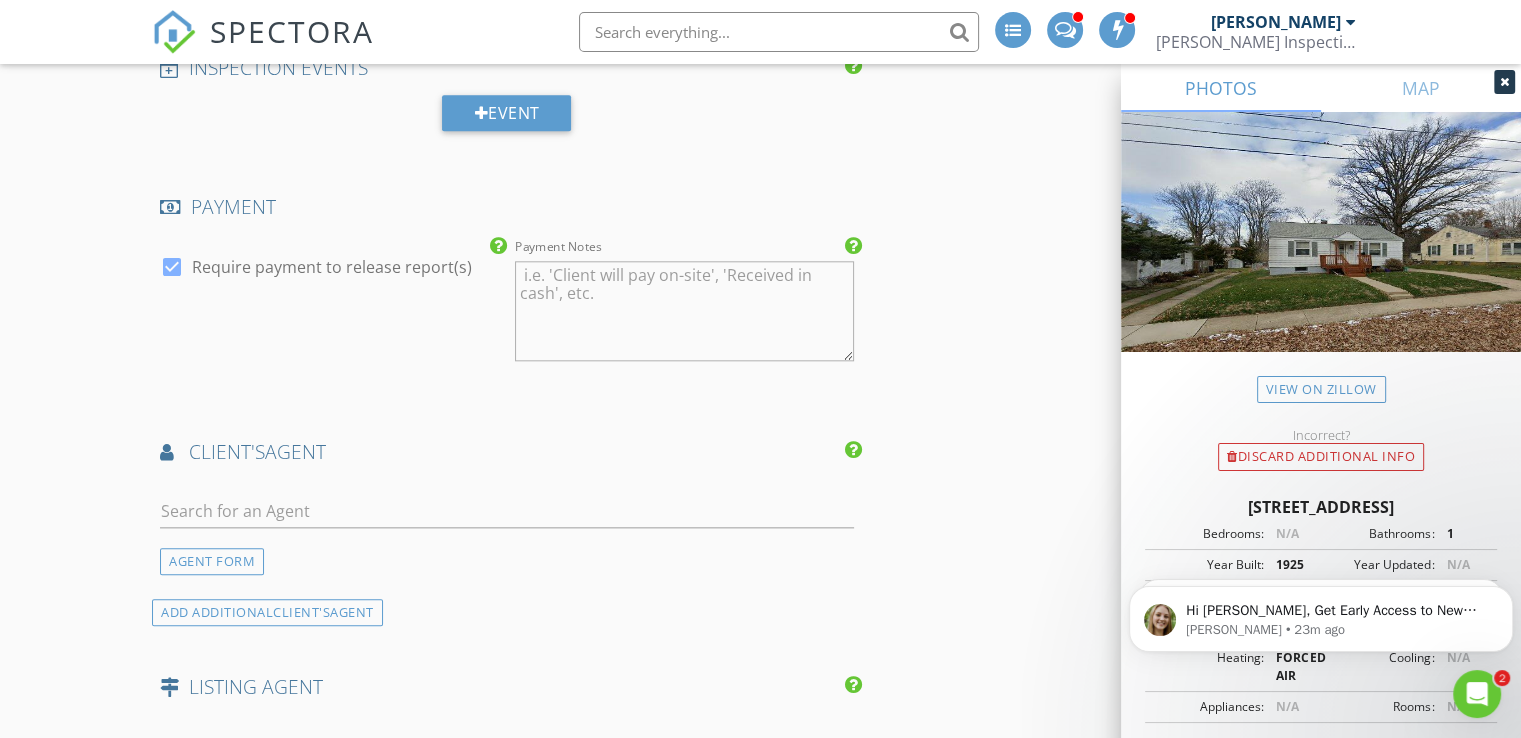 type on "385.0" 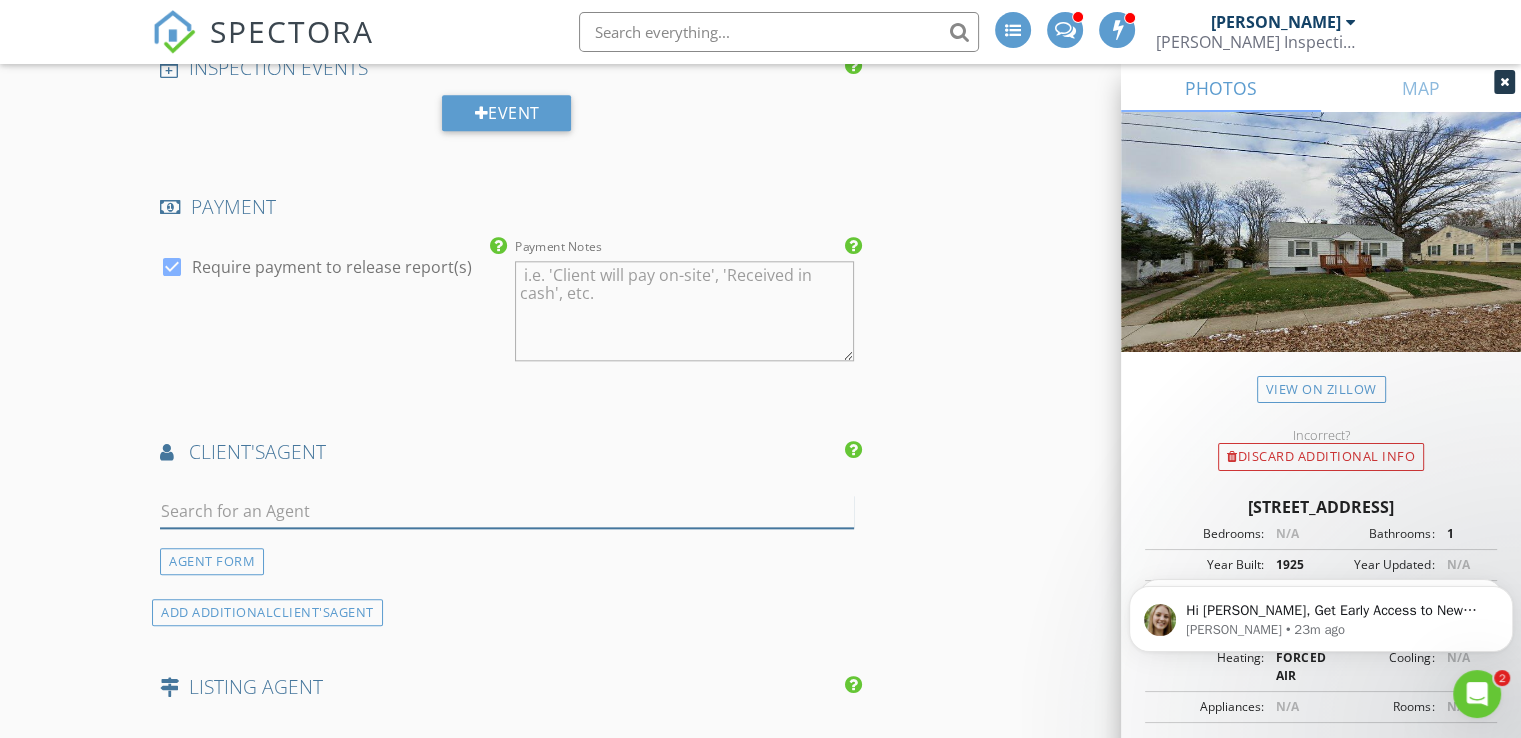 click at bounding box center (507, 511) 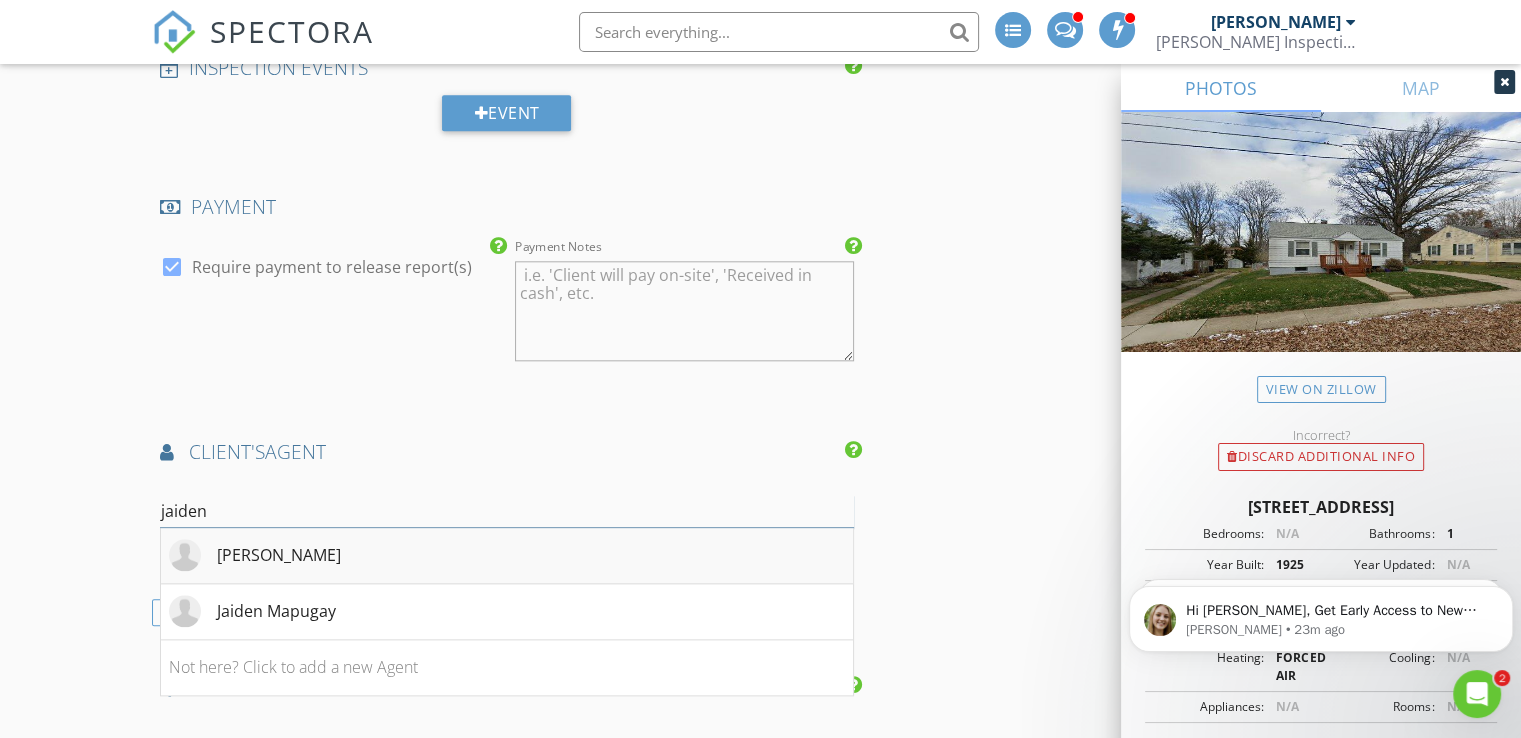 type on "jaiden" 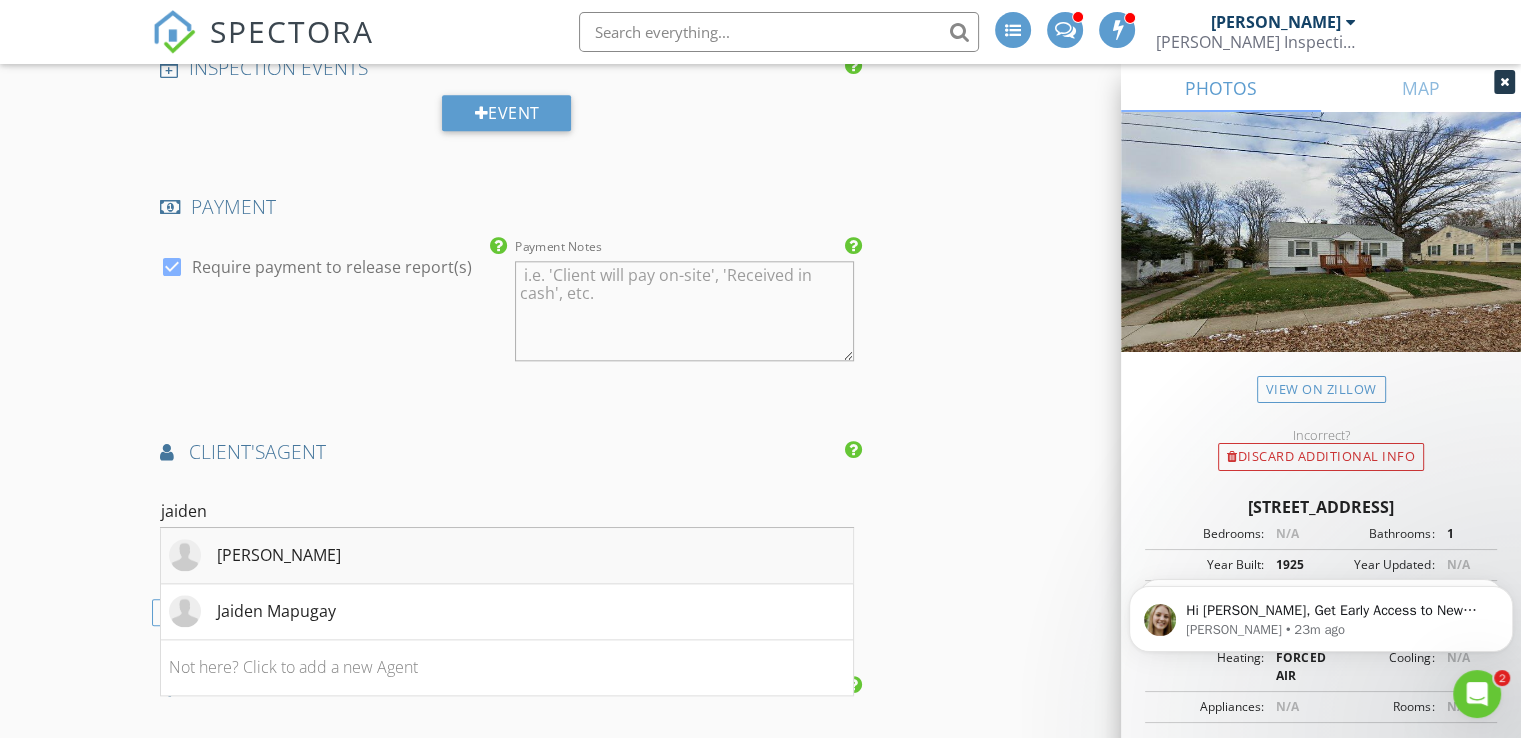 click on "Jaiden Snodgrass" at bounding box center [279, 555] 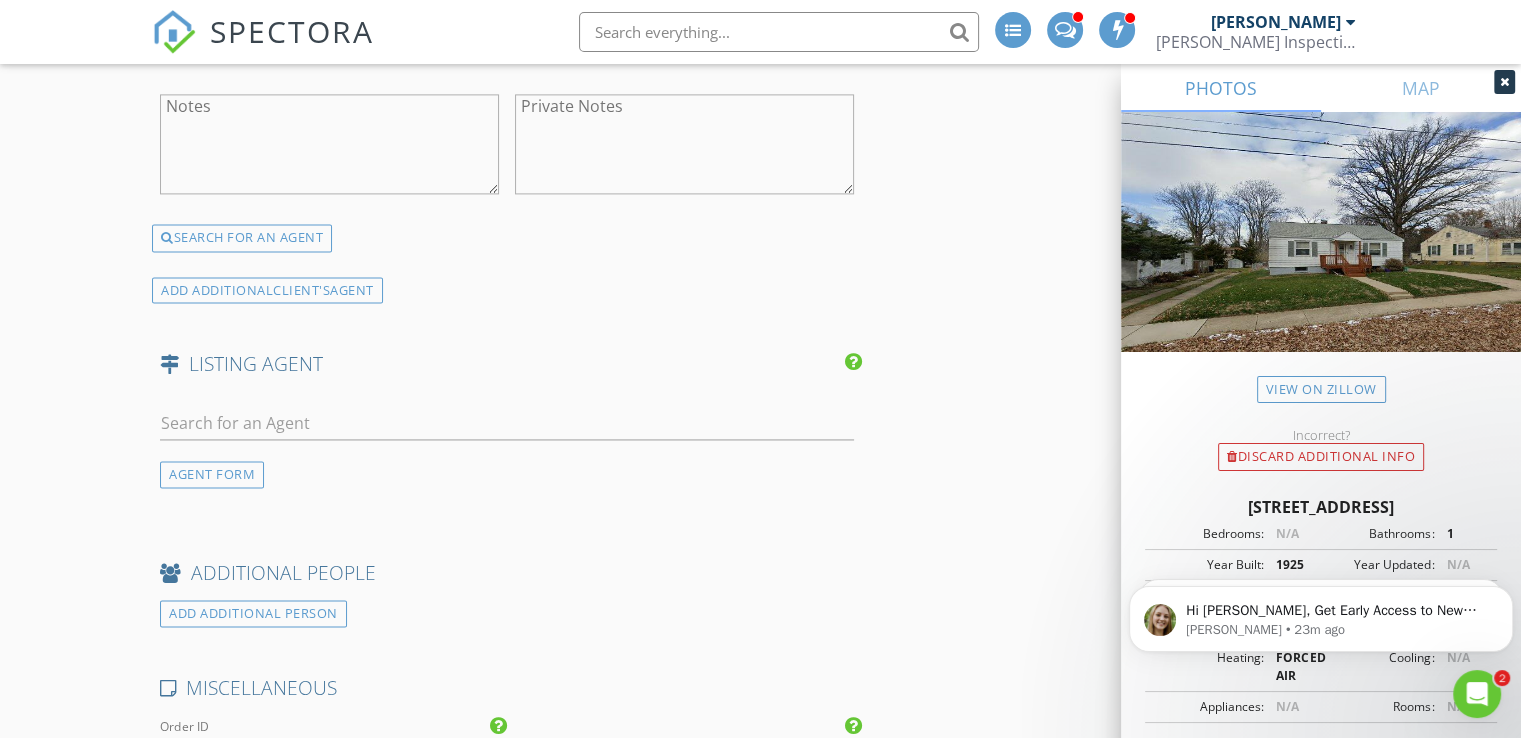 scroll, scrollTop: 2905, scrollLeft: 0, axis: vertical 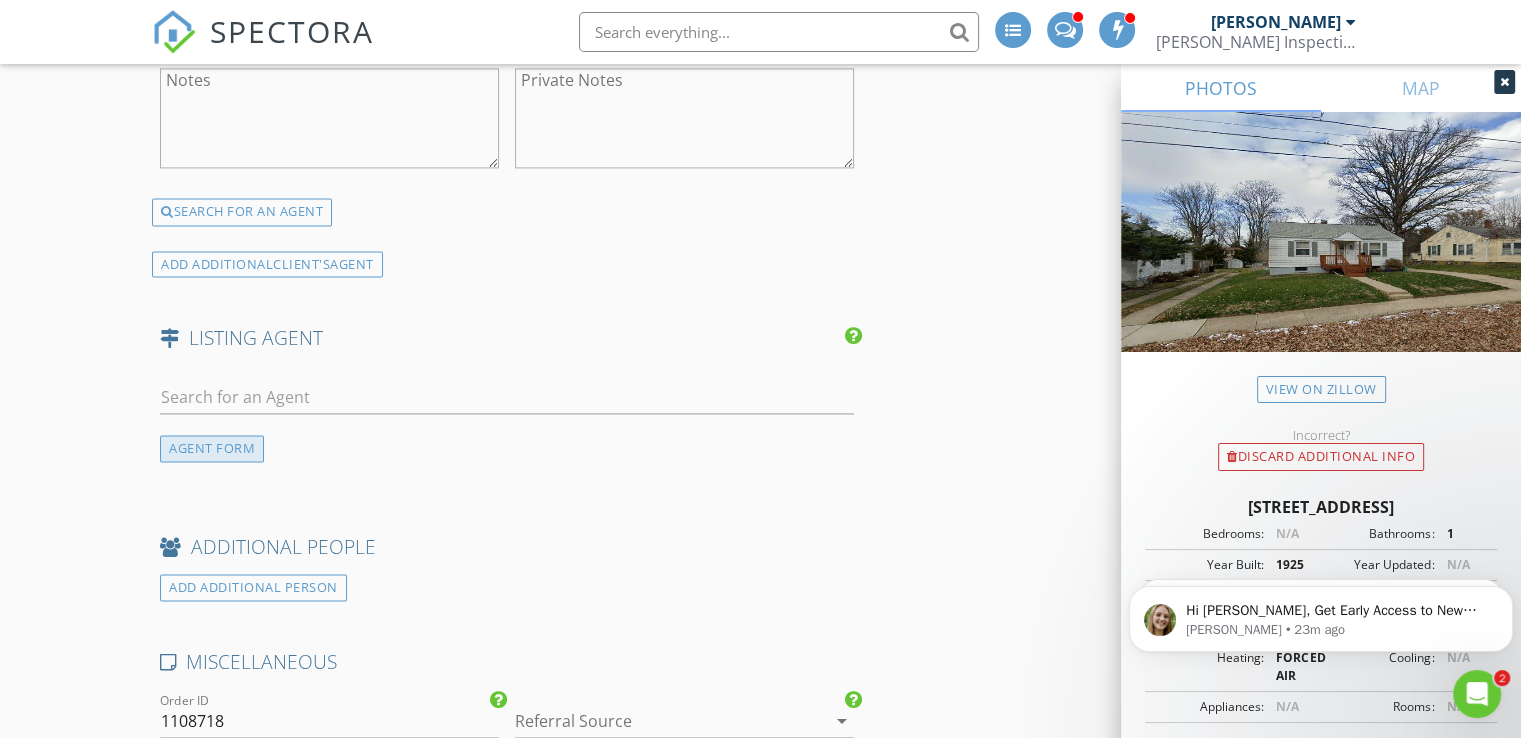 click on "AGENT FORM" at bounding box center (212, 448) 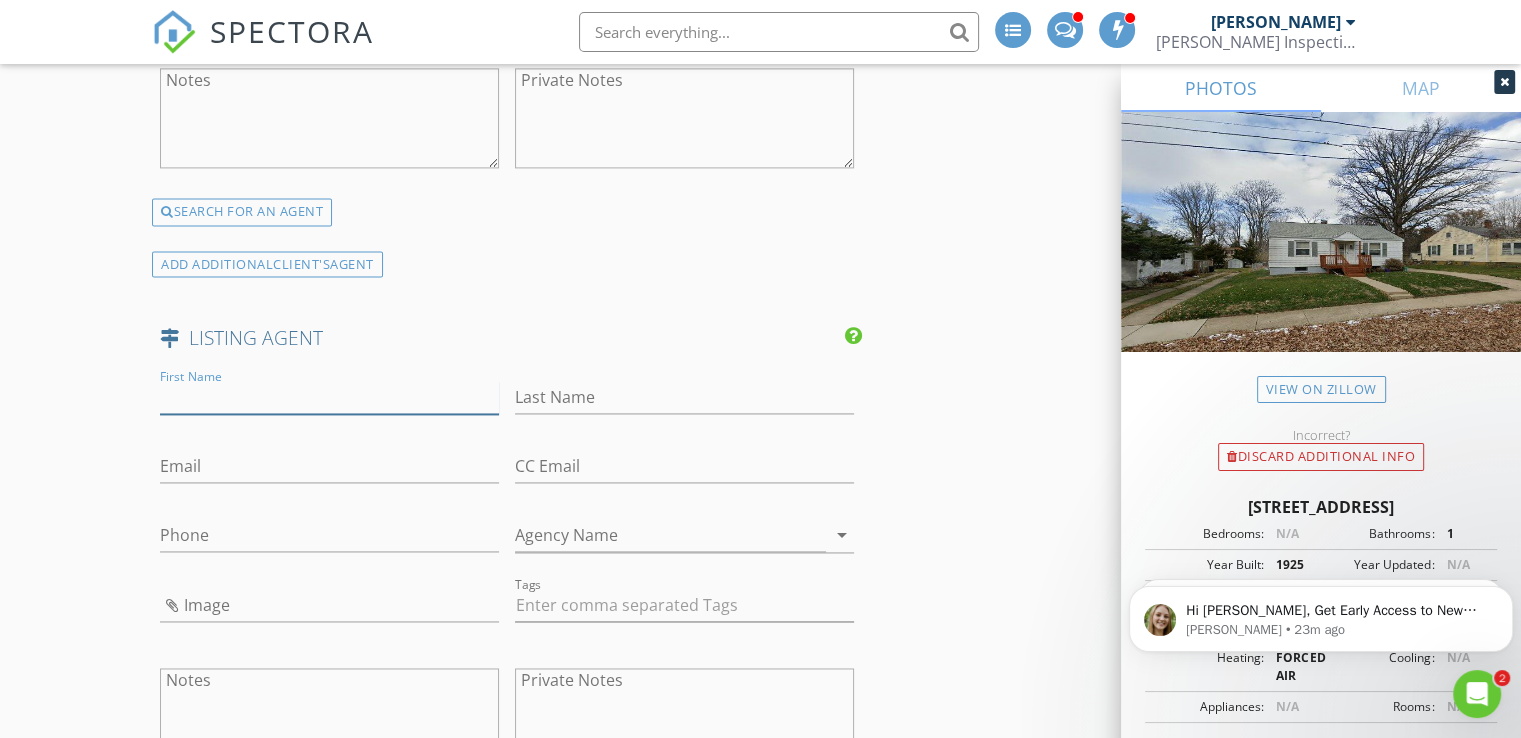 click on "First Name" at bounding box center (329, 397) 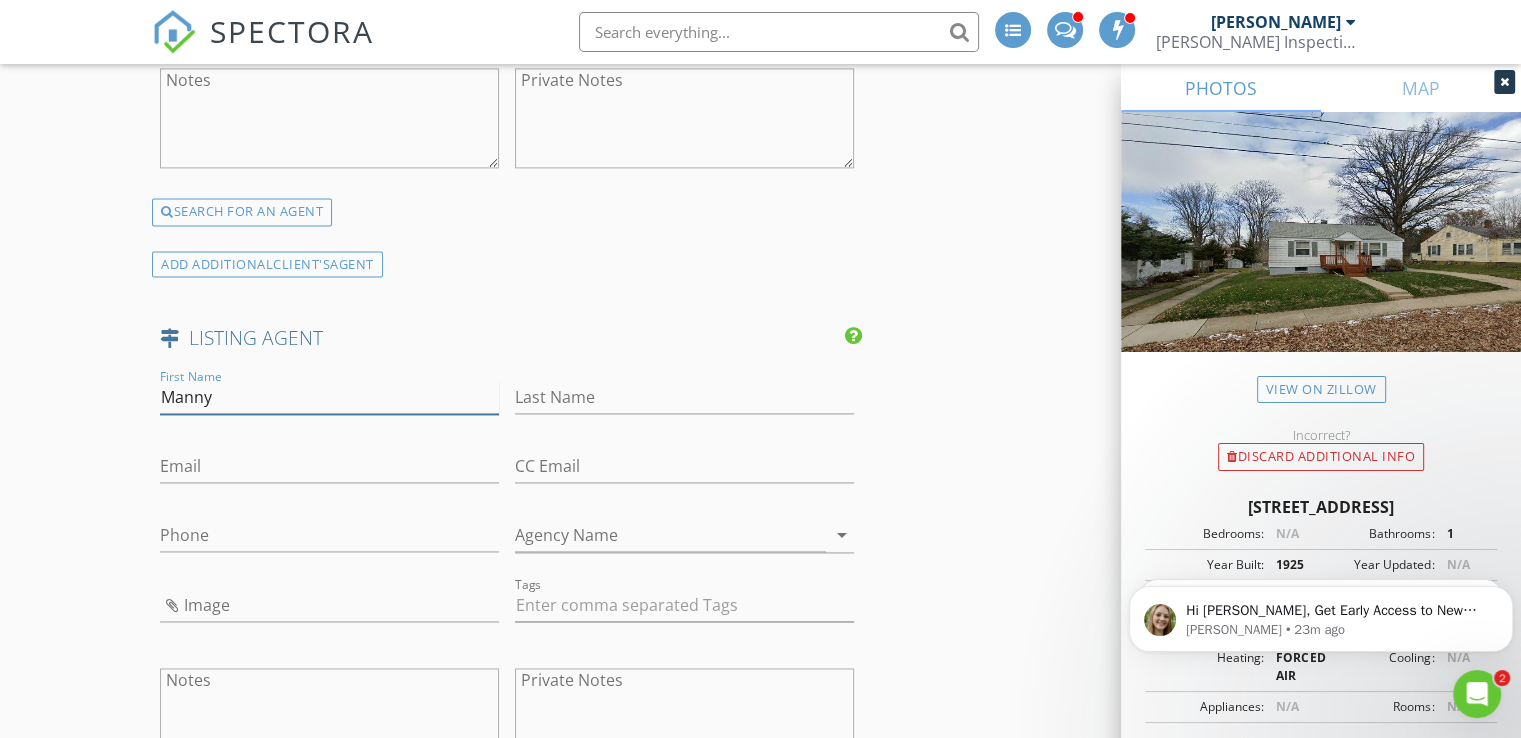 type on "Manny" 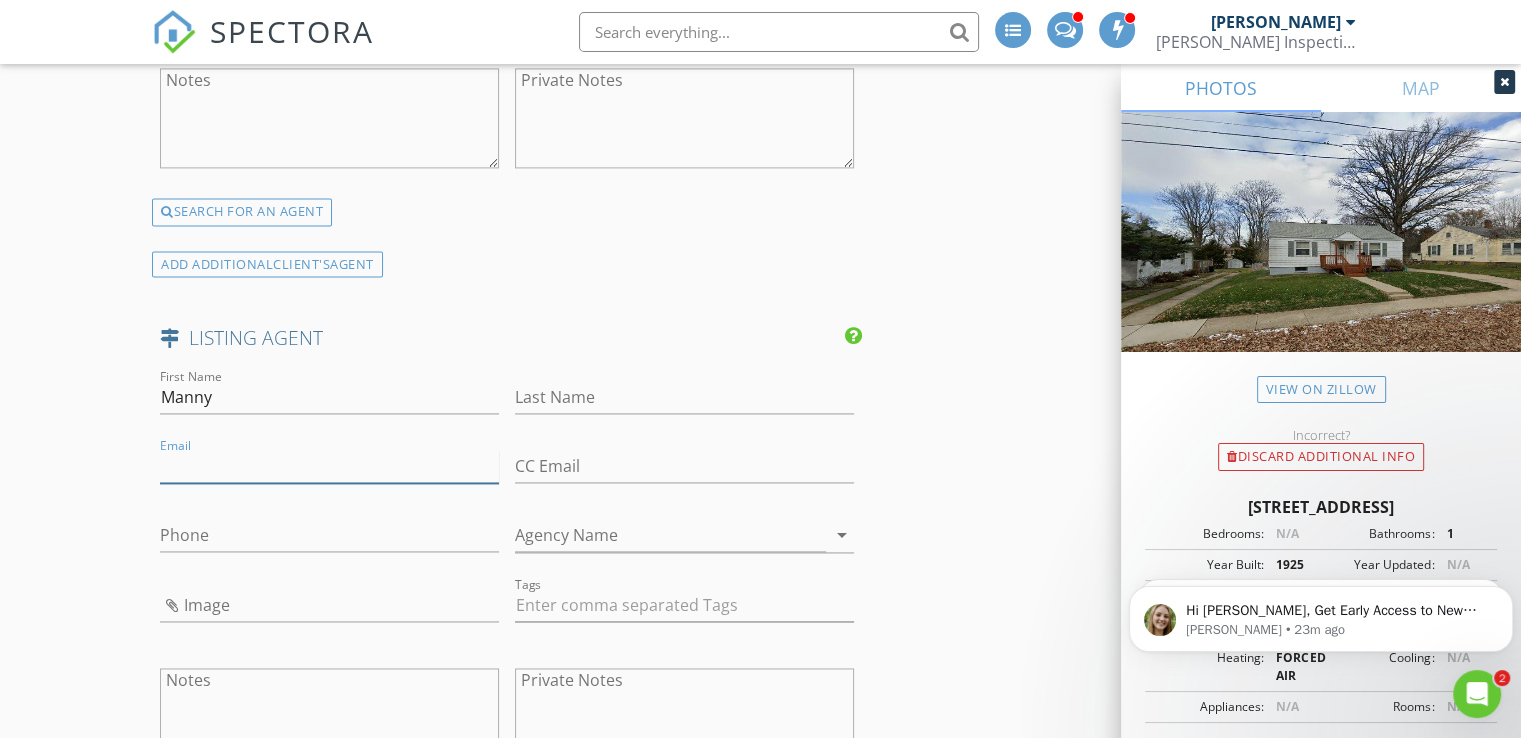 click on "Email" at bounding box center (329, 466) 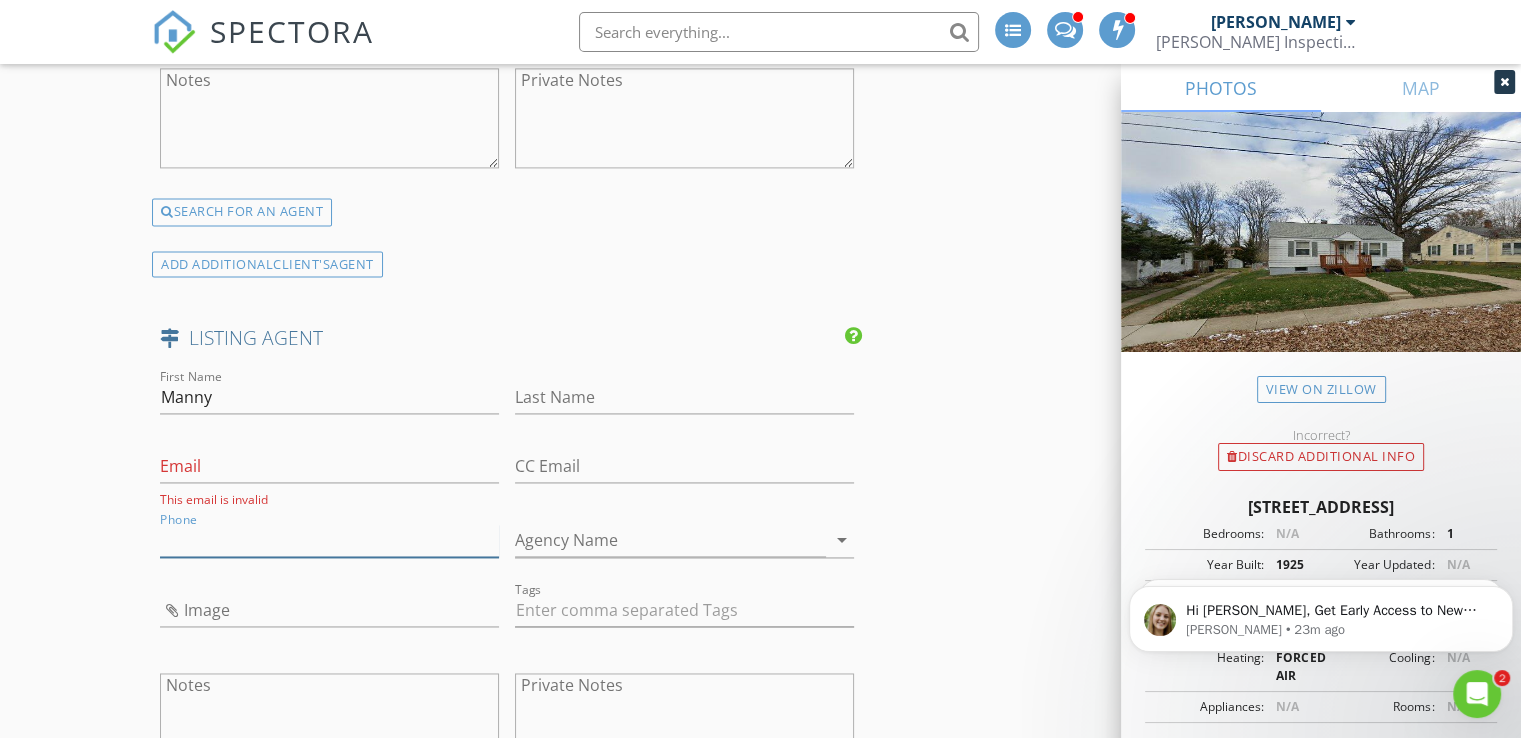 click on "Phone" at bounding box center (329, 540) 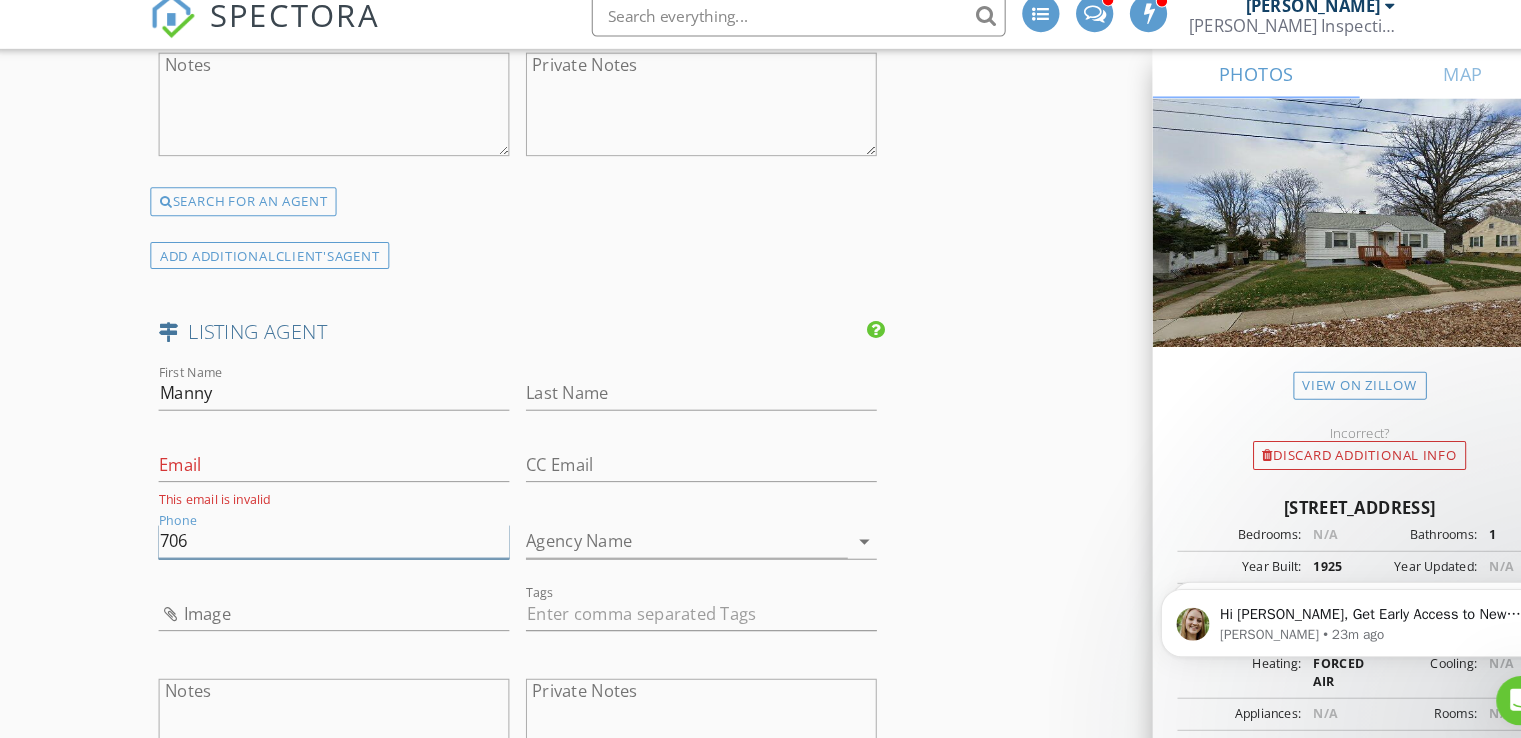 scroll, scrollTop: 2905, scrollLeft: 0, axis: vertical 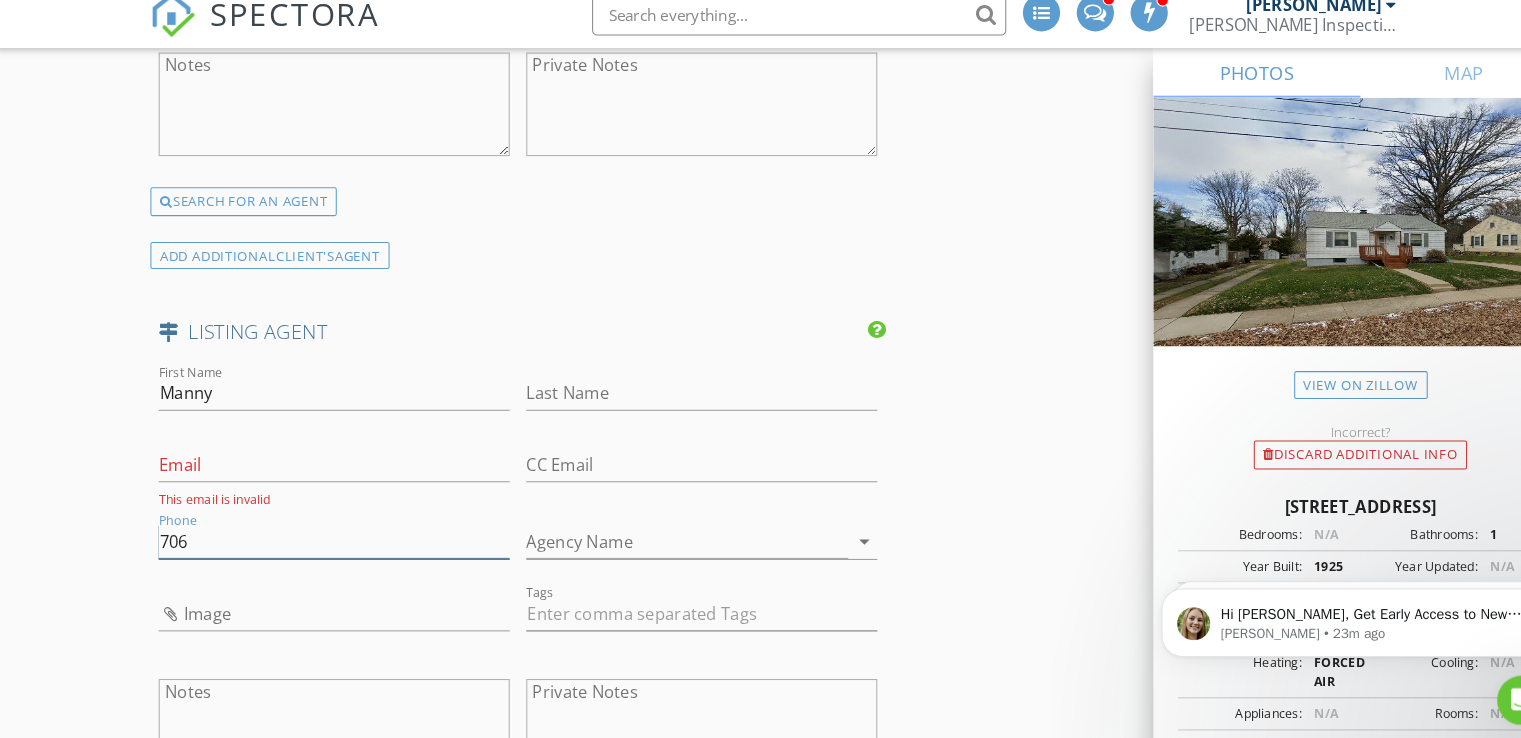 click on "706" at bounding box center (329, 540) 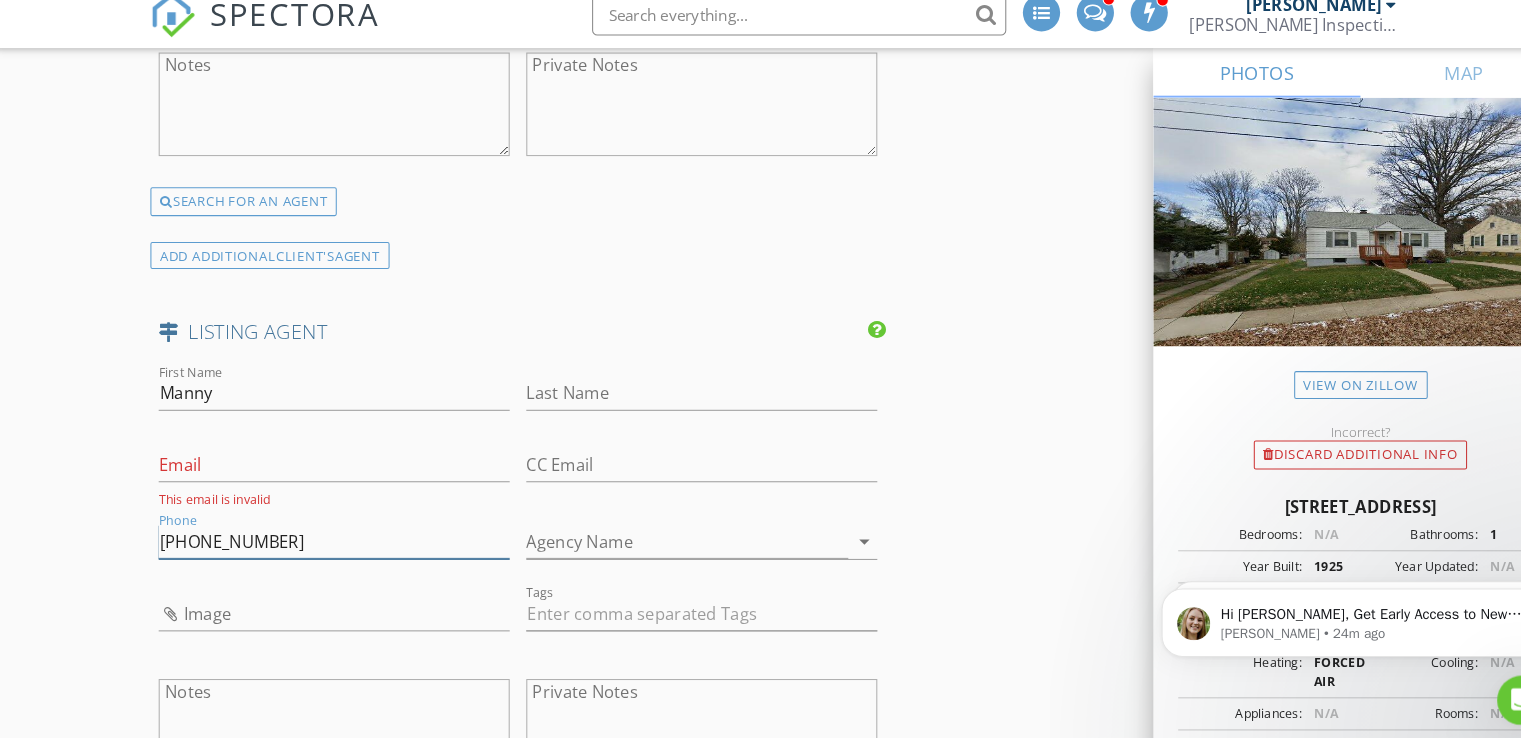 click on "370-629-07" at bounding box center [329, 540] 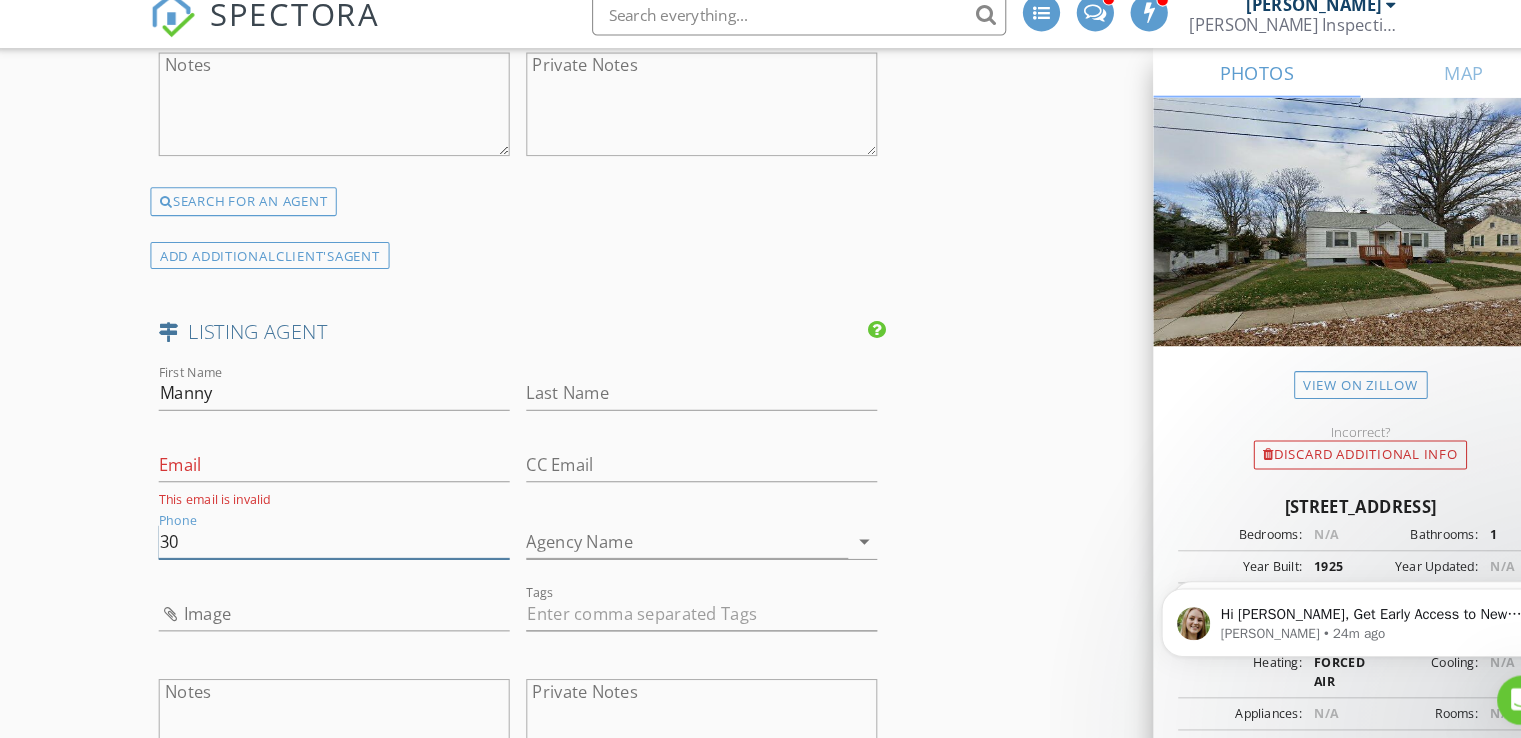 type on "3" 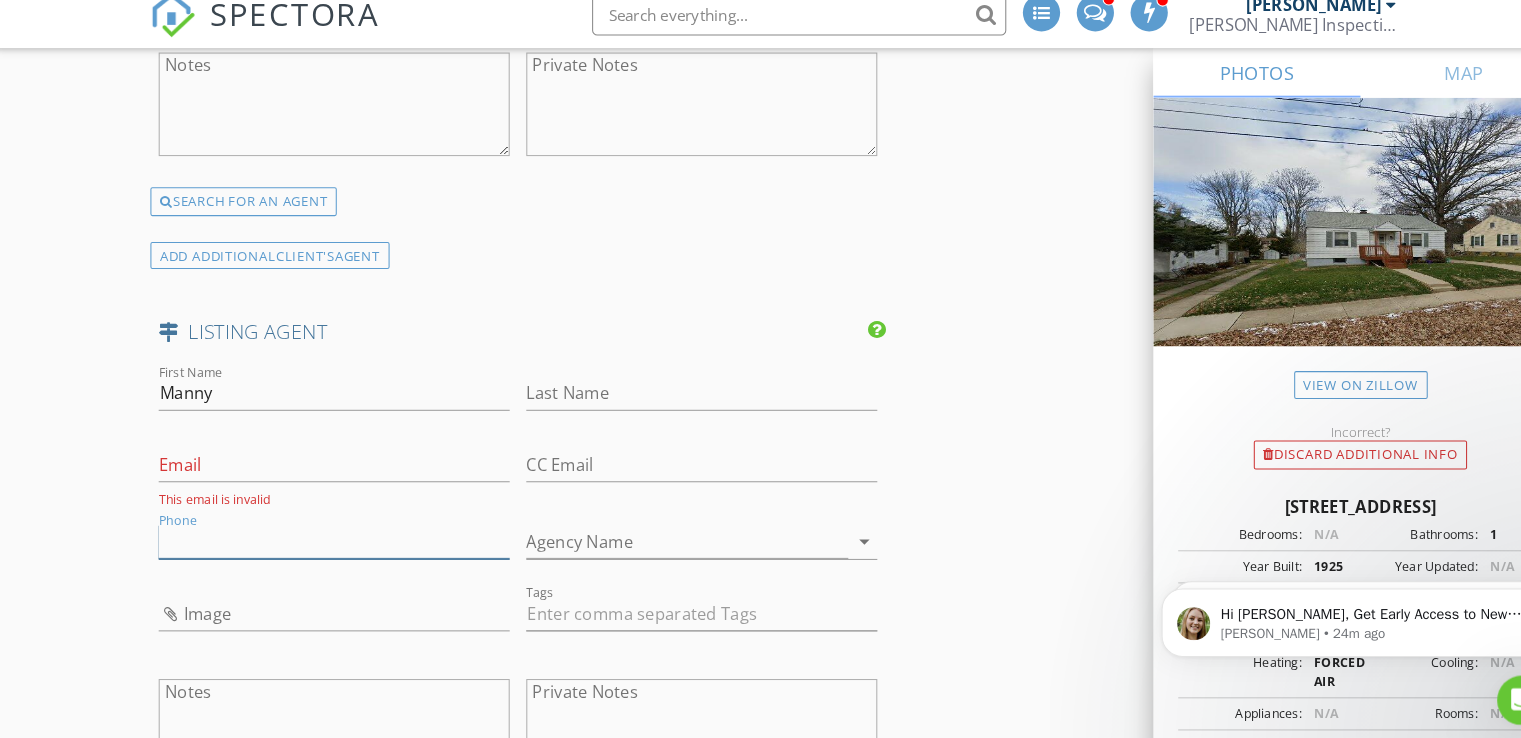 click on "Phone" at bounding box center [329, 540] 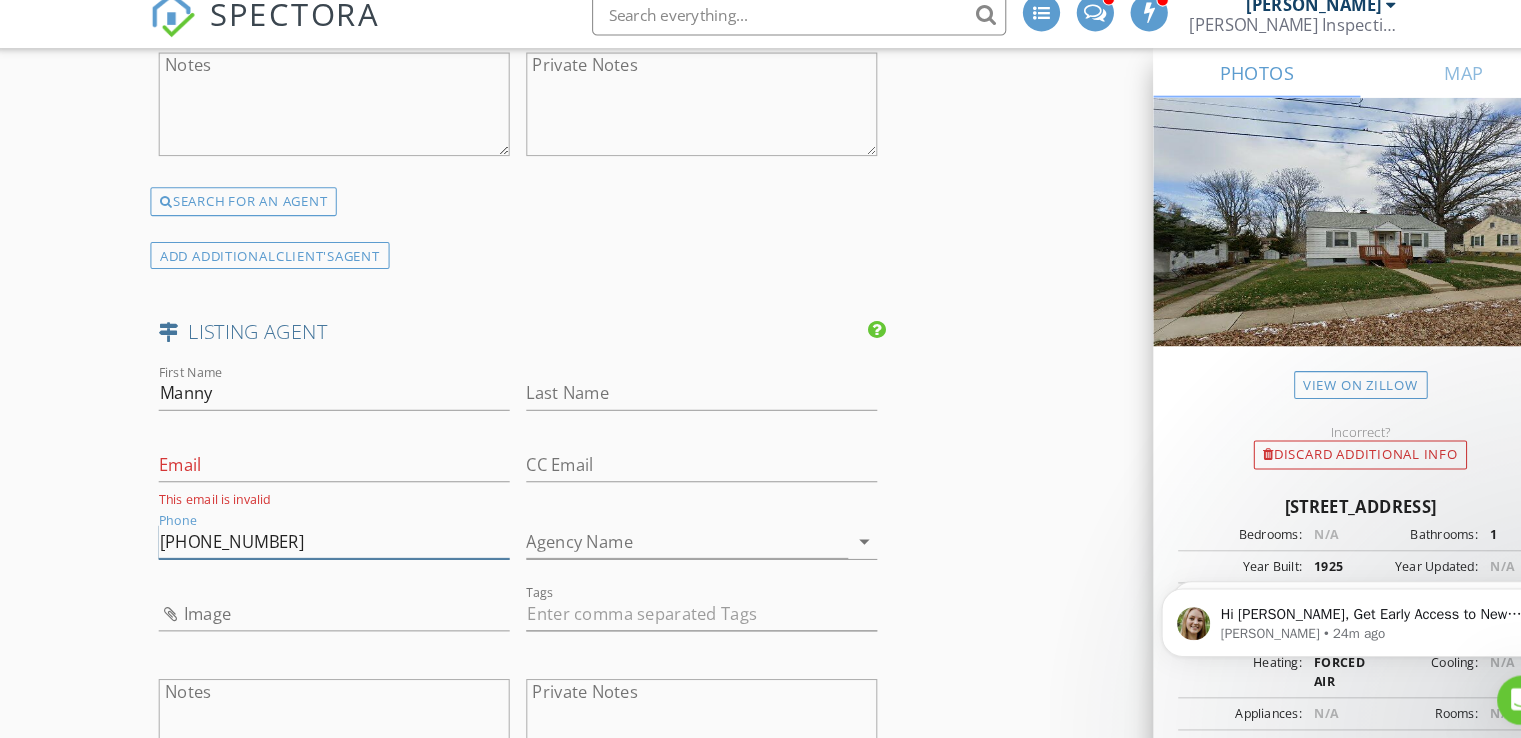 type on "309-706-2907" 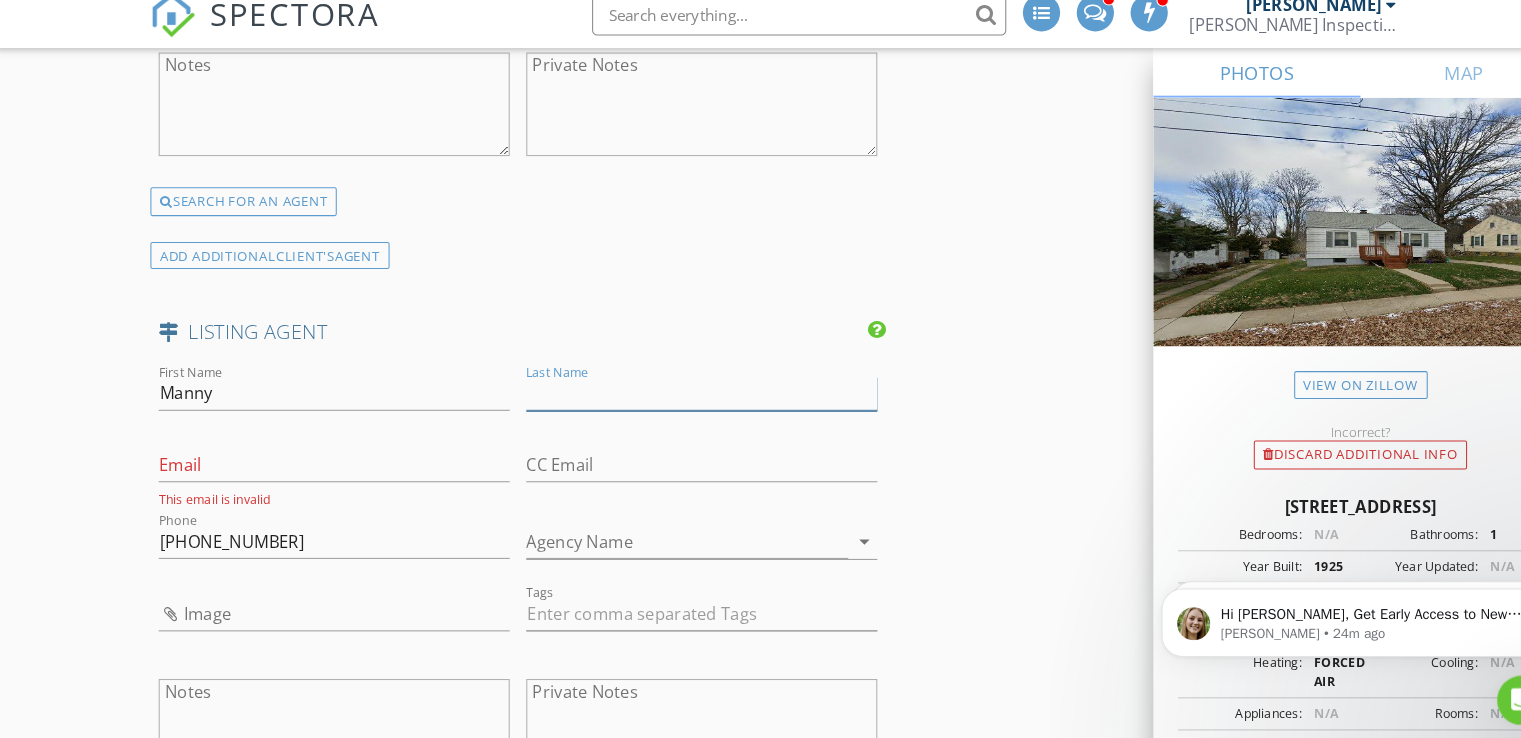 click on "Last Name" at bounding box center [684, 397] 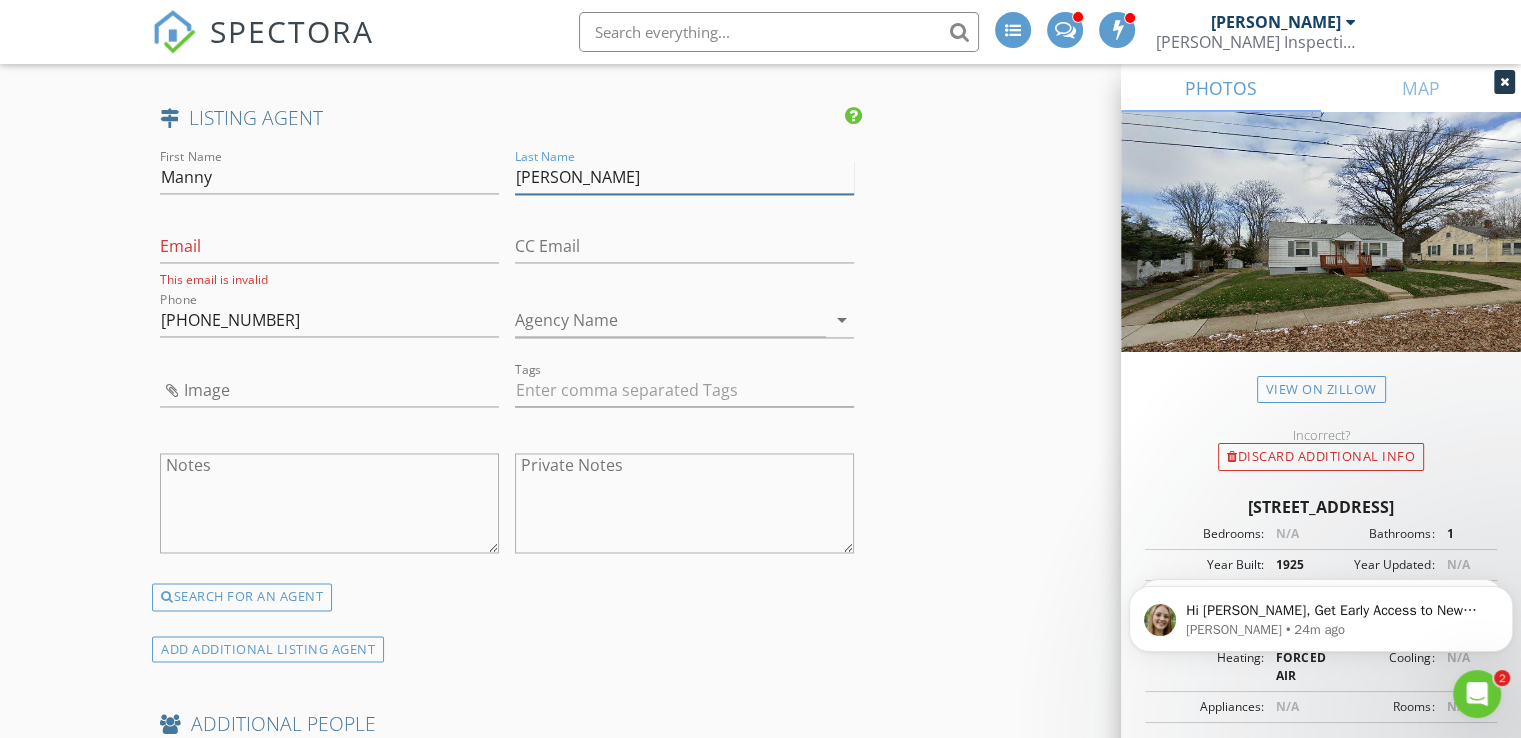 scroll, scrollTop: 3138, scrollLeft: 0, axis: vertical 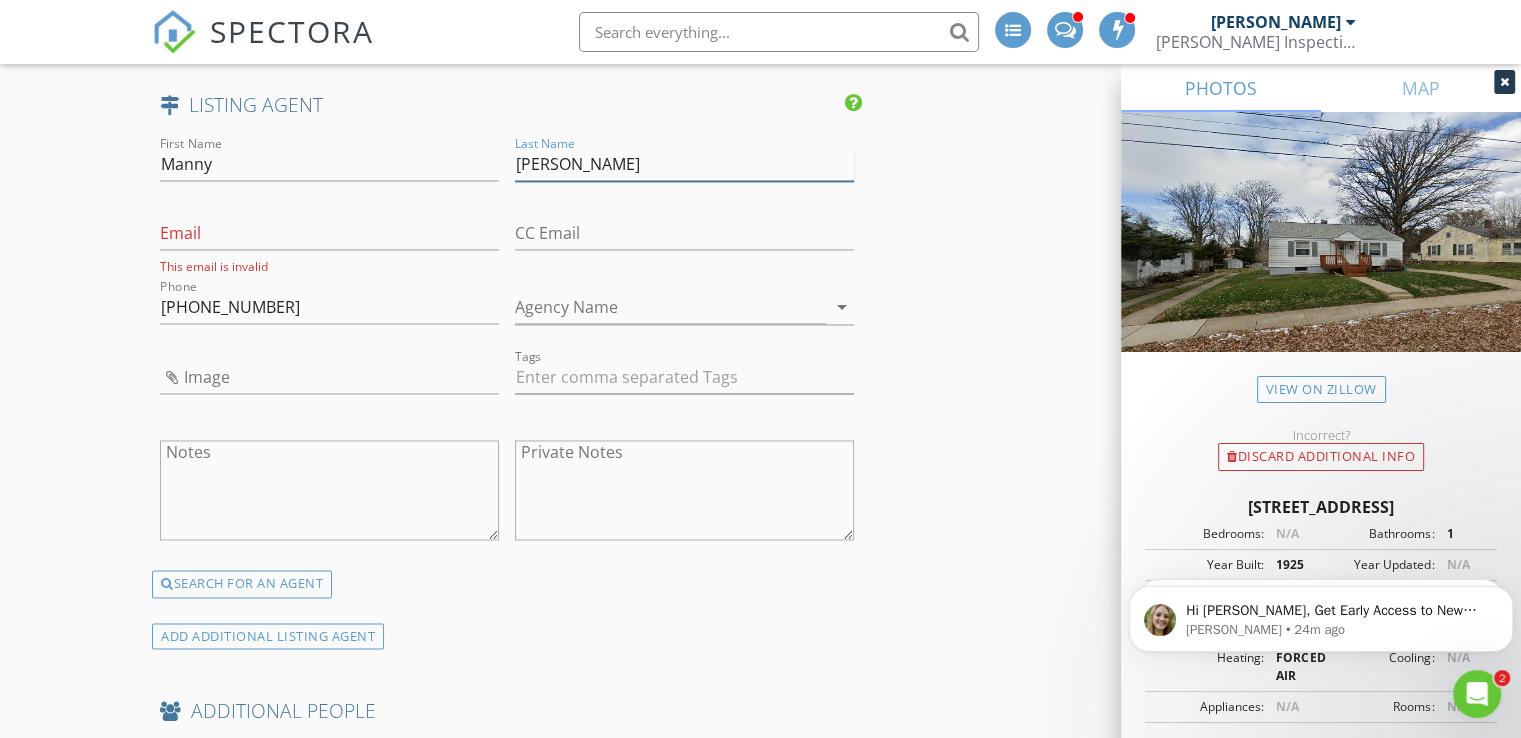 type on "Cordero" 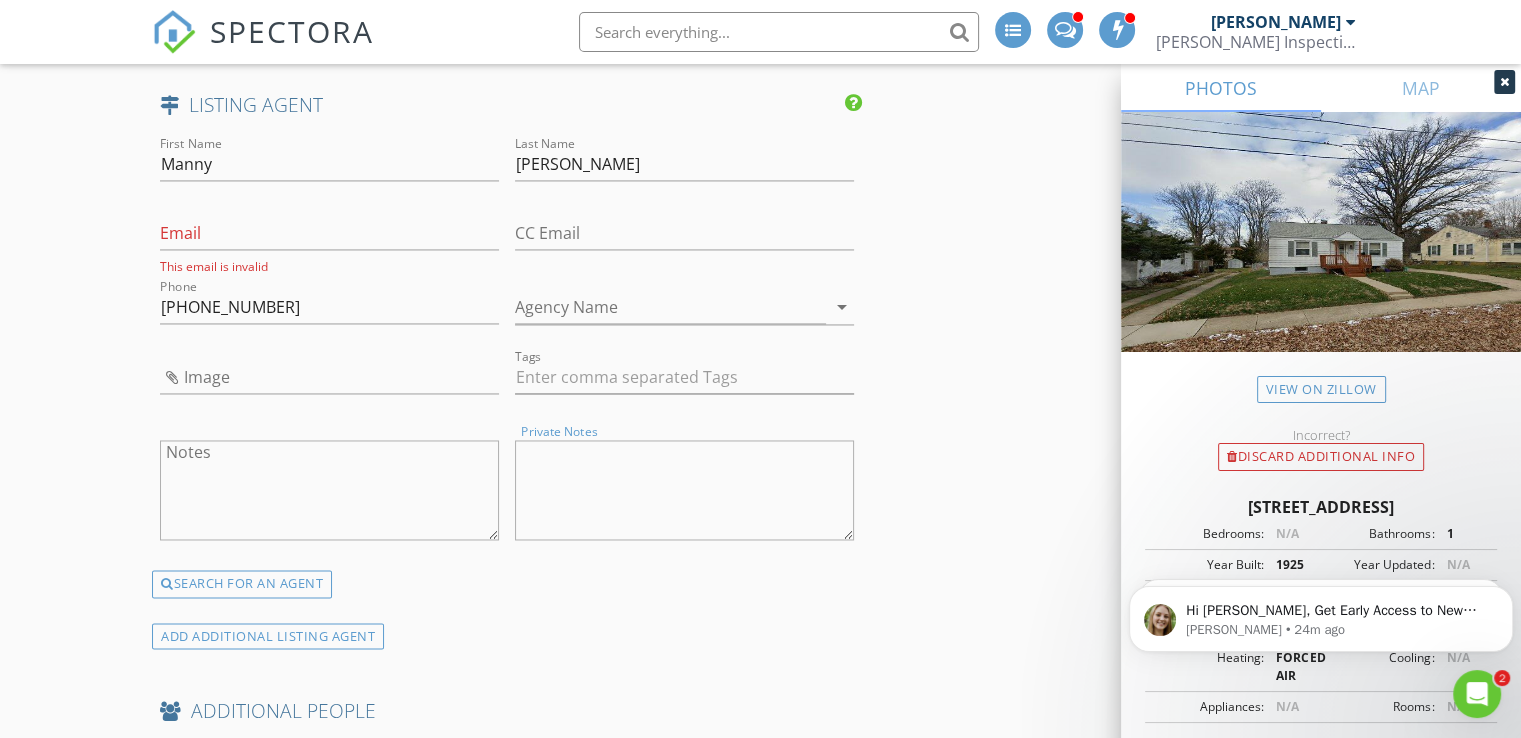 click on "Private Notes" at bounding box center [684, 490] 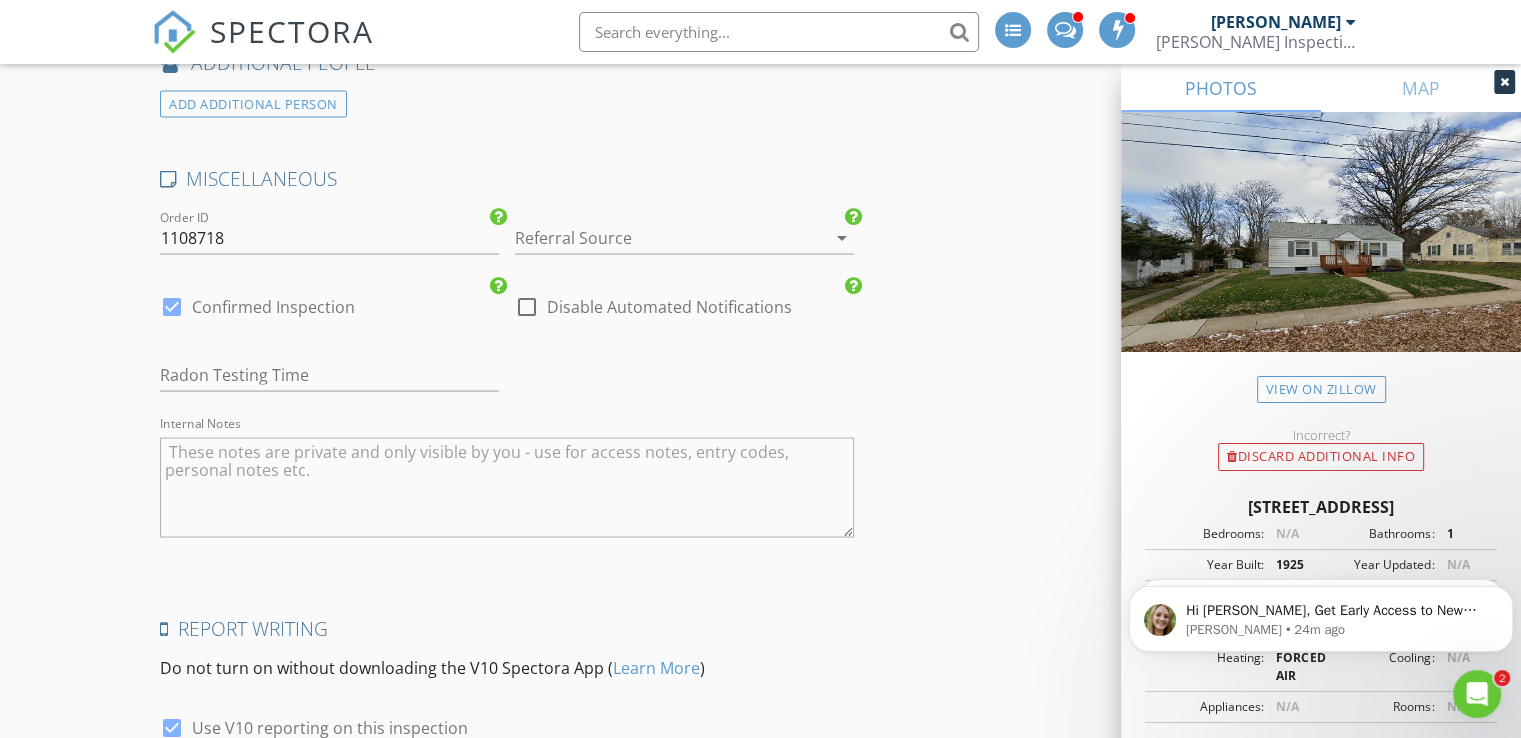 scroll, scrollTop: 3789, scrollLeft: 0, axis: vertical 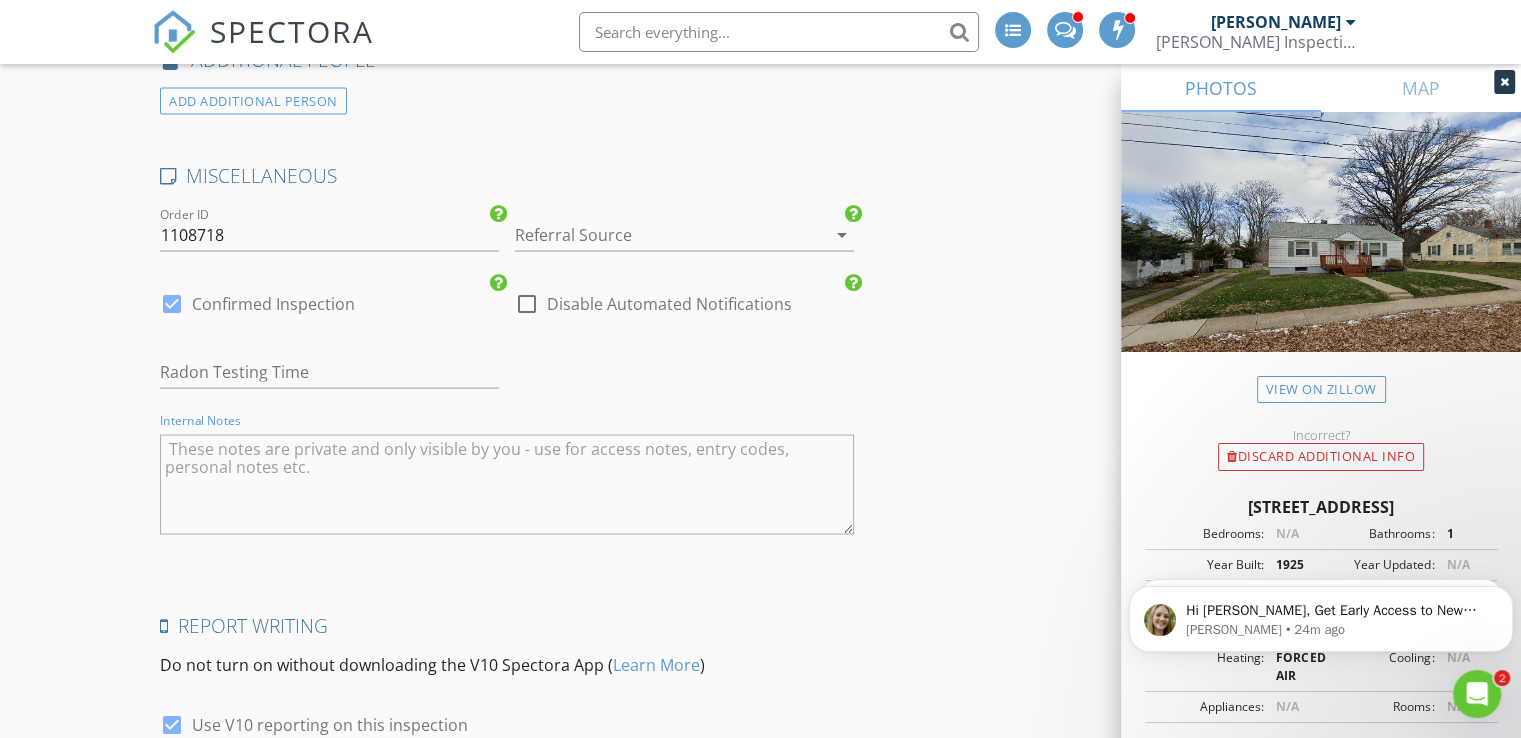 click at bounding box center (507, 484) 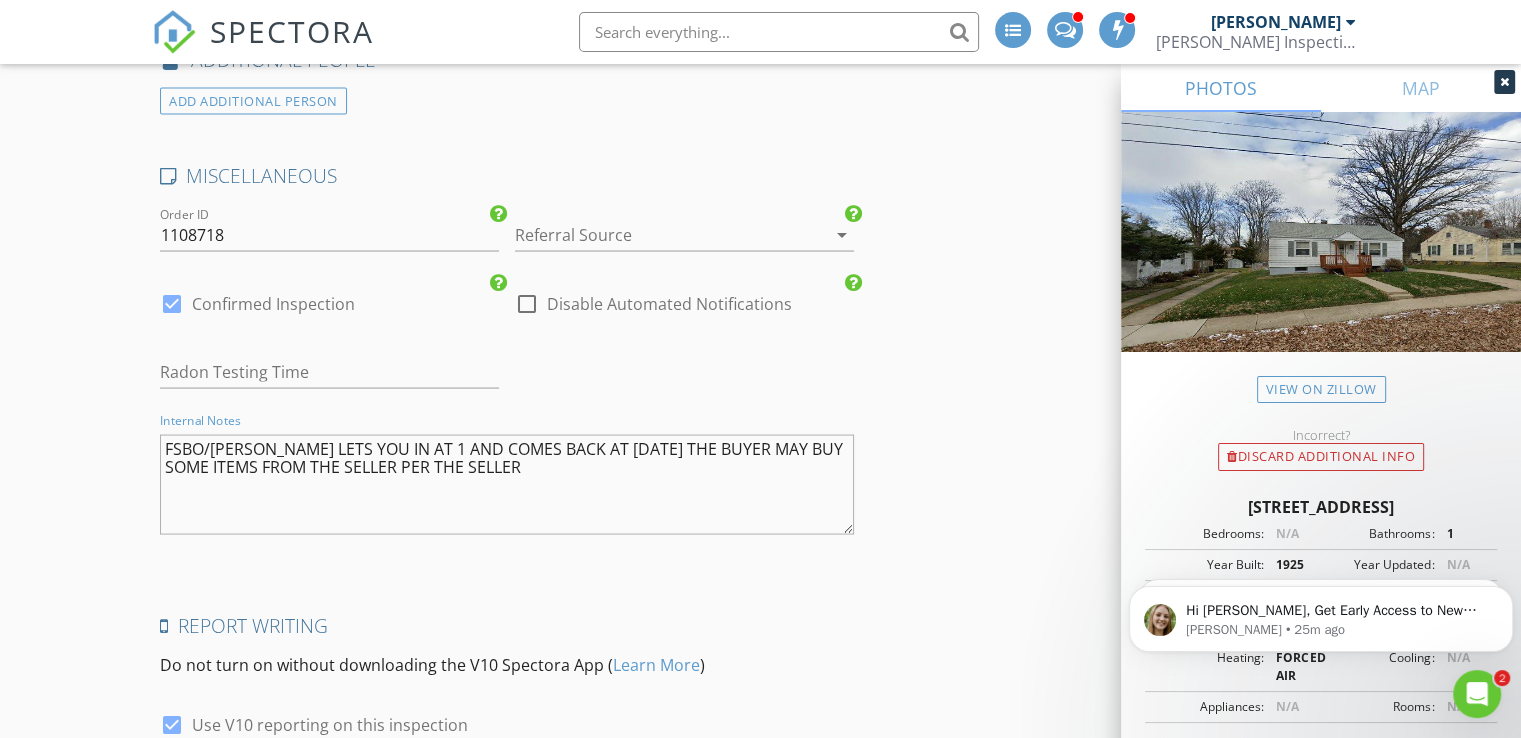click on "FSBO/MANNY LETS YOU IN AT 1 AND COMES BACK AT 430 BC THE BUYER MAY BUY SOME ITEMS FROM THE SELLER PER THE SELLER" at bounding box center (507, 484) 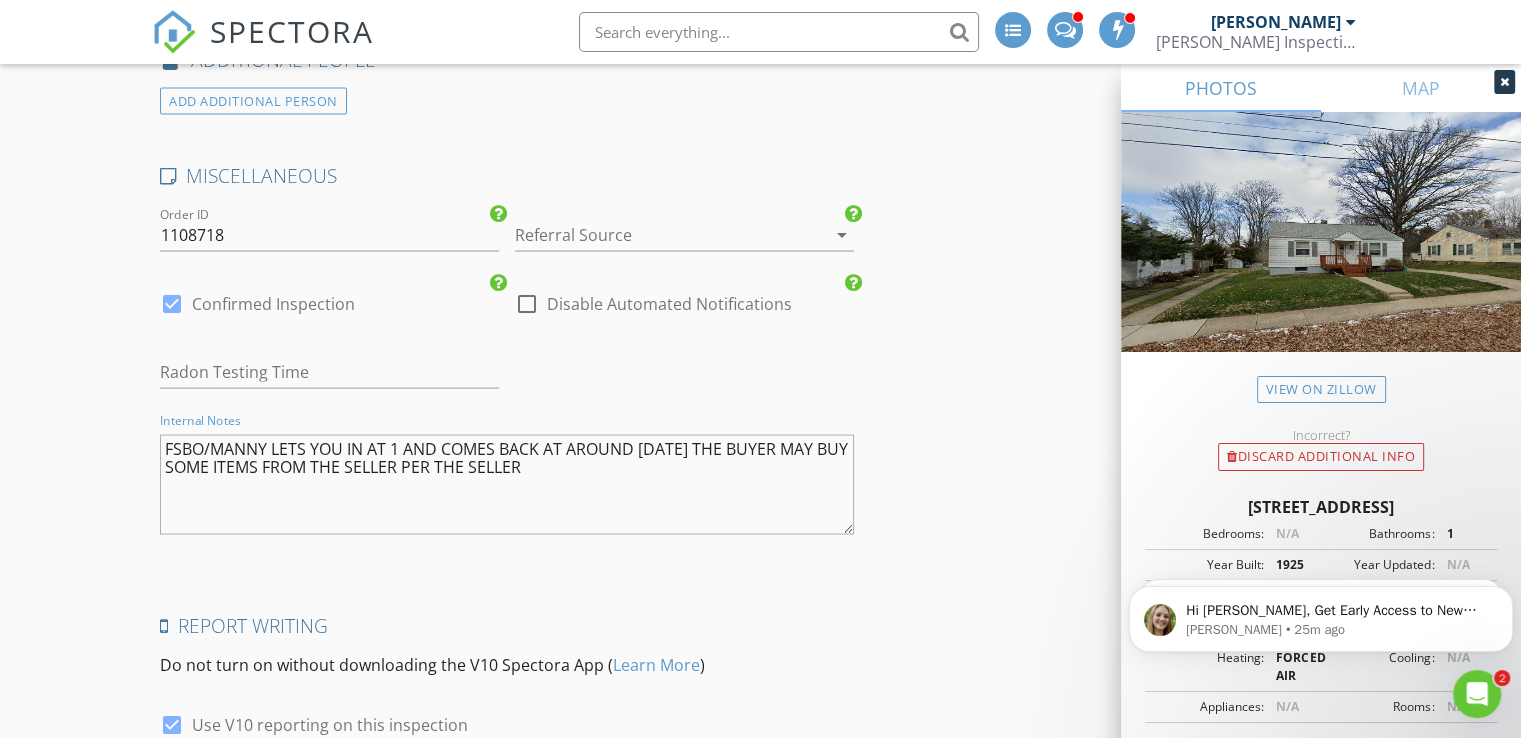 click on "FSBO/MANNY LETS YOU IN AT 1 AND COMES BACK AT AROUND 430 BC THE BUYER MAY BUY SOME ITEMS FROM THE SELLER PER THE SELLER" at bounding box center [507, 484] 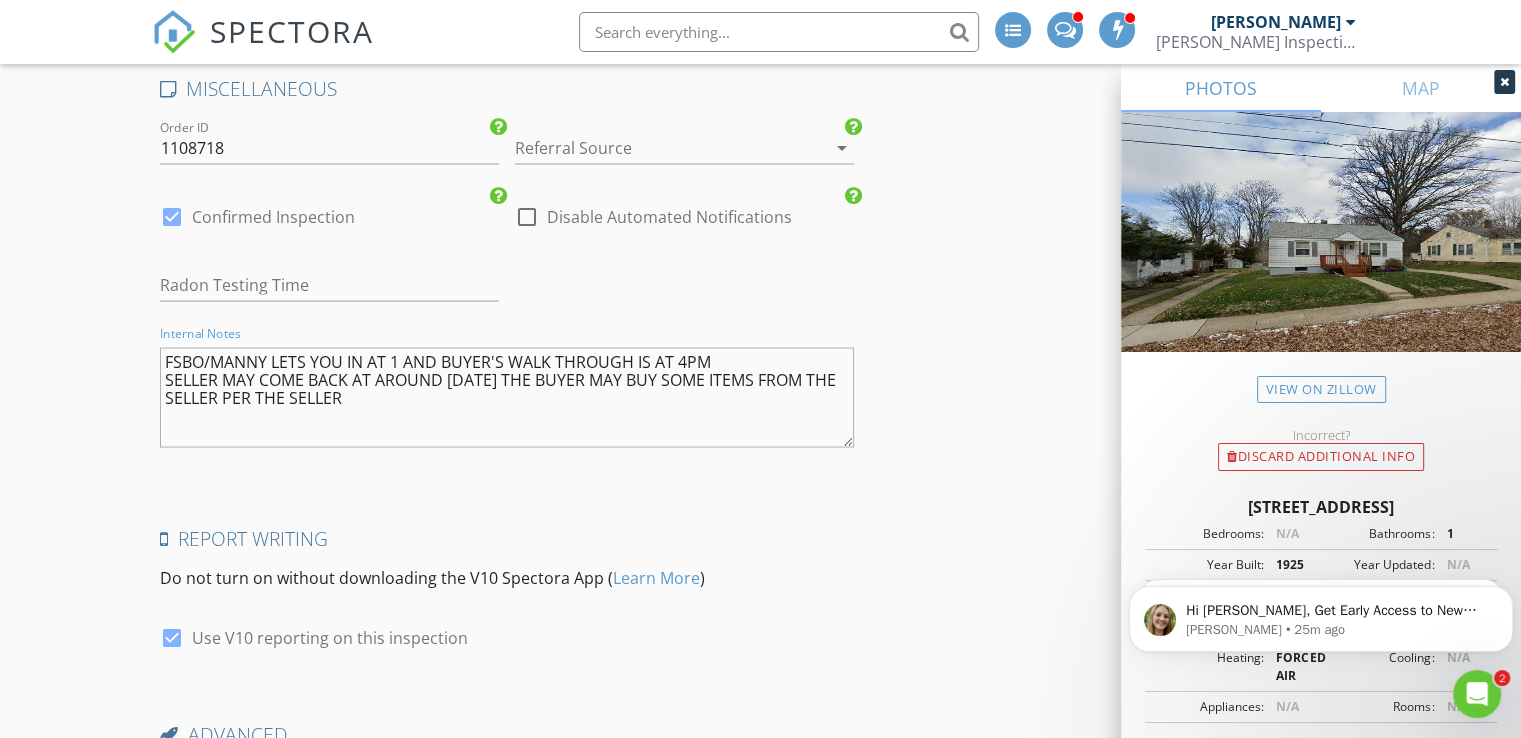 scroll, scrollTop: 3871, scrollLeft: 0, axis: vertical 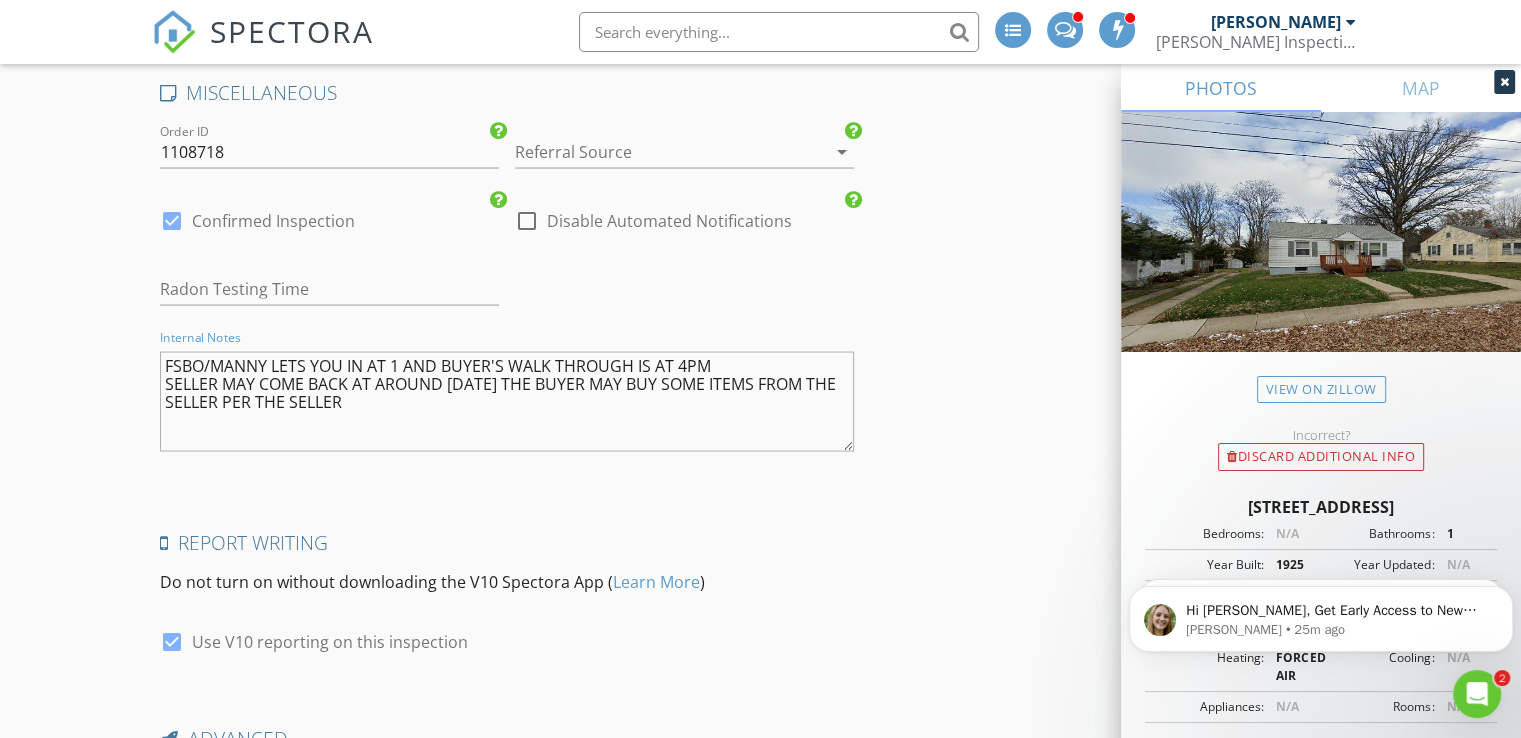 click on "FSBO/MANNY LETS YOU IN AT 1 AND BUYER'S WALK THROUGH IS AT 4PM
SELLER MAY COME BACK AT AROUND 430 BC THE BUYER MAY BUY SOME ITEMS FROM THE SELLER PER THE SELLER" at bounding box center (507, 402) 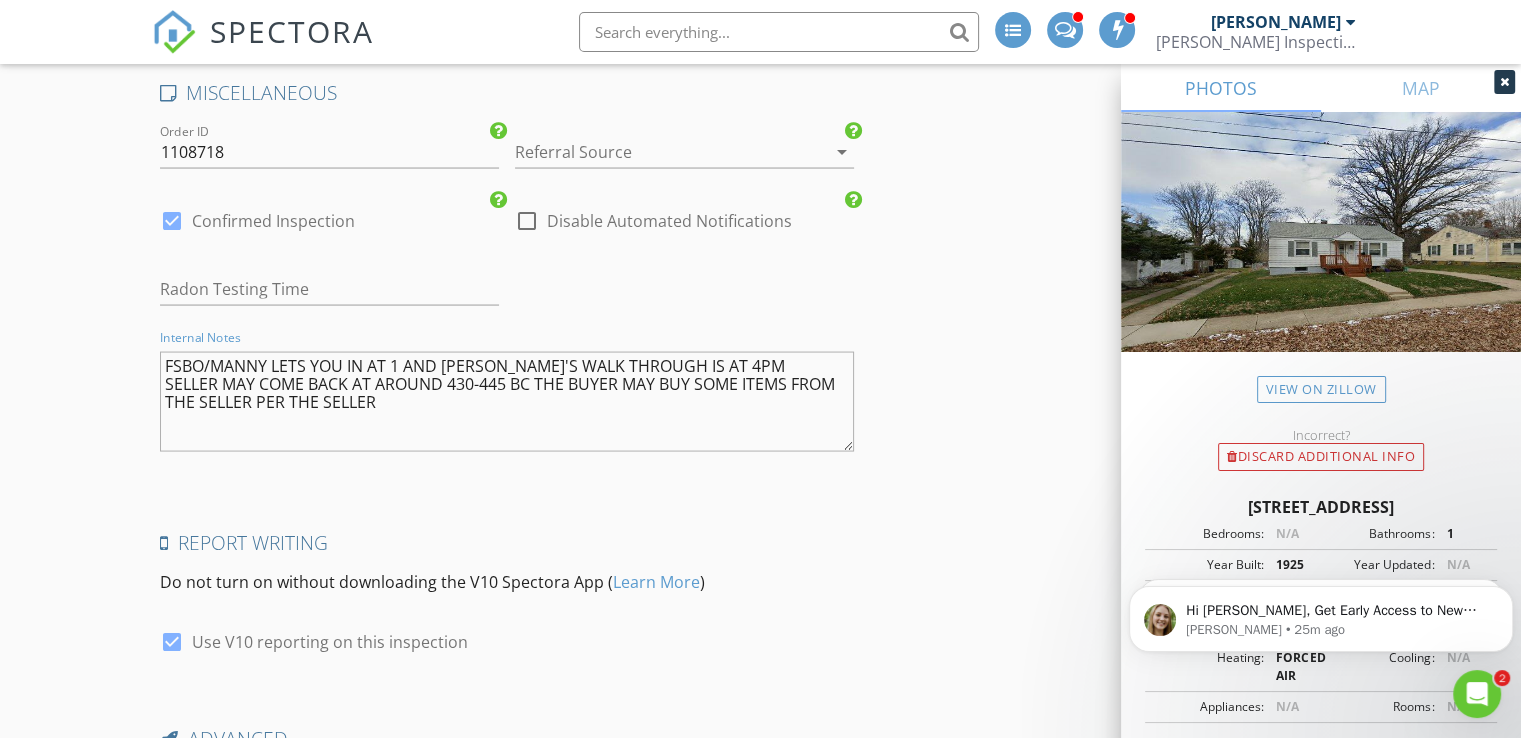 click on "FSBO/MANNY LETS YOU IN AT 1 AND BUYER'S WALK THROUGH IS AT 4PM
SELLER MAY COME BACK AT AROUND 430-445 BC THE BUYER MAY BUY SOME ITEMS FROM THE SELLER PER THE SELLER" at bounding box center (507, 402) 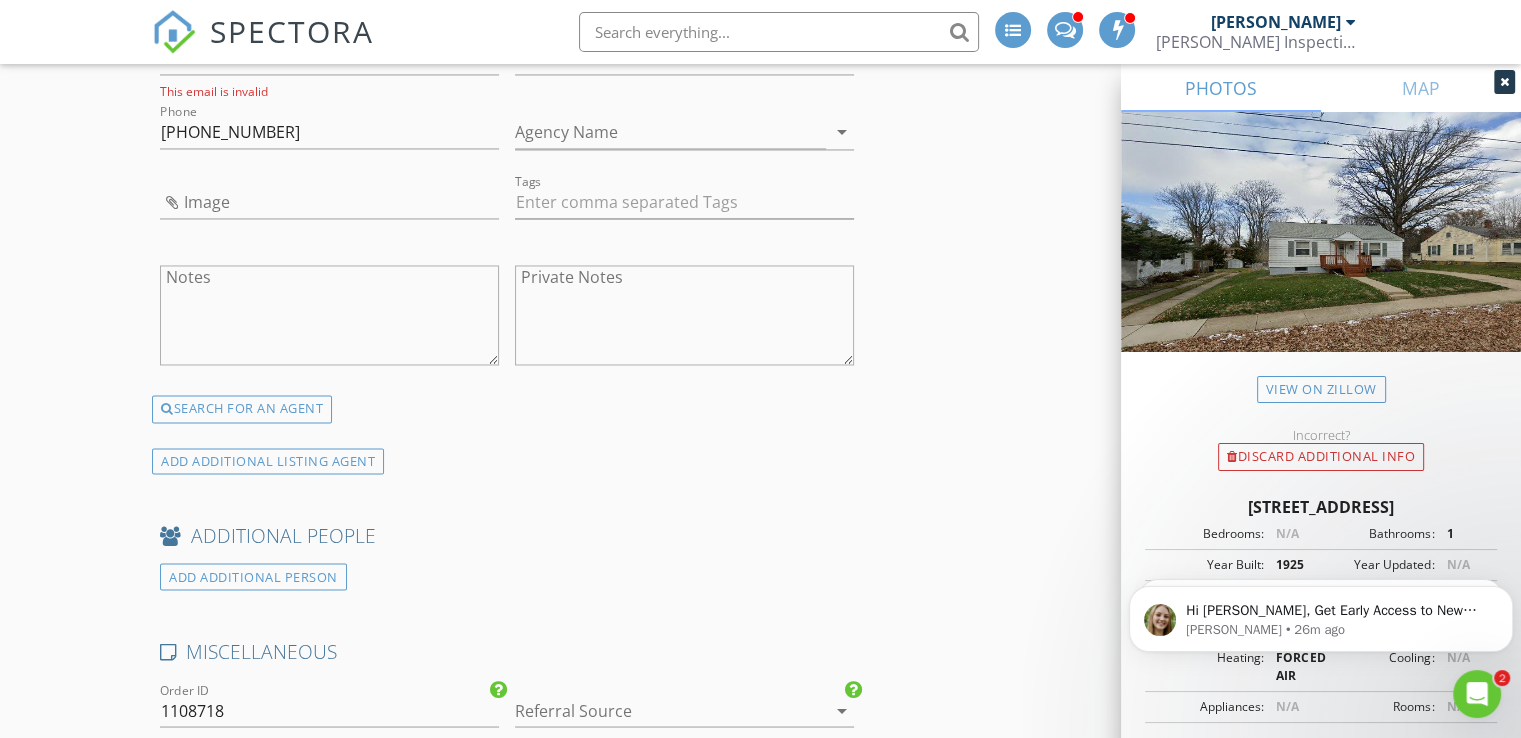scroll, scrollTop: 4079, scrollLeft: 0, axis: vertical 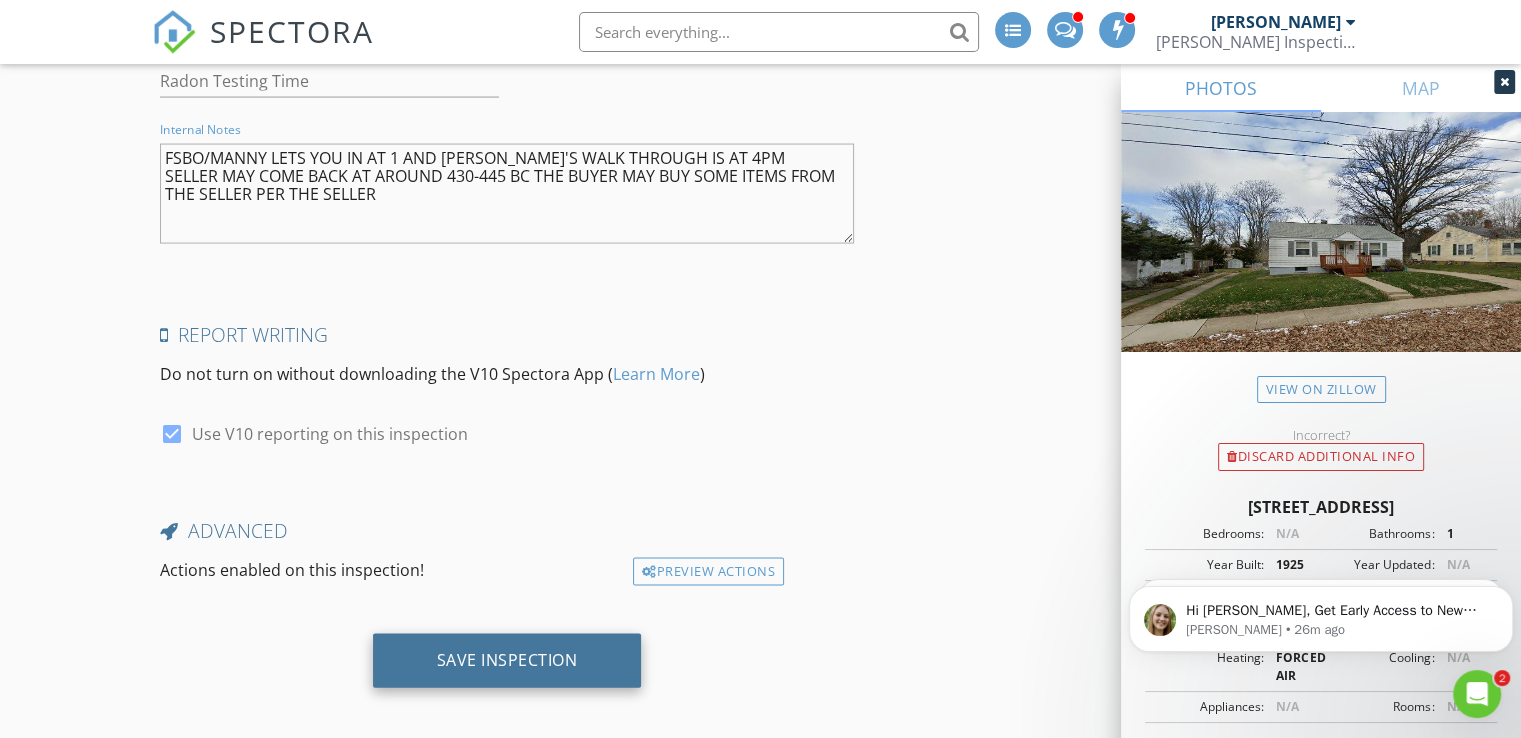 type on "FSBO/MANNY LETS YOU IN AT 1 AND BUYER'S WALK THROUGH IS AT 4PM
SELLER MAY COME BACK AT AROUND 430-445 BC THE BUYER MAY BUY SOME ITEMS FROM THE SELLER PER THE SELLER" 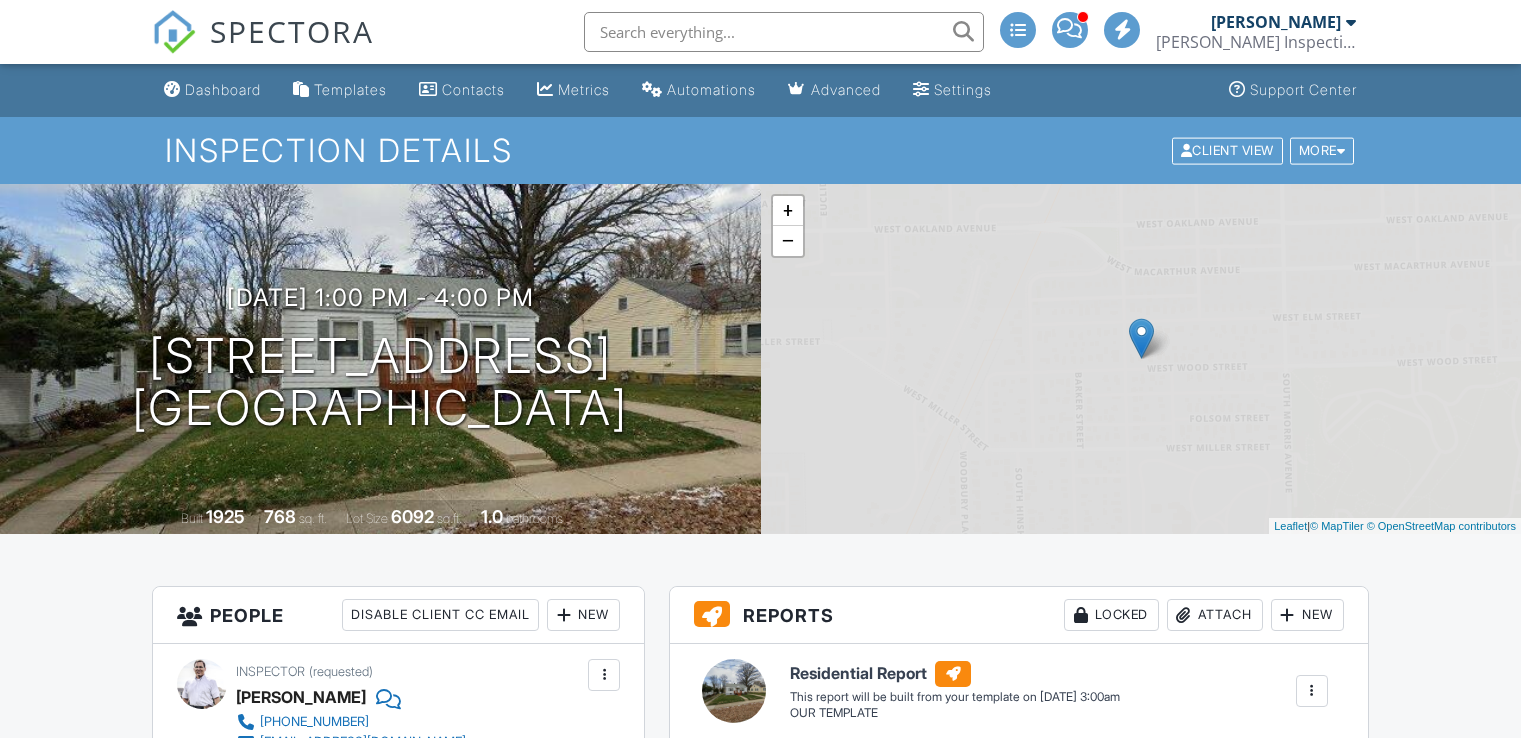 scroll, scrollTop: 0, scrollLeft: 0, axis: both 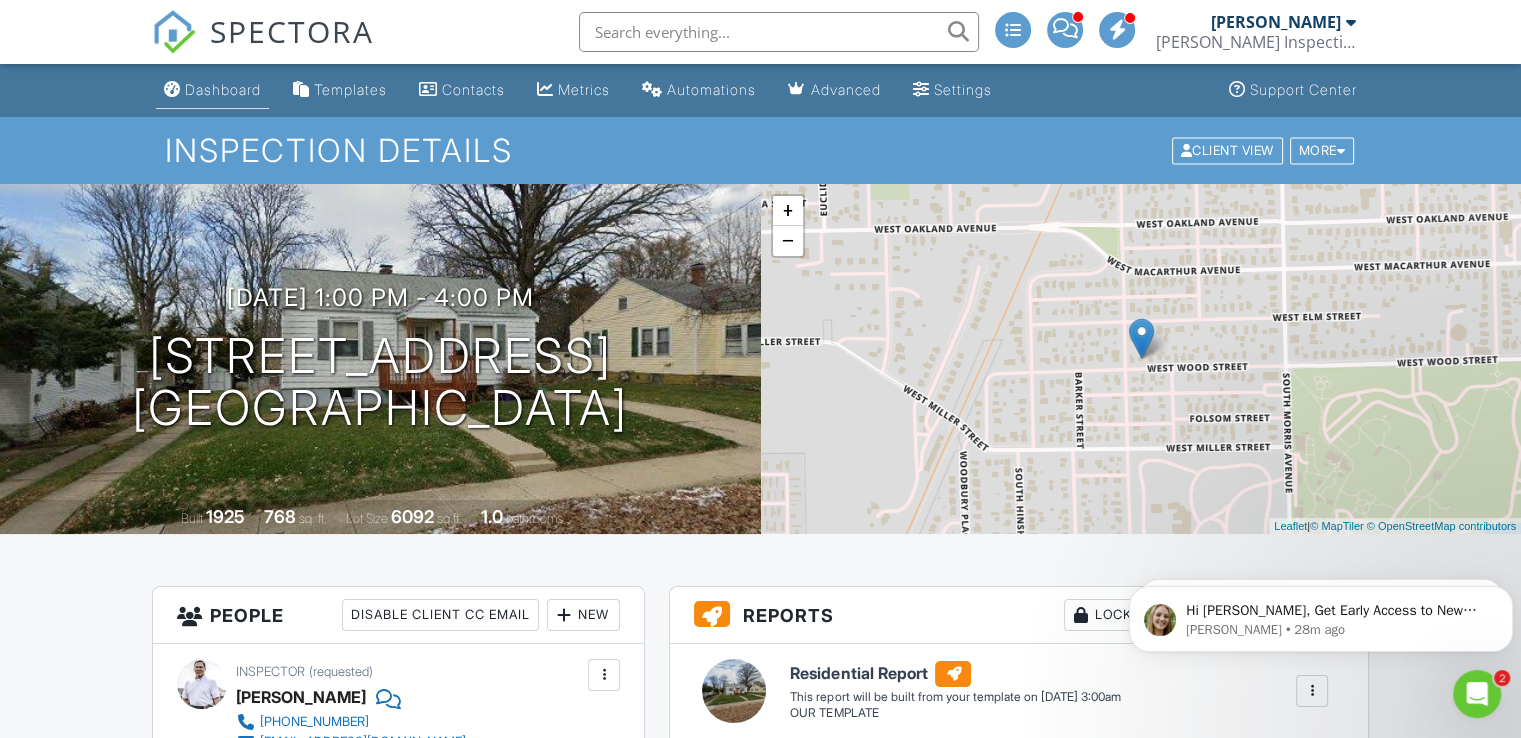 click on "Dashboard" at bounding box center (223, 89) 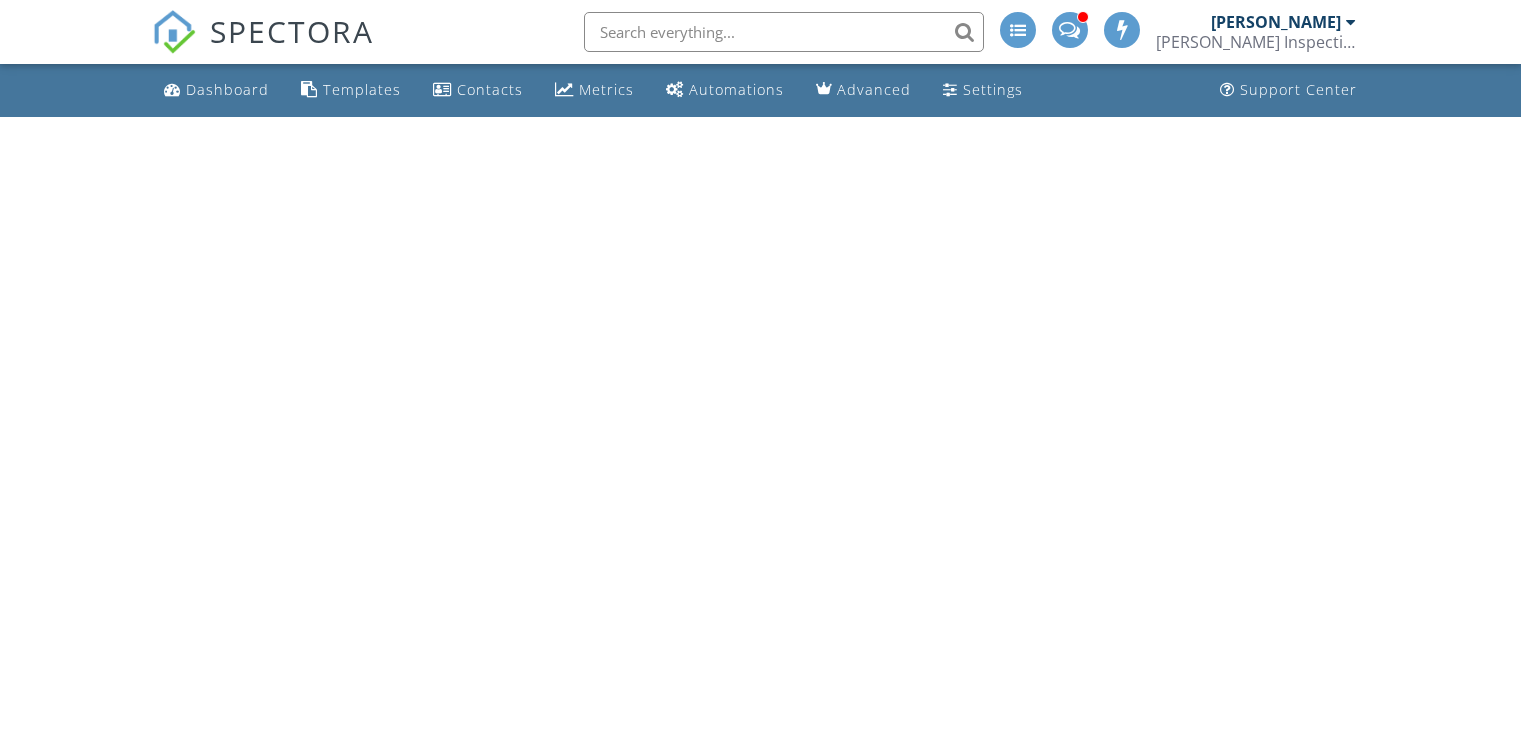 scroll, scrollTop: 0, scrollLeft: 0, axis: both 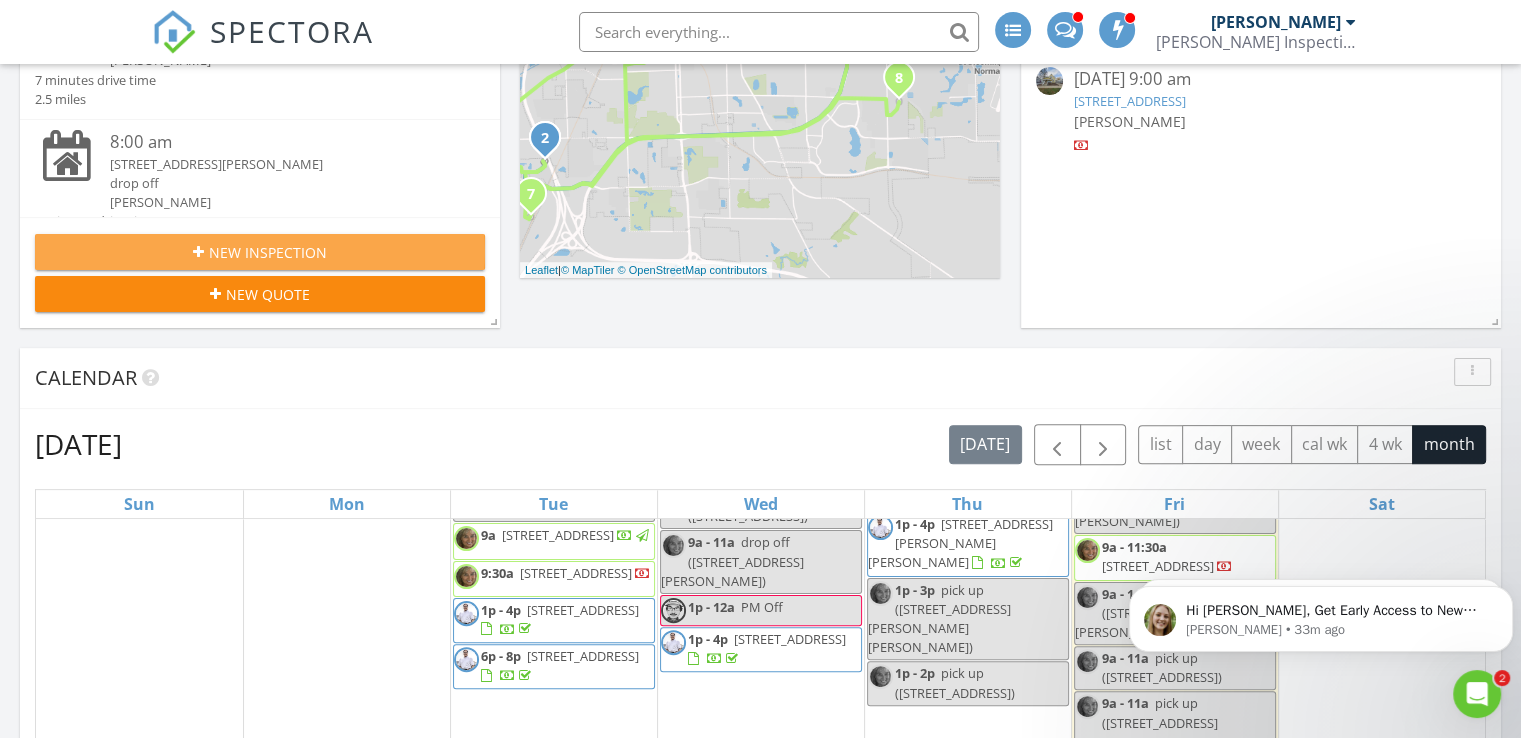 click on "New Inspection" at bounding box center (268, 252) 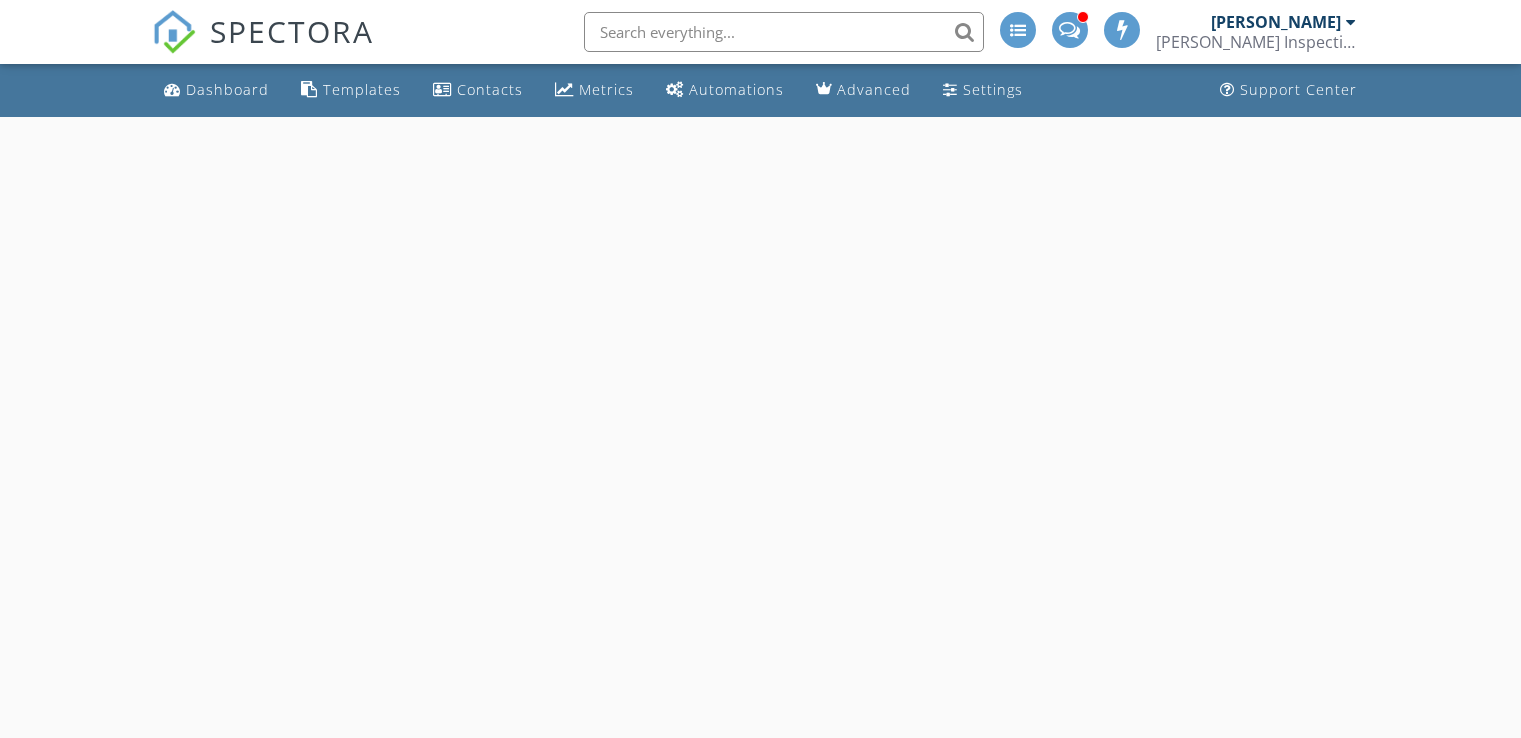 scroll, scrollTop: 0, scrollLeft: 0, axis: both 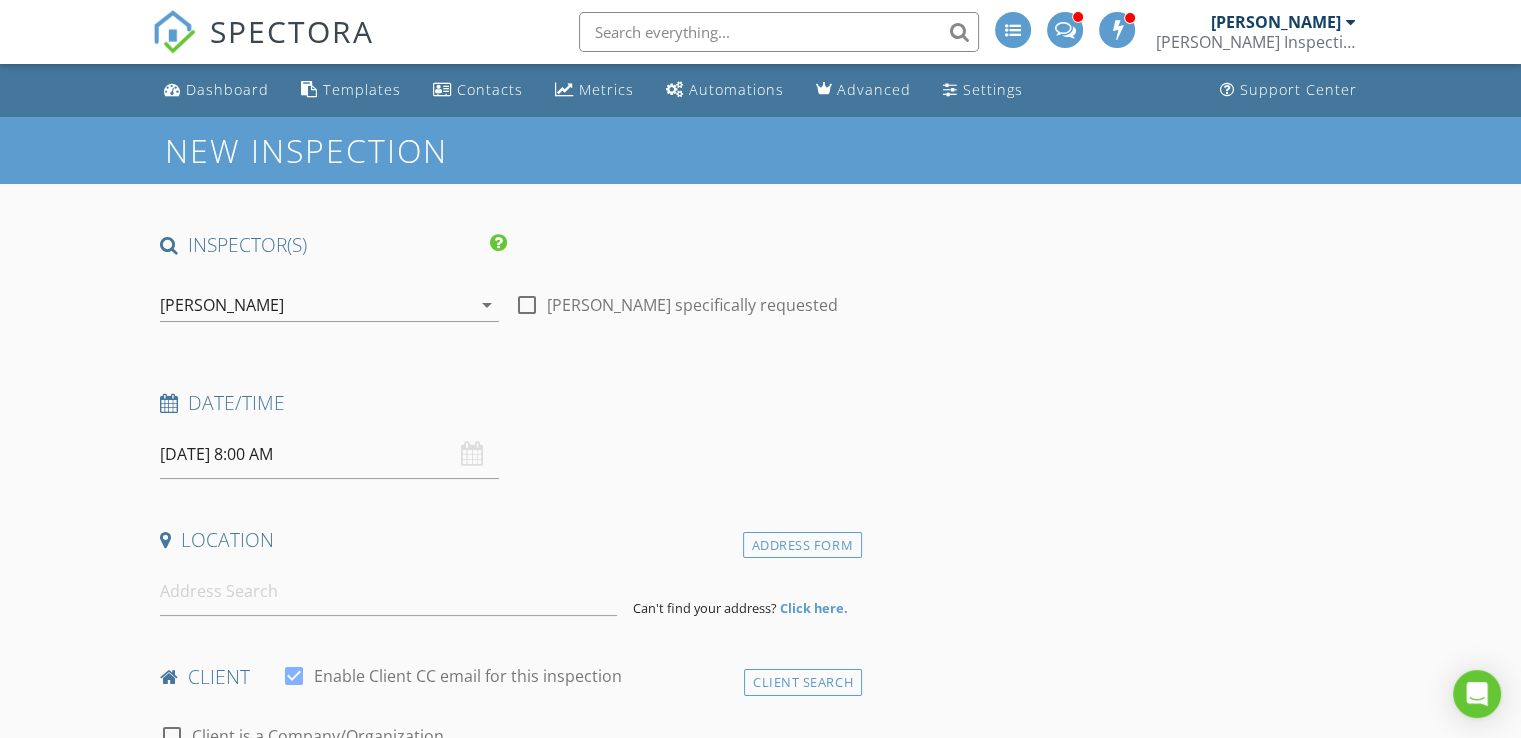 click on "[PERSON_NAME]" at bounding box center [315, 305] 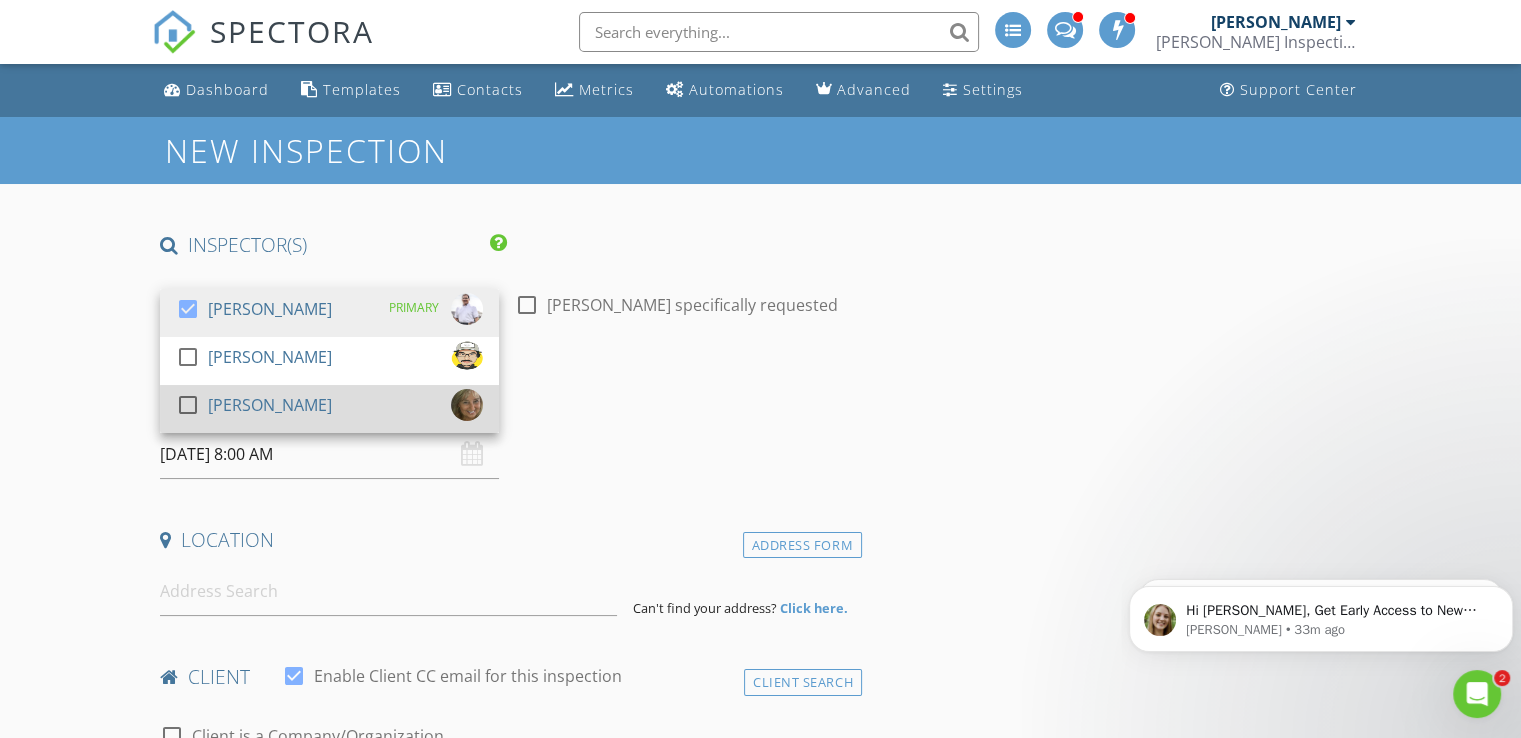 scroll, scrollTop: 0, scrollLeft: 0, axis: both 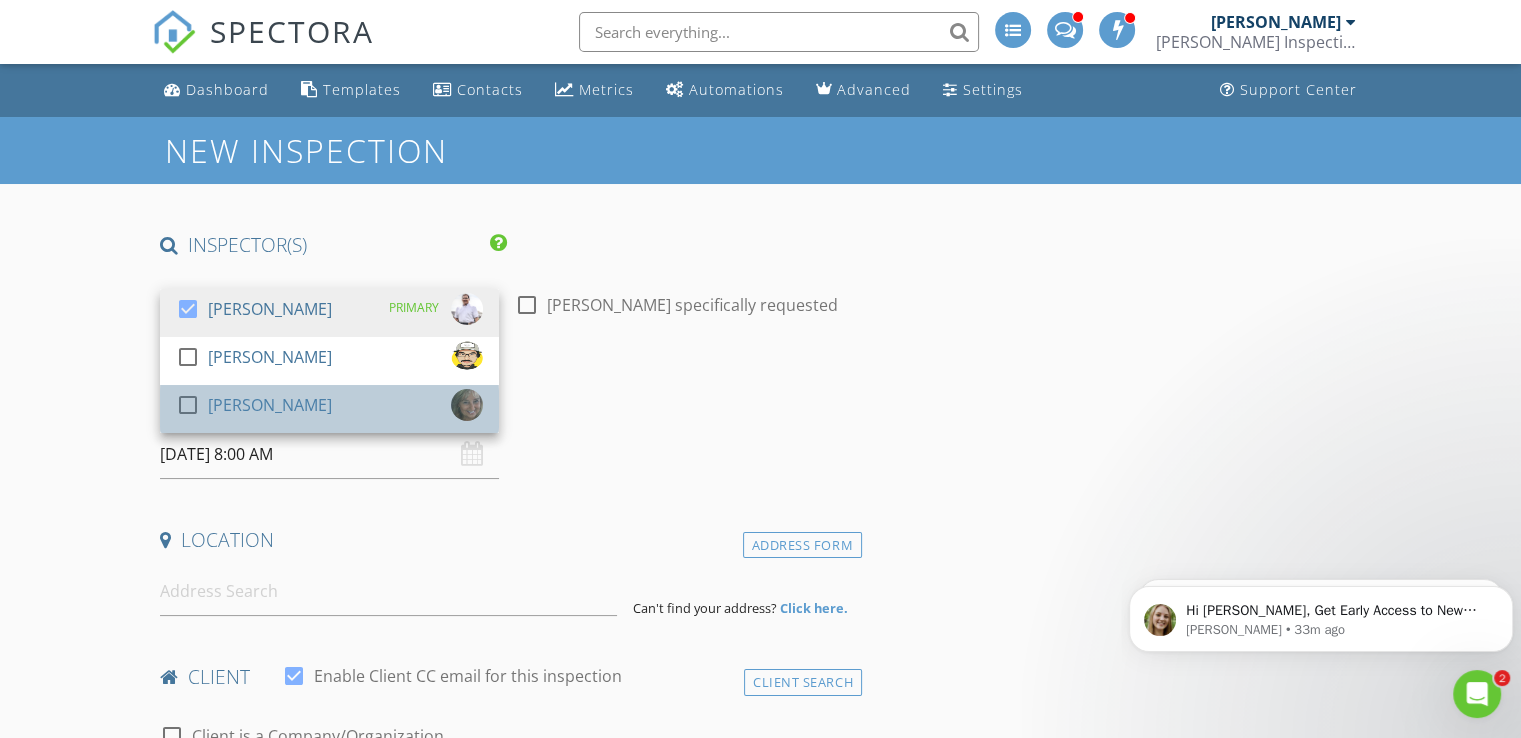 click on "[PERSON_NAME]" at bounding box center (270, 405) 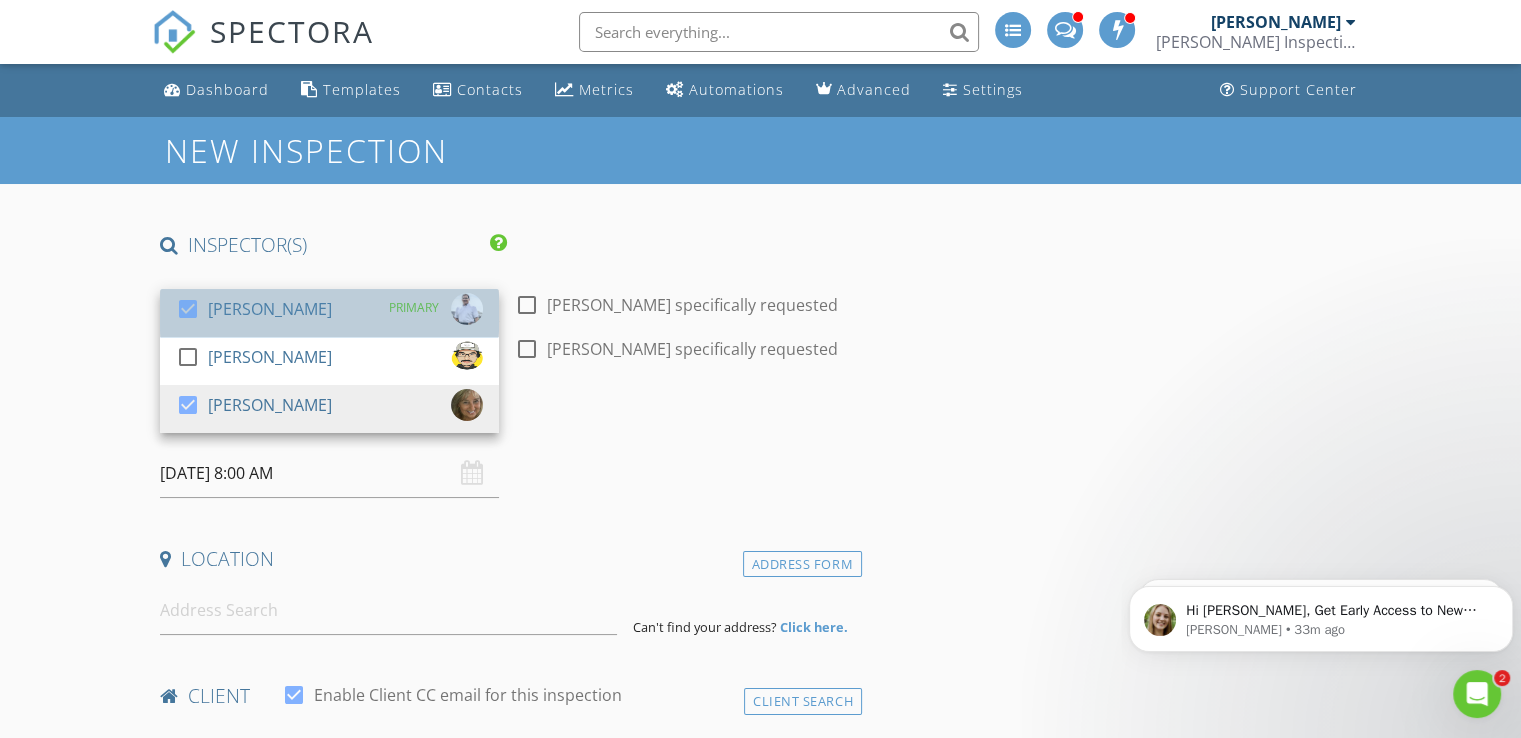 click on "check_box   Mark Segobiano   PRIMARY" at bounding box center [329, 313] 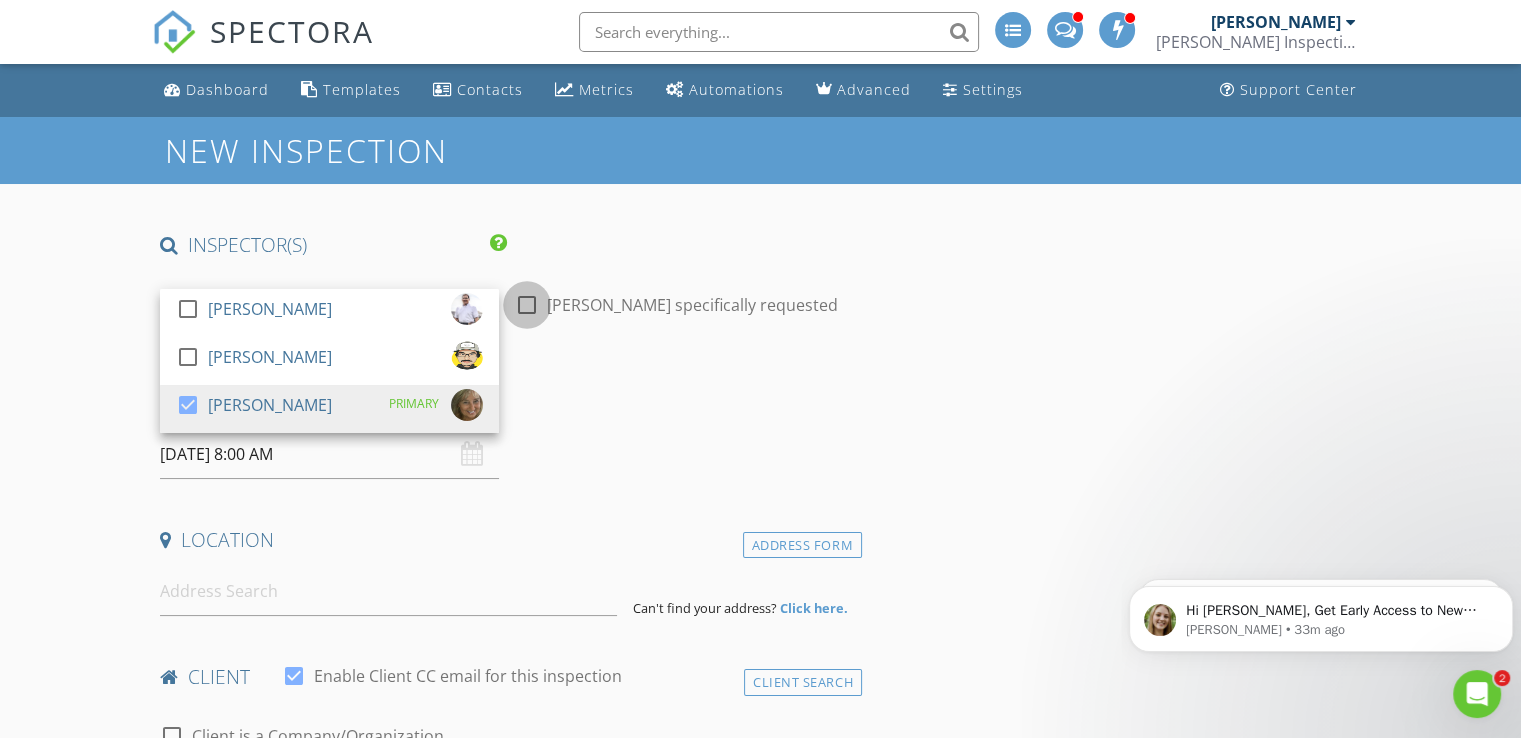 click at bounding box center [527, 305] 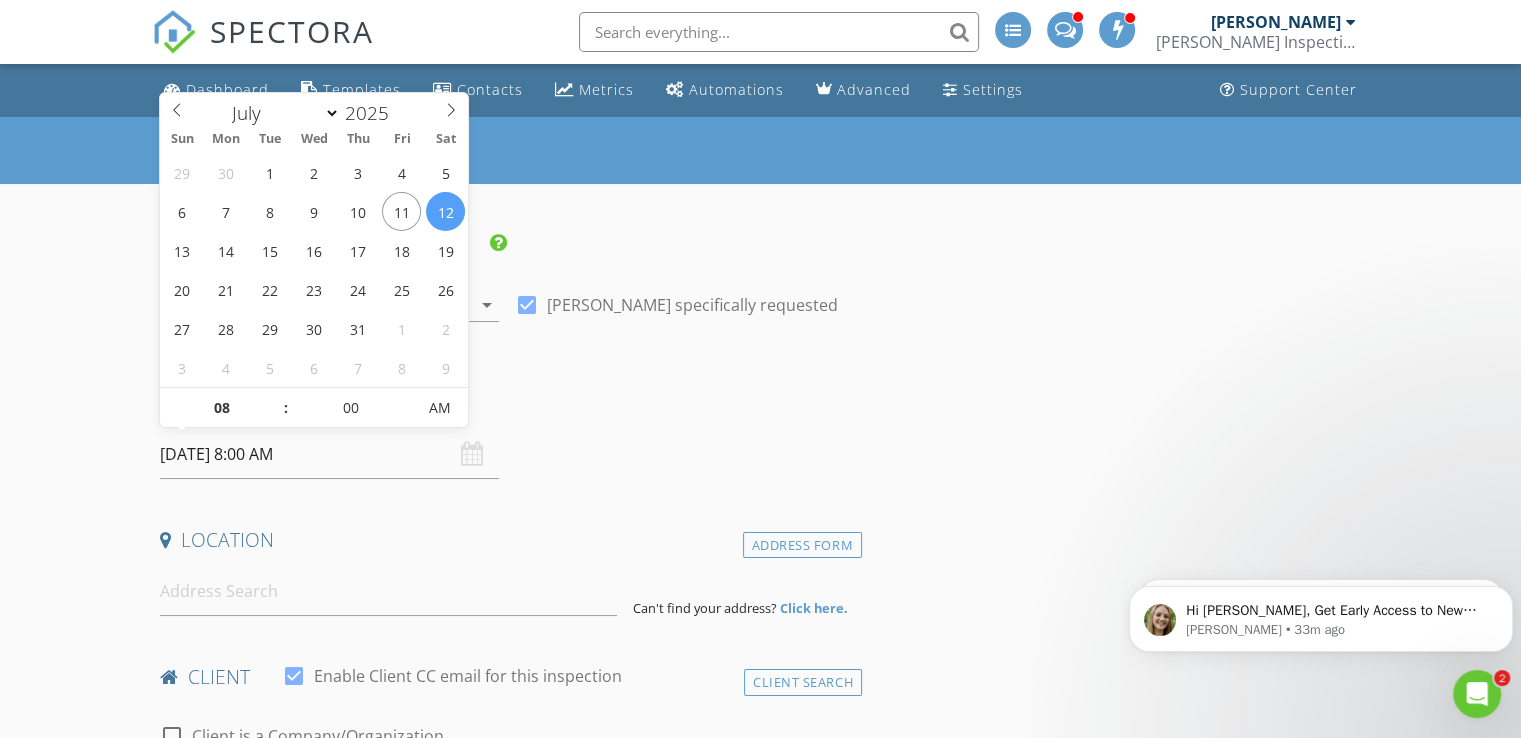 click on "07/12/2025 8:00 AM" at bounding box center [329, 454] 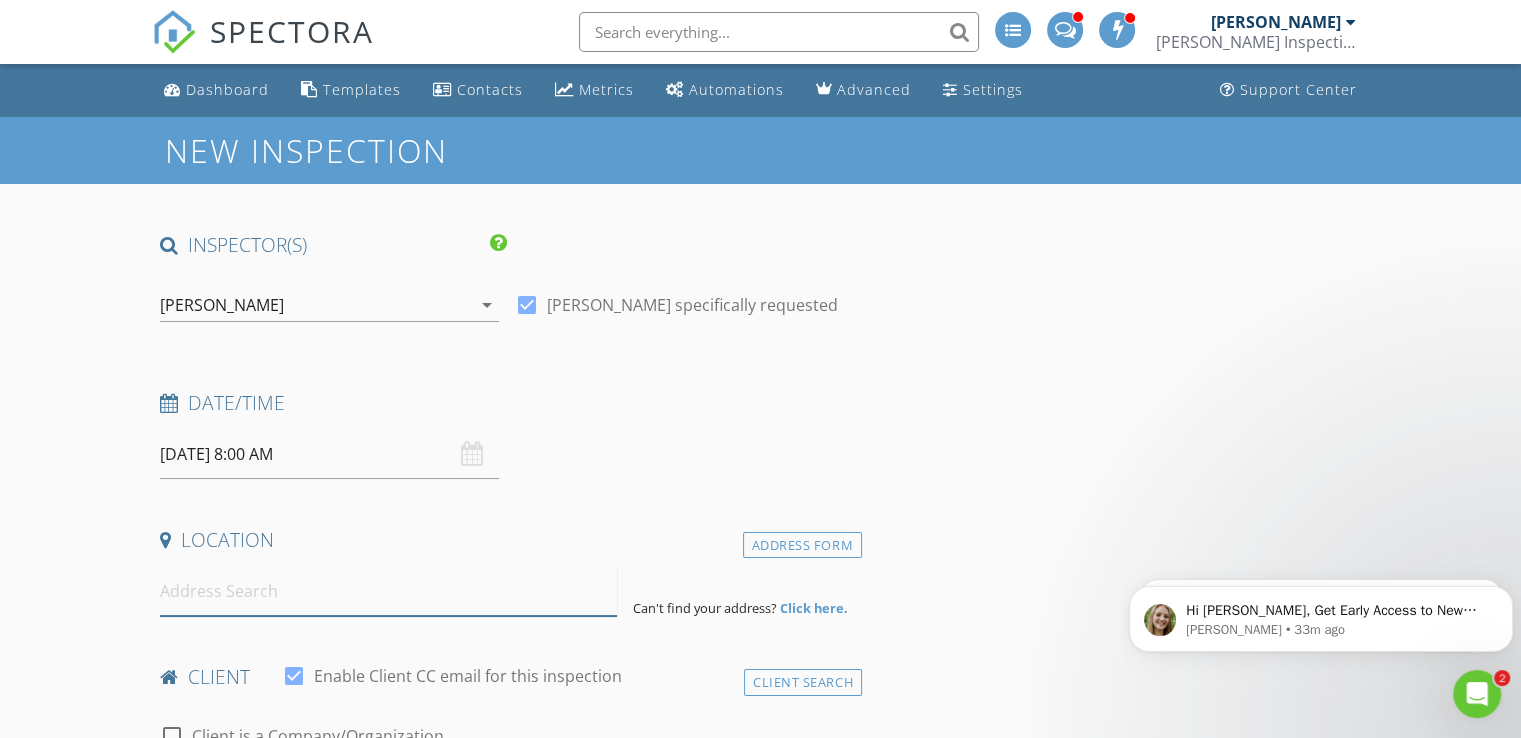 click at bounding box center (388, 591) 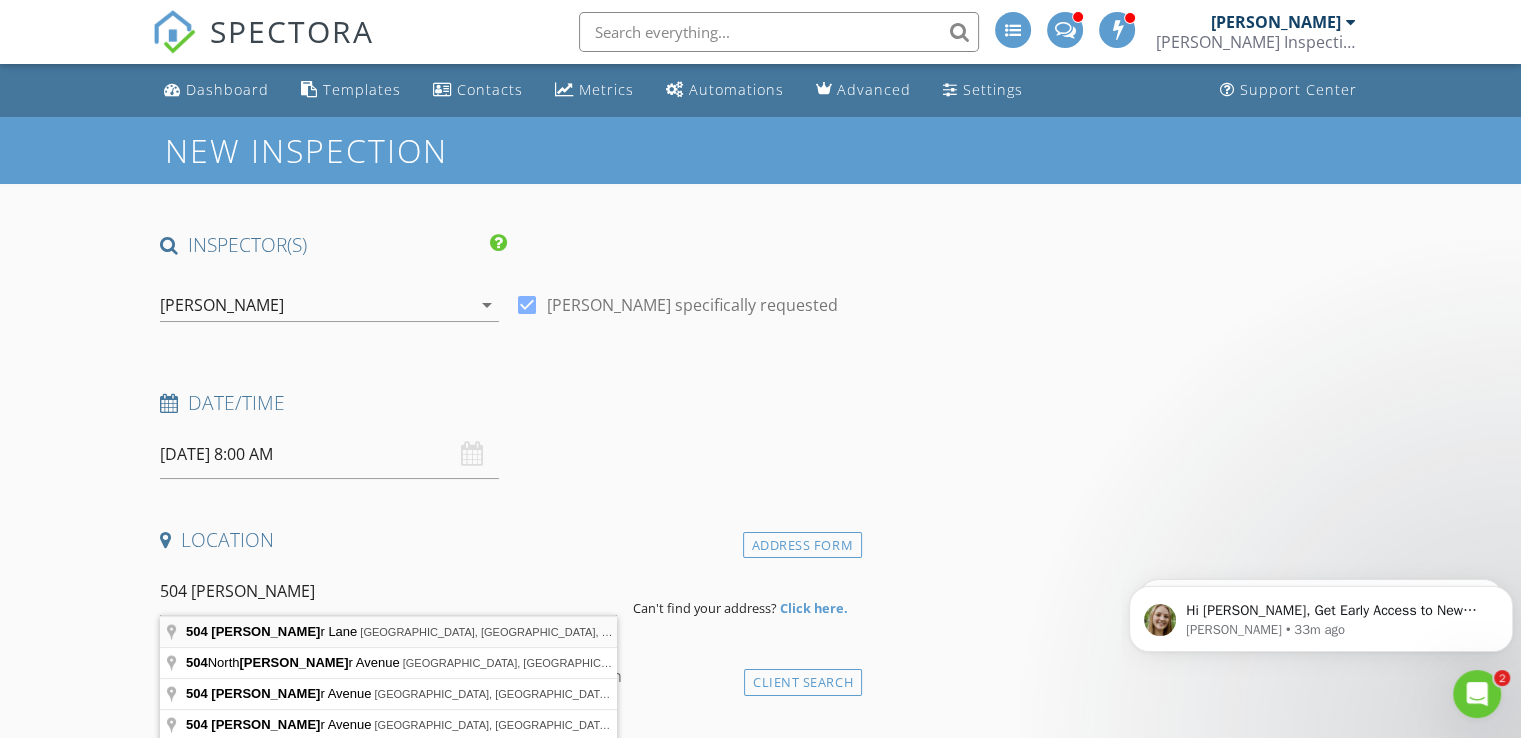 type on "504 Delmar Lane, Bloomington, IL, USA" 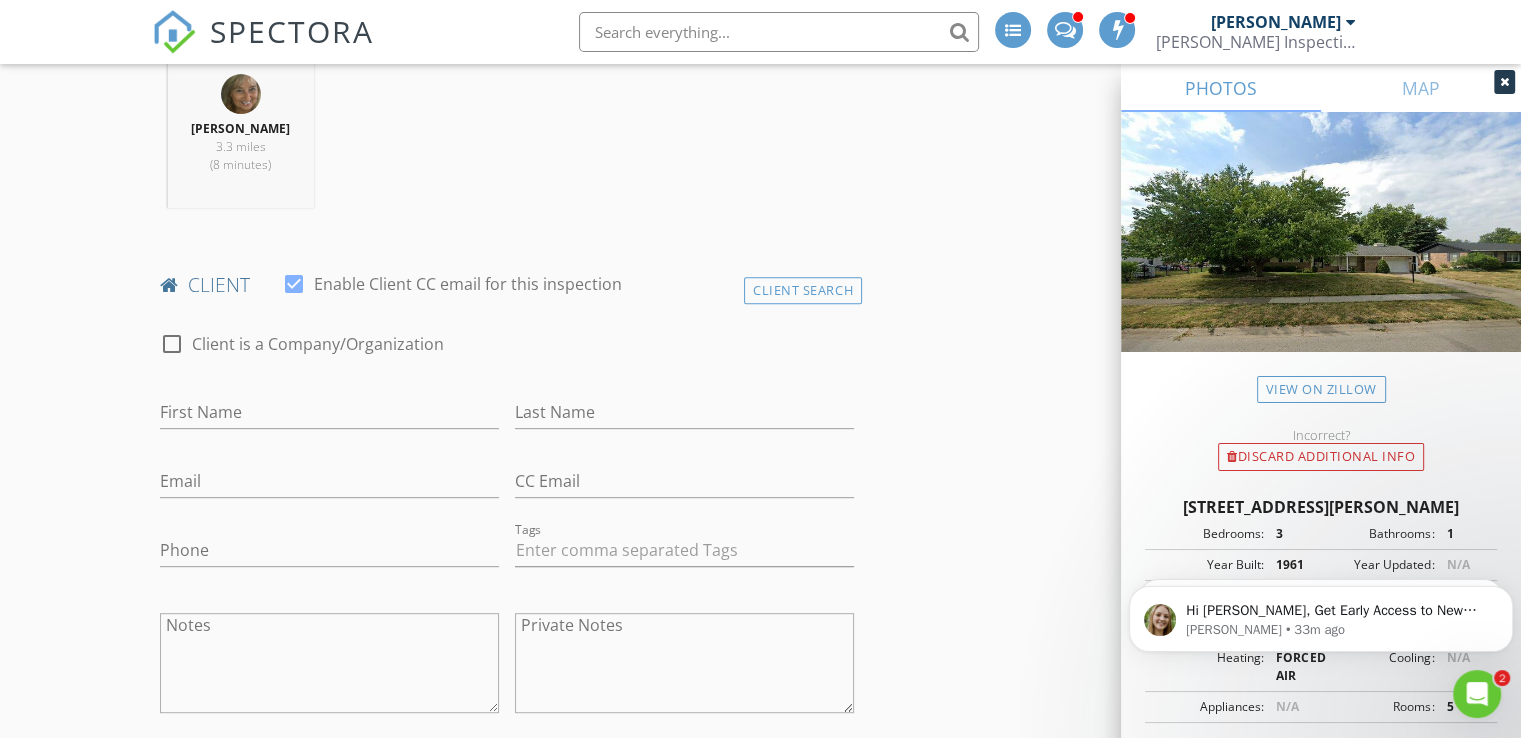 scroll, scrollTop: 867, scrollLeft: 0, axis: vertical 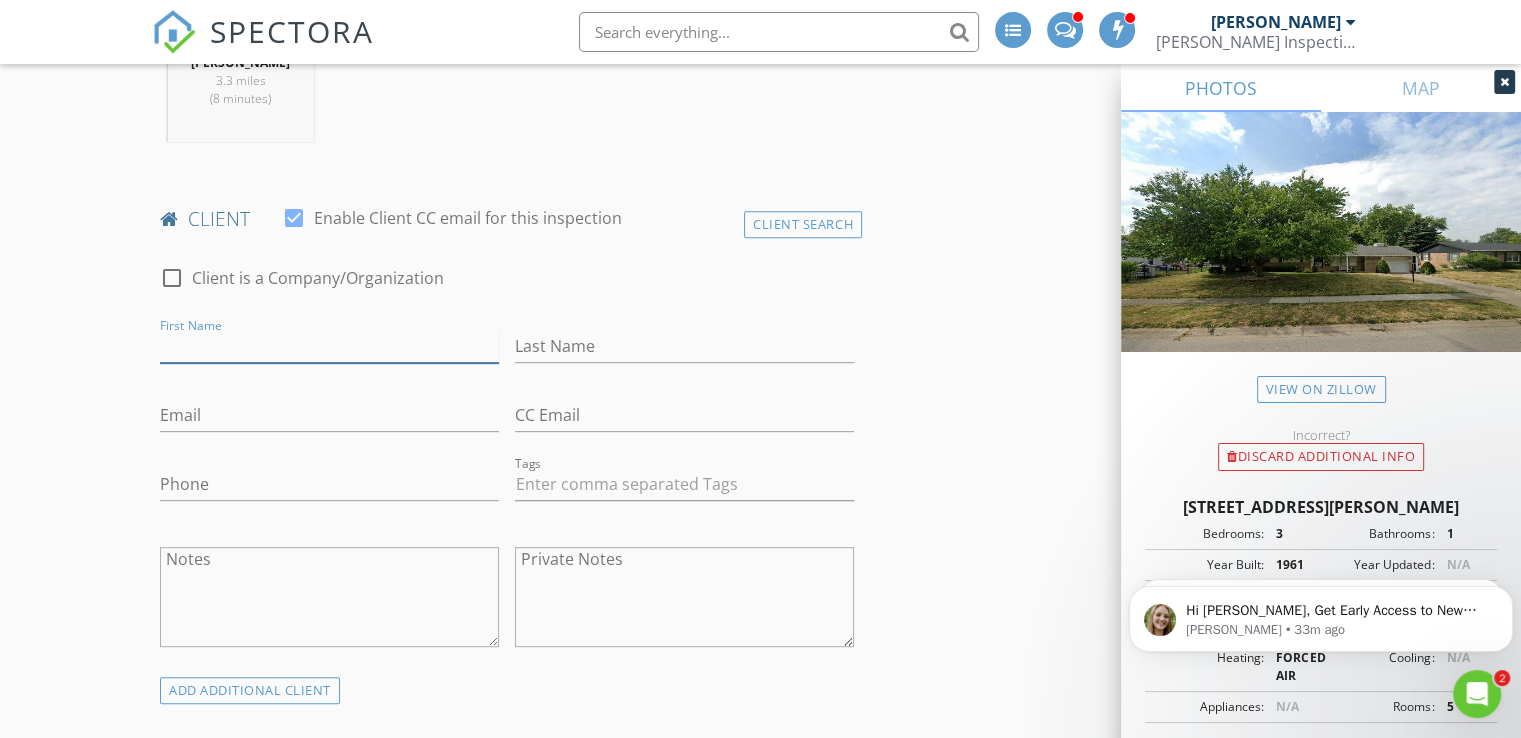 click on "First Name" at bounding box center [329, 346] 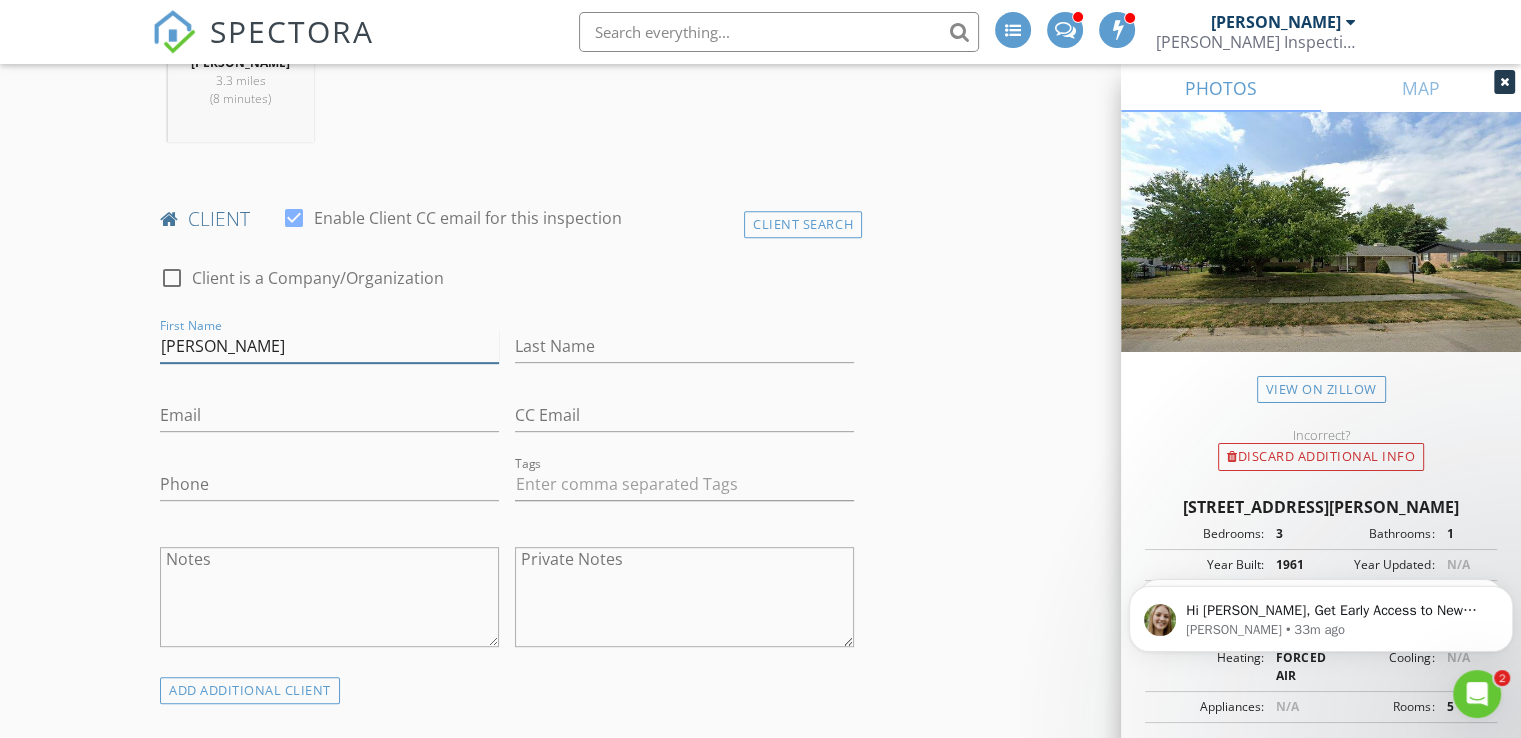 type on "Linda" 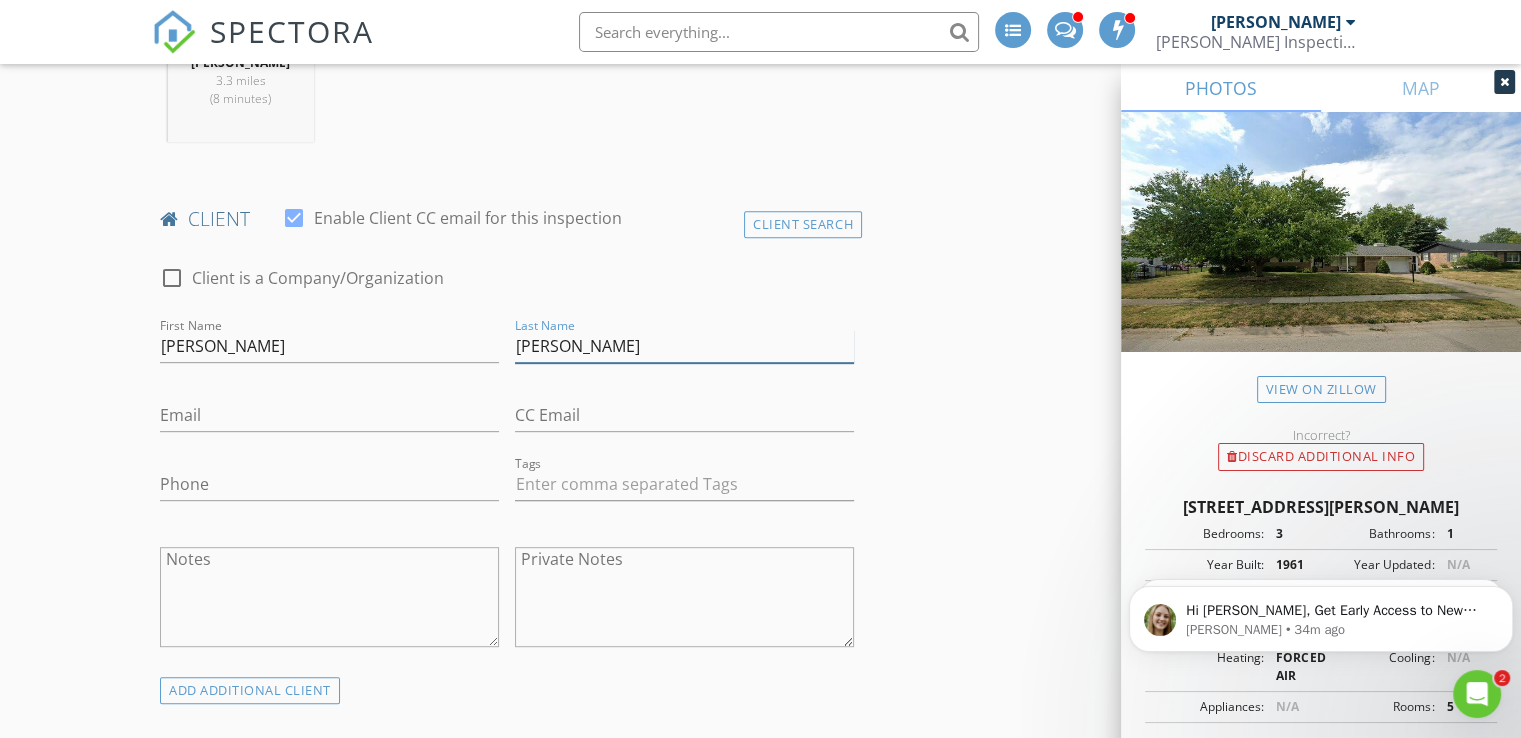 type on "Kaufman" 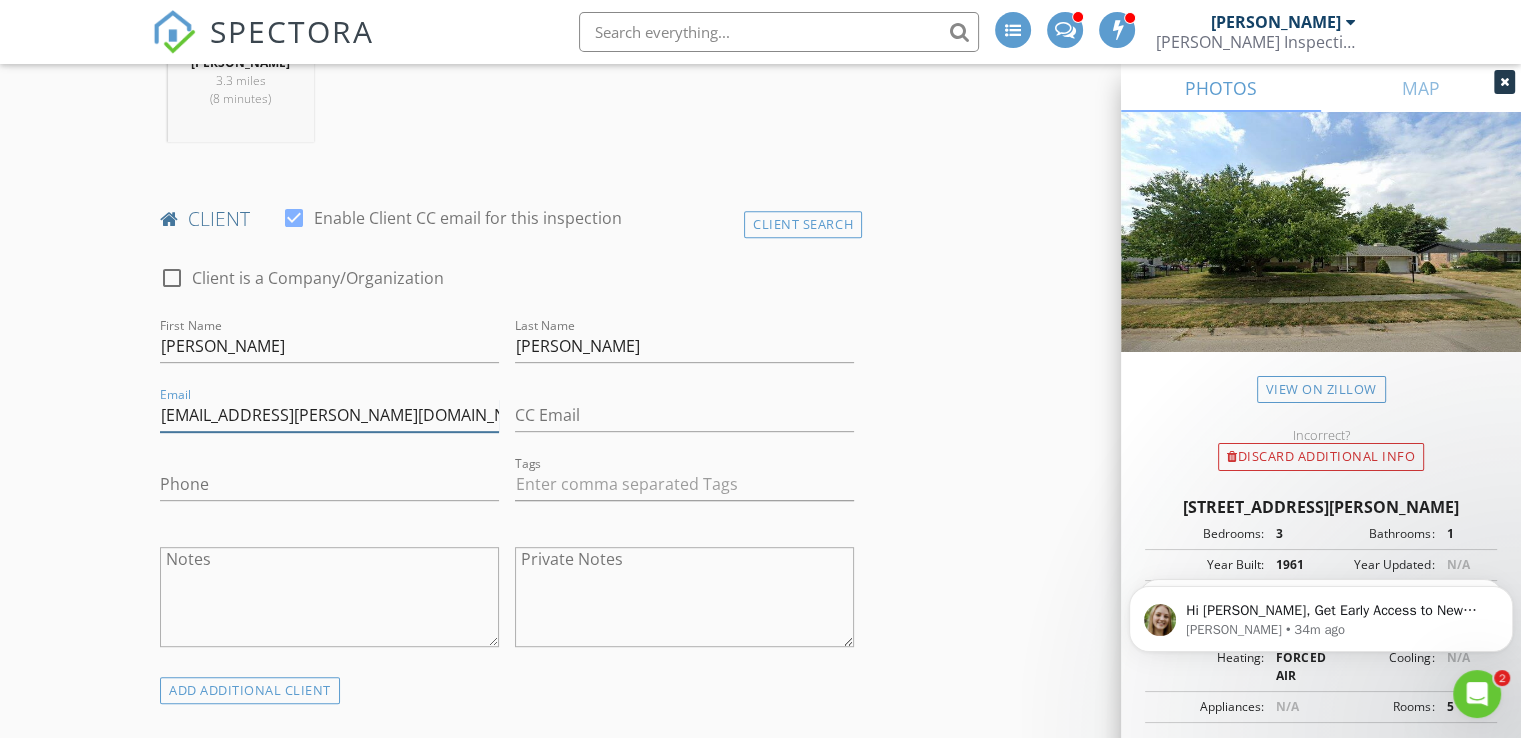 type on "ll.kaufman@hotmail.com" 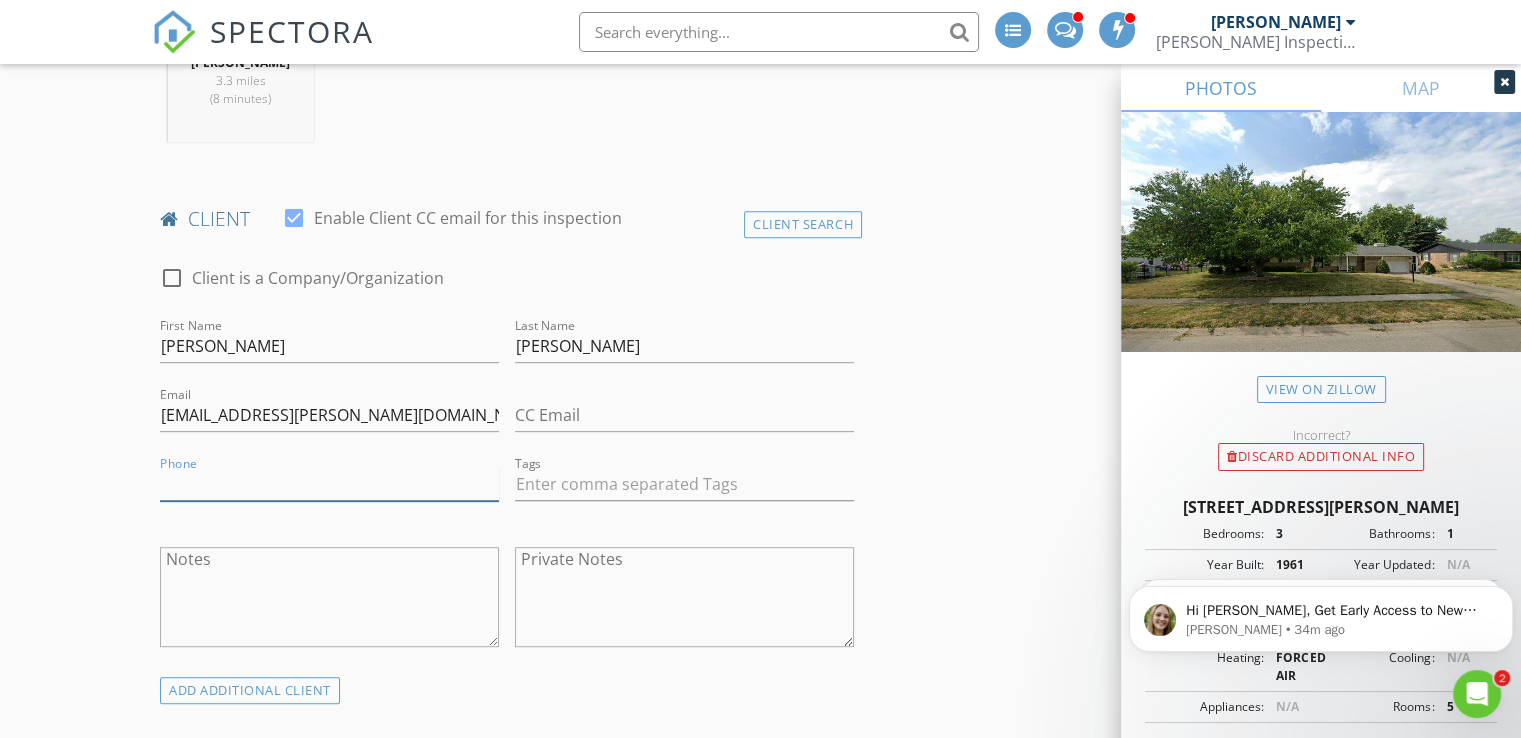 click on "Phone" at bounding box center (329, 484) 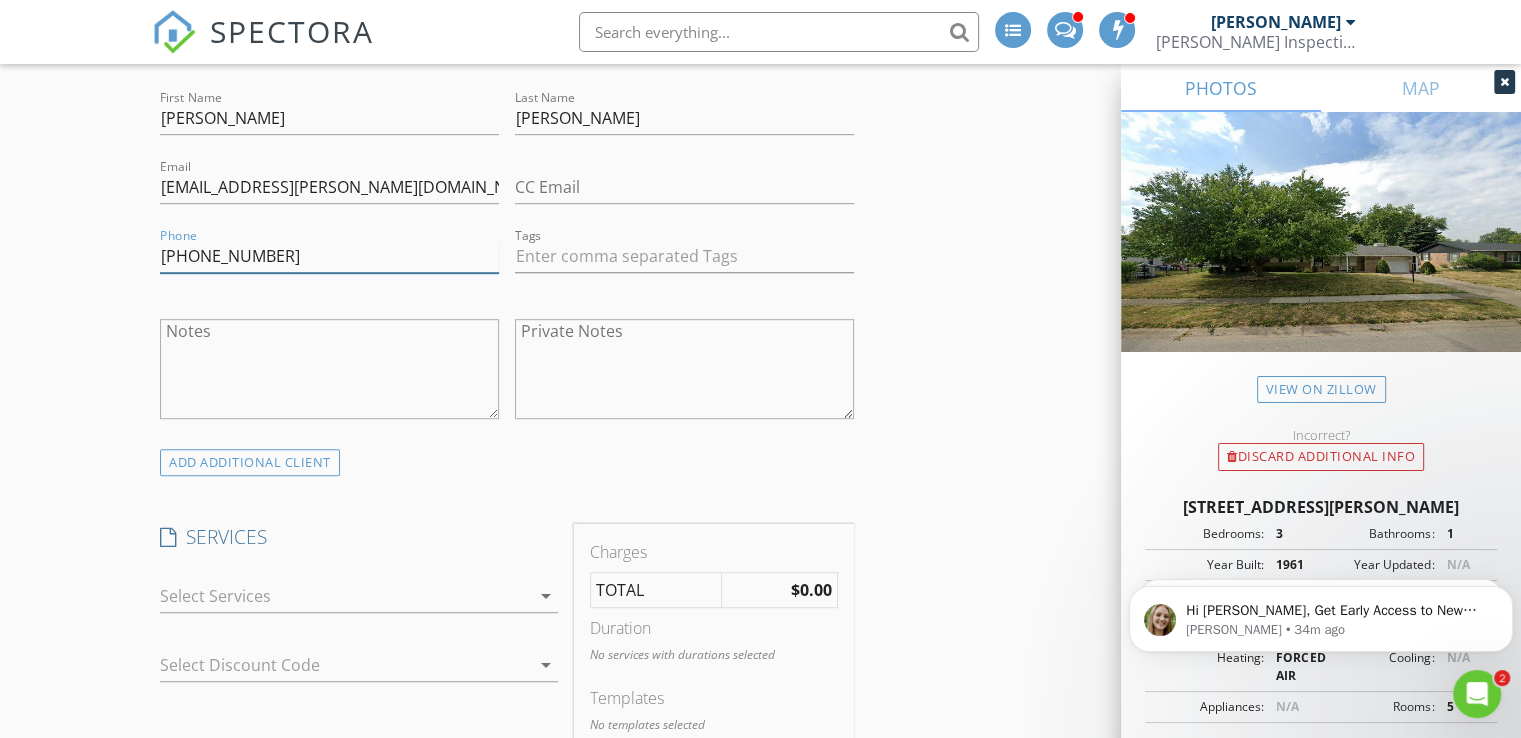 scroll, scrollTop: 1099, scrollLeft: 0, axis: vertical 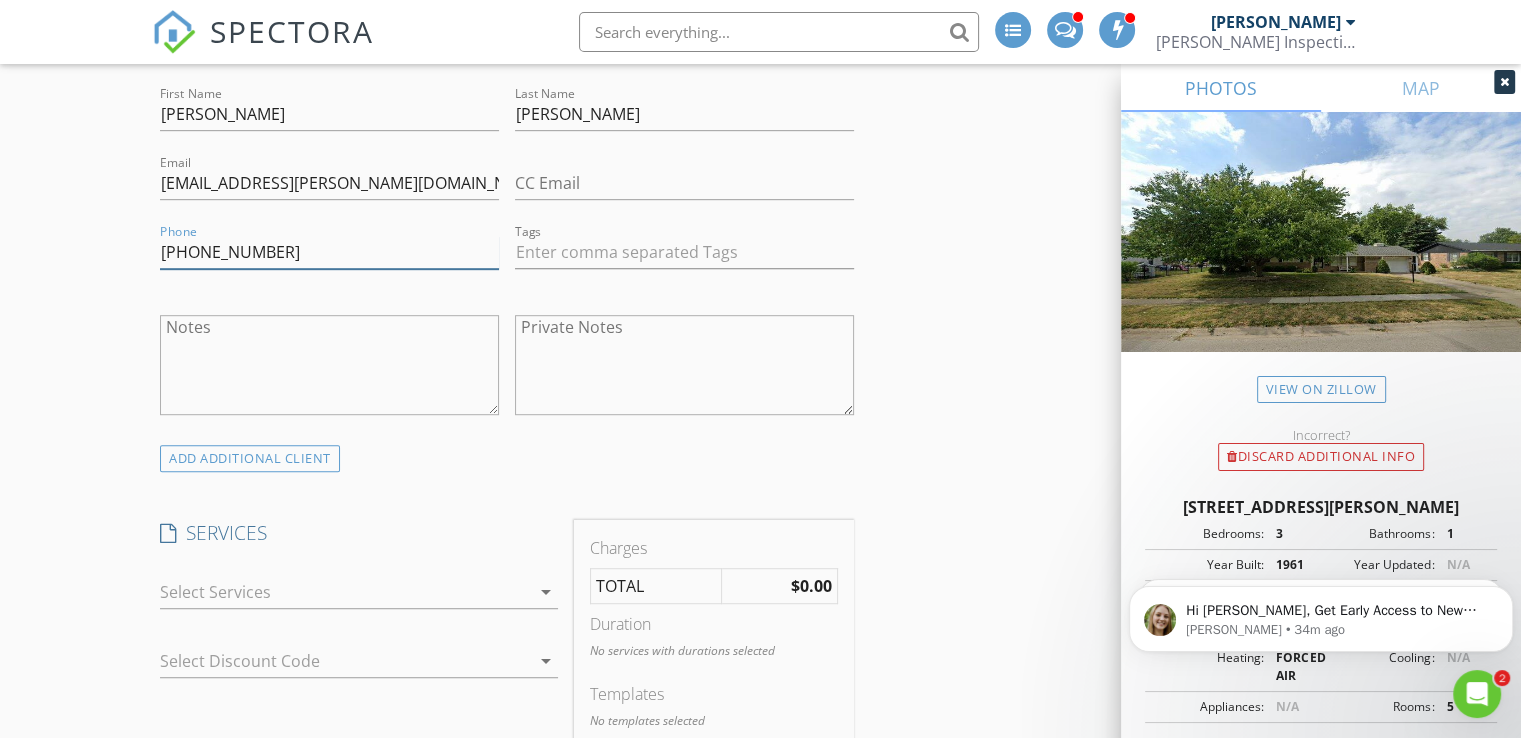 type on "309-275-8224" 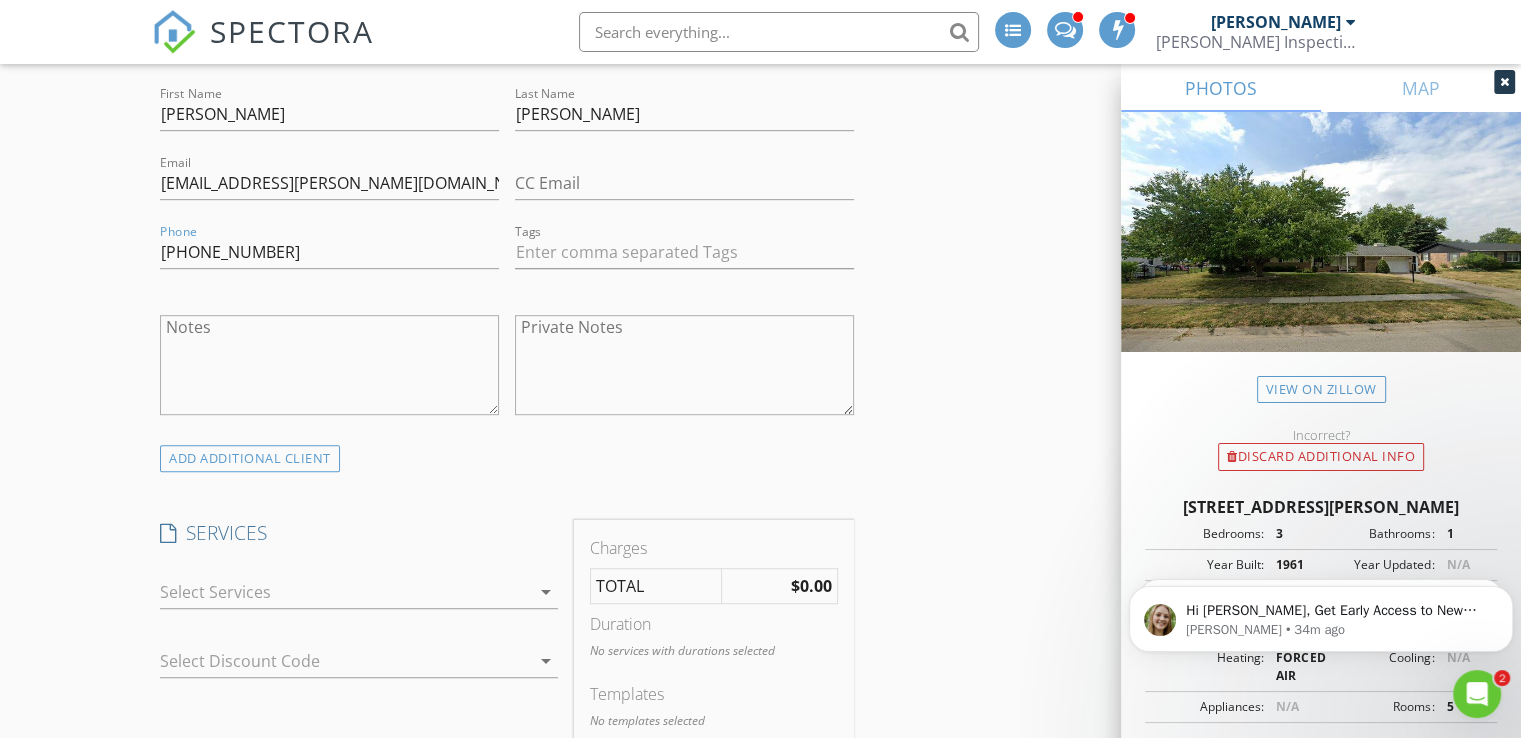 click at bounding box center [345, 592] 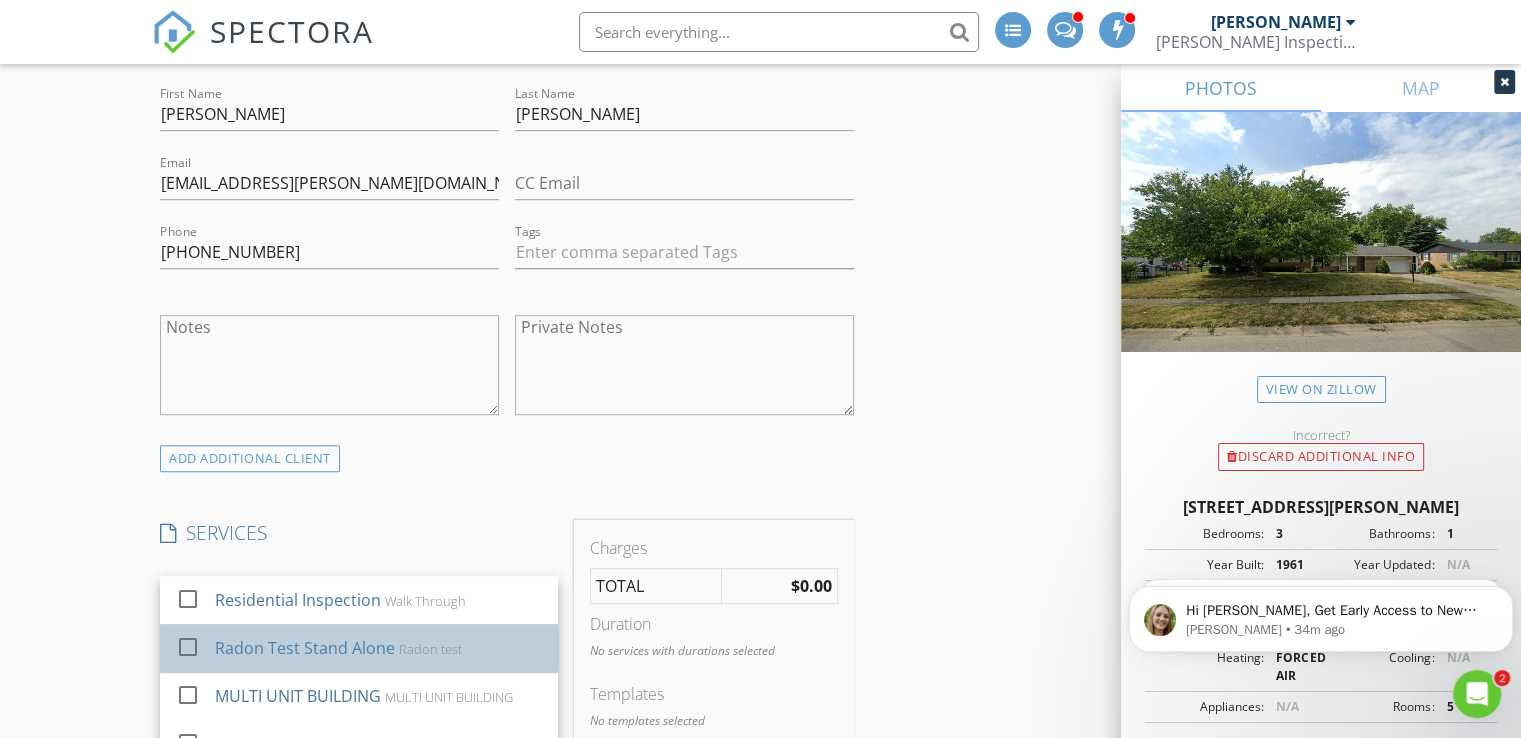 click on "Radon Test Stand Alone" at bounding box center (305, 648) 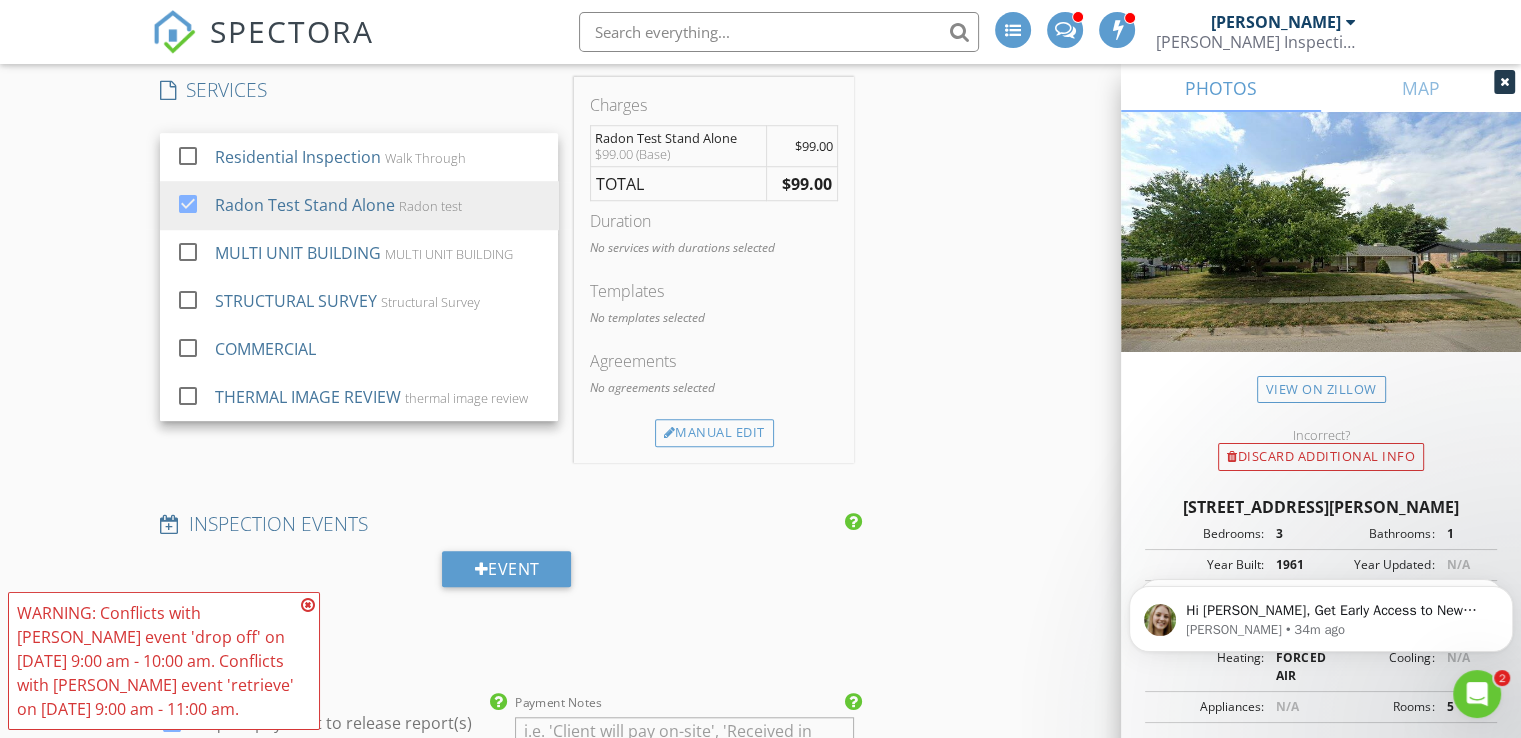 scroll, scrollTop: 1552, scrollLeft: 0, axis: vertical 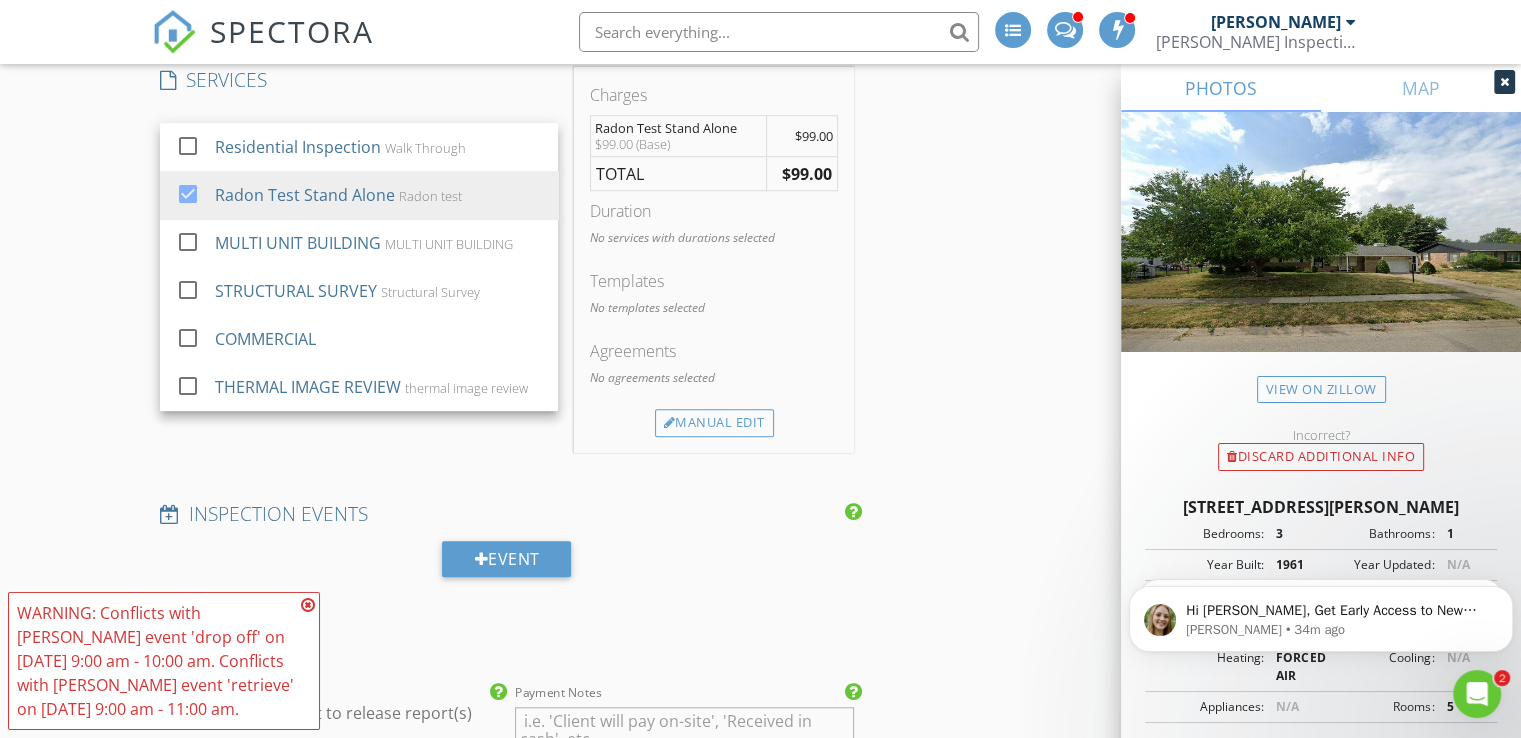click on "WARNING: Conflicts with Cindy Segobiano's event 'drop off' on 07/12/2025  9:00 am - 10:00 am. Conflicts with Cindy Segobiano's event 'retrieve' on 07/12/2025  9:00 am - 11:00 am." at bounding box center [164, 661] 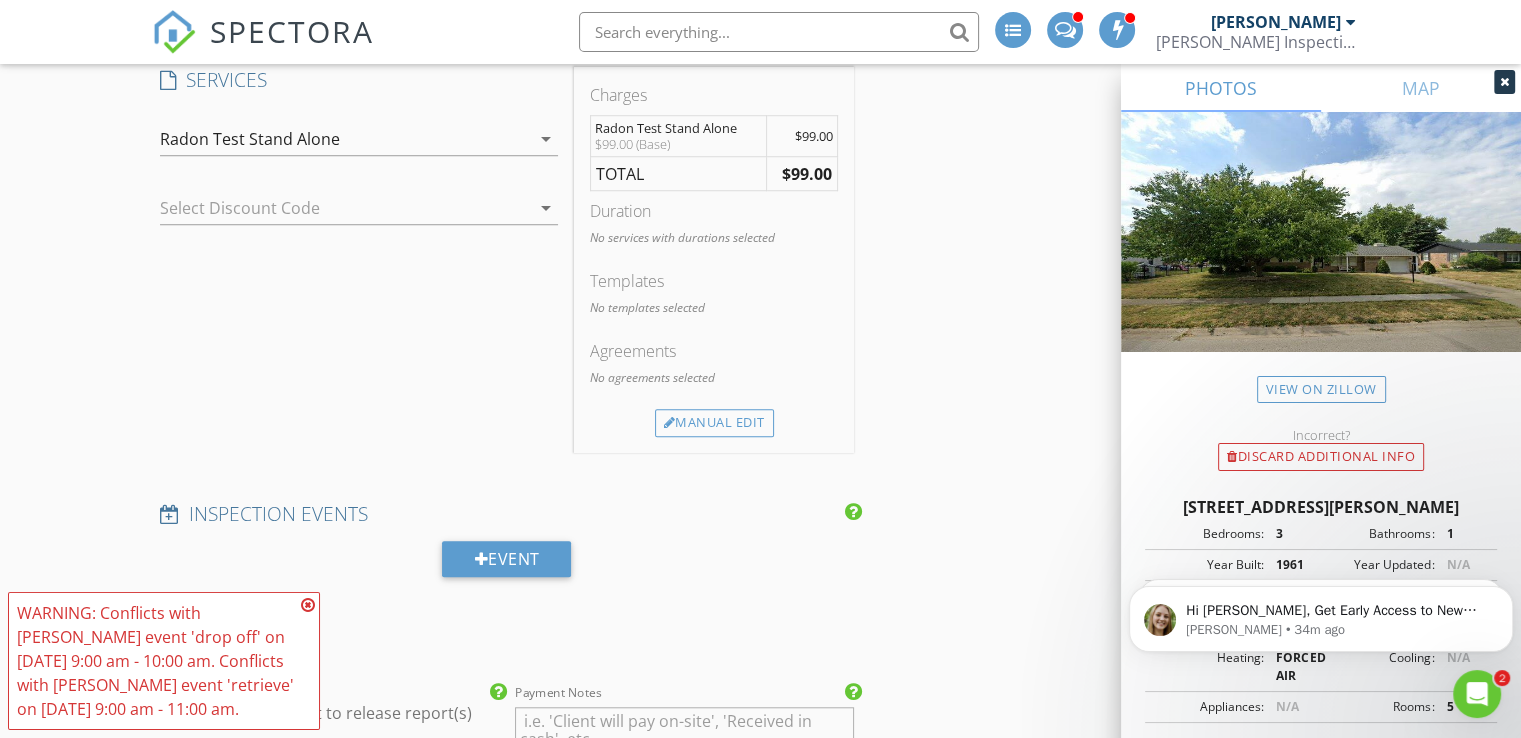click at bounding box center (308, 605) 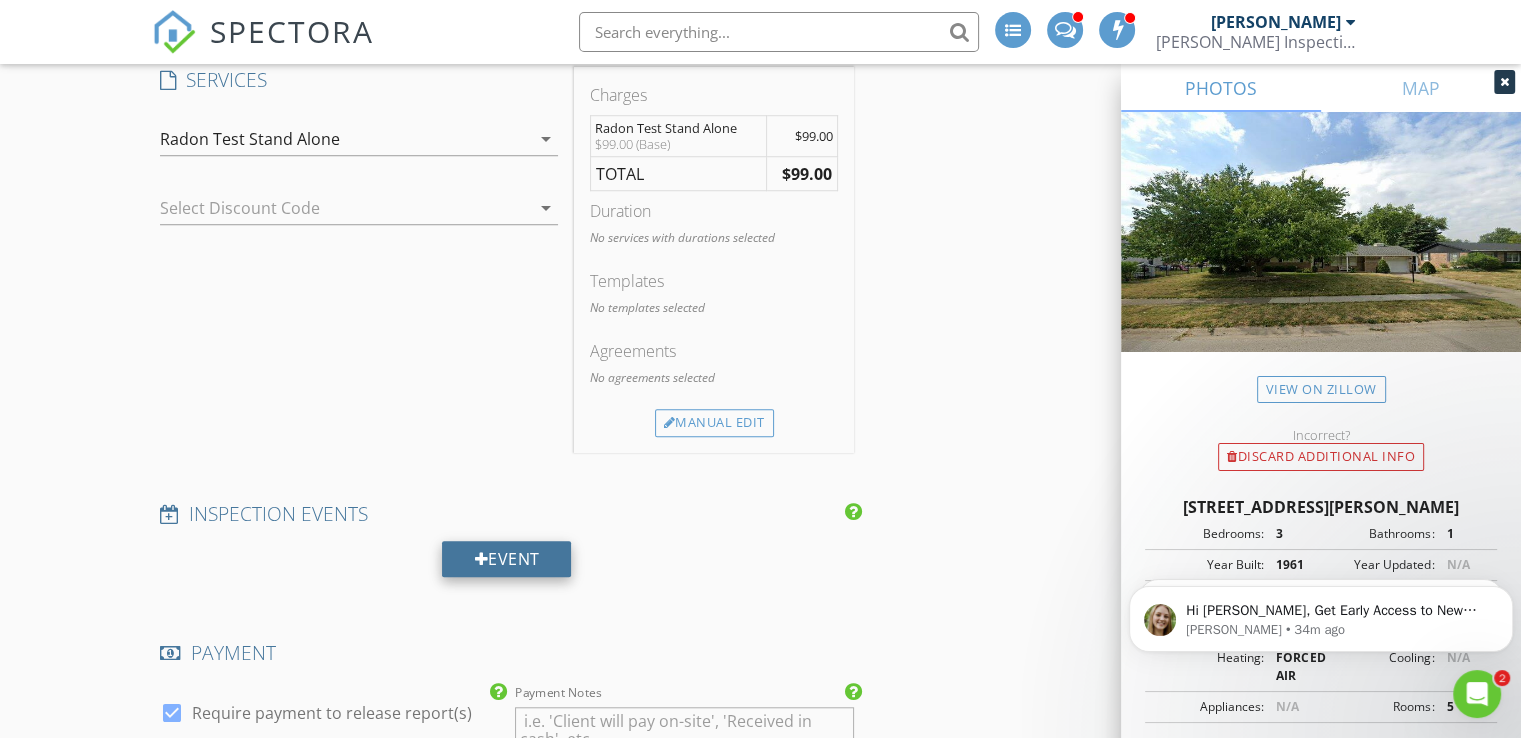 click at bounding box center (481, 559) 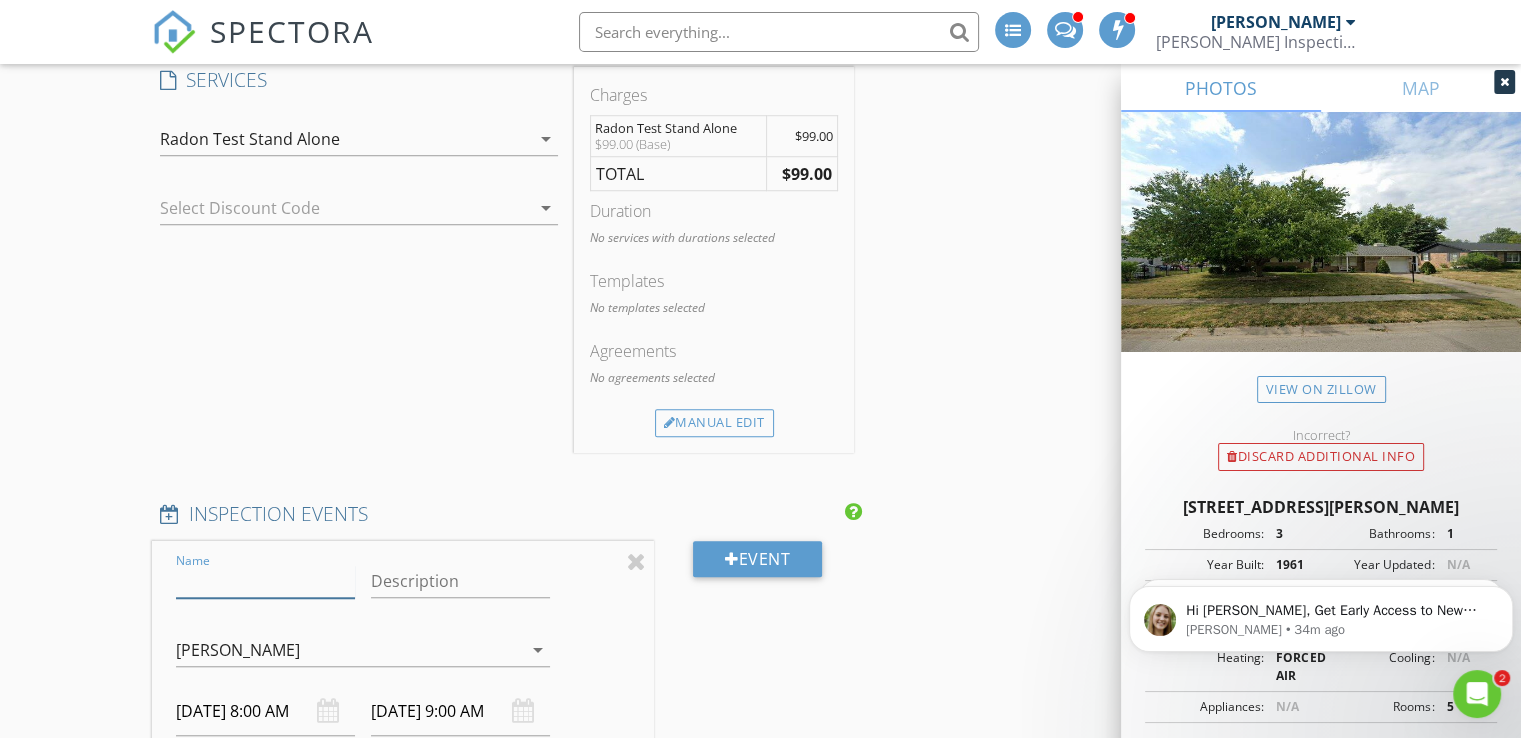 click on "Name" at bounding box center (265, 581) 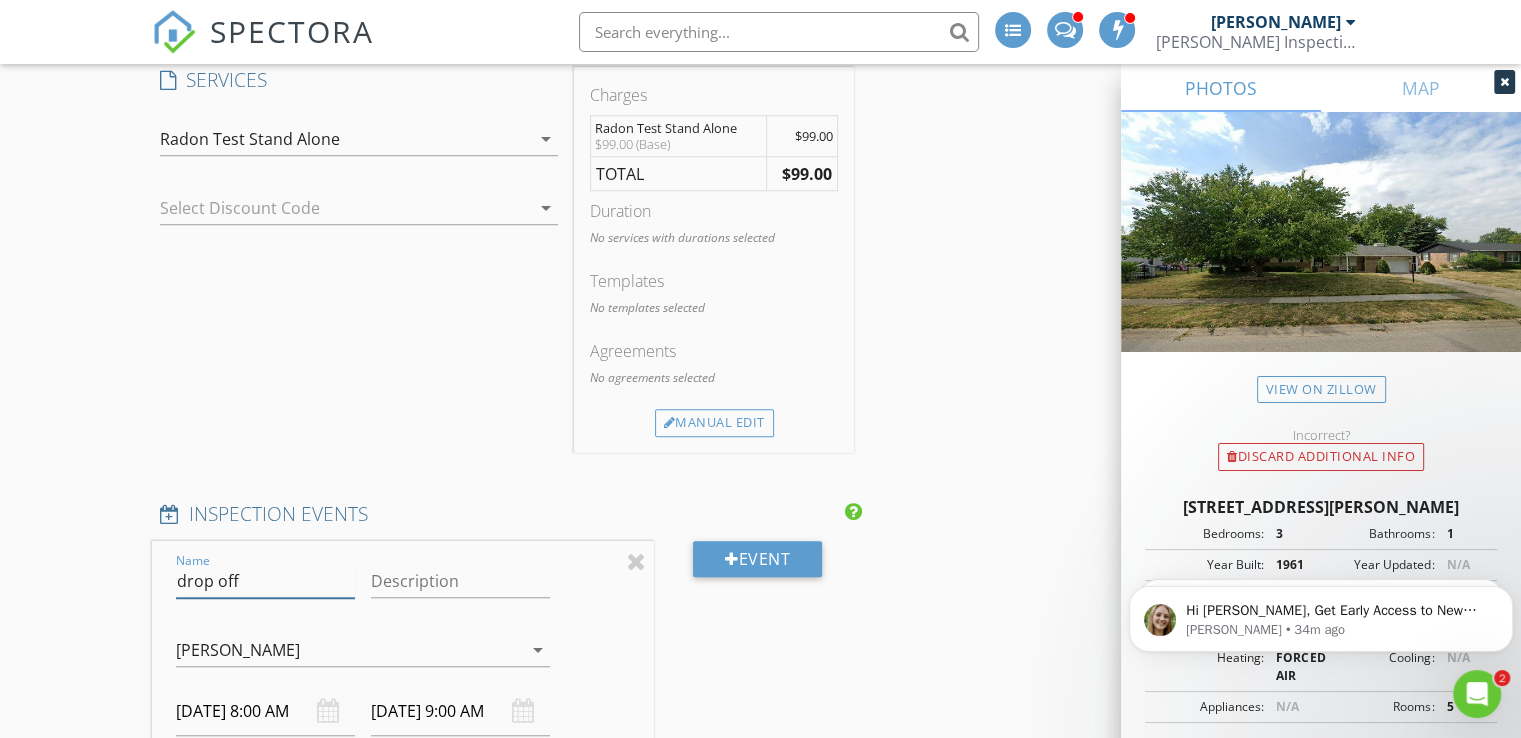 type on "drop off" 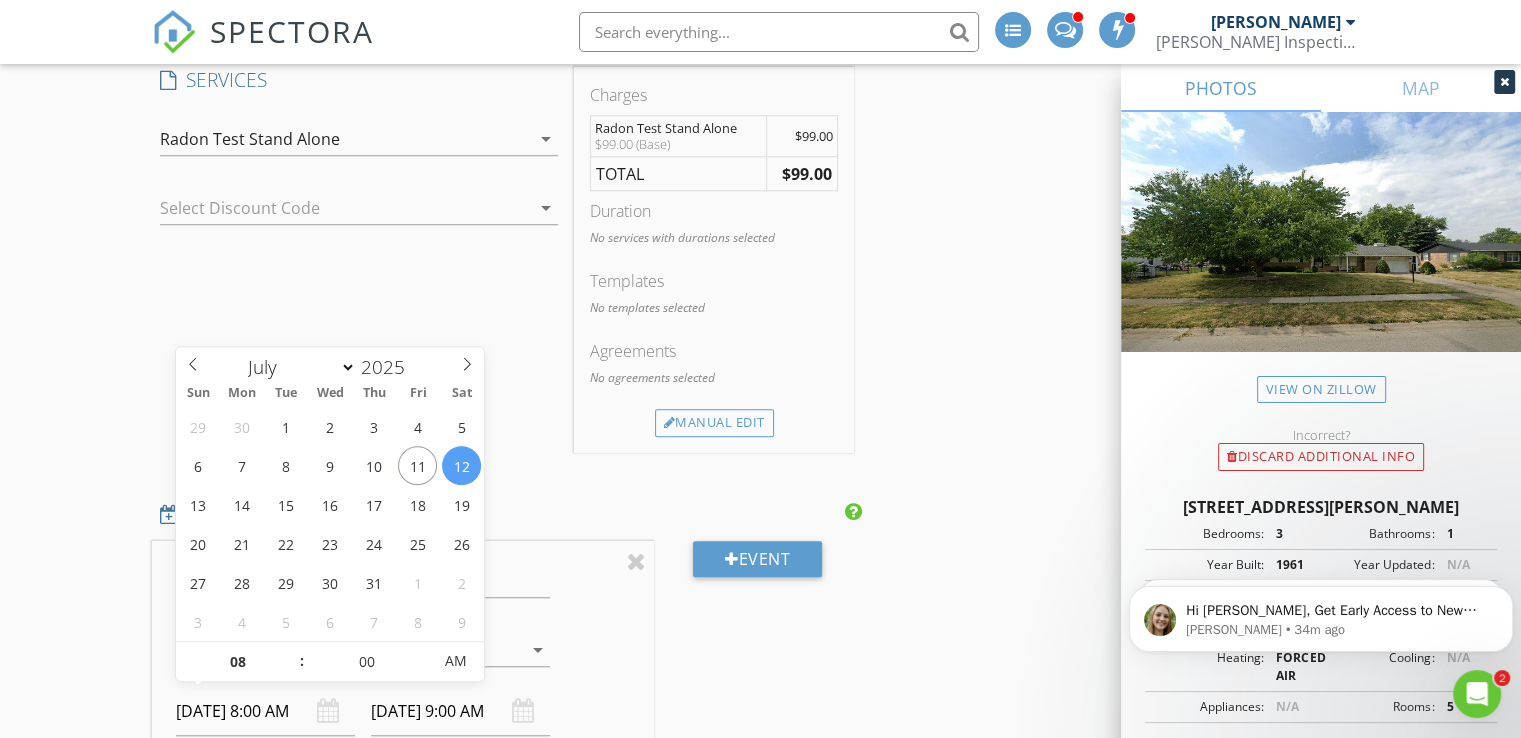 click on "[DATE] 8:00 AM" at bounding box center [265, 711] 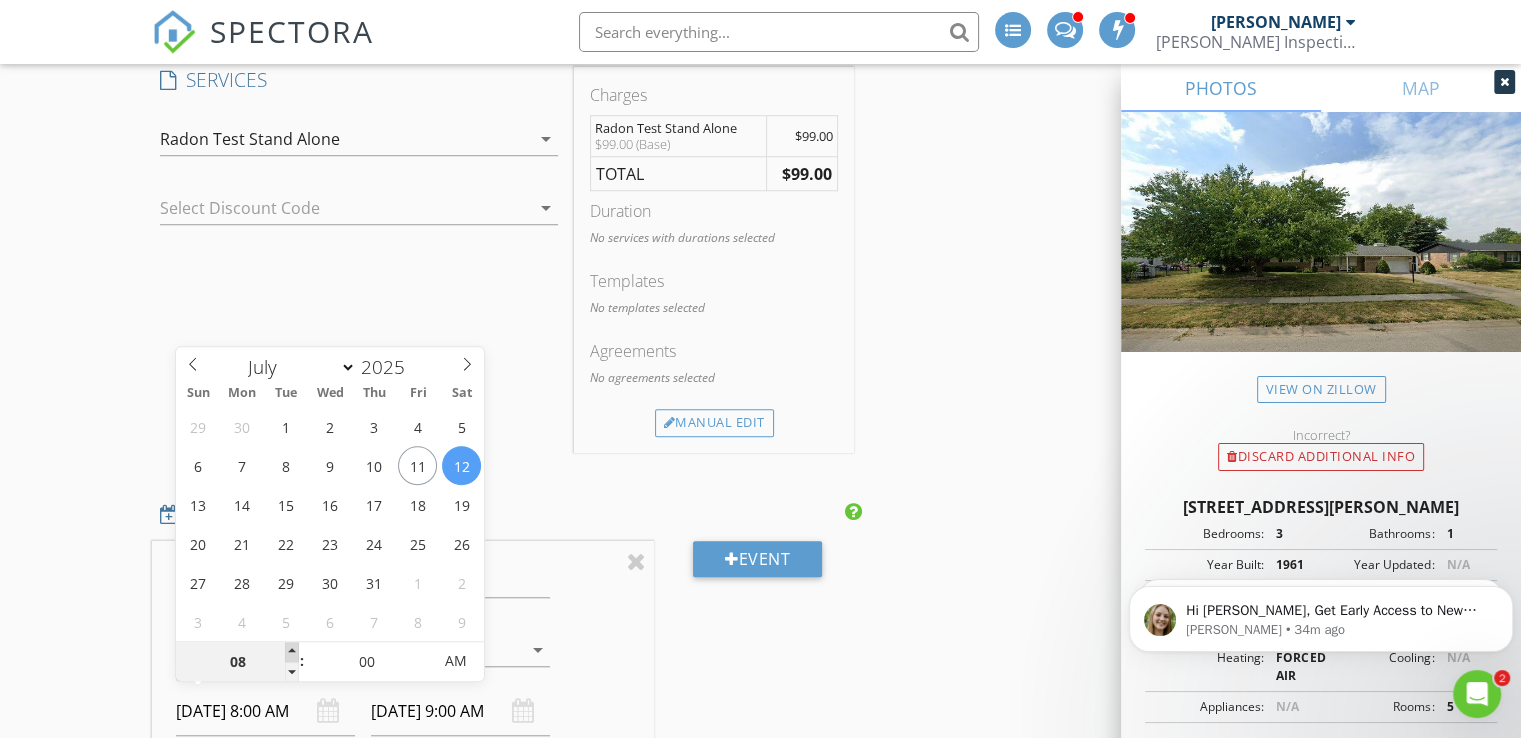 type on "09" 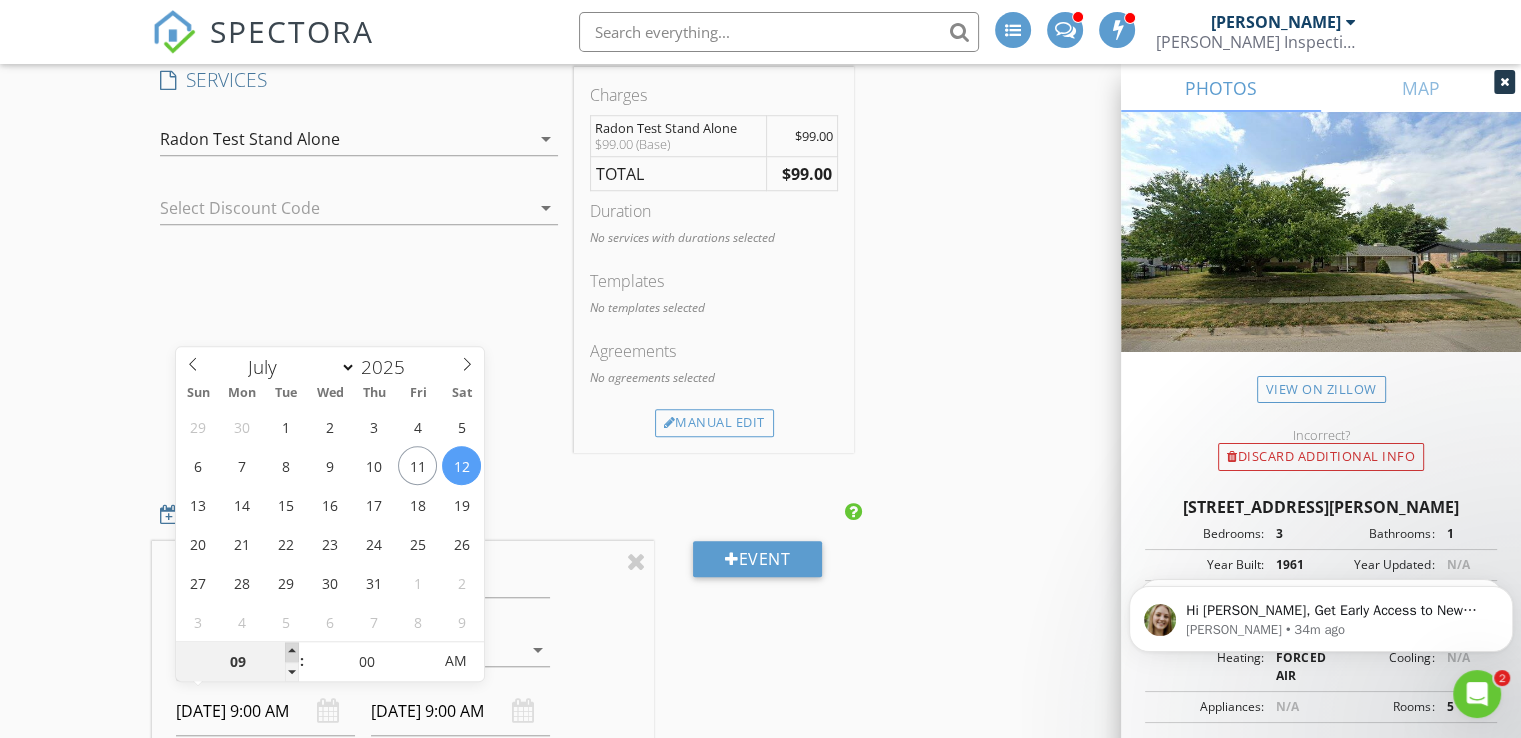 click at bounding box center (292, 652) 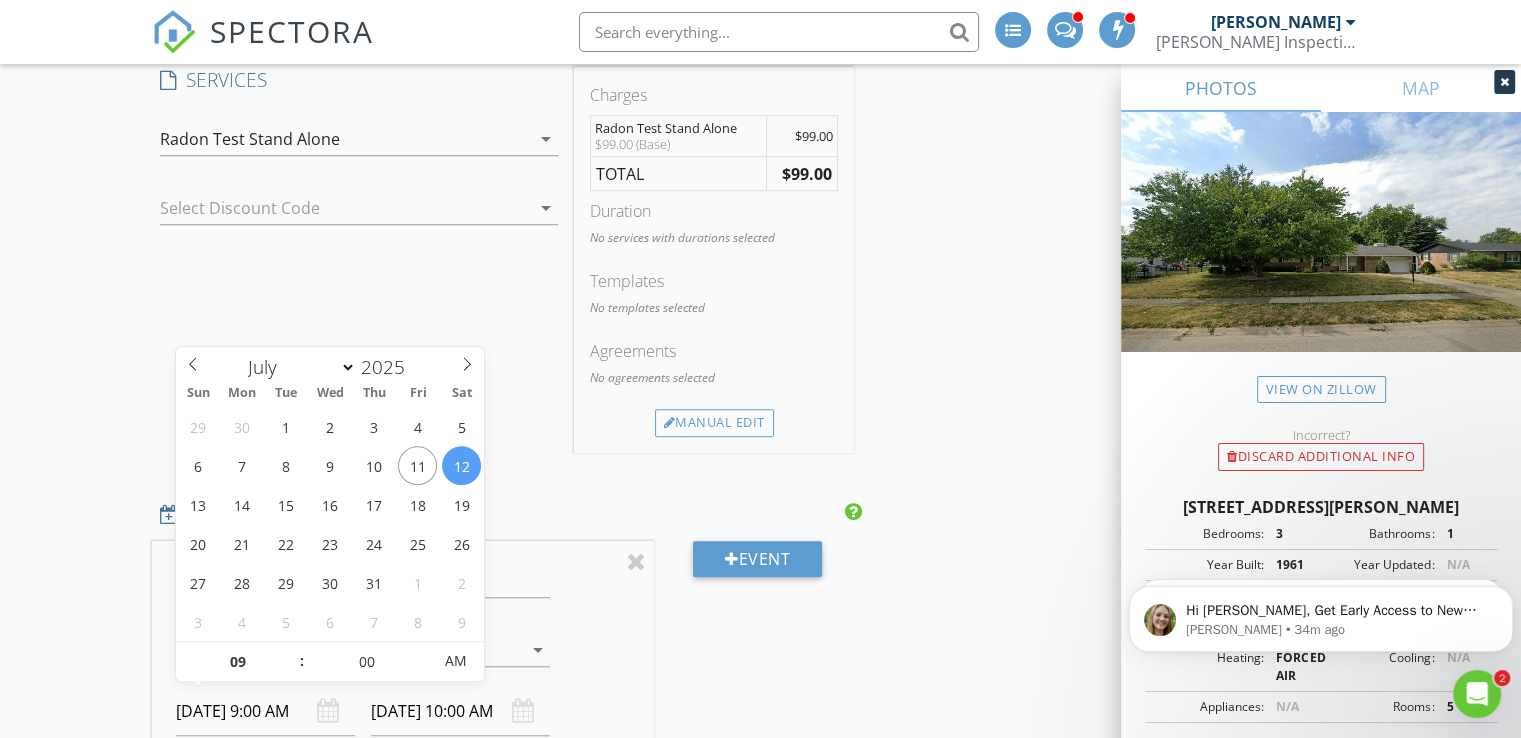 click on "07/12/2025 10:00 AM" at bounding box center (460, 711) 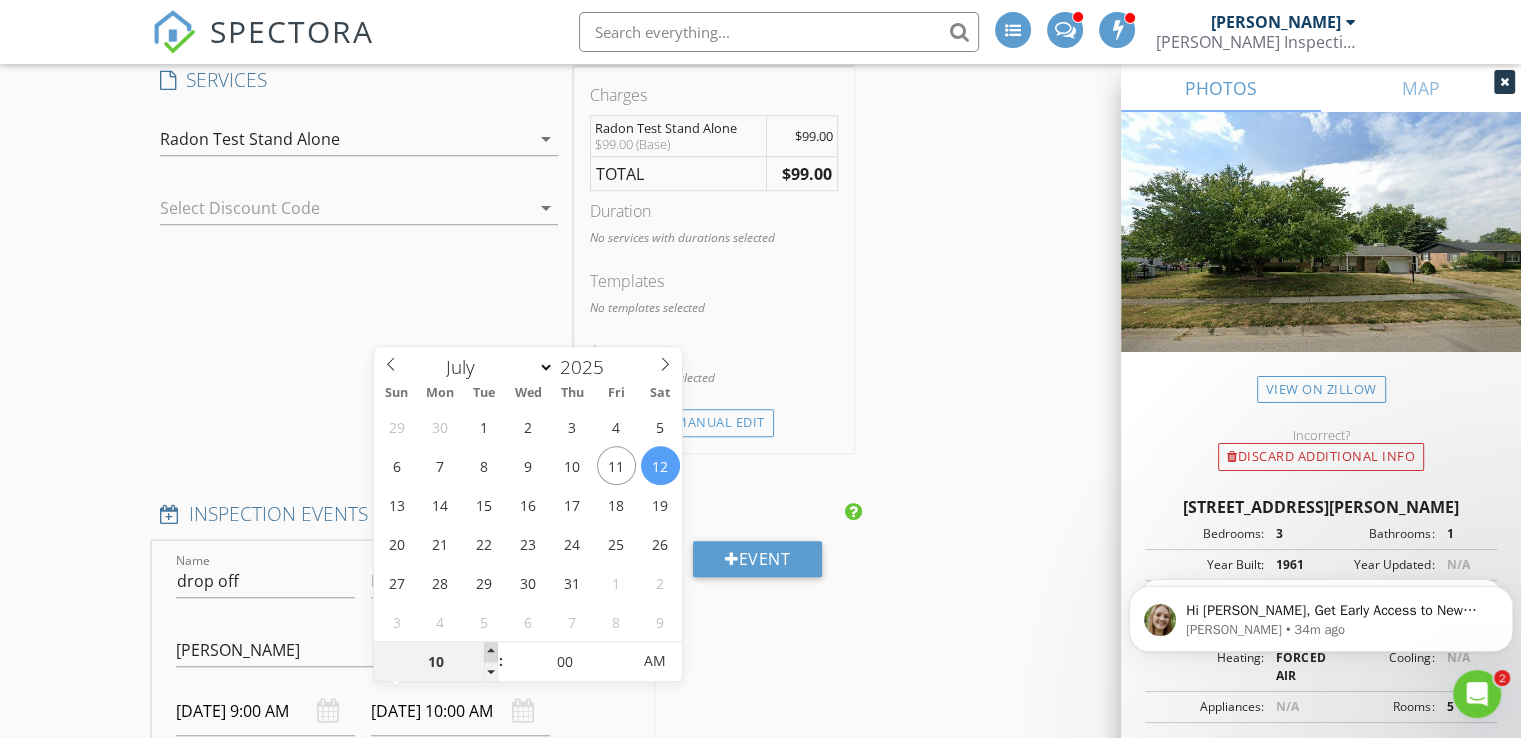 type on "11" 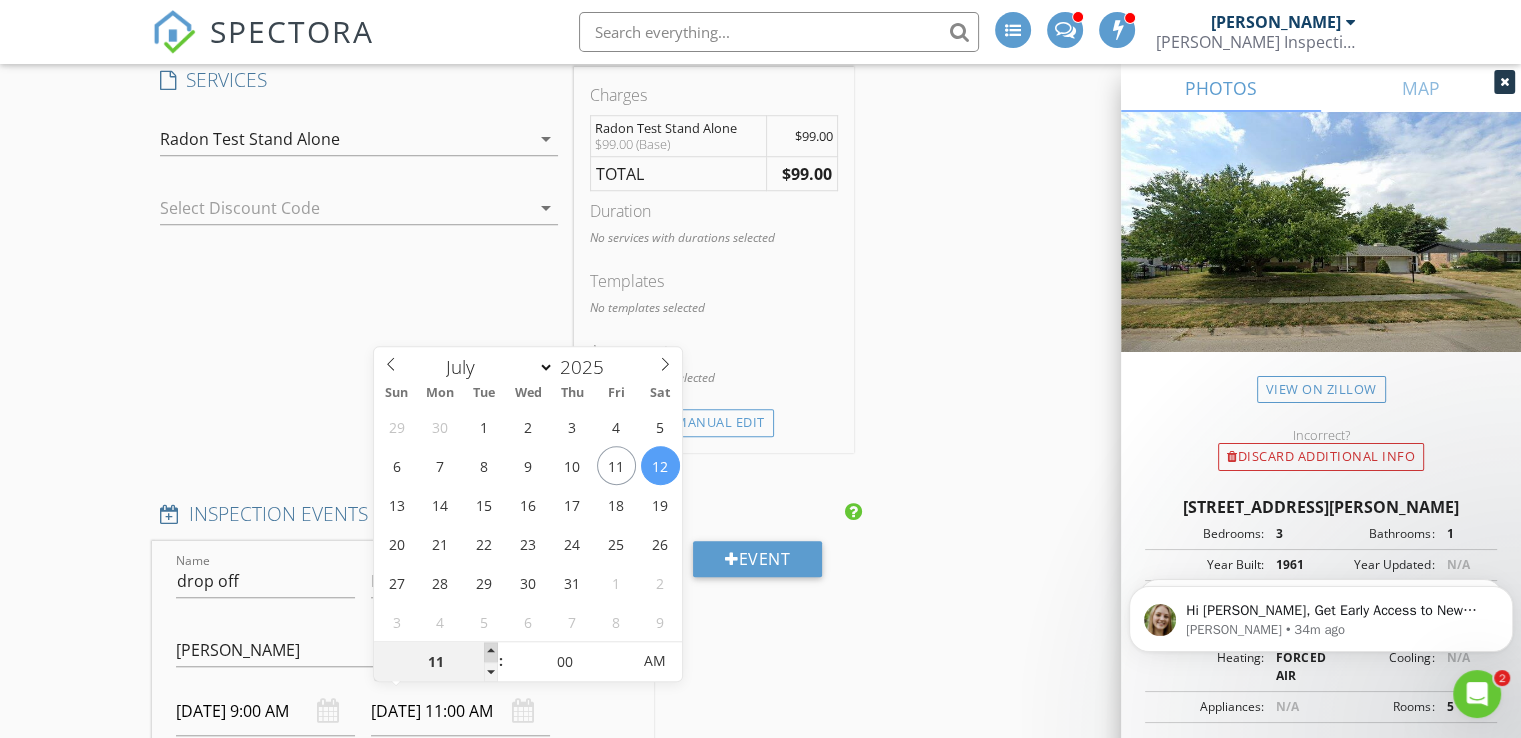 click at bounding box center (491, 652) 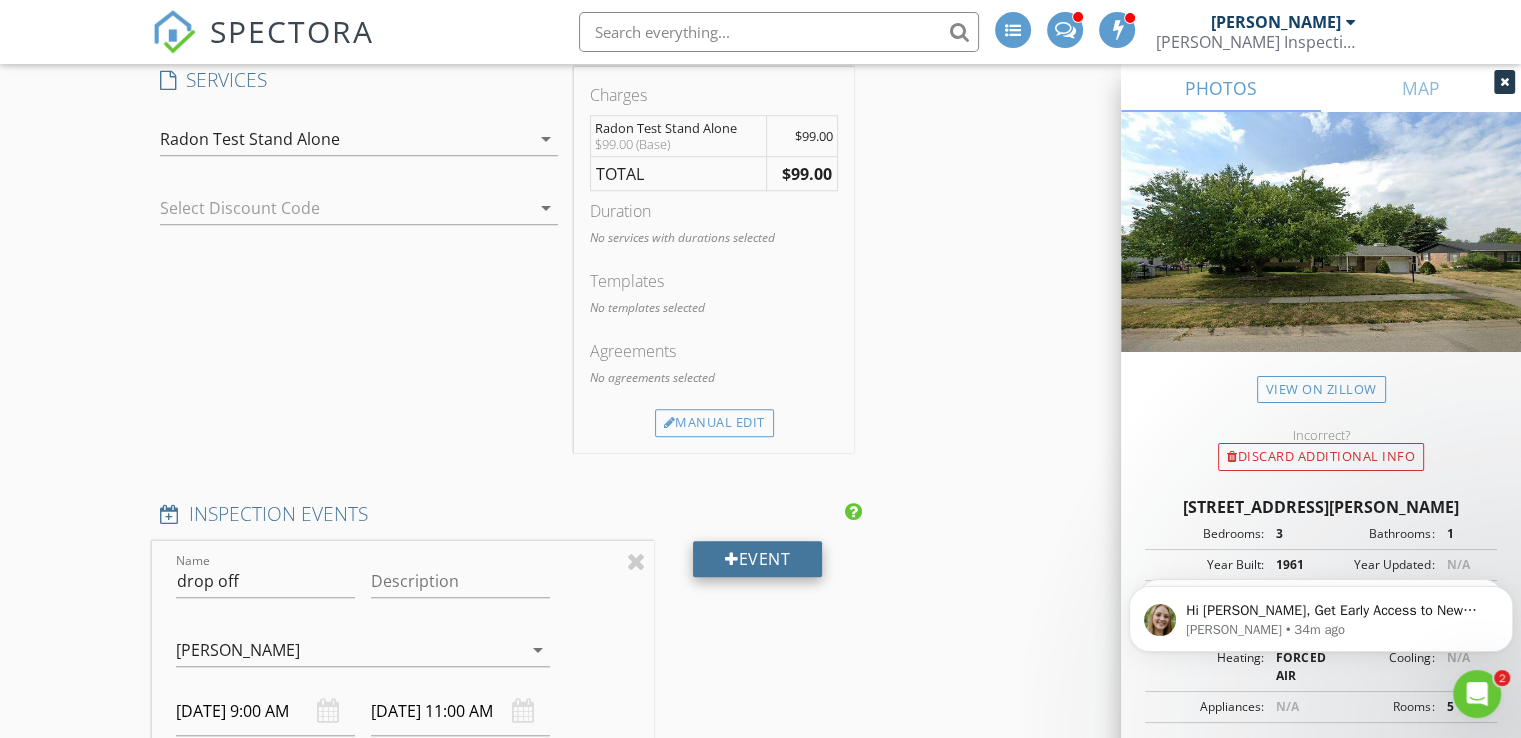click on "Event" at bounding box center [757, 559] 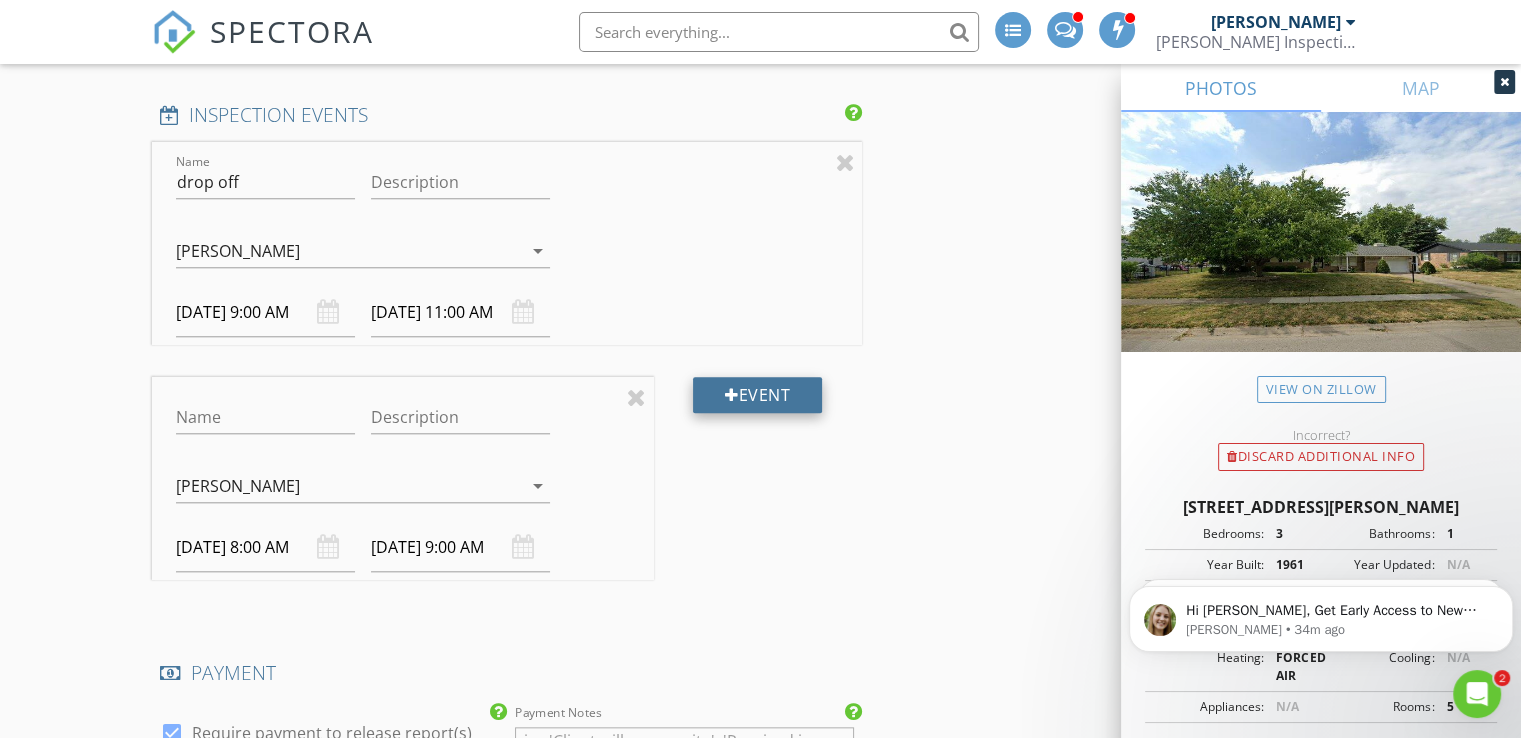 scroll, scrollTop: 1952, scrollLeft: 0, axis: vertical 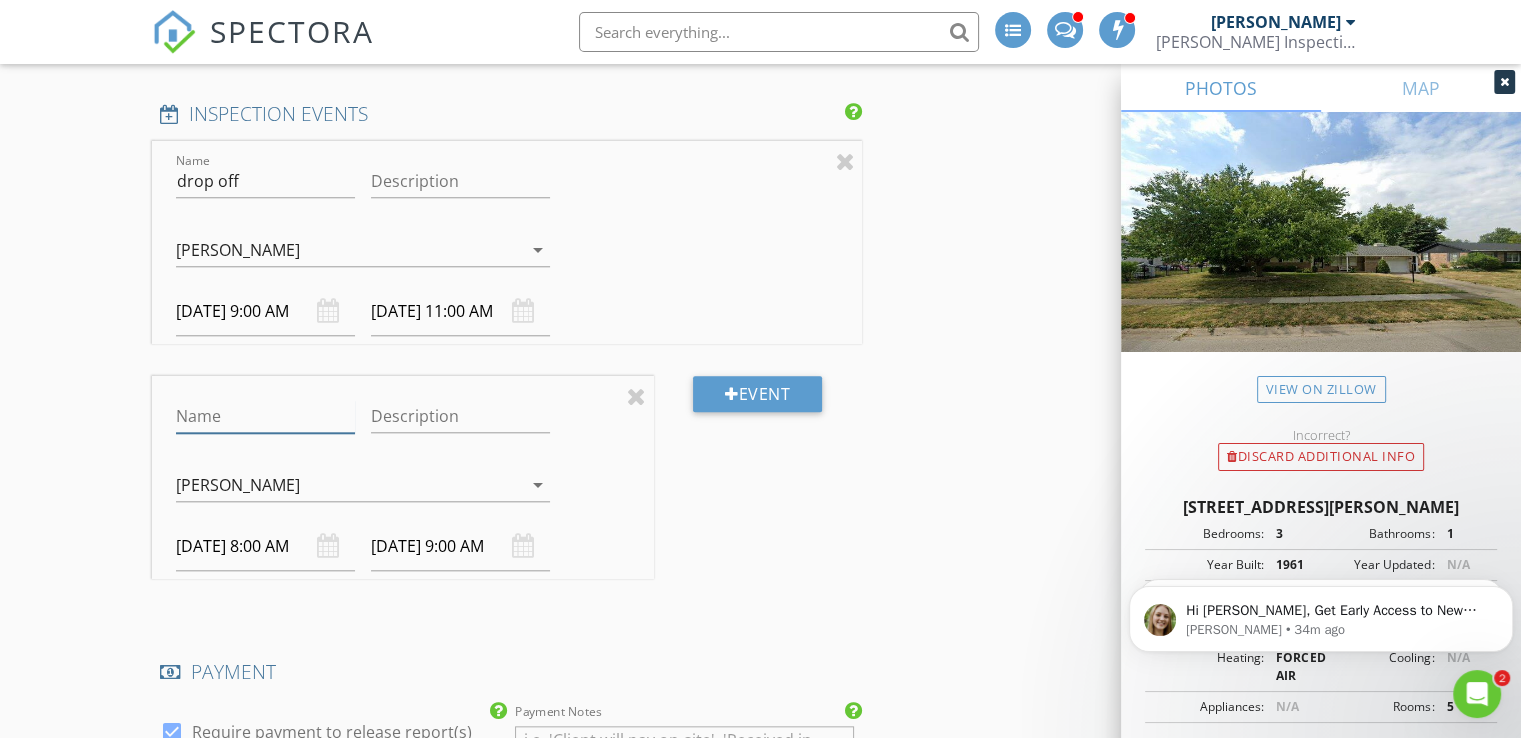 drag, startPoint x: 309, startPoint y: 413, endPoint x: 314, endPoint y: 437, distance: 24.5153 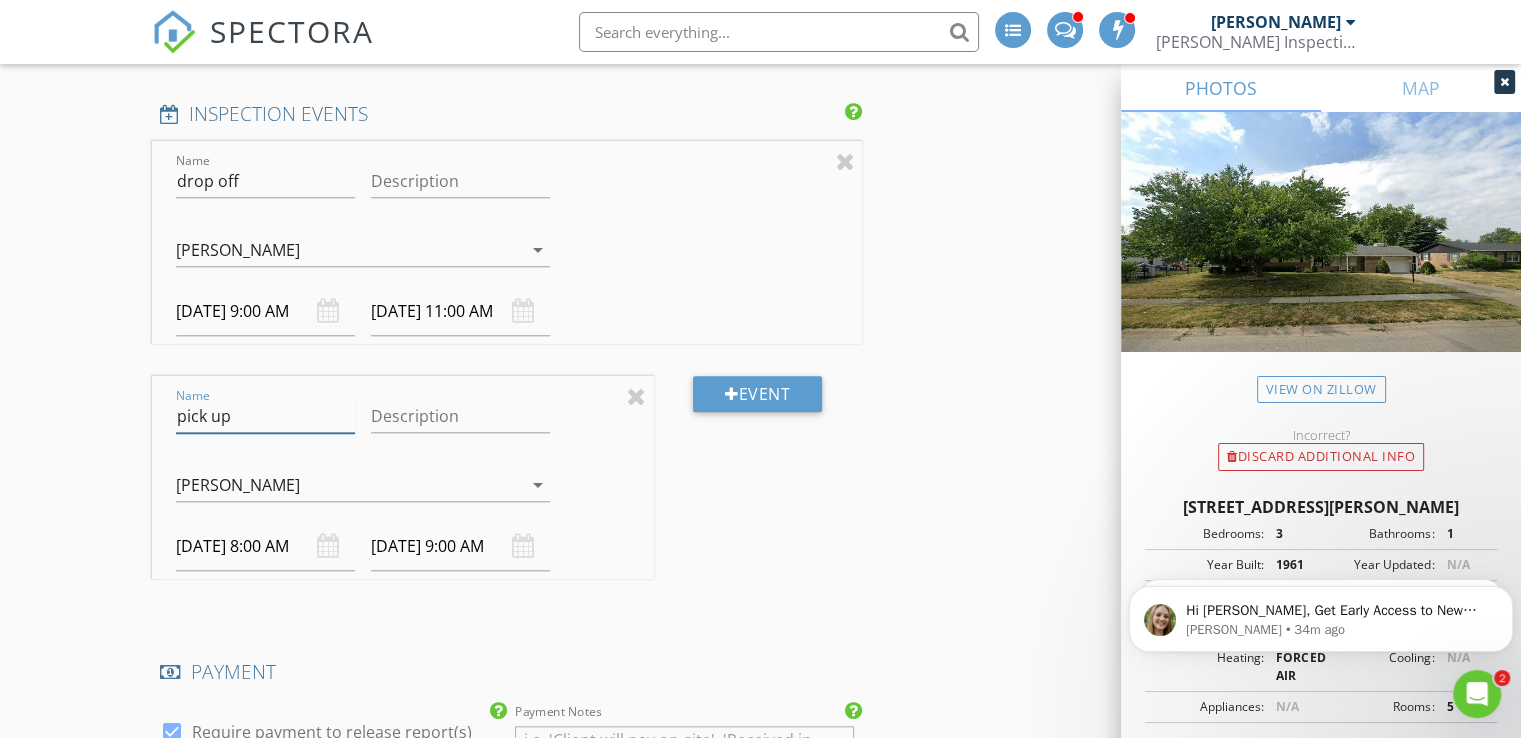 type on "pick up" 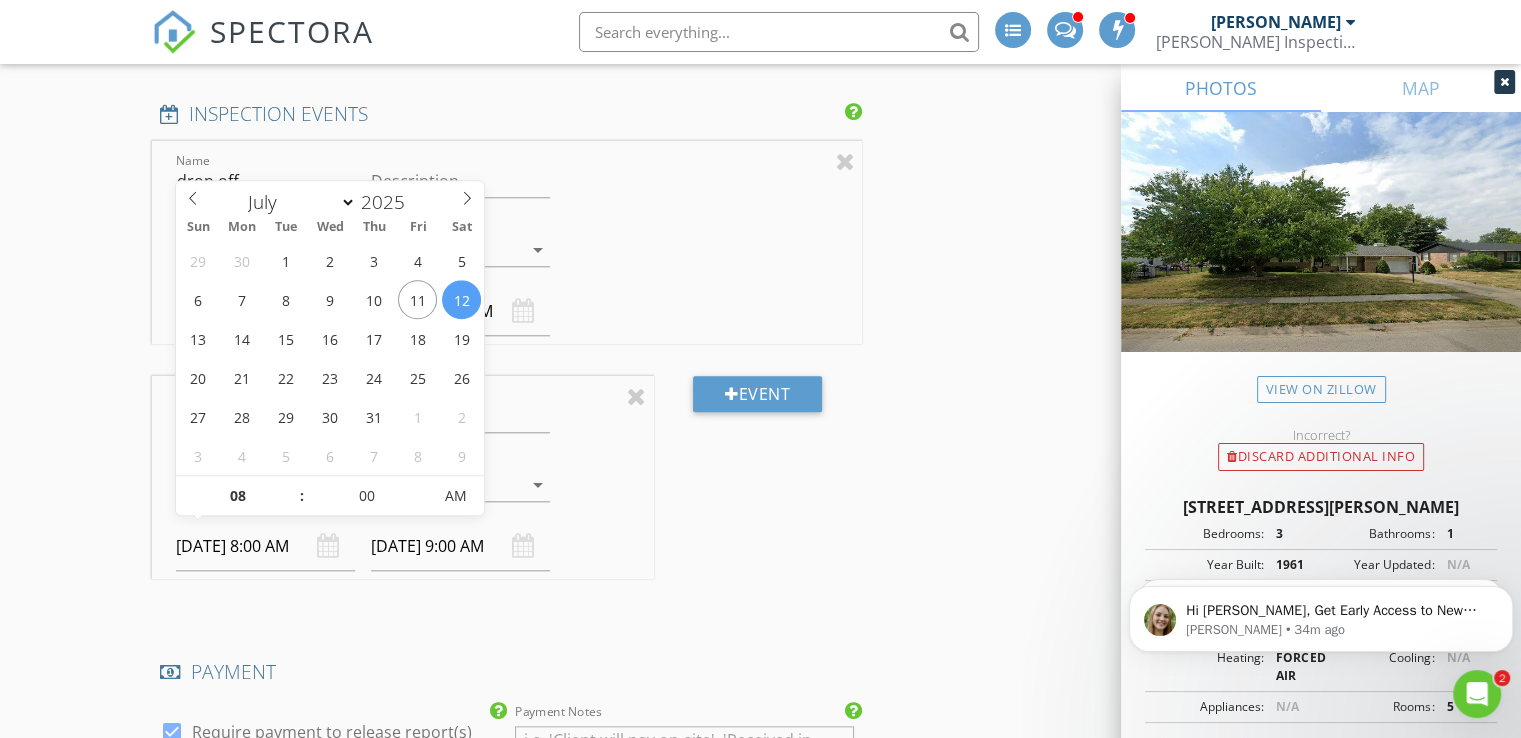 click on "[DATE] 8:00 AM" at bounding box center [265, 546] 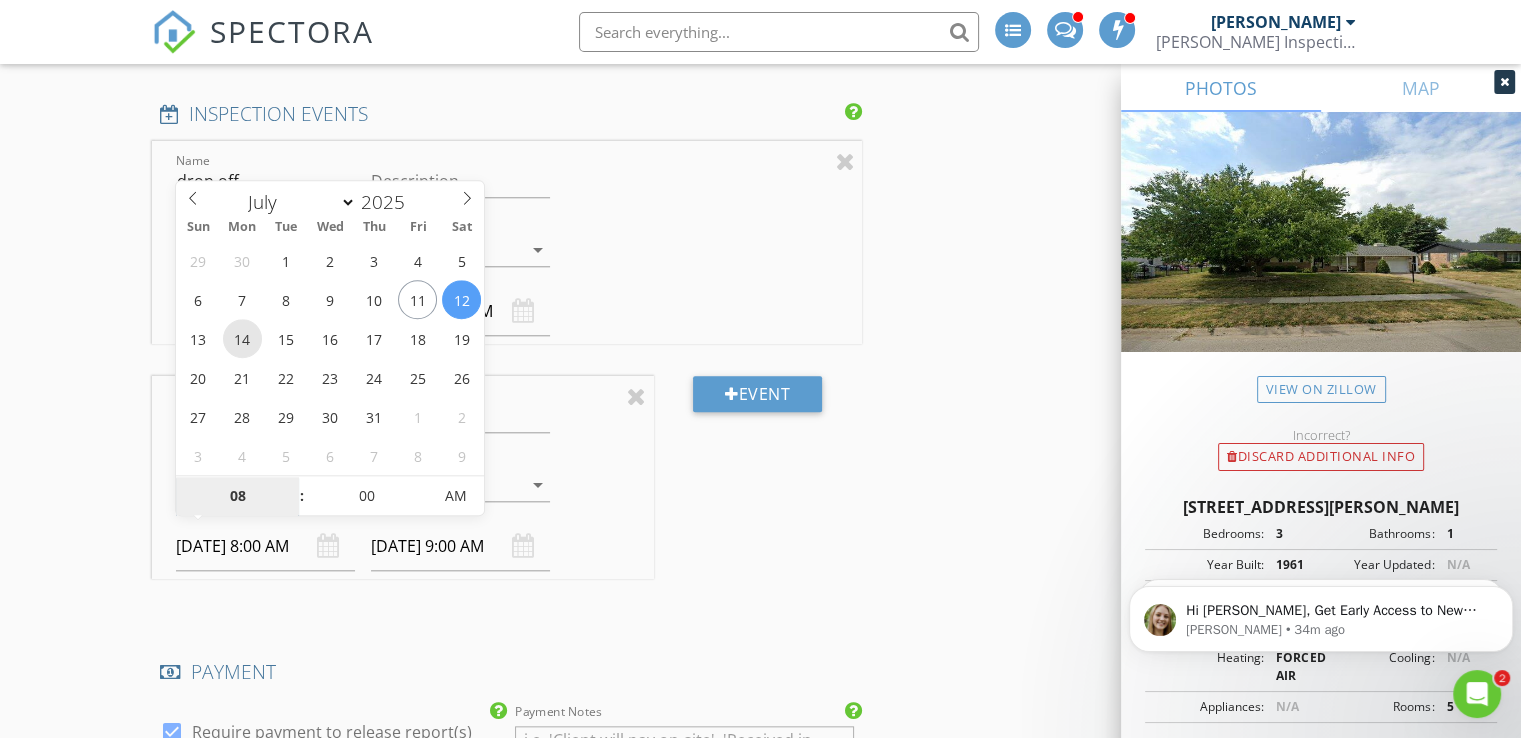 type on "07/14/2025 8:00 AM" 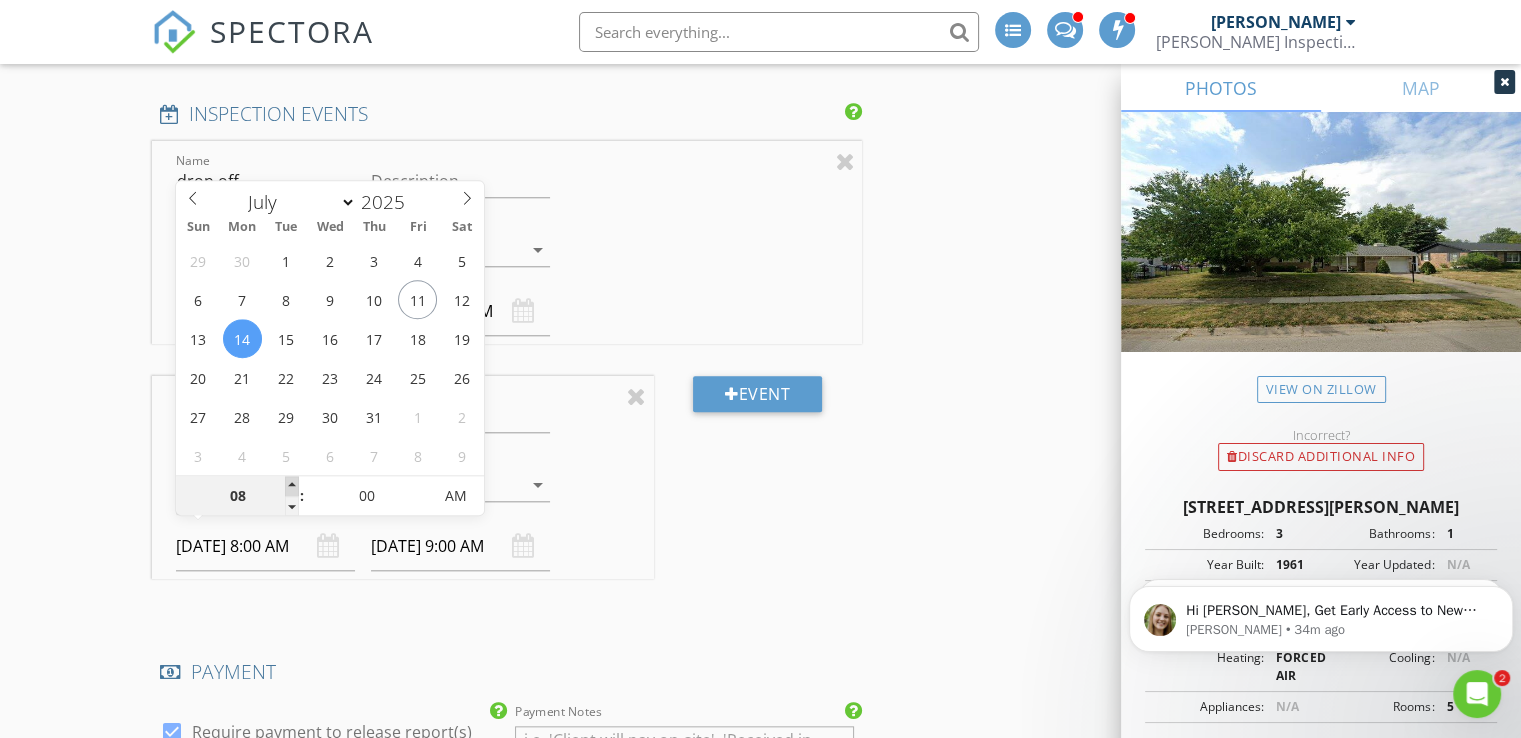 type on "09" 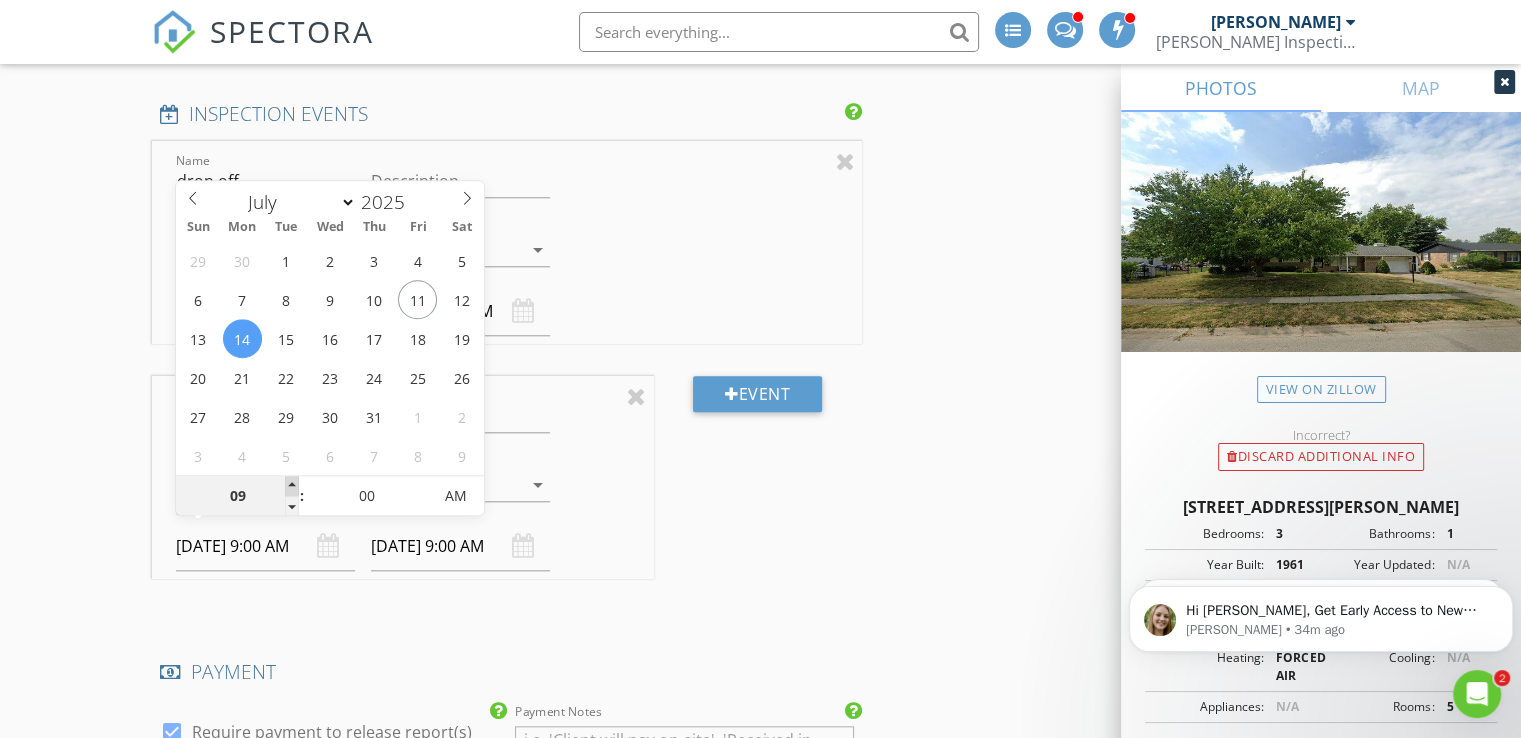 click at bounding box center (292, 486) 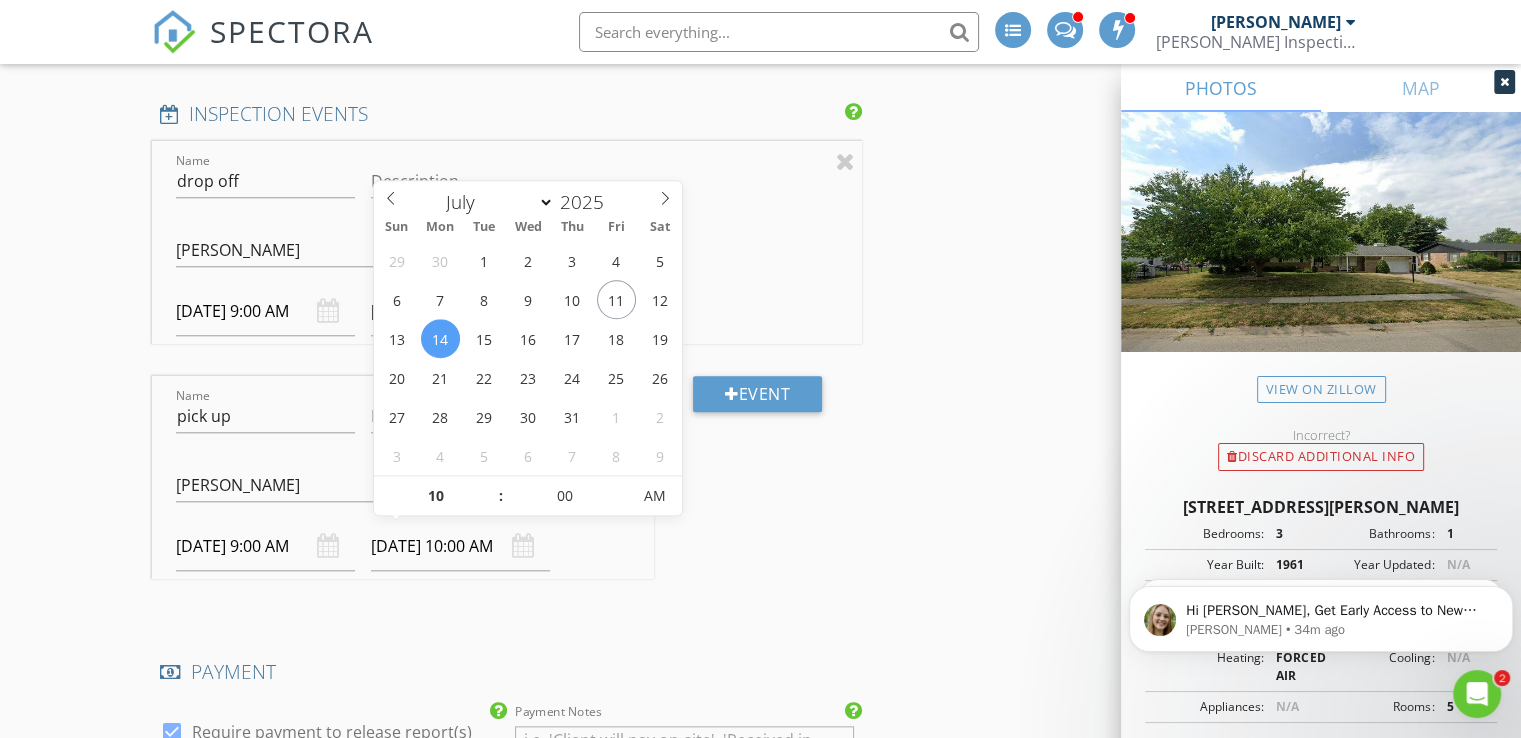 click on "07/14/2025 10:00 AM" at bounding box center [460, 546] 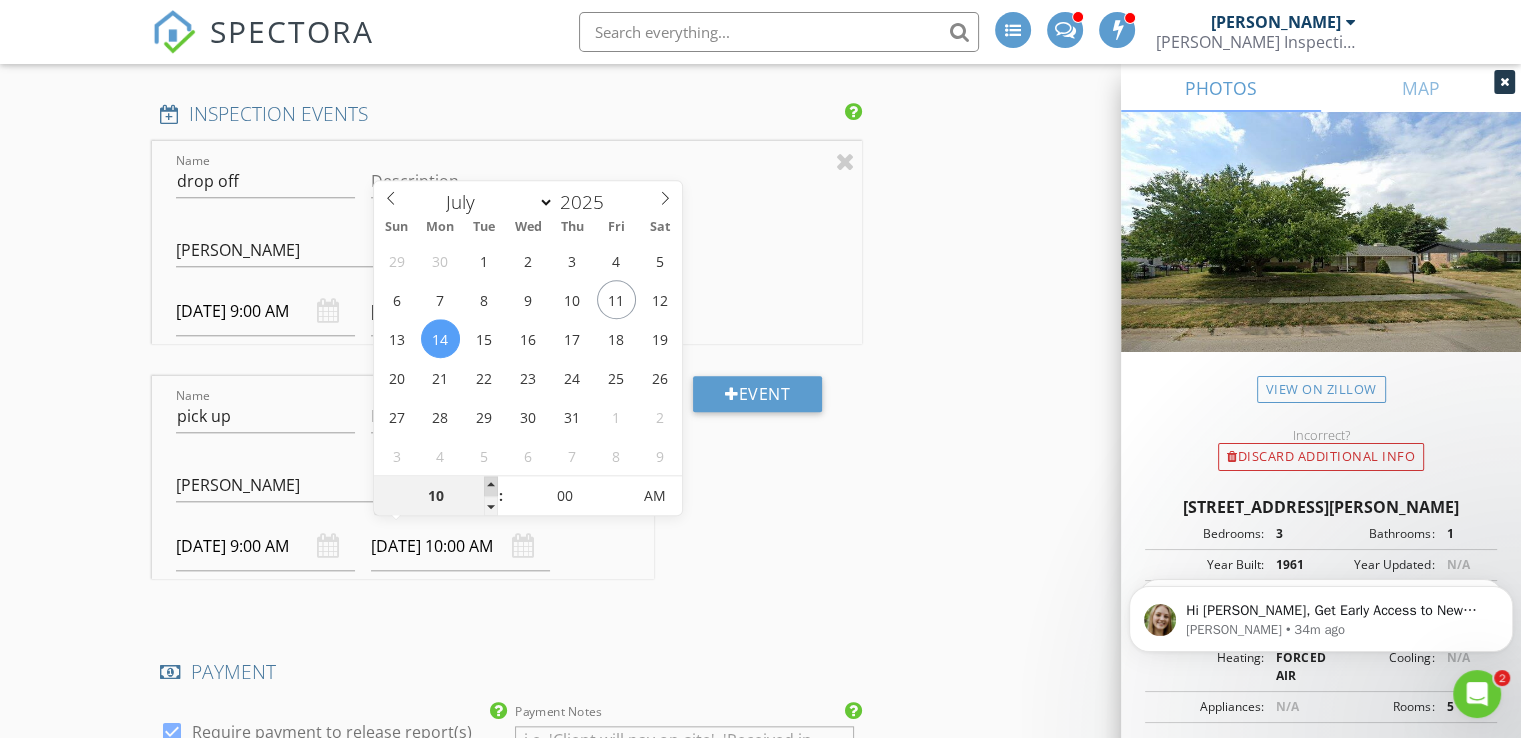 type on "11" 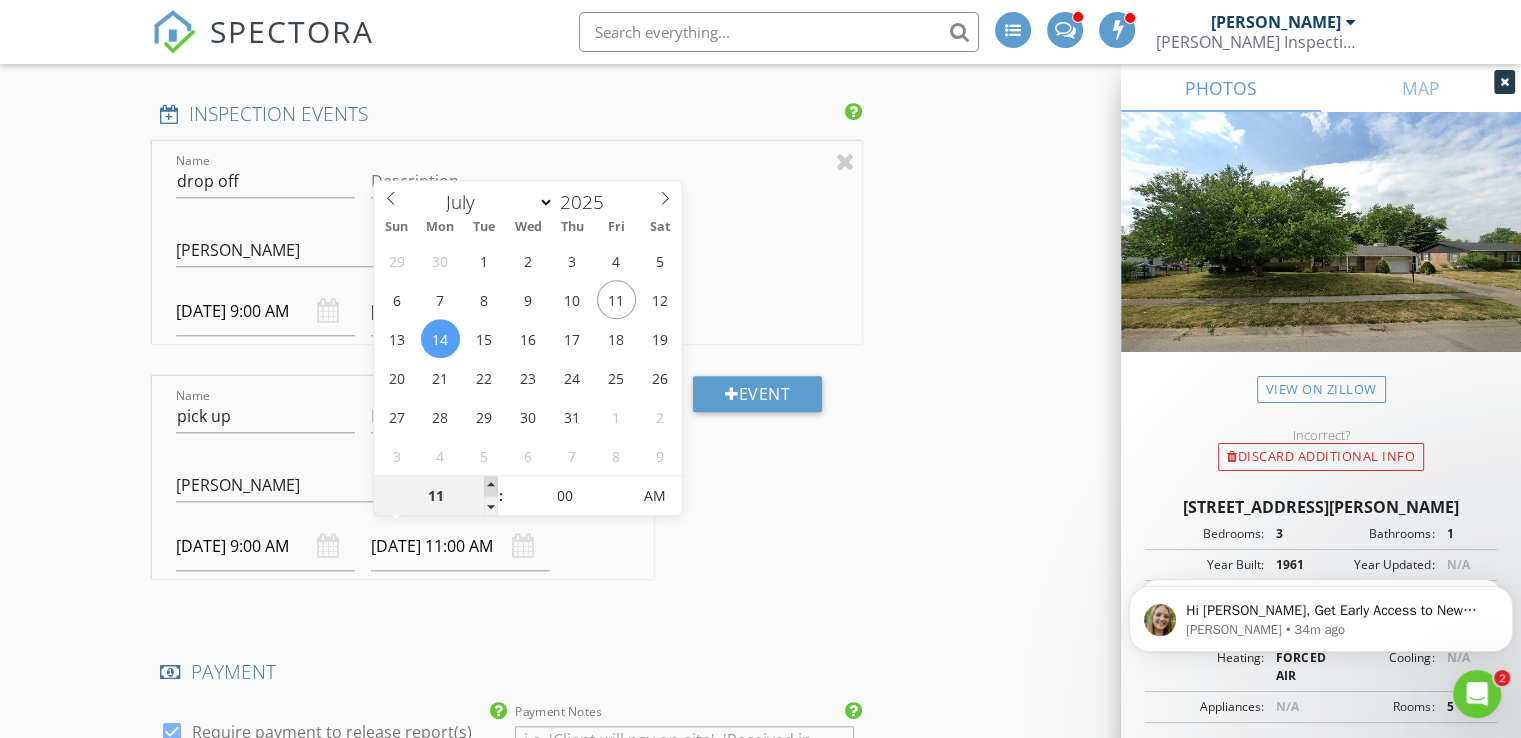 click at bounding box center [491, 486] 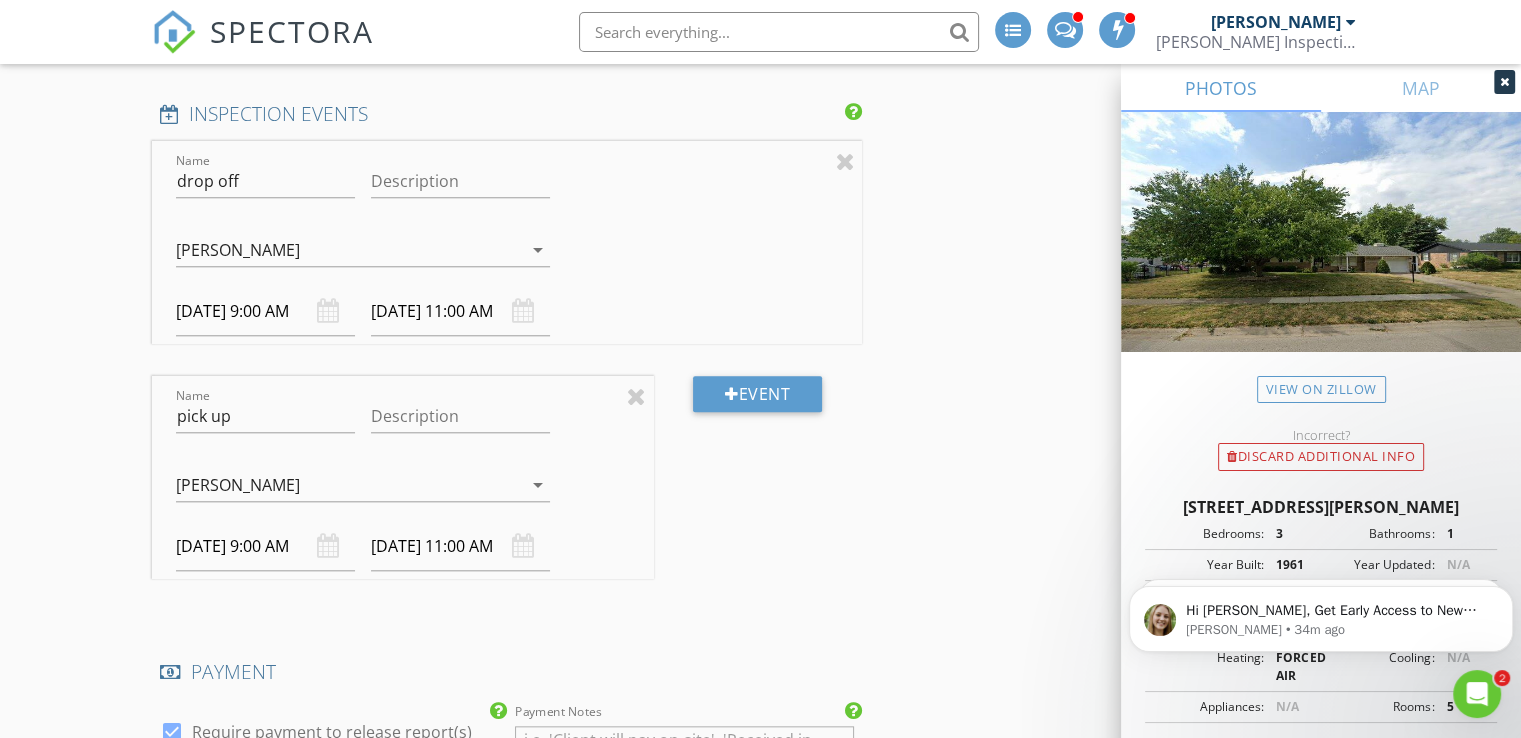 click on "Event" at bounding box center (758, 493) 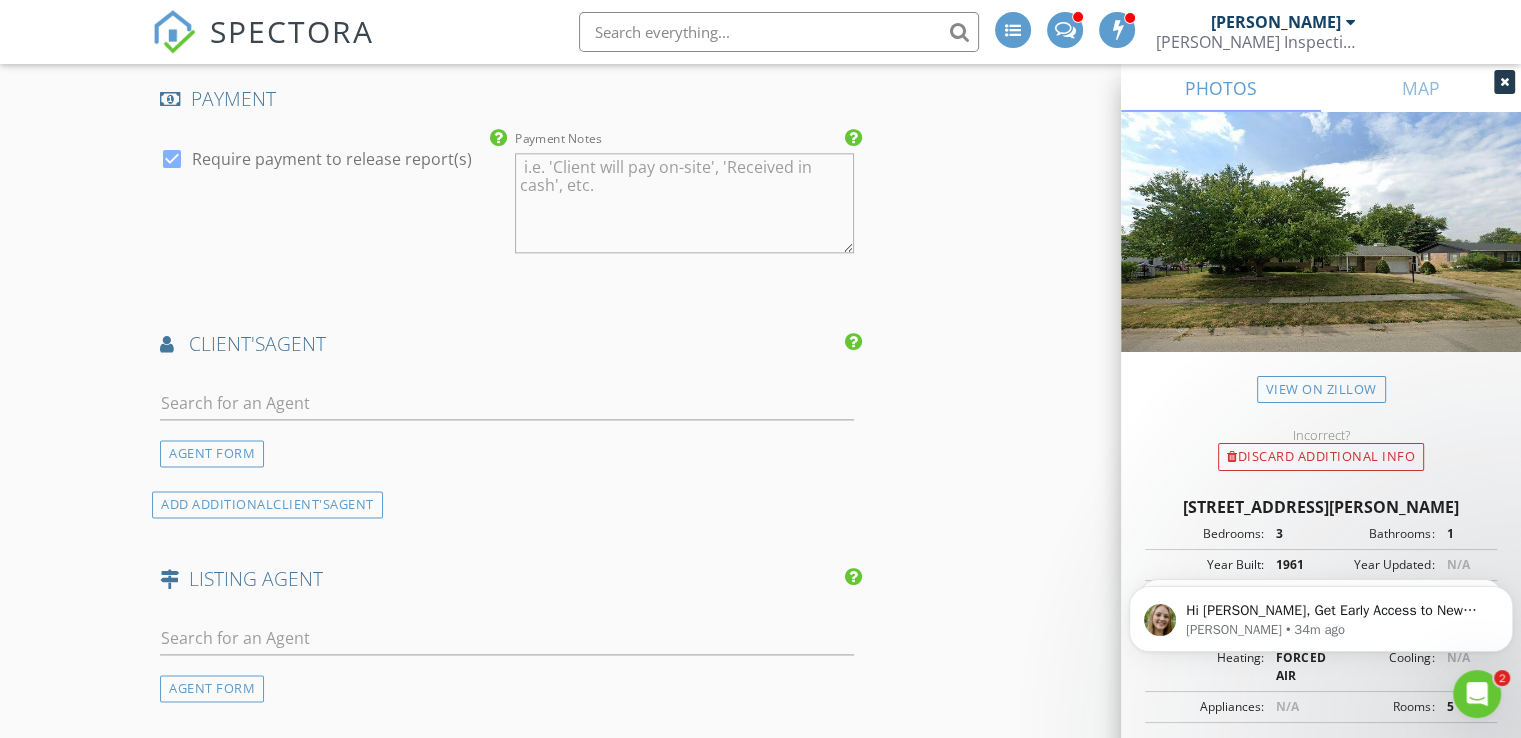 scroll, scrollTop: 2528, scrollLeft: 0, axis: vertical 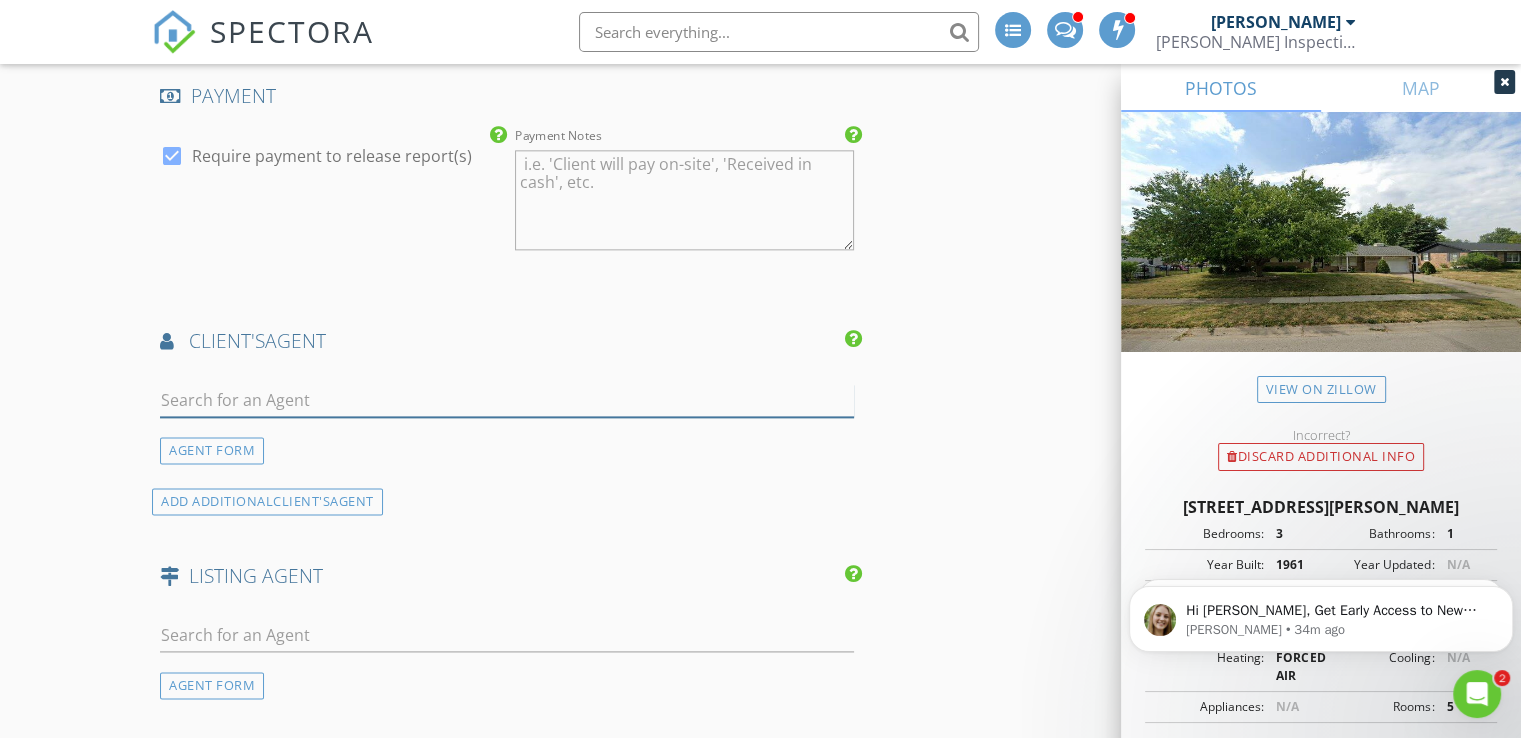 click at bounding box center [507, 400] 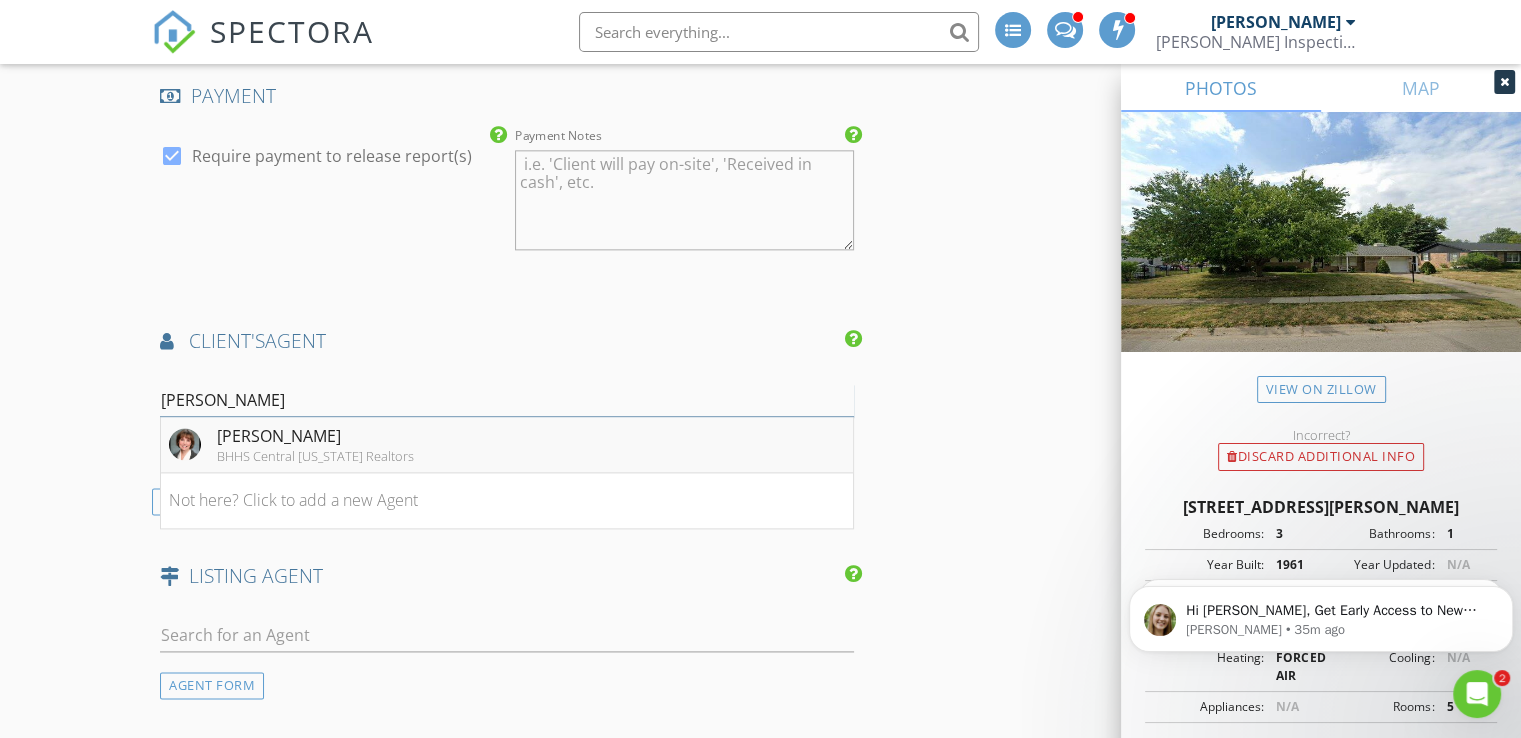 type on "jean steichen" 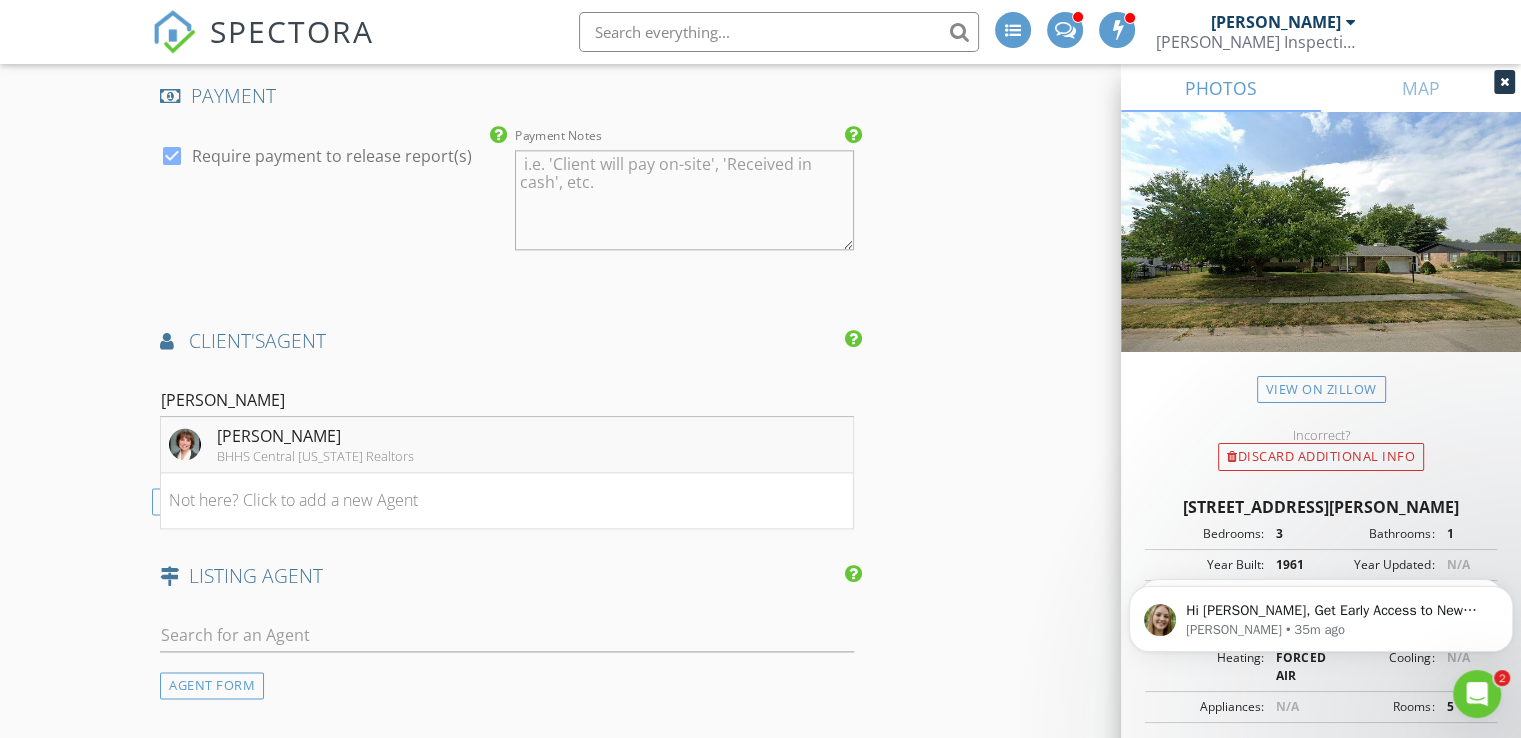 click on "Jean Steichen" at bounding box center (315, 436) 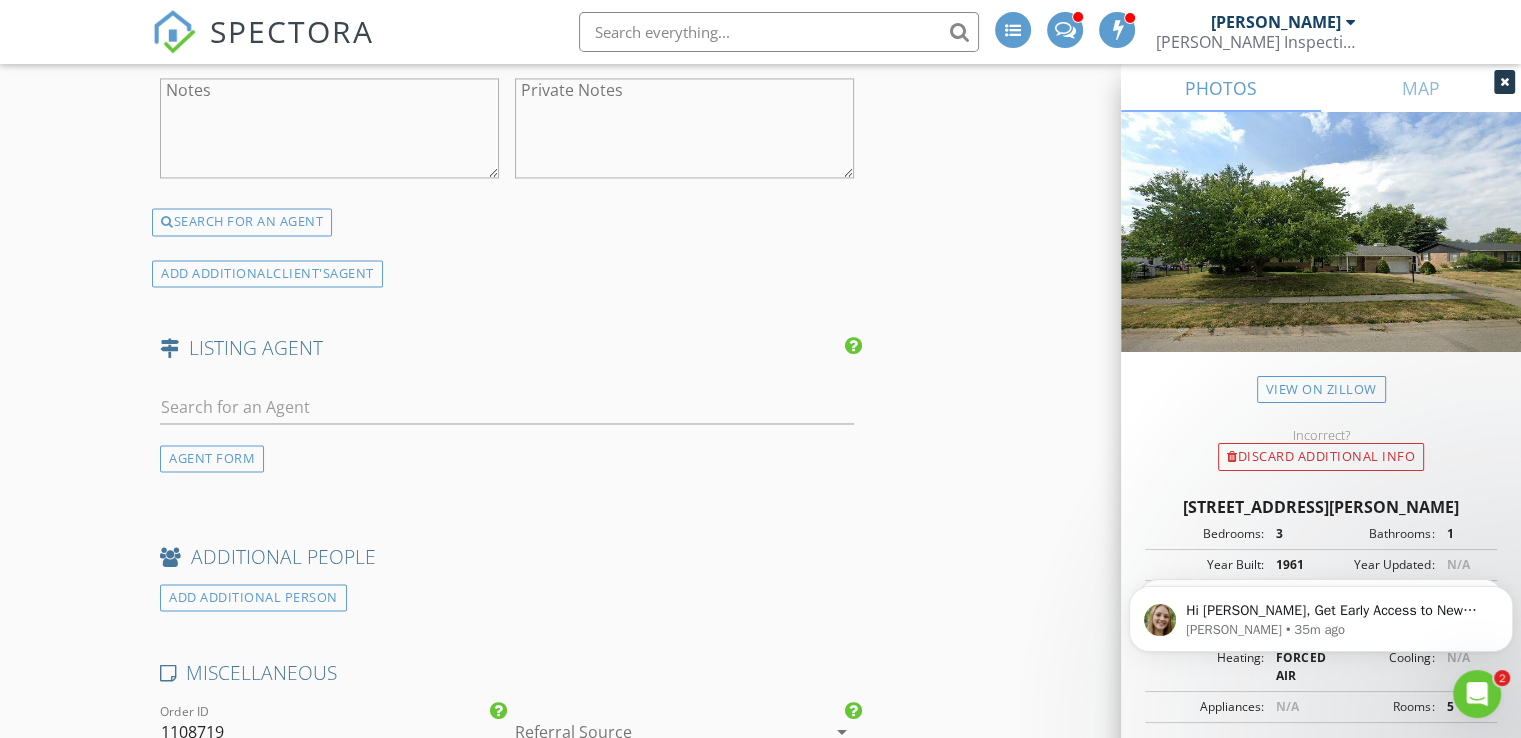 scroll, scrollTop: 3141, scrollLeft: 0, axis: vertical 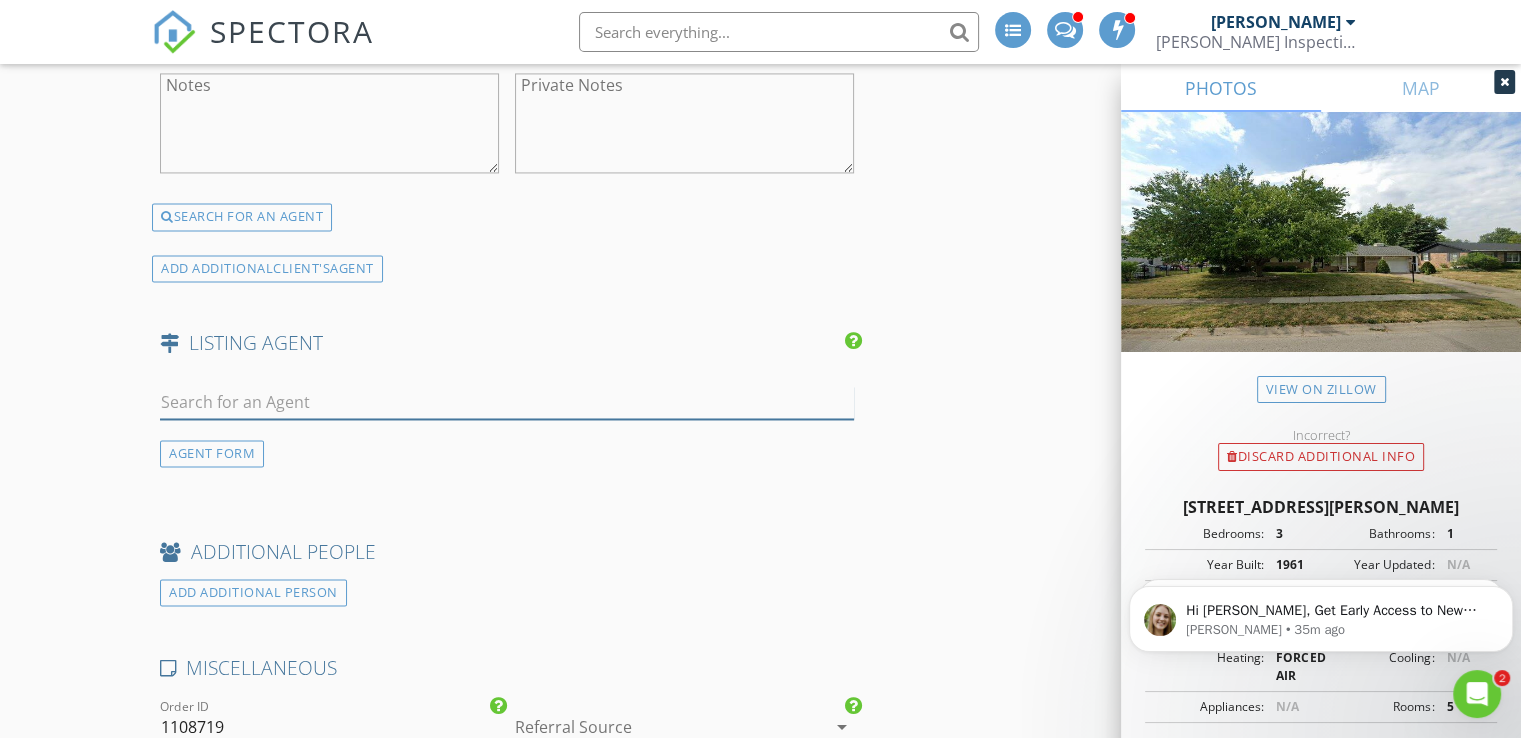 click at bounding box center [507, 402] 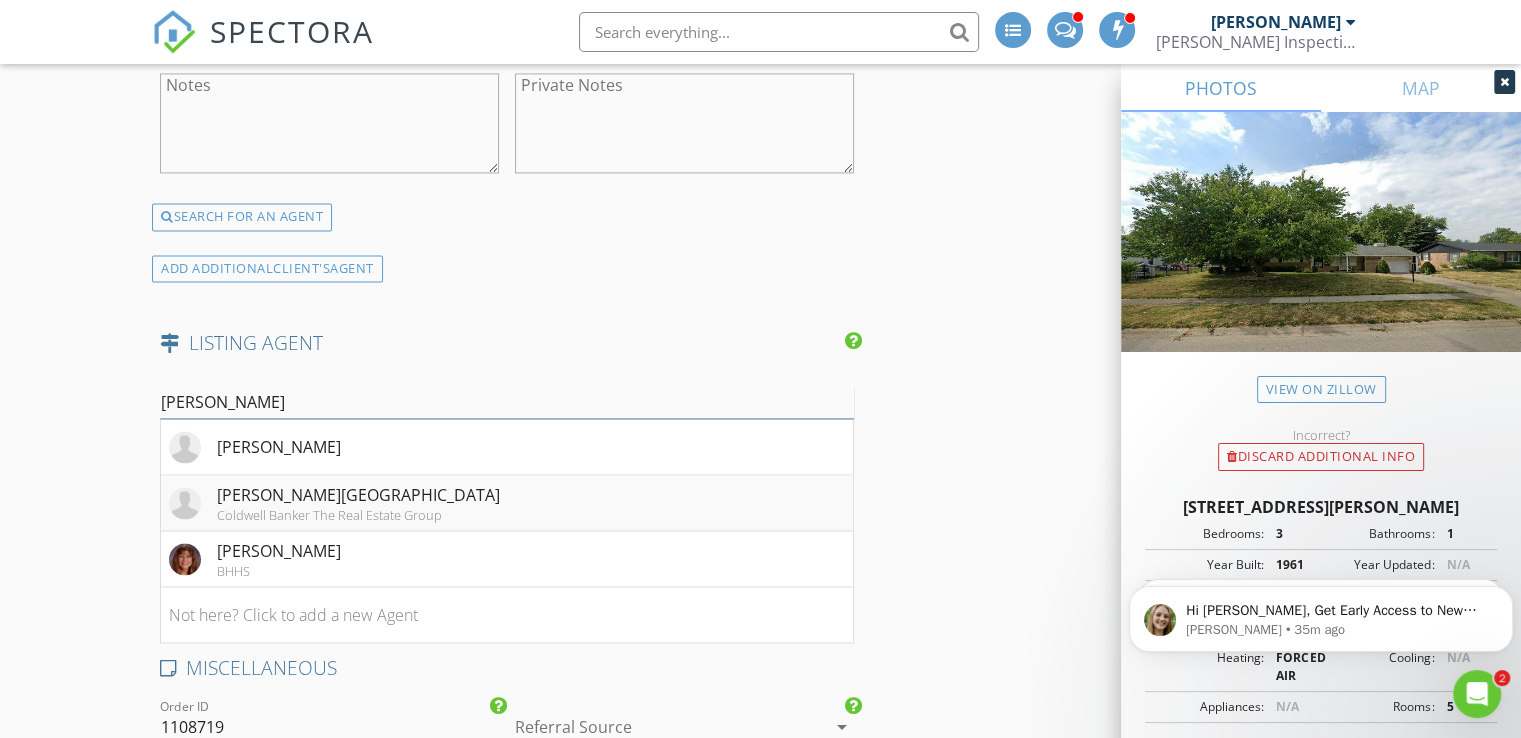 type on "kathy b" 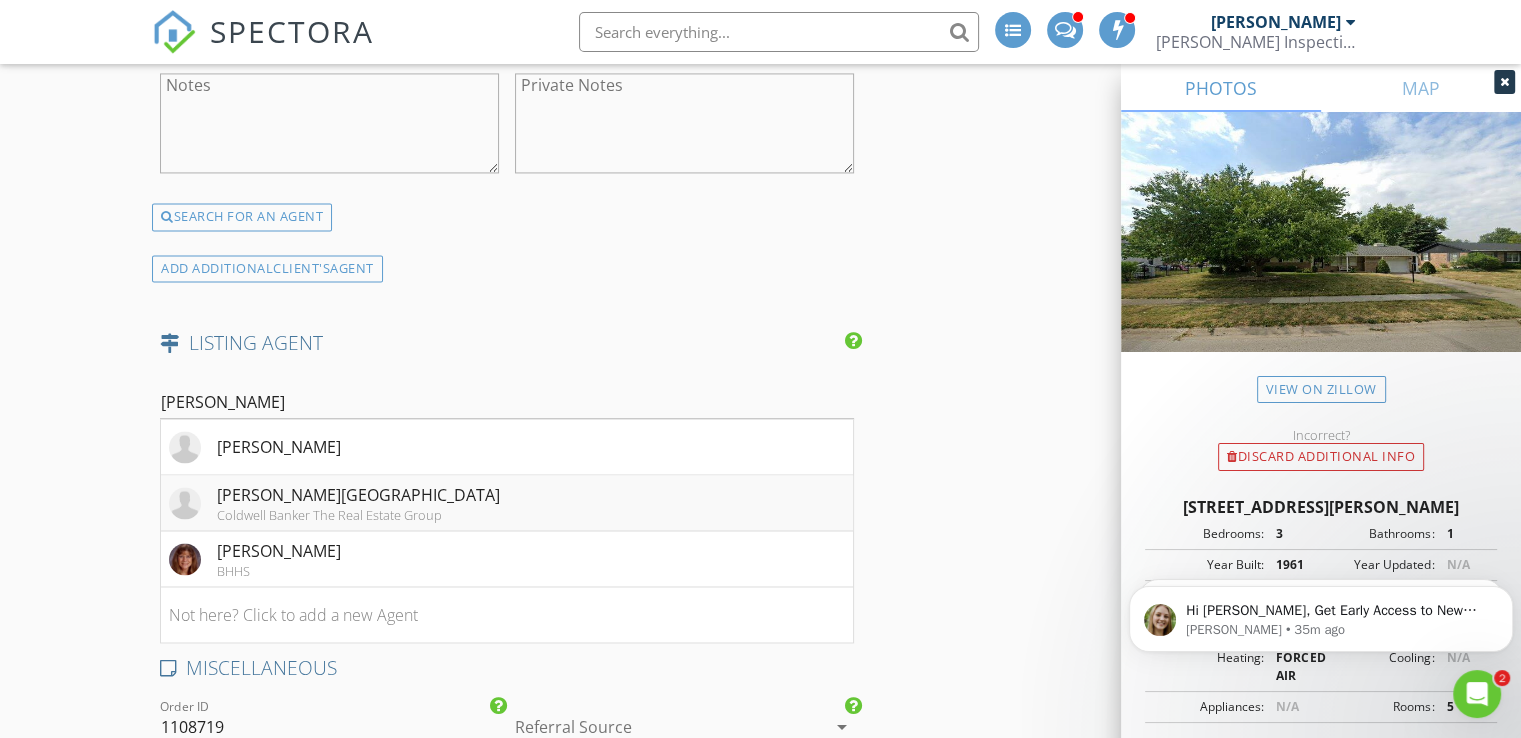 click on "Kathy O'Brien Boston" at bounding box center [358, 495] 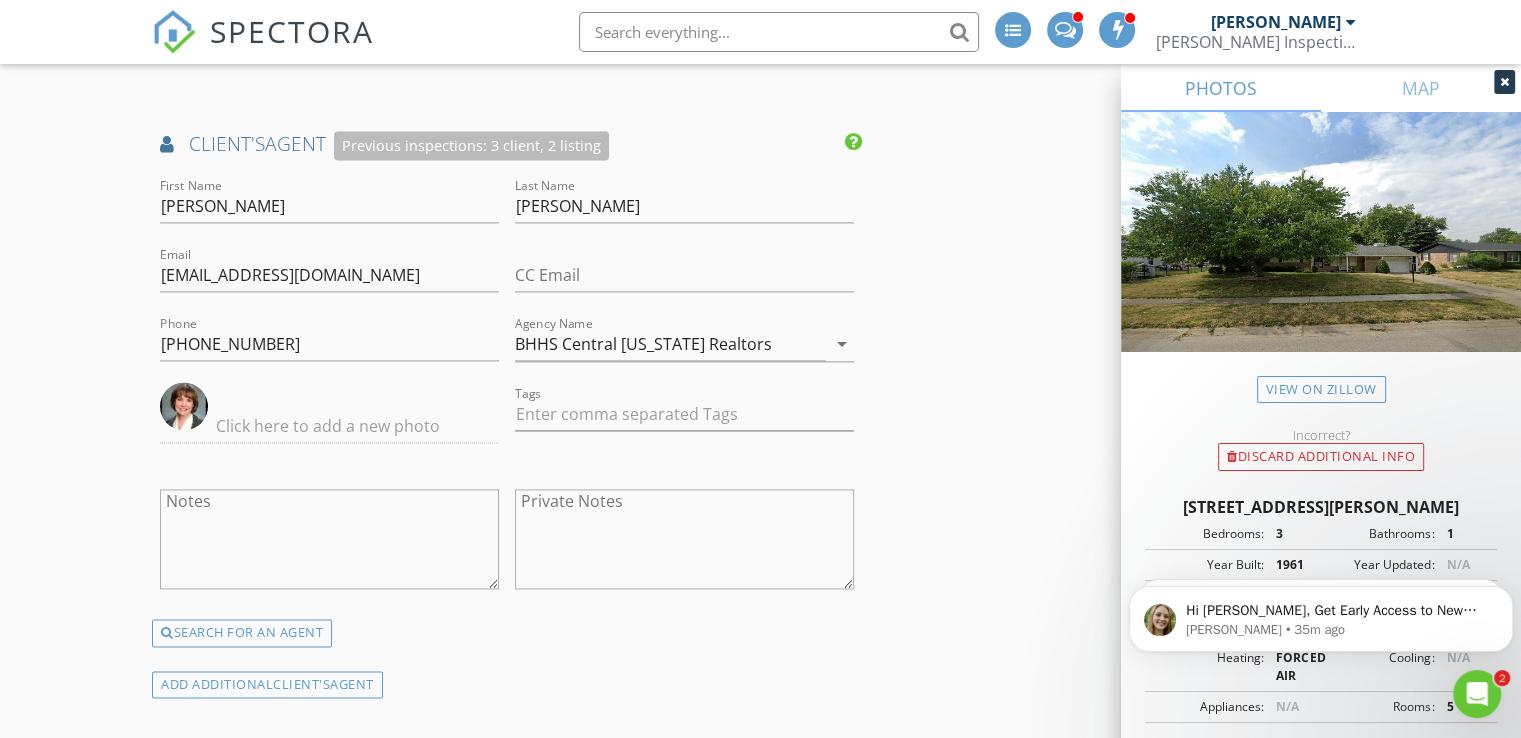 scroll, scrollTop: 2727, scrollLeft: 0, axis: vertical 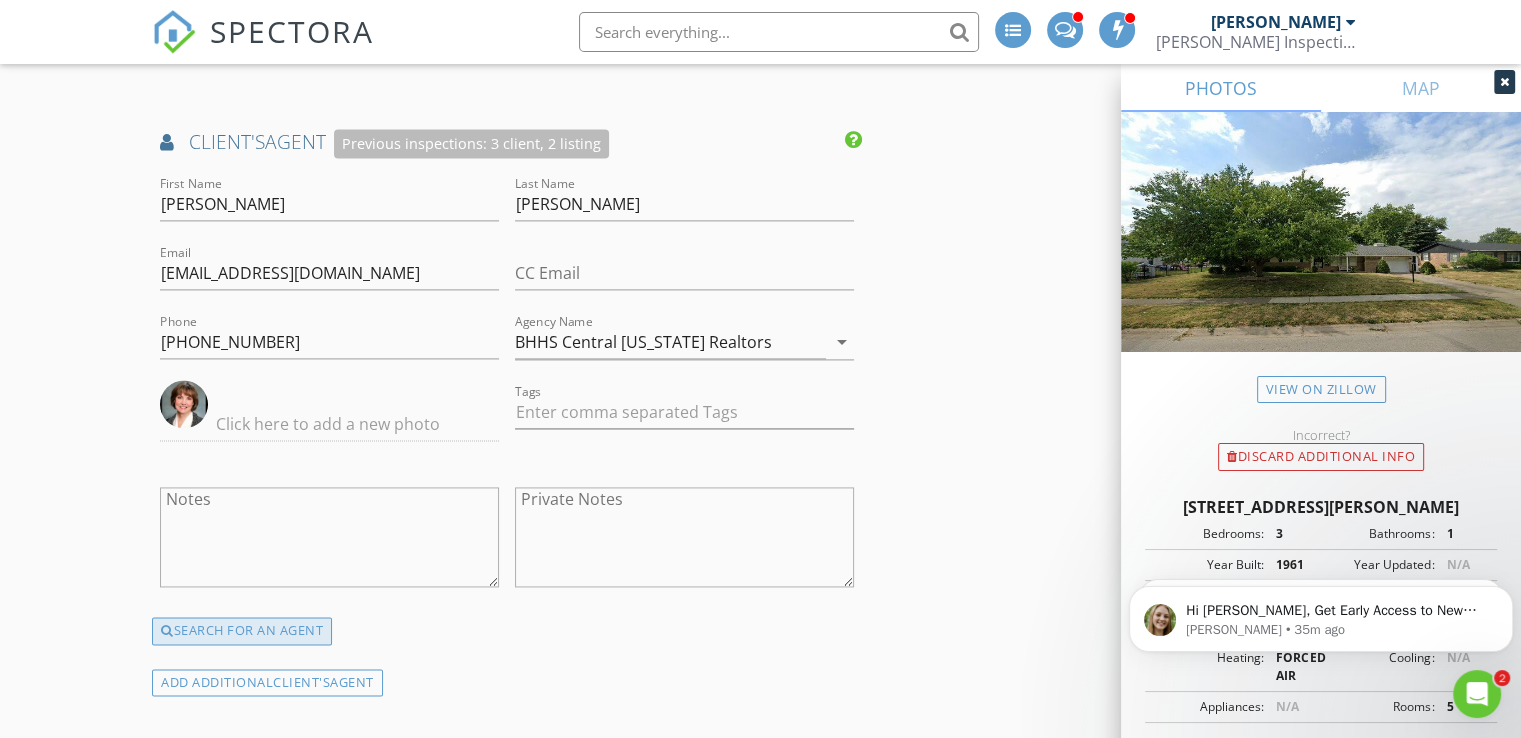 click on "SEARCH FOR AN AGENT" at bounding box center [242, 631] 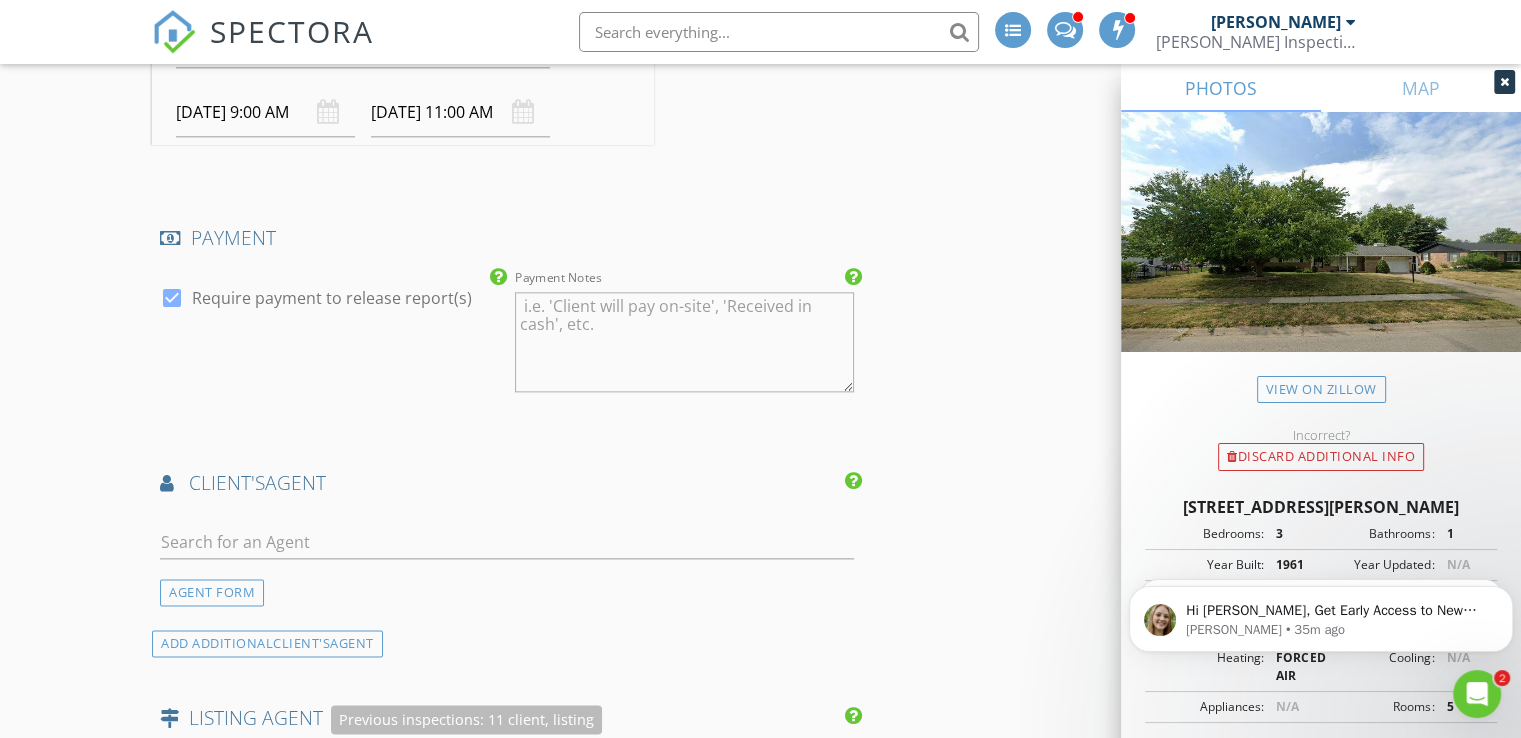 scroll, scrollTop: 2390, scrollLeft: 0, axis: vertical 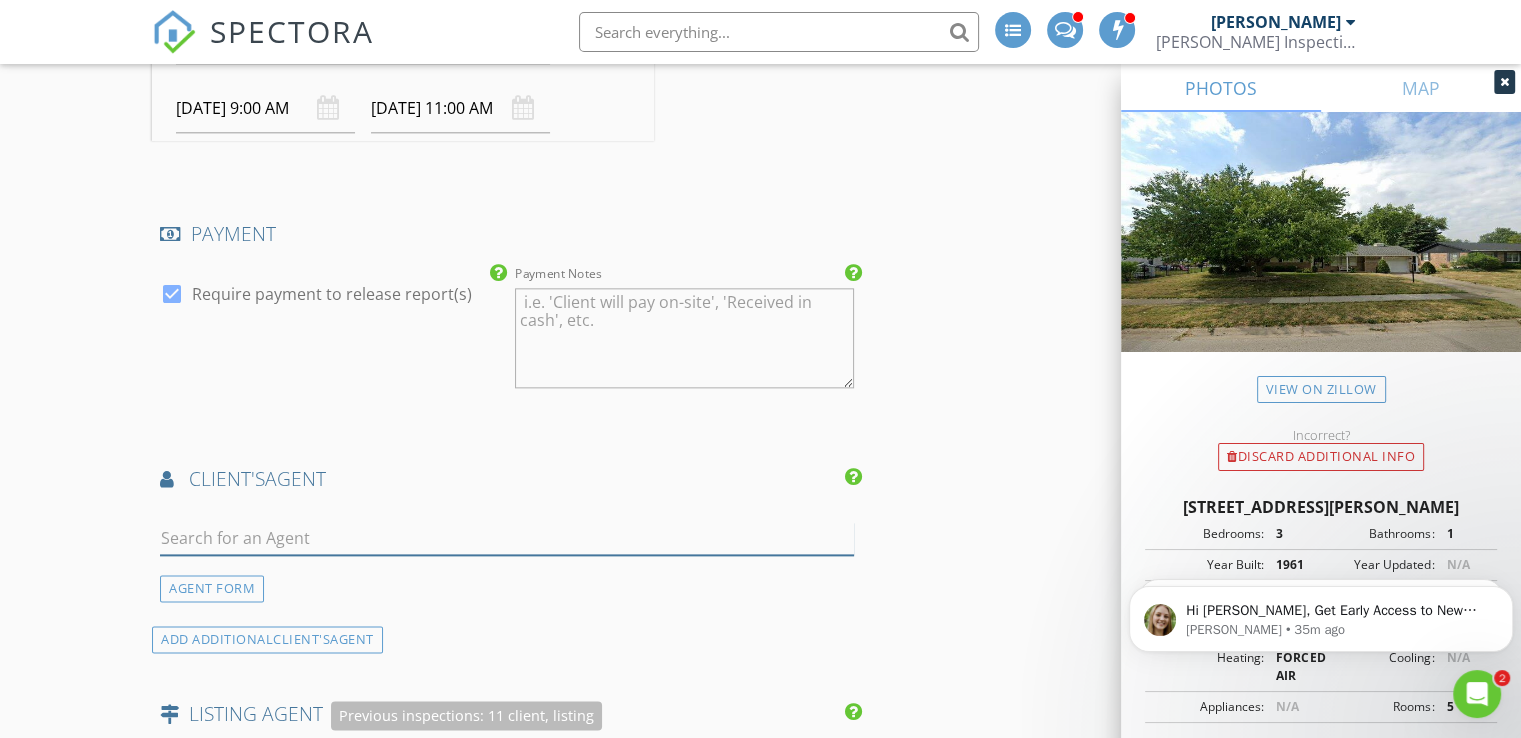 click at bounding box center (507, 538) 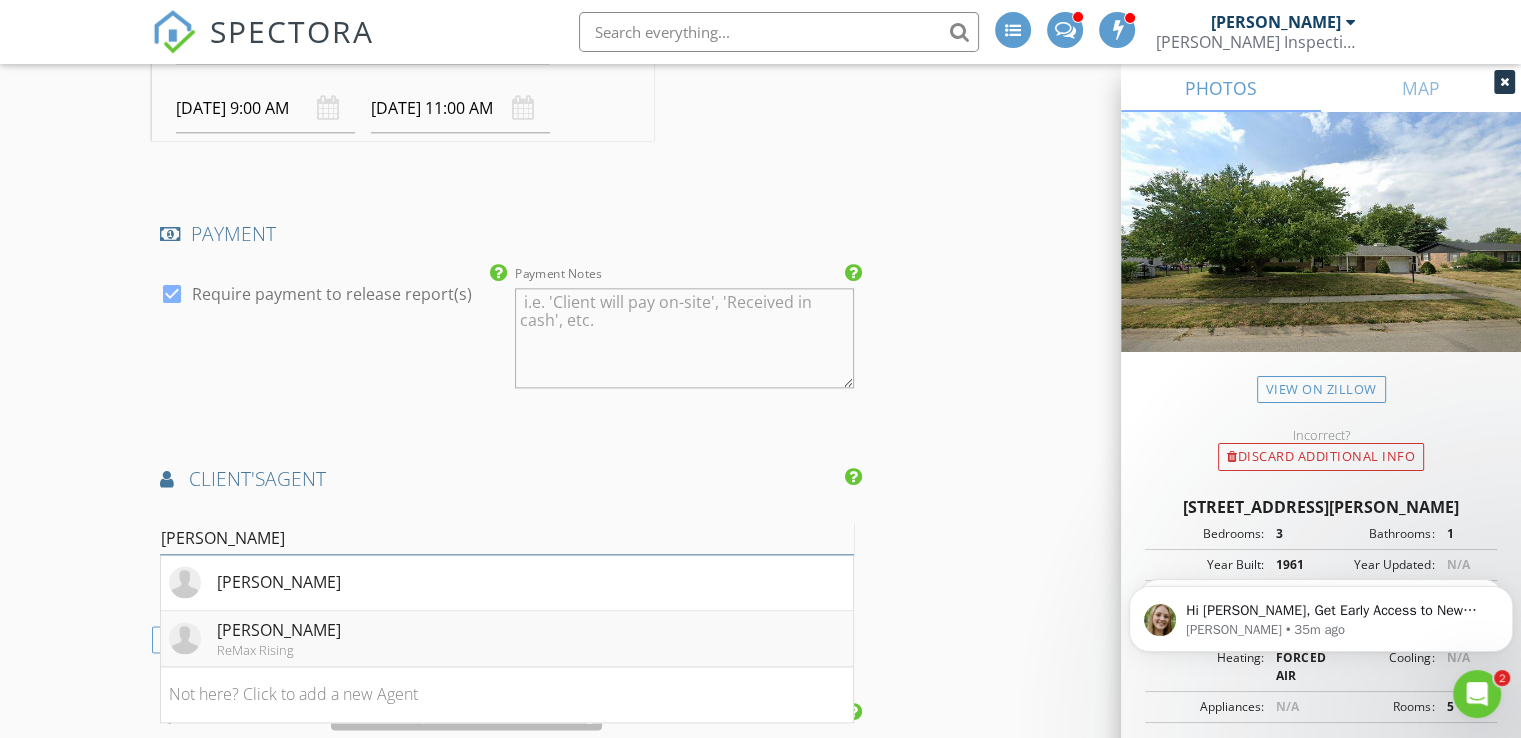type on "Jean Hutso" 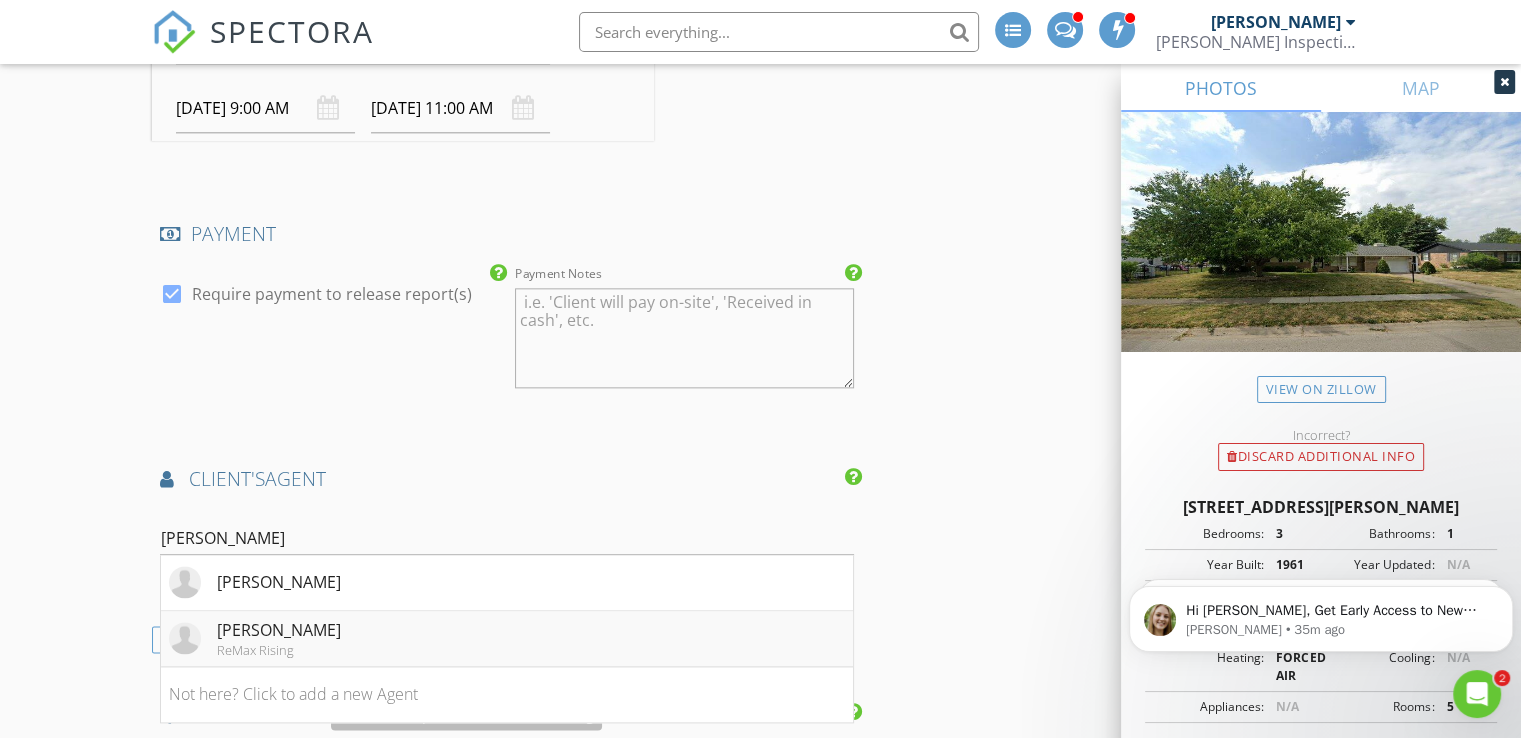 click on "Jean Hutson" at bounding box center [279, 630] 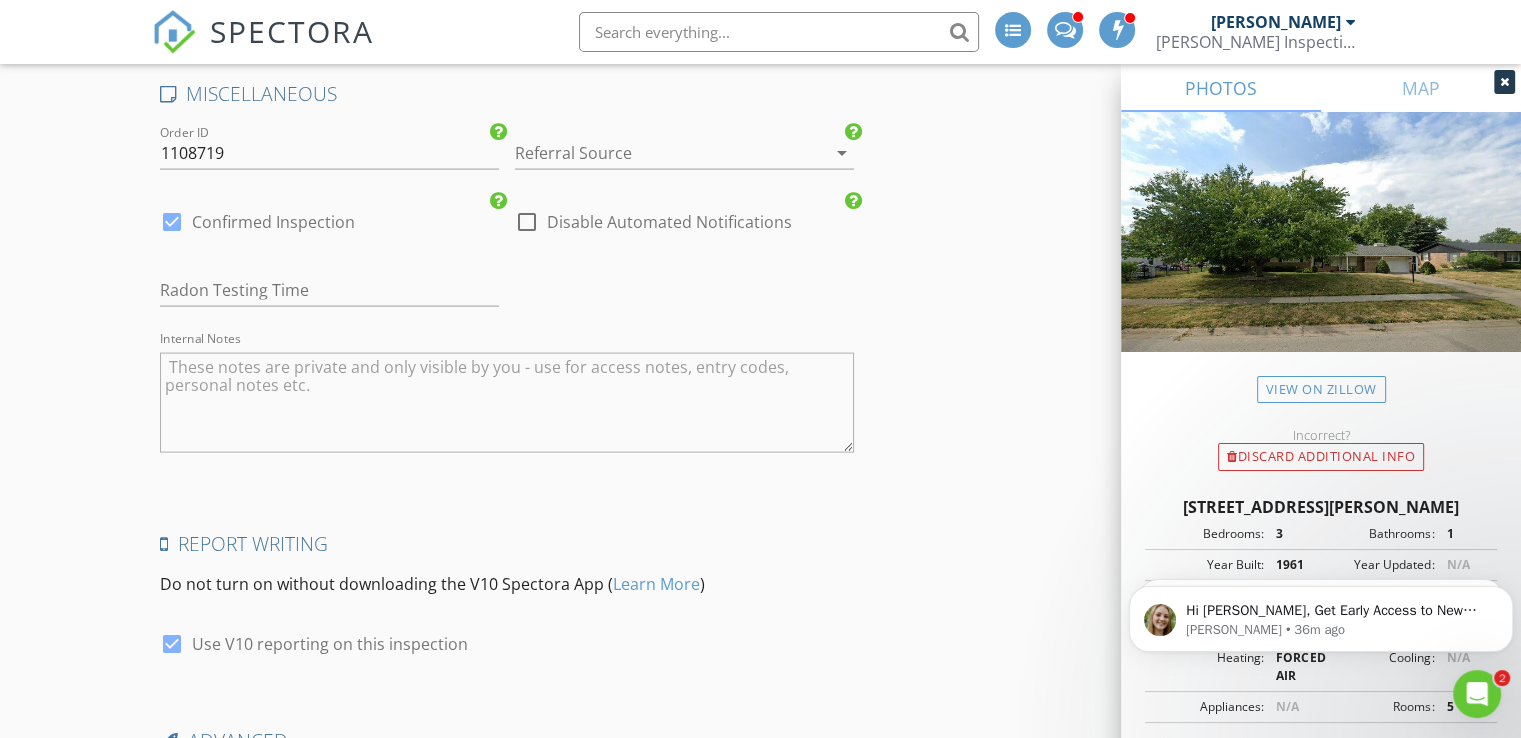 scroll, scrollTop: 4126, scrollLeft: 0, axis: vertical 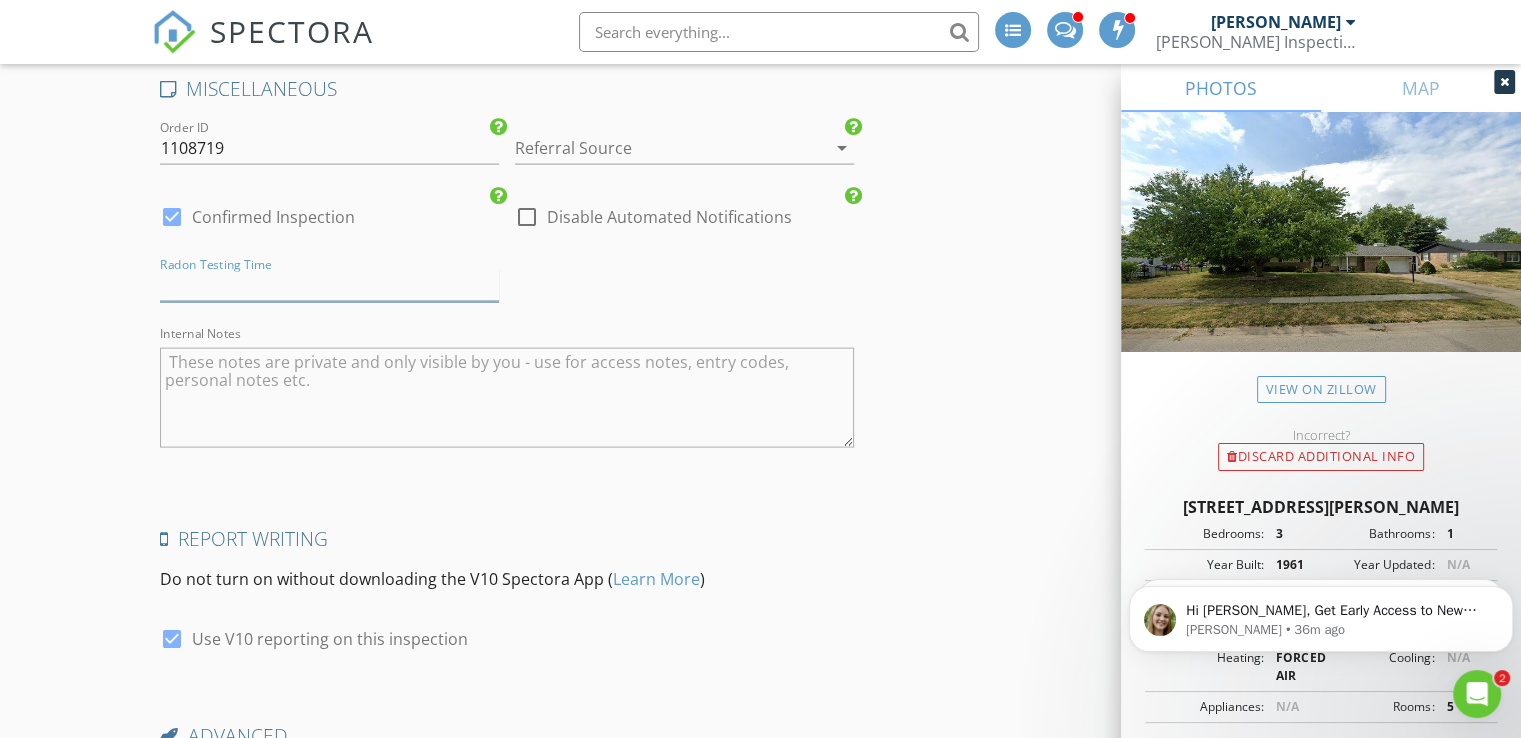 click at bounding box center (329, 285) 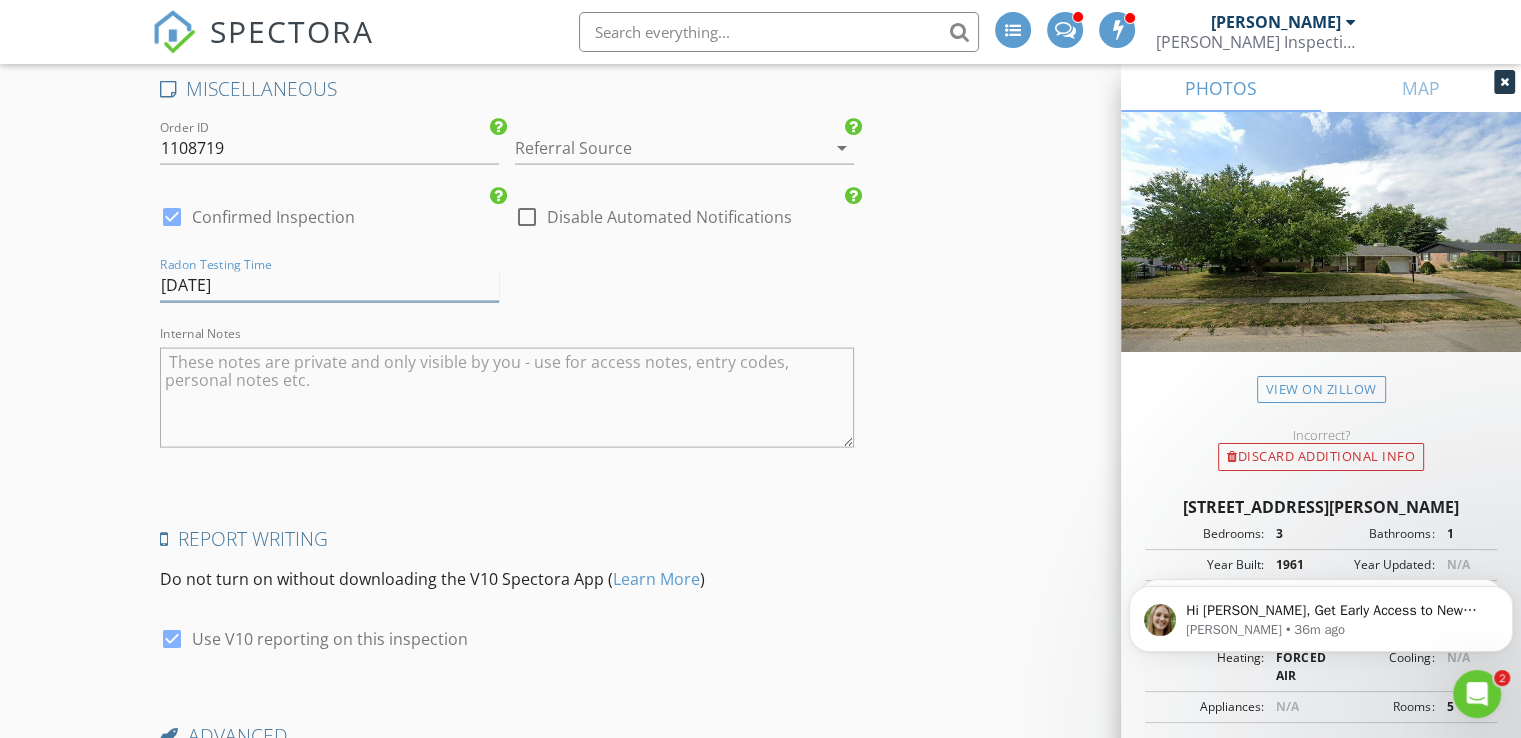 type on "July 15th" 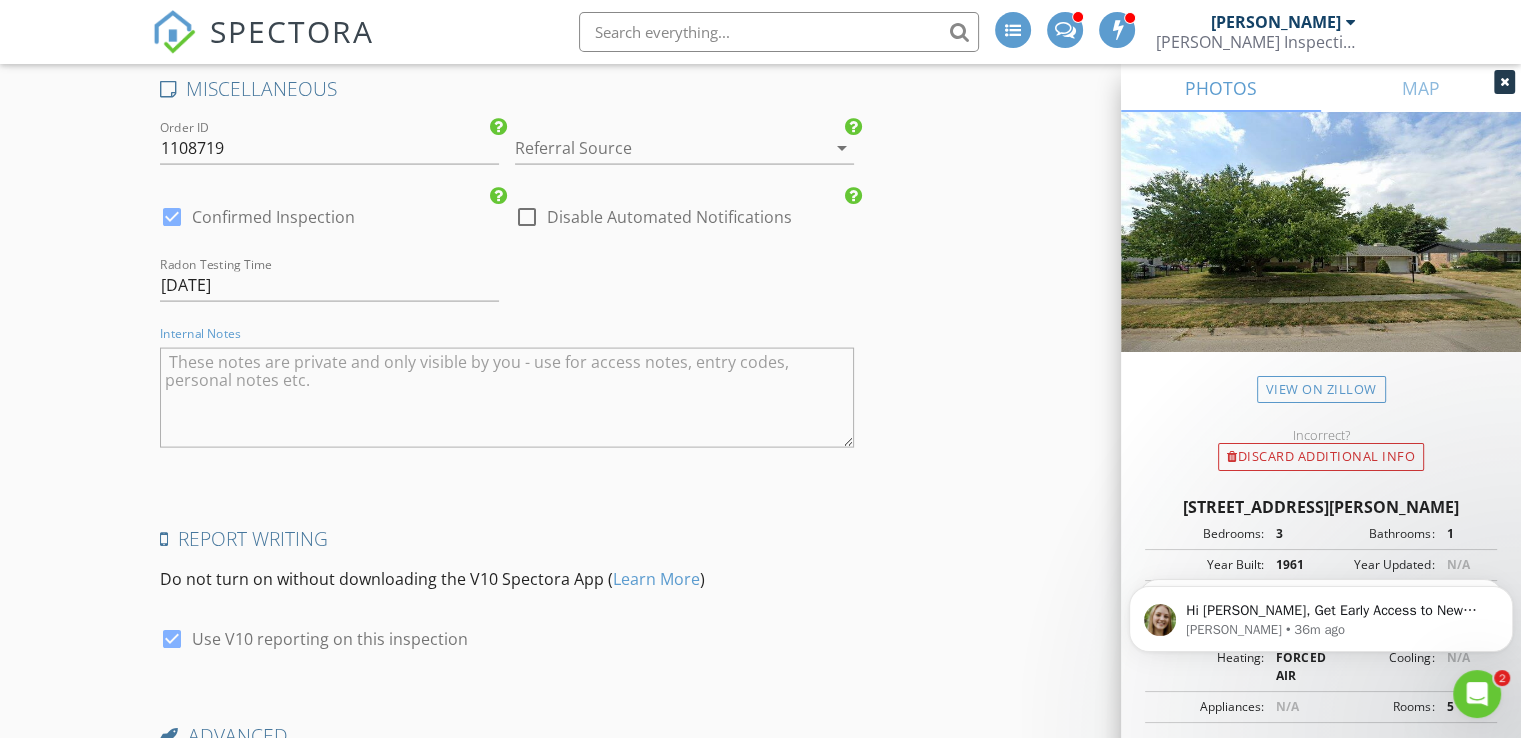 click at bounding box center (507, 398) 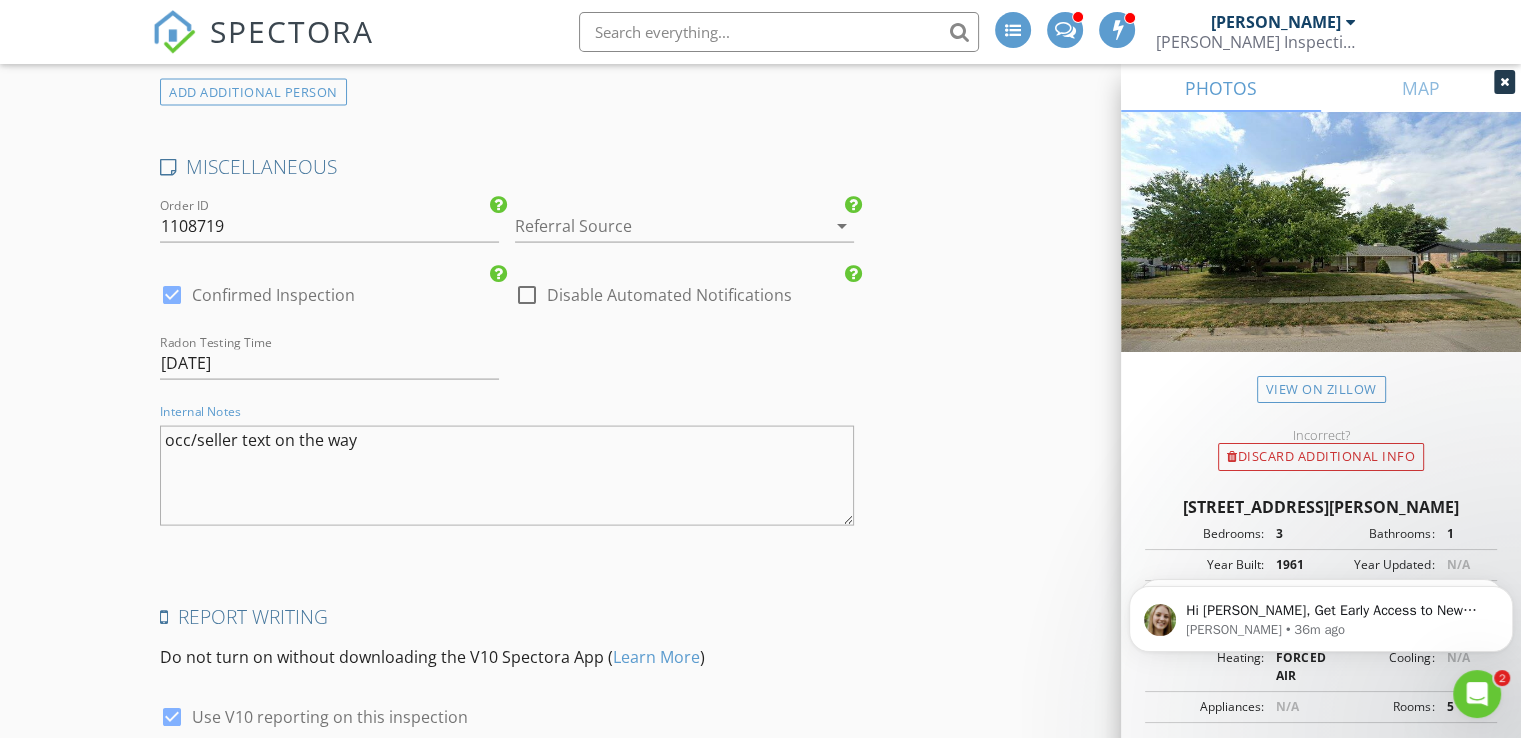 scroll, scrollTop: 4041, scrollLeft: 0, axis: vertical 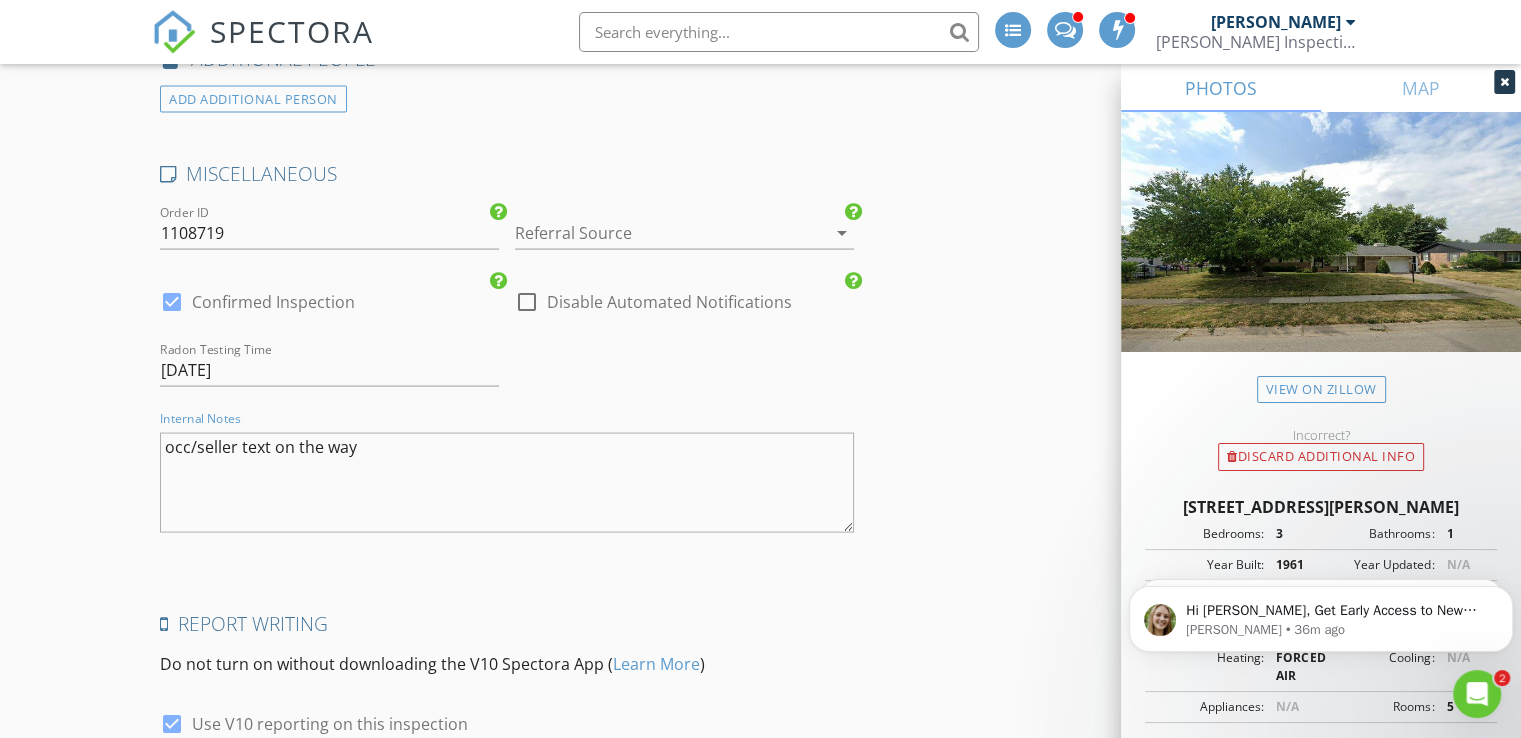 click on "occ/seller text on the way" at bounding box center (507, 483) 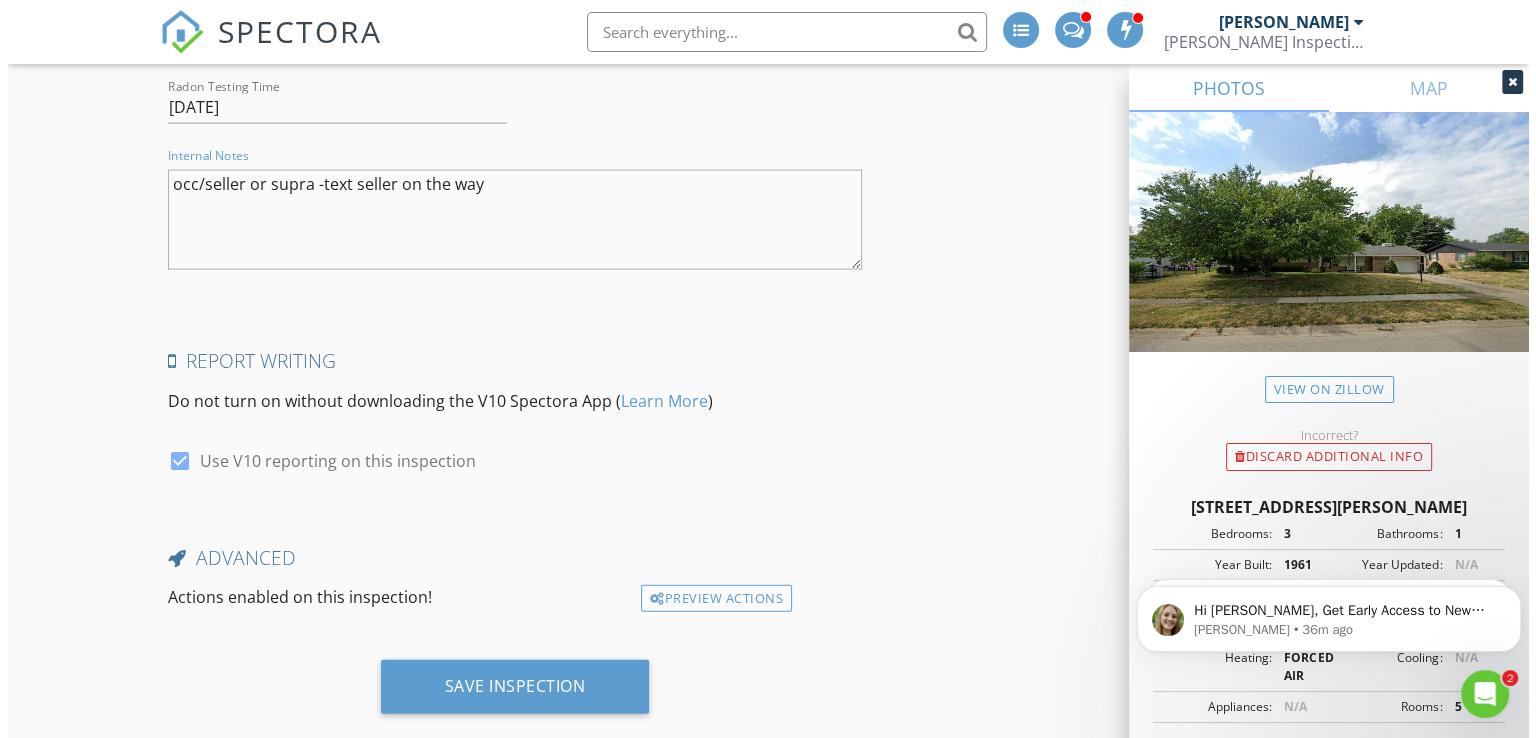 scroll, scrollTop: 4329, scrollLeft: 0, axis: vertical 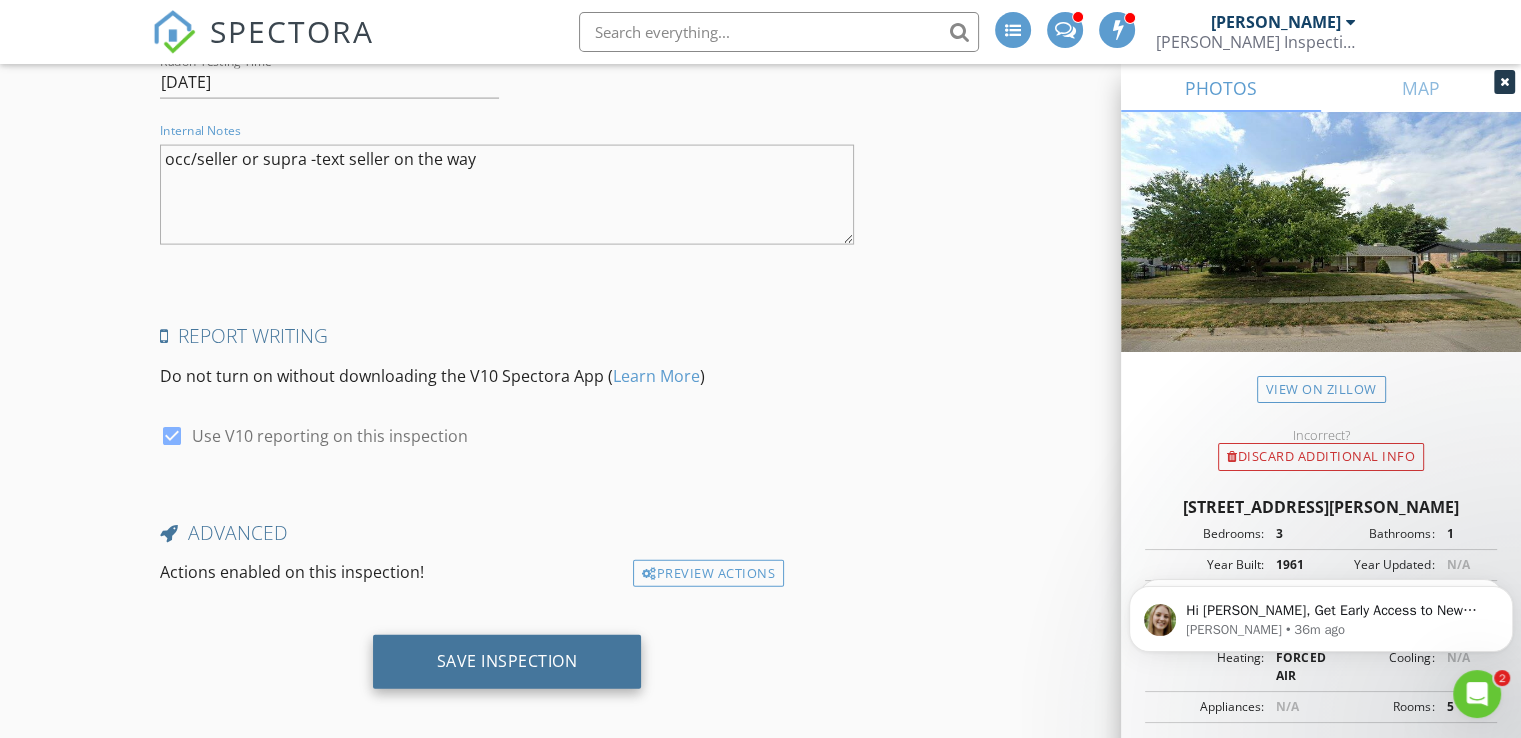 type on "occ/seller or supra -text seller on the way" 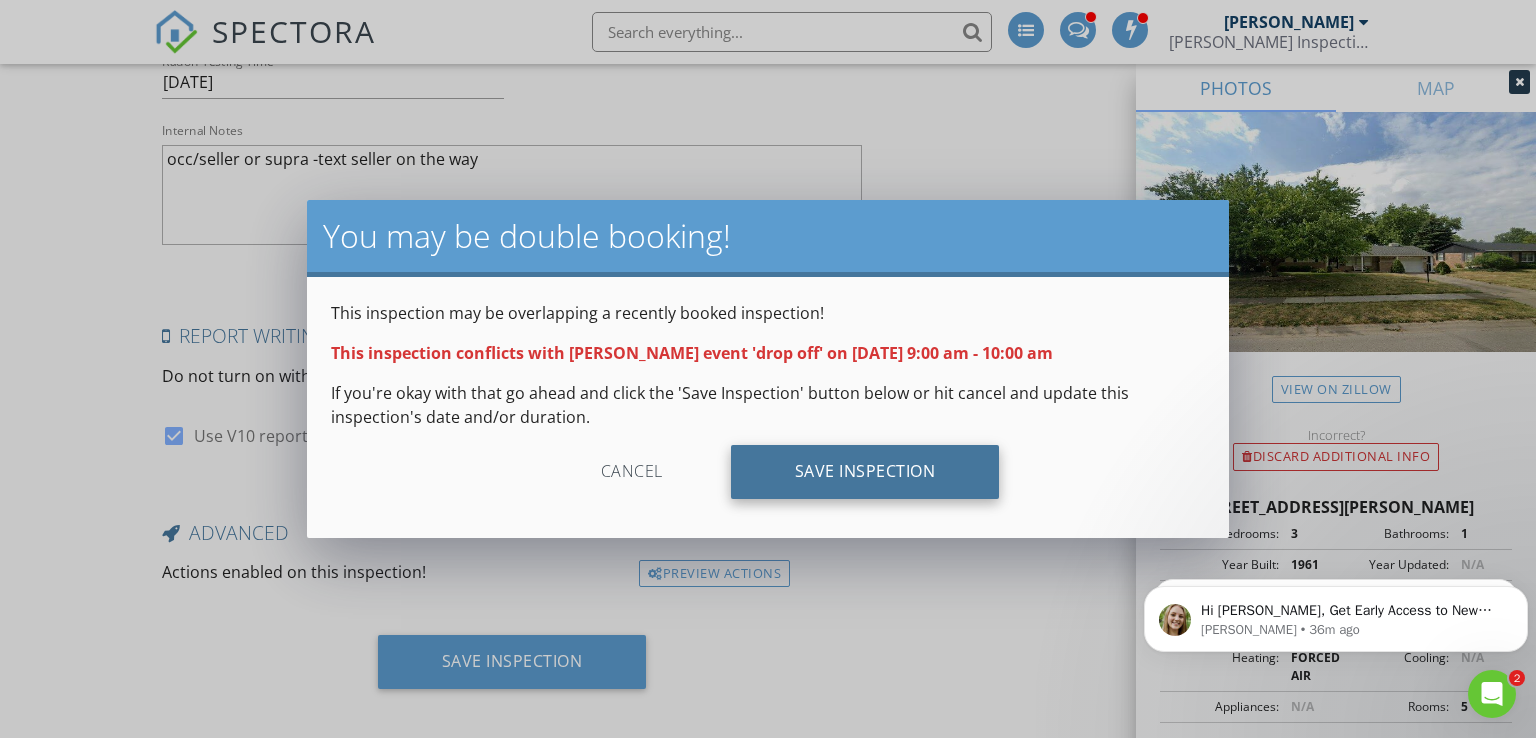 click on "Save Inspection" at bounding box center [865, 472] 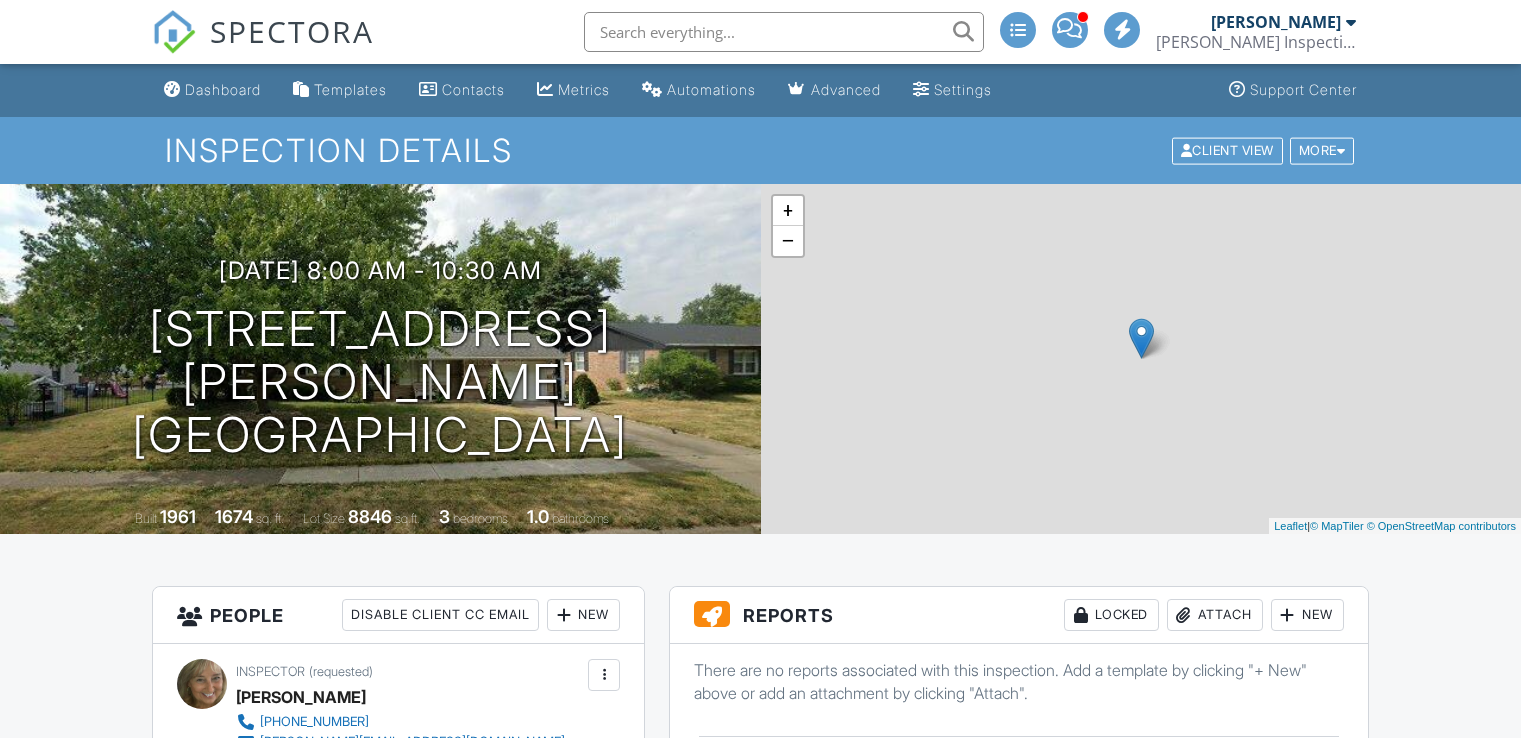 scroll, scrollTop: 0, scrollLeft: 0, axis: both 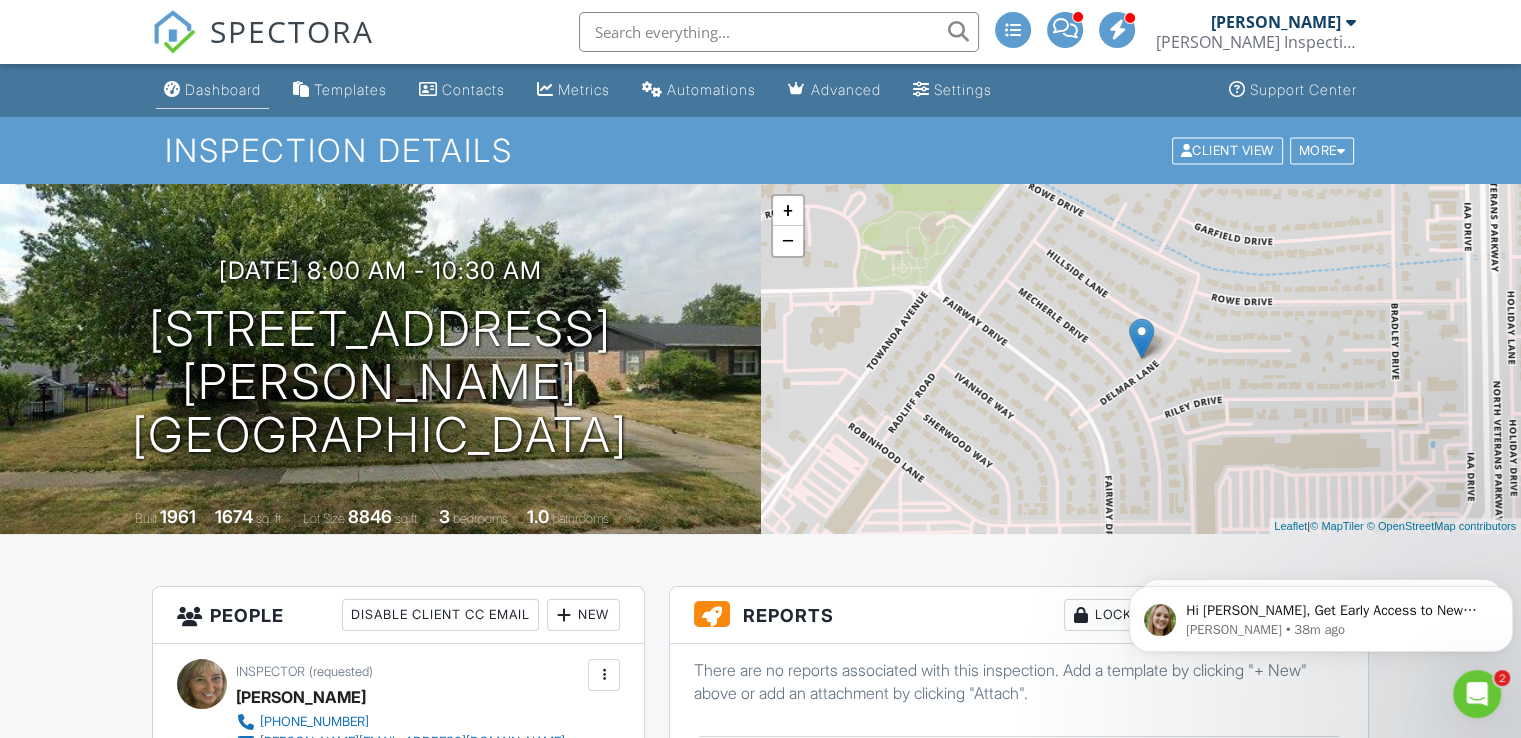 click on "Dashboard" at bounding box center [212, 90] 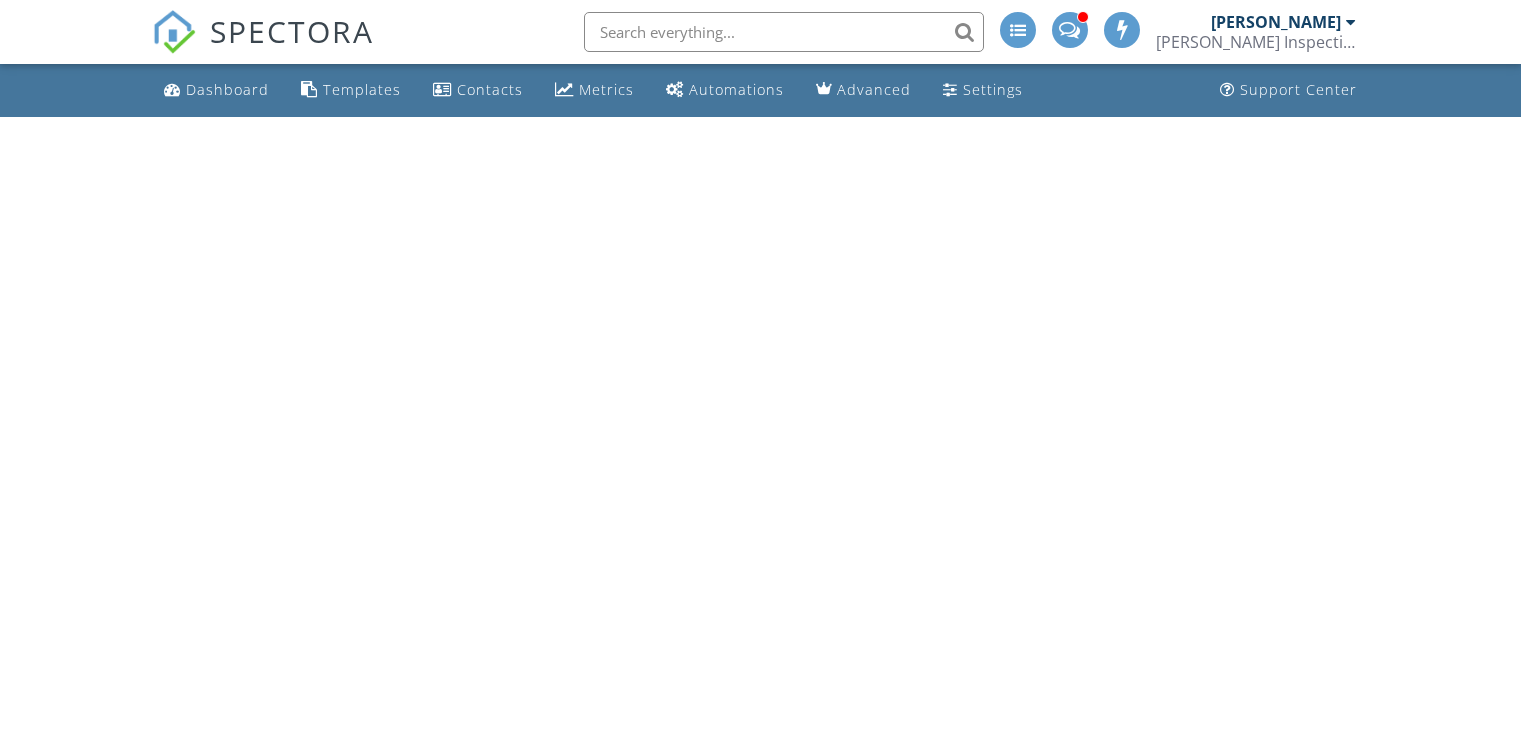 scroll, scrollTop: 0, scrollLeft: 0, axis: both 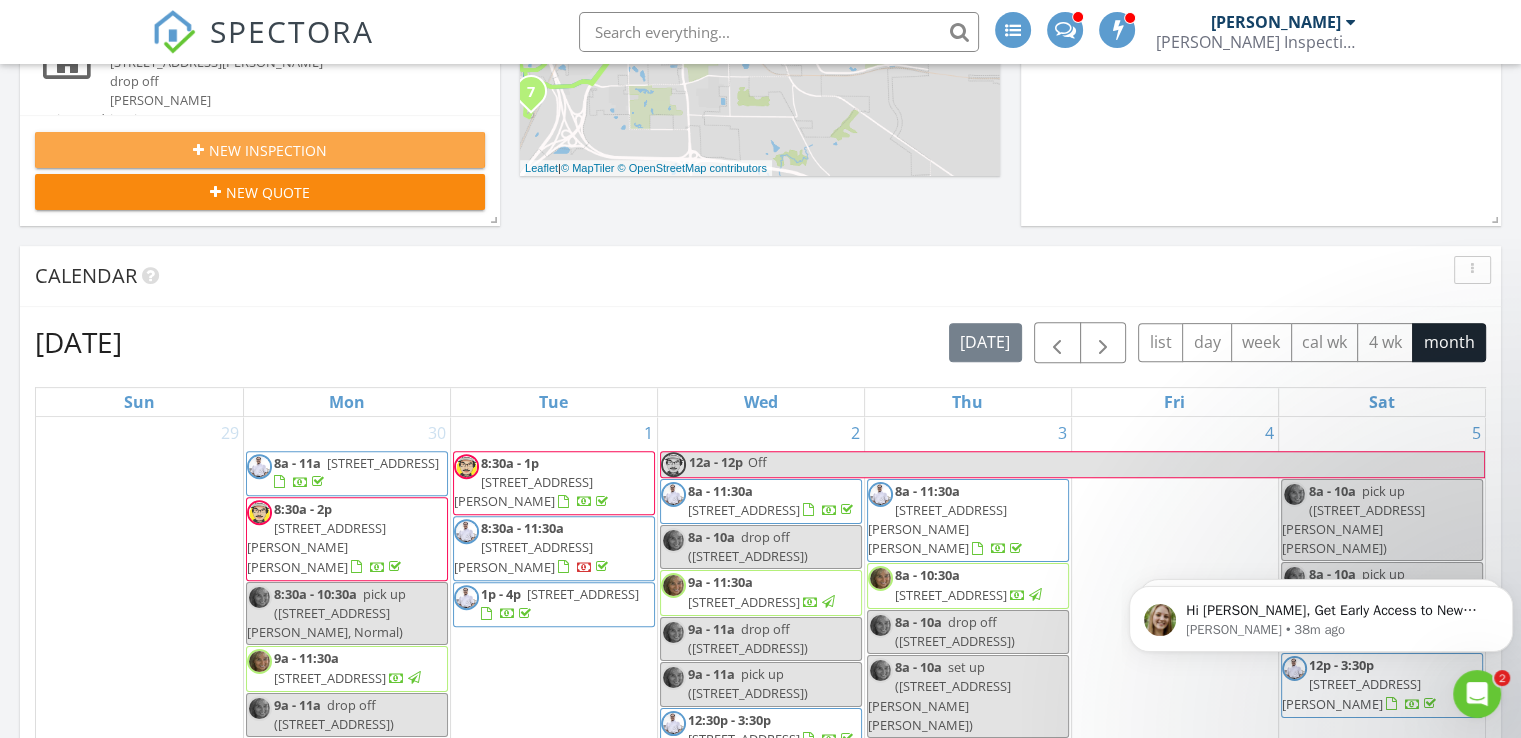 click on "New Inspection" at bounding box center (268, 150) 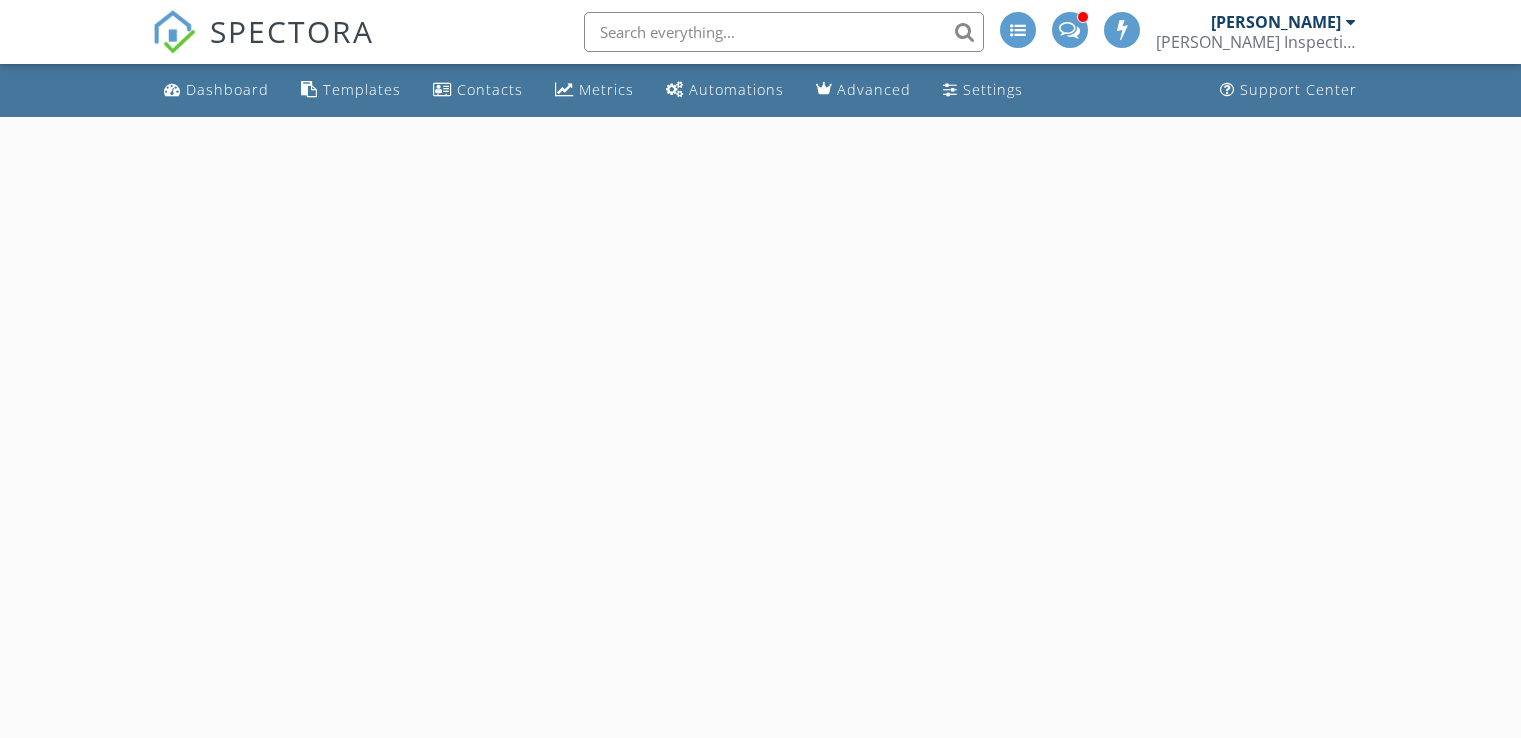 scroll, scrollTop: 0, scrollLeft: 0, axis: both 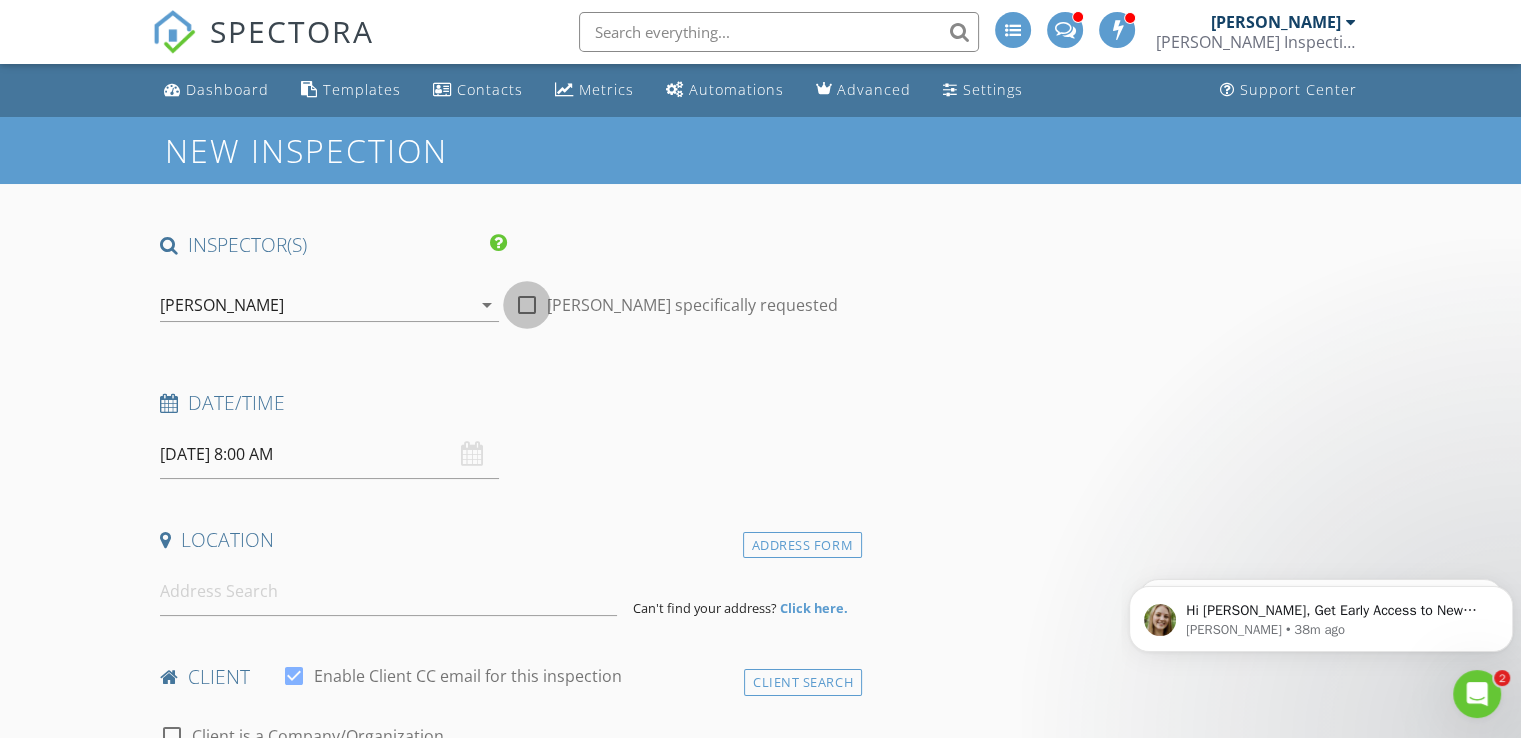 click at bounding box center [527, 305] 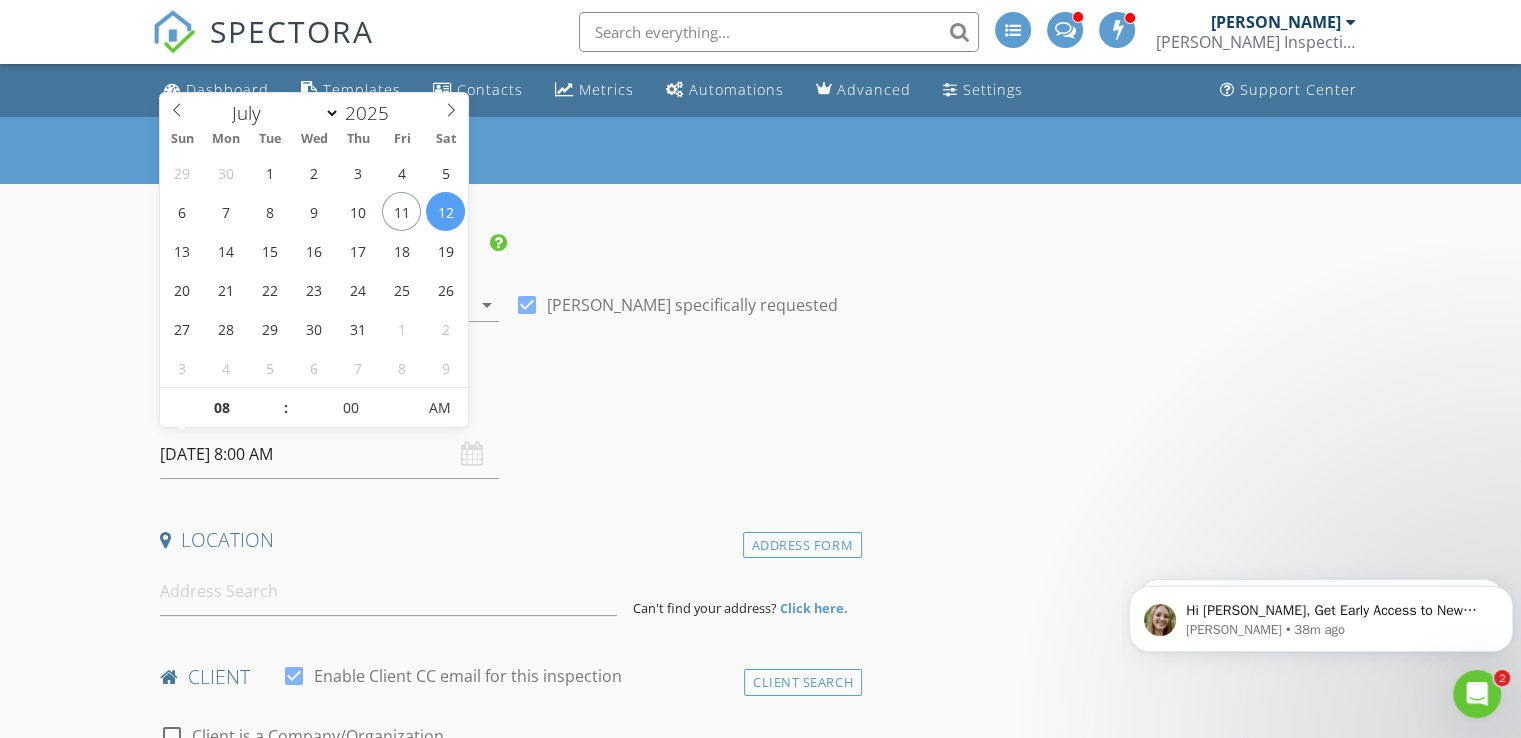 click on "07/12/2025 8:00 AM" at bounding box center (329, 454) 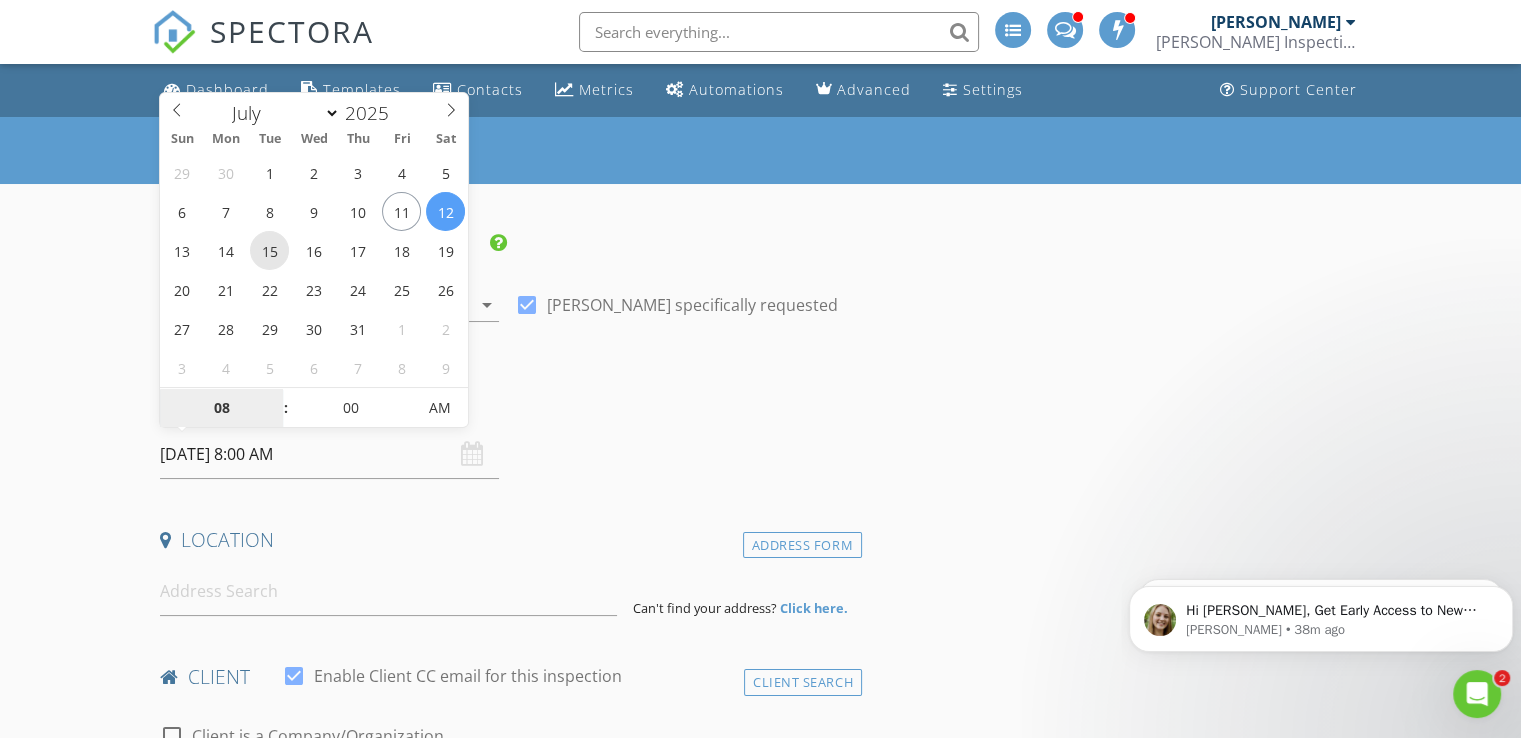 type on "07/15/2025 8:00 AM" 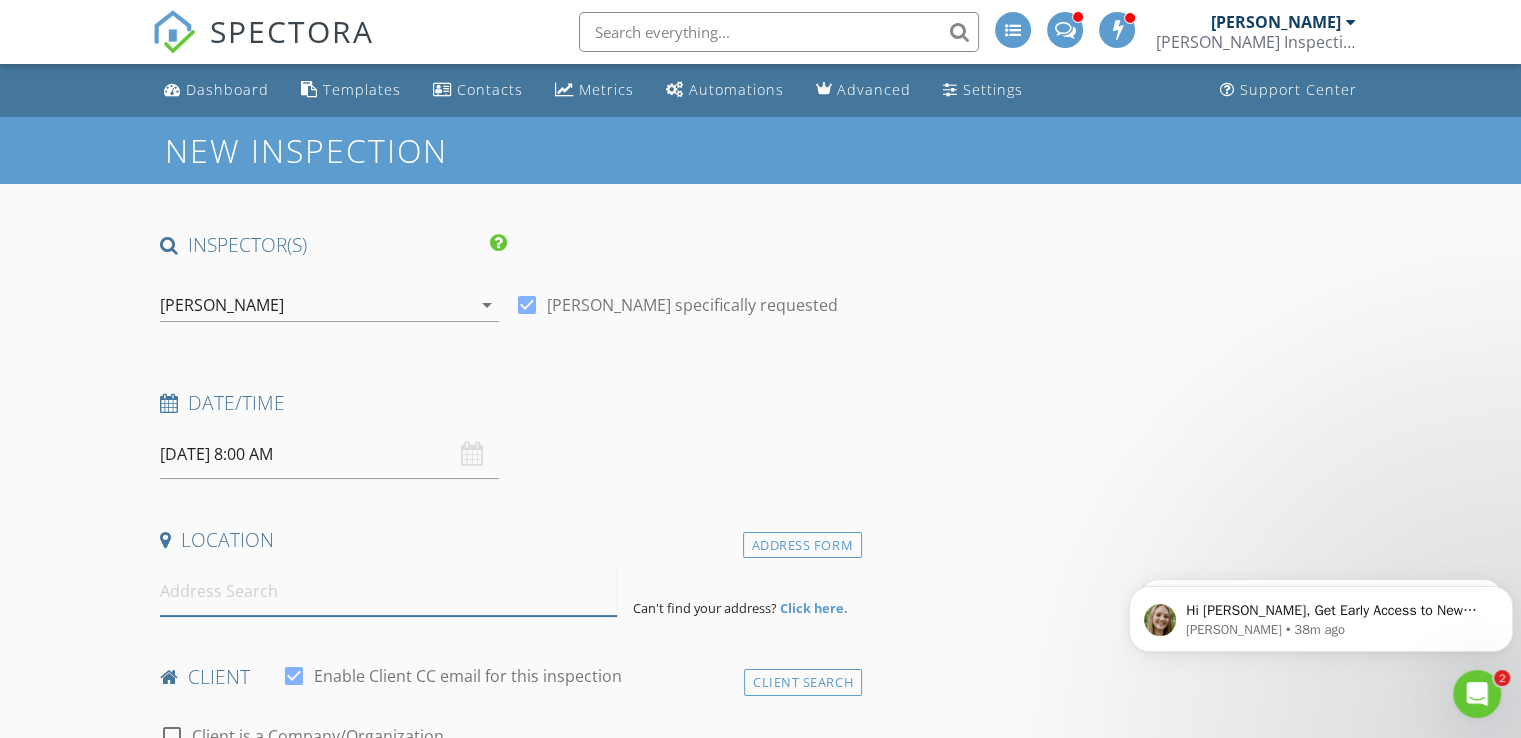 click at bounding box center [388, 591] 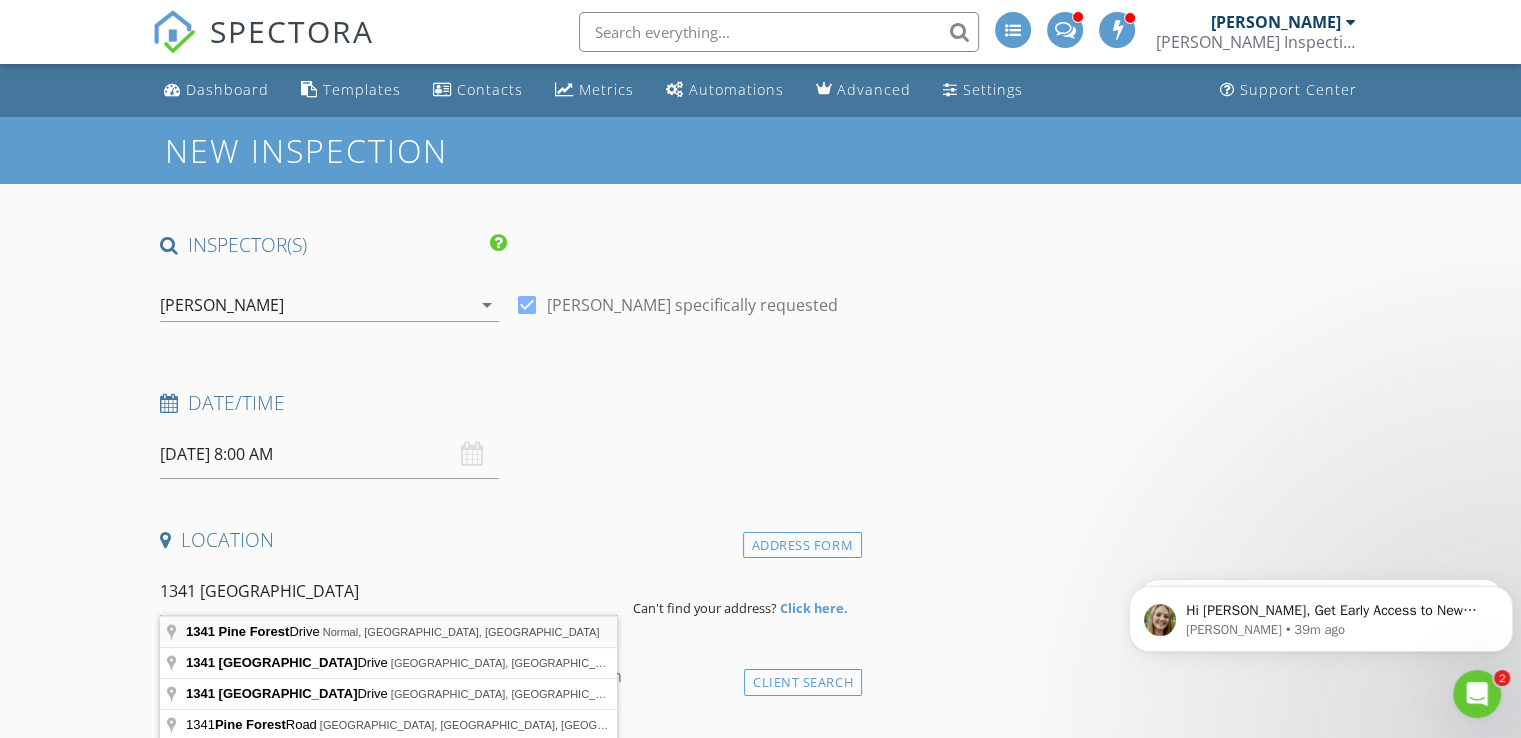 type on "1341 Pine Forest Drive, Normal, IL, USA" 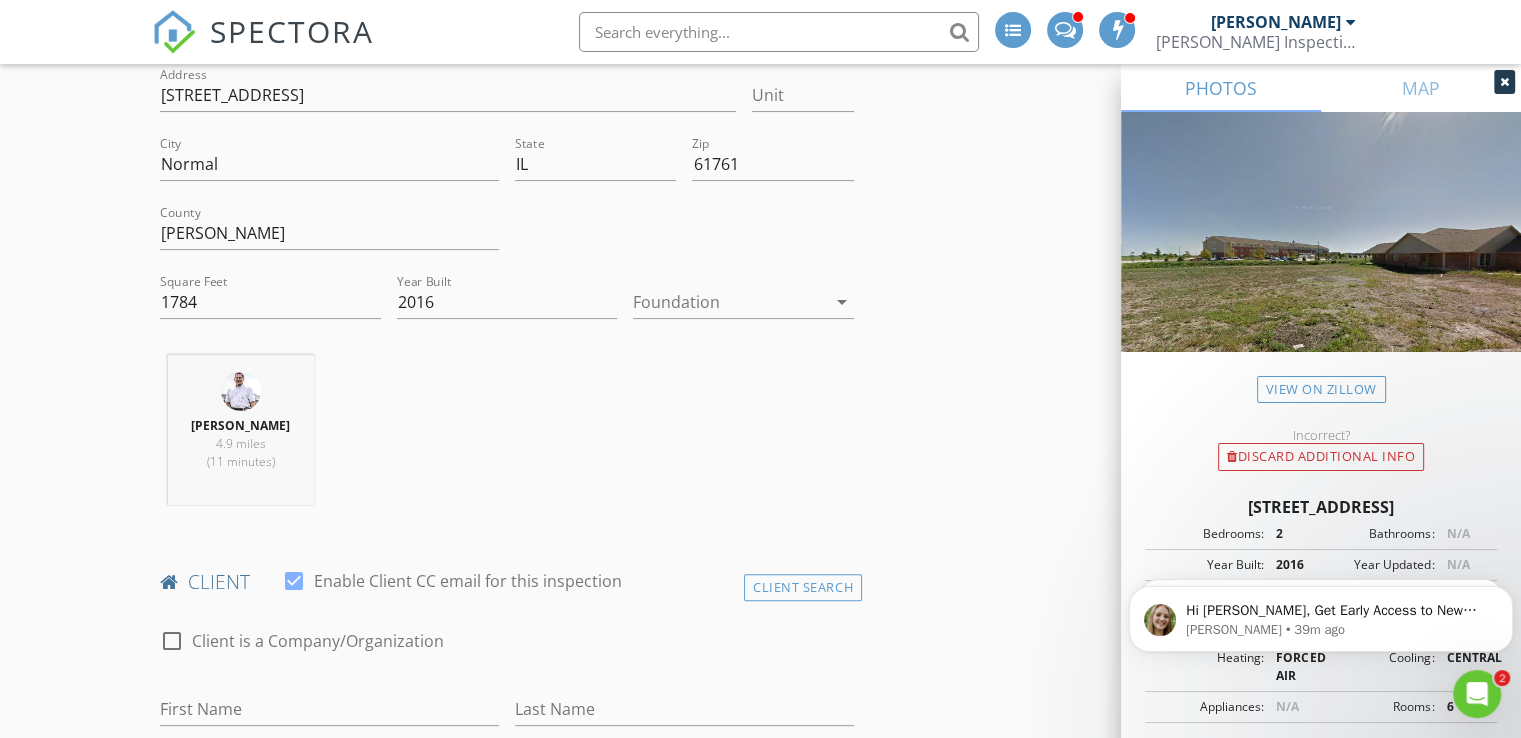 scroll, scrollTop: 539, scrollLeft: 0, axis: vertical 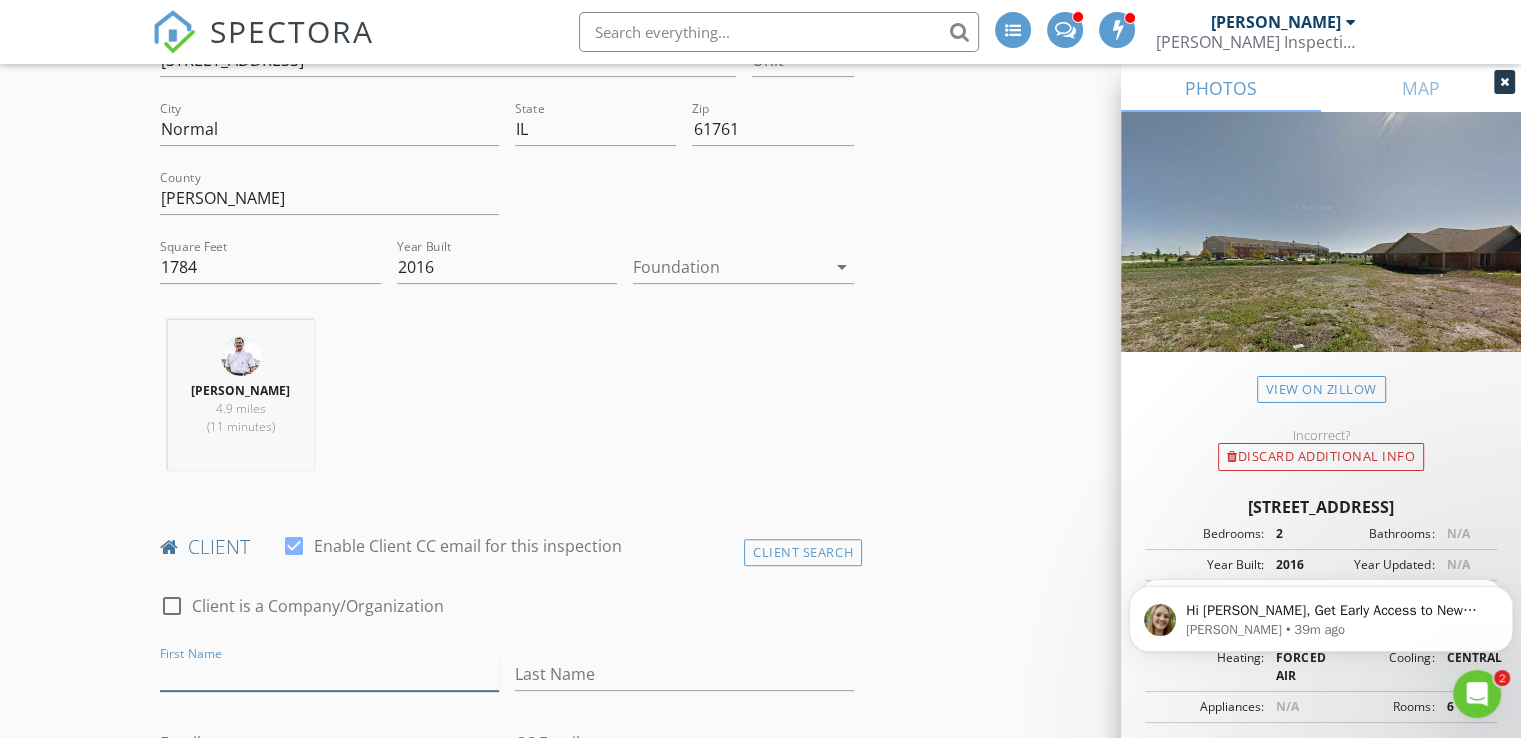 click on "First Name" at bounding box center (329, 674) 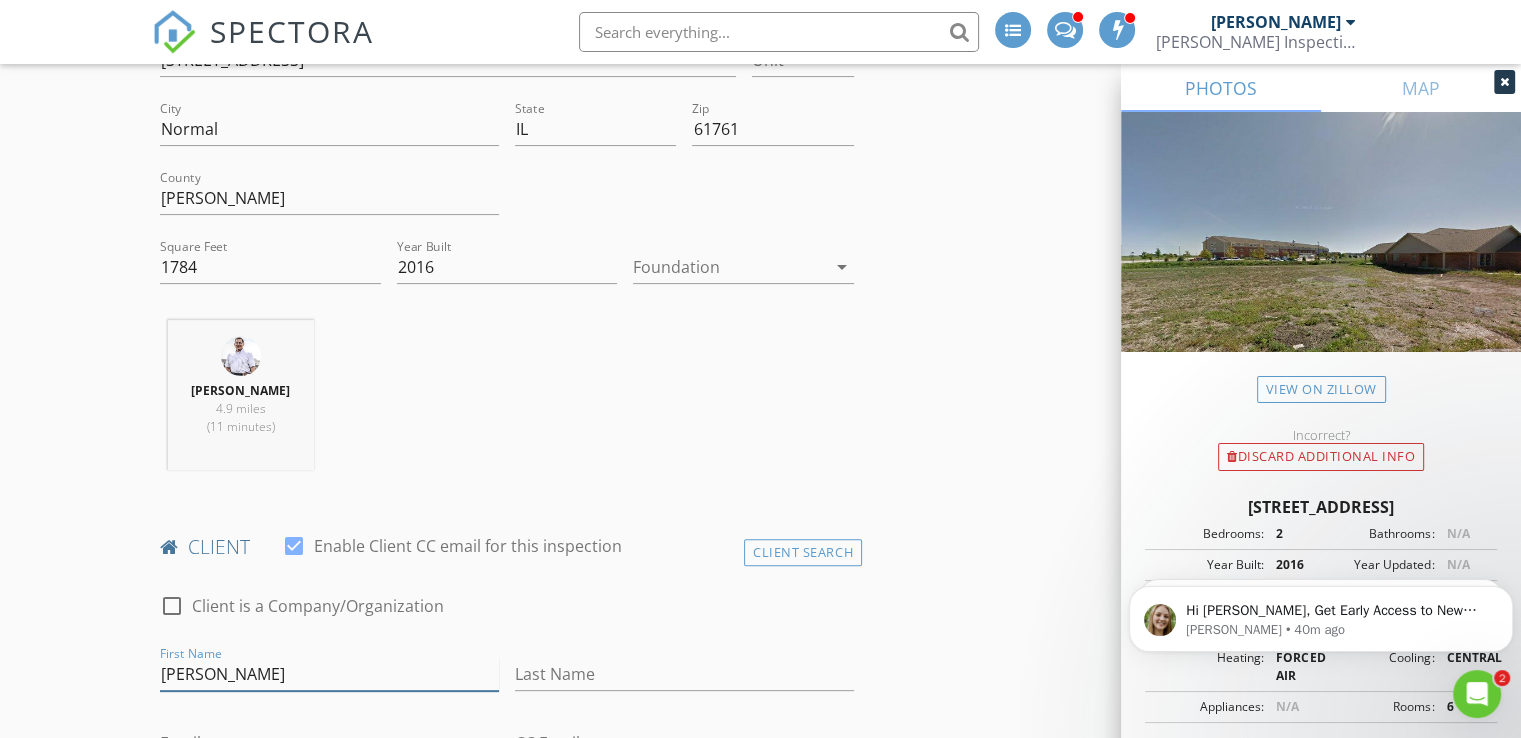 type on "Marilee" 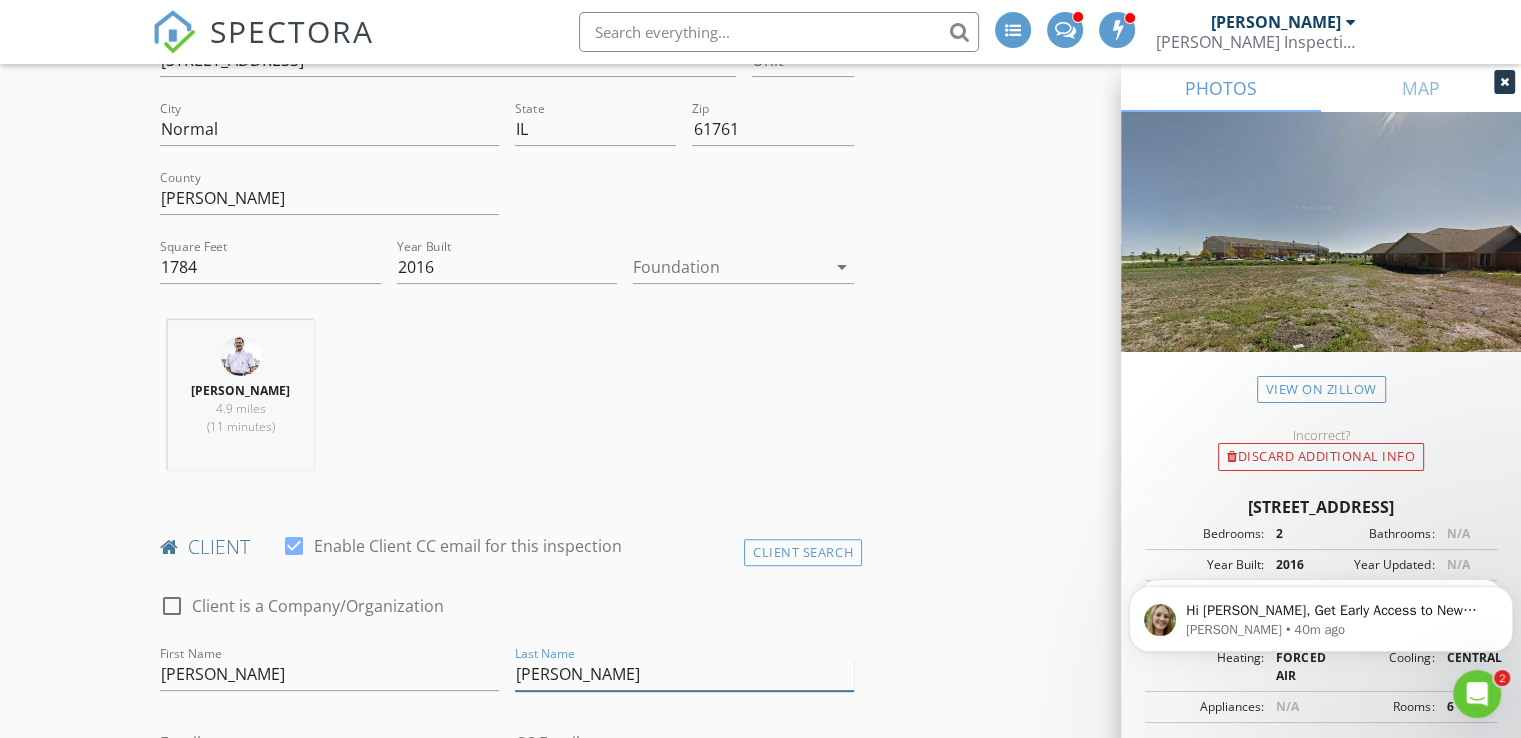 type on "Rapp" 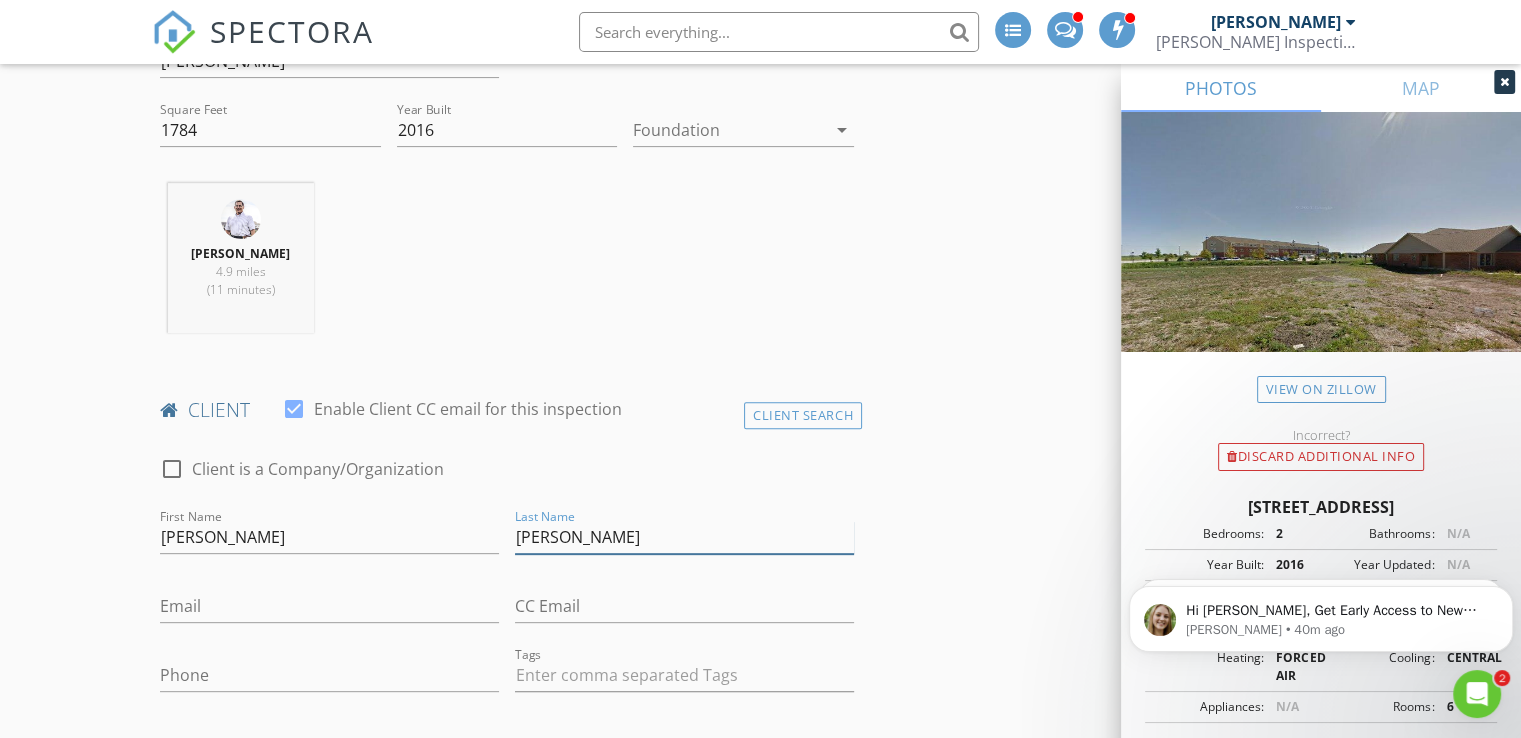 scroll, scrollTop: 677, scrollLeft: 0, axis: vertical 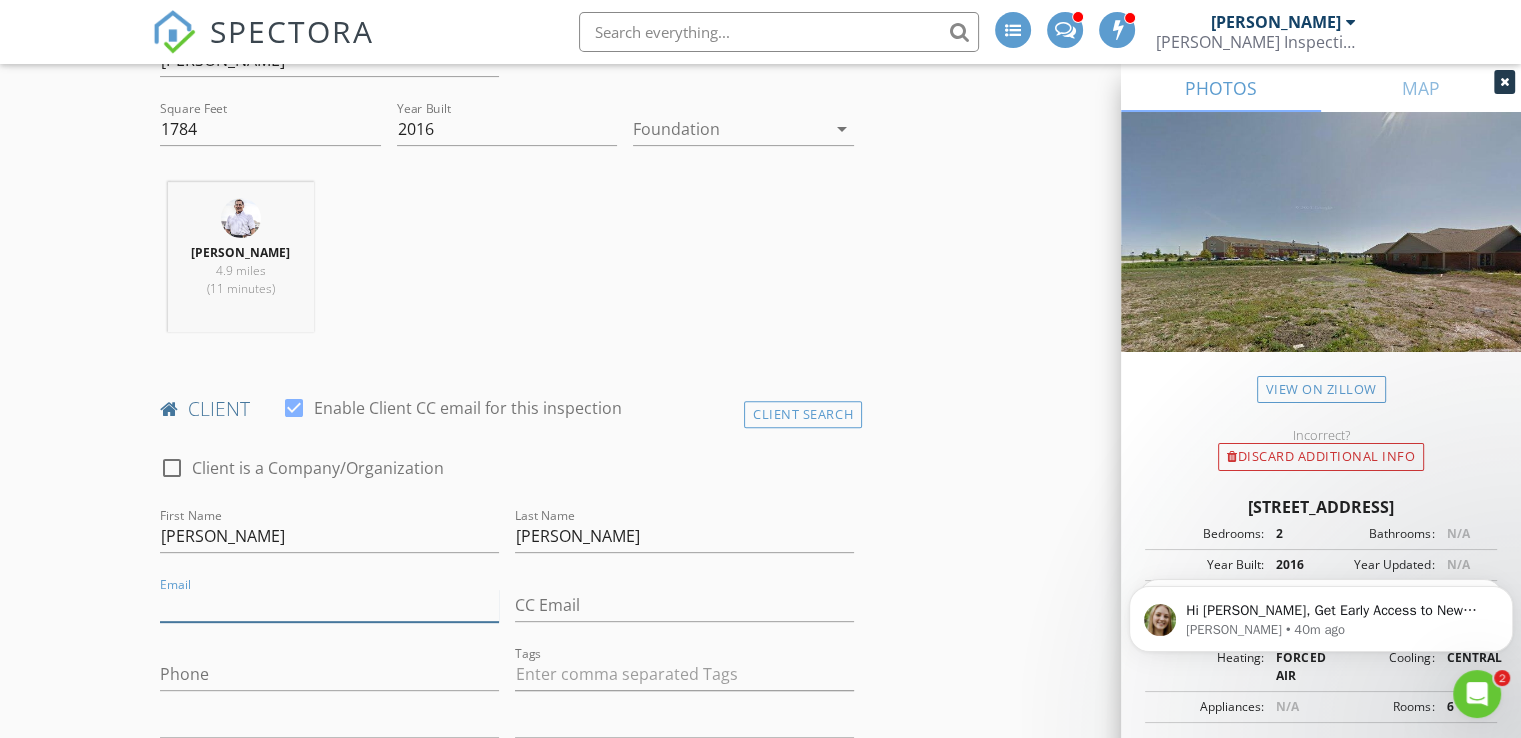 click on "Email" at bounding box center (329, 605) 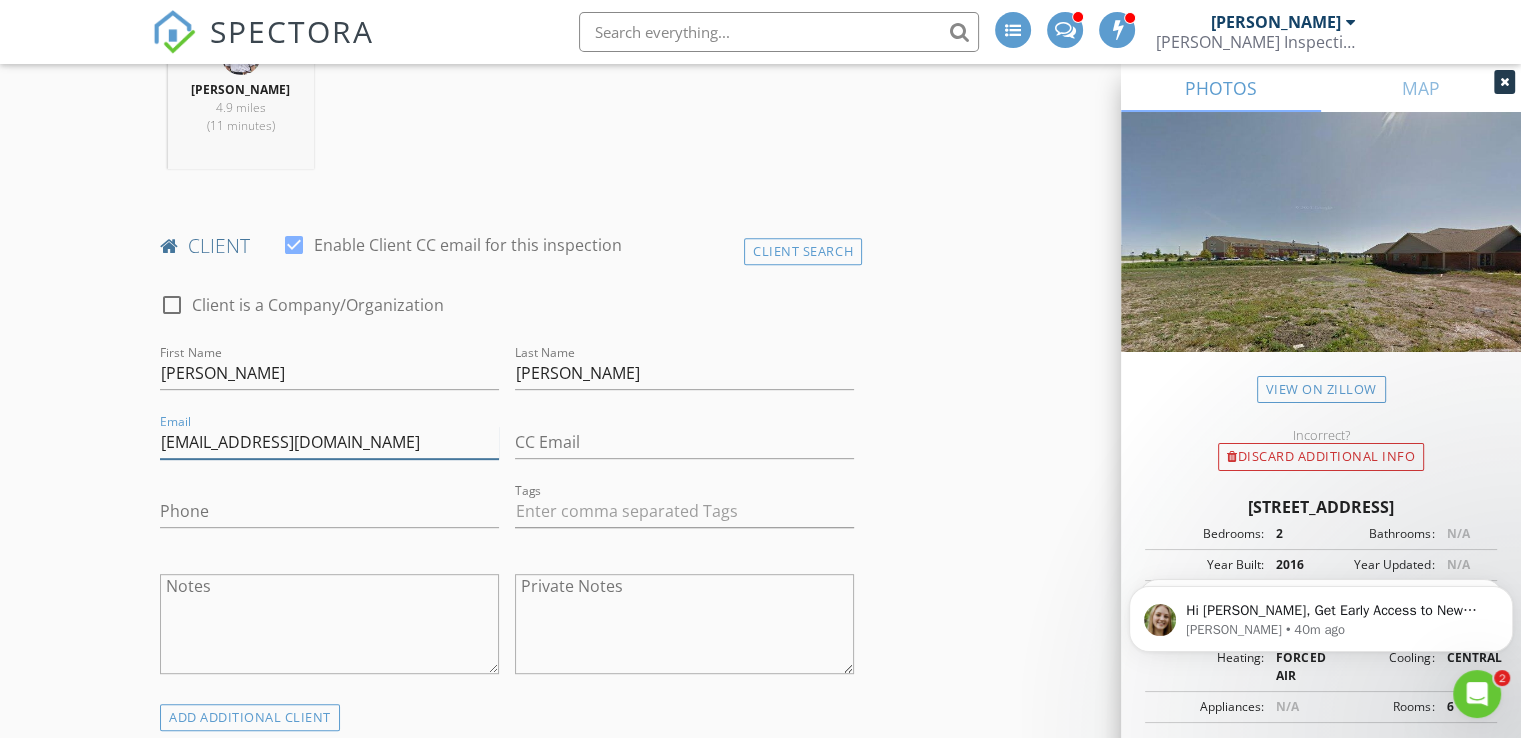 scroll, scrollTop: 832, scrollLeft: 0, axis: vertical 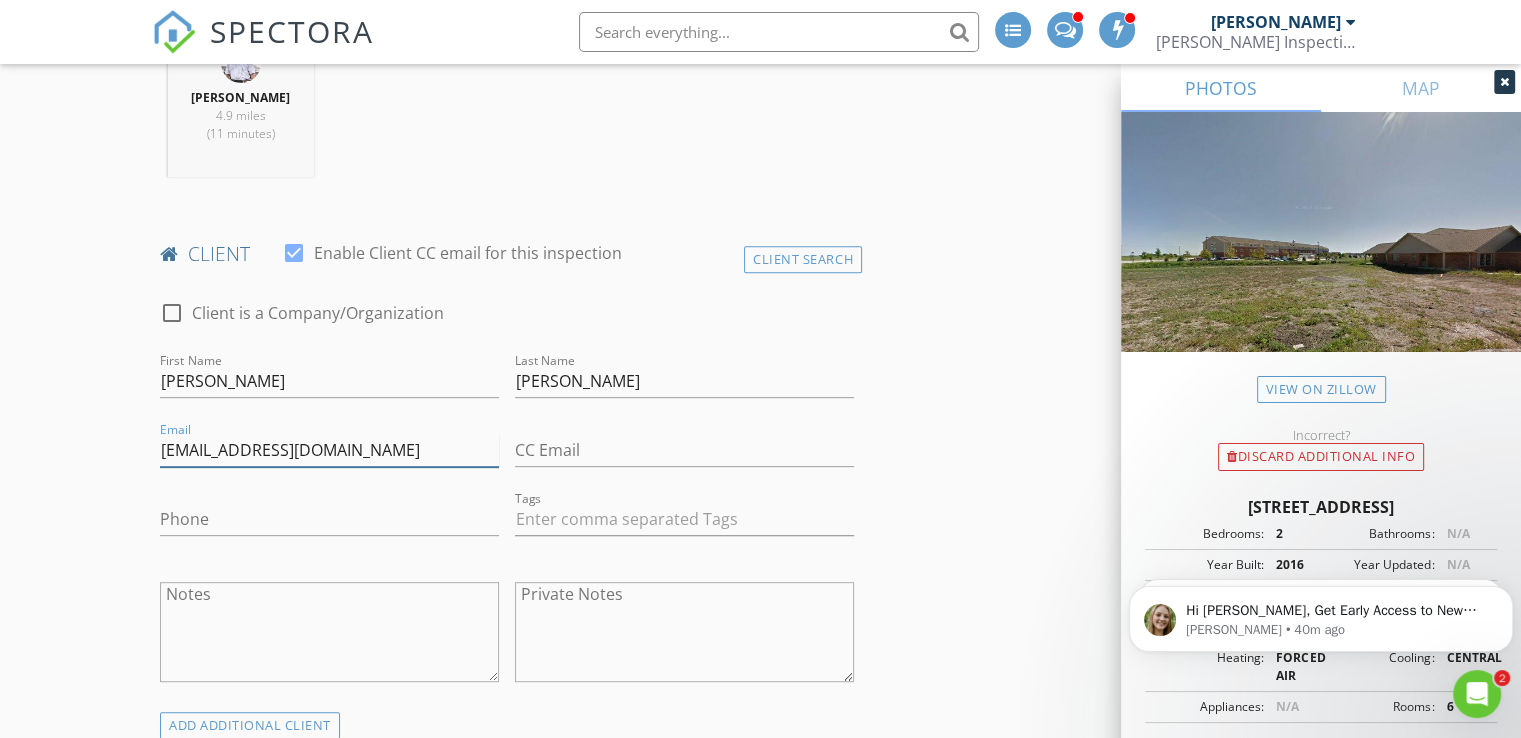 type on "rappmarilee@hotmail.com" 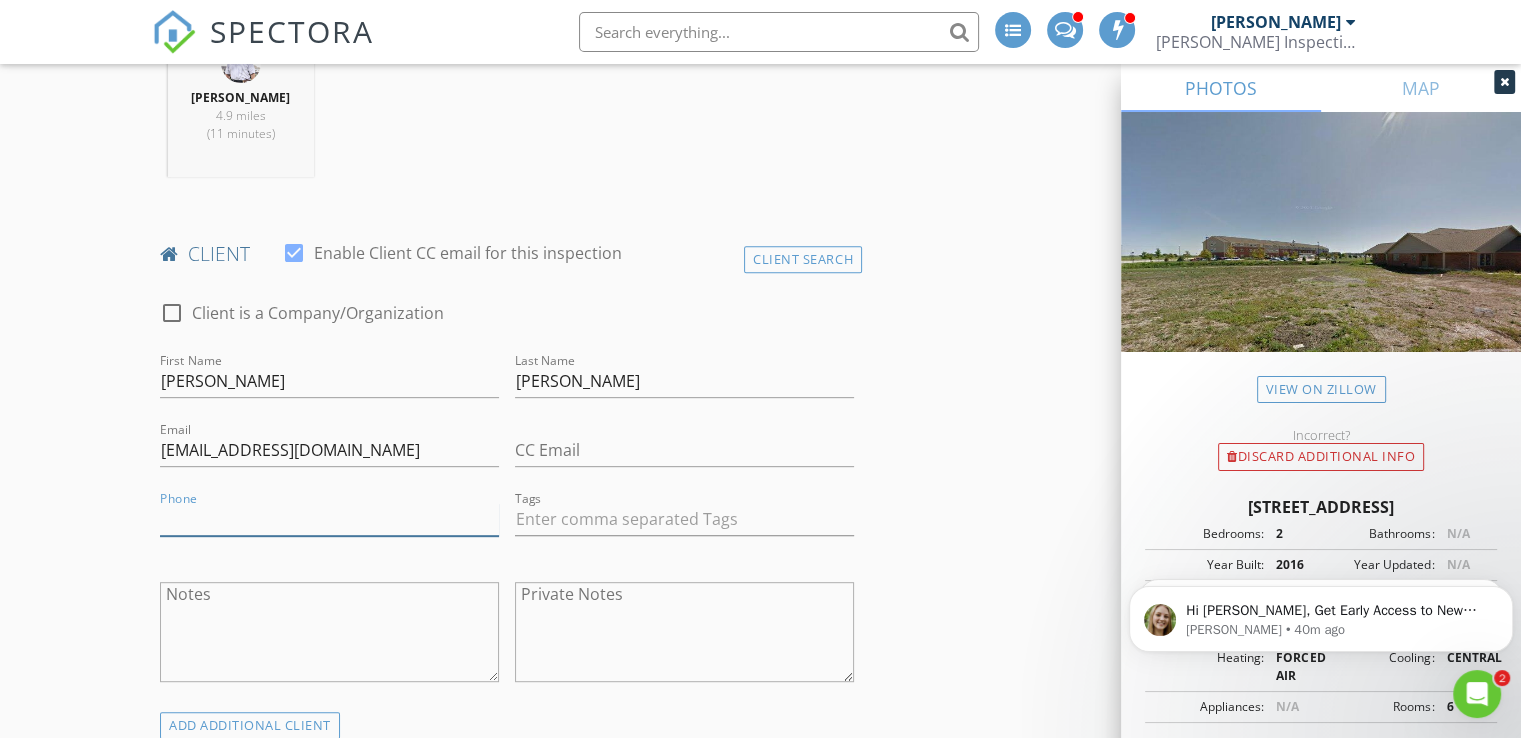 click on "Phone" at bounding box center [329, 519] 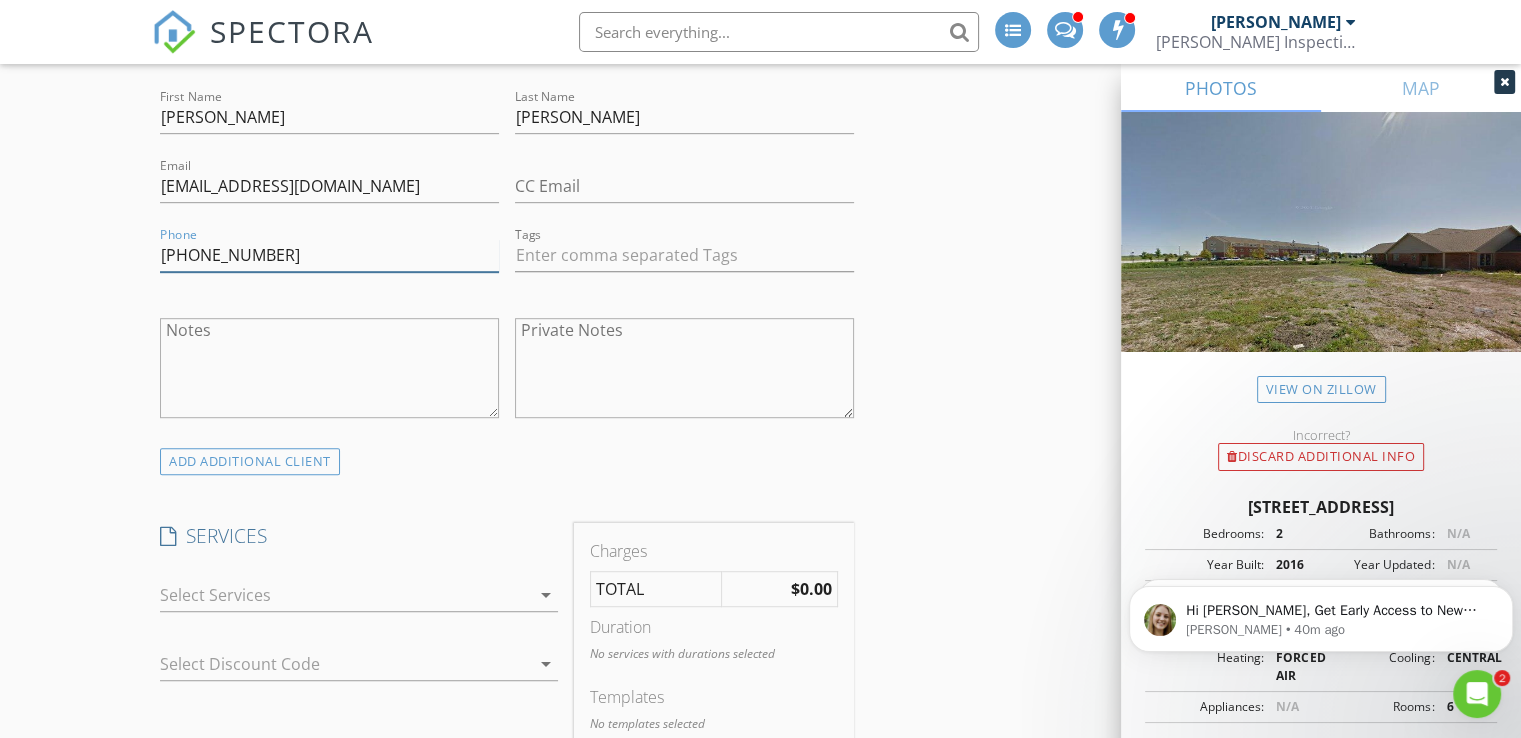 scroll, scrollTop: 1108, scrollLeft: 0, axis: vertical 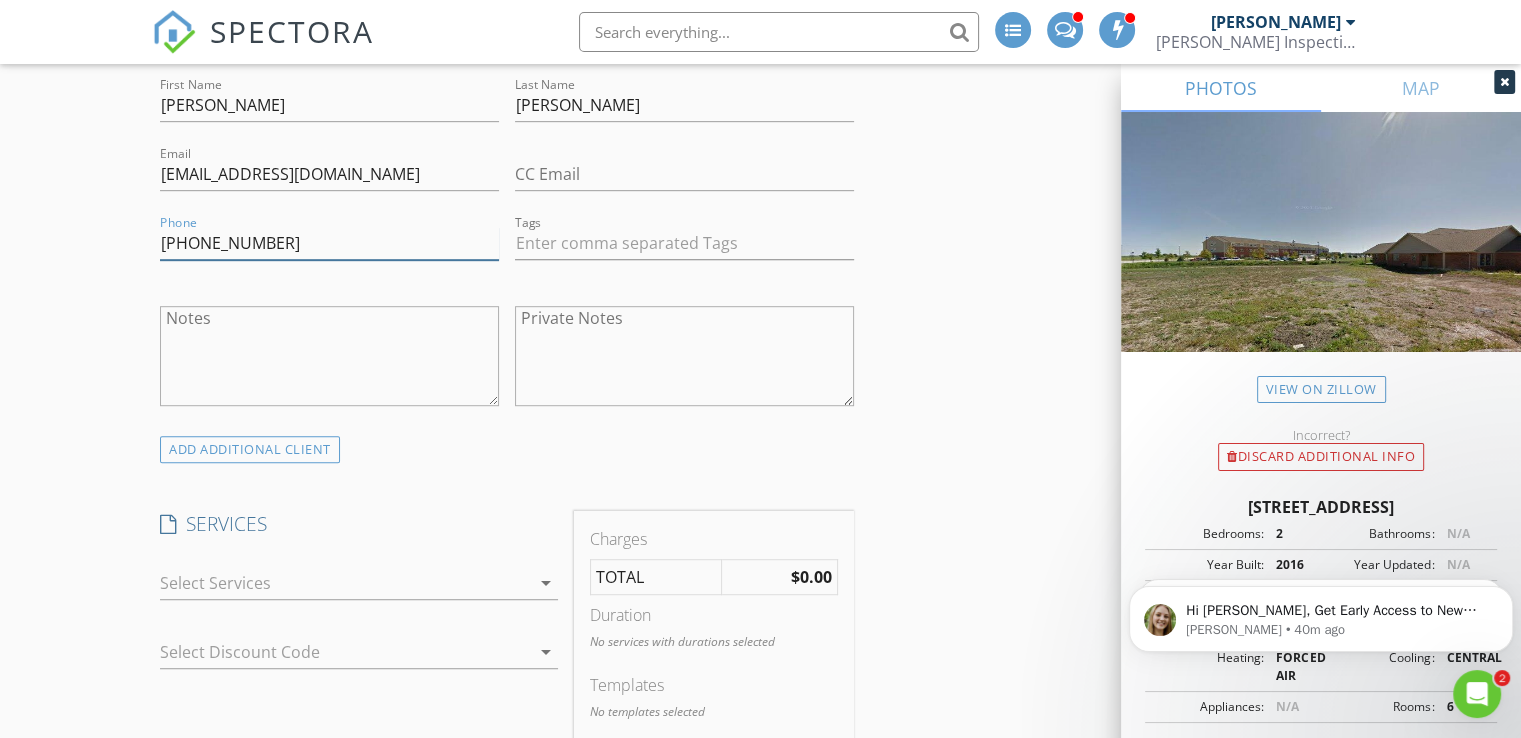 type on "309-262-7870" 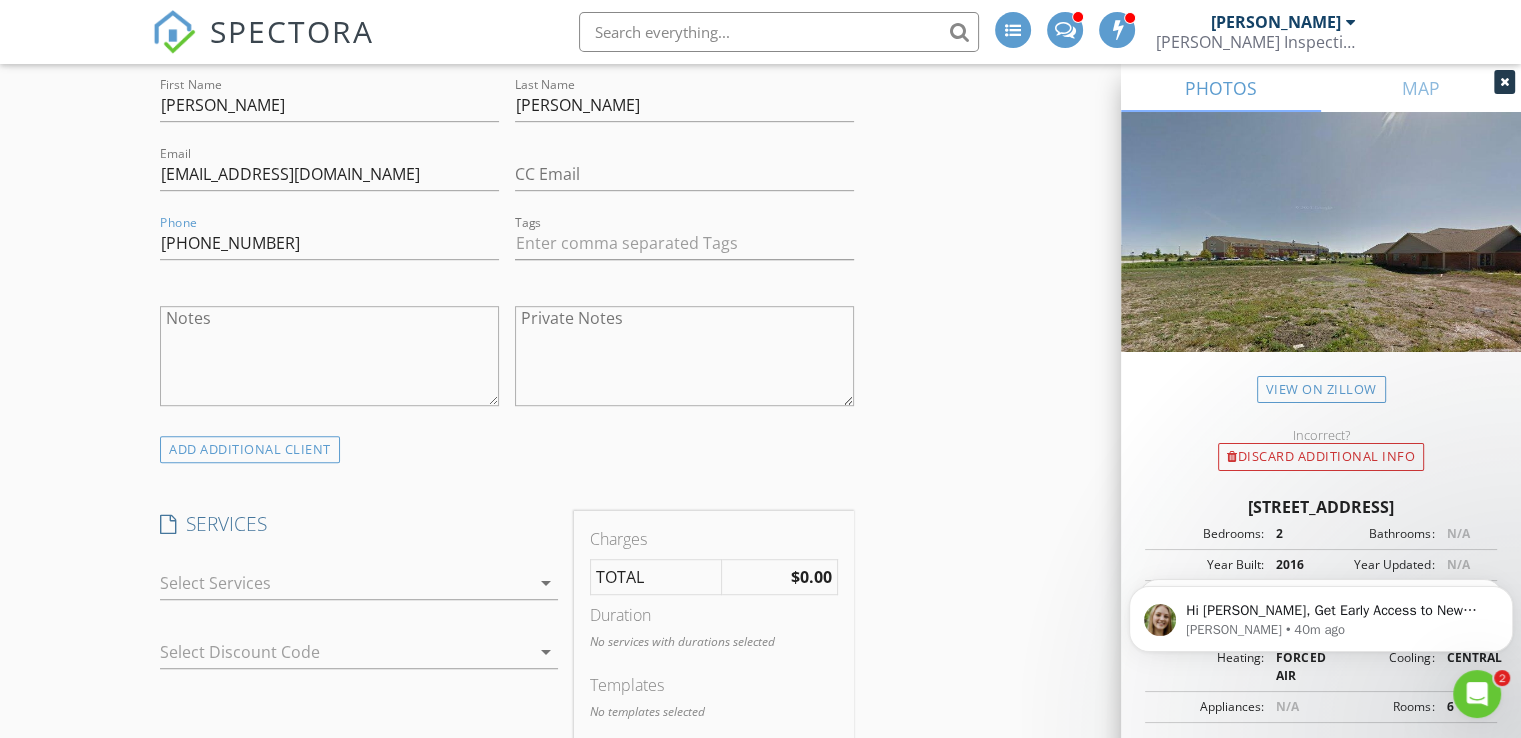 click at bounding box center (345, 583) 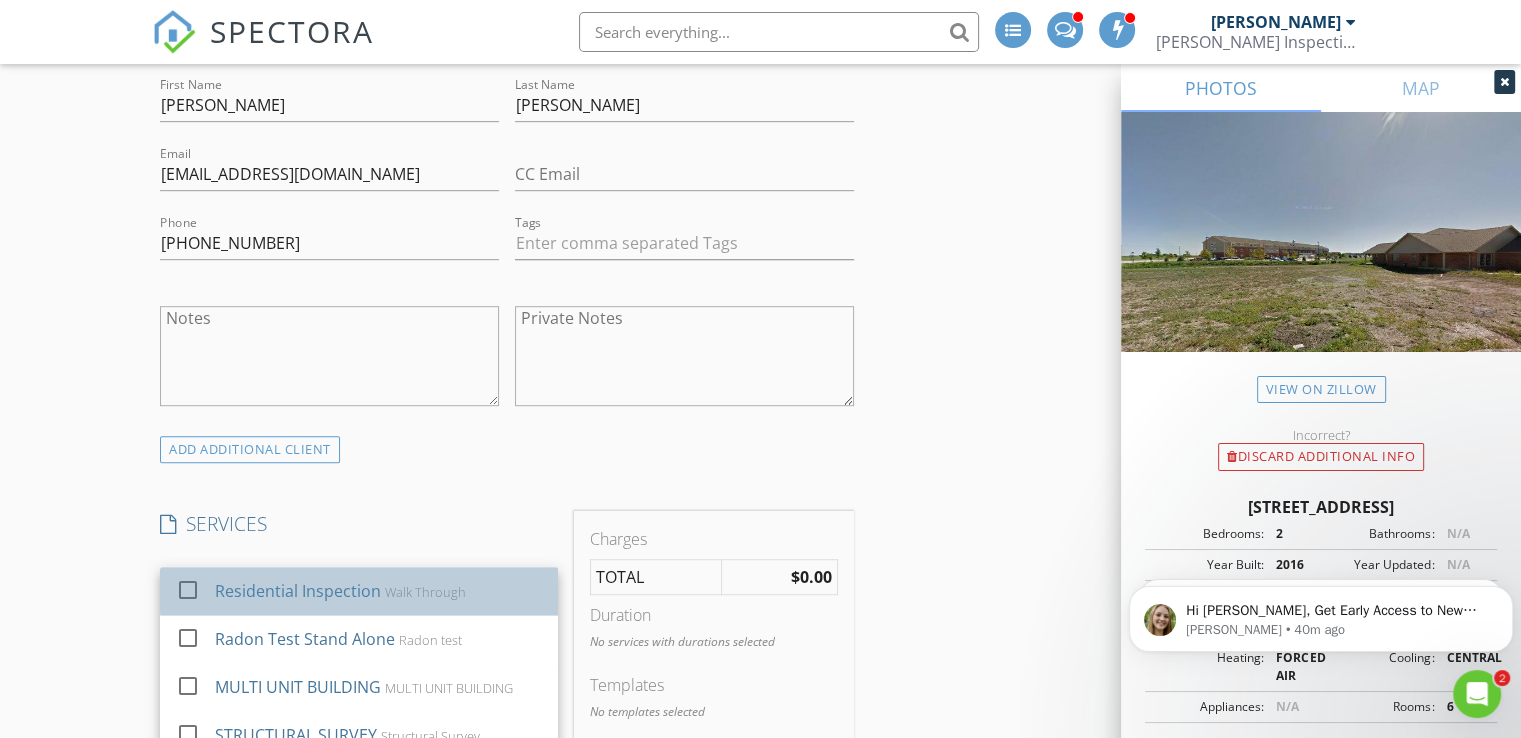 click on "Walk Through" at bounding box center (425, 592) 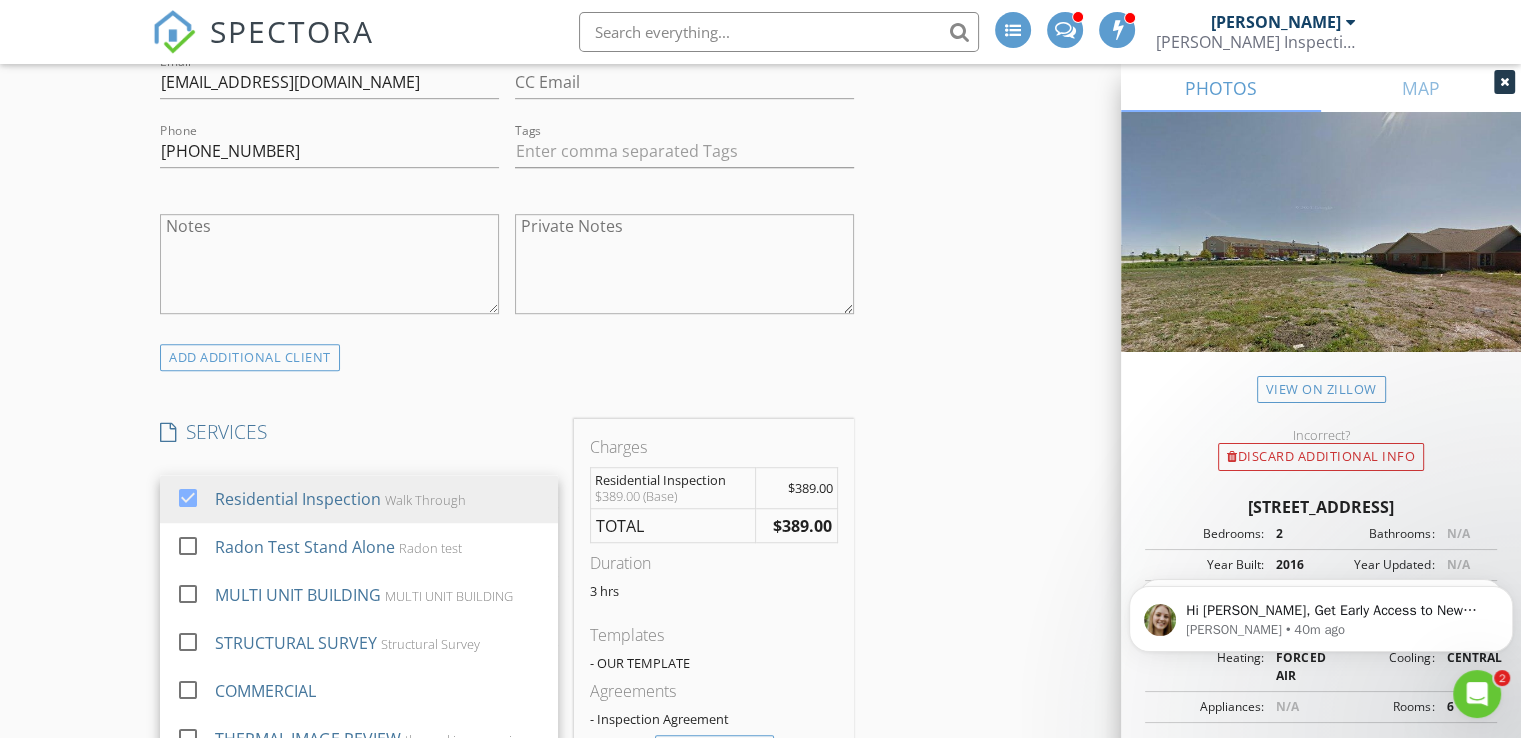scroll, scrollTop: 1347, scrollLeft: 0, axis: vertical 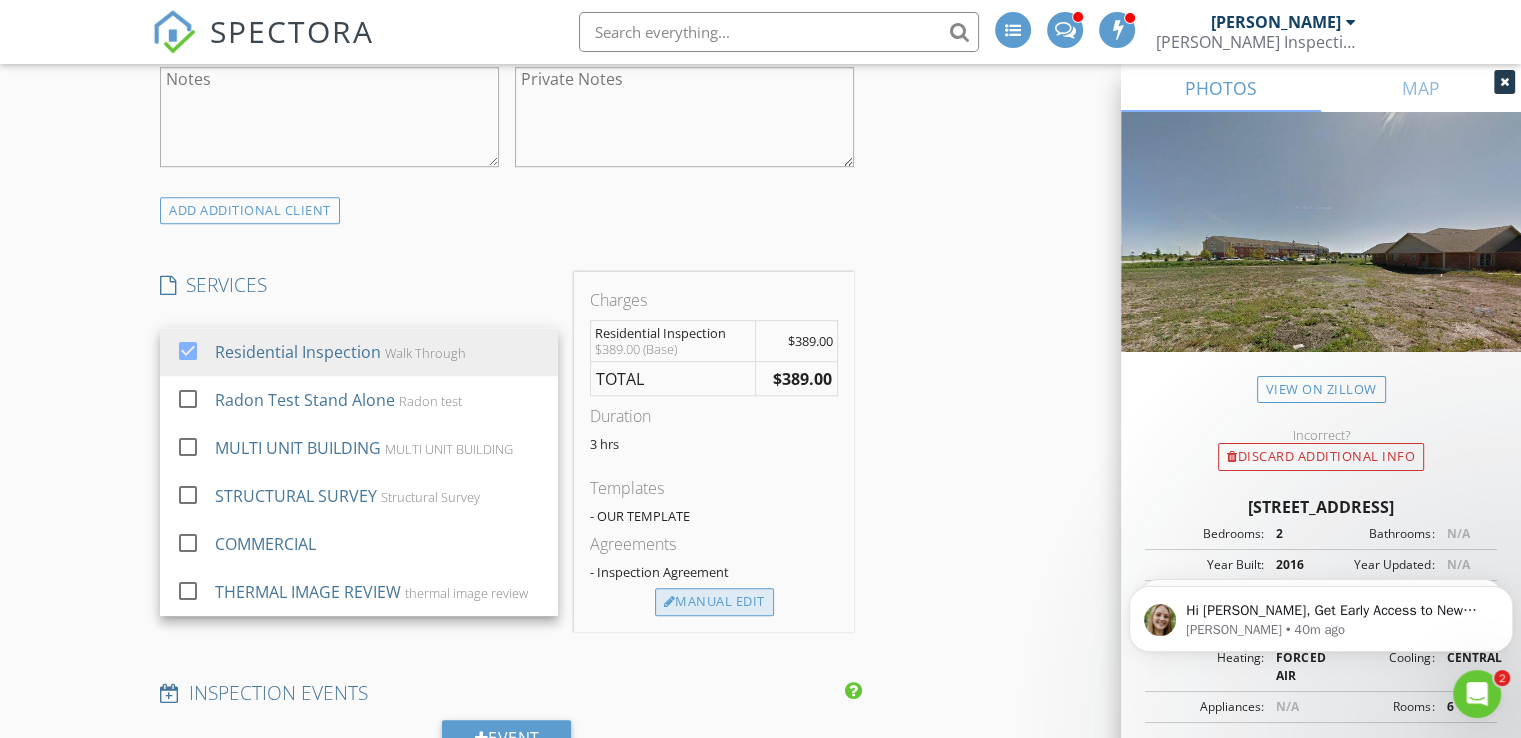 click on "Manual Edit" at bounding box center [714, 602] 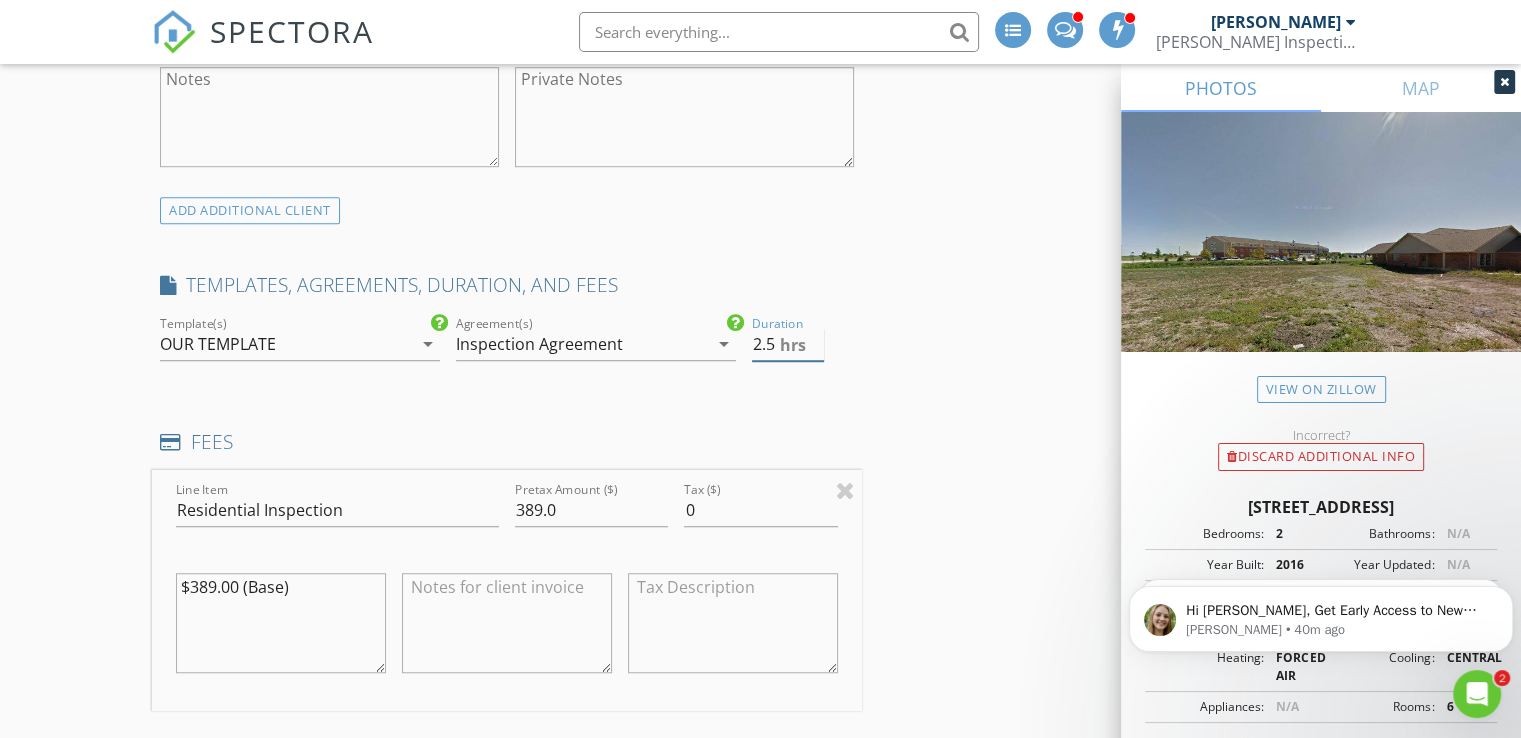 click on "2.5" at bounding box center [788, 344] 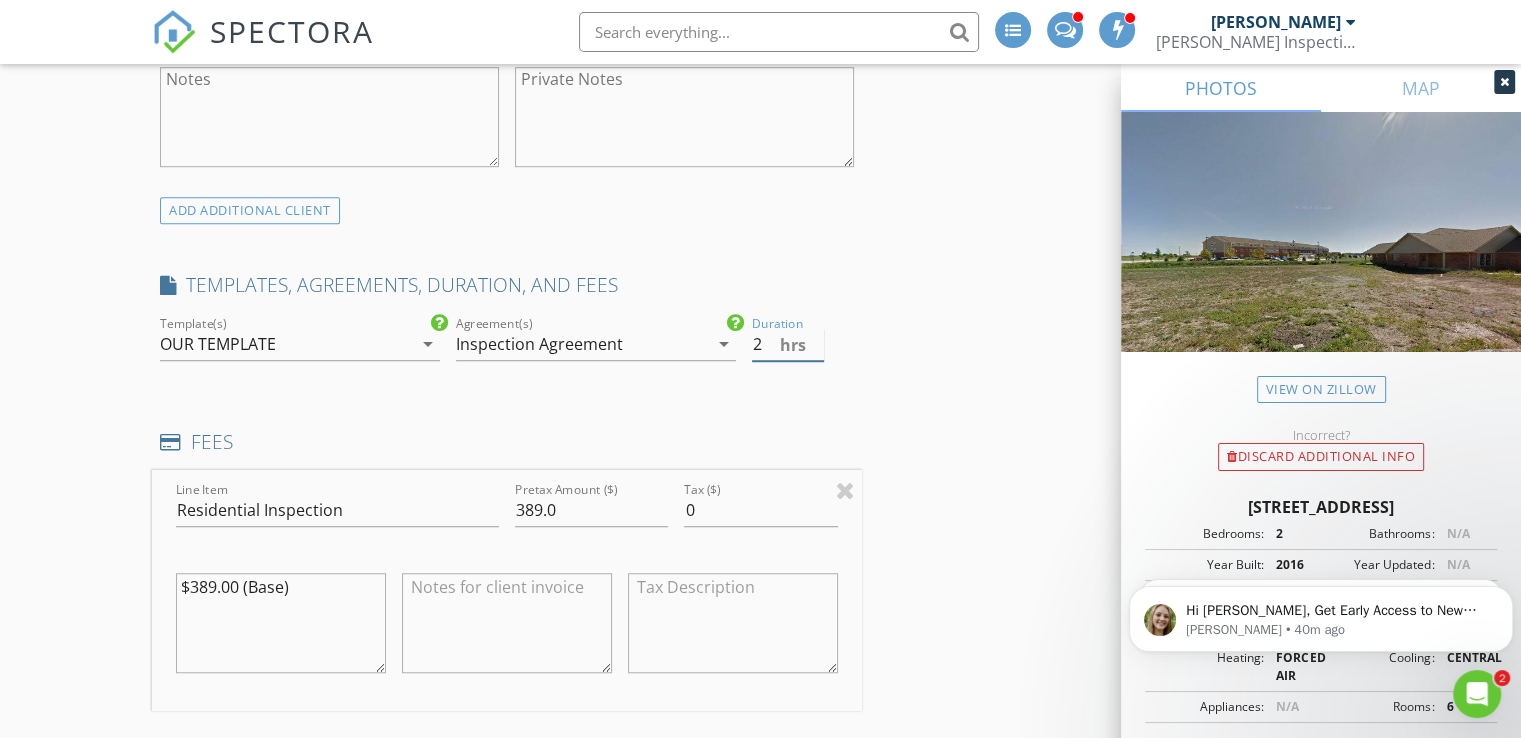 click on "2" at bounding box center [788, 344] 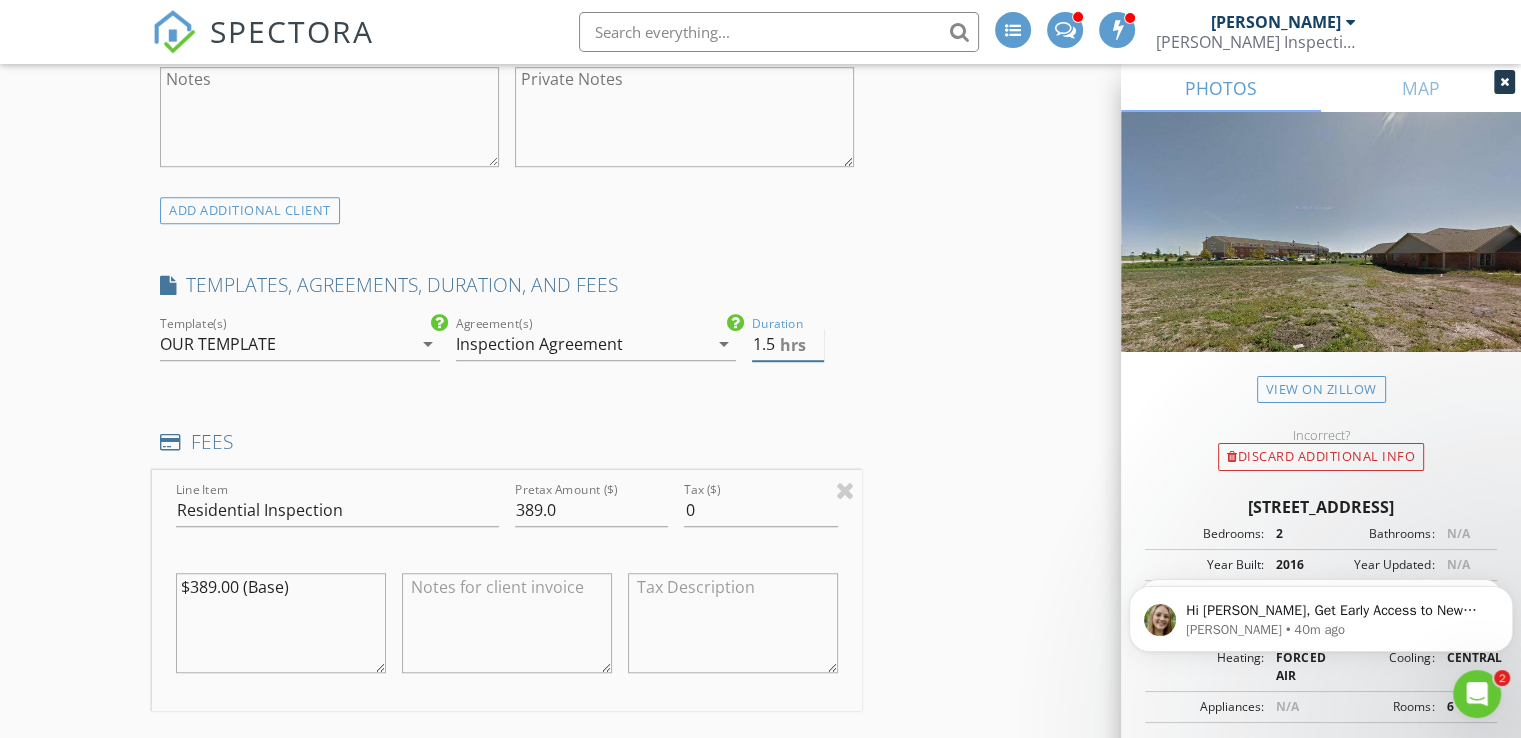 click on "1.5" at bounding box center (788, 344) 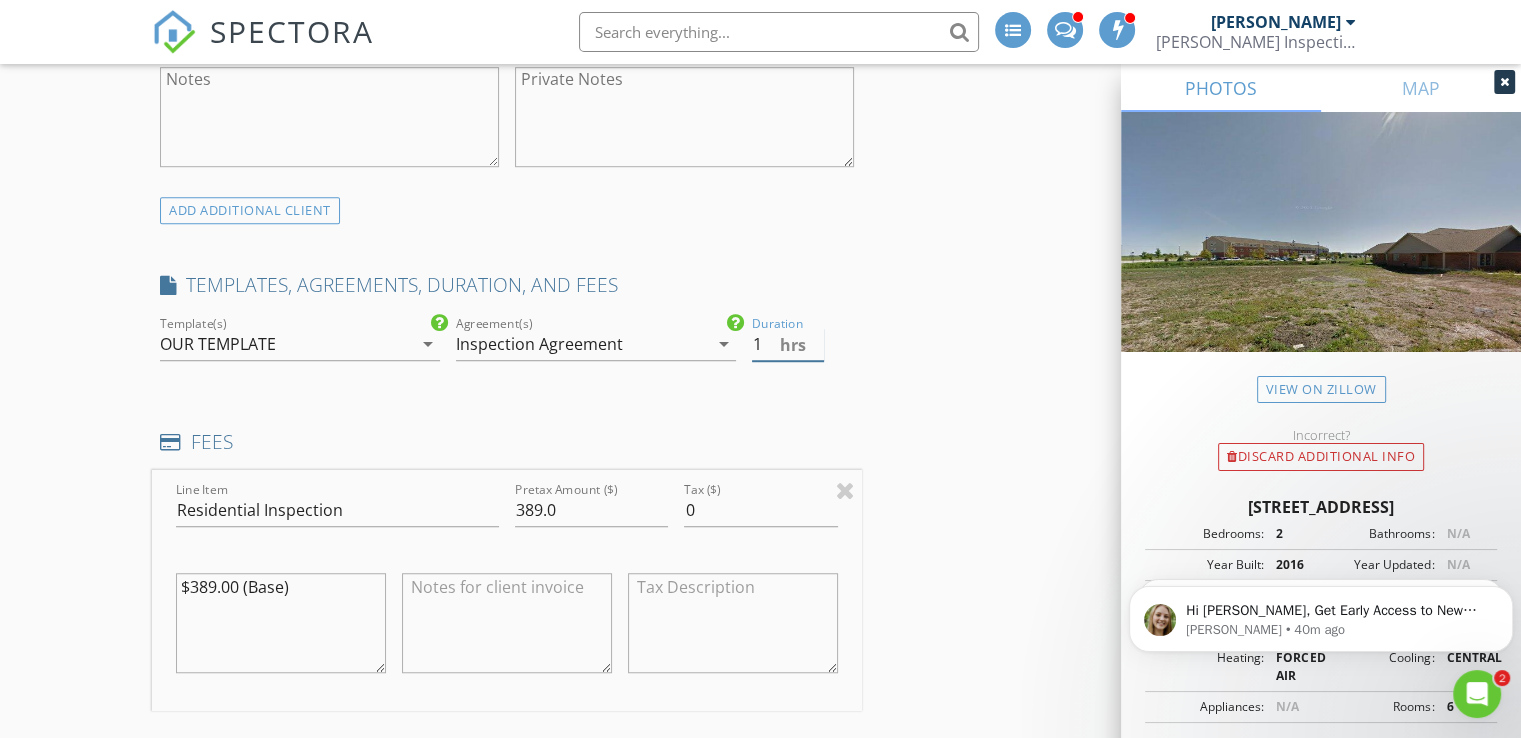 type on "1" 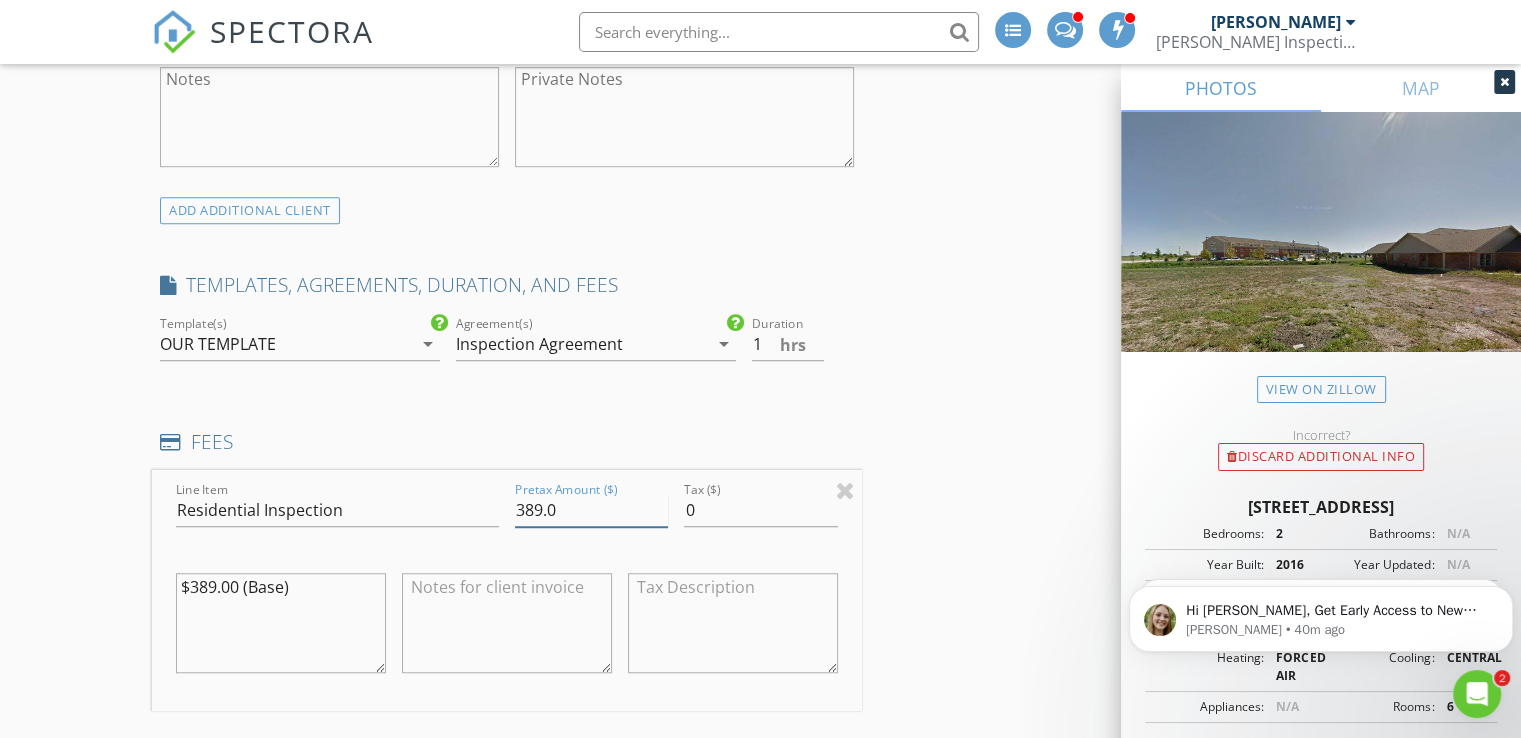 click on "389.0" at bounding box center (591, 510) 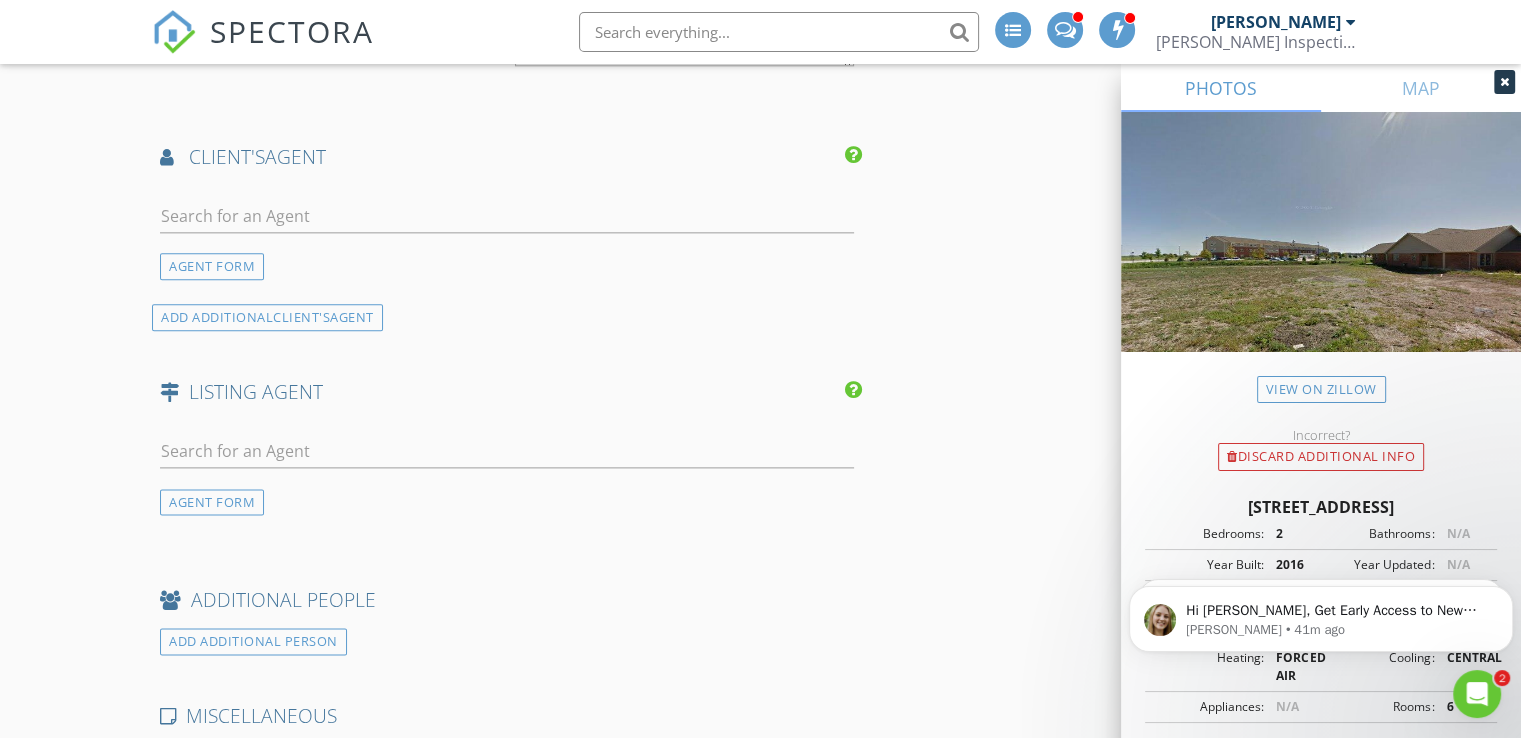 scroll, scrollTop: 2479, scrollLeft: 0, axis: vertical 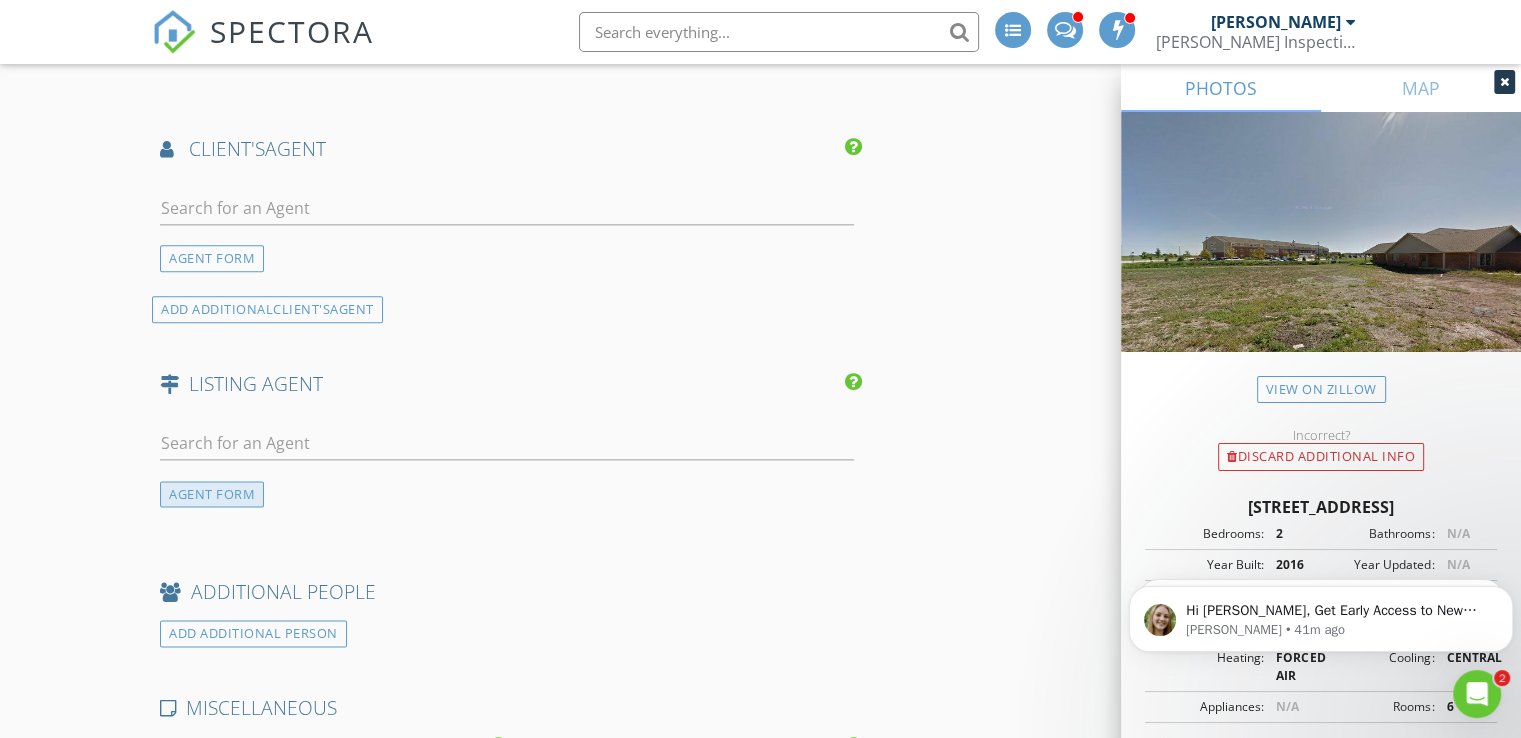 type on "125.0" 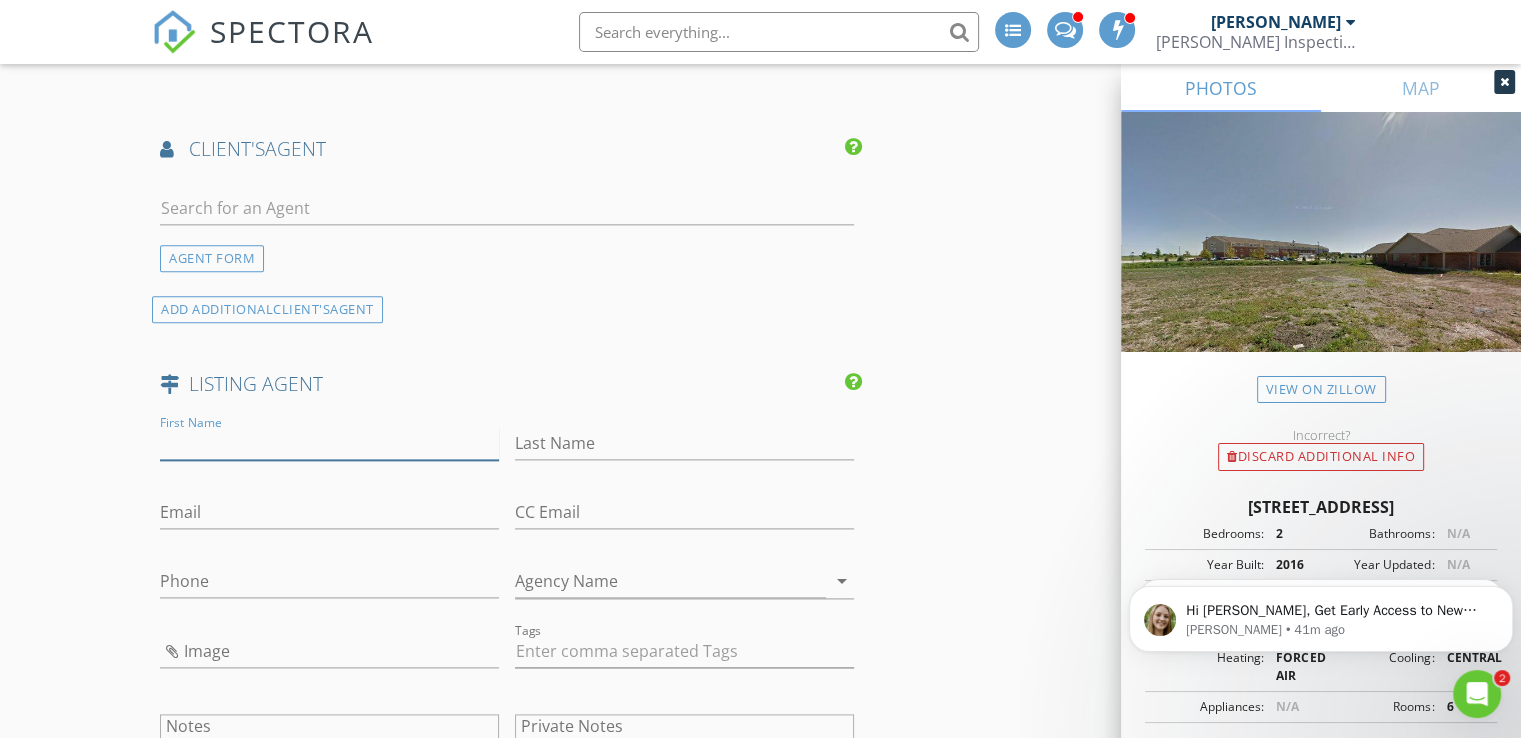 click on "First Name" at bounding box center [329, 443] 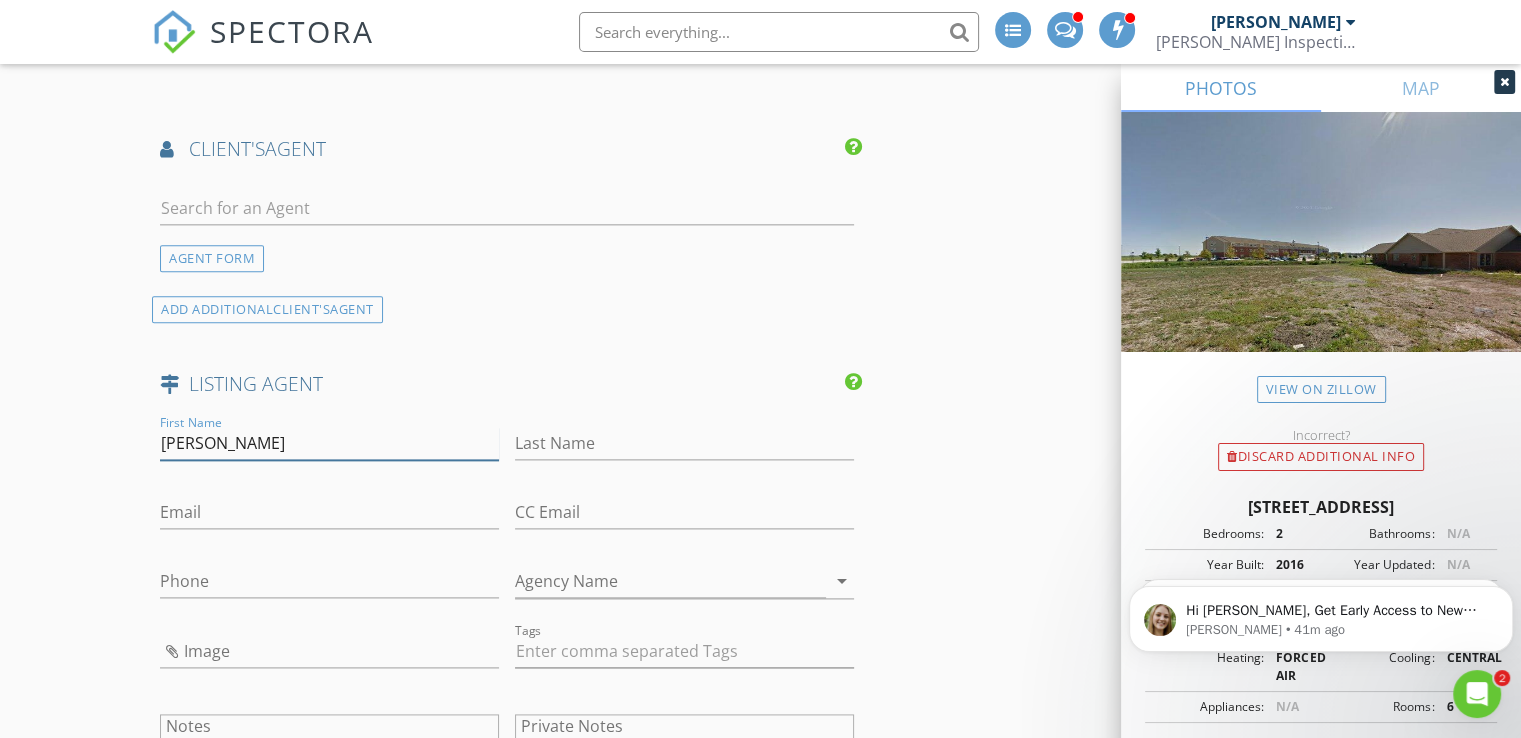 type on "[PERSON_NAME]" 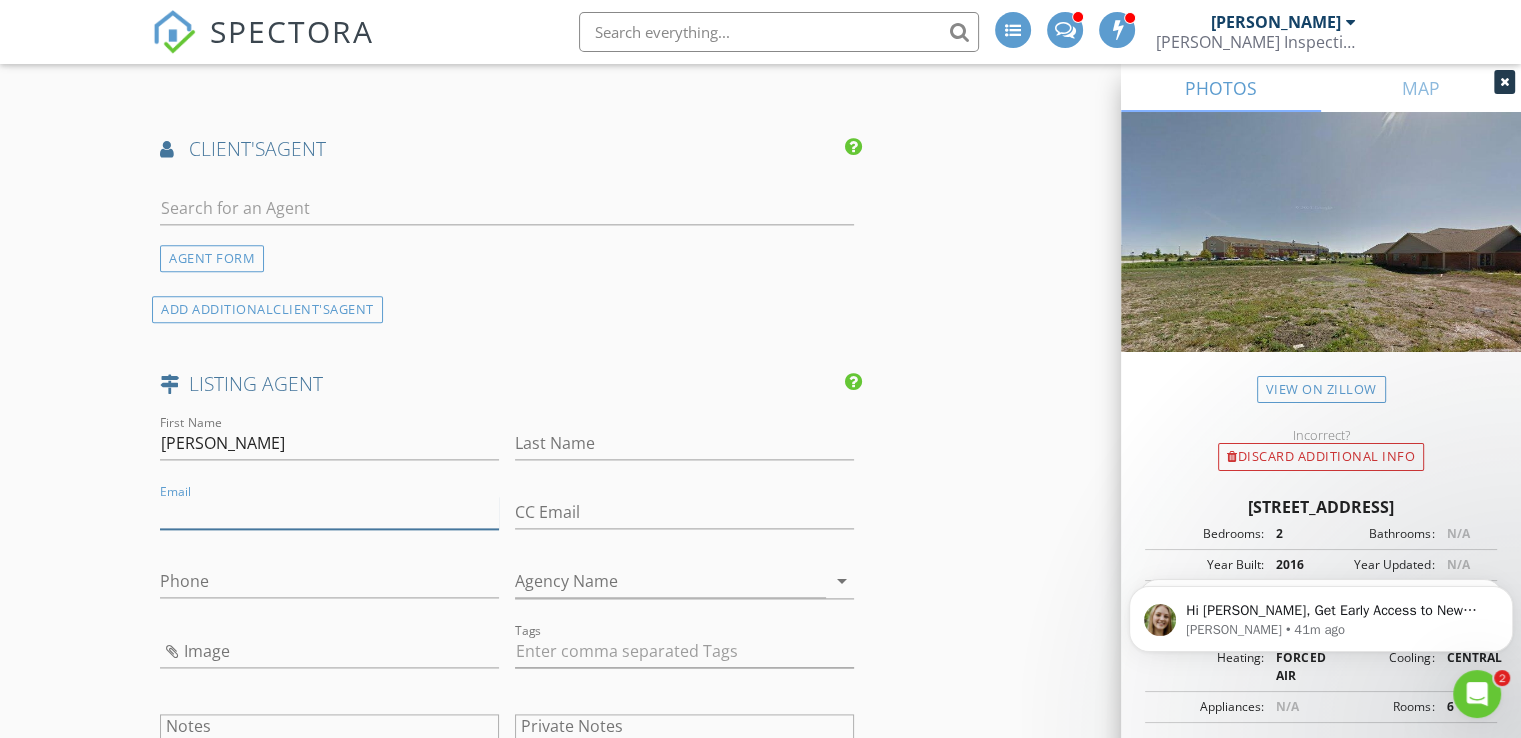 click on "Email" at bounding box center (329, 512) 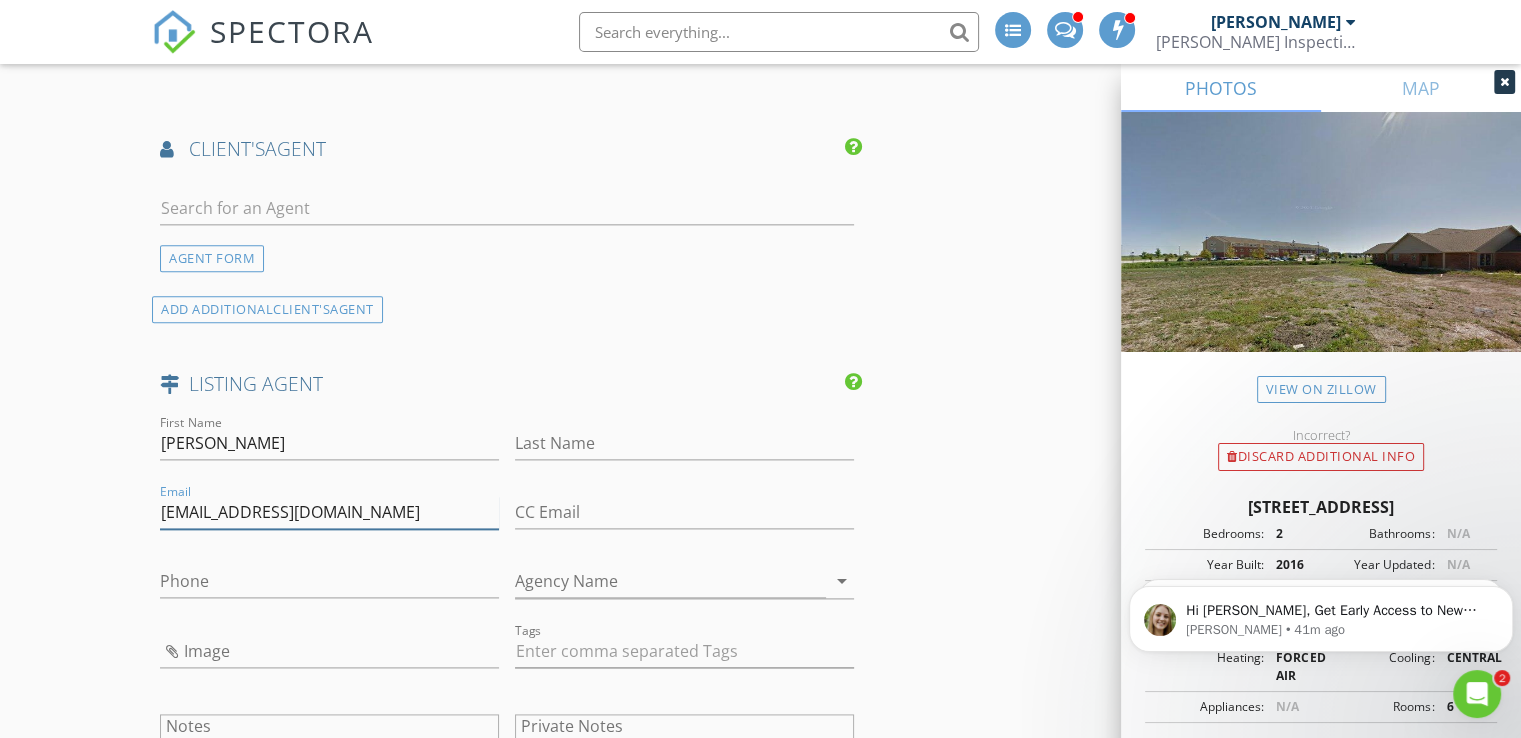 type on "[EMAIL_ADDRESS][DOMAIN_NAME]" 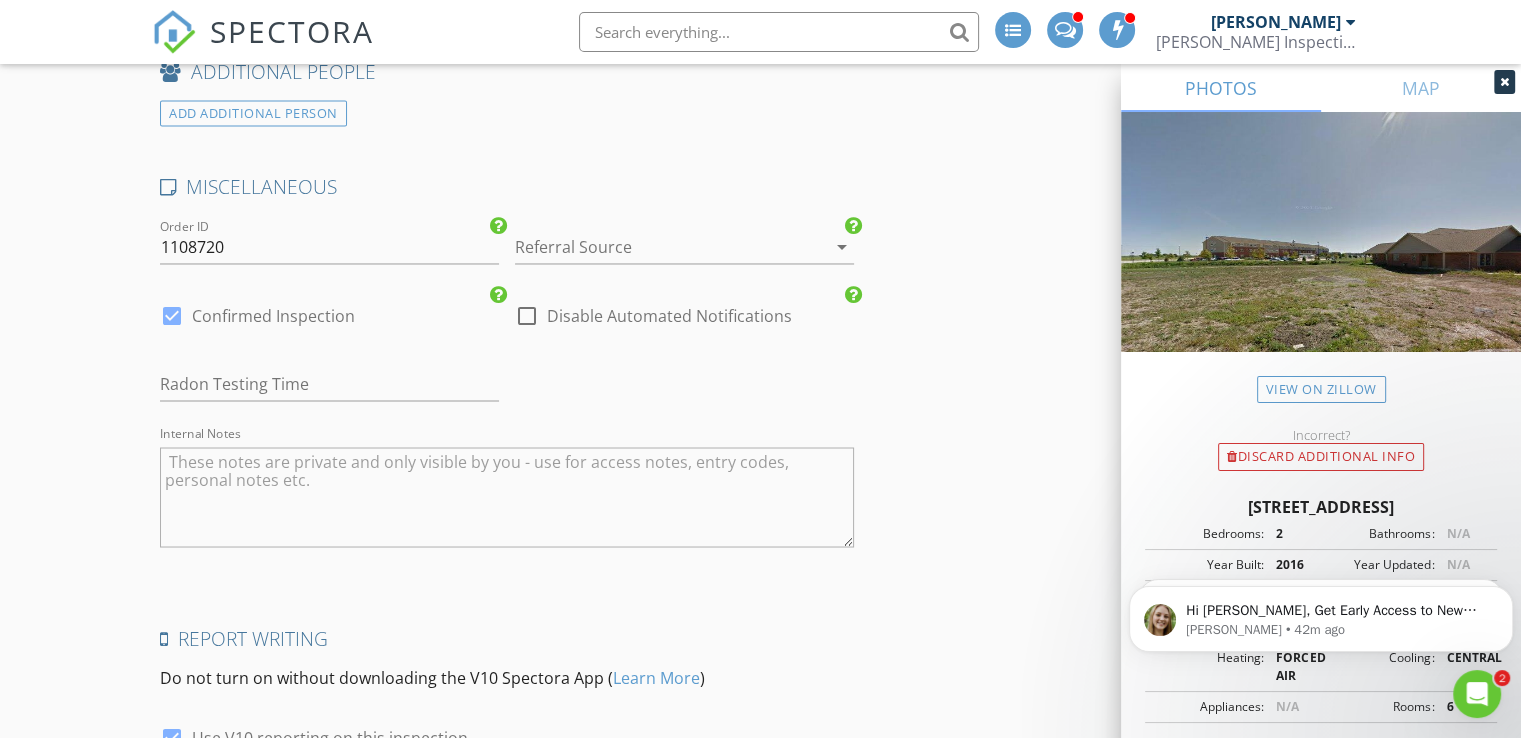 scroll, scrollTop: 3322, scrollLeft: 0, axis: vertical 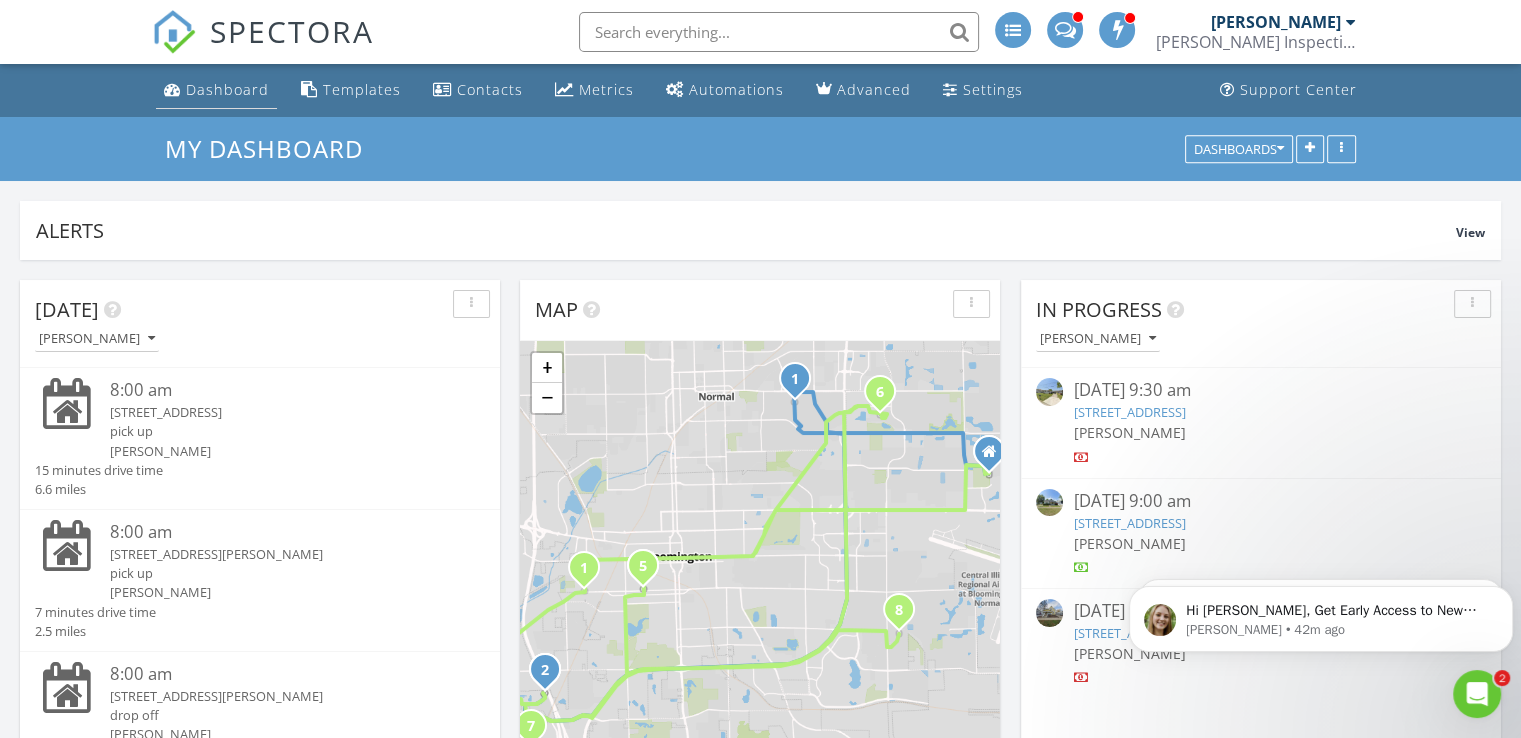click on "Dashboard" at bounding box center [227, 89] 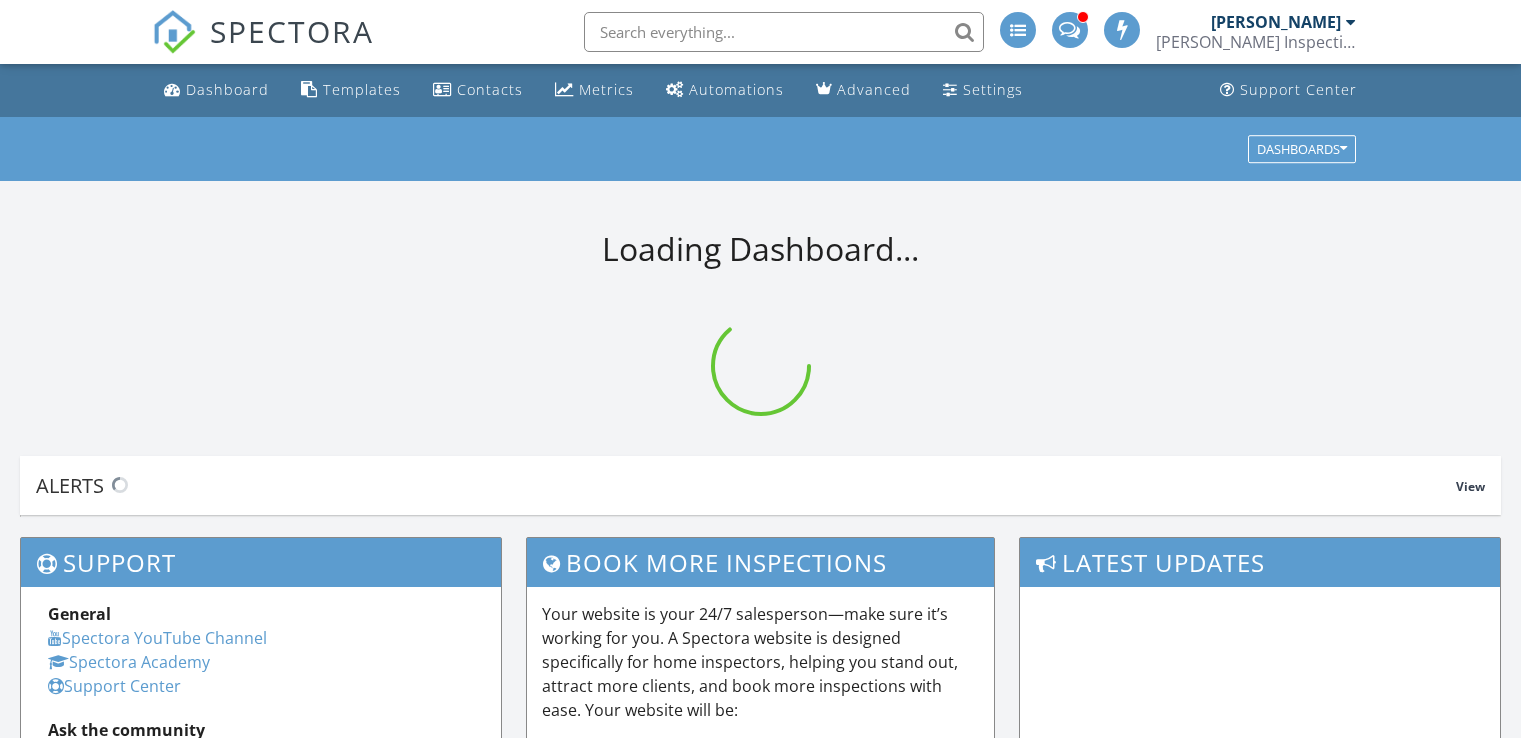 scroll, scrollTop: 0, scrollLeft: 0, axis: both 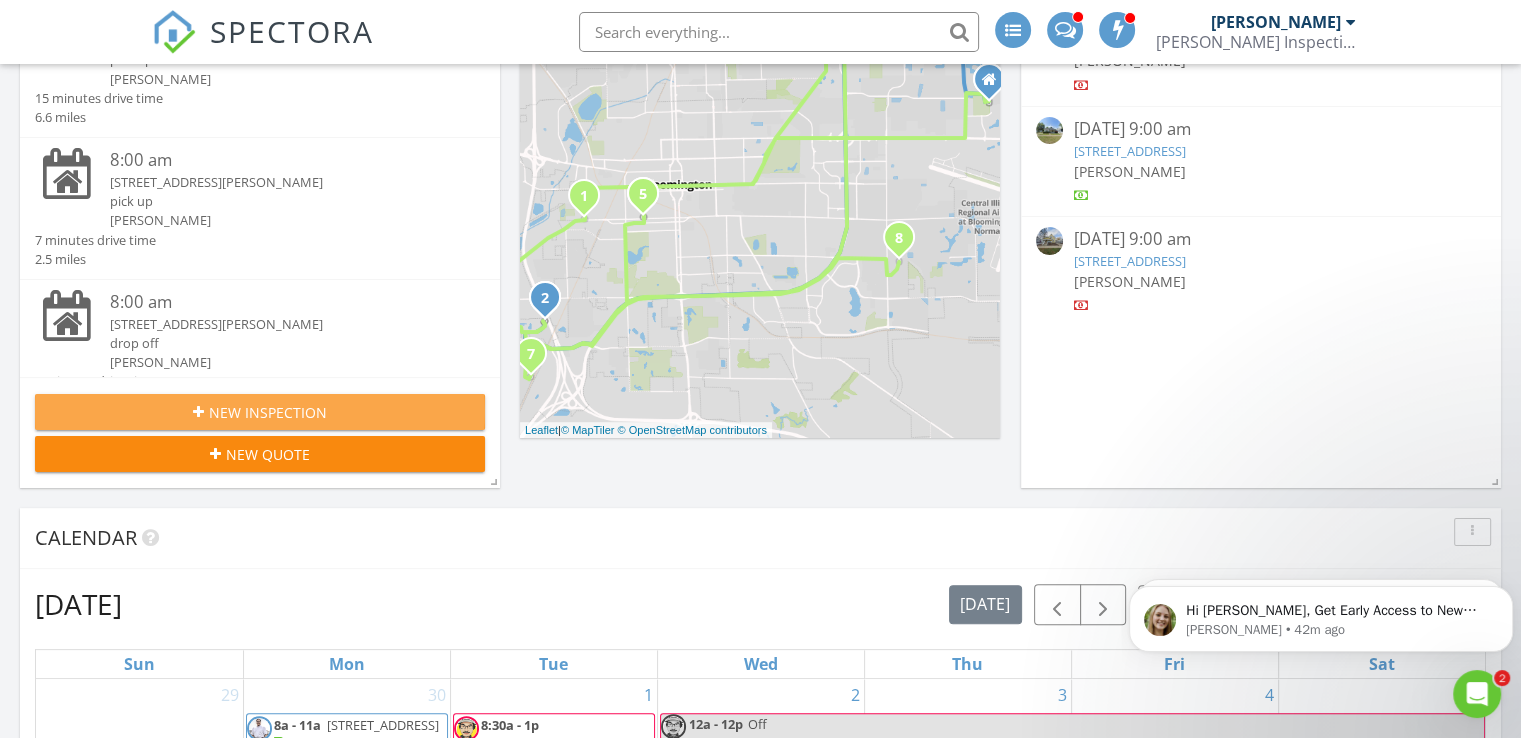 click on "New Inspection" at bounding box center [260, 412] 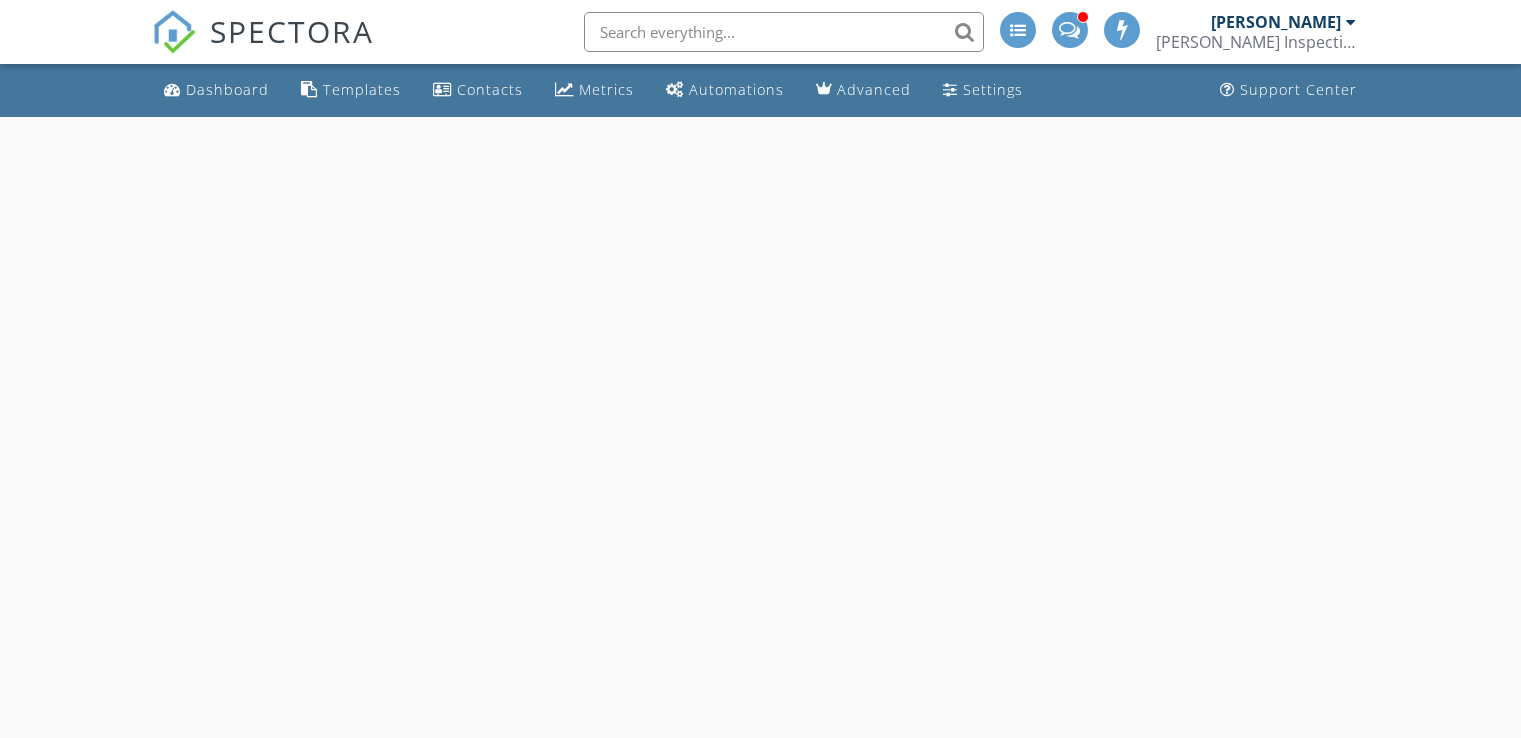 scroll, scrollTop: 0, scrollLeft: 0, axis: both 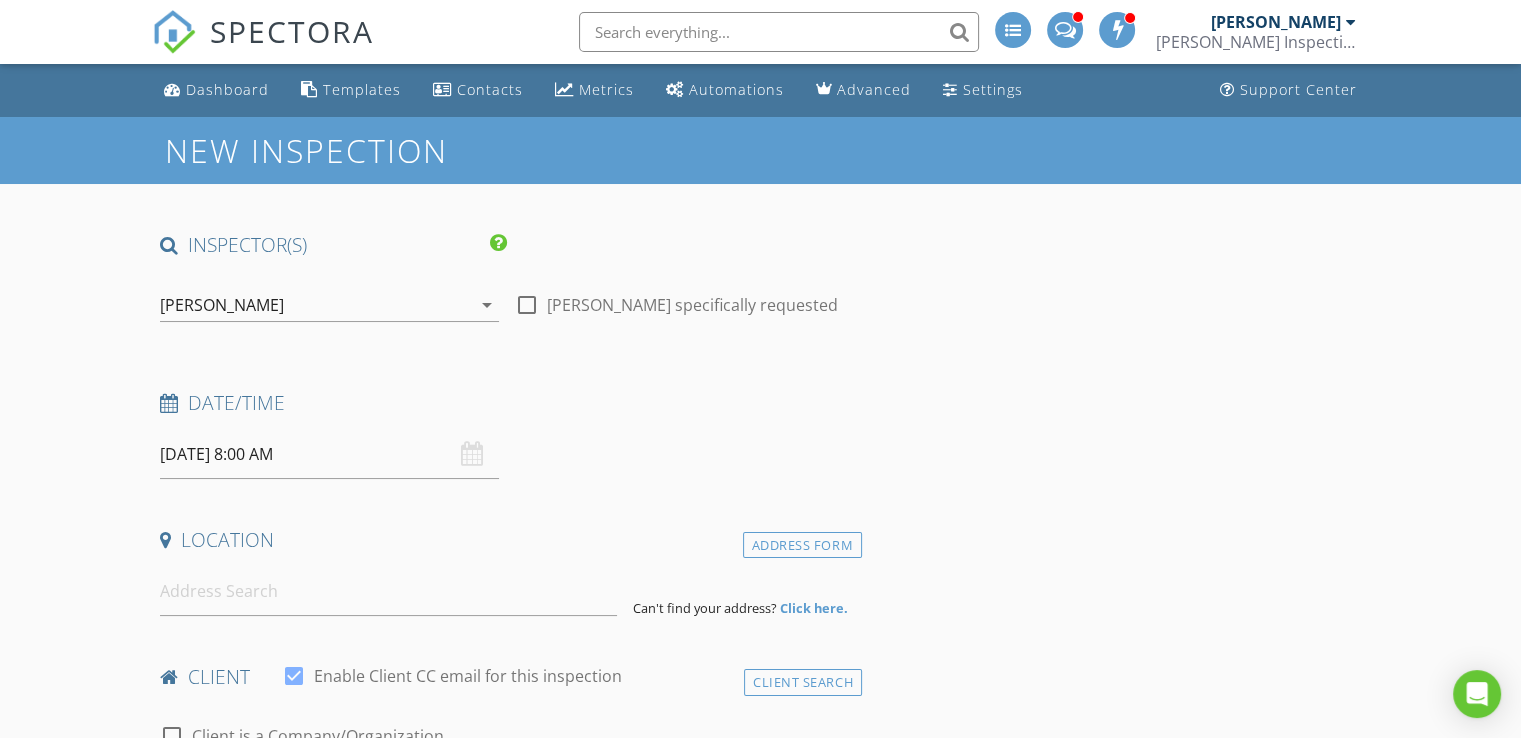 click at bounding box center (527, 305) 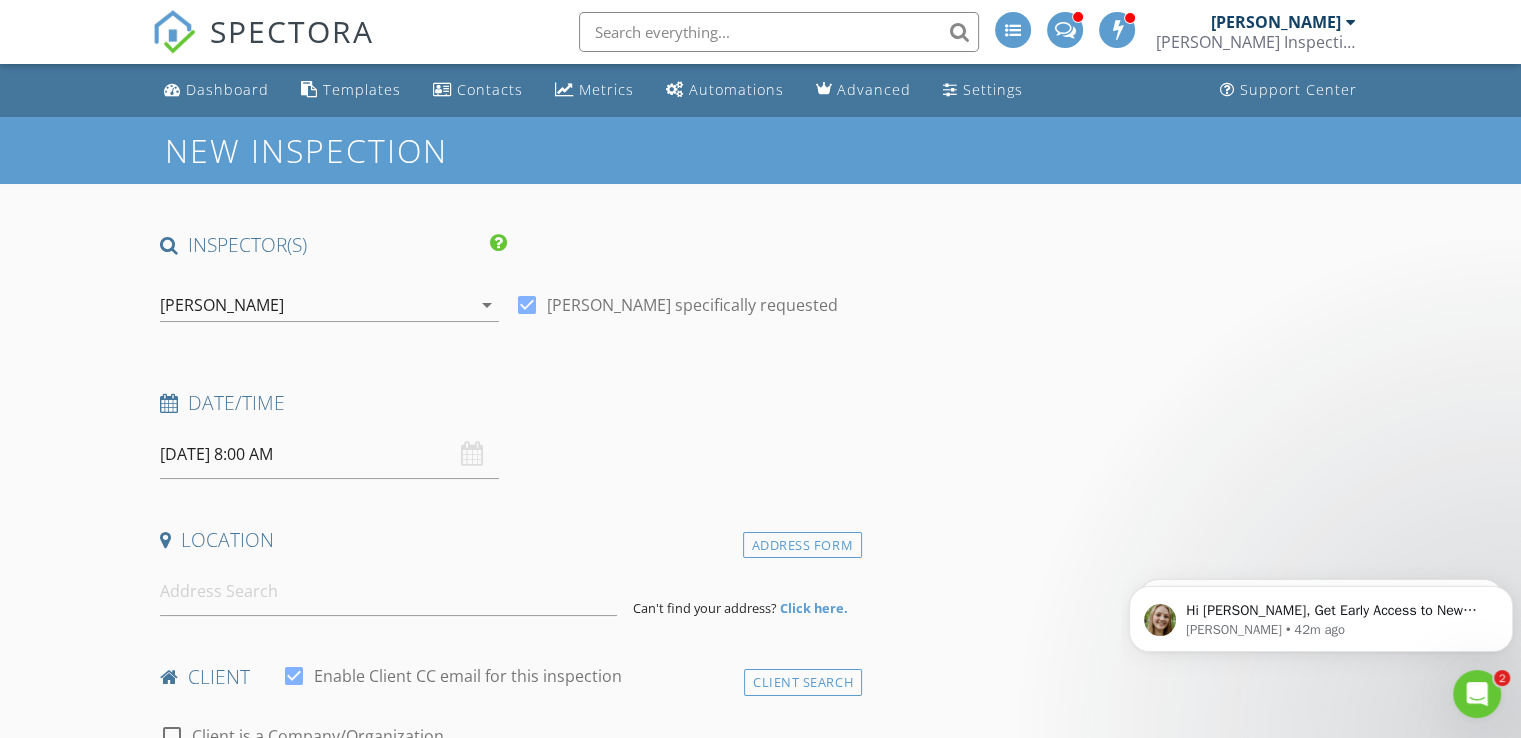 scroll, scrollTop: 0, scrollLeft: 0, axis: both 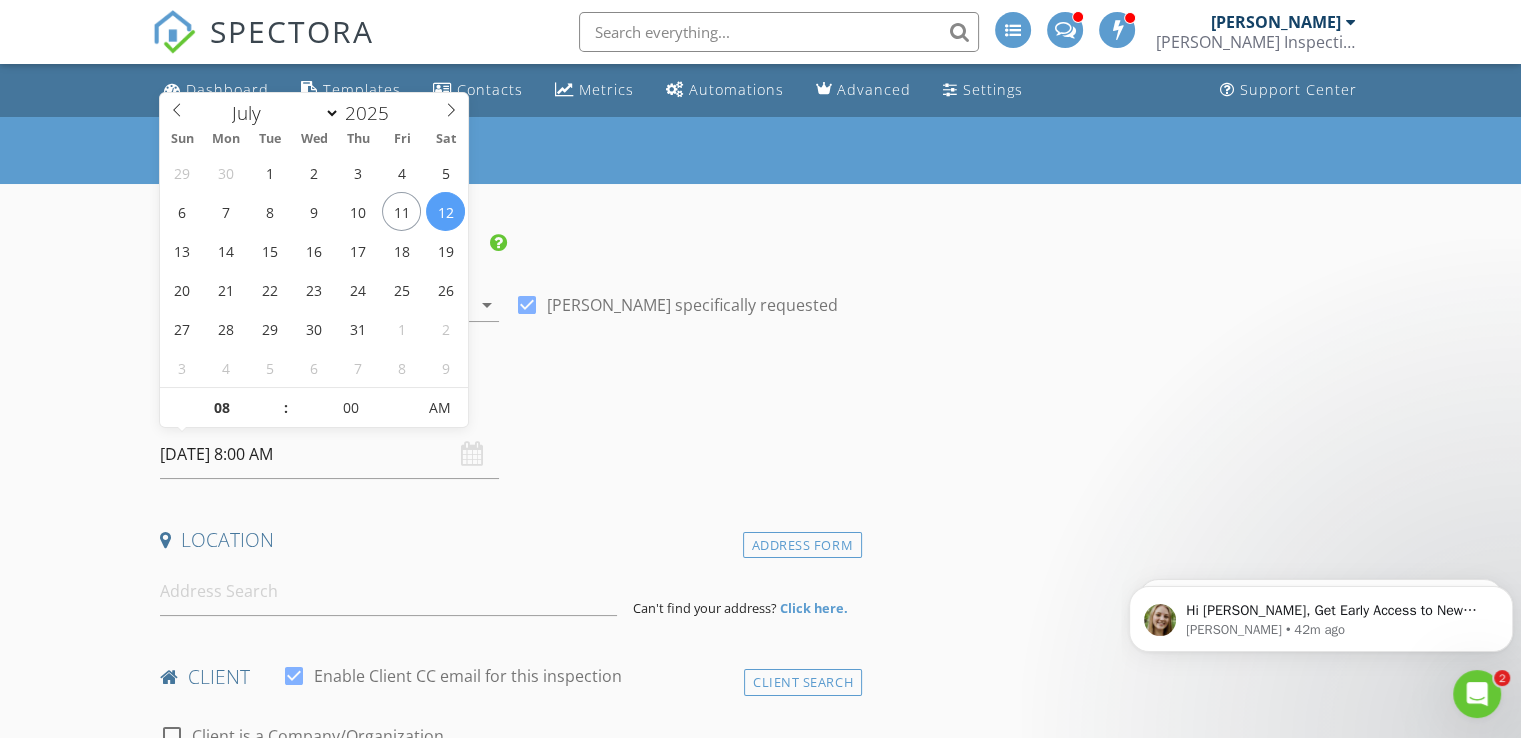 click on "07/12/2025 8:00 AM" at bounding box center (329, 454) 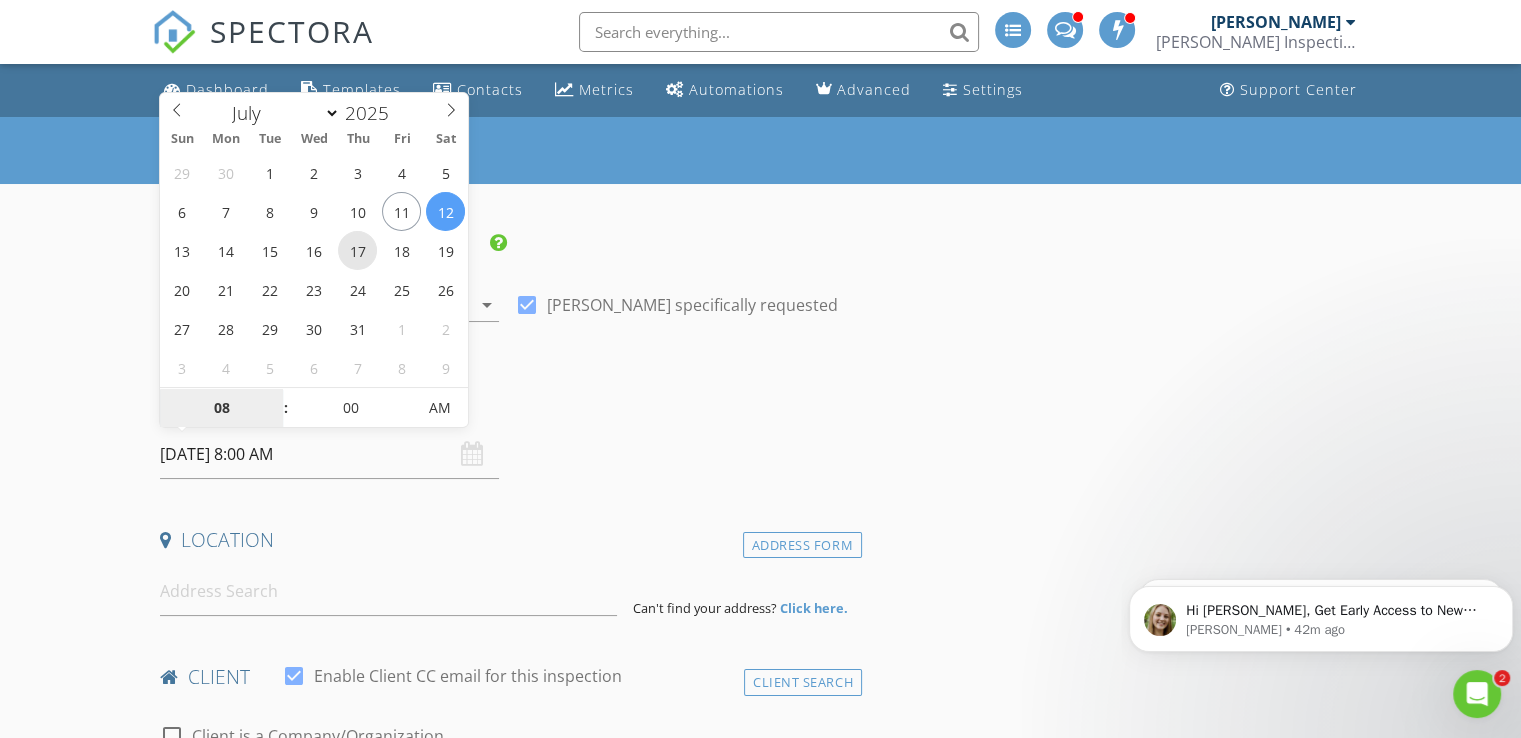 type on "07/17/2025 8:00 AM" 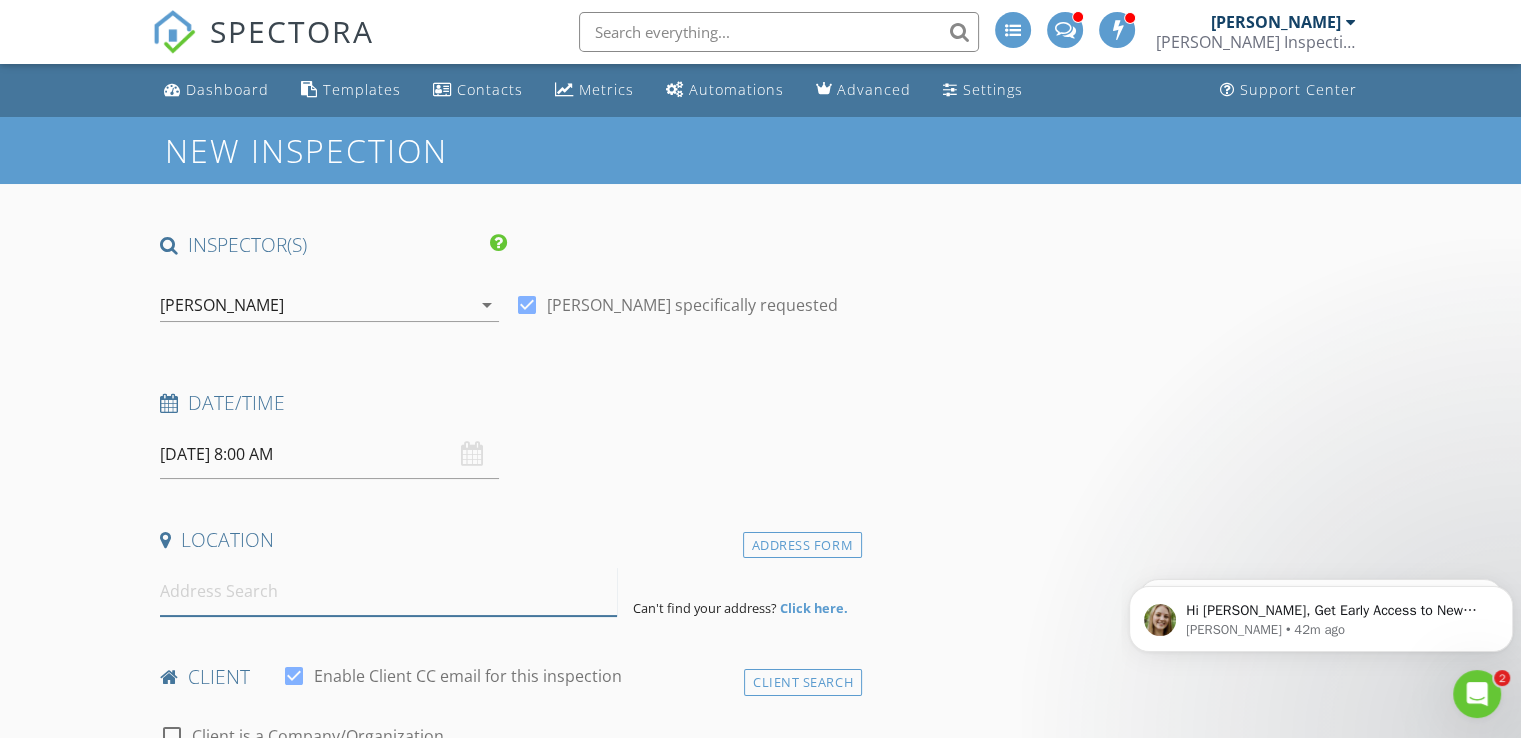 click at bounding box center [388, 591] 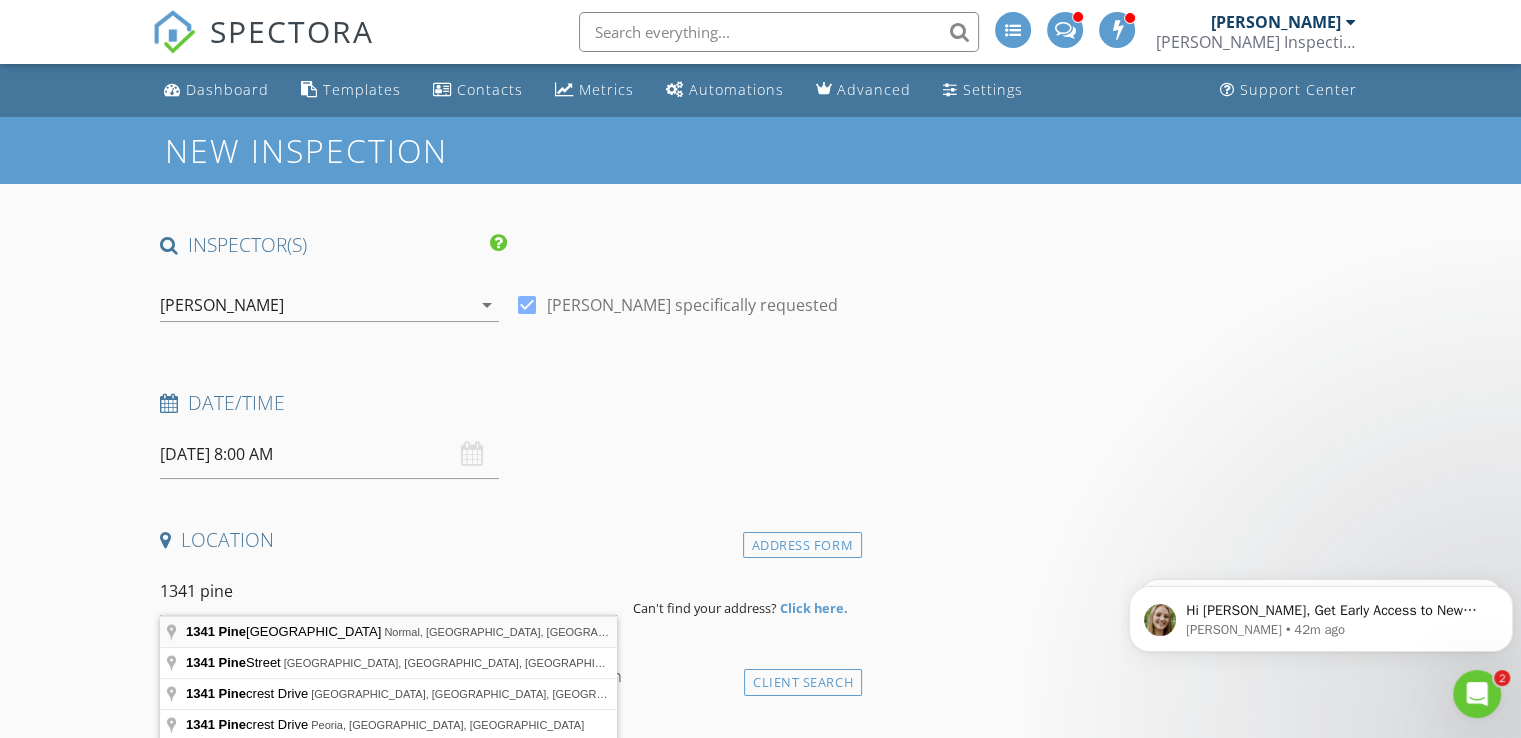 type on "1341 Pine Forest Drive, Normal, IL, USA" 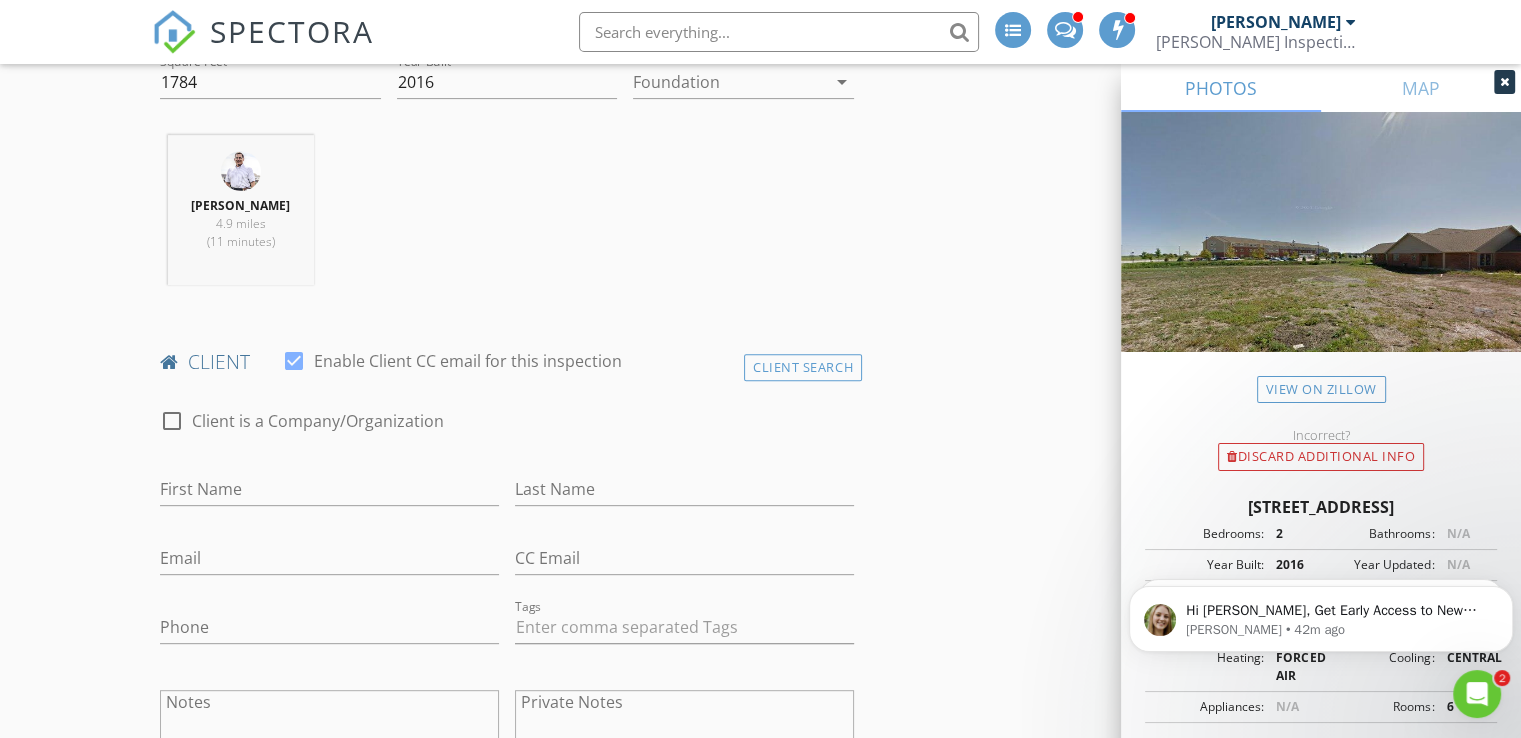 scroll, scrollTop: 753, scrollLeft: 0, axis: vertical 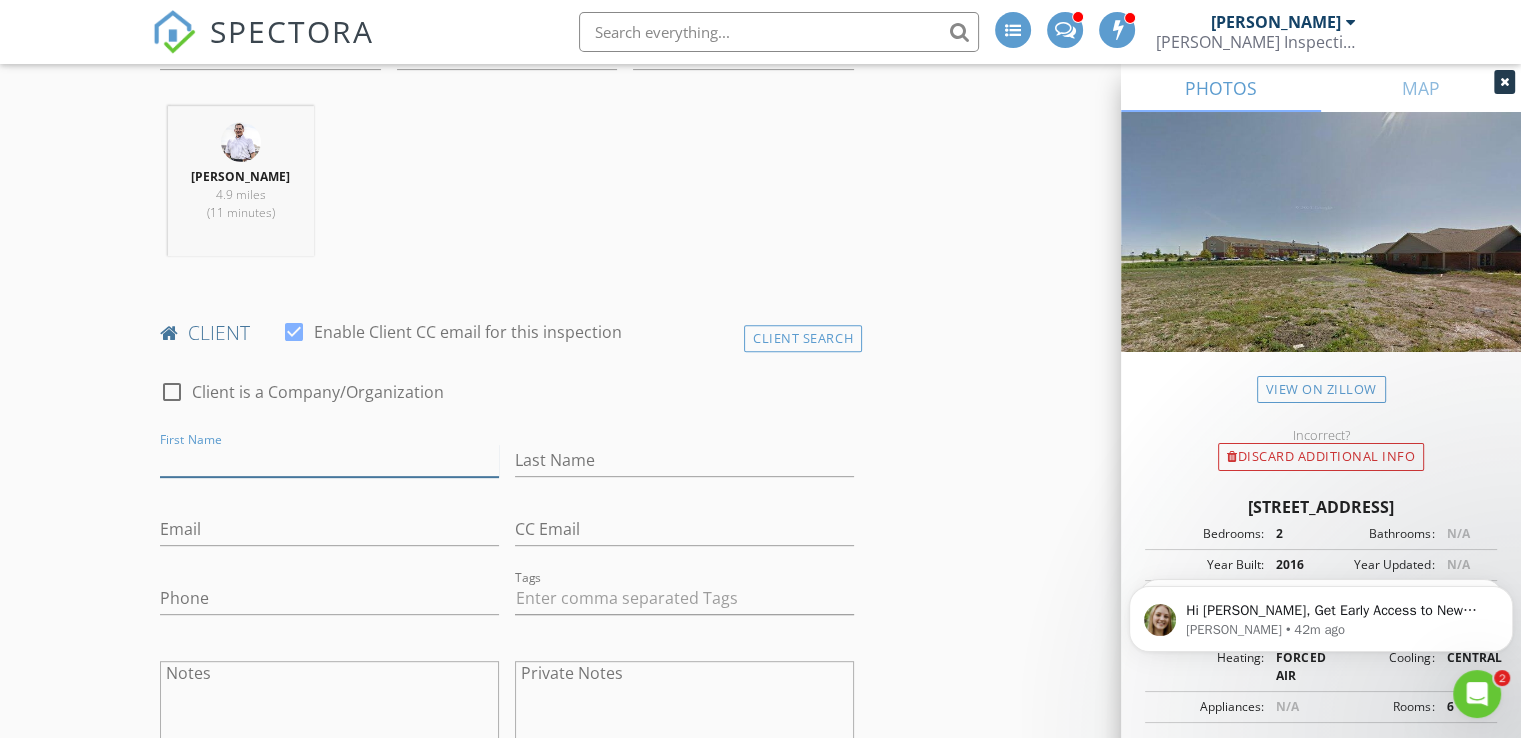 click on "First Name" at bounding box center [329, 460] 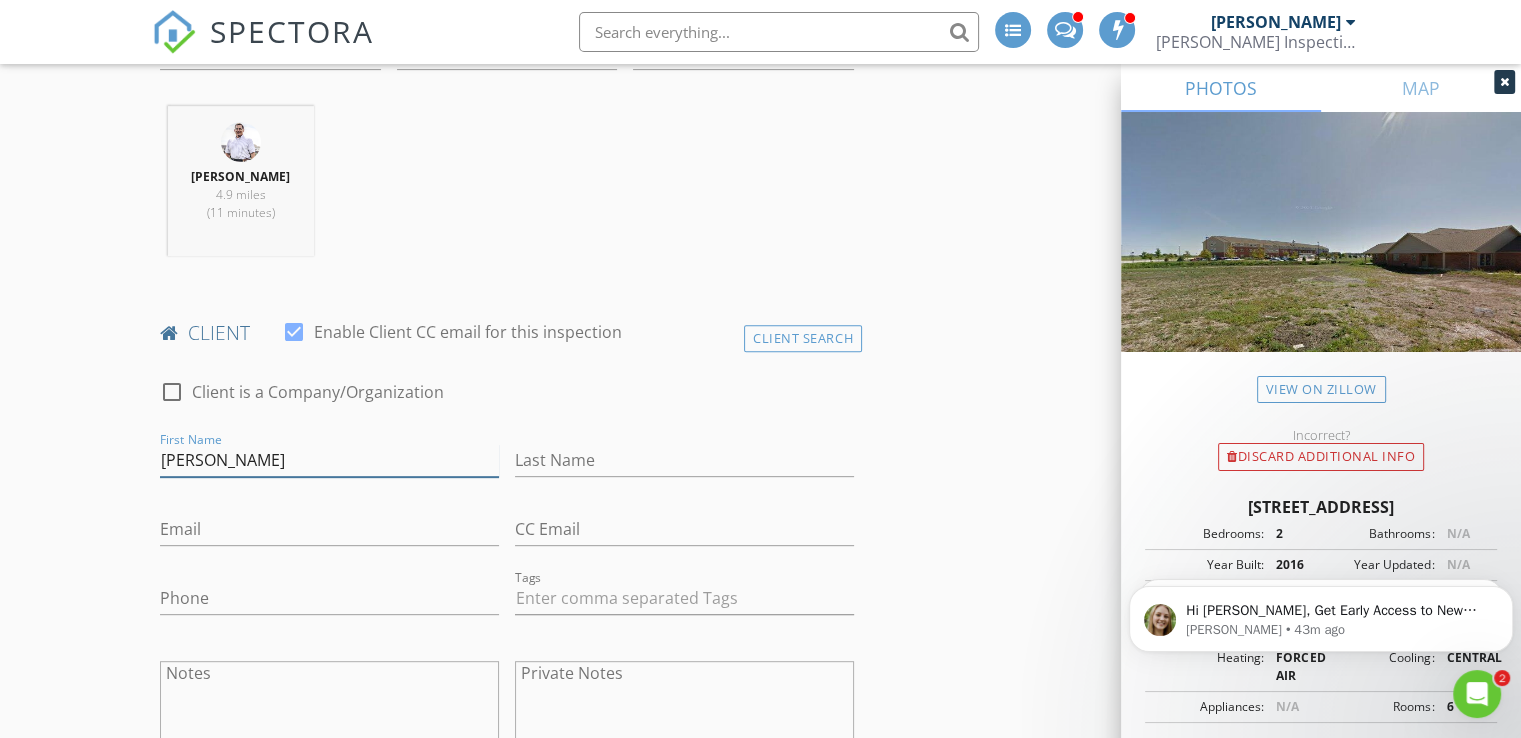 type on "Marilee" 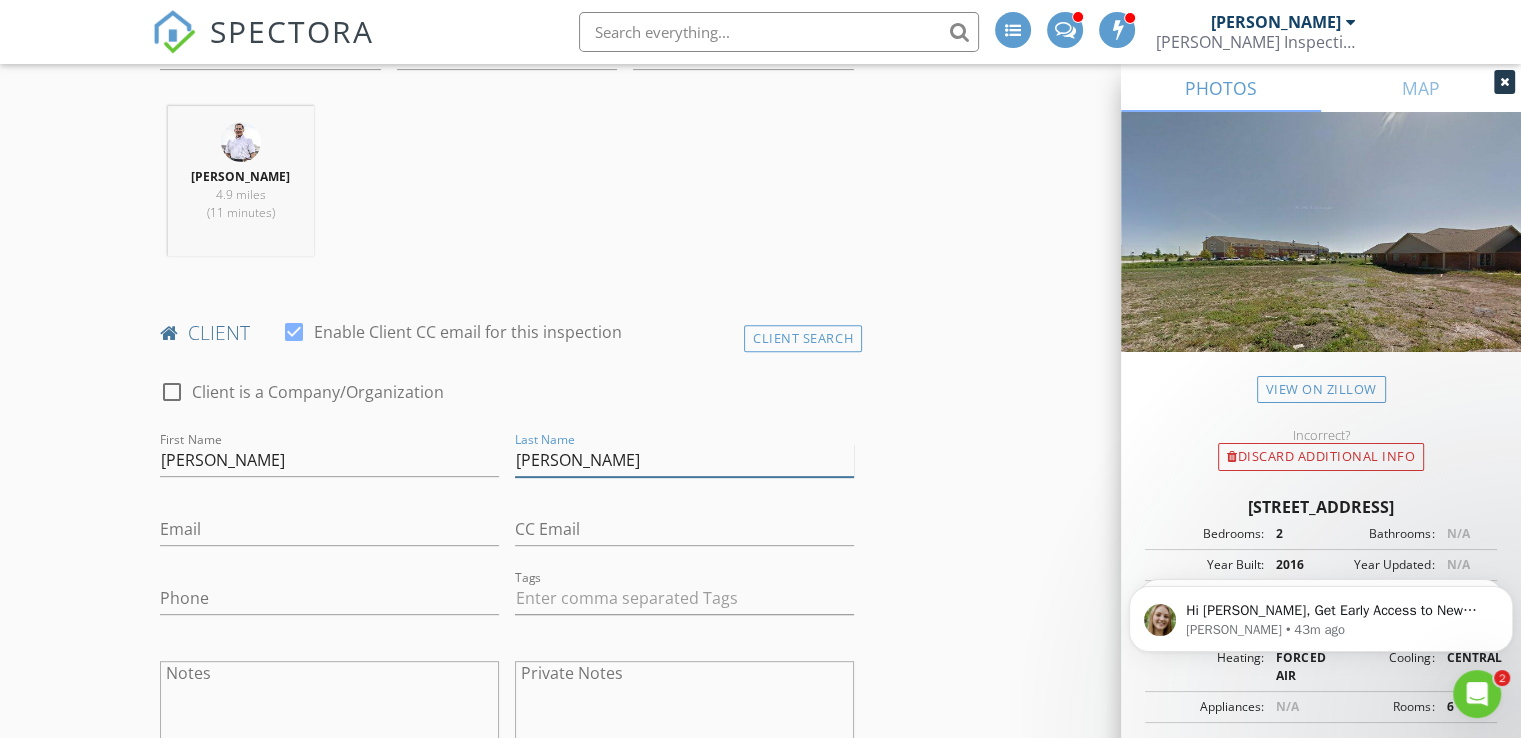 type on "Rapp" 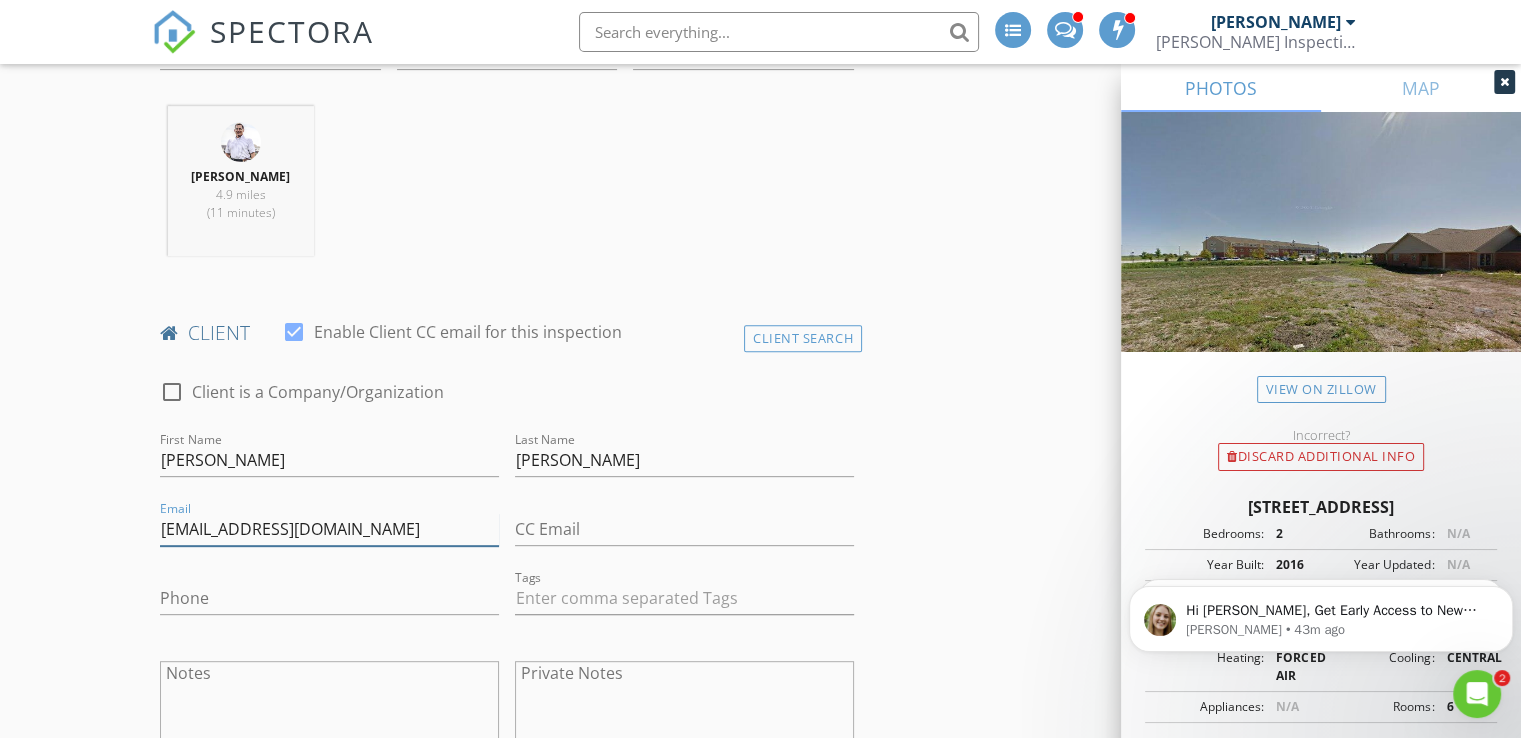 type on "rappmarilee@hotmail.com" 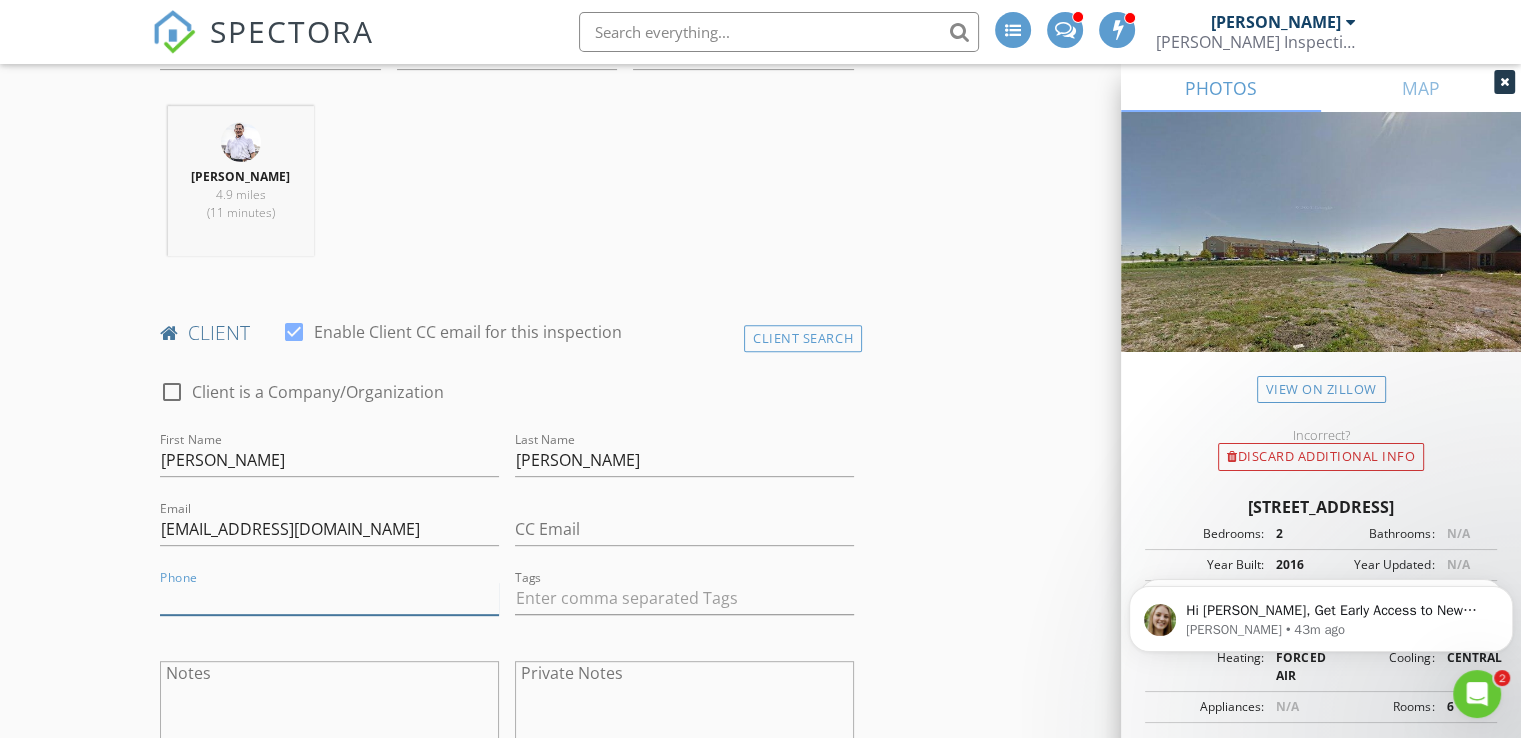 click on "Phone" at bounding box center (329, 598) 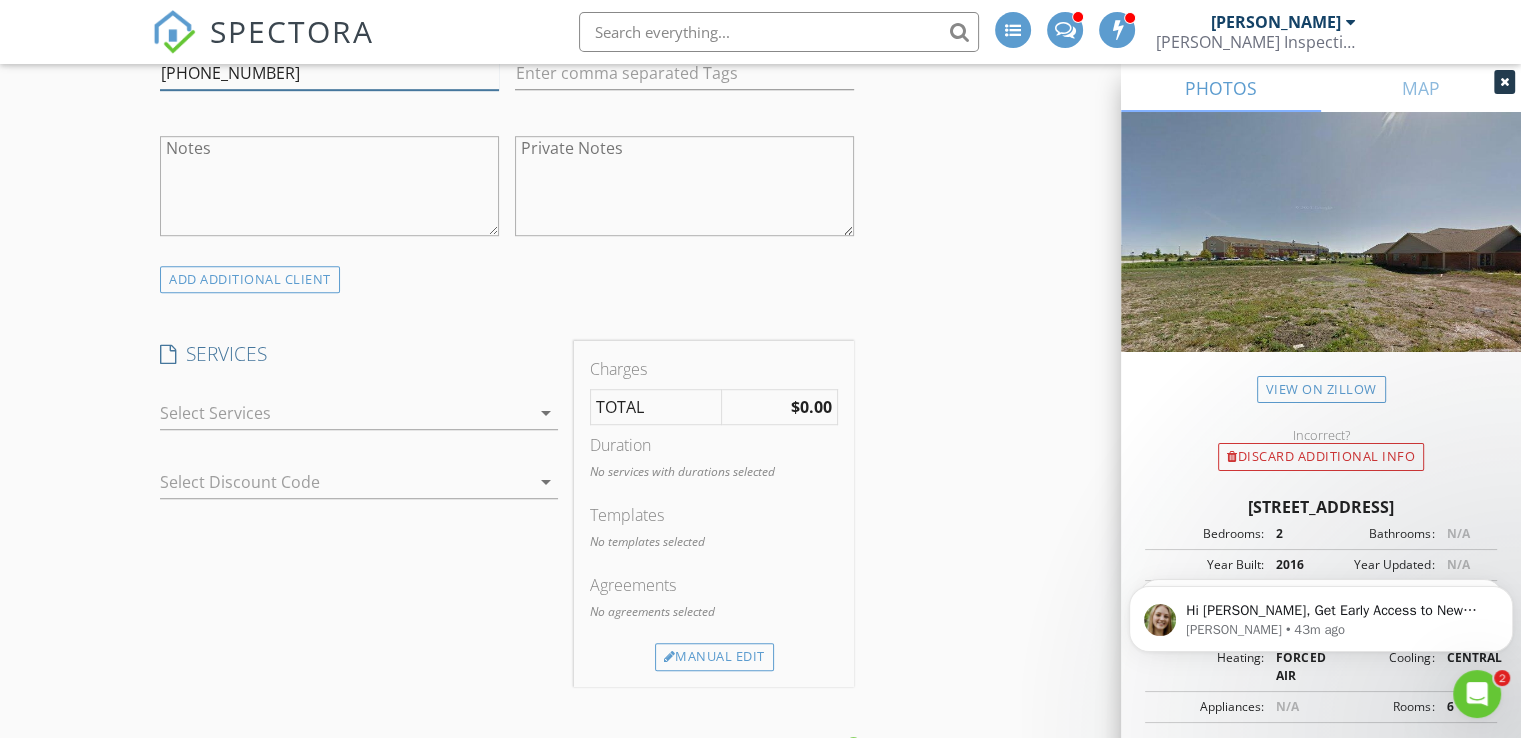 scroll, scrollTop: 1306, scrollLeft: 0, axis: vertical 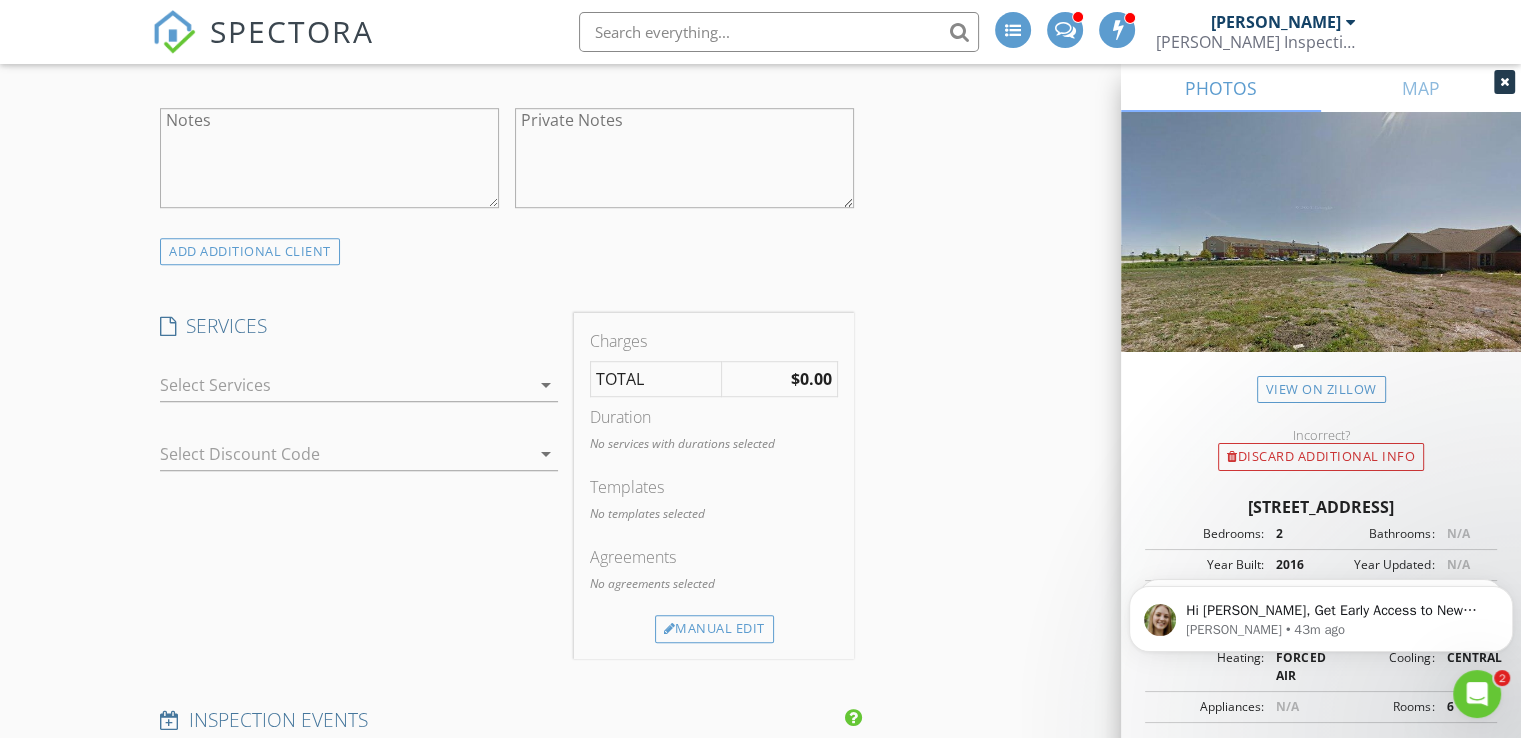 type on "309-262-7870" 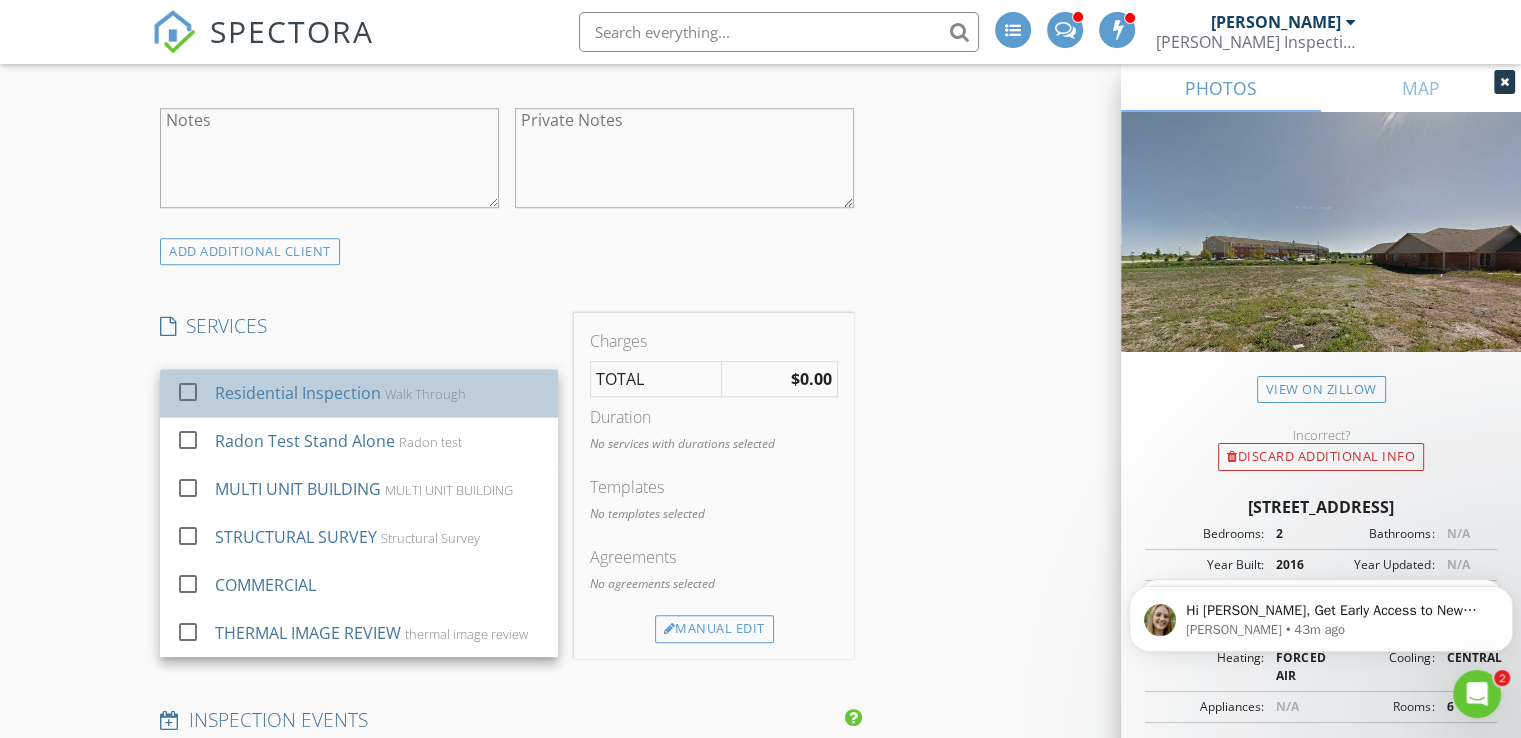 click on "Residential Inspection   Walk Through" at bounding box center [379, 393] 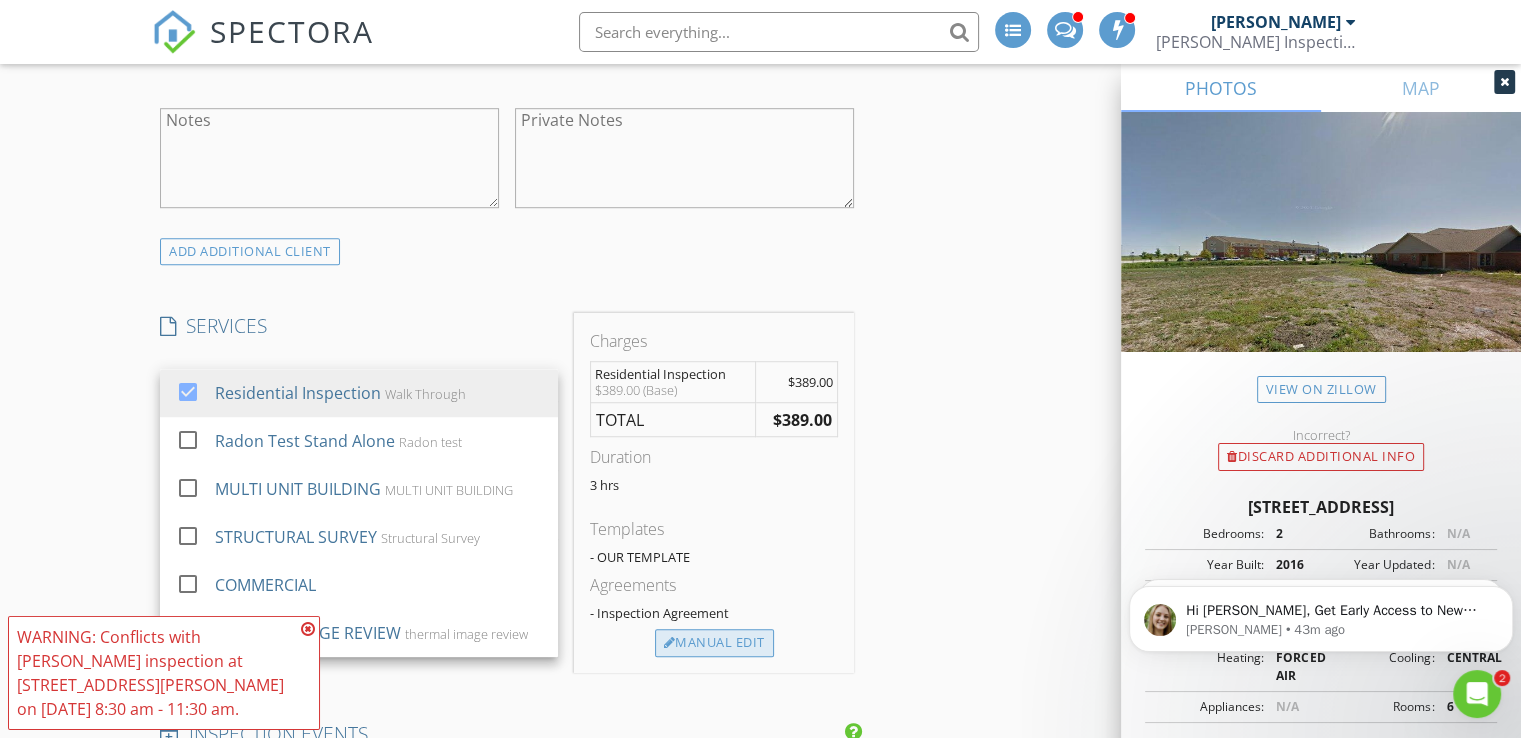 click on "Manual Edit" at bounding box center (714, 643) 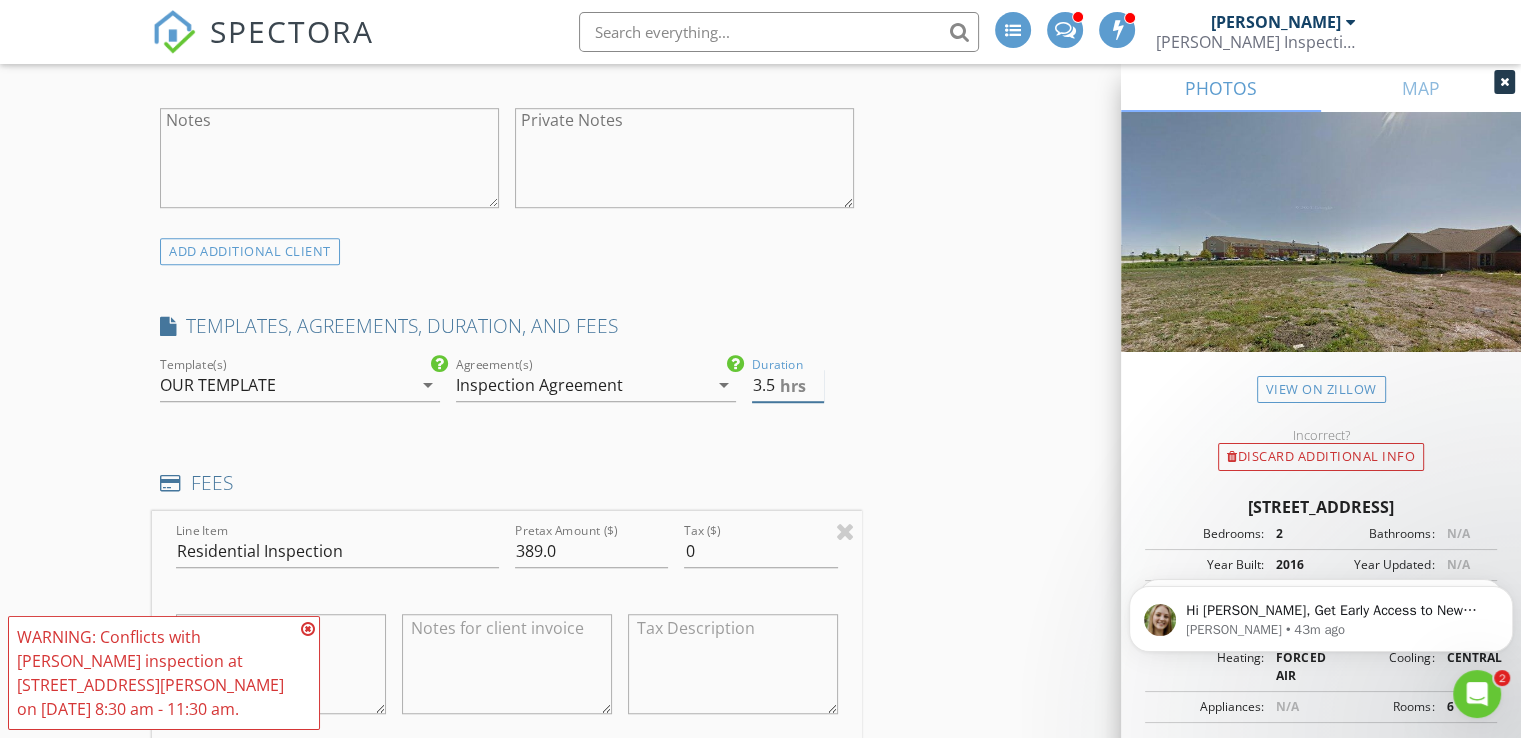 click on "3.5" at bounding box center (788, 385) 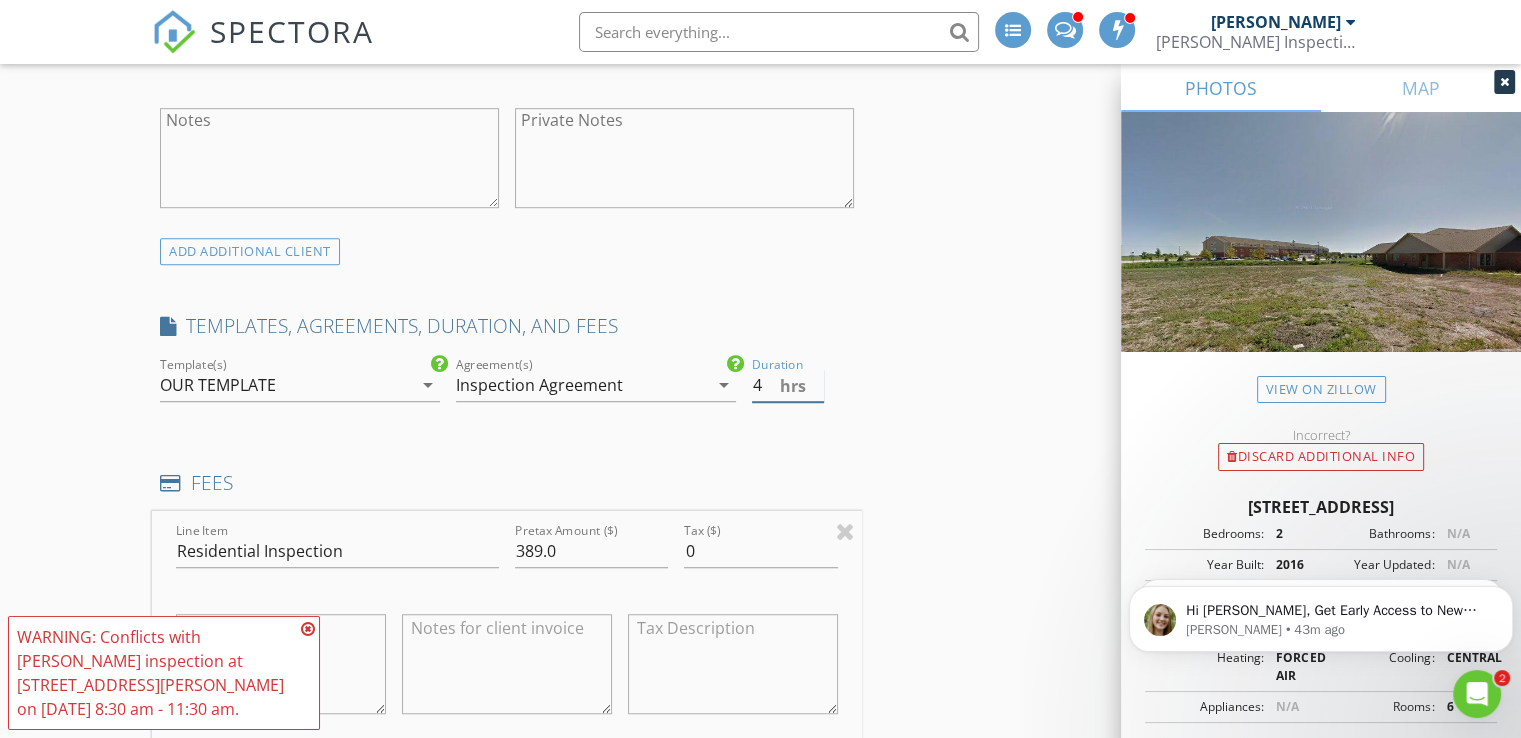 click on "4" at bounding box center (788, 385) 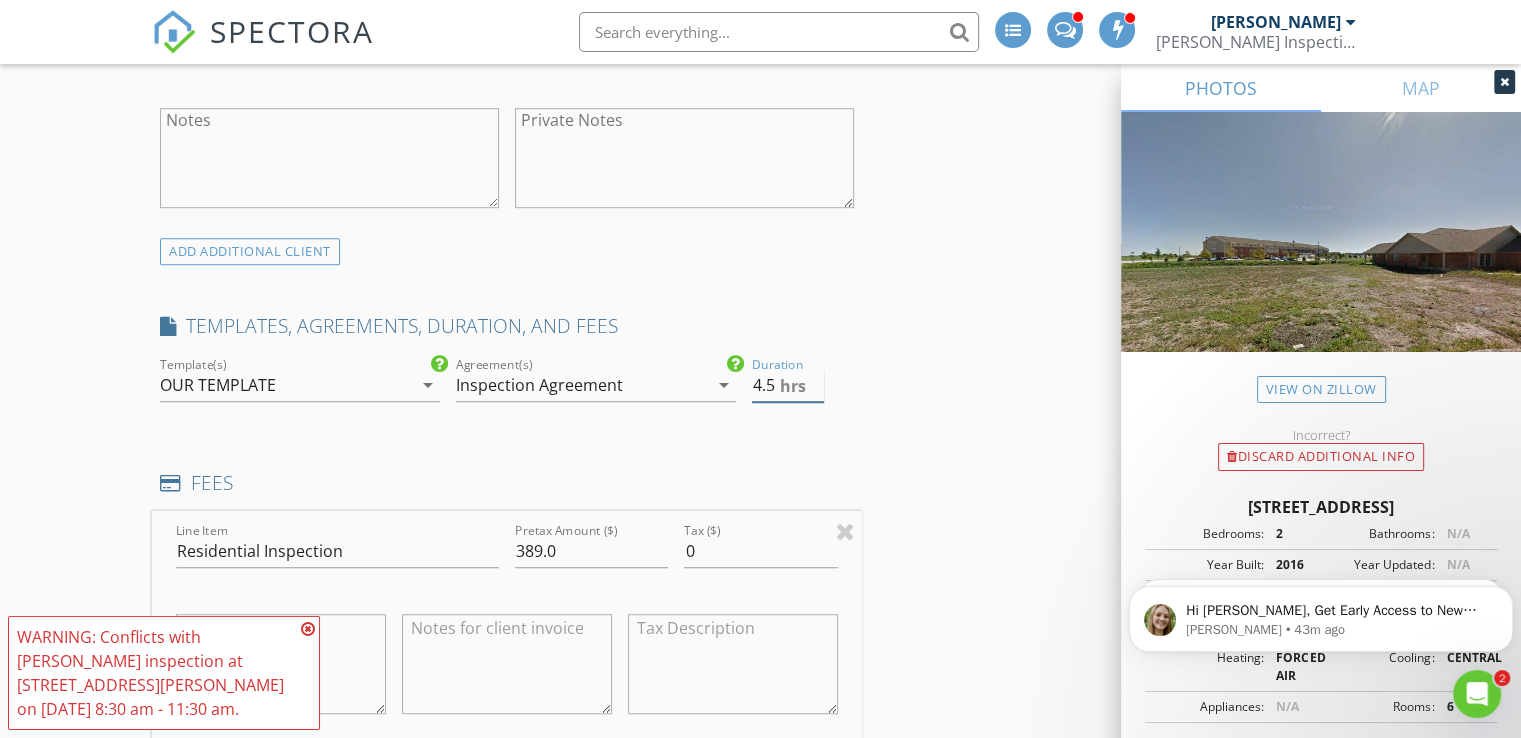 click on "4.5" at bounding box center (788, 385) 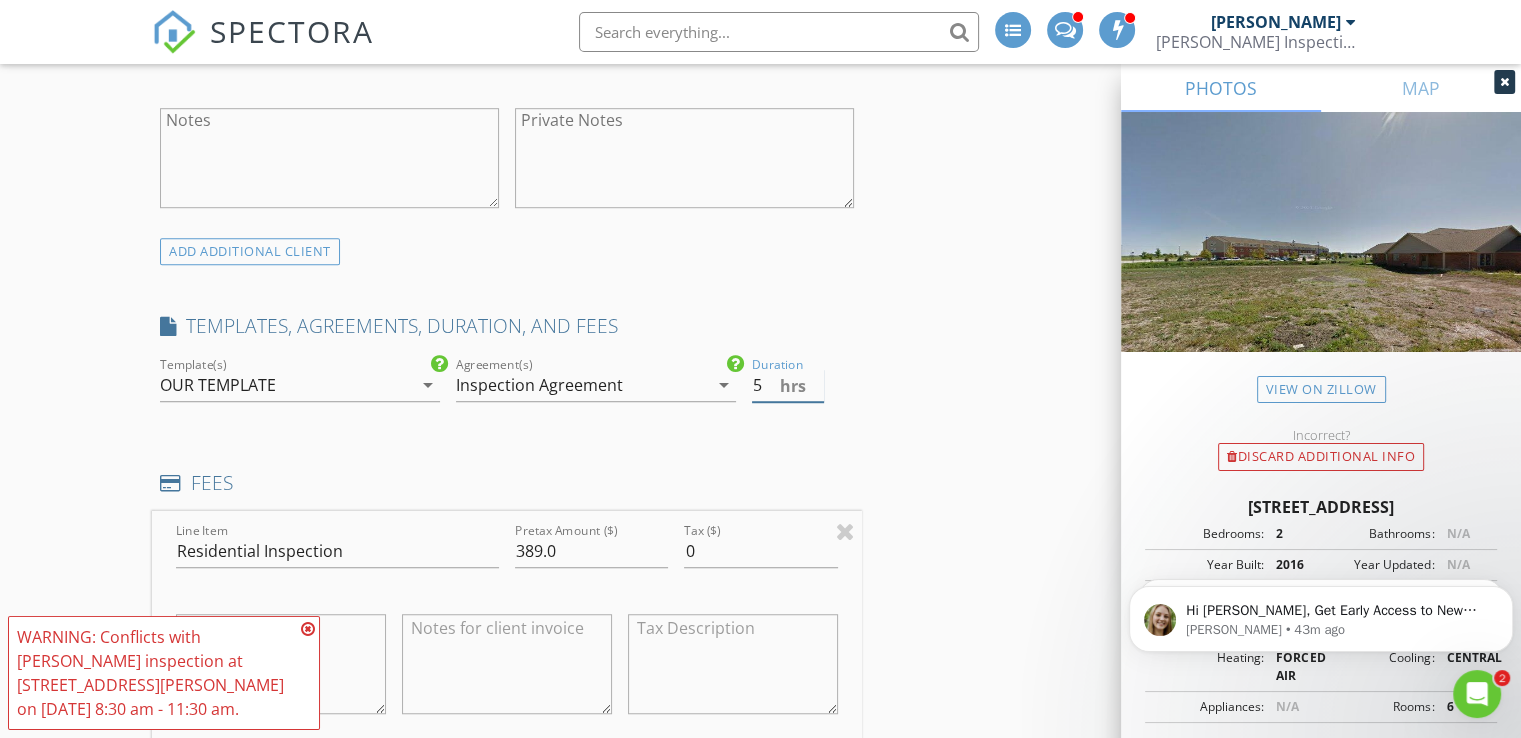 click on "5" at bounding box center (788, 385) 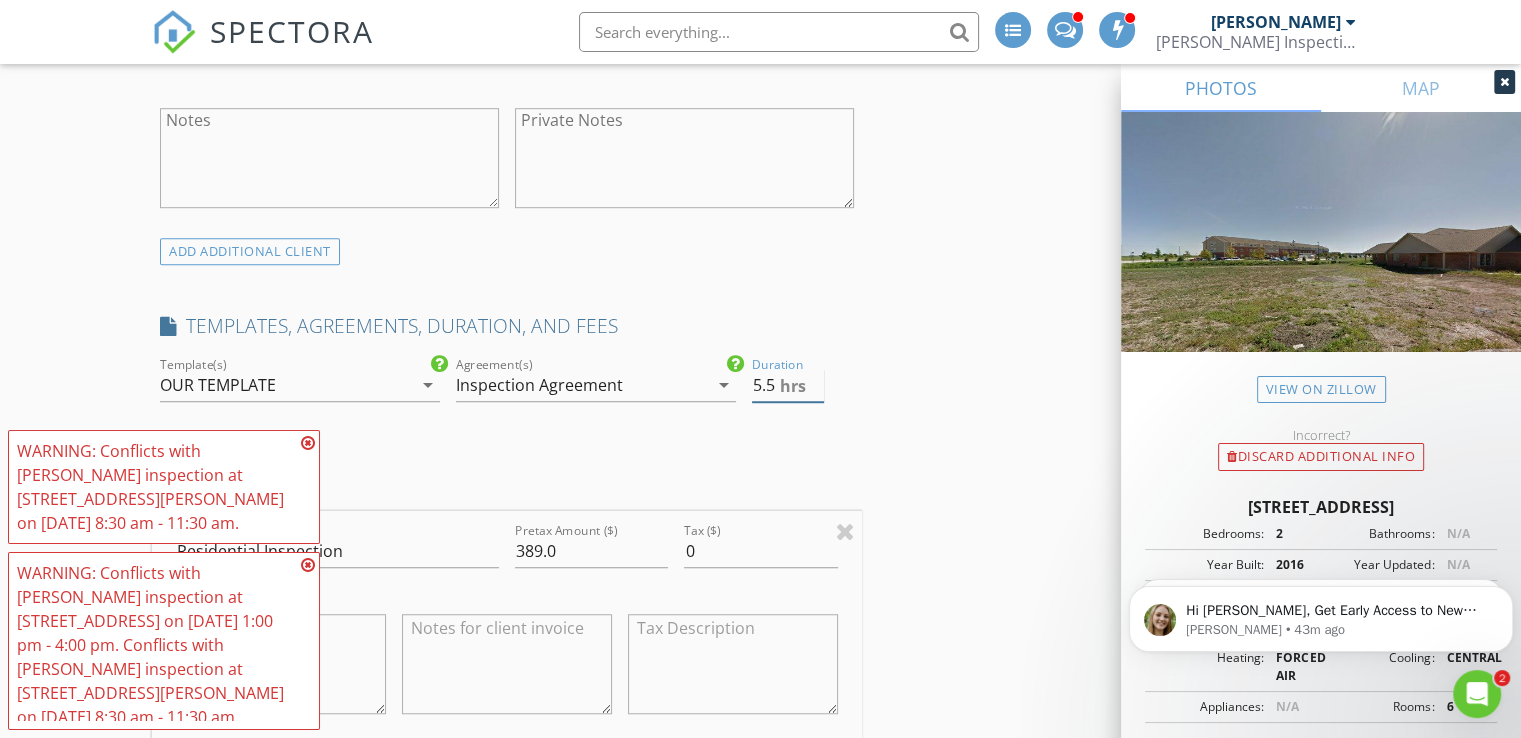 click on "5.5" at bounding box center (788, 385) 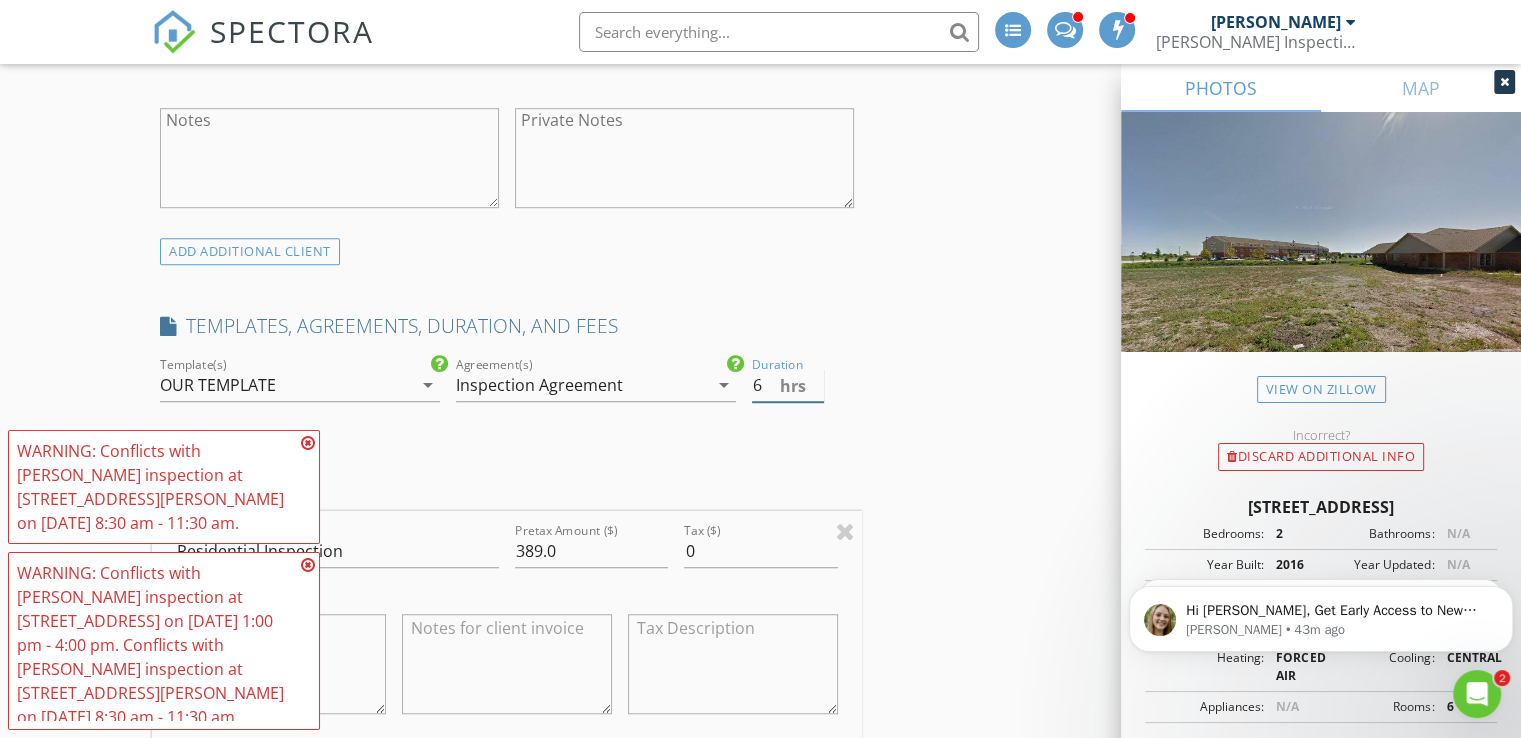 click on "6" at bounding box center (788, 385) 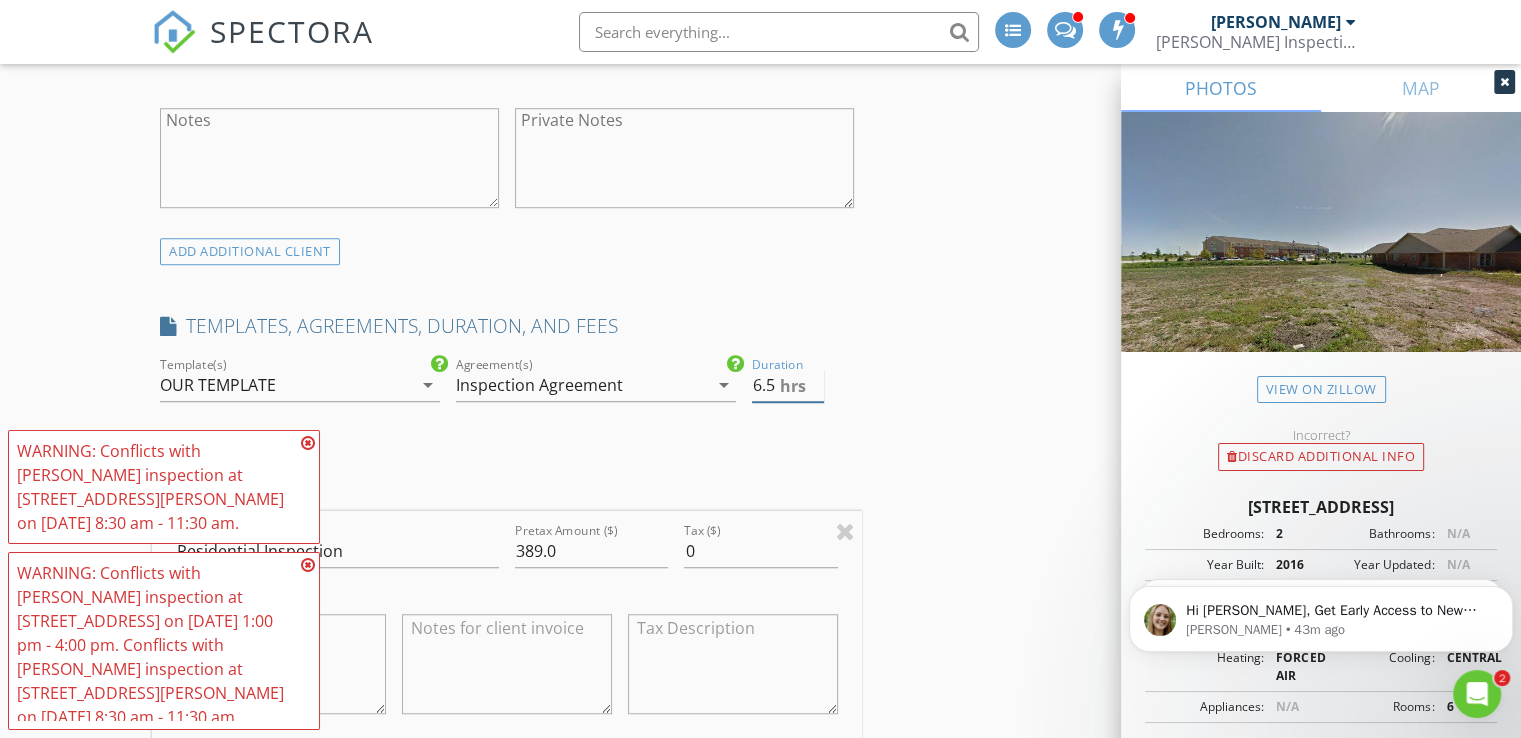 click on "6.5" at bounding box center [788, 385] 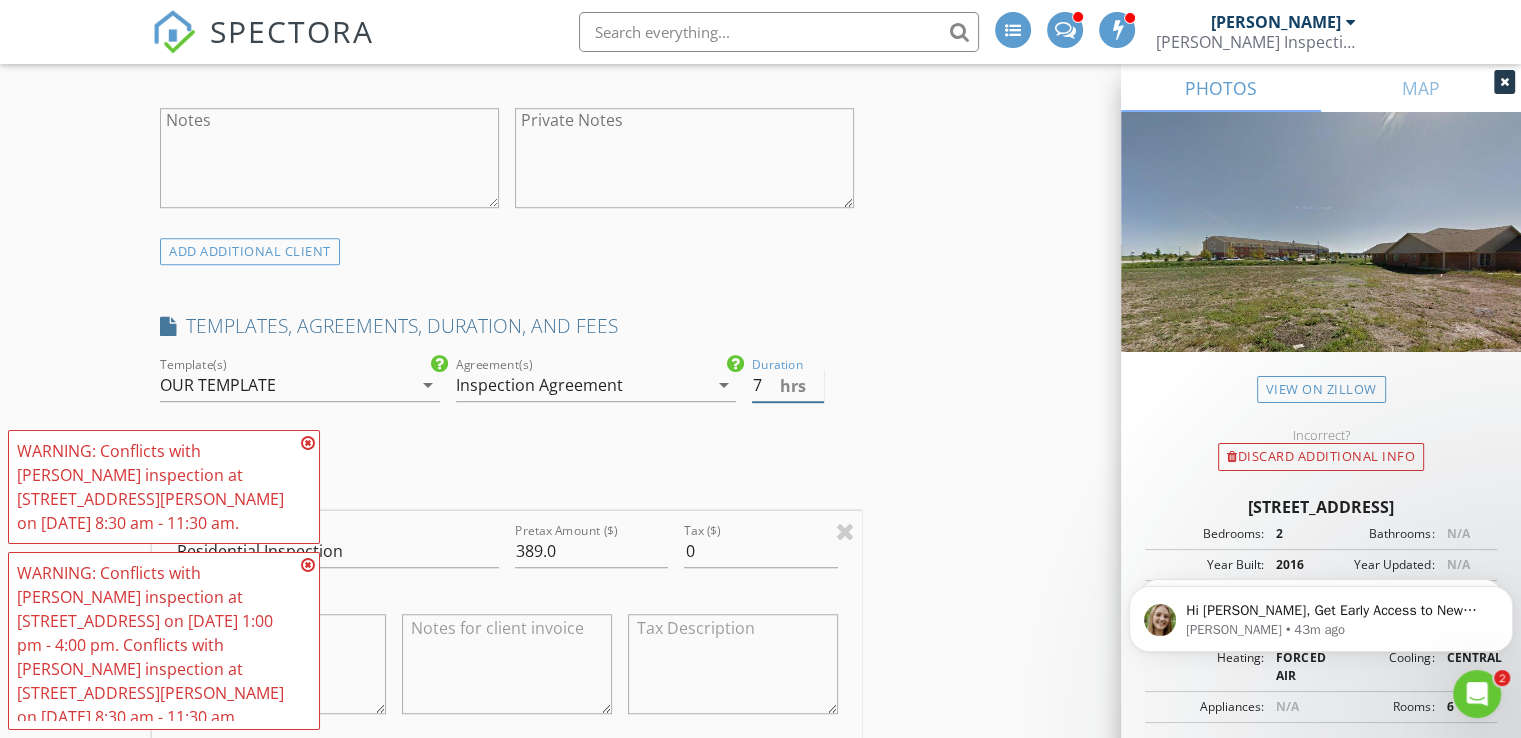 click on "7" at bounding box center (788, 385) 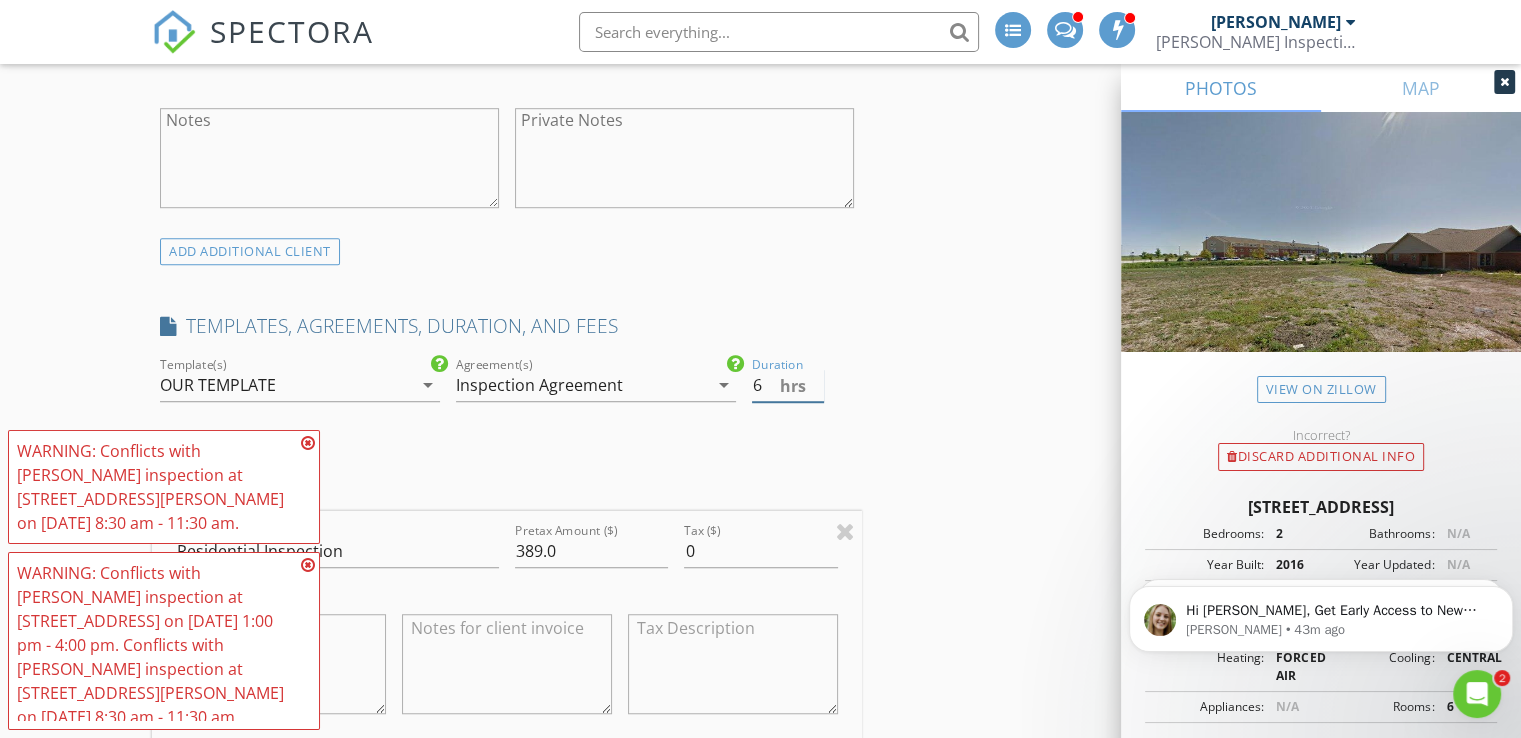 drag, startPoint x: 815, startPoint y: 377, endPoint x: 815, endPoint y: 388, distance: 11 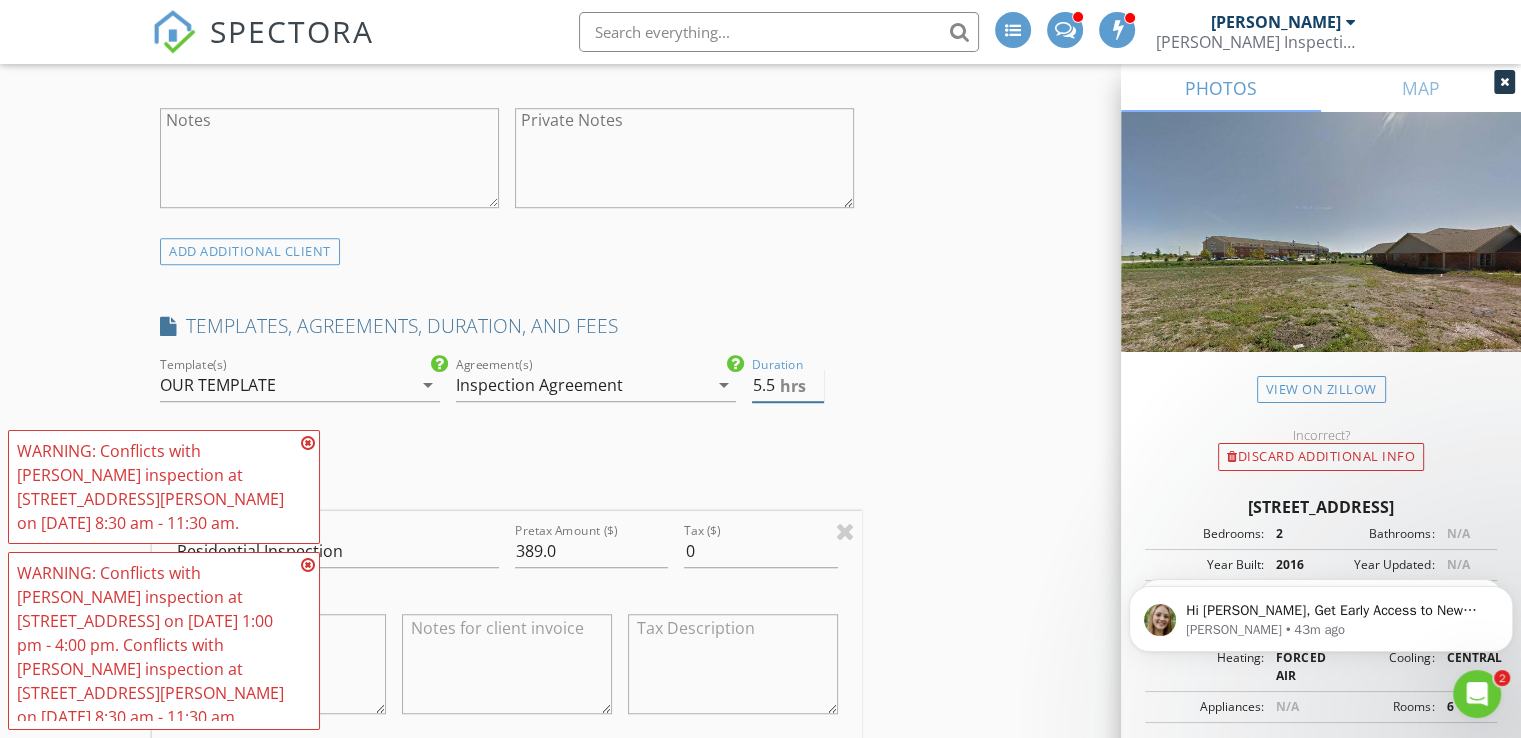 click on "5.5" at bounding box center [788, 385] 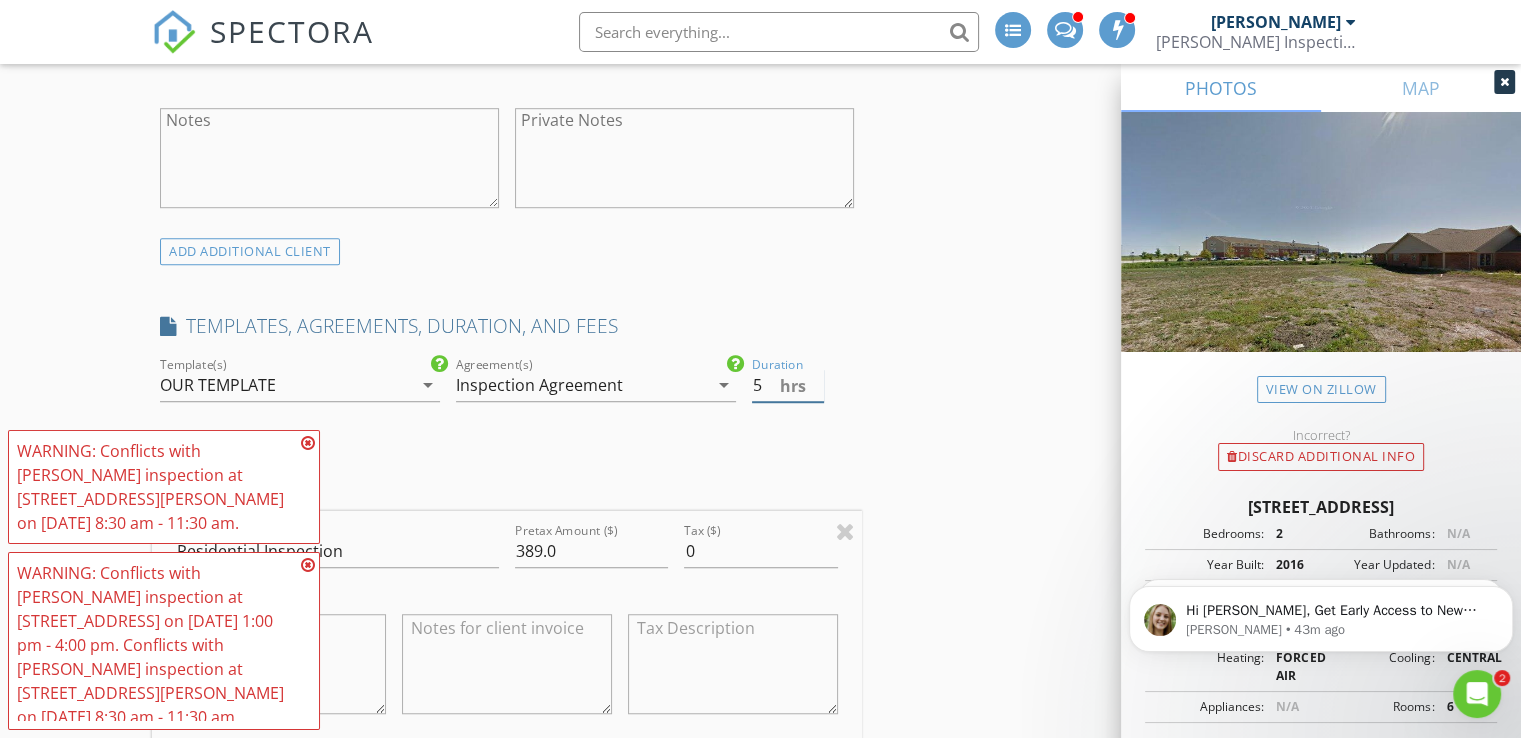 click on "5" at bounding box center [788, 385] 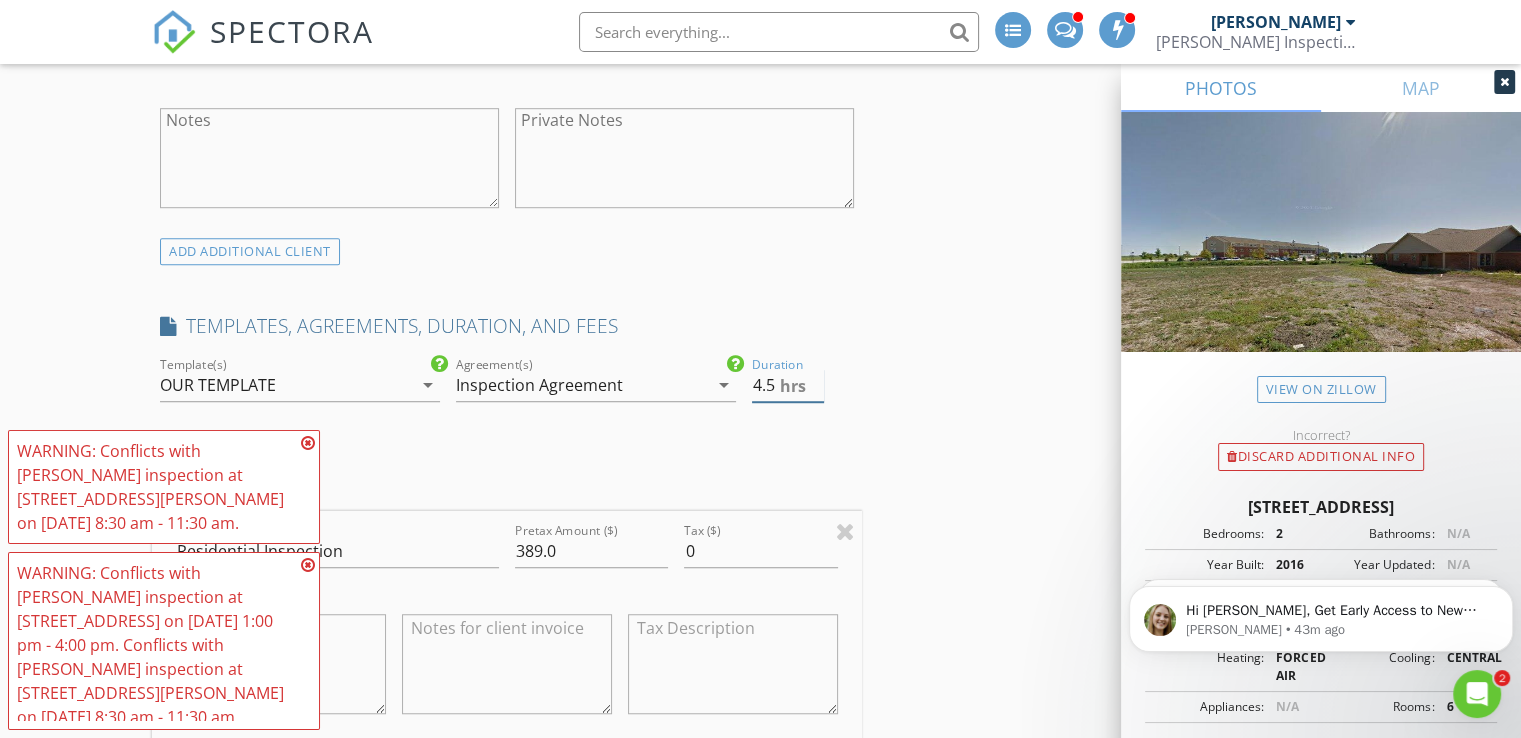 click on "4.5" at bounding box center (788, 385) 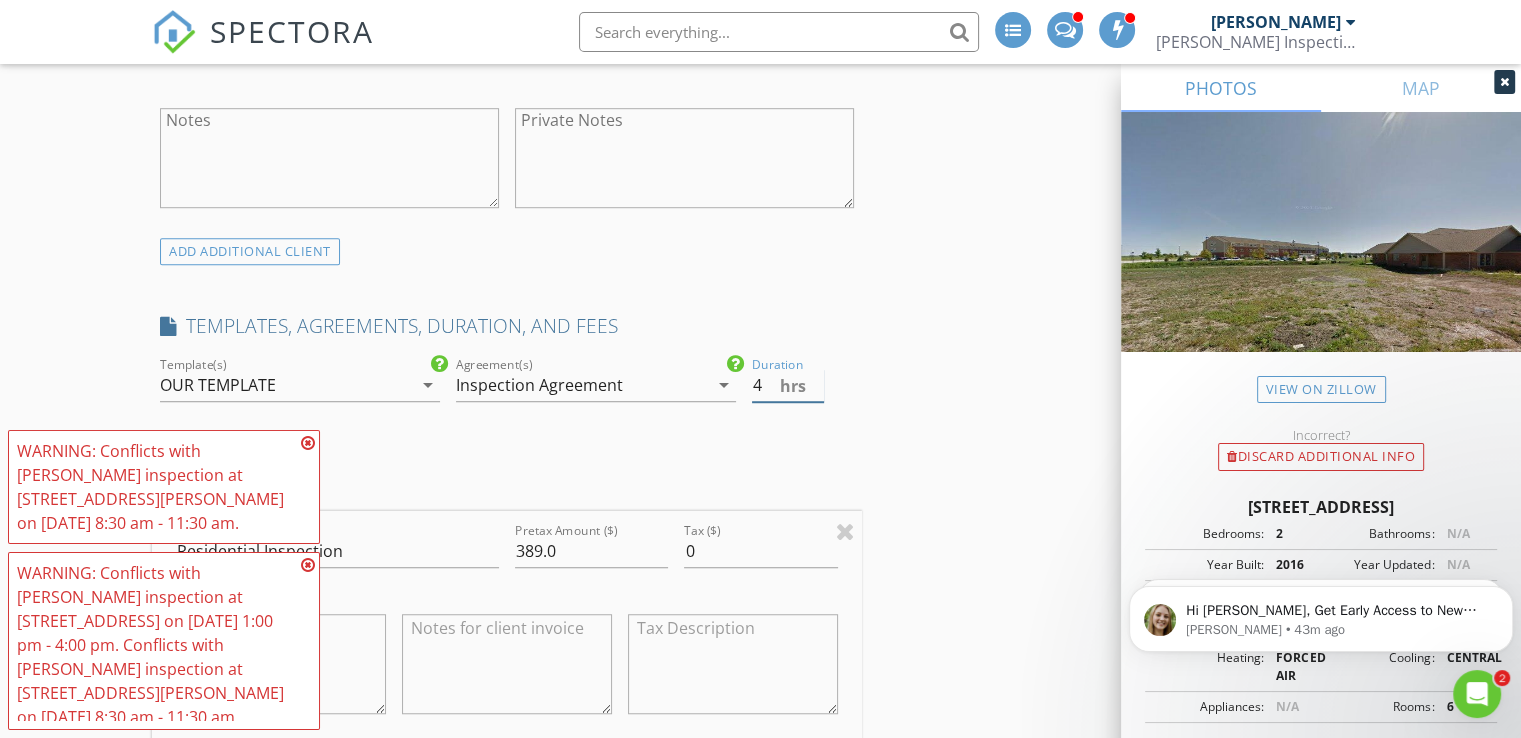 click on "4" at bounding box center [788, 385] 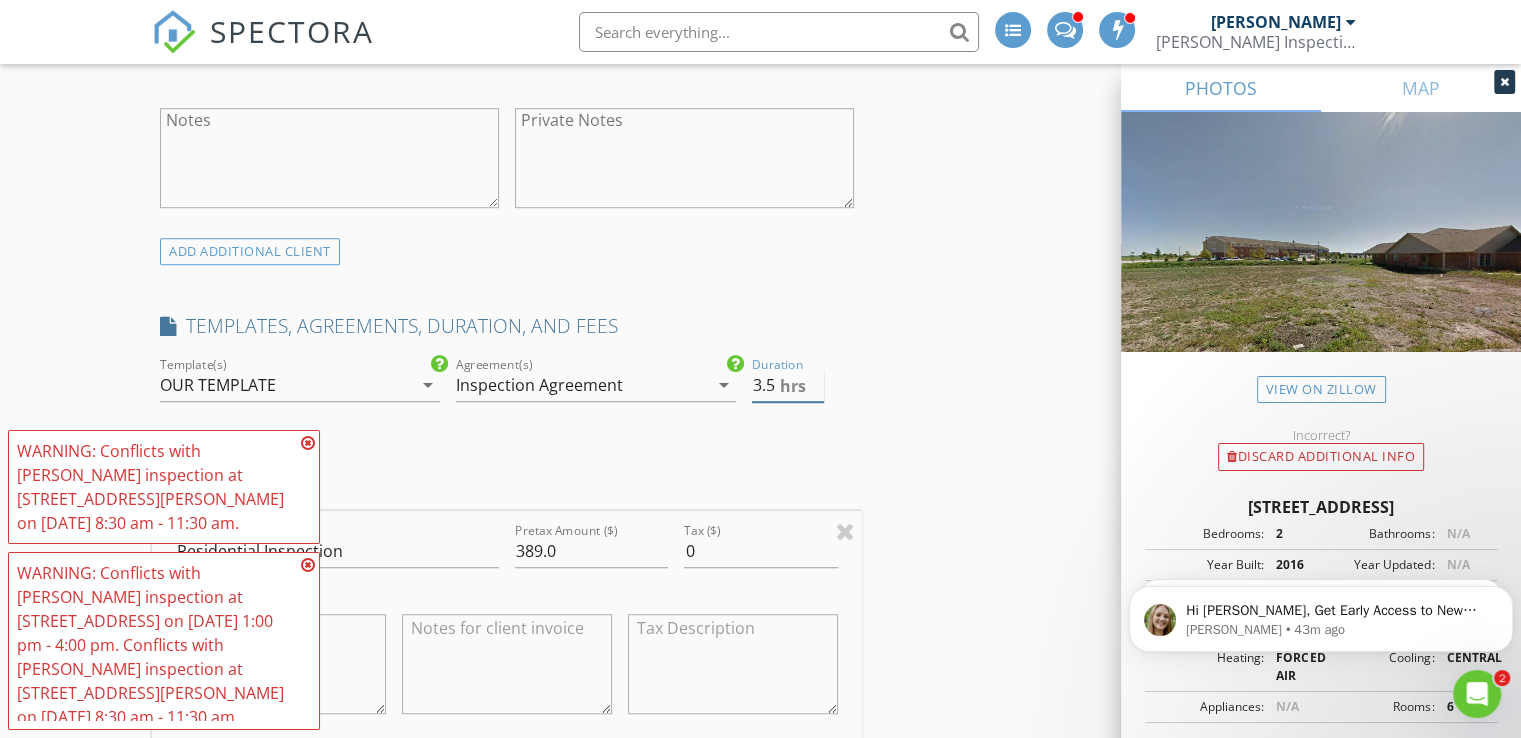 click on "3.5" at bounding box center (788, 385) 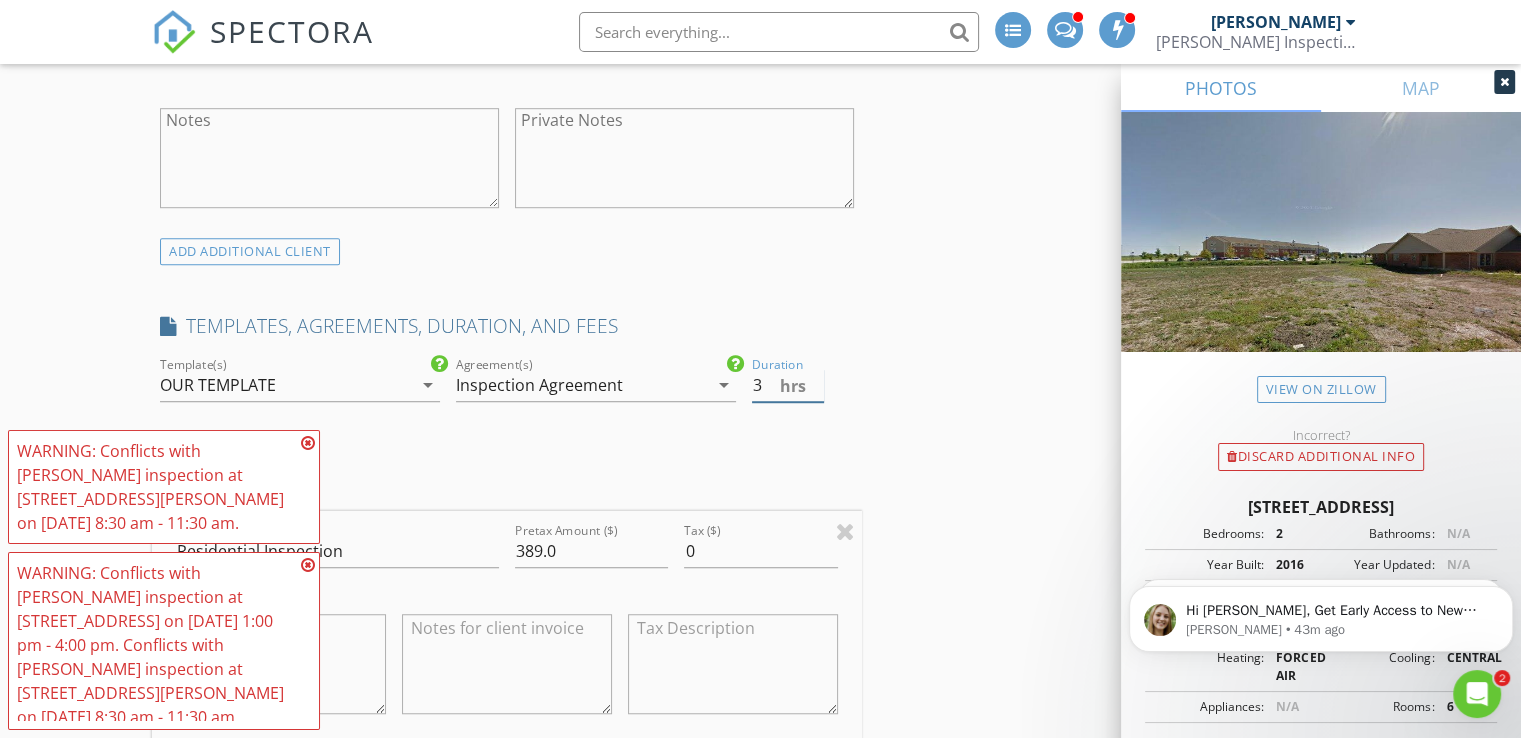 click on "3" at bounding box center [788, 385] 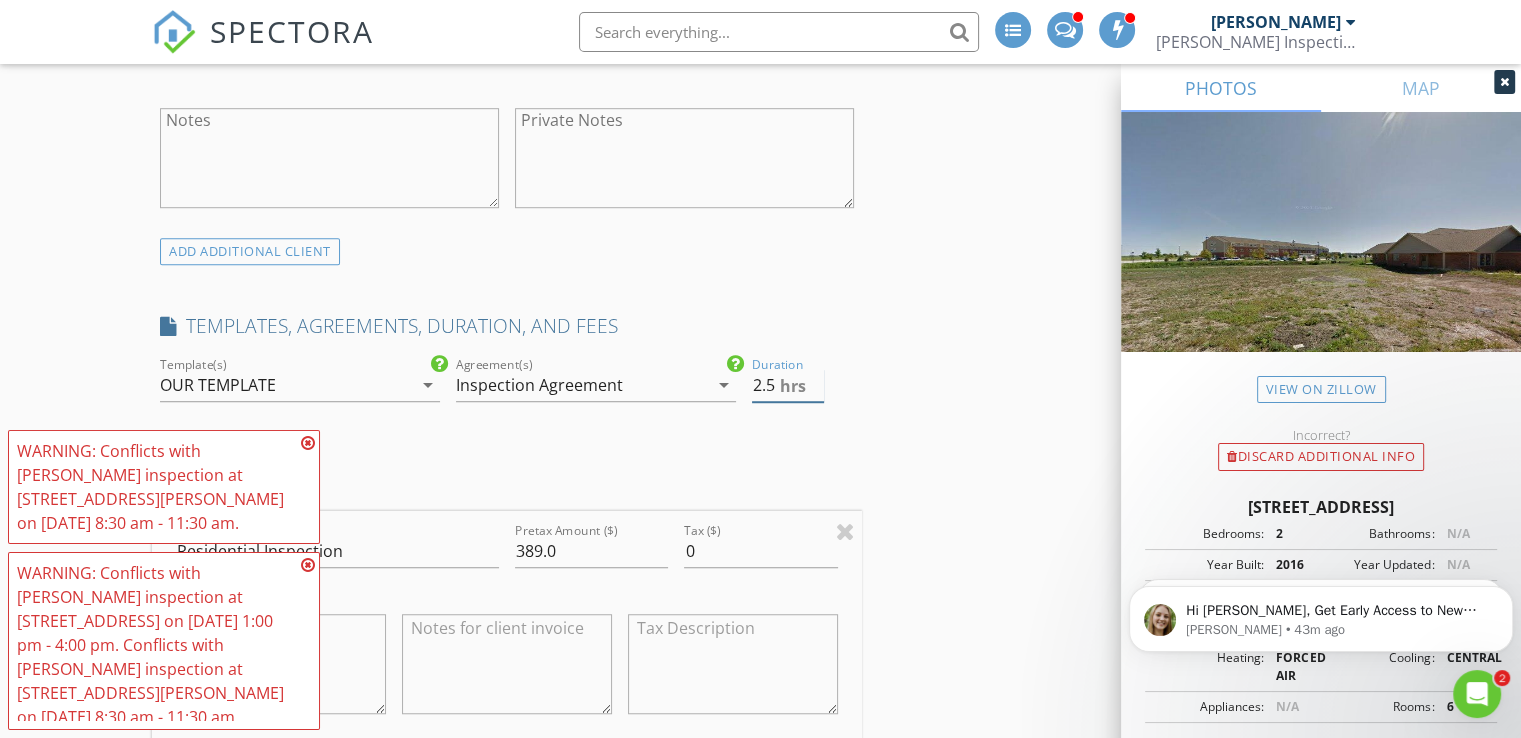 click on "2.5" at bounding box center [788, 385] 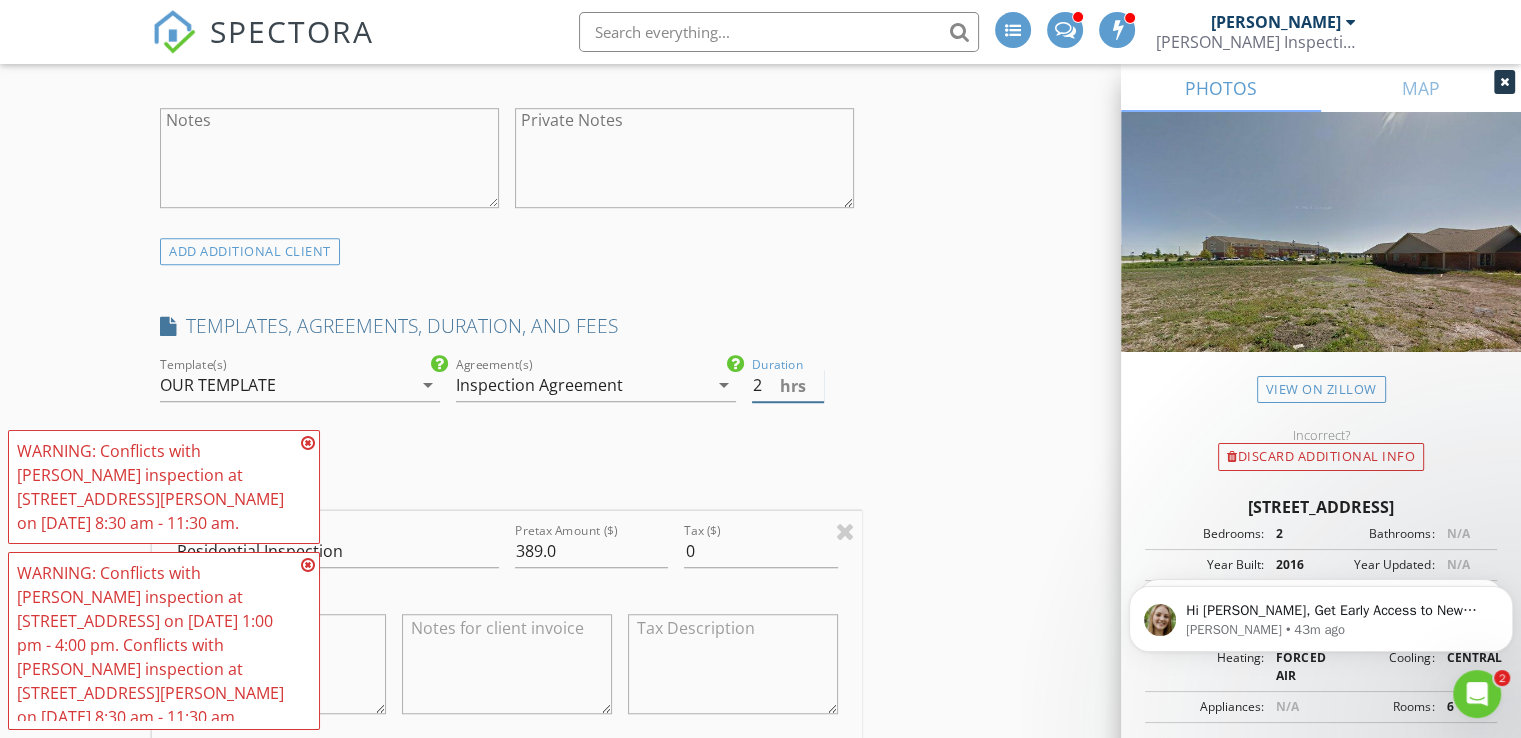 click on "2" at bounding box center (788, 385) 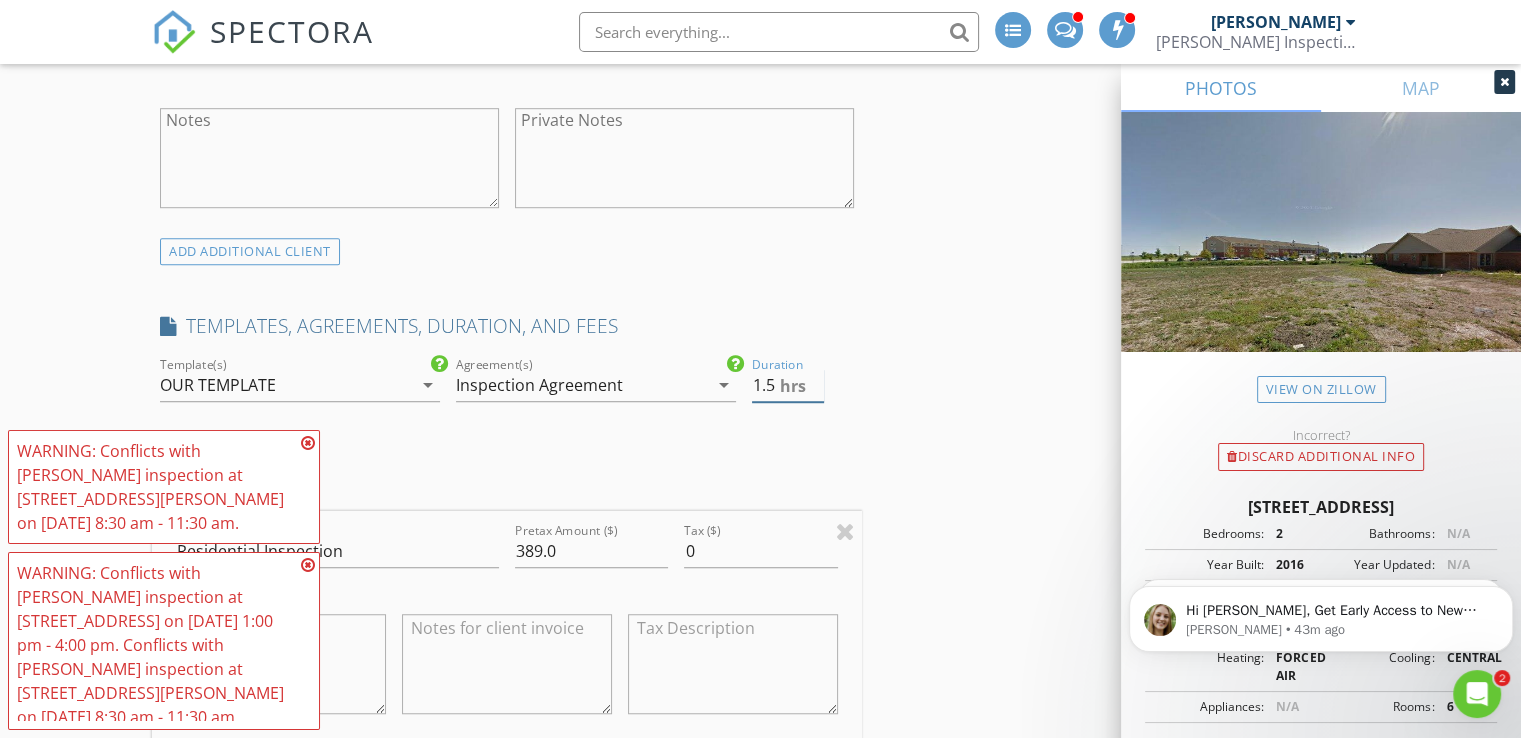 click on "1.5" at bounding box center [788, 385] 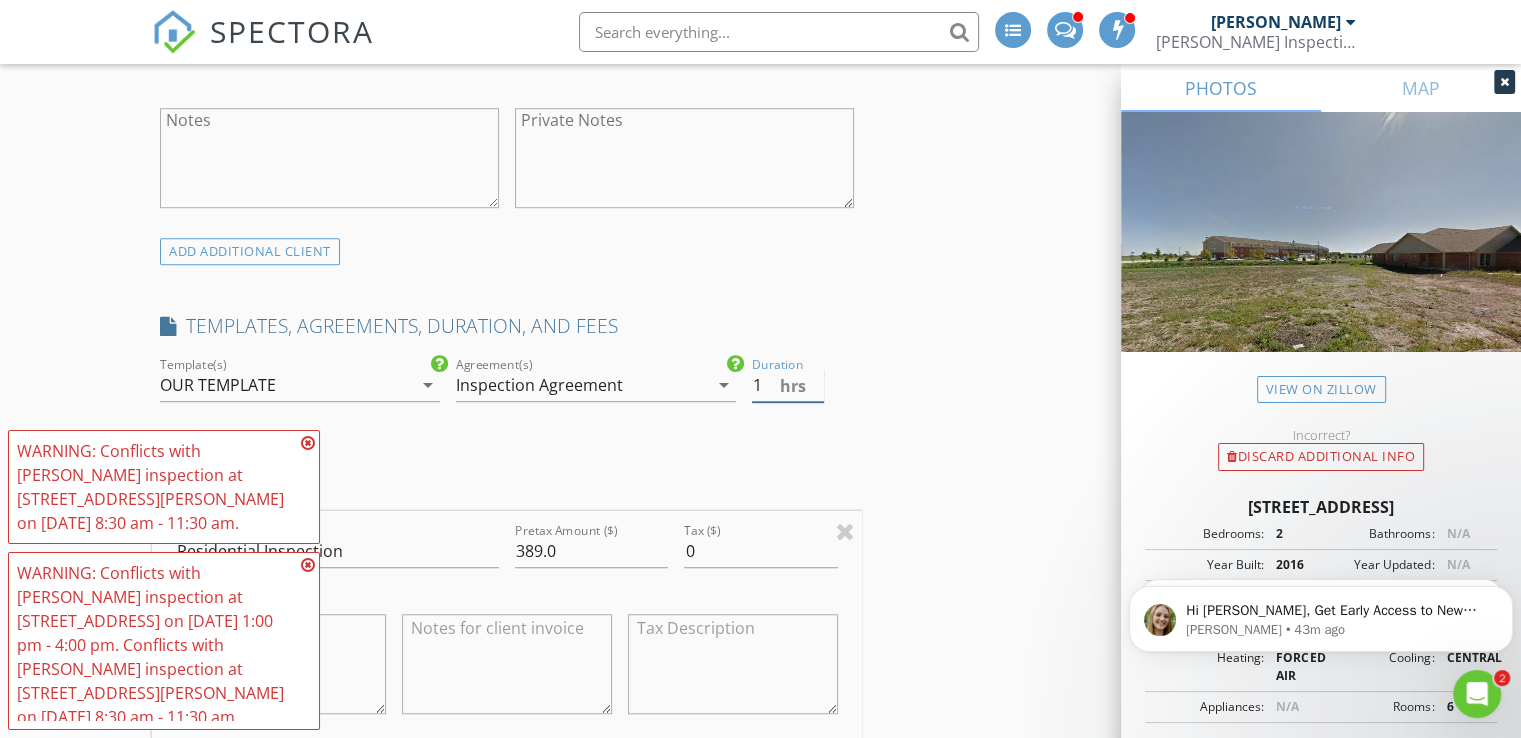 type on "1" 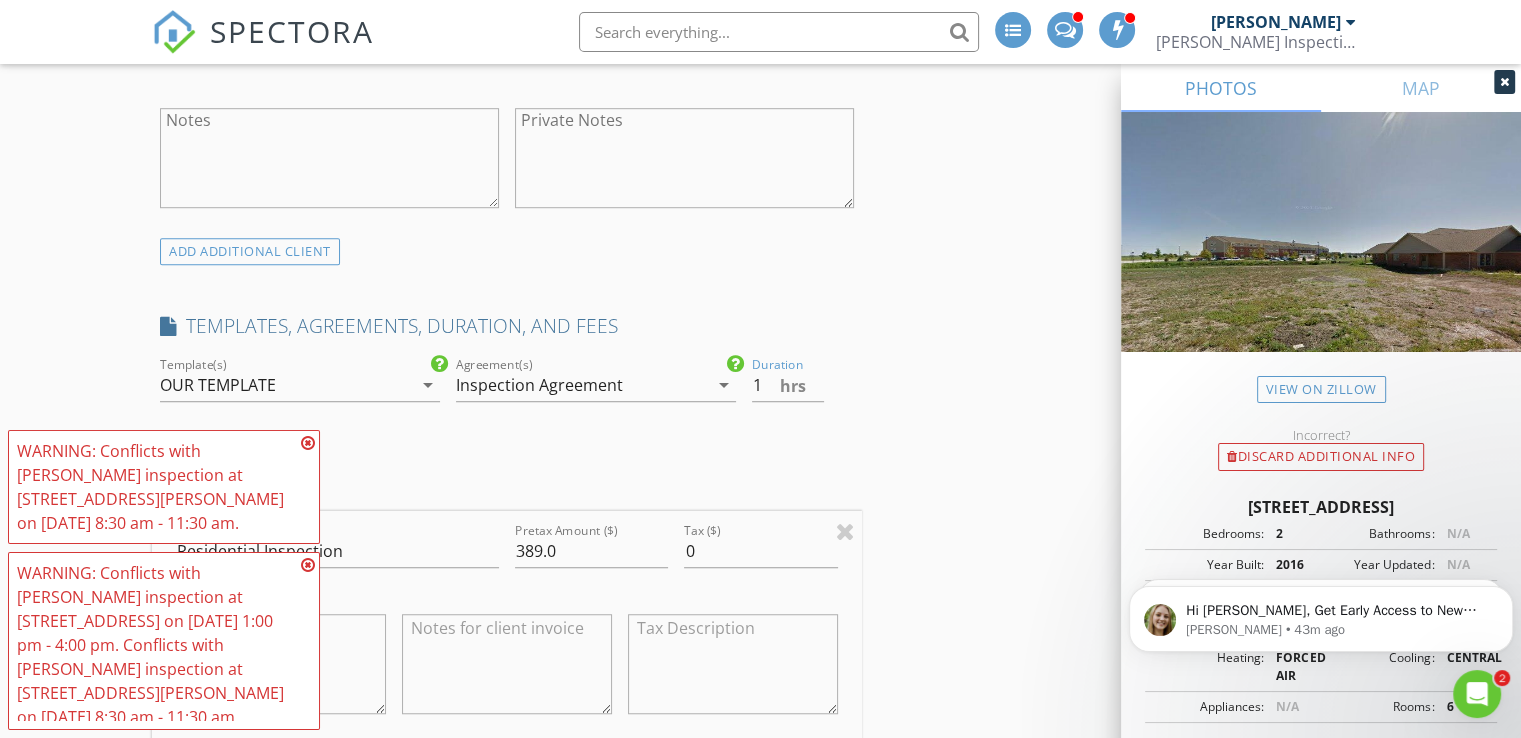 click on "WARNING: Conflicts with Mark Segobiano's inspection at 409 N Gridley St Unit C on 07/17/2025  8:30 am - 11:30 am." at bounding box center (164, 487) 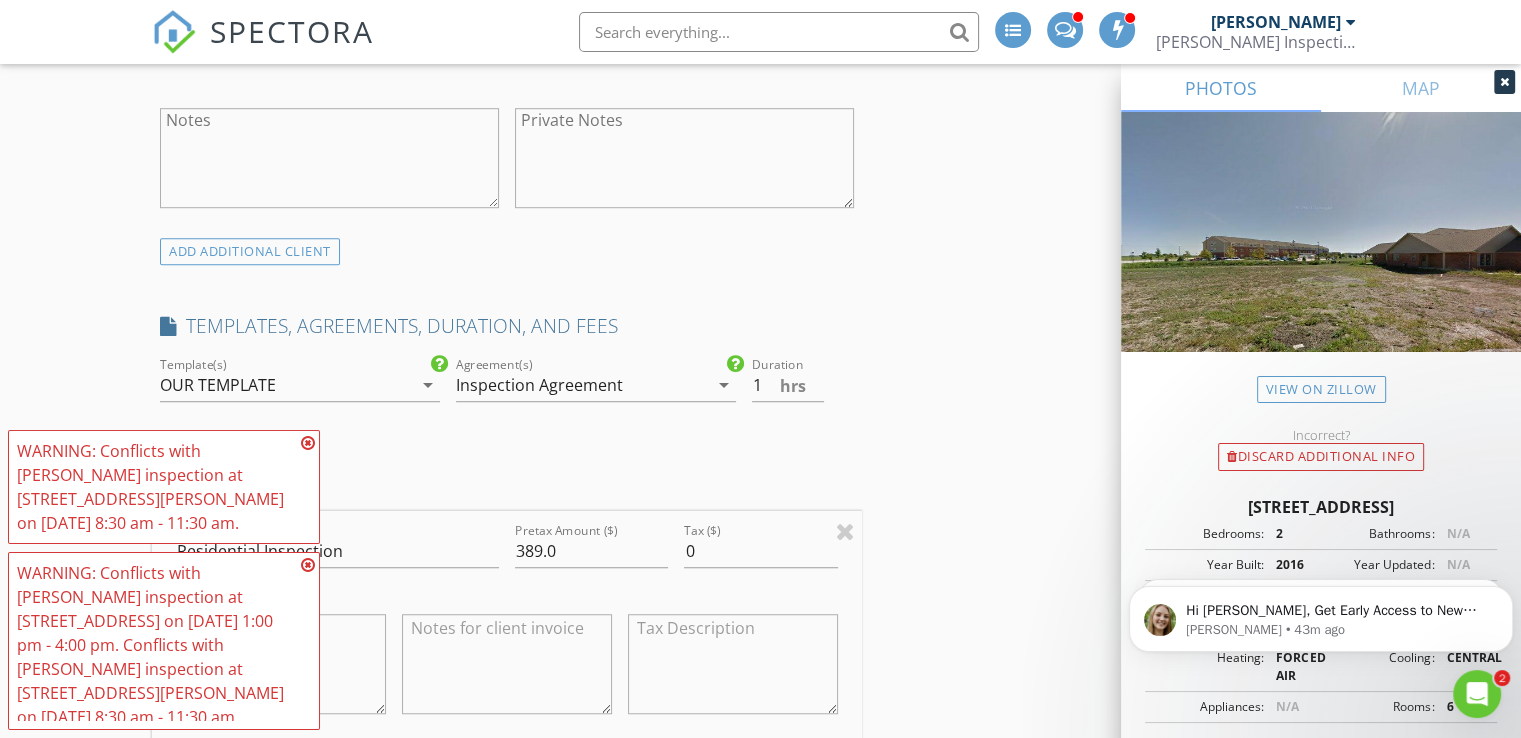 click at bounding box center (308, 443) 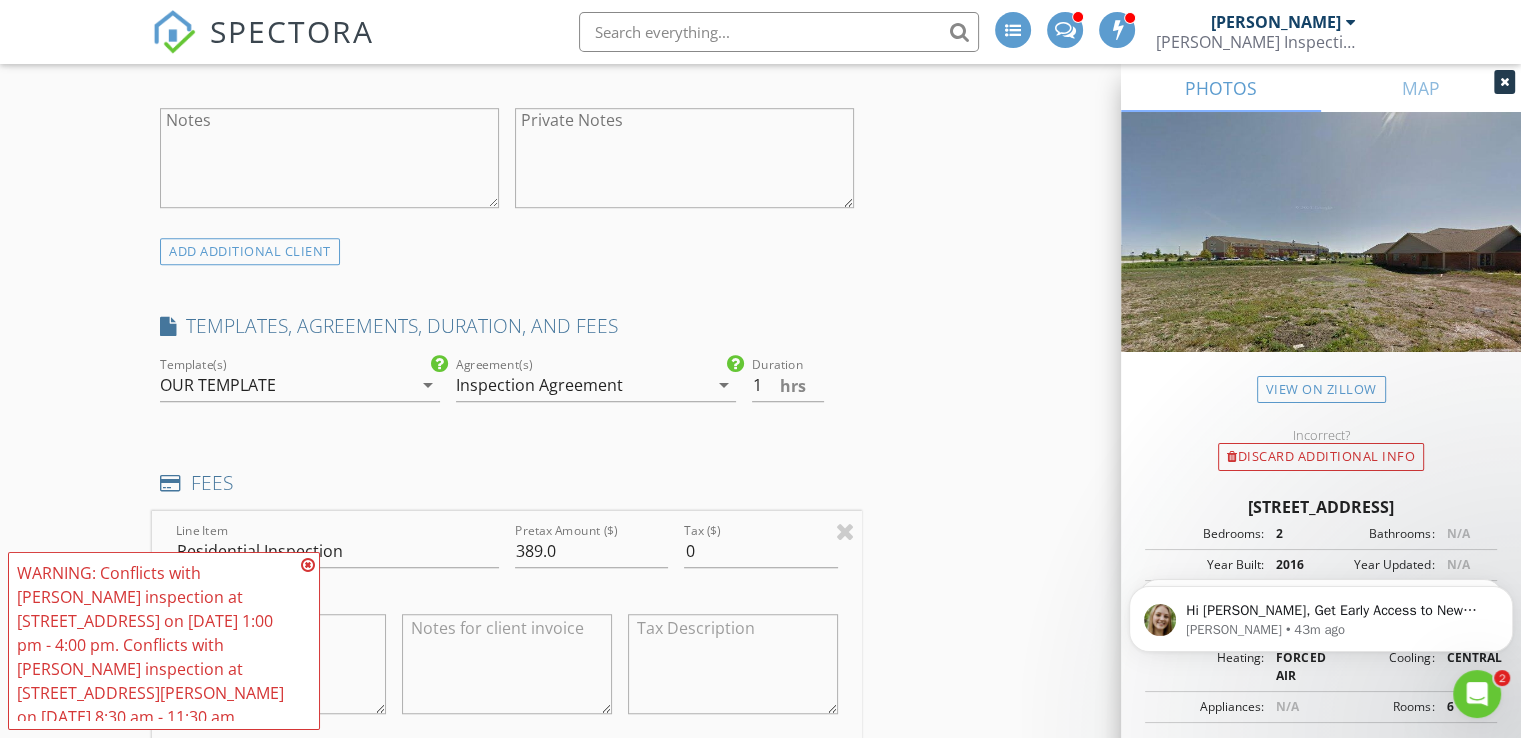 click at bounding box center [308, 565] 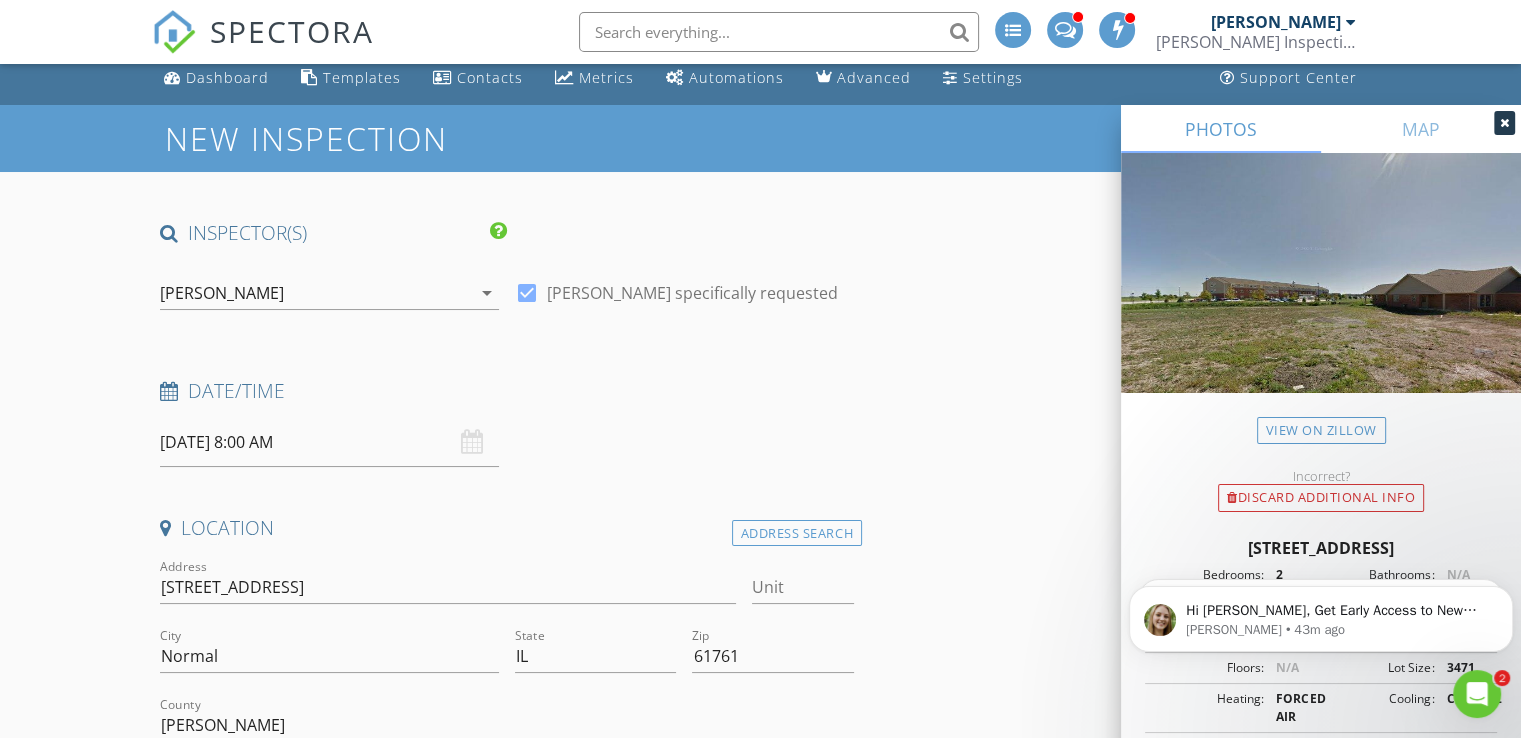 scroll, scrollTop: 0, scrollLeft: 0, axis: both 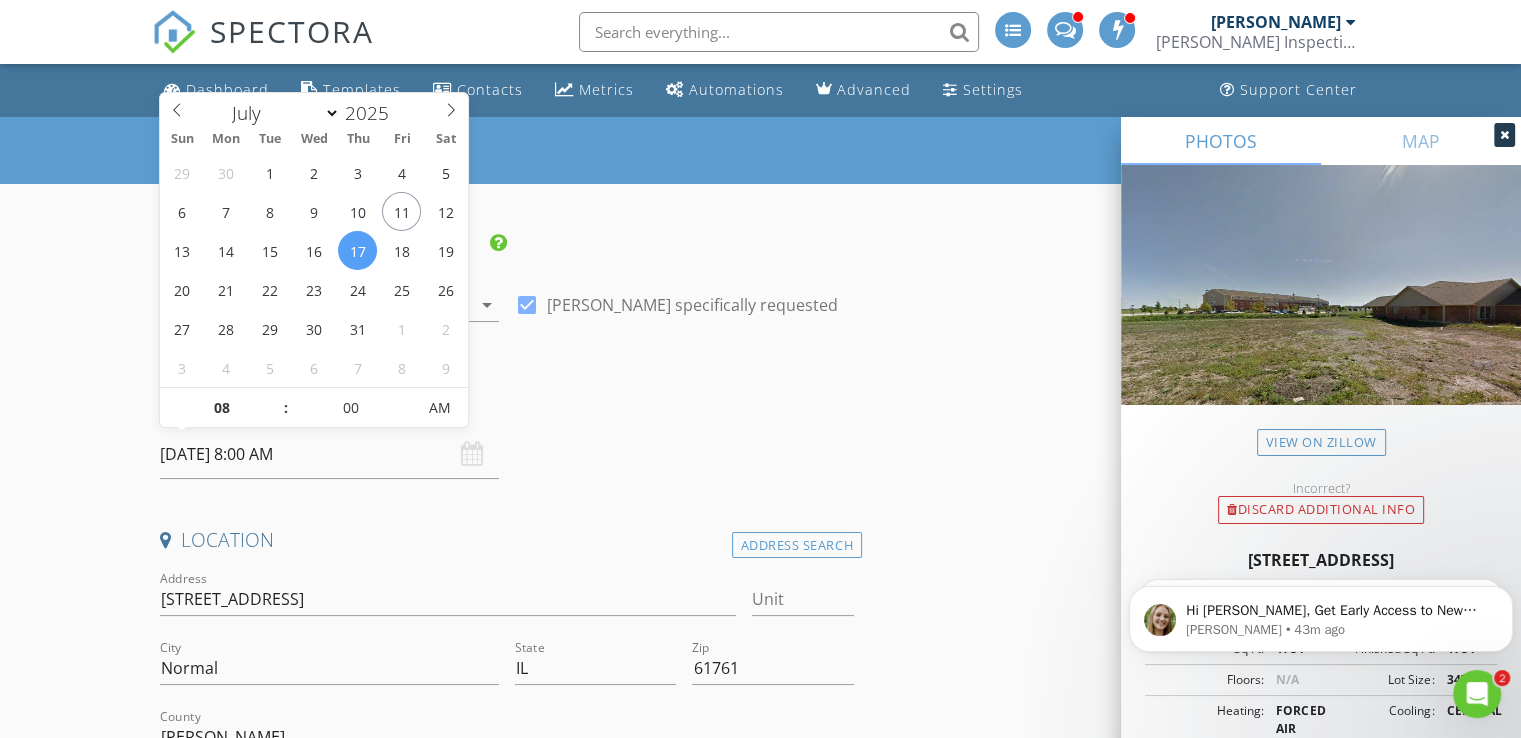 click on "07/17/2025 8:00 AM" at bounding box center [329, 454] 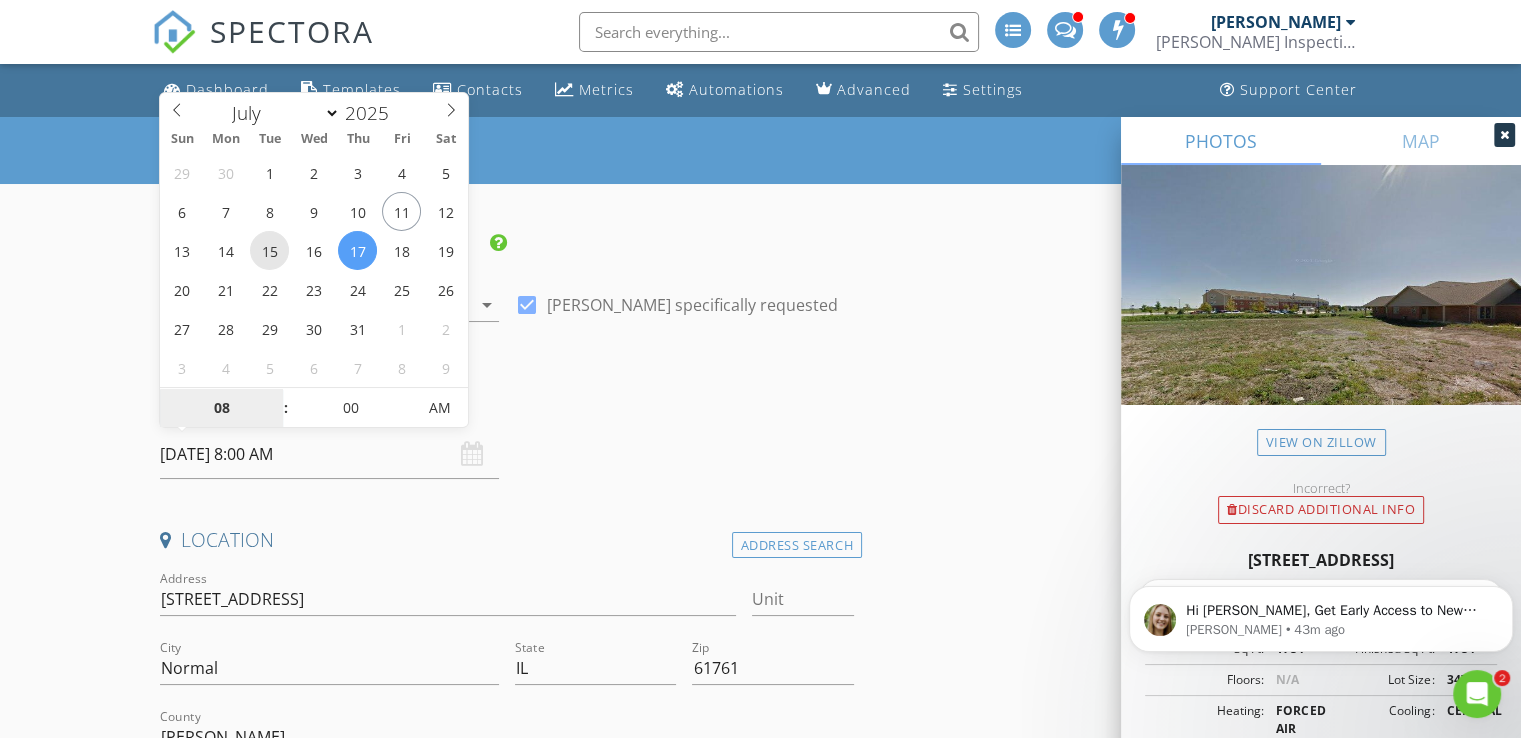type on "[DATE] 8:00 AM" 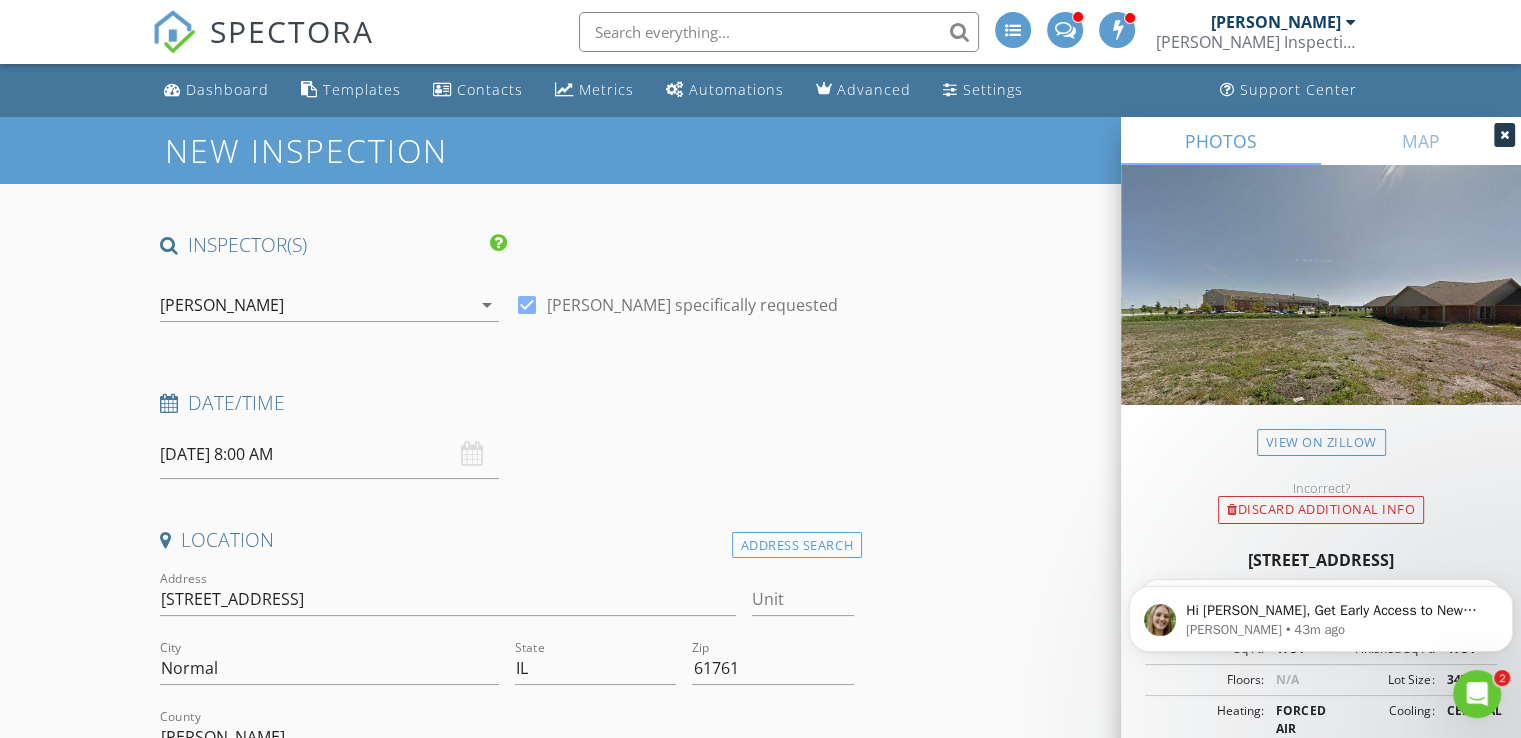 click on "Date/Time" at bounding box center (507, 410) 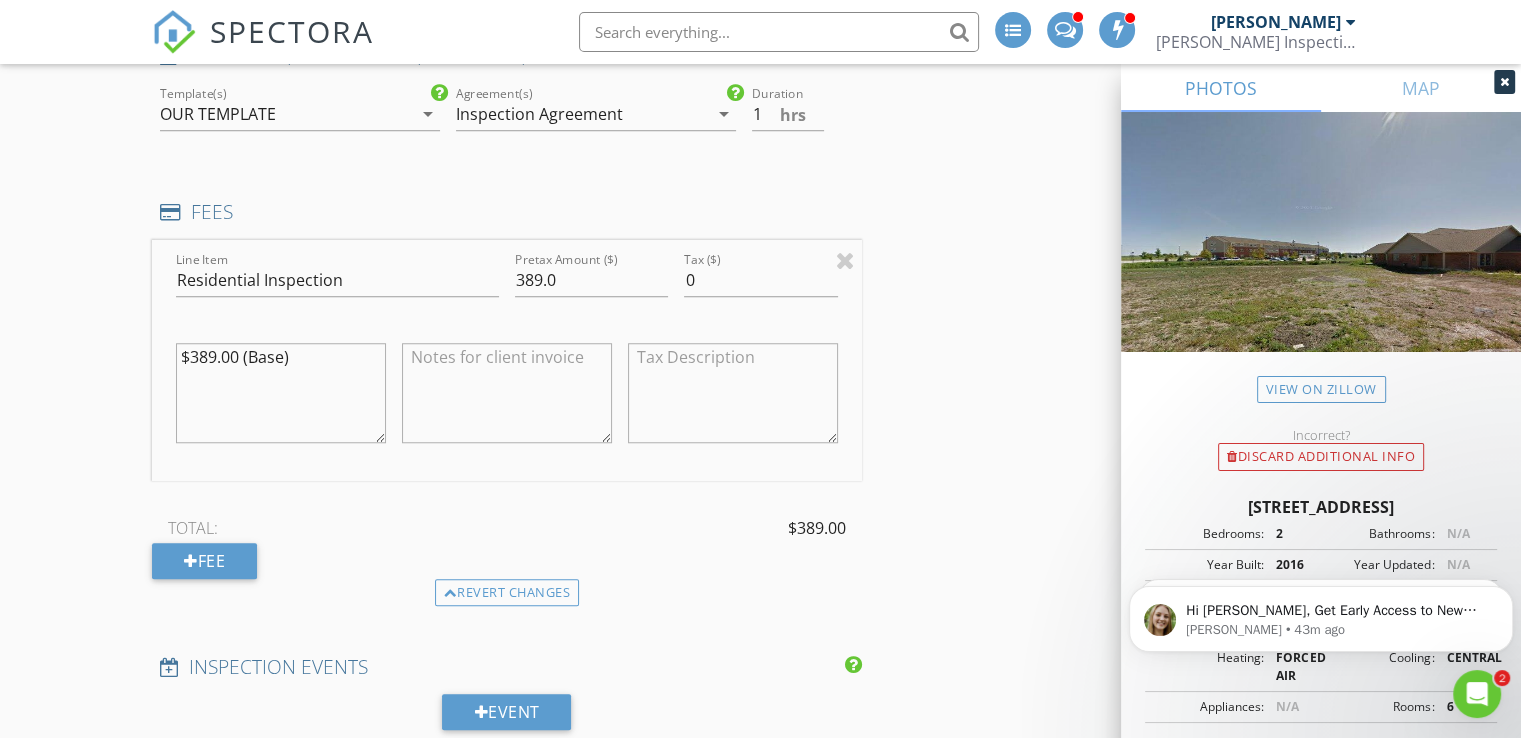 scroll, scrollTop: 1616, scrollLeft: 0, axis: vertical 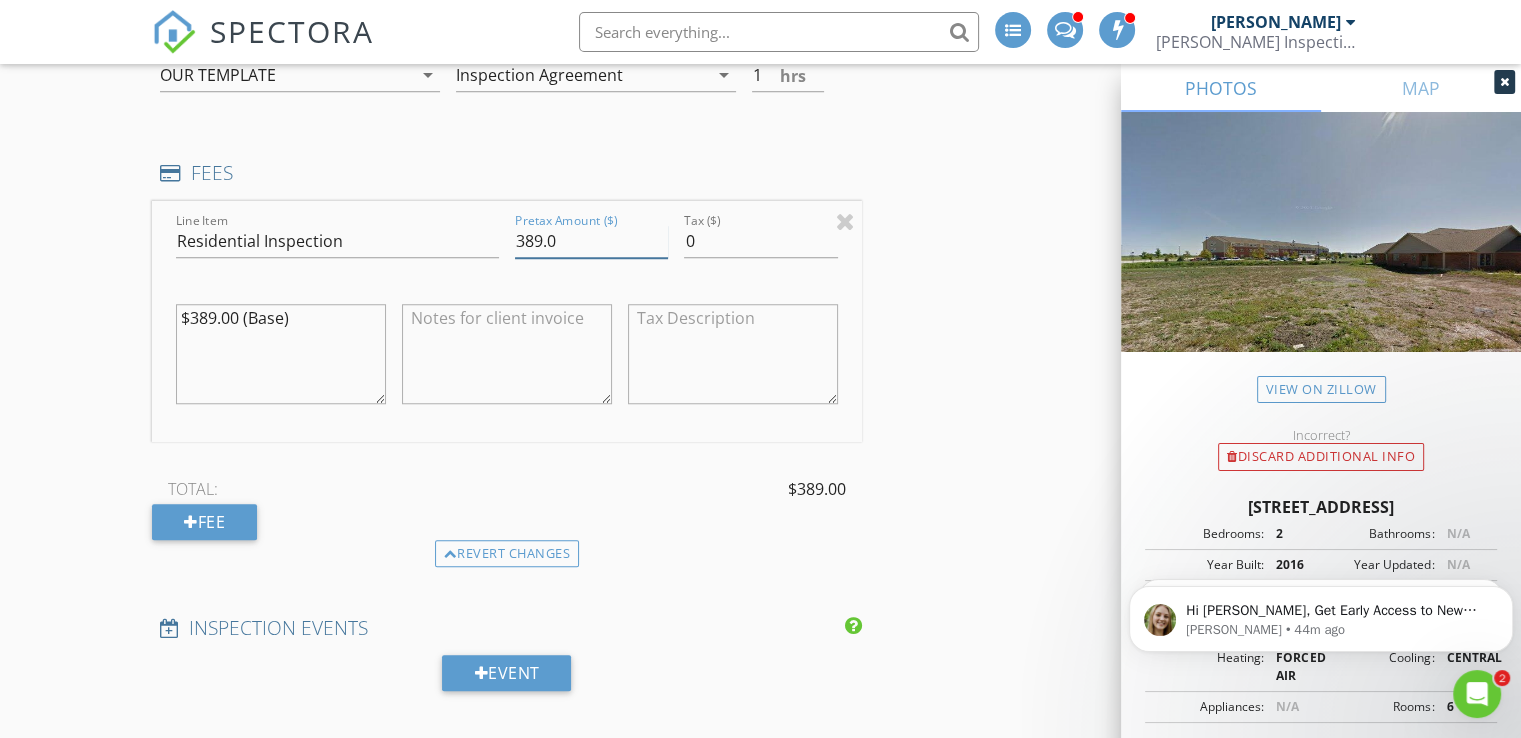 click on "389.0" at bounding box center [591, 241] 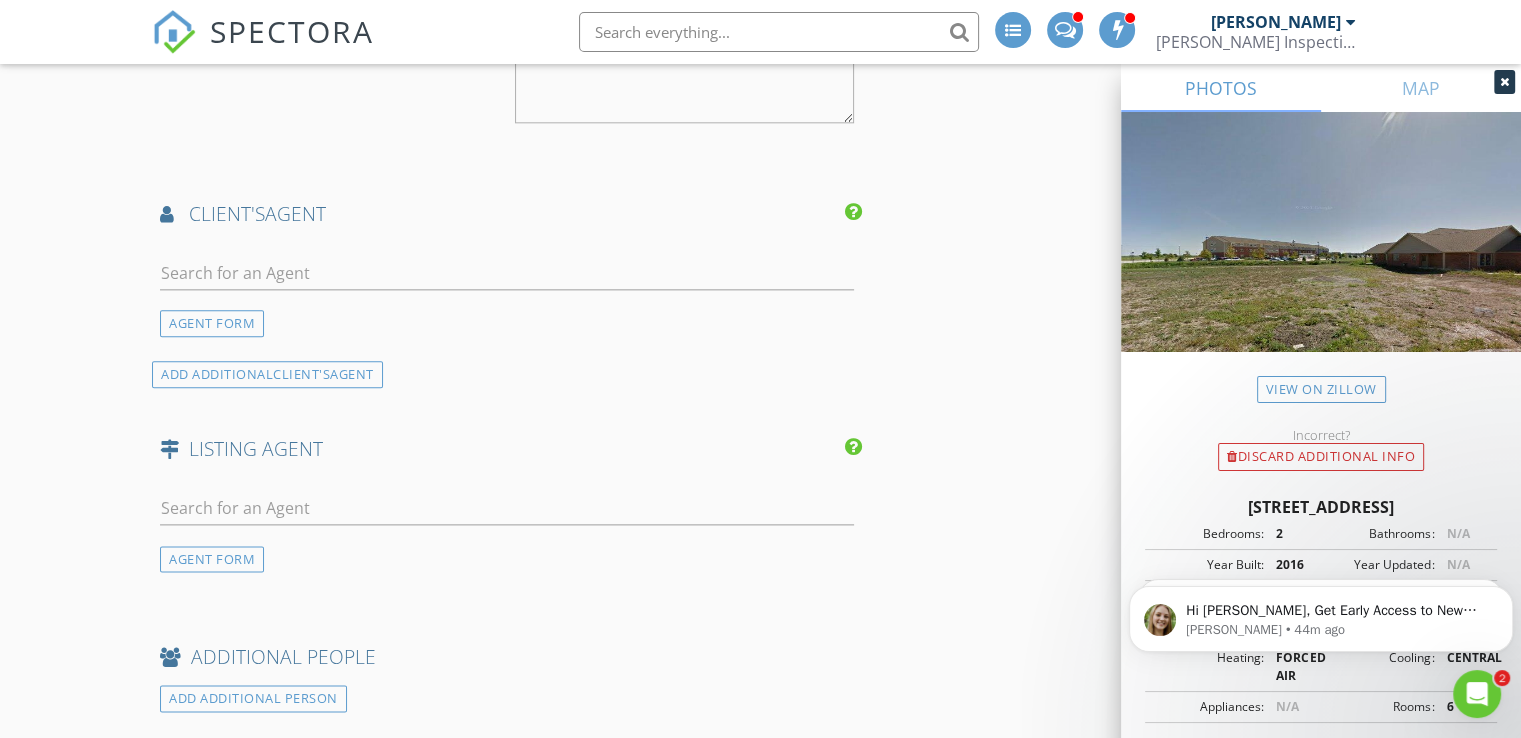 scroll, scrollTop: 2415, scrollLeft: 0, axis: vertical 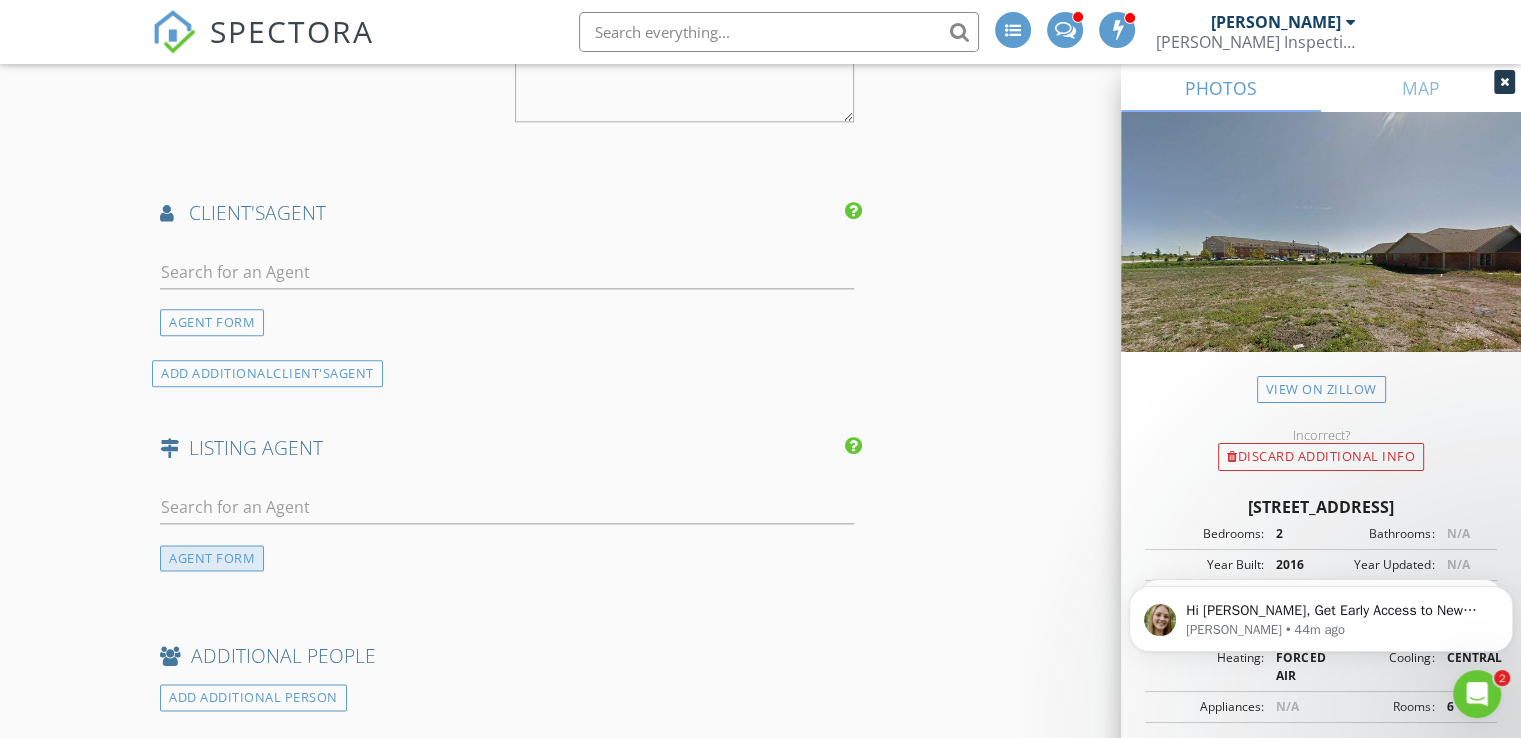 type on "125.0" 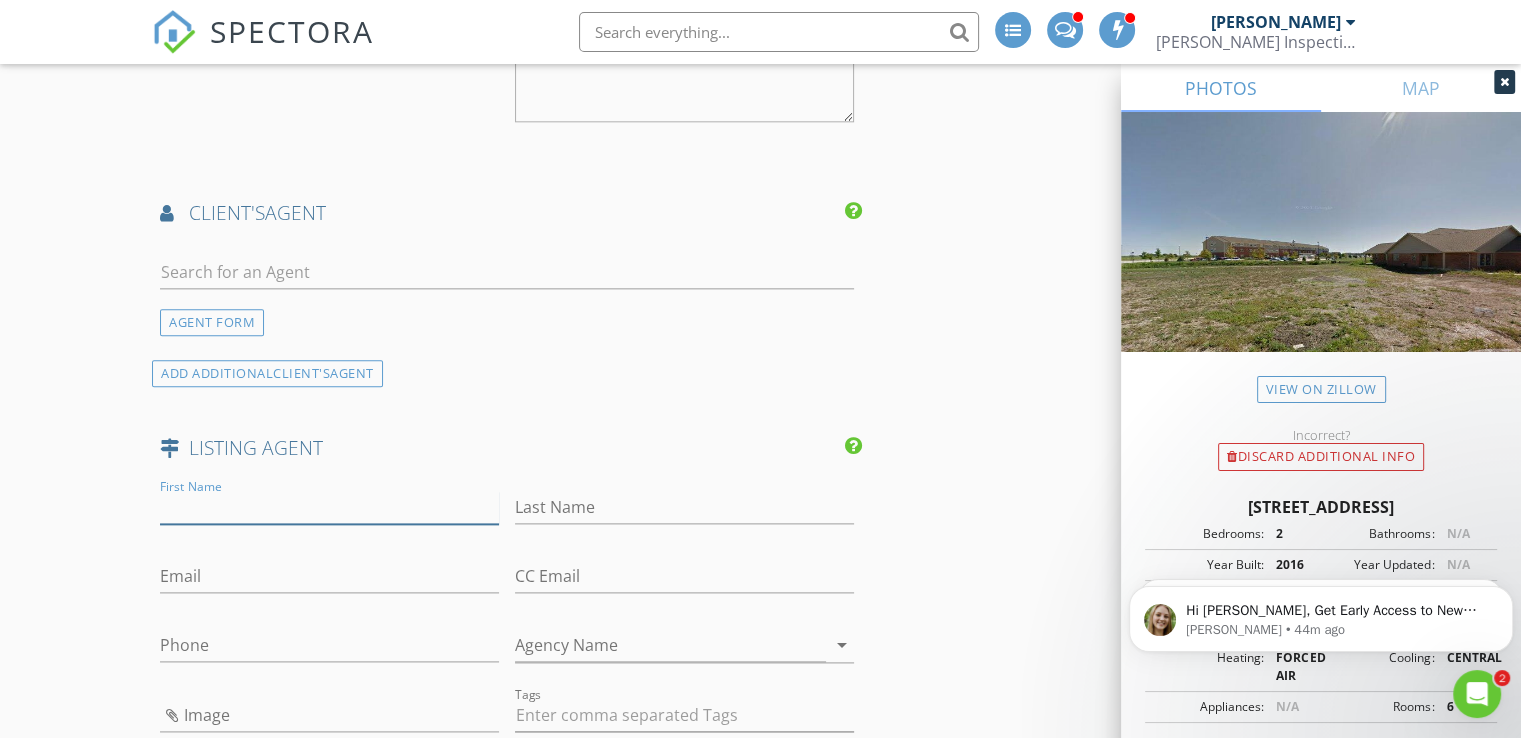 click on "First Name" at bounding box center [329, 507] 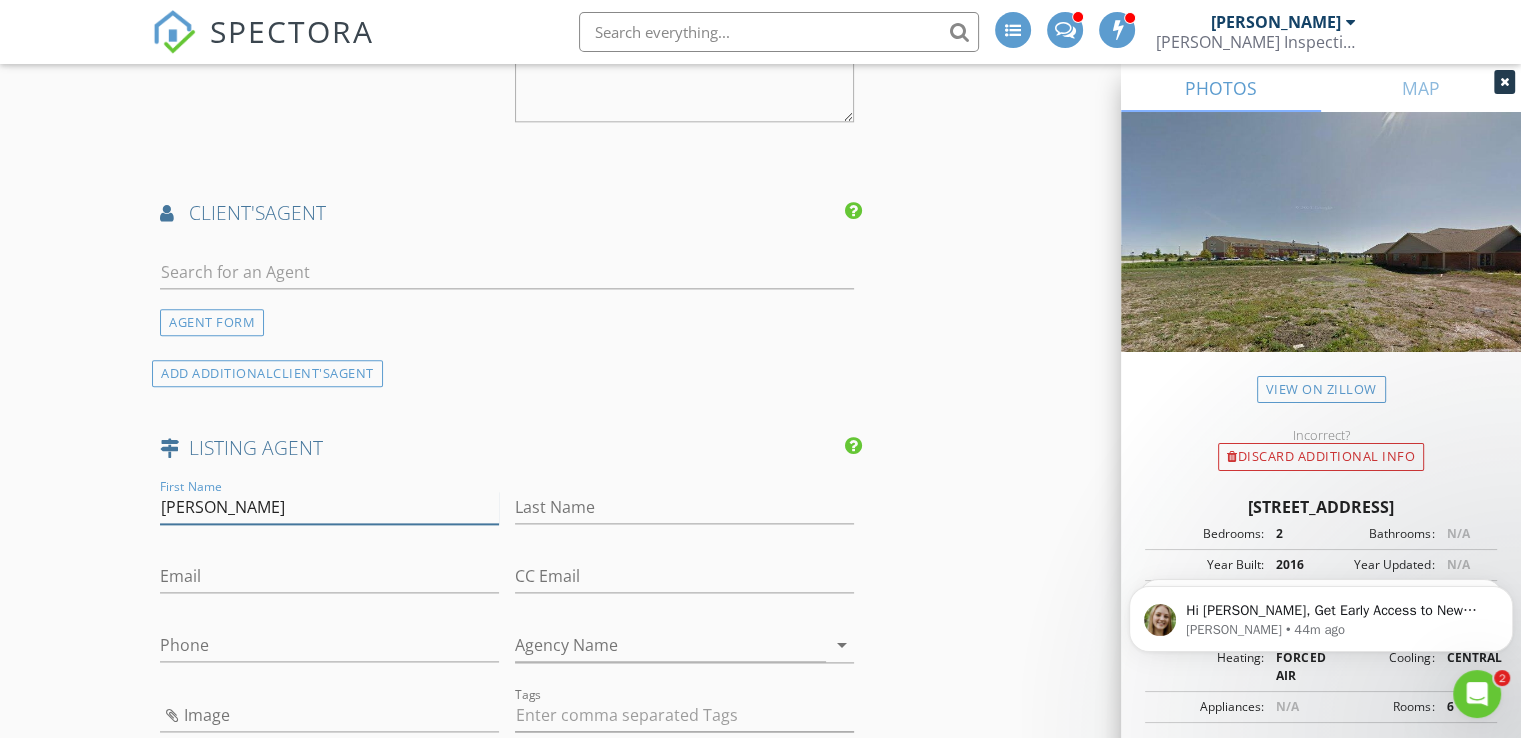 type on "[PERSON_NAME]" 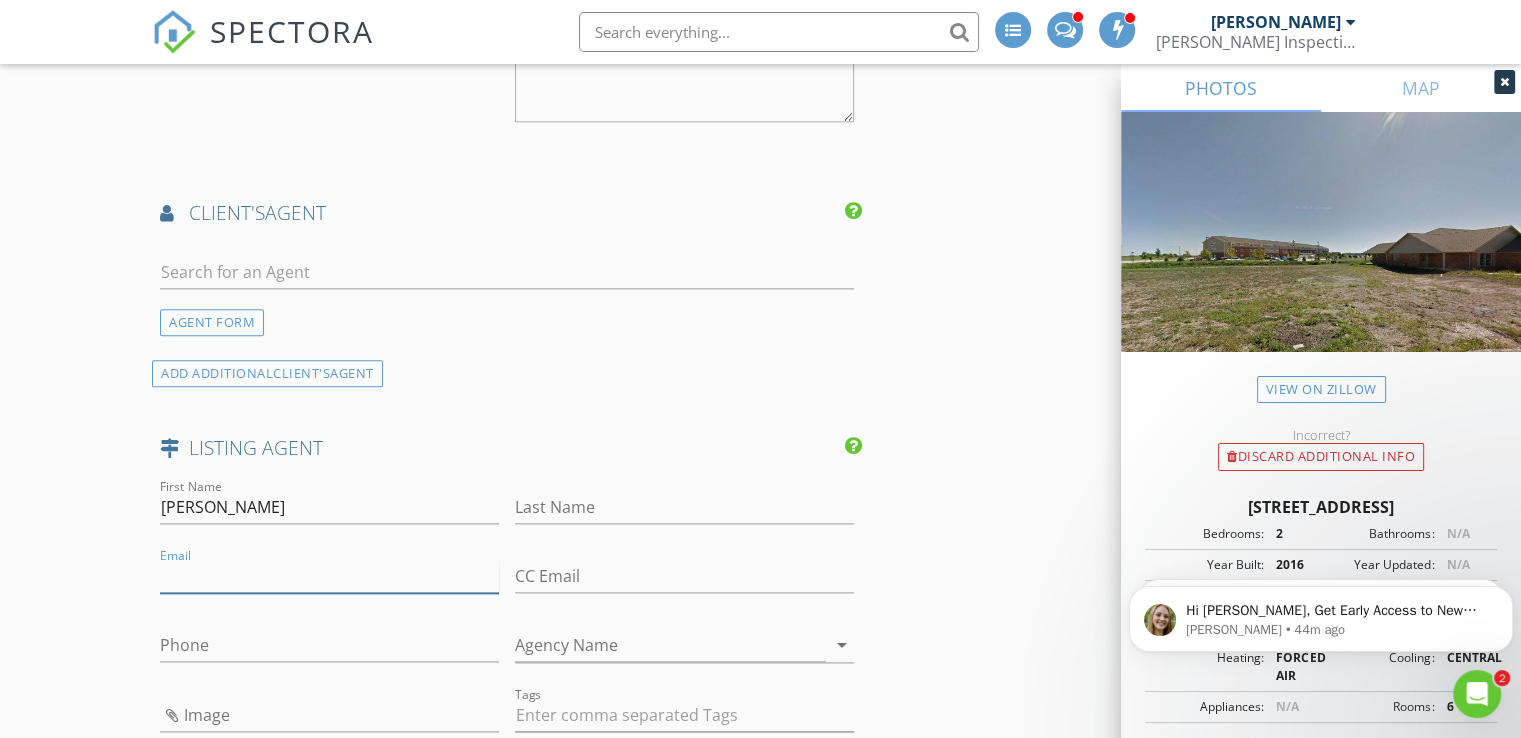 click on "Email" at bounding box center [329, 576] 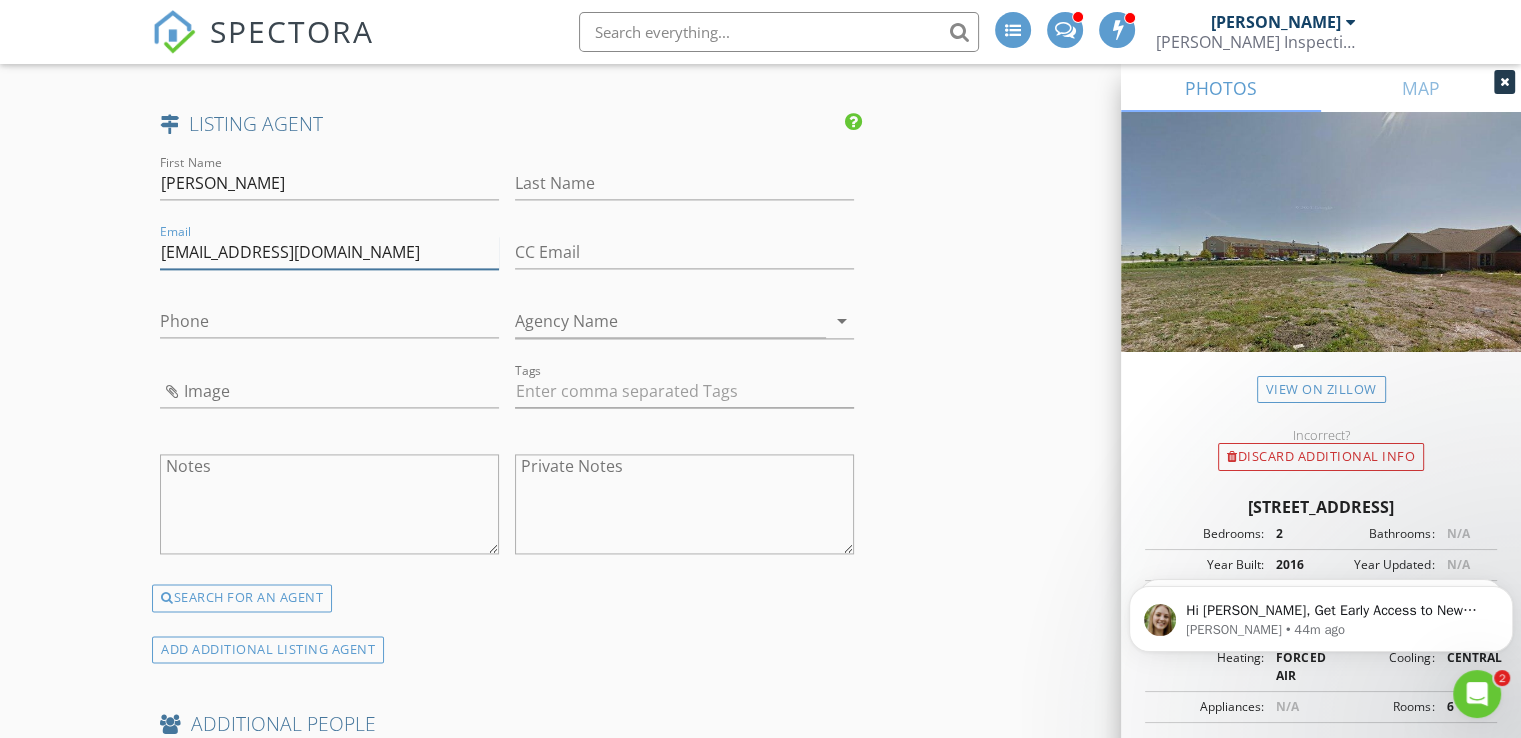 scroll, scrollTop: 2740, scrollLeft: 0, axis: vertical 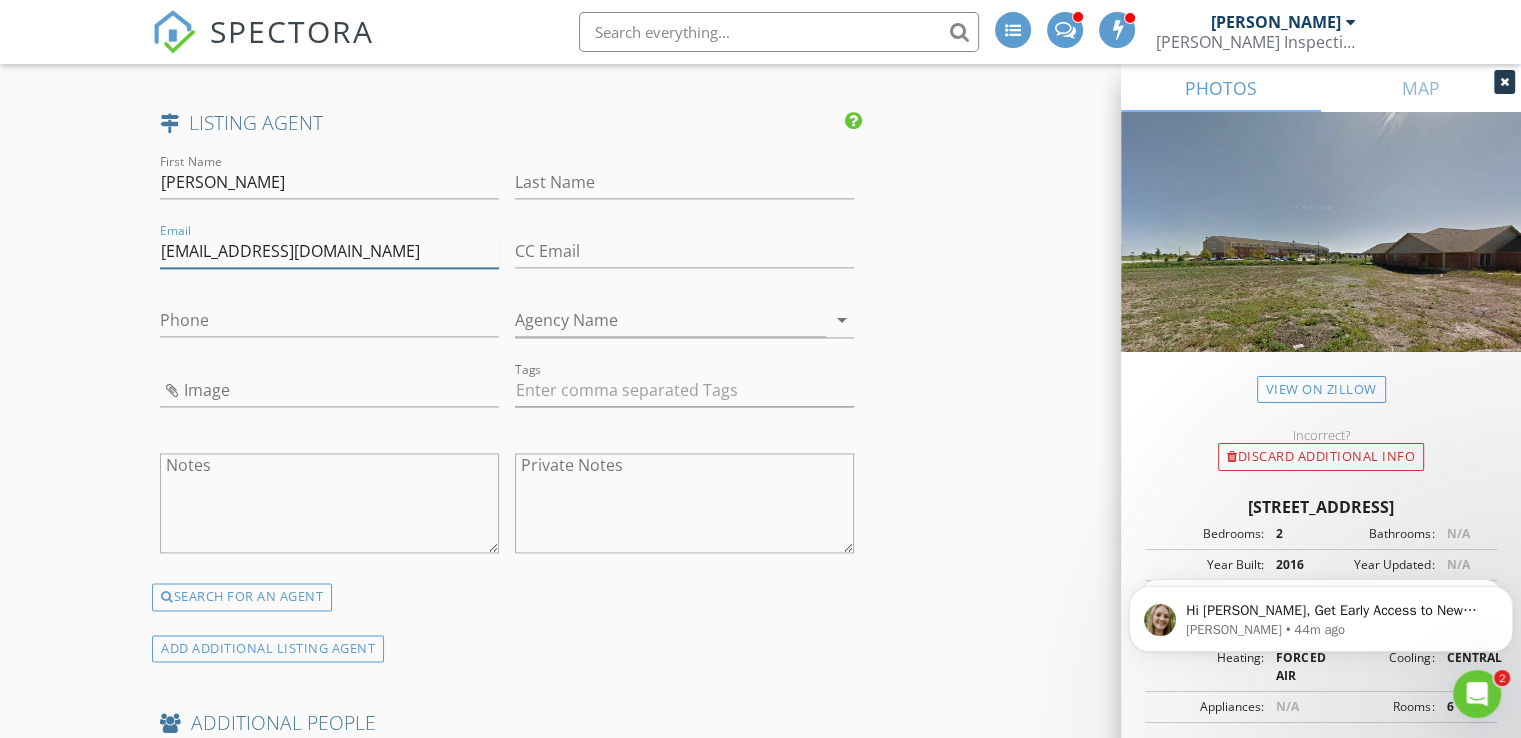 type on "[EMAIL_ADDRESS][DOMAIN_NAME]" 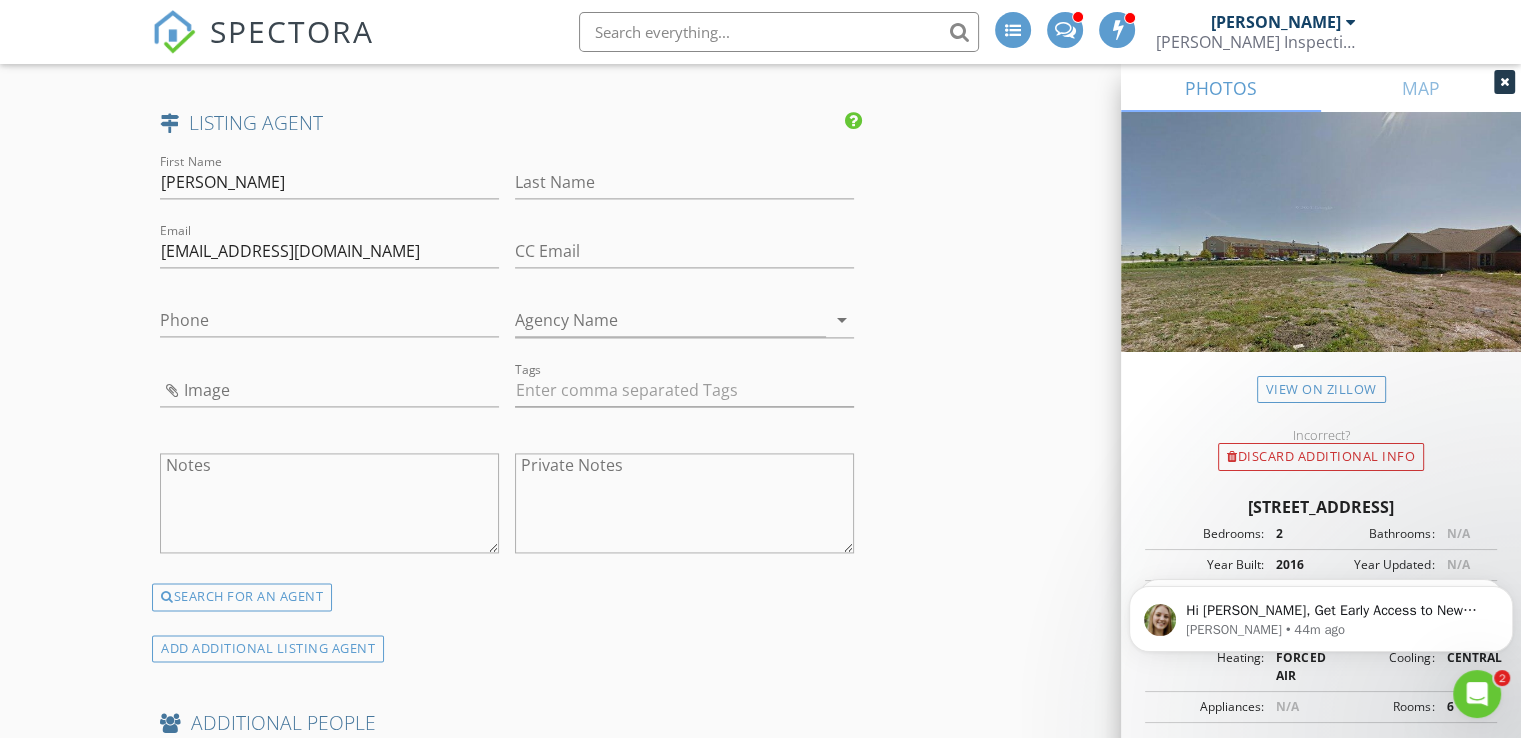 click on "Phone" at bounding box center (329, 330) 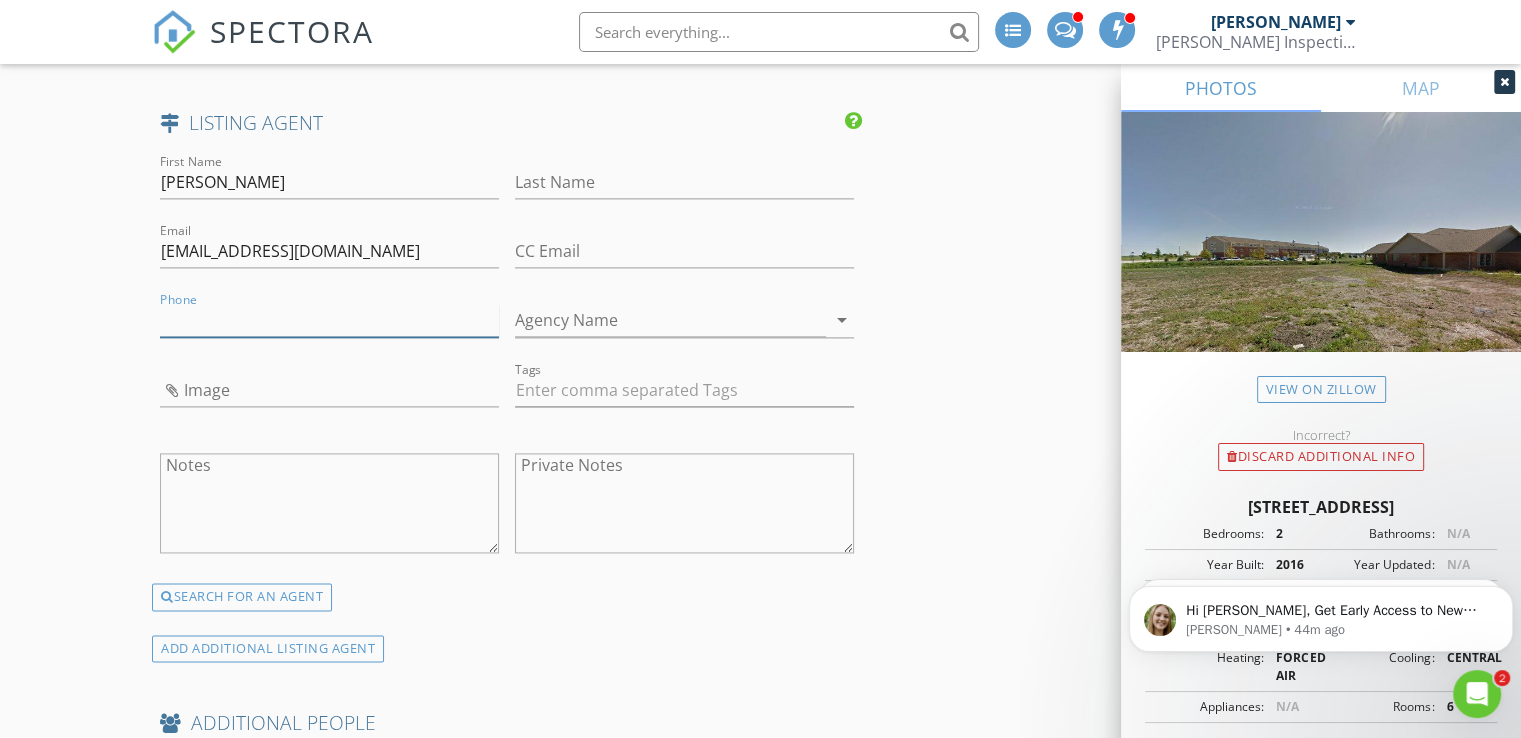click on "Phone" at bounding box center [329, 320] 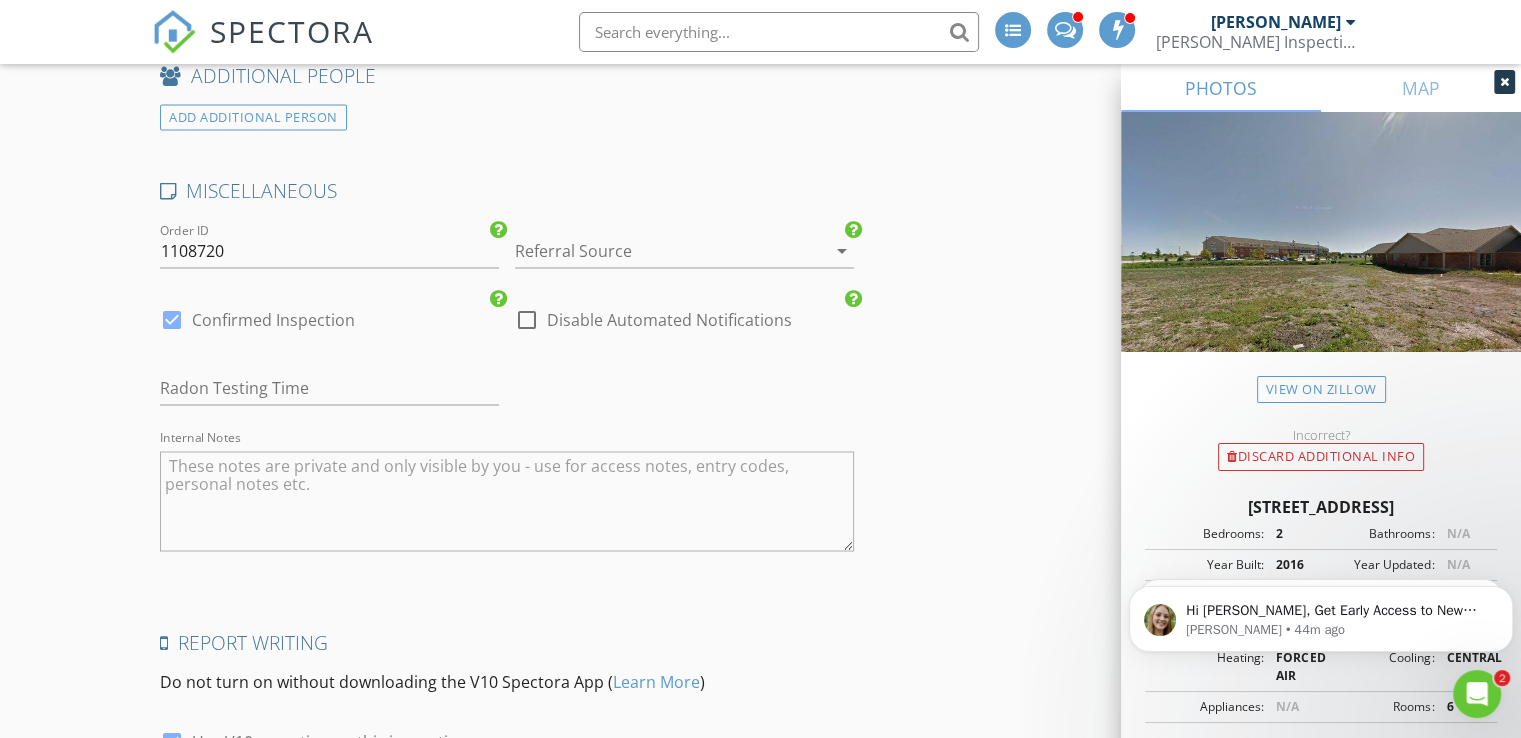 scroll, scrollTop: 3453, scrollLeft: 0, axis: vertical 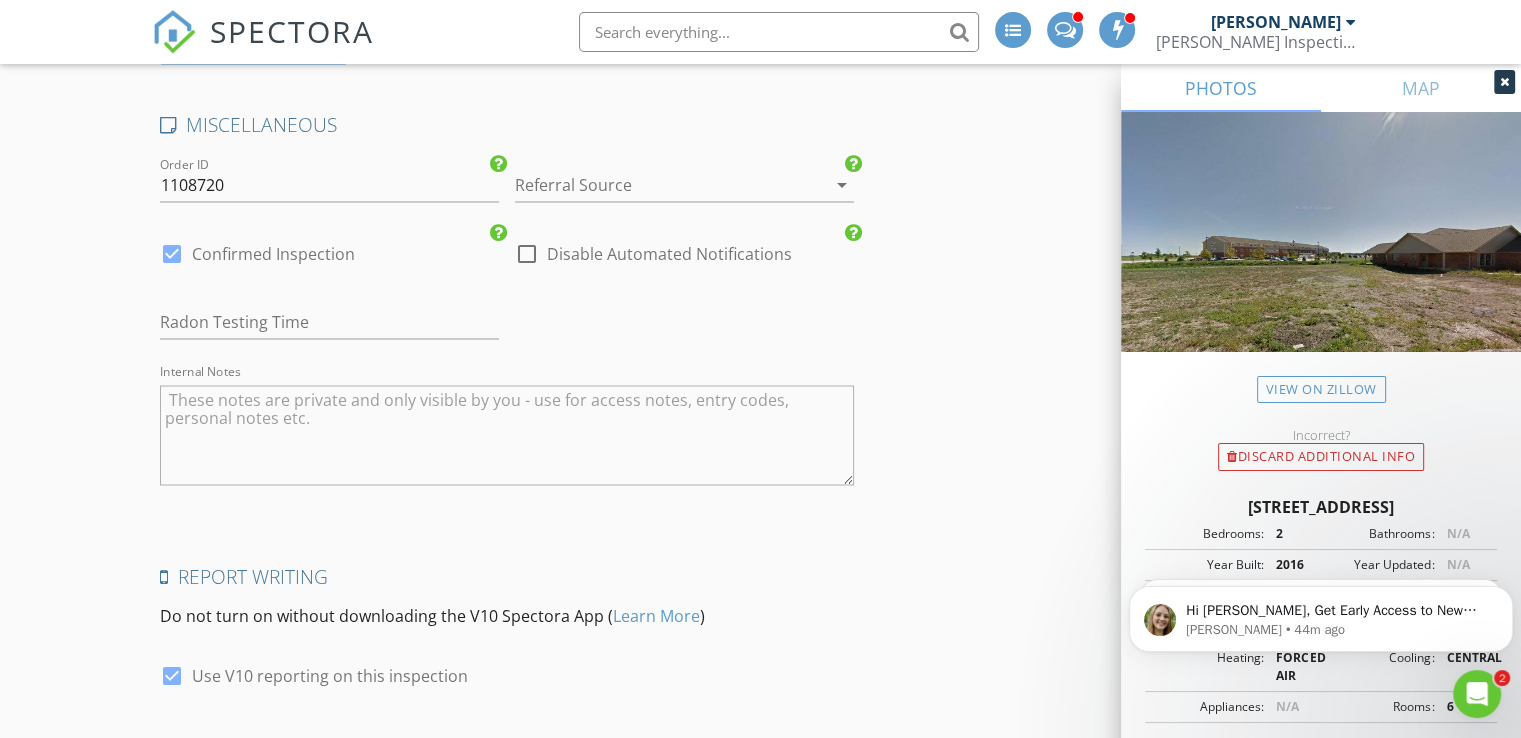 type on "[PHONE_NUMBER]" 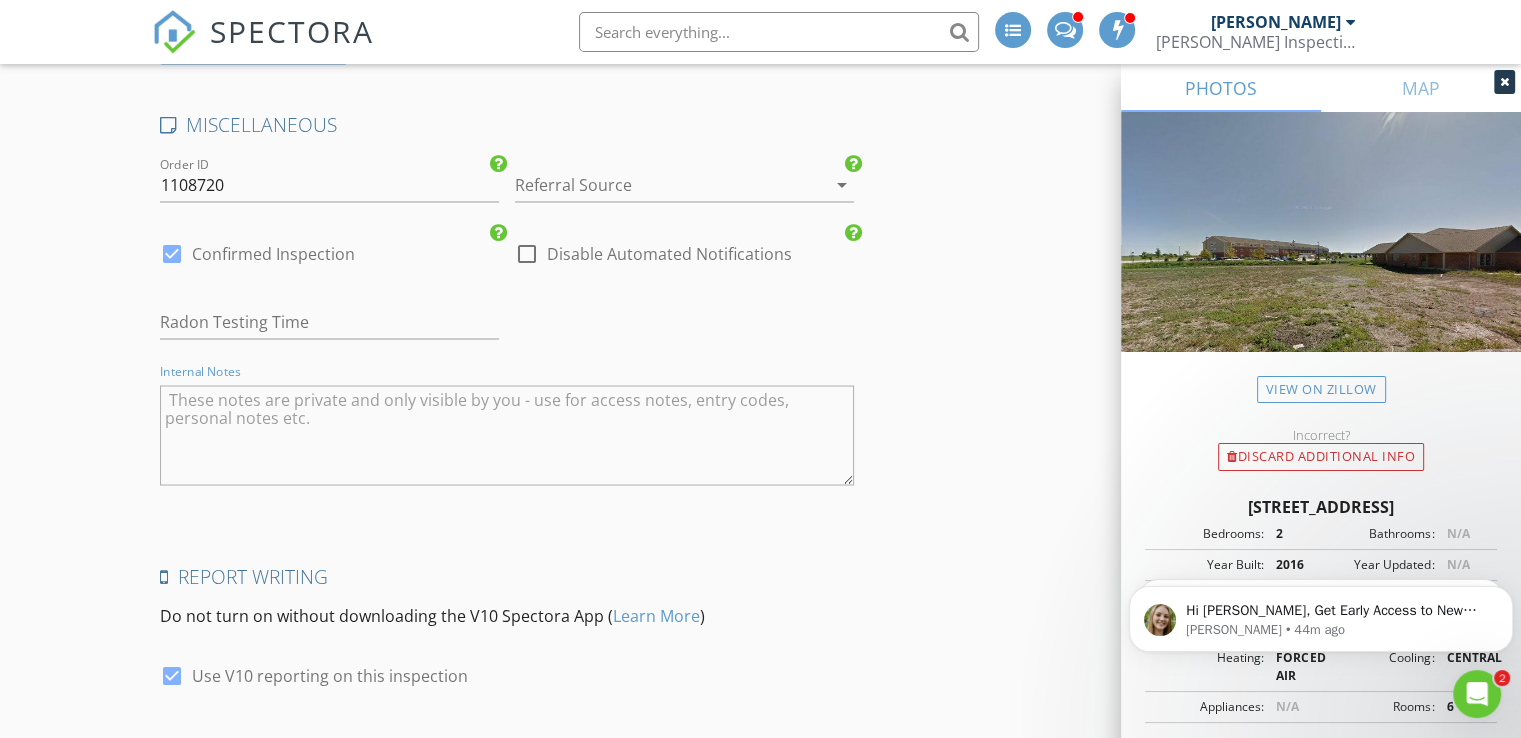 click at bounding box center [507, 435] 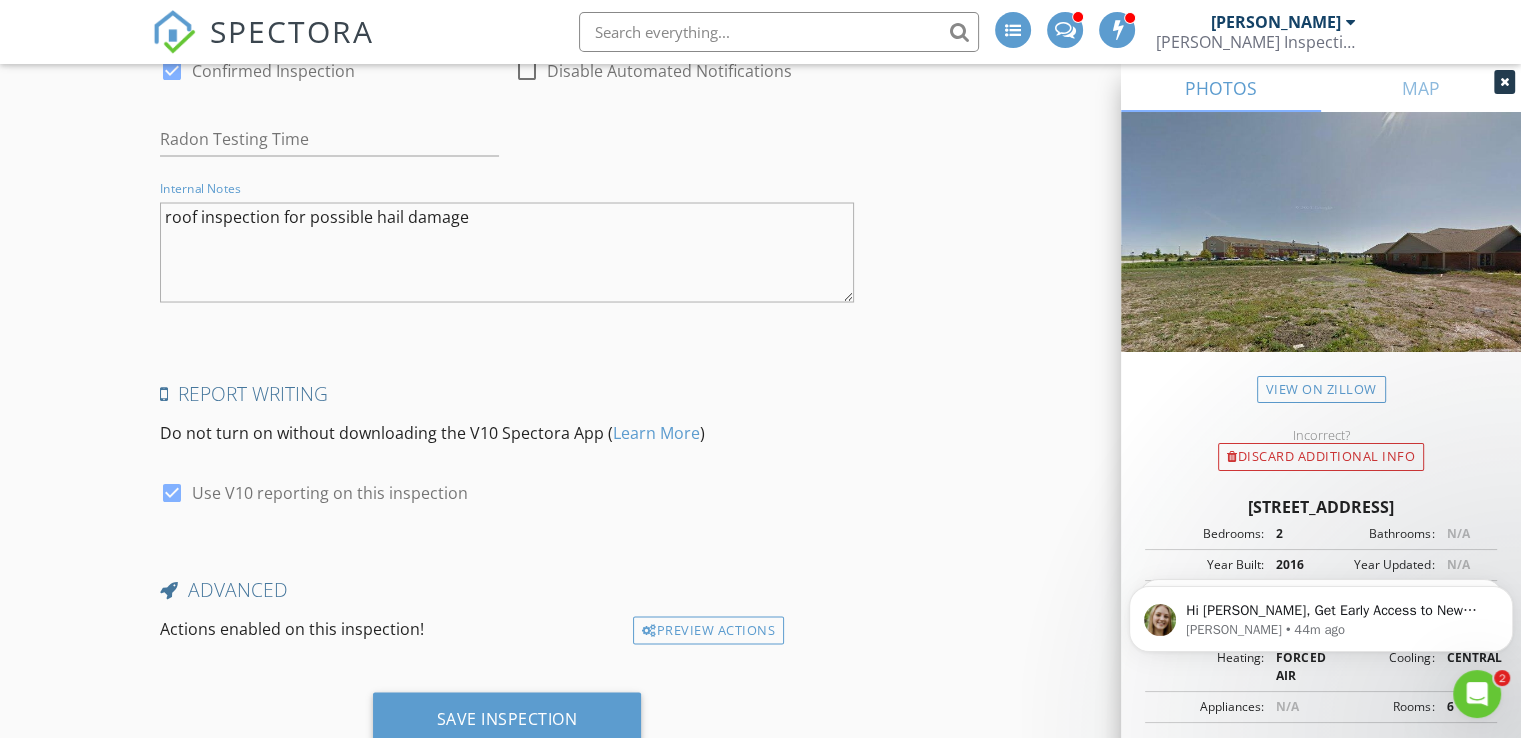 scroll, scrollTop: 3661, scrollLeft: 0, axis: vertical 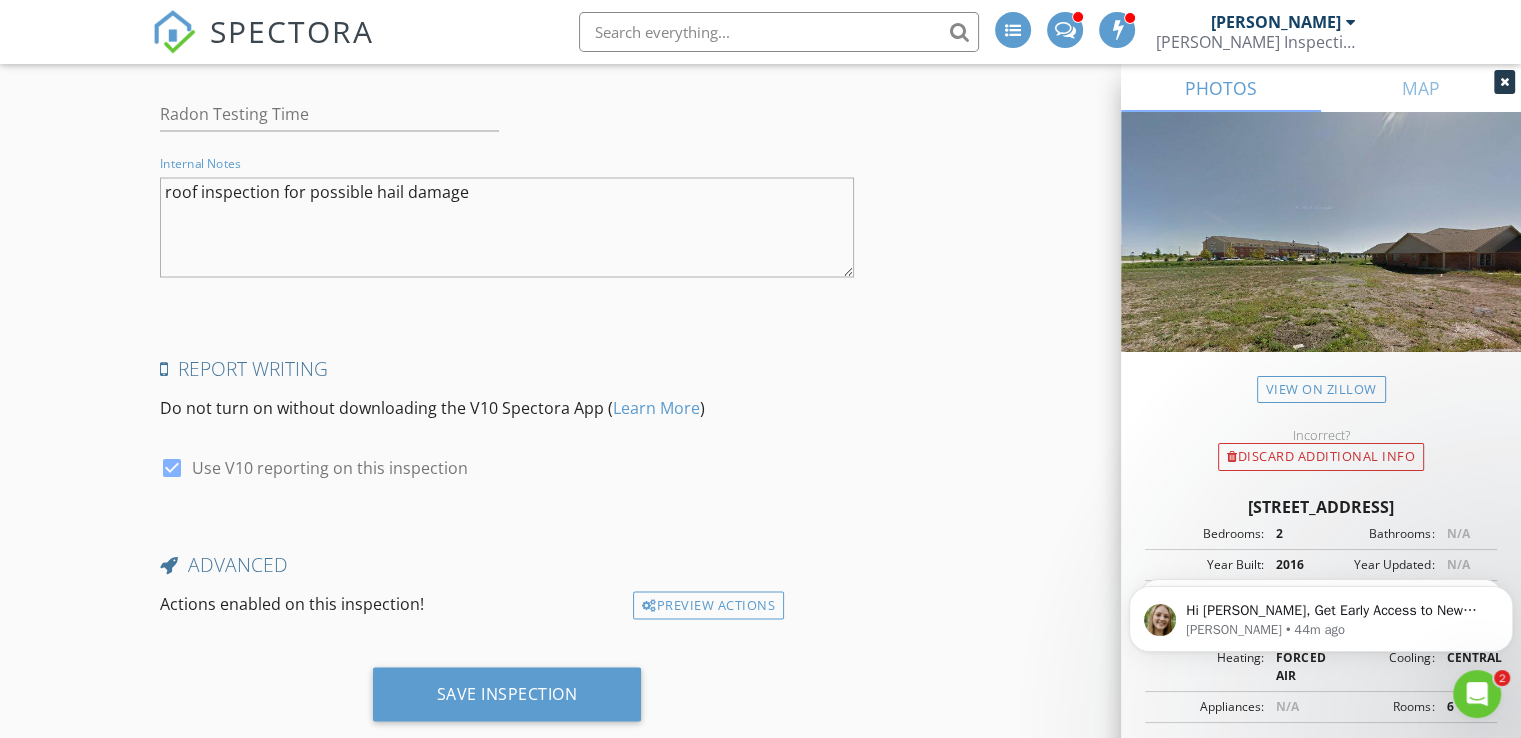 click on "roof inspection for possible hail damage" at bounding box center [507, 227] 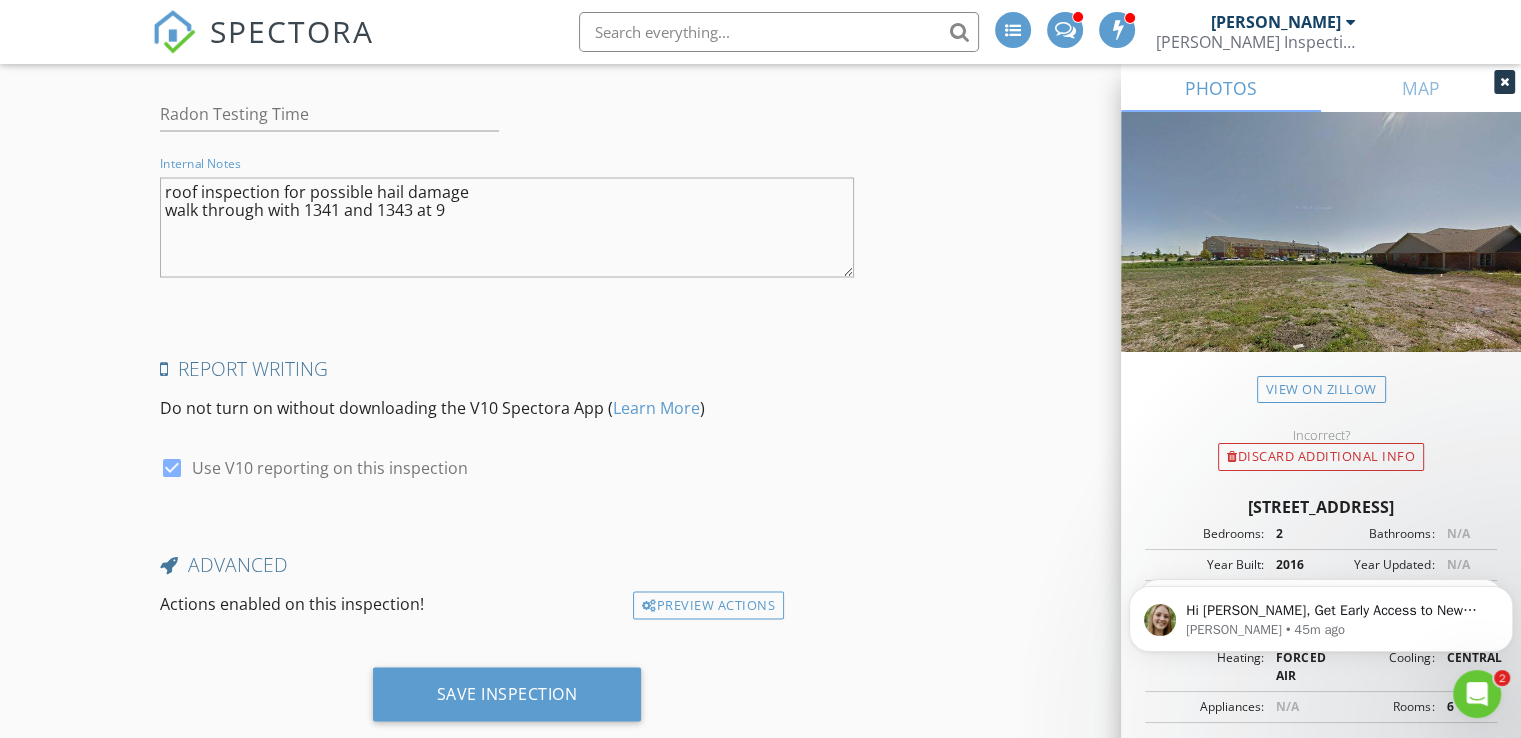 click on "roof inspection for possible hail damage
walk through with 1341 and 1343 at 9" at bounding box center (507, 227) 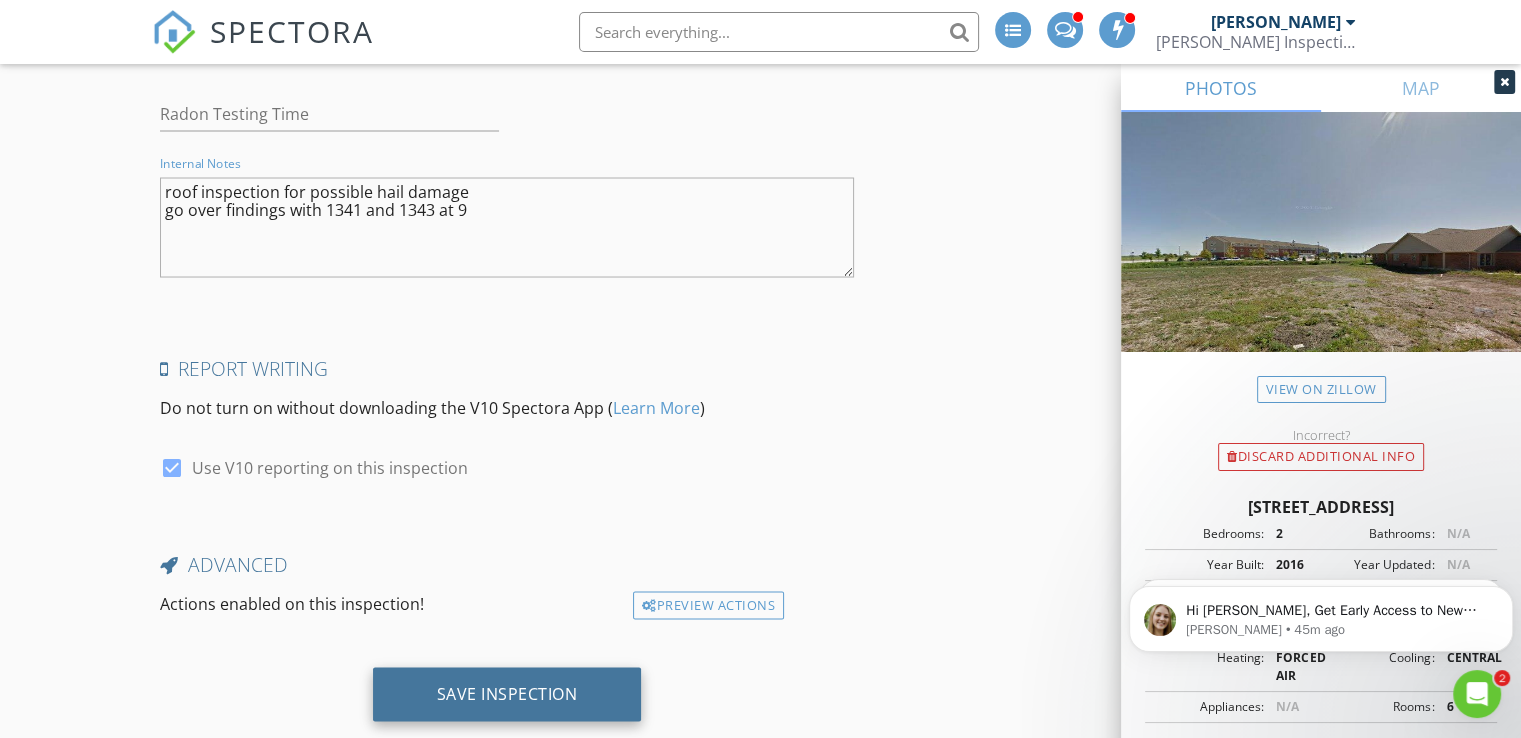 type on "roof inspection for possible hail damage
go over findings with 1341 and 1343 at 9" 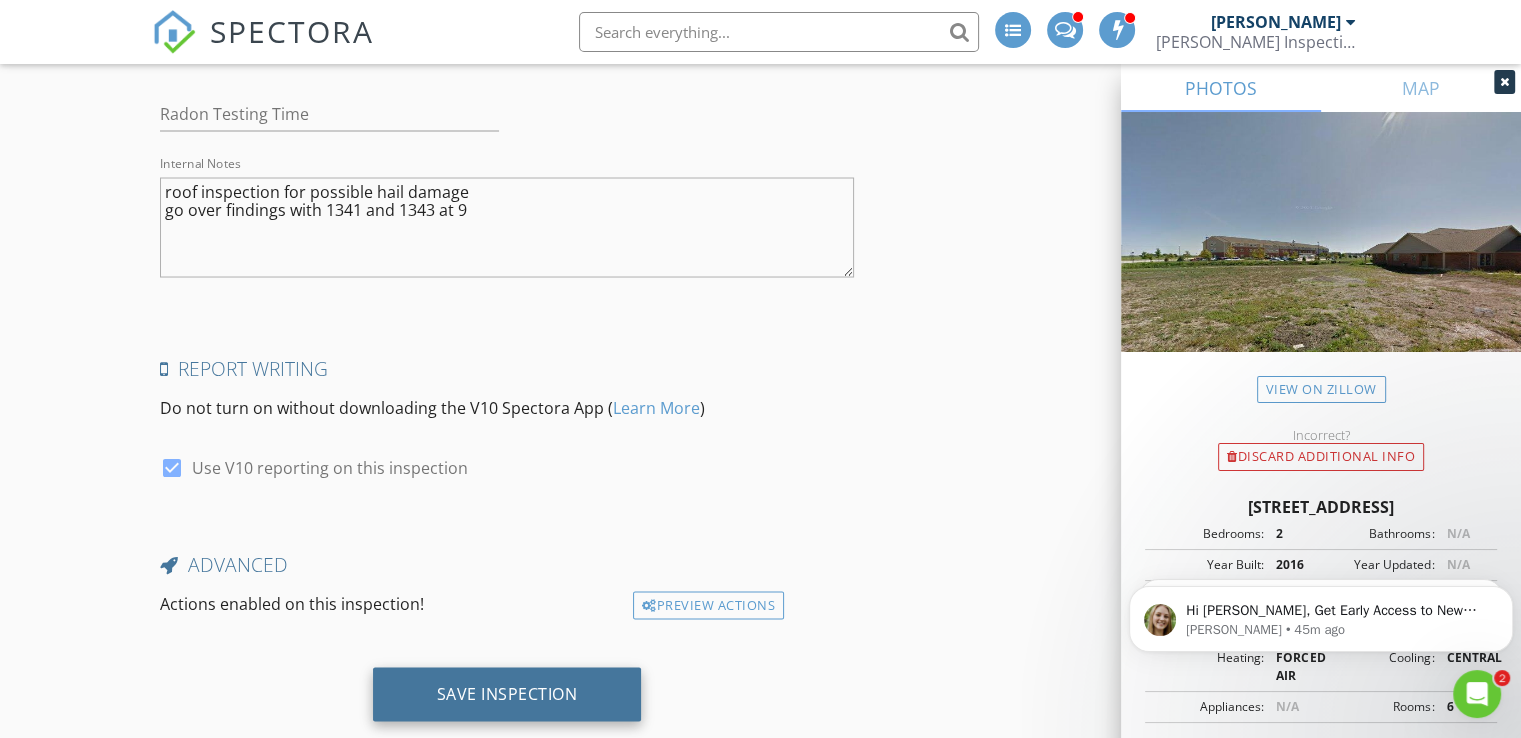 click on "Save Inspection" at bounding box center (507, 693) 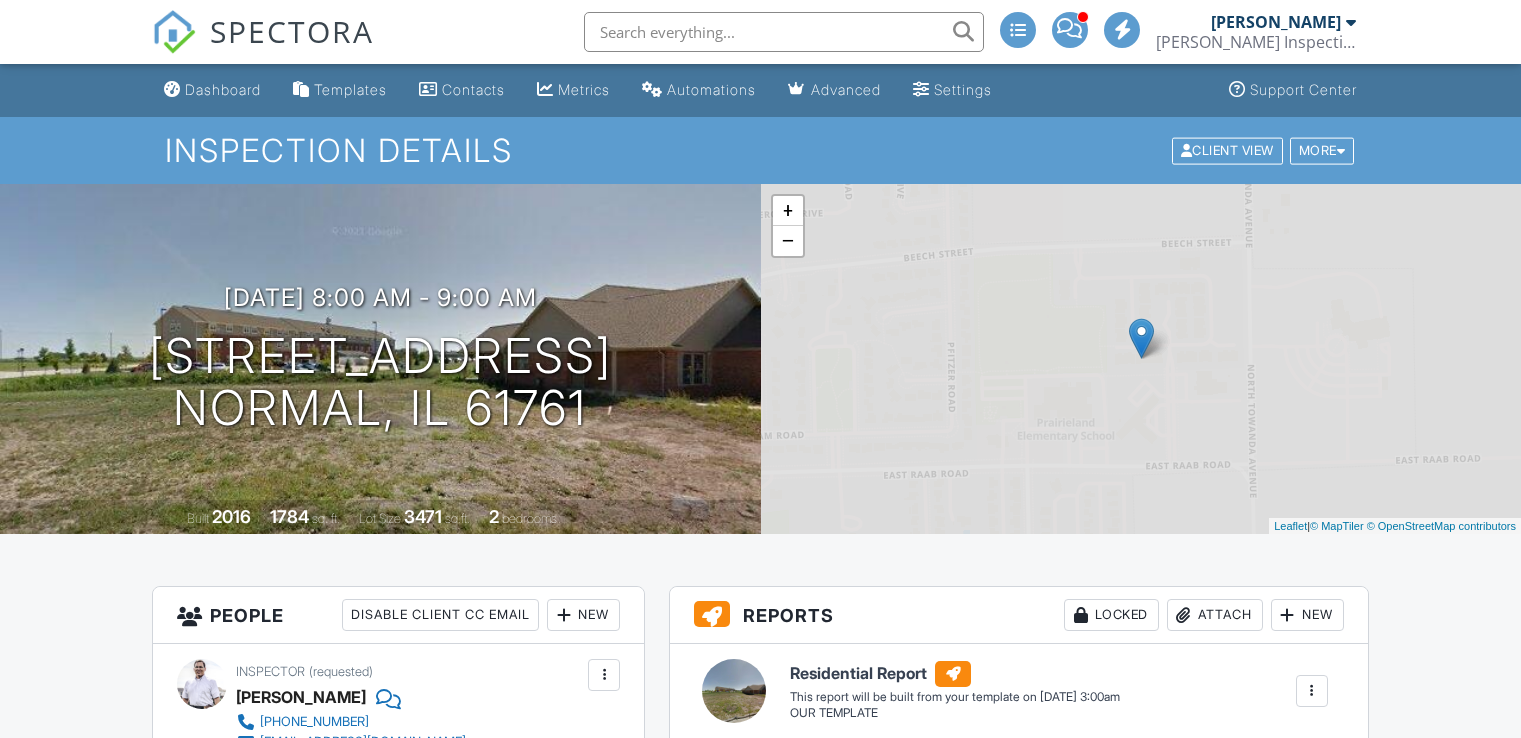 scroll, scrollTop: 0, scrollLeft: 0, axis: both 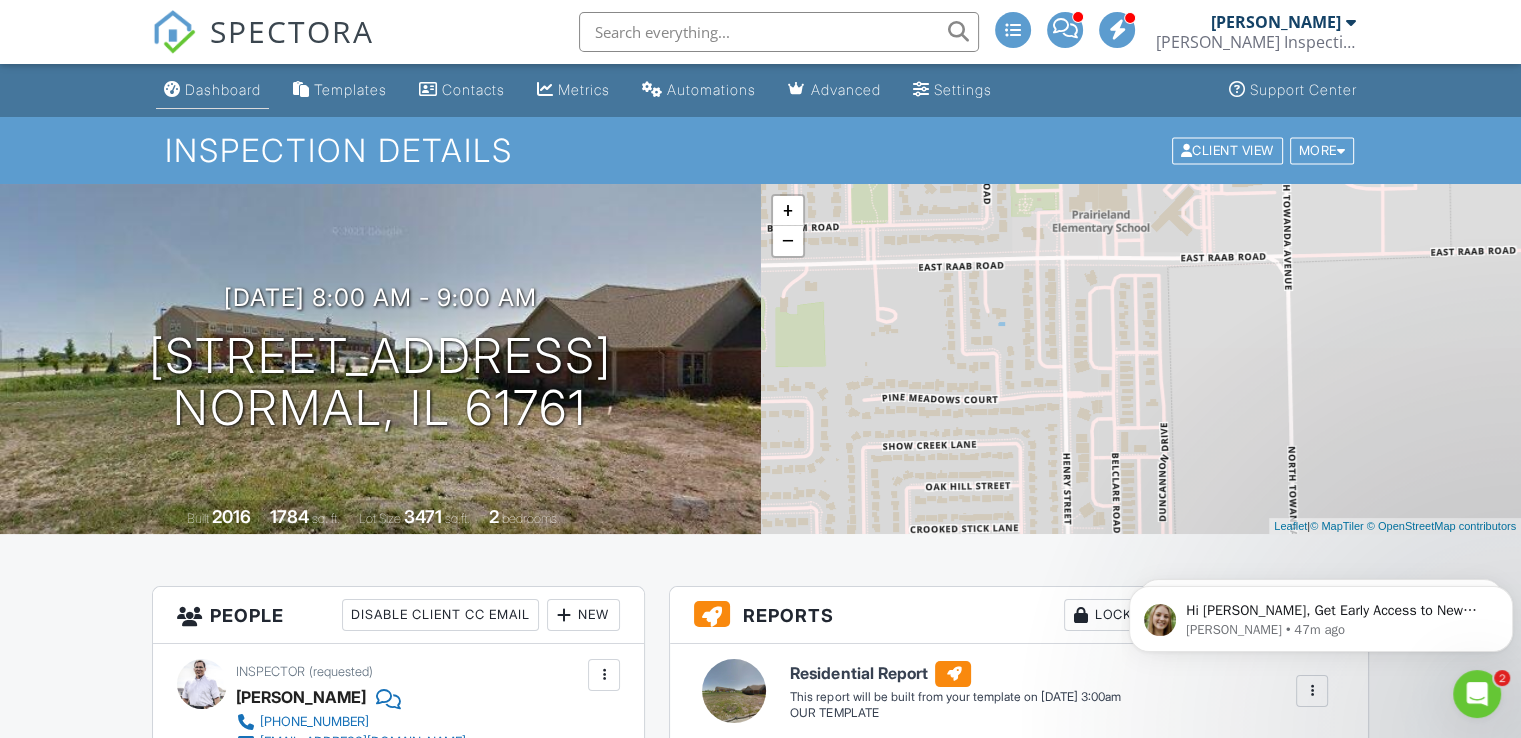 click on "Dashboard" at bounding box center [223, 89] 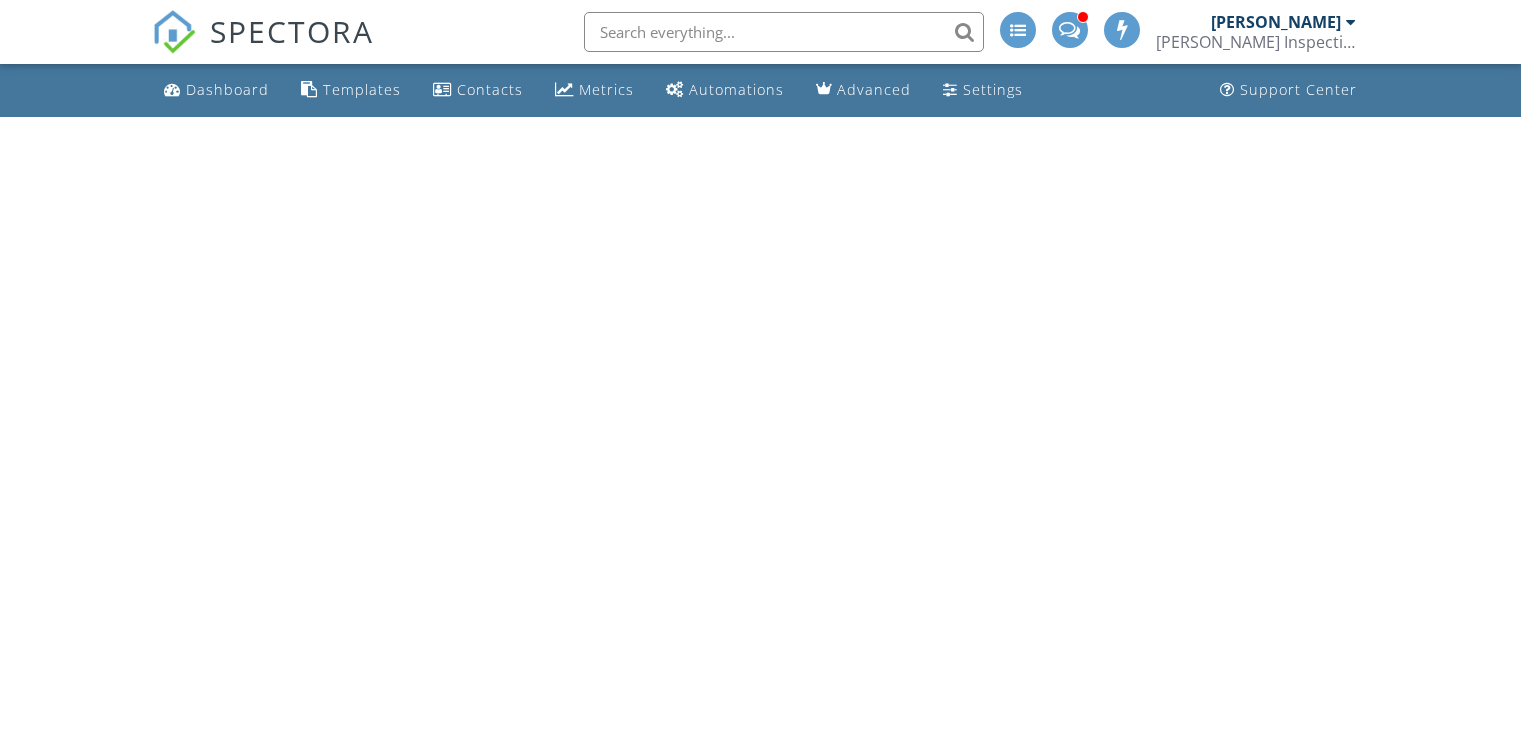 scroll, scrollTop: 0, scrollLeft: 0, axis: both 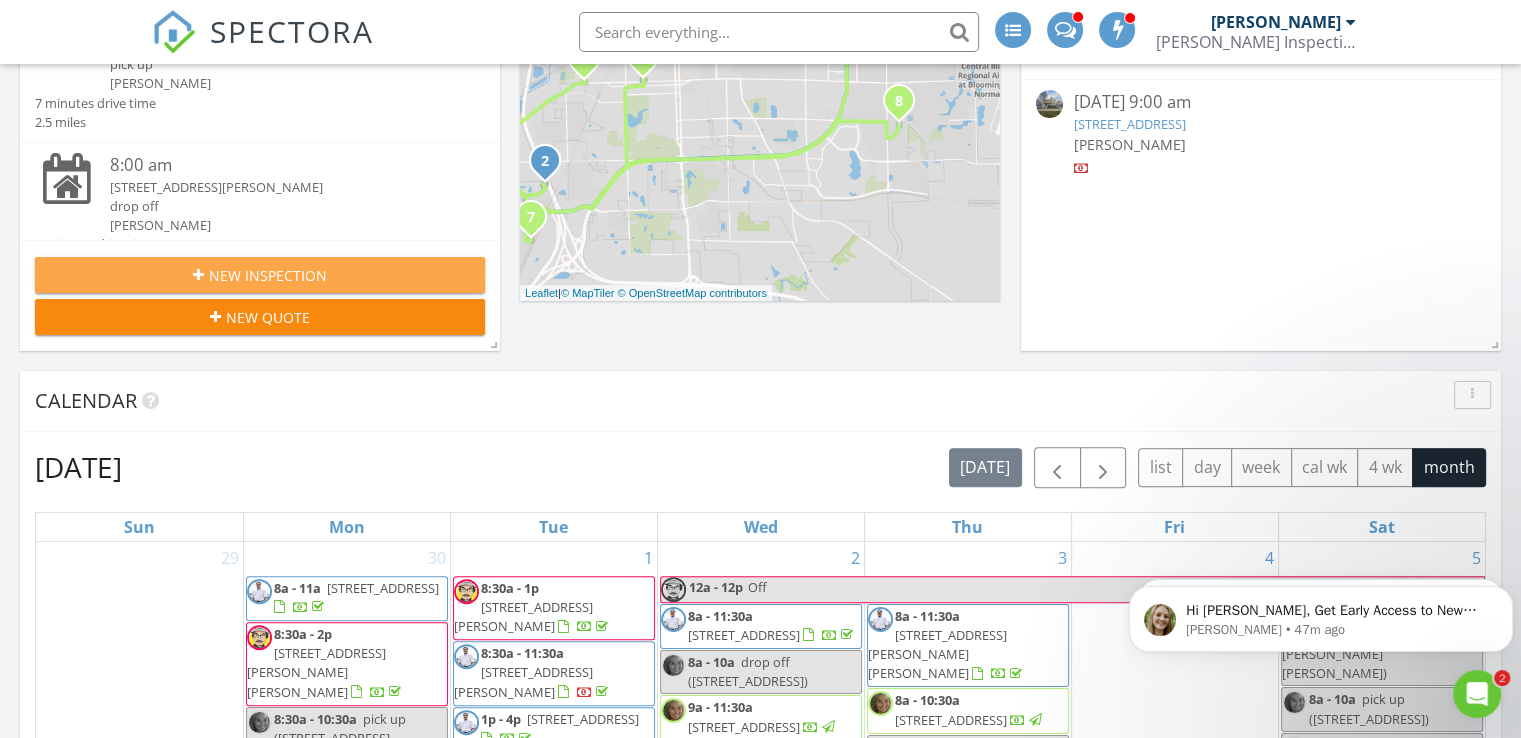 click on "New Inspection" at bounding box center [268, 275] 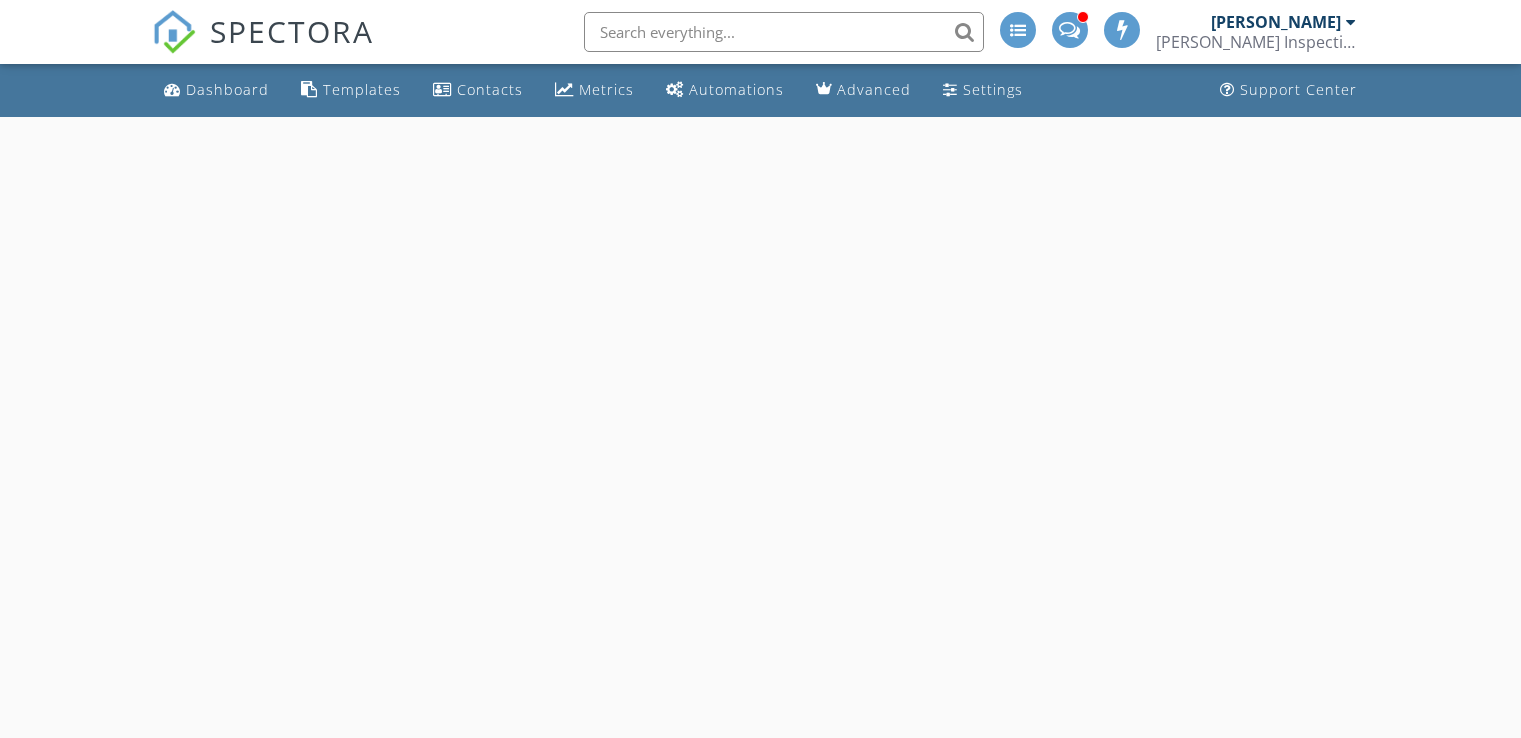 scroll, scrollTop: 0, scrollLeft: 0, axis: both 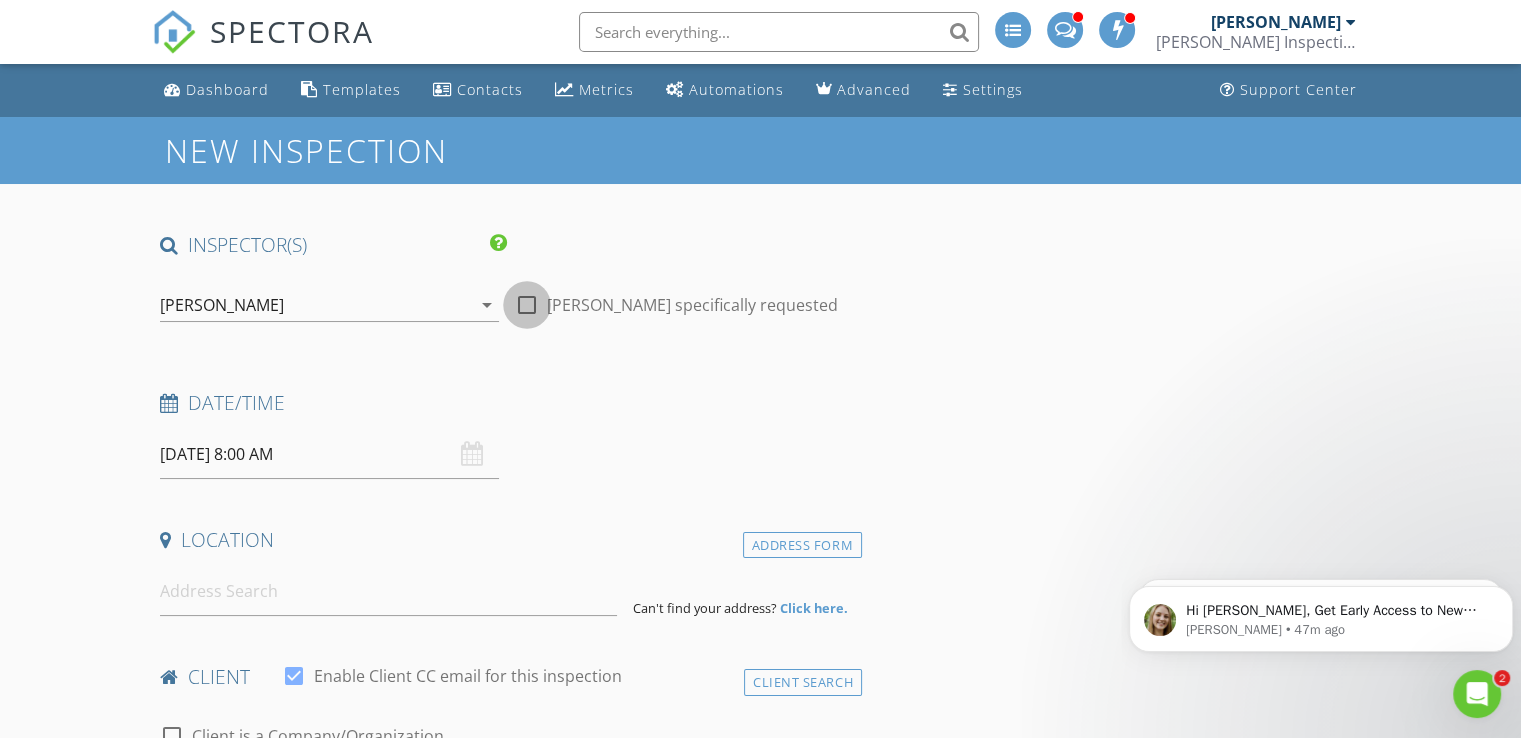 click at bounding box center (527, 305) 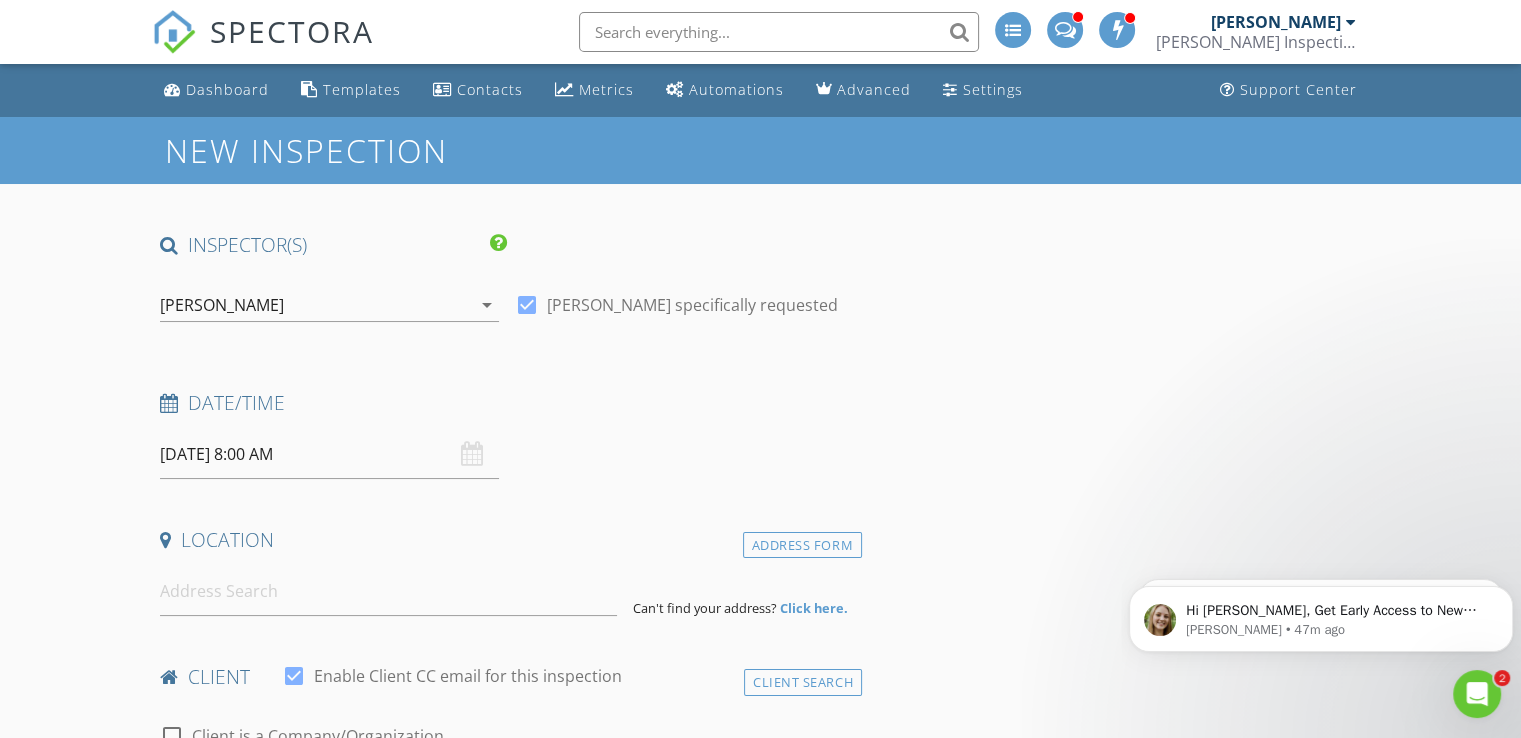 click on "[DATE] 8:00 AM" at bounding box center [329, 454] 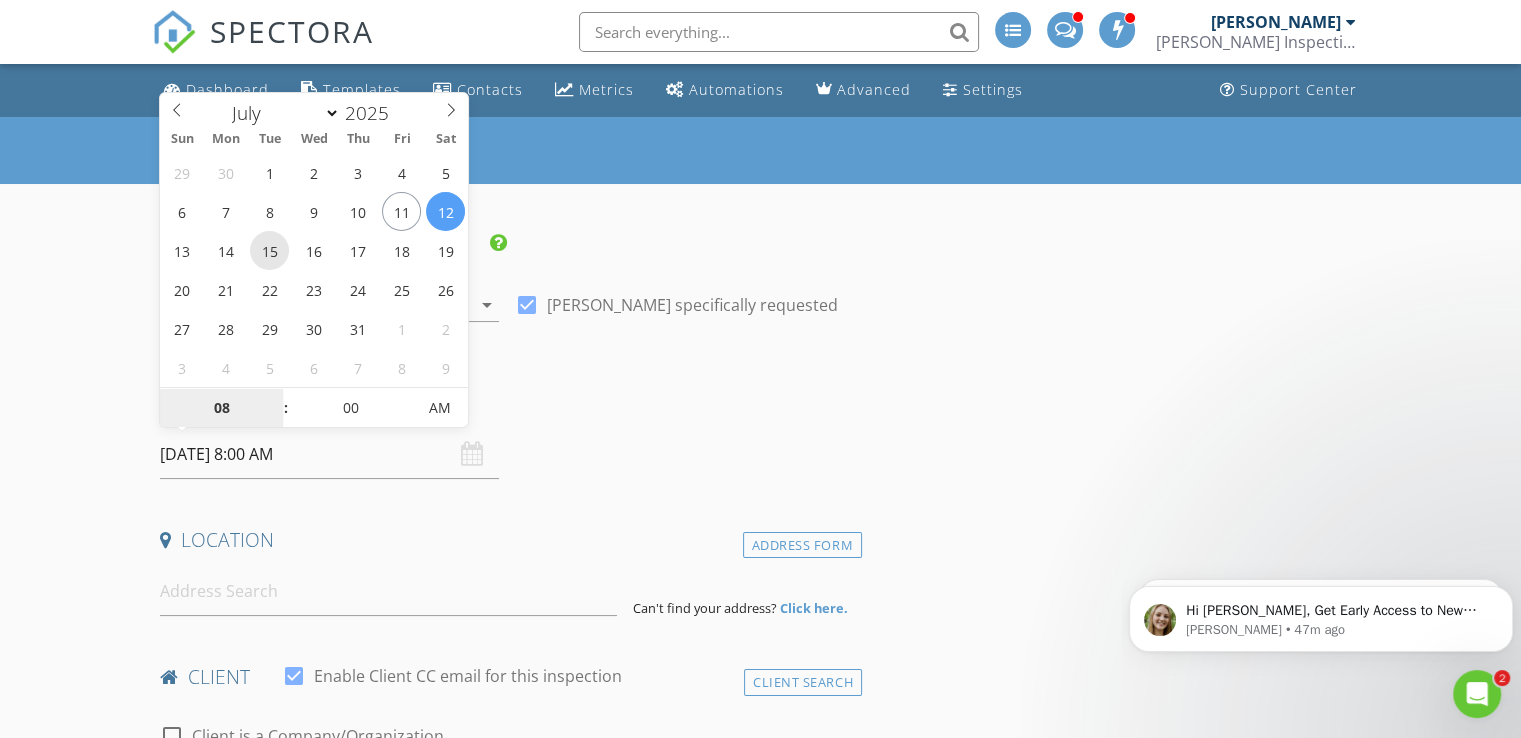 type on "[DATE] 8:00 AM" 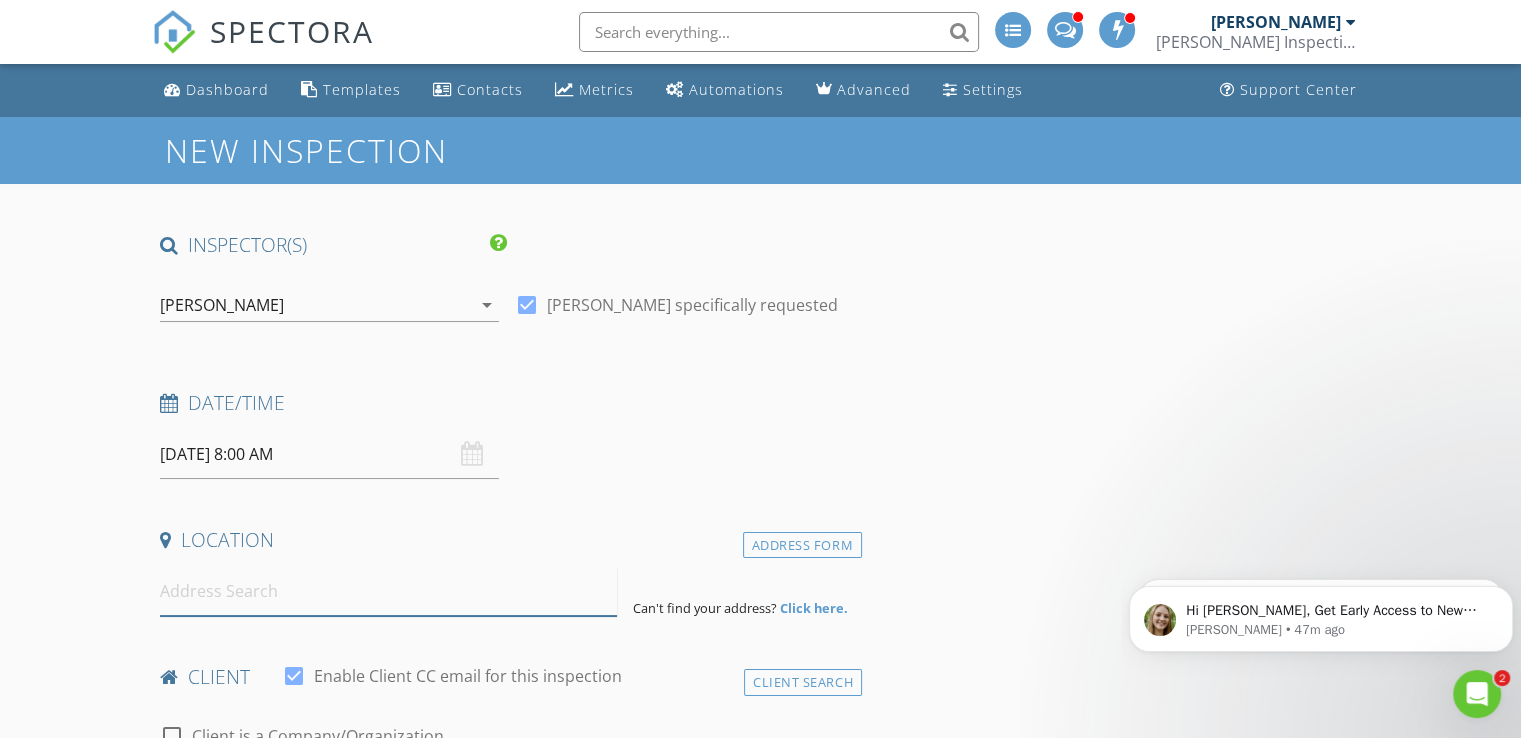 click at bounding box center [388, 591] 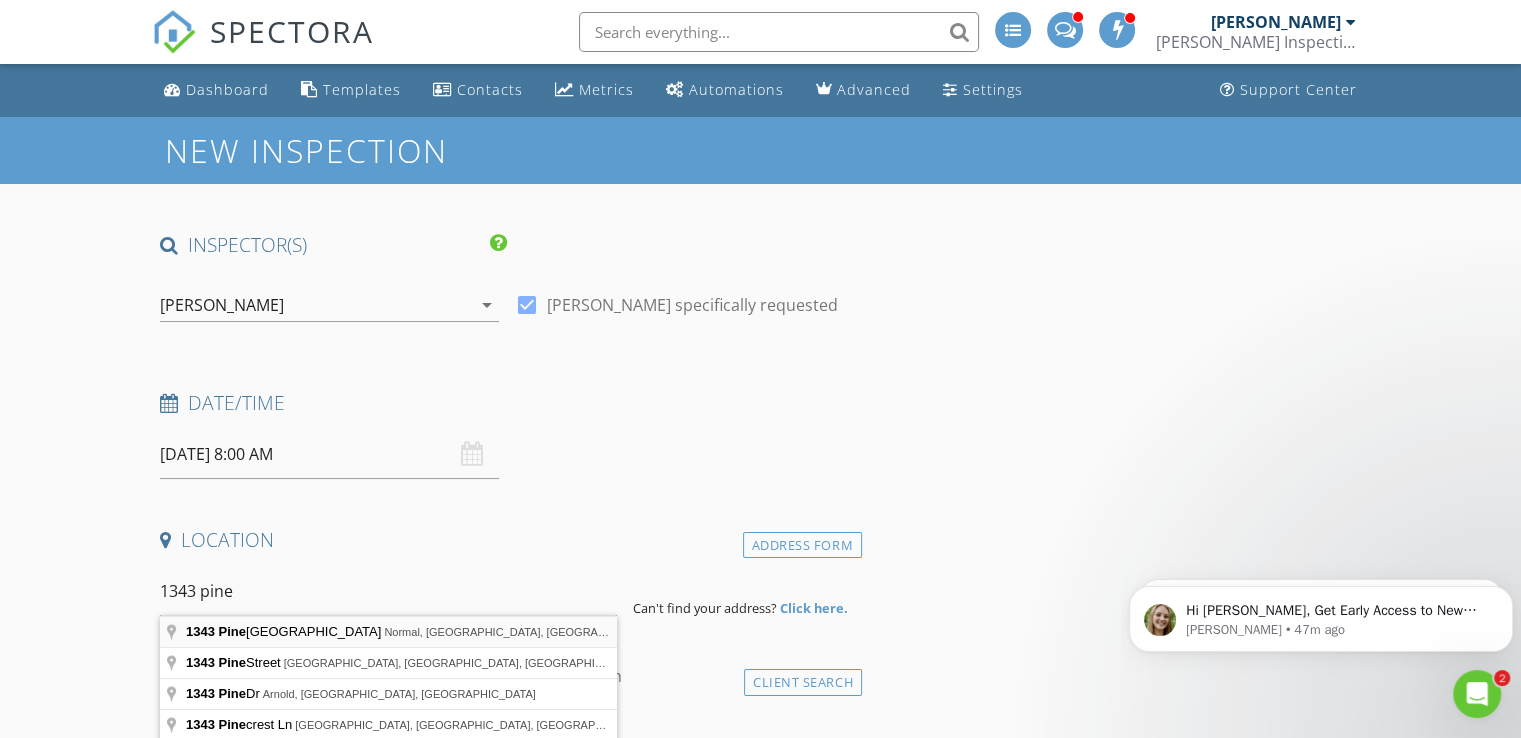type on "[STREET_ADDRESS]" 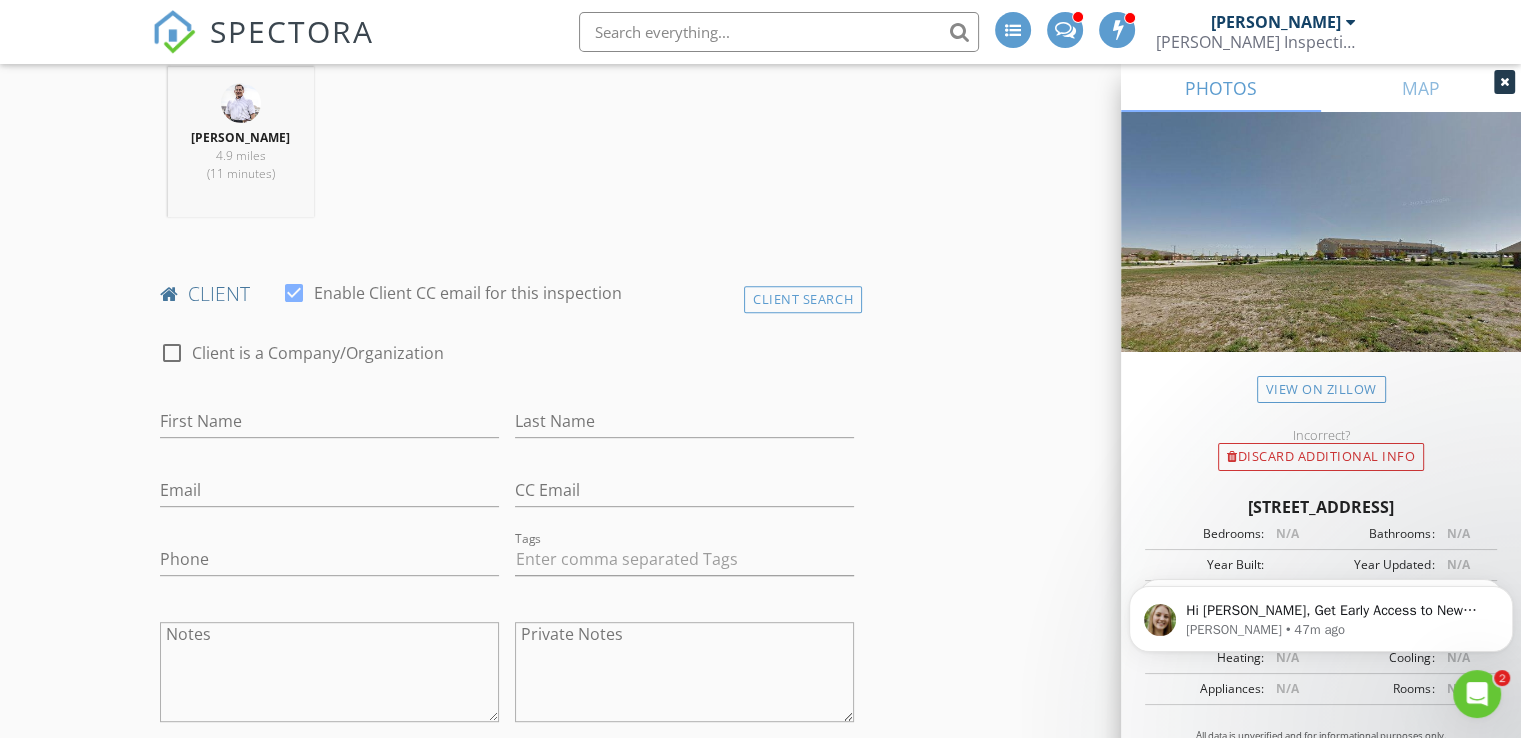 scroll, scrollTop: 815, scrollLeft: 0, axis: vertical 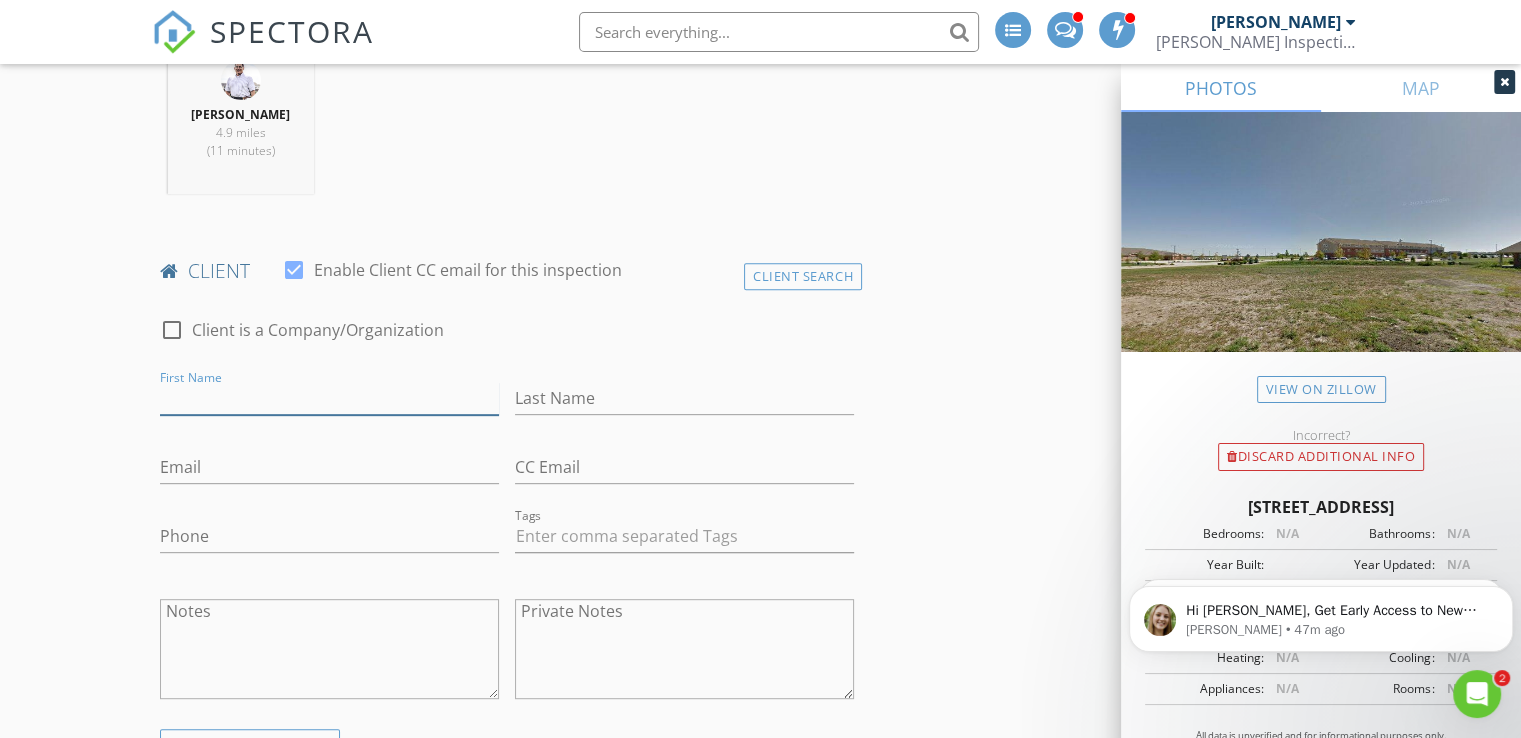 click on "First Name" at bounding box center (329, 398) 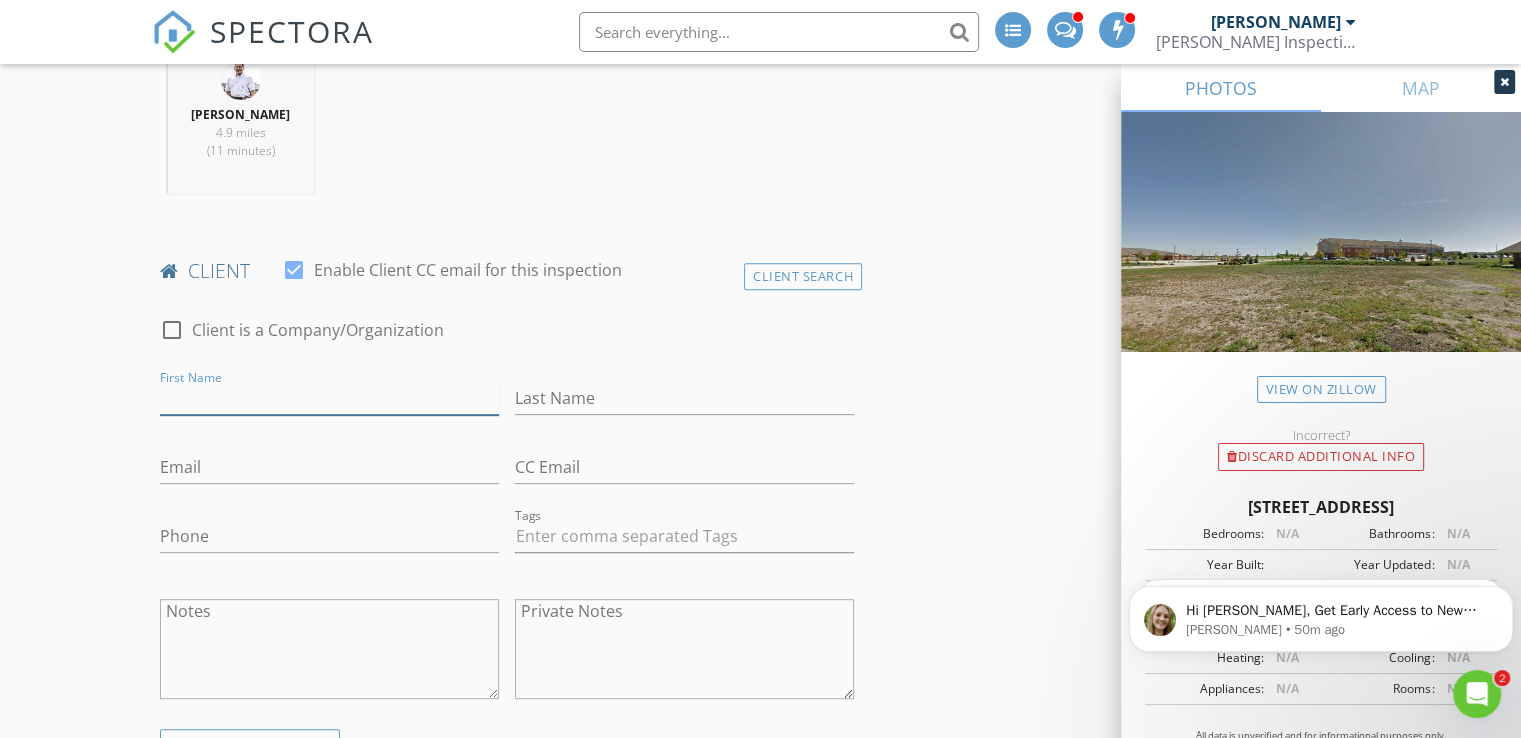 click on "First Name" at bounding box center [329, 398] 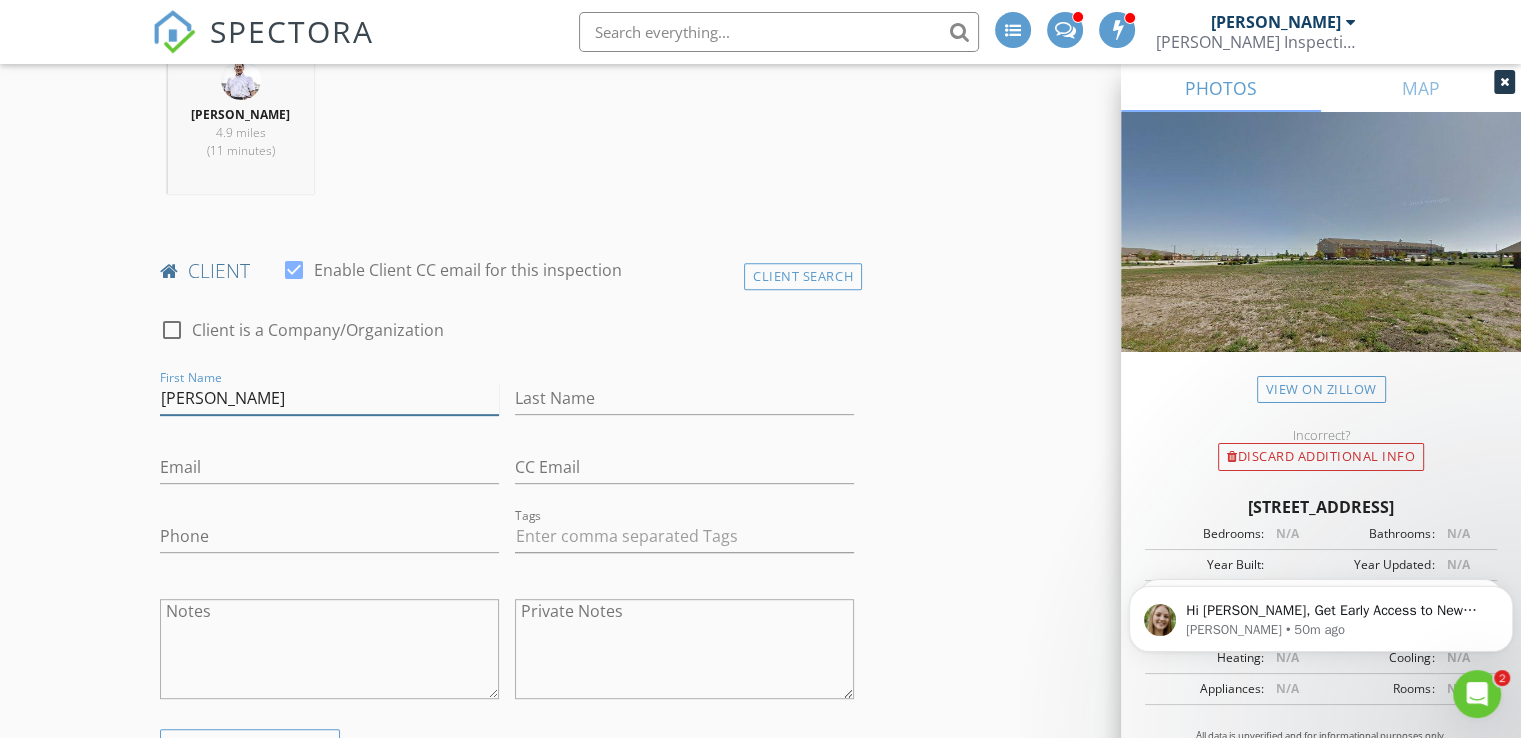 type on "[PERSON_NAME]" 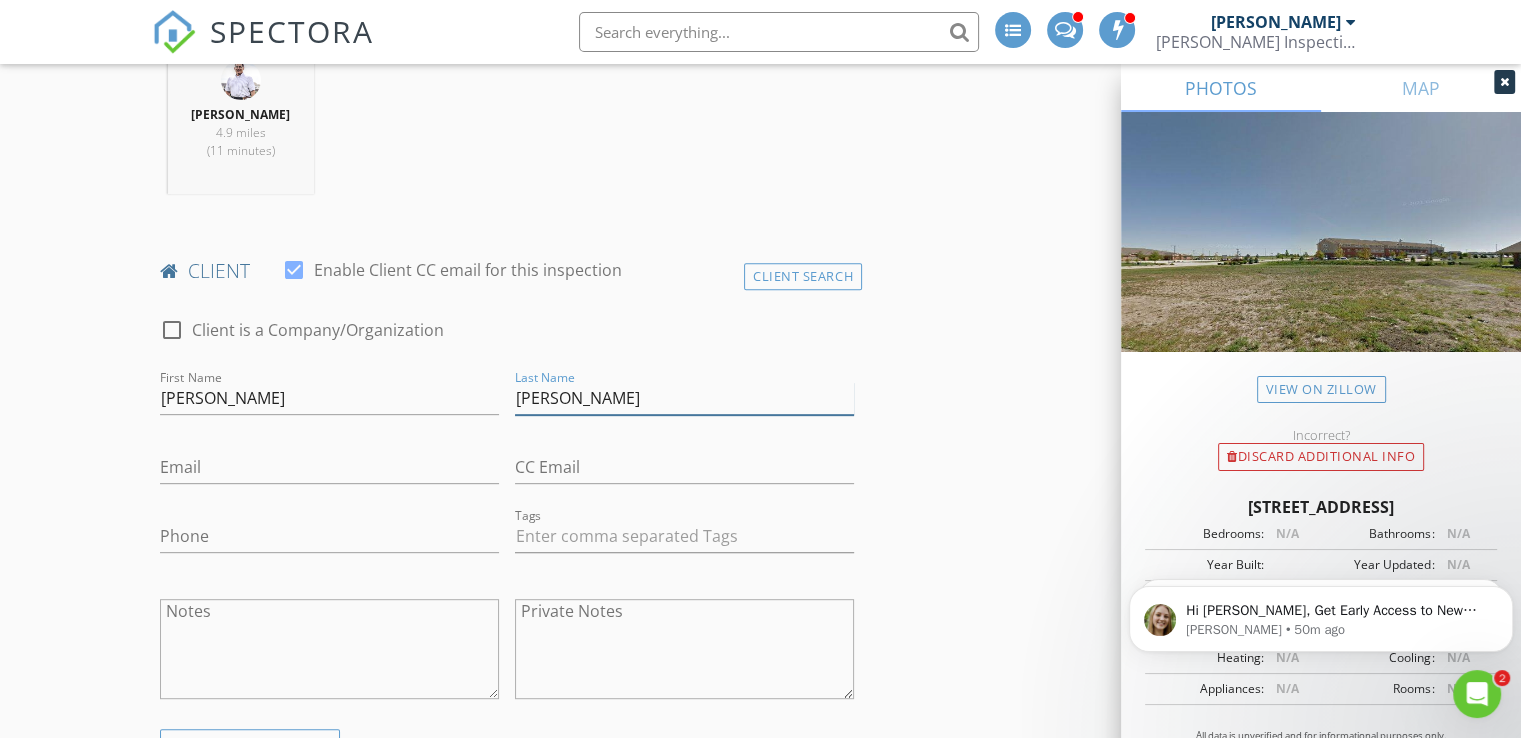 type on "[PERSON_NAME]" 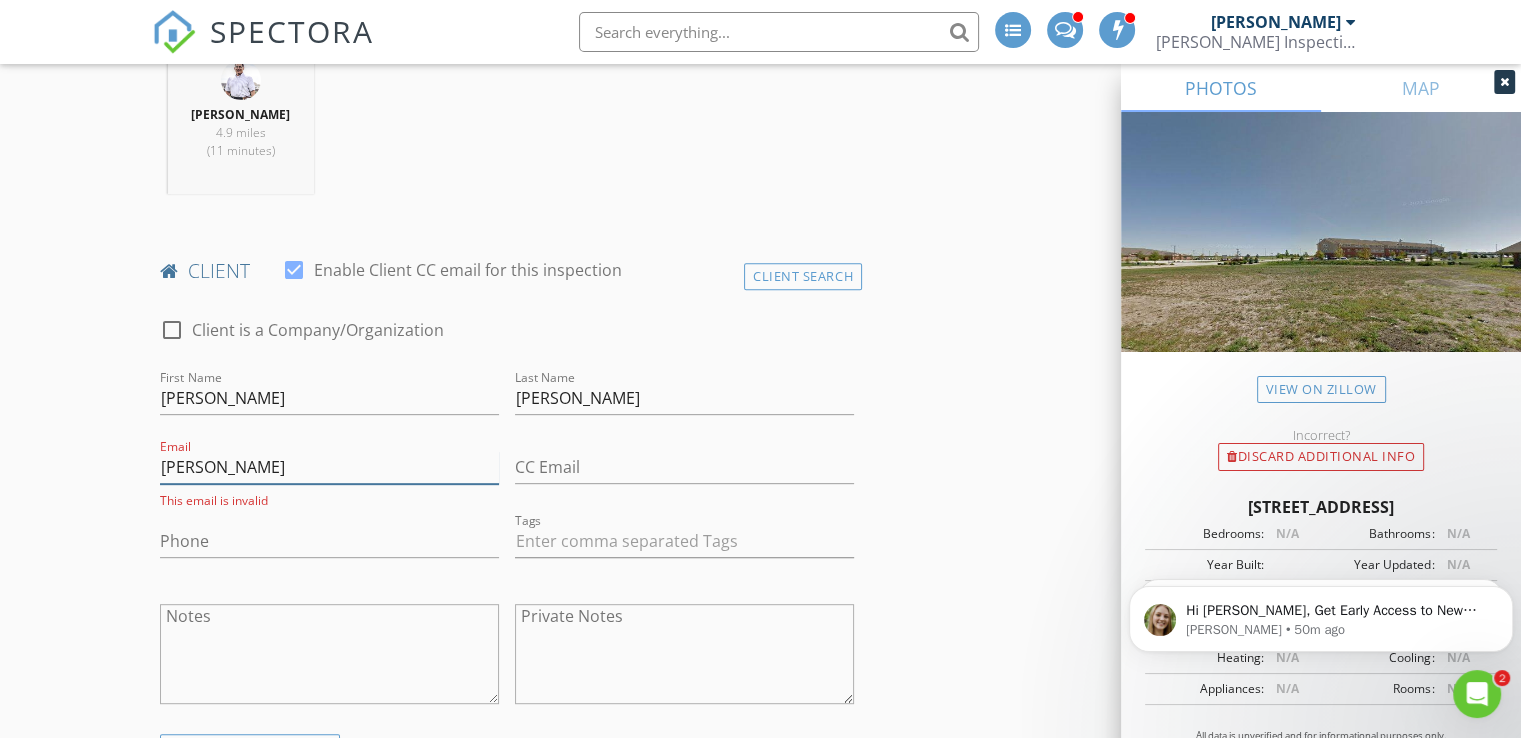 type on "[EMAIL_ADDRESS][DOMAIN_NAME]" 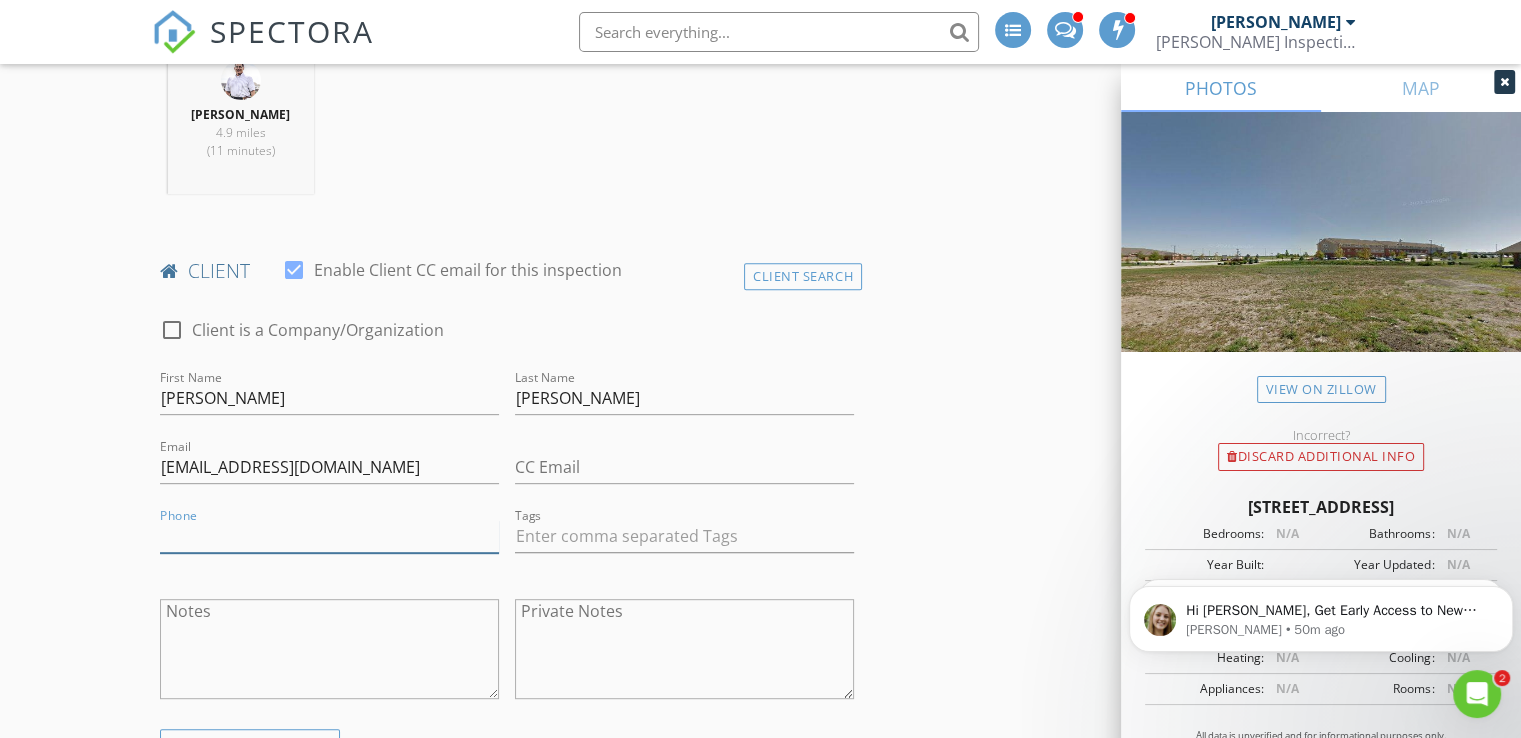 click on "Phone" at bounding box center (329, 536) 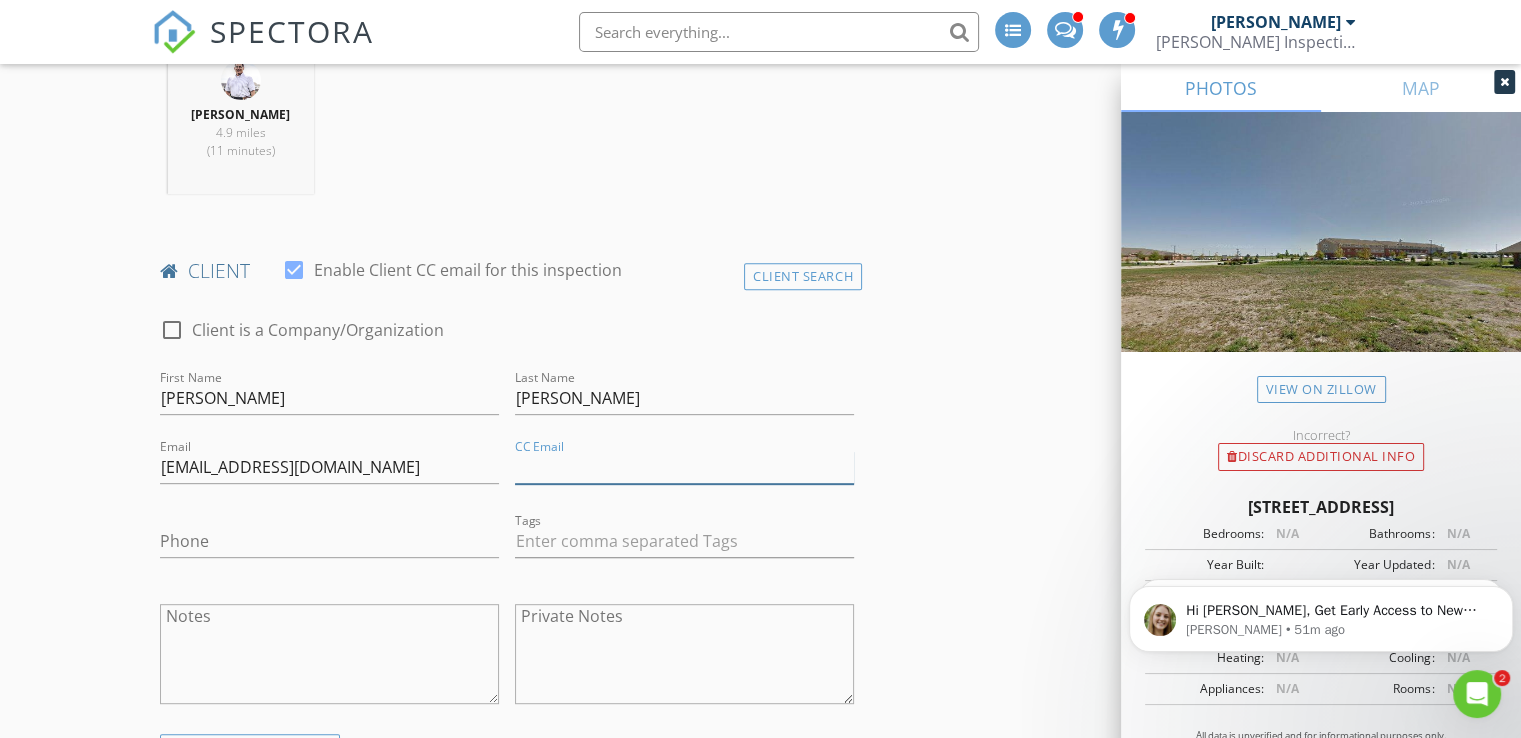 click on "CC Email" at bounding box center (684, 467) 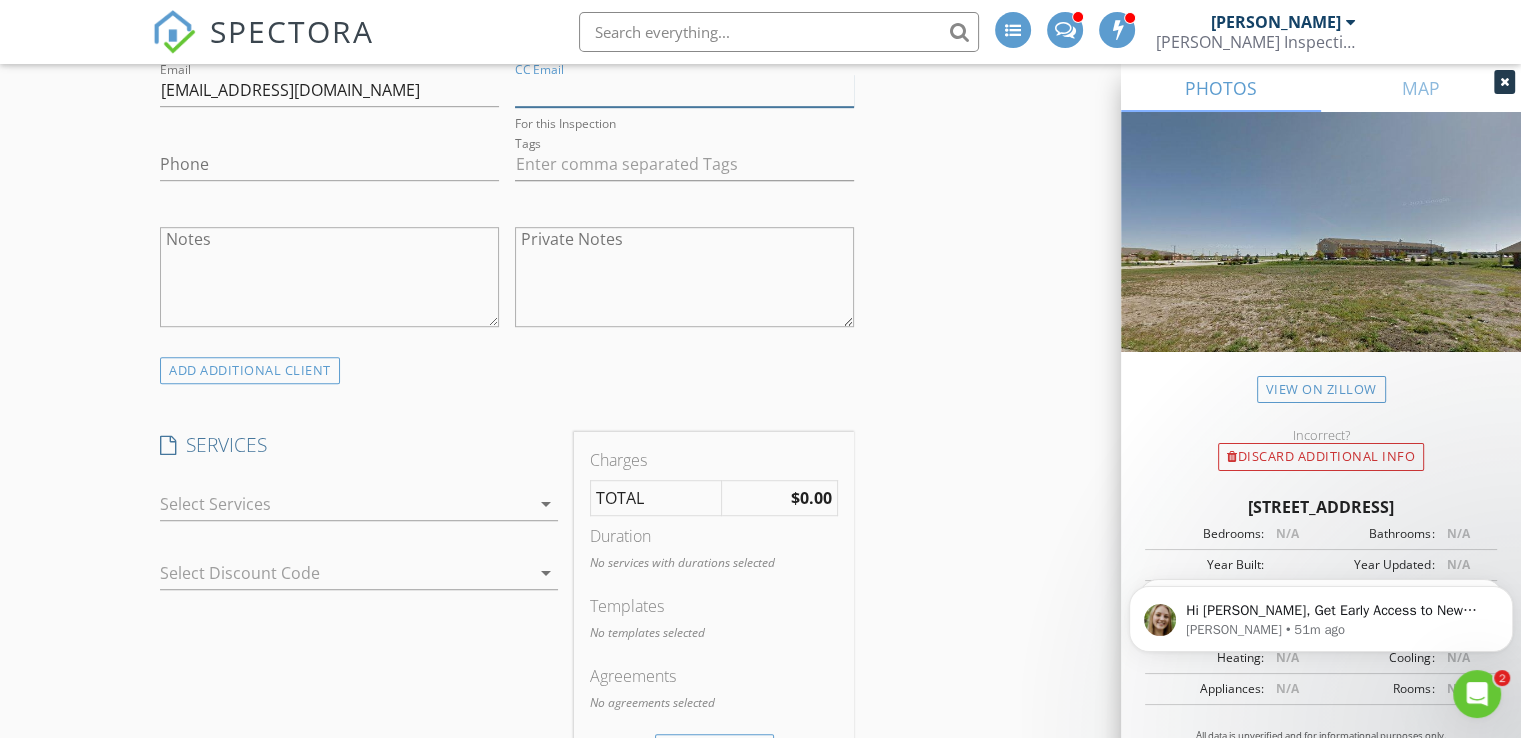 scroll, scrollTop: 1194, scrollLeft: 0, axis: vertical 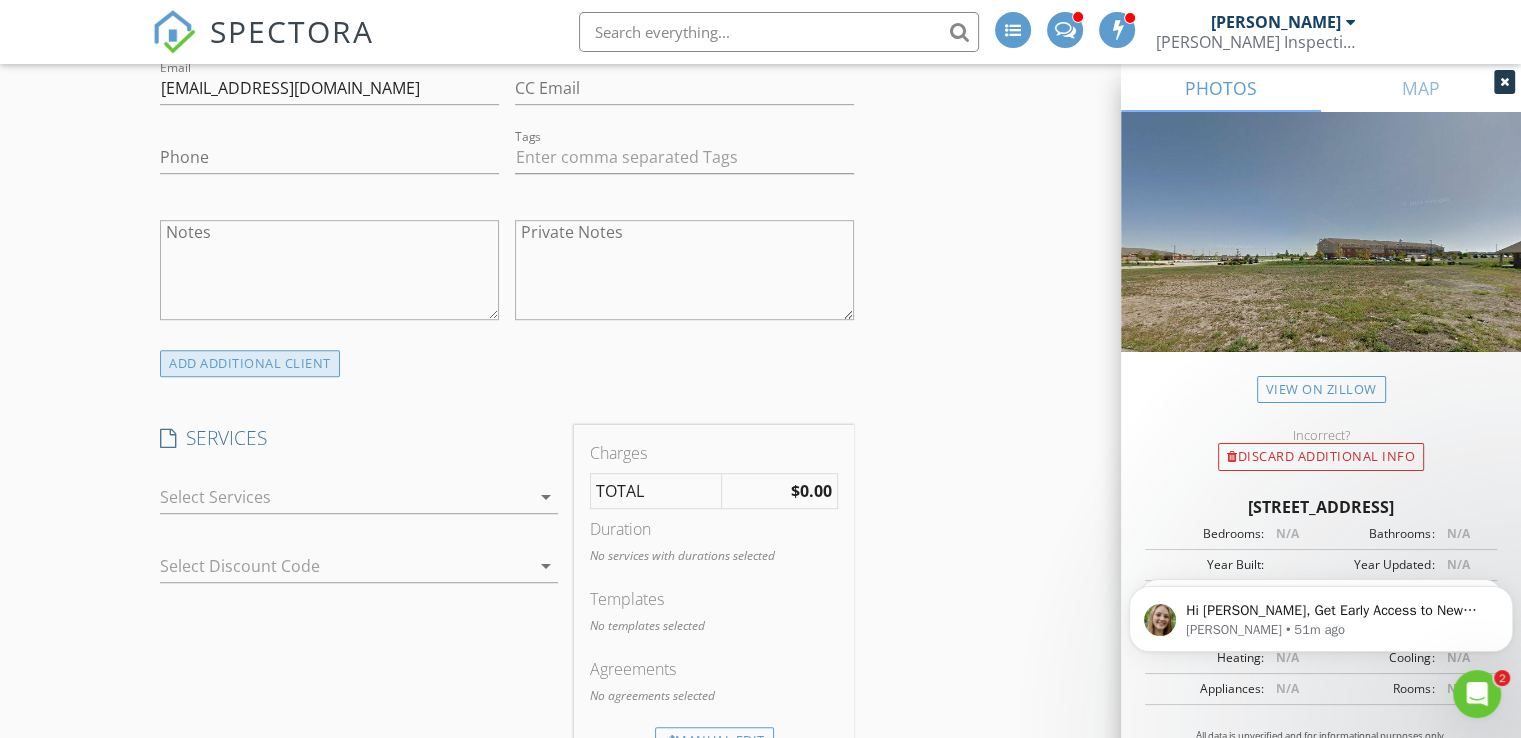 click on "ADD ADDITIONAL client" at bounding box center (250, 363) 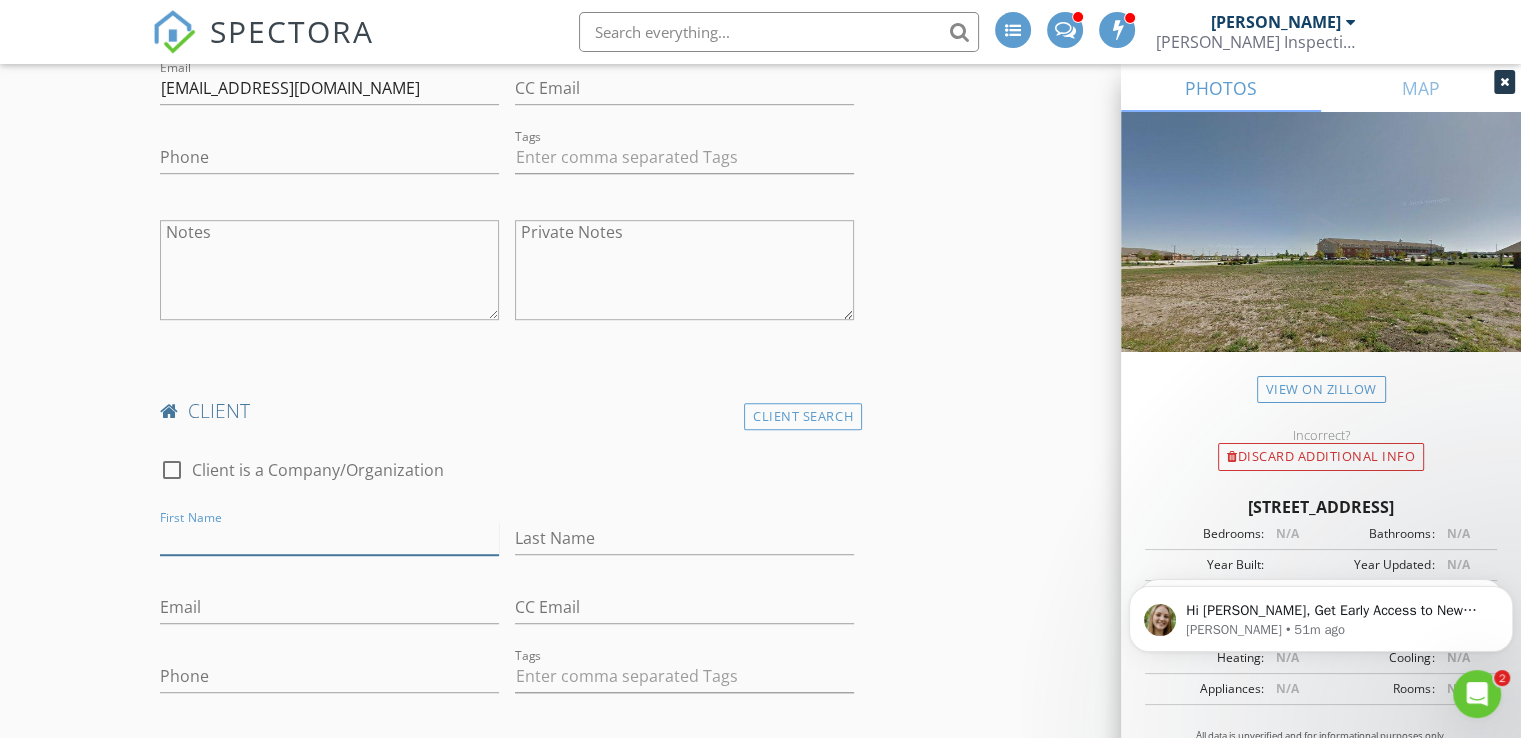 click on "First Name" at bounding box center (329, 538) 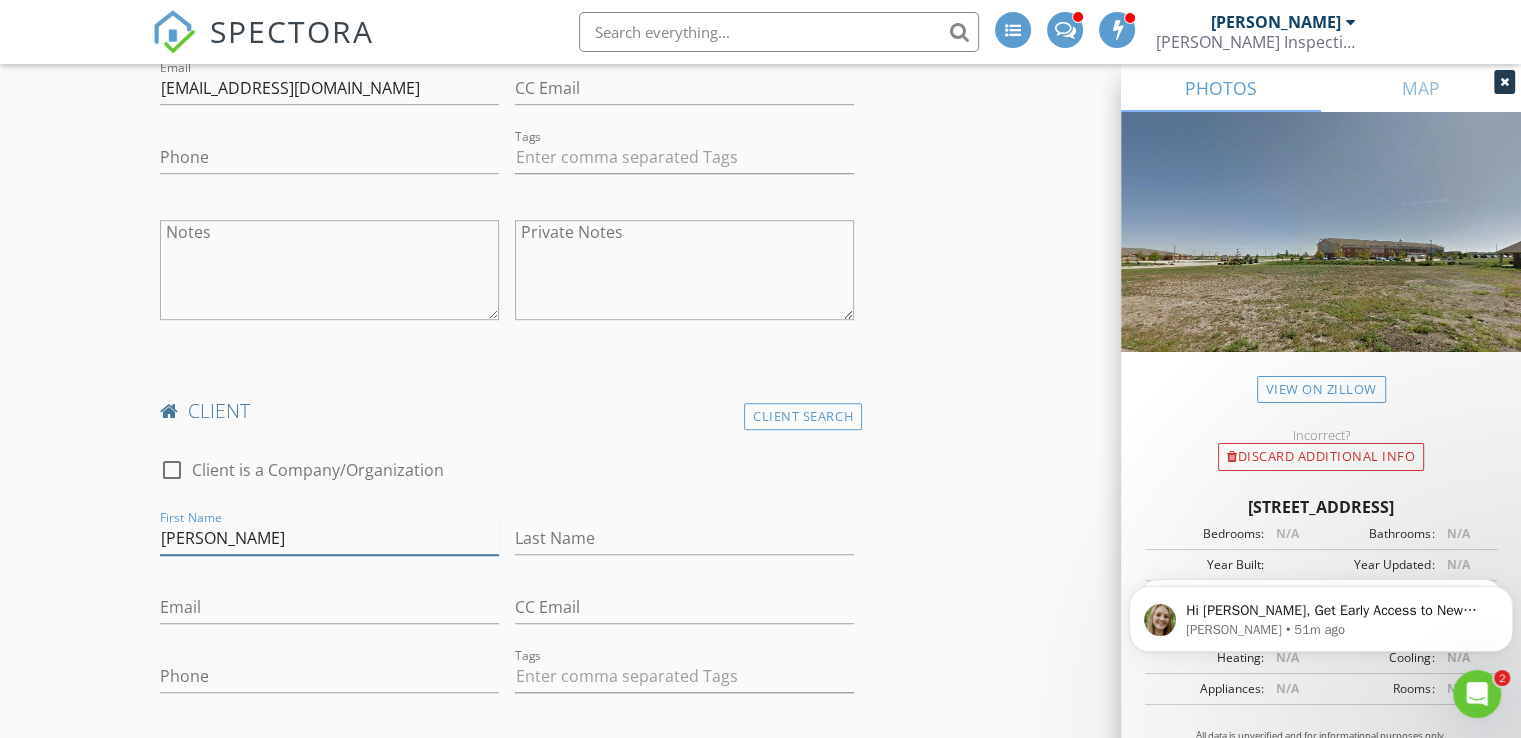 type on "Bob" 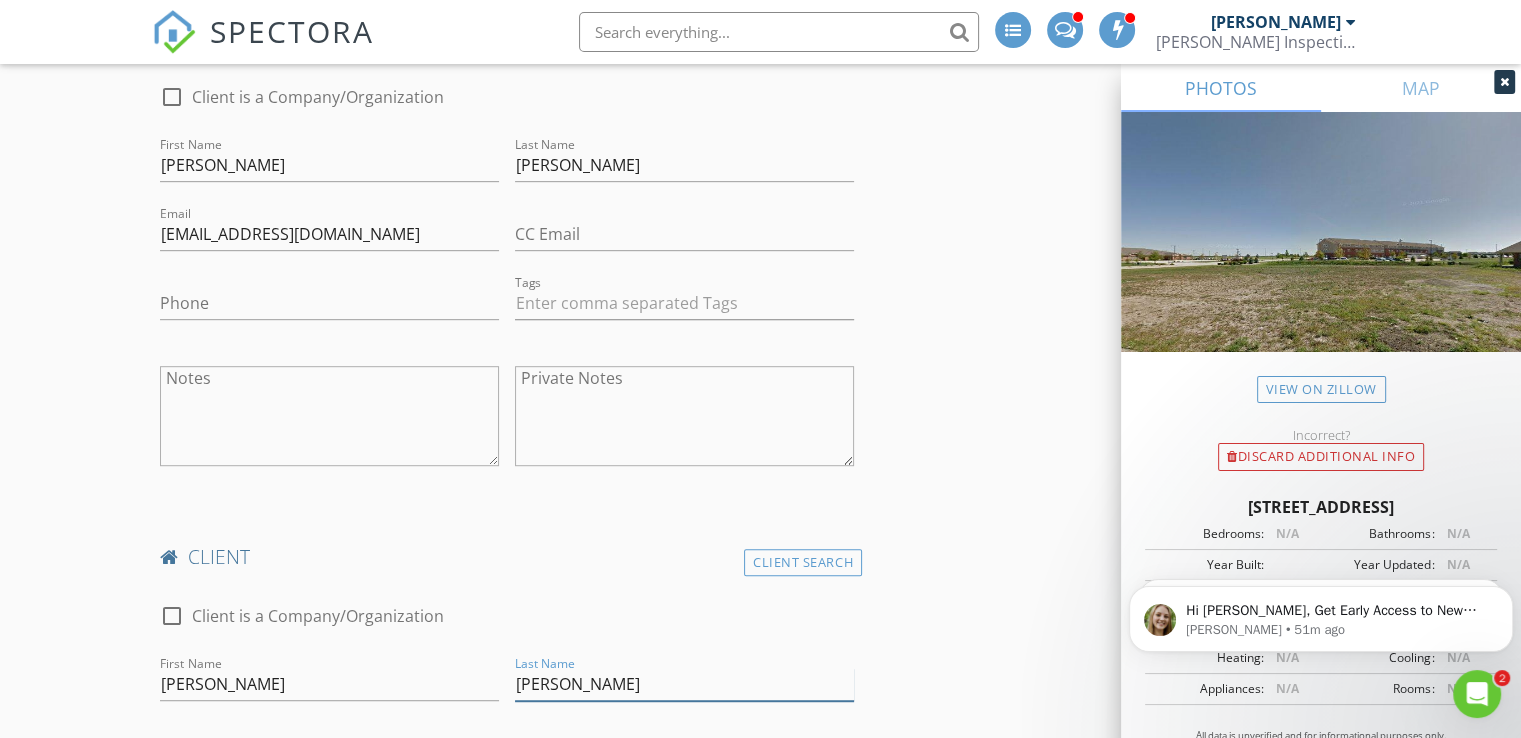 scroll, scrollTop: 1056, scrollLeft: 0, axis: vertical 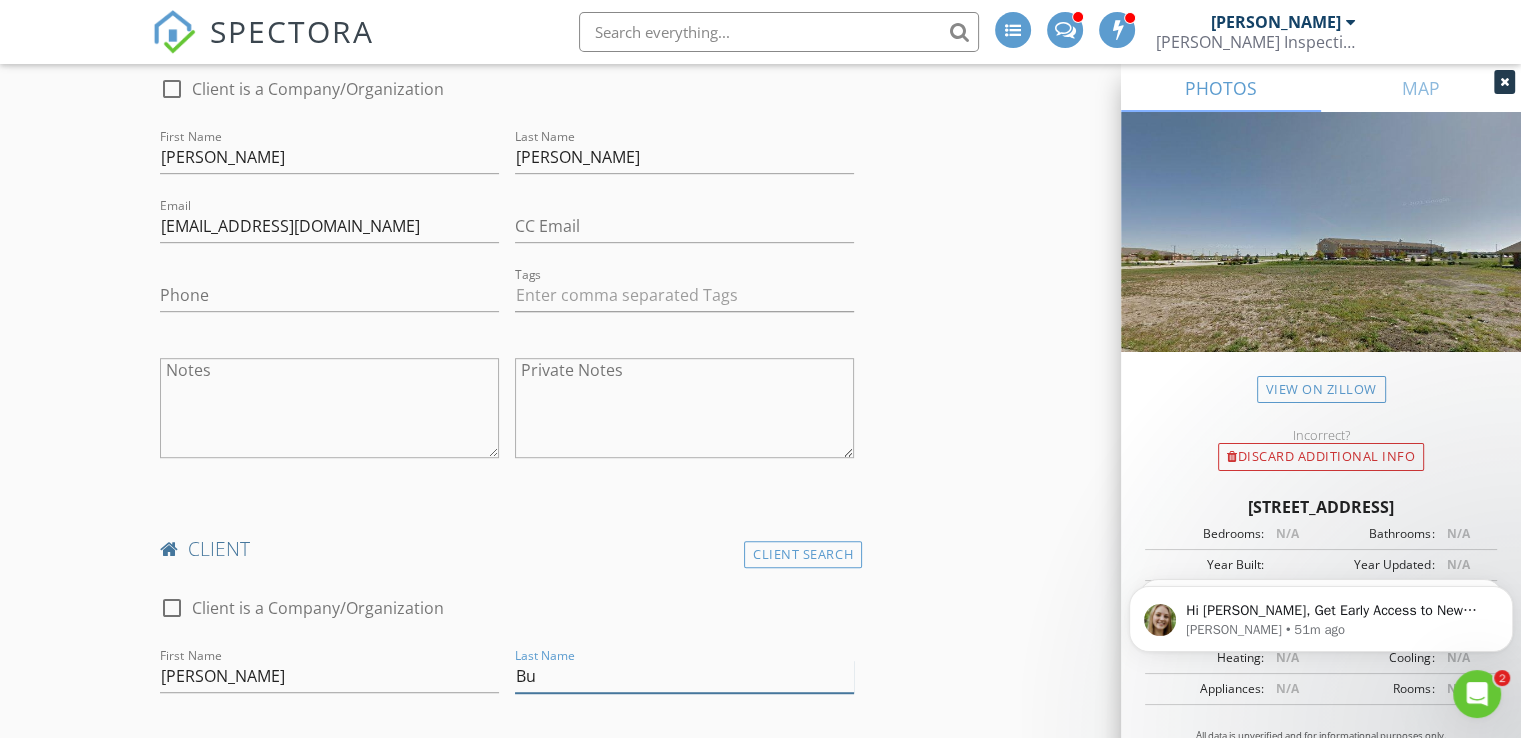 type on "B" 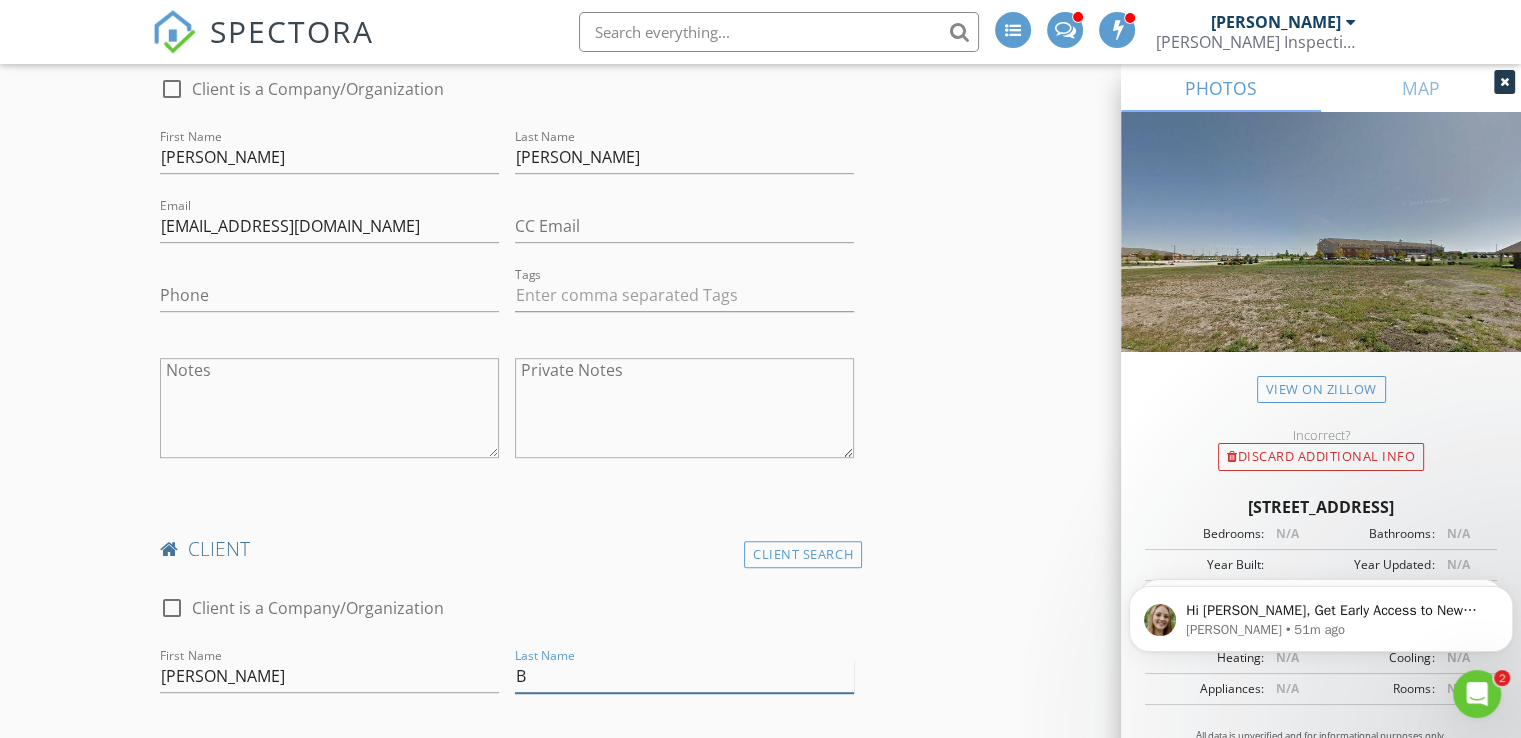 type 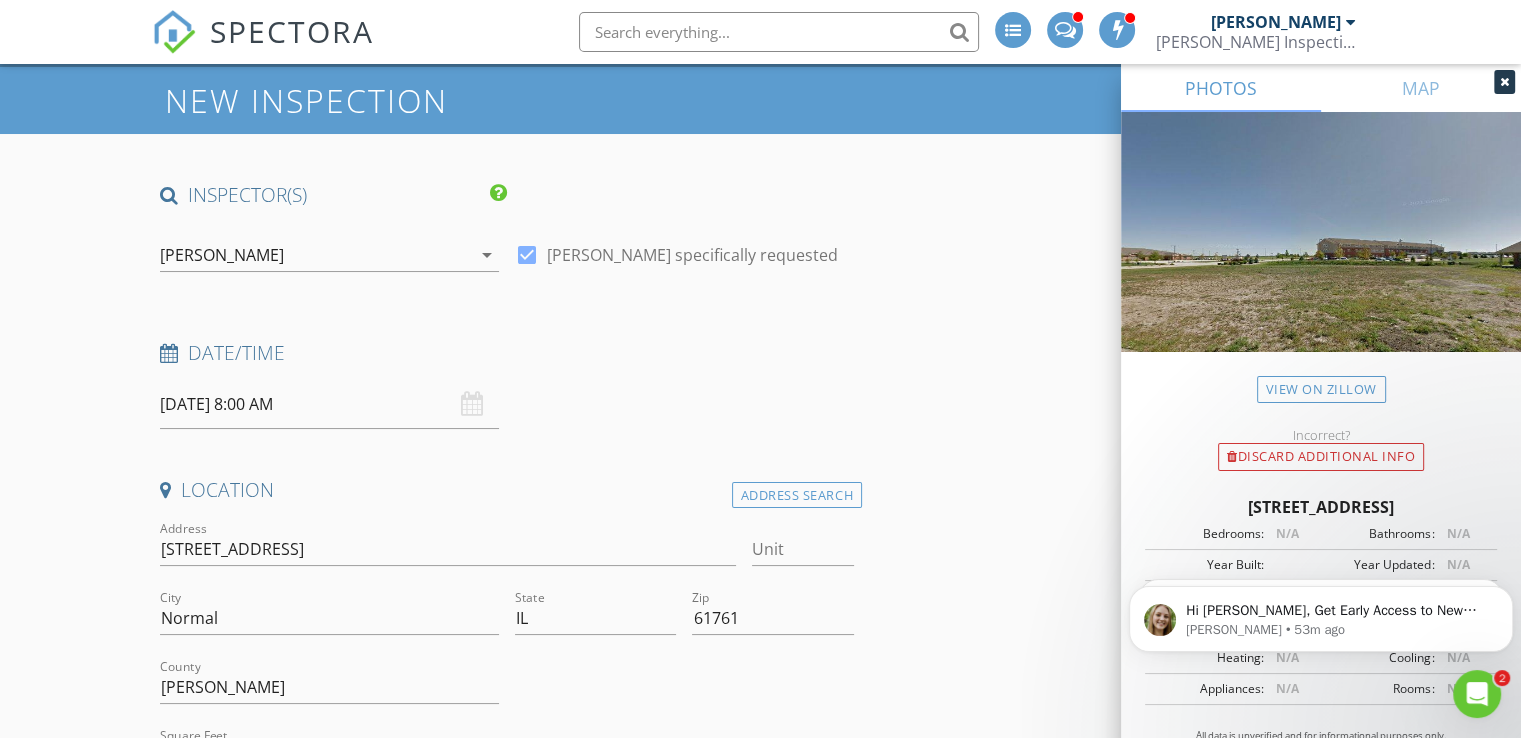 scroll, scrollTop: 0, scrollLeft: 0, axis: both 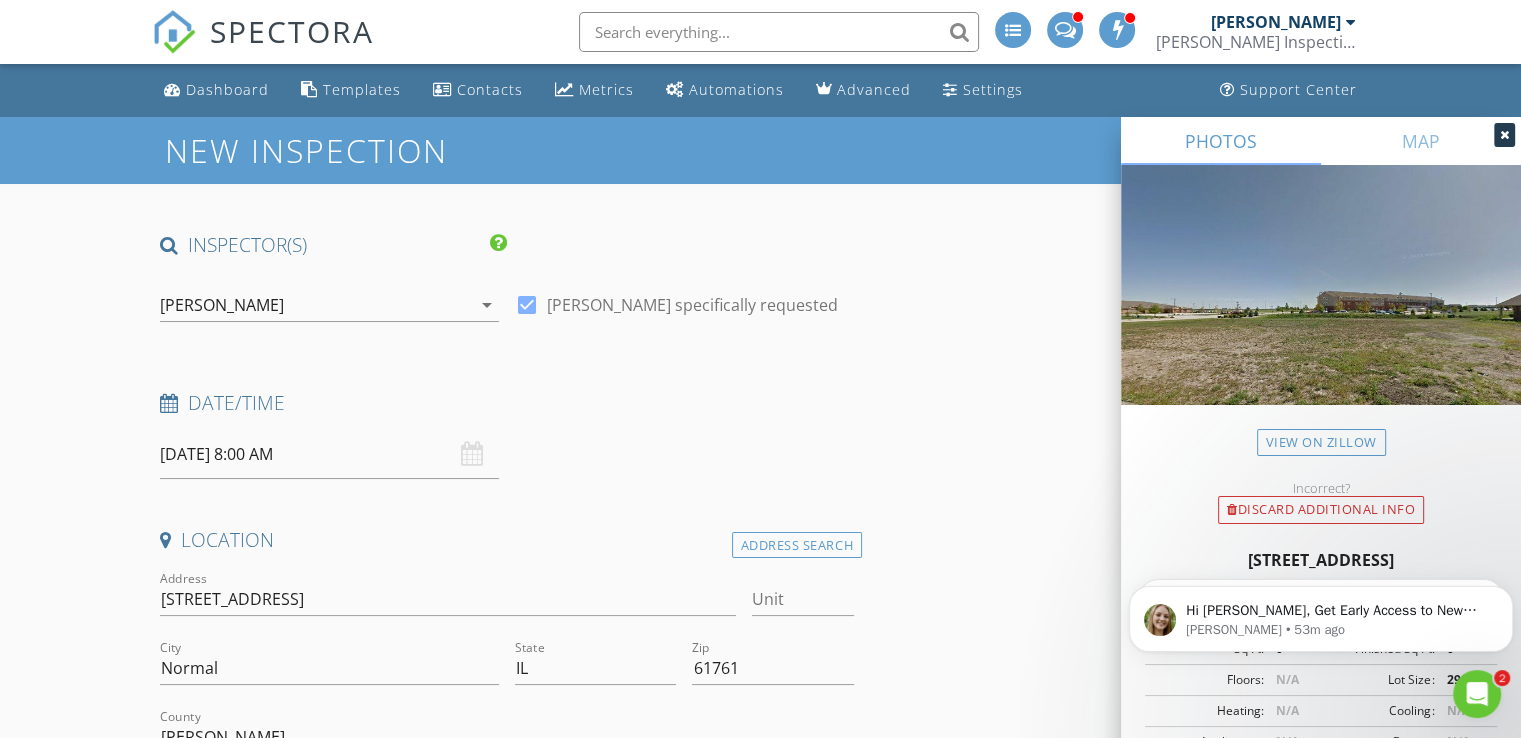 click at bounding box center (779, 32) 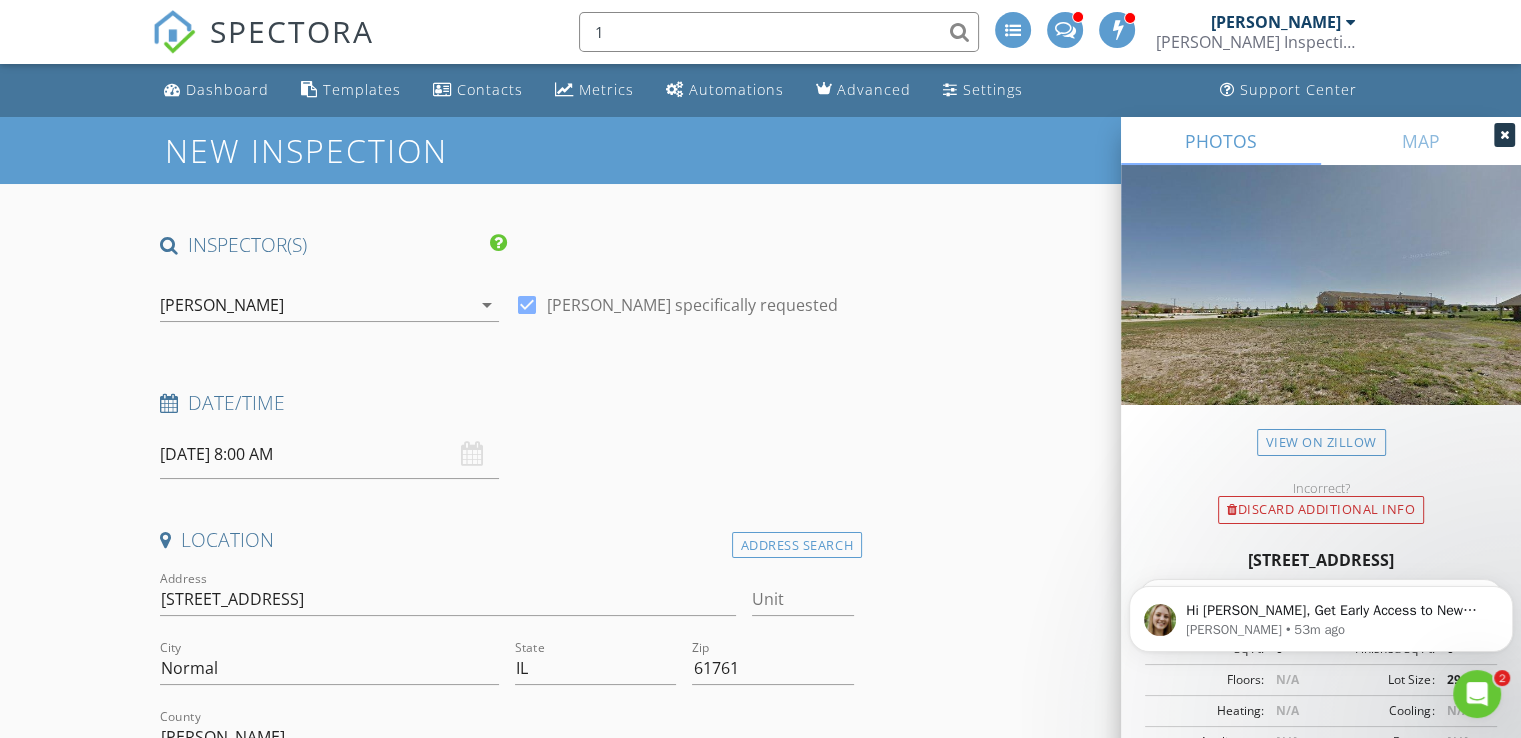 click on "1" at bounding box center (779, 32) 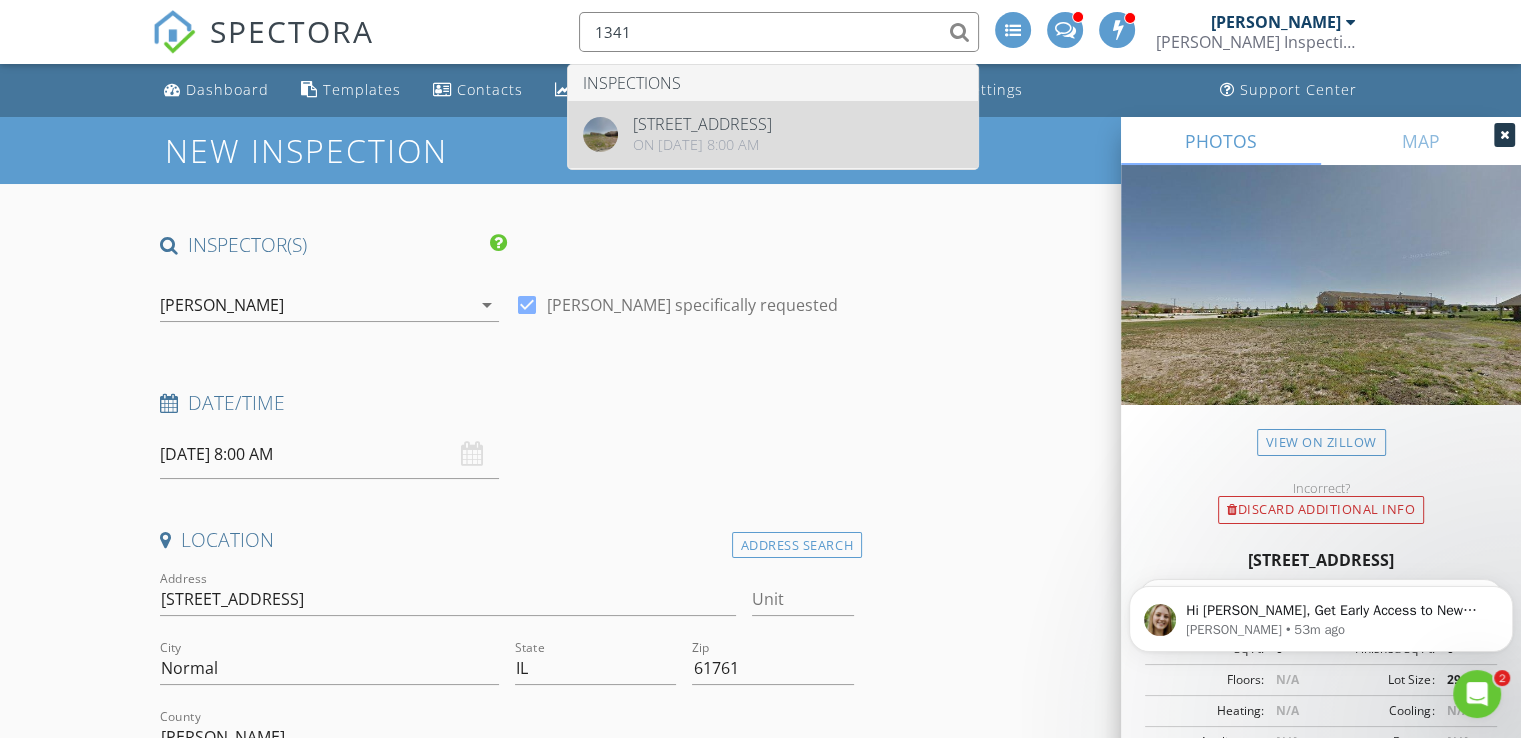type on "1341" 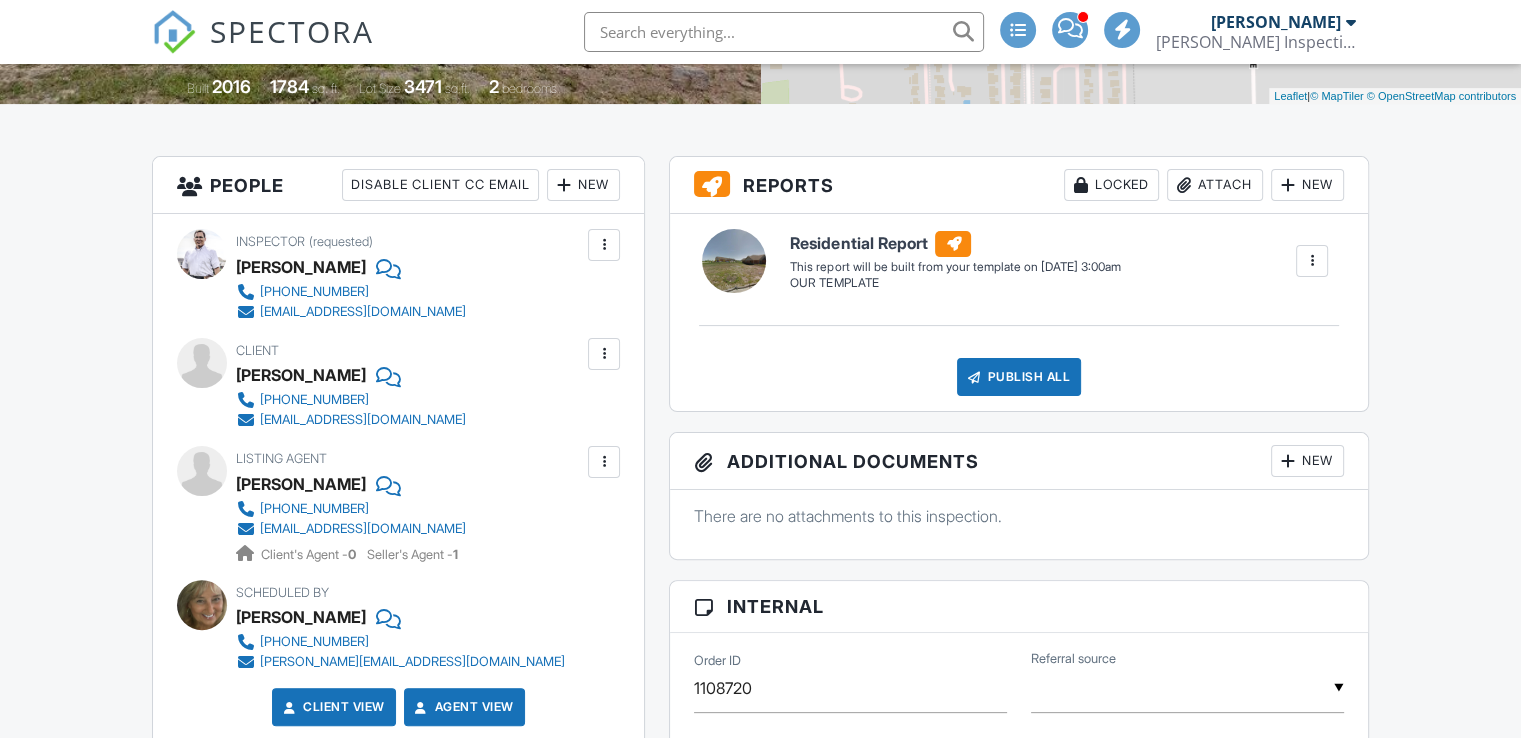 scroll, scrollTop: 0, scrollLeft: 0, axis: both 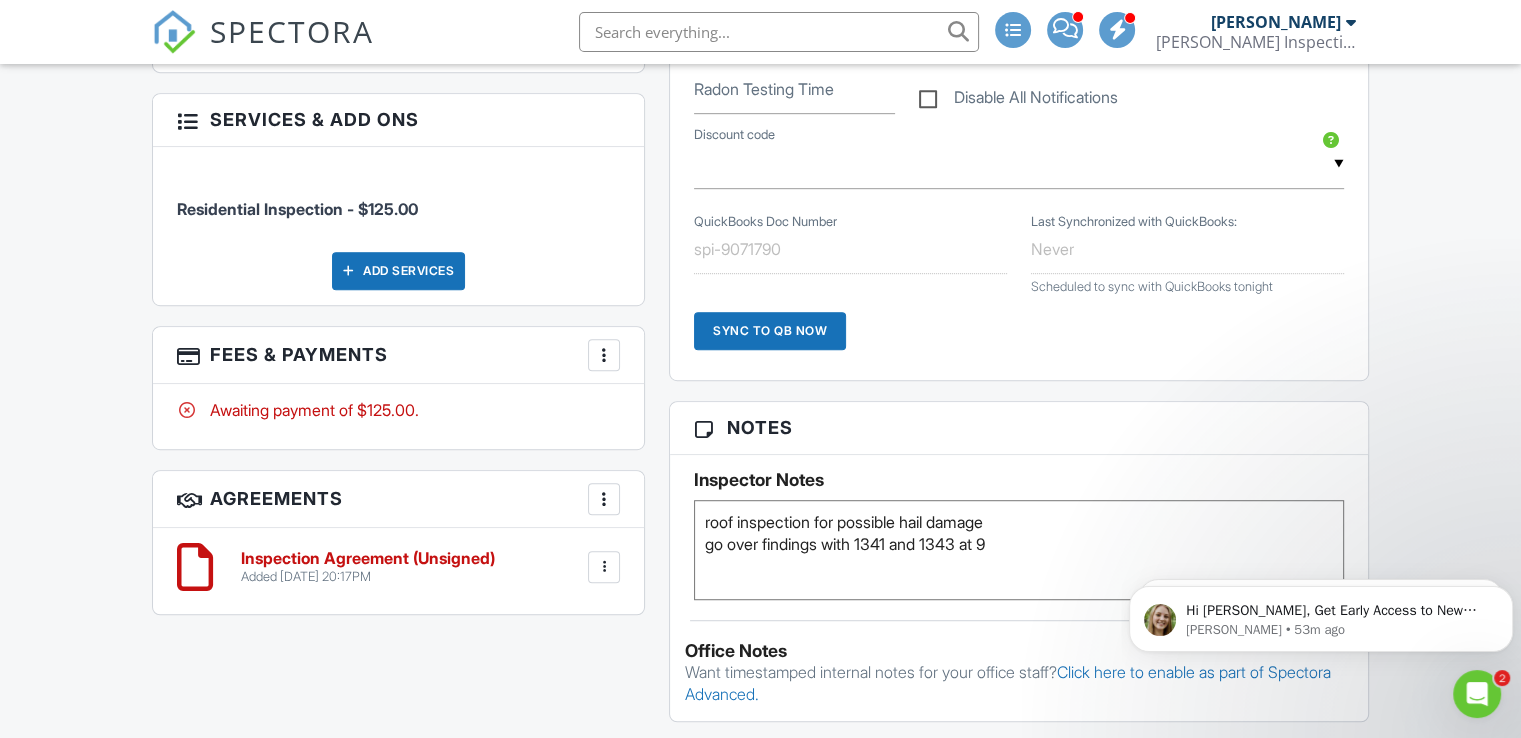 click at bounding box center [604, 355] 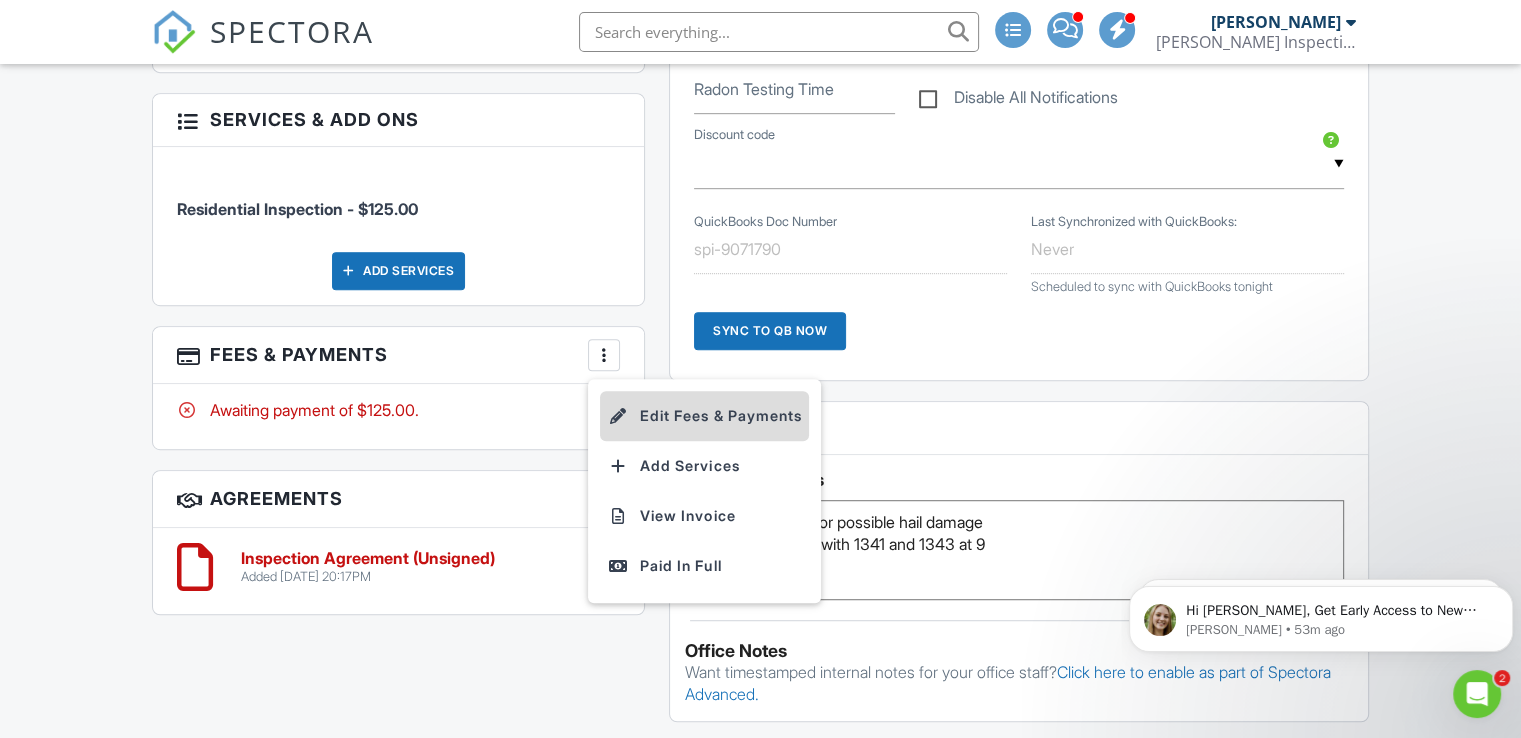 click on "Edit Fees & Payments" at bounding box center (704, 416) 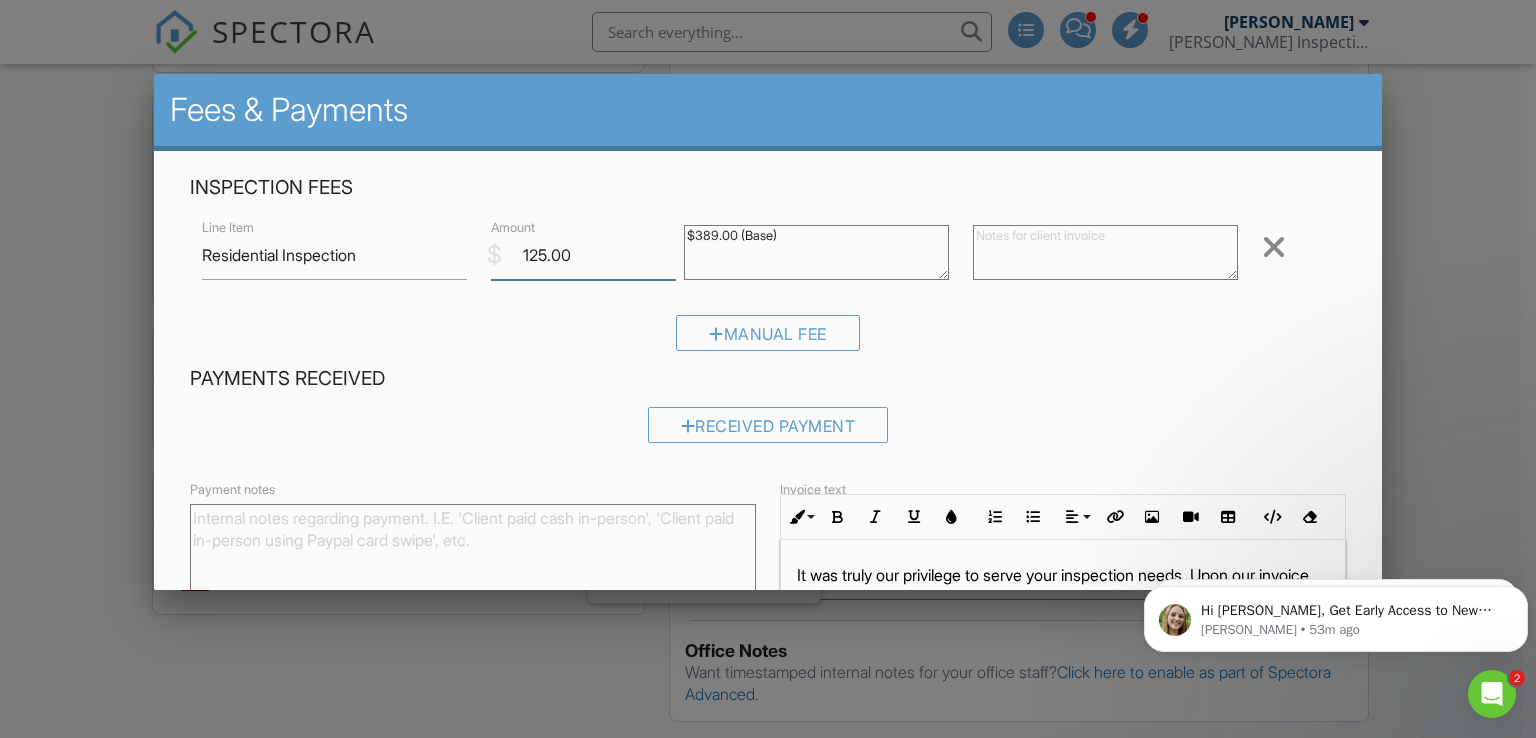 click on "125.00" at bounding box center [583, 255] 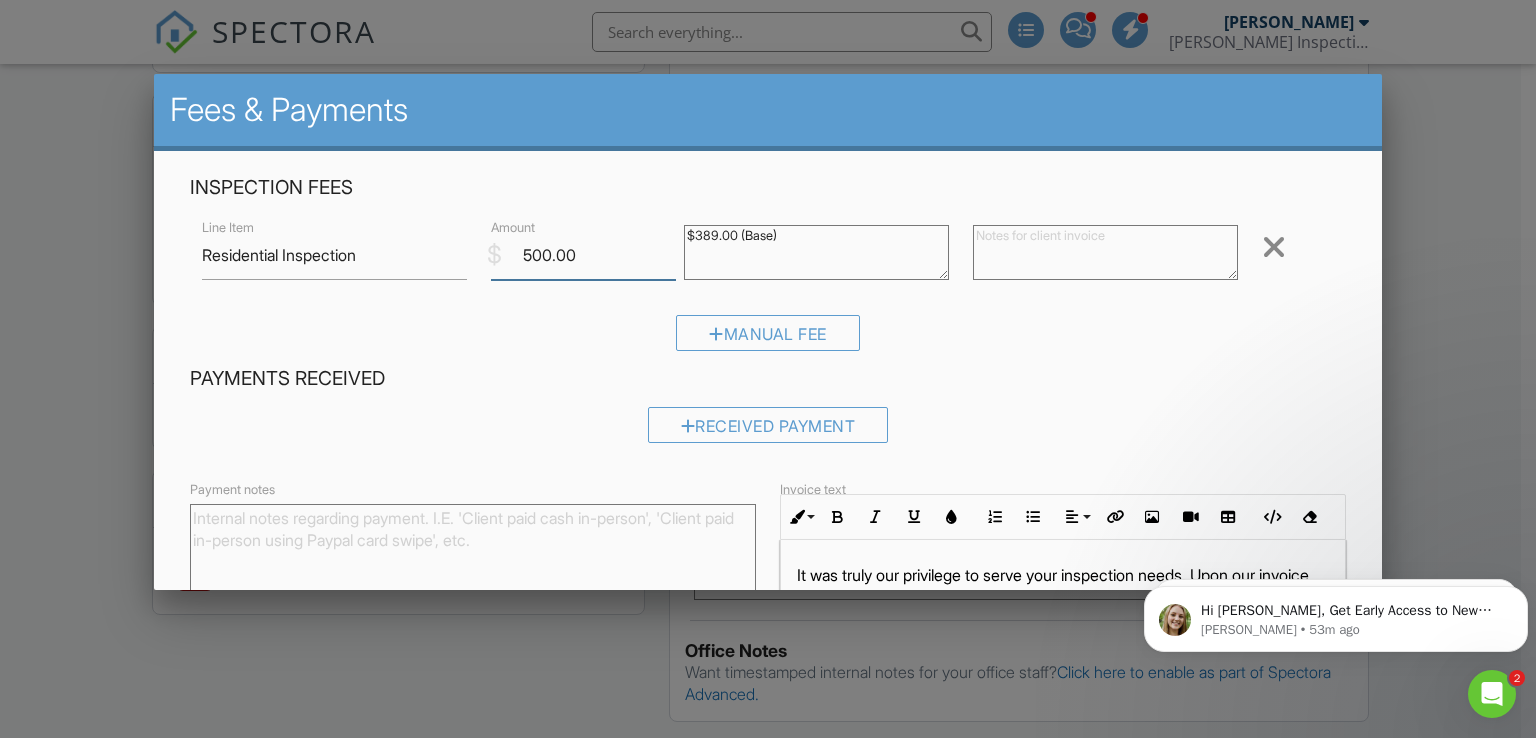 type on "500.00" 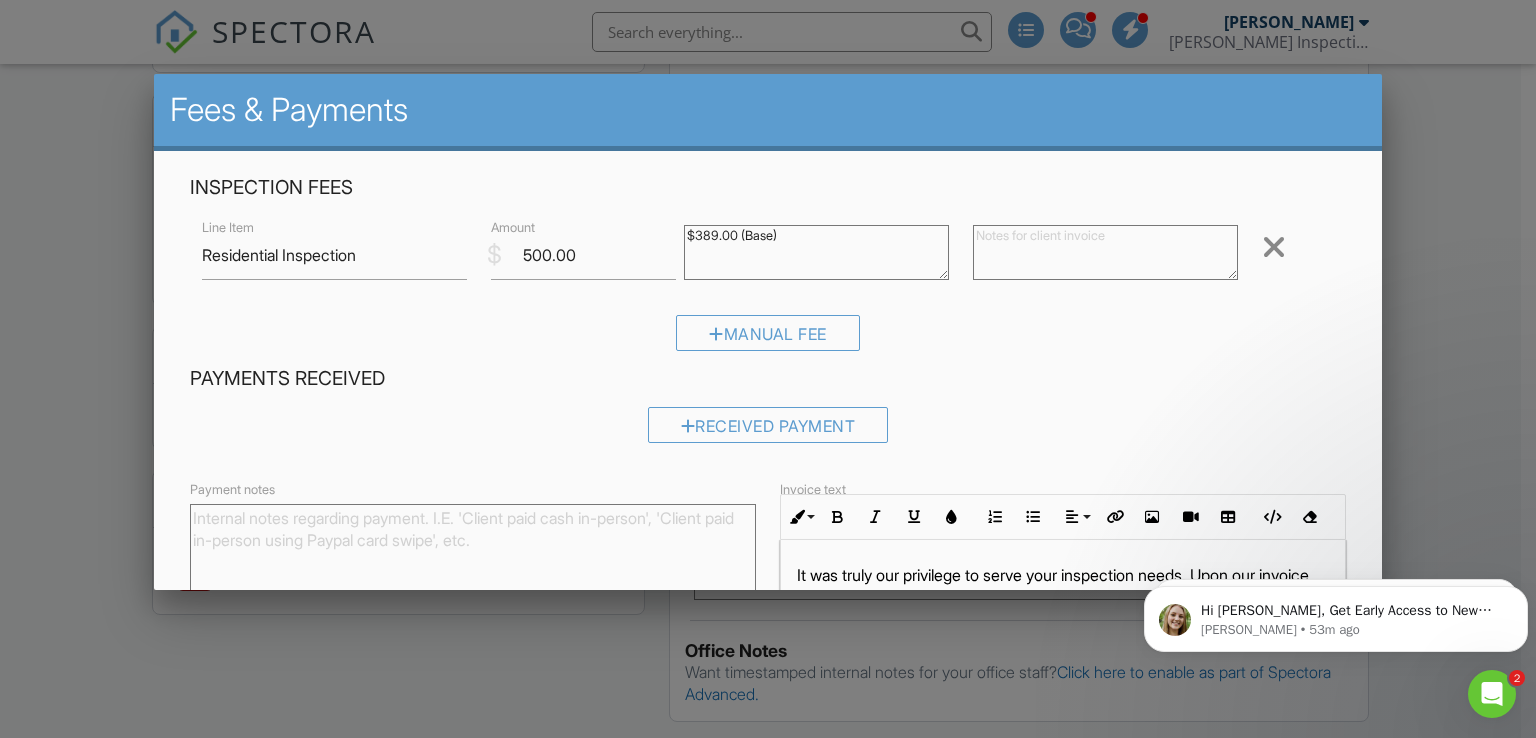 click at bounding box center [1105, 252] 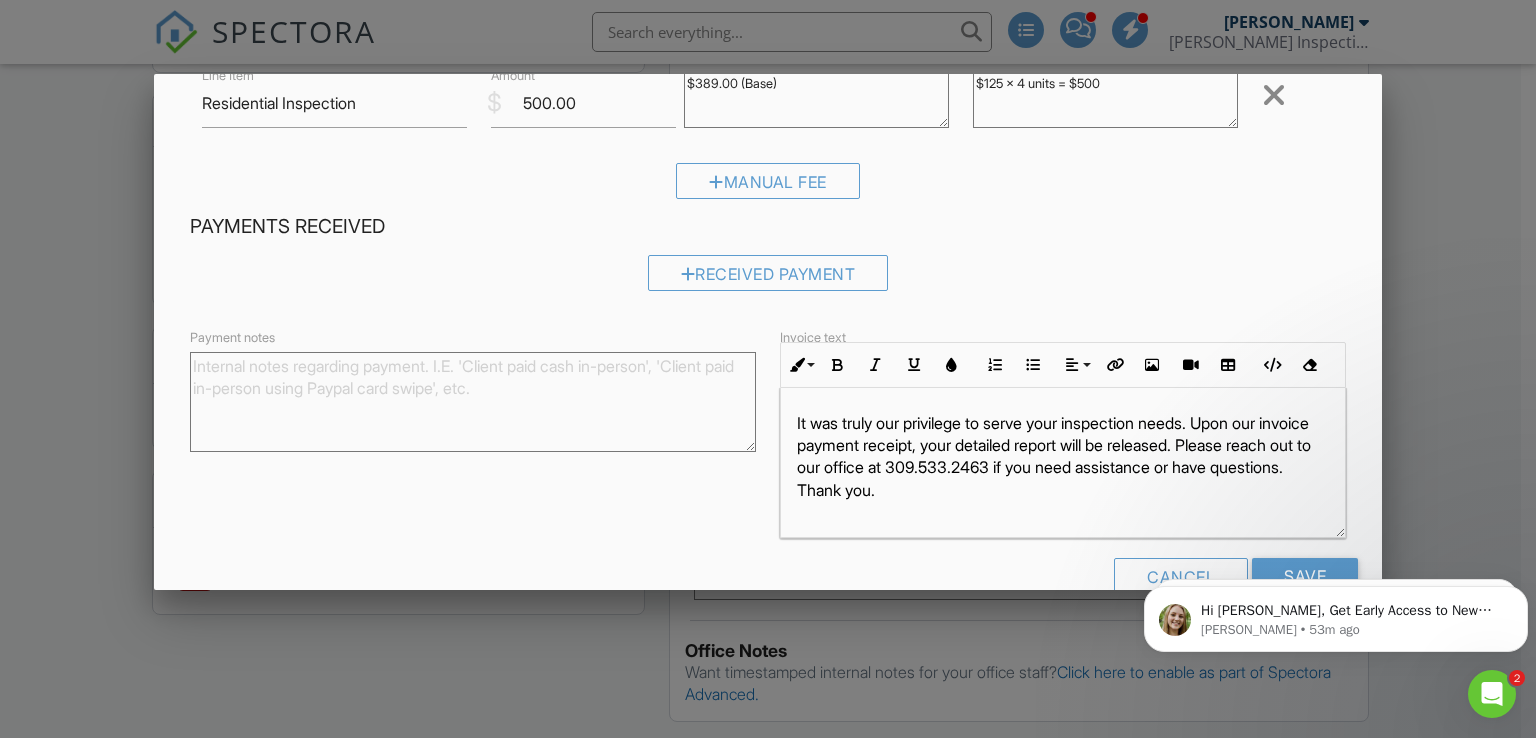 scroll, scrollTop: 193, scrollLeft: 0, axis: vertical 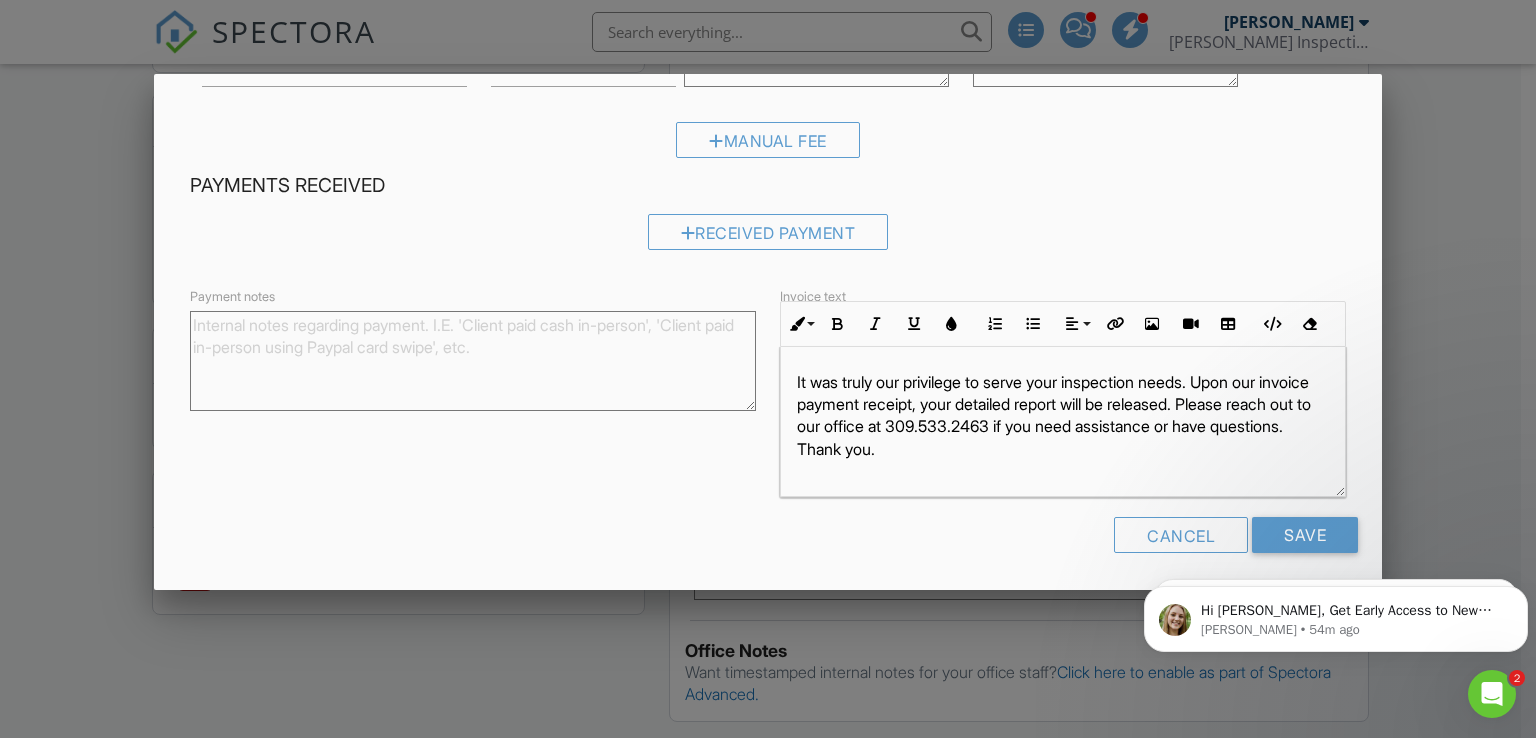 type on "$125 x 4 units = $500" 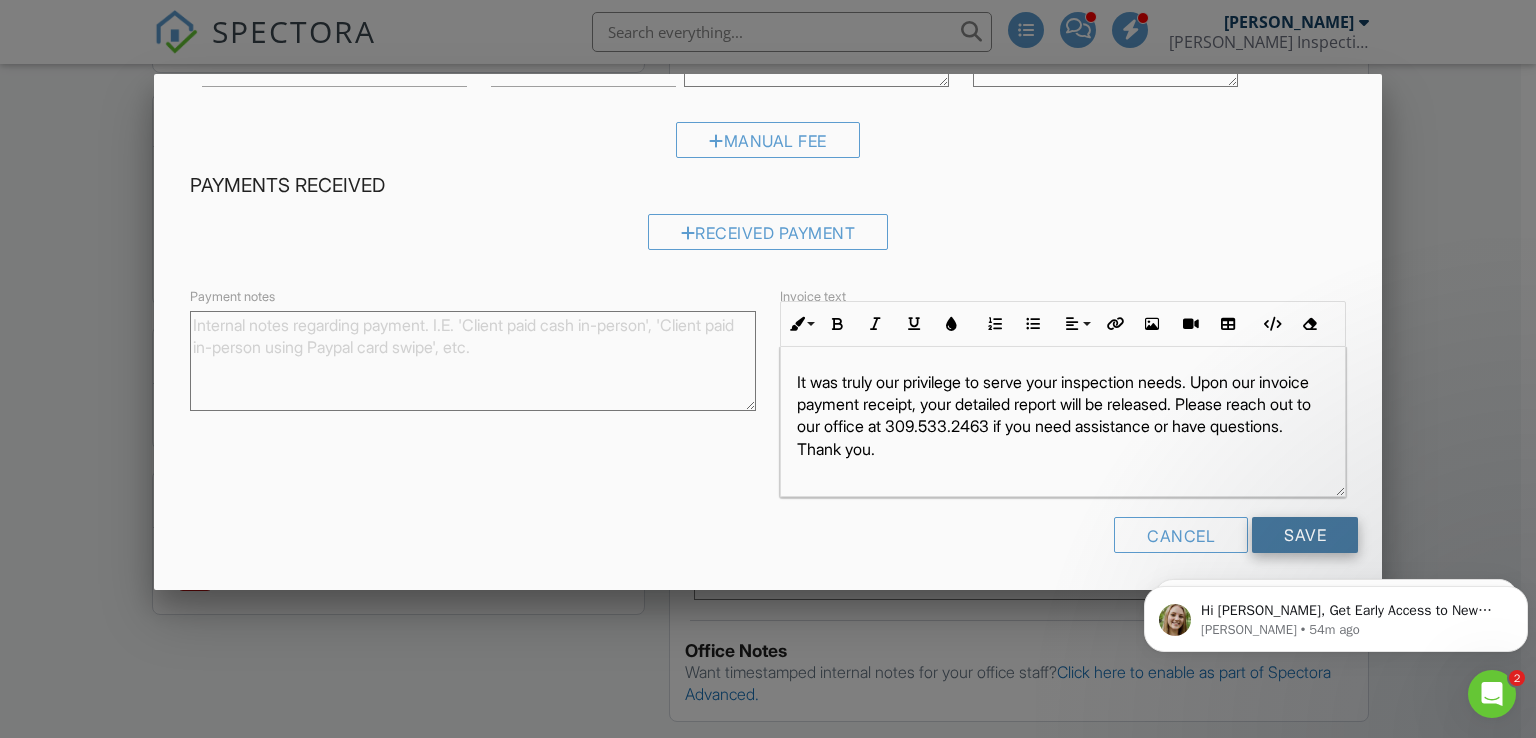 click on "Save" at bounding box center (1305, 535) 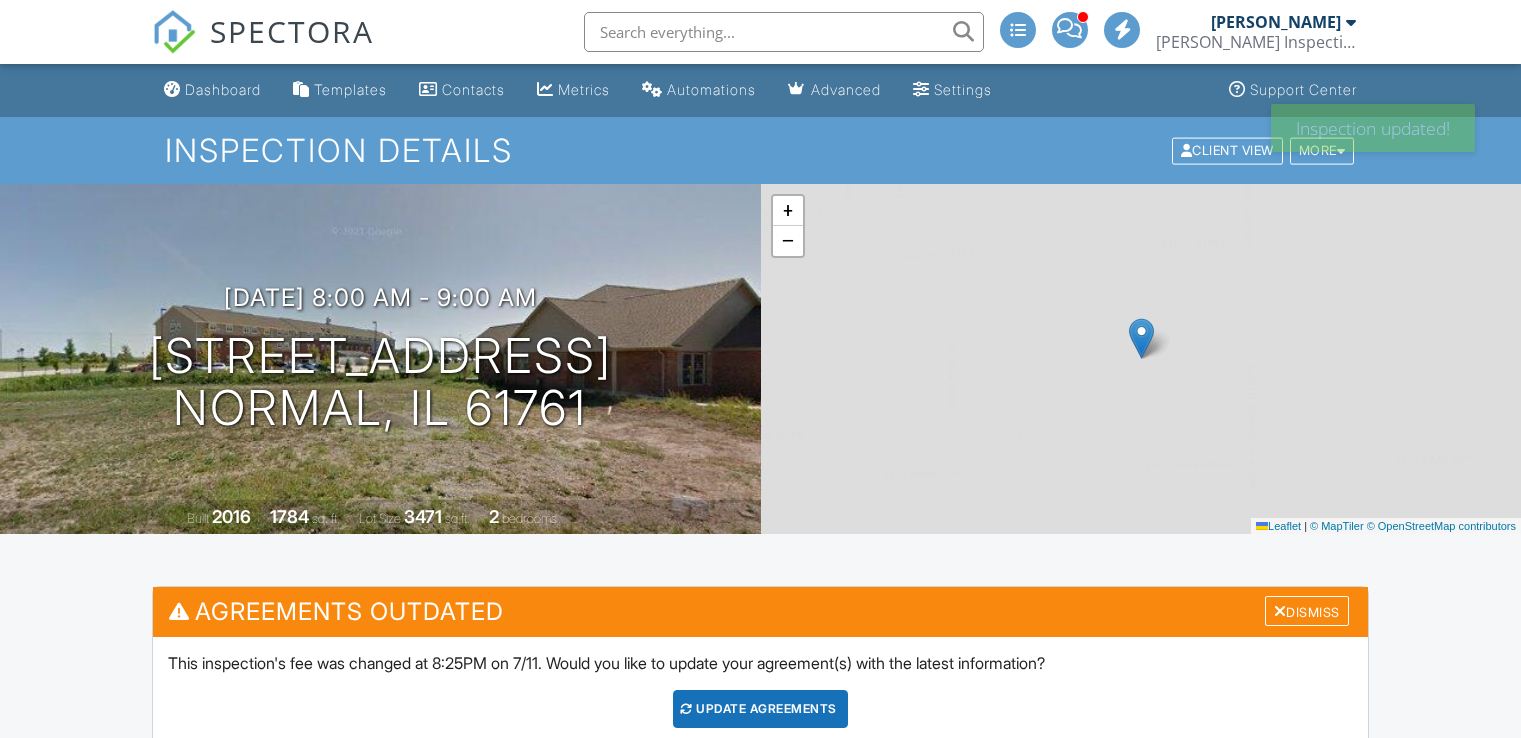 scroll, scrollTop: 0, scrollLeft: 0, axis: both 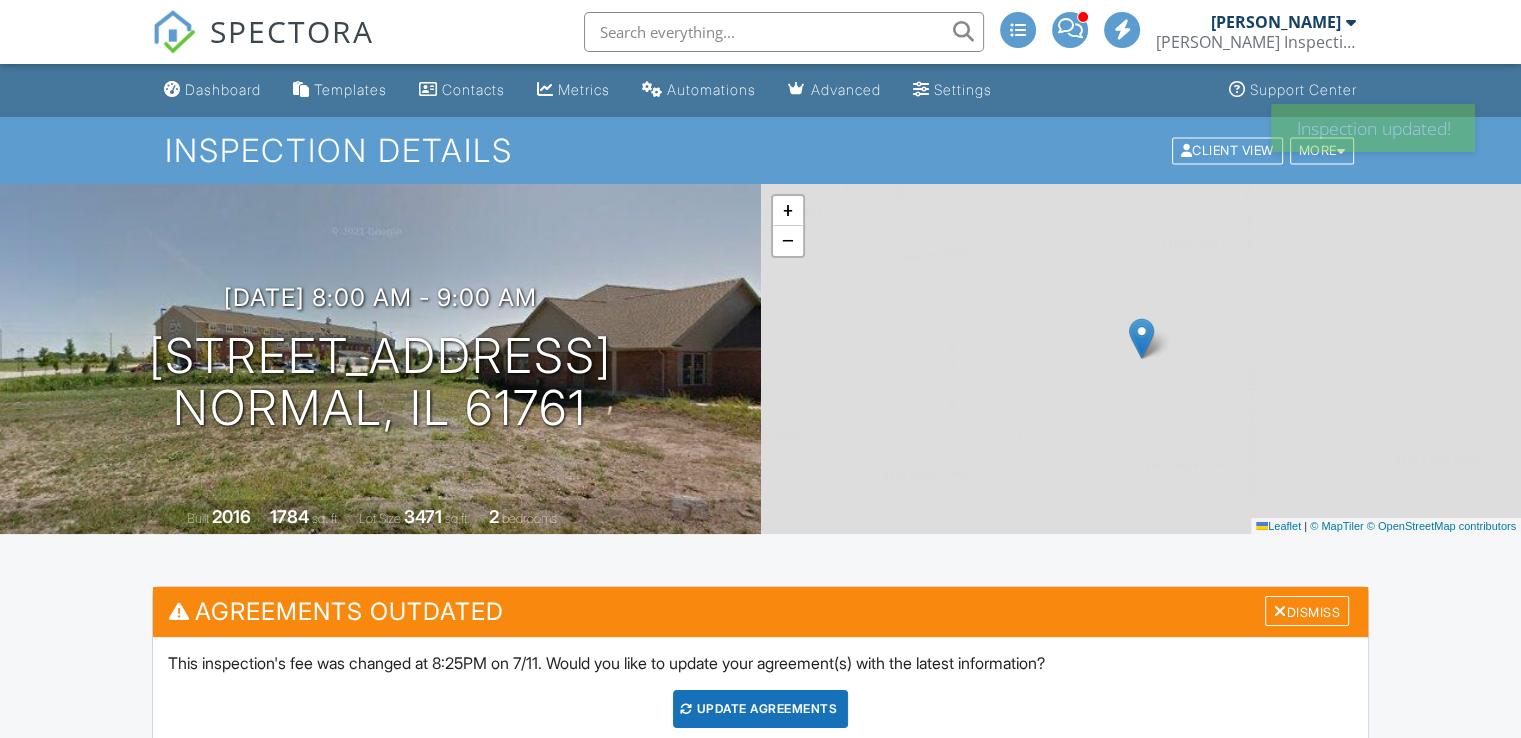 click on "Update Agreements" at bounding box center [760, 709] 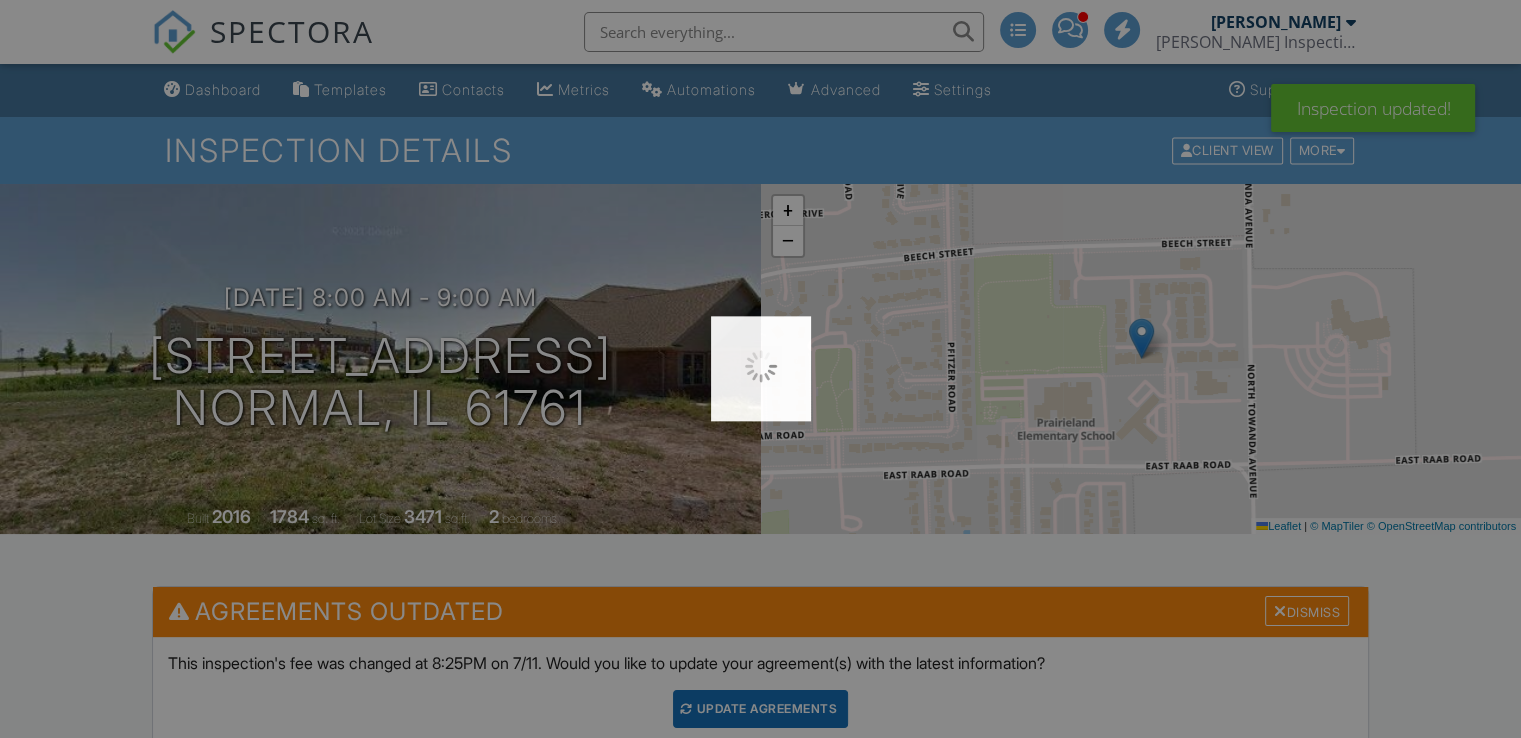 scroll, scrollTop: 0, scrollLeft: 0, axis: both 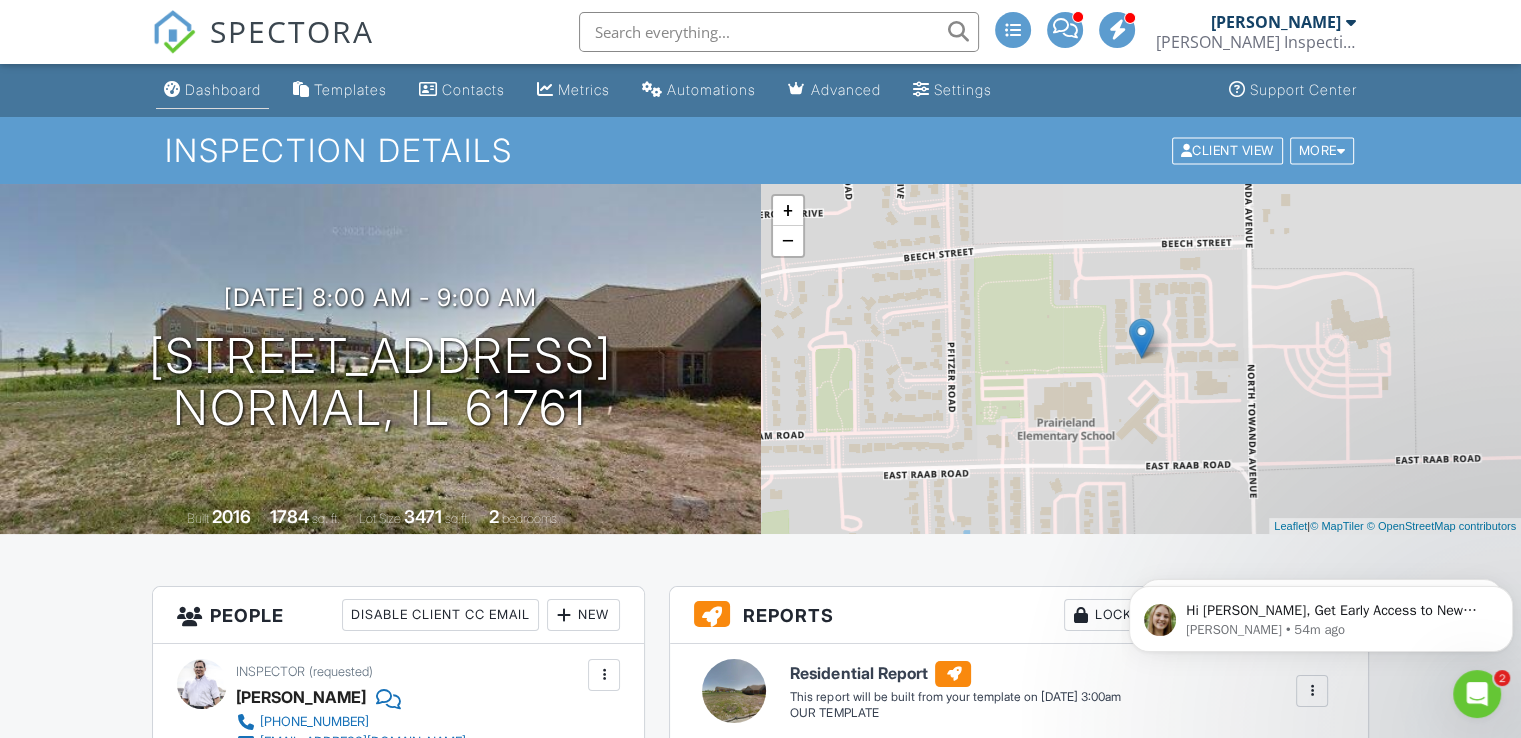 click on "Dashboard" at bounding box center (223, 89) 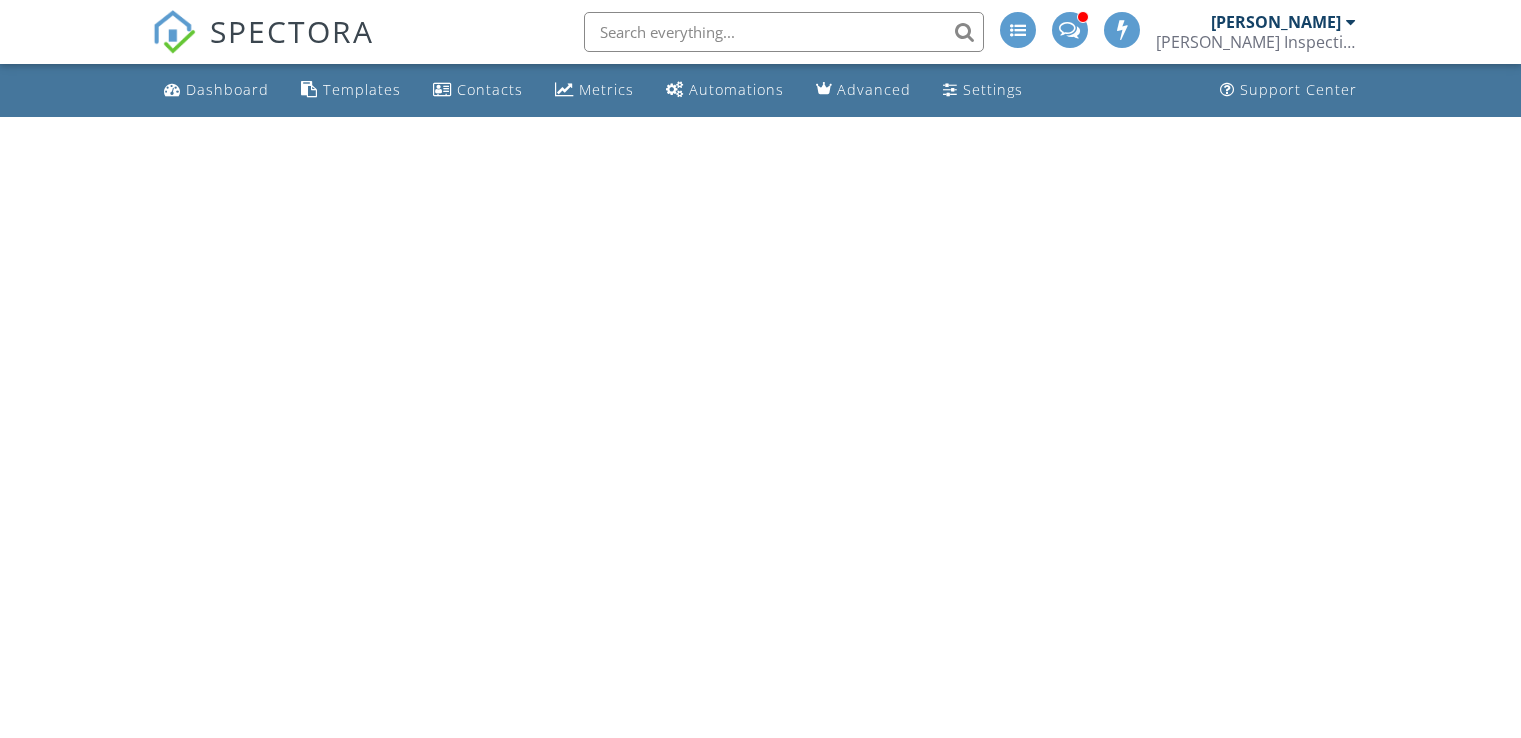 scroll, scrollTop: 0, scrollLeft: 0, axis: both 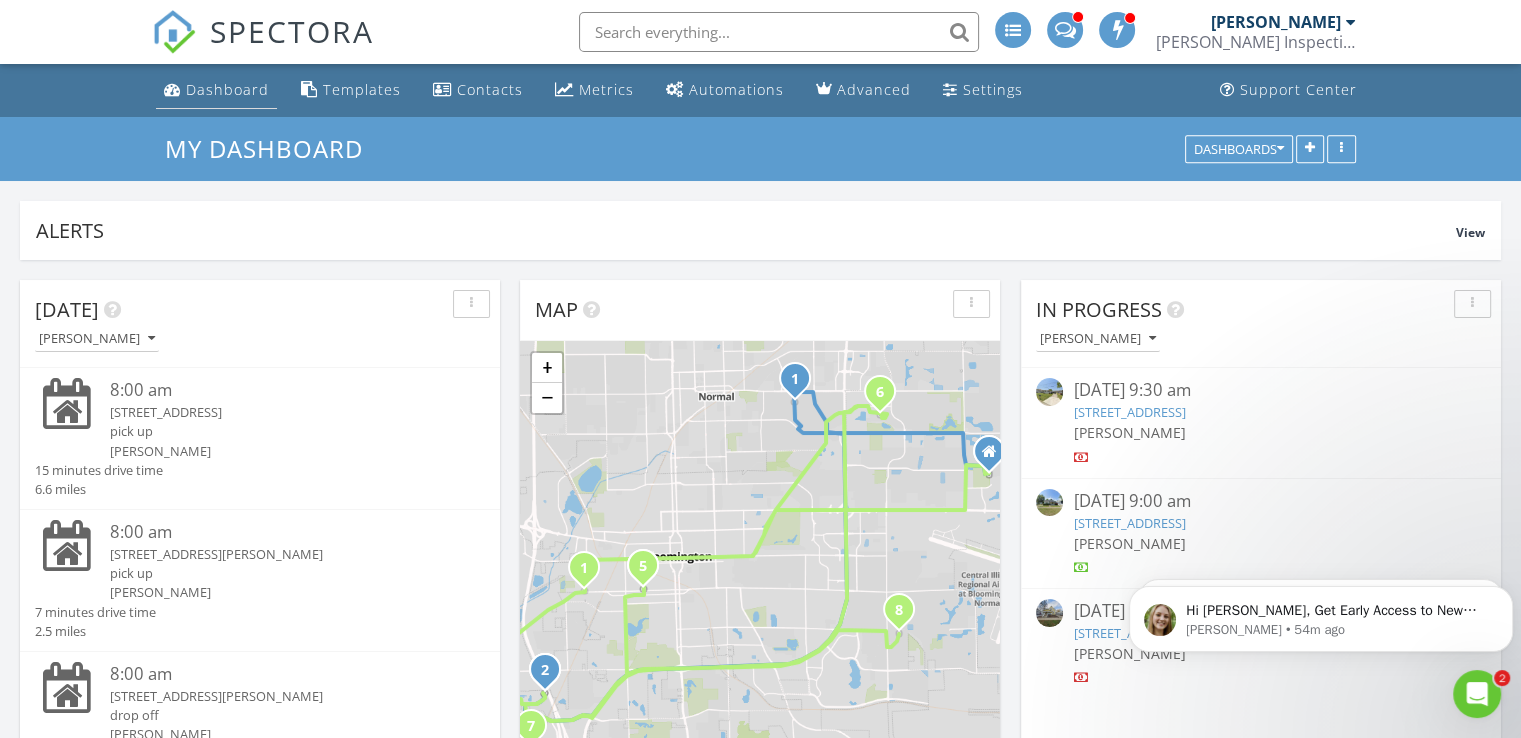 click on "Dashboard" at bounding box center [227, 89] 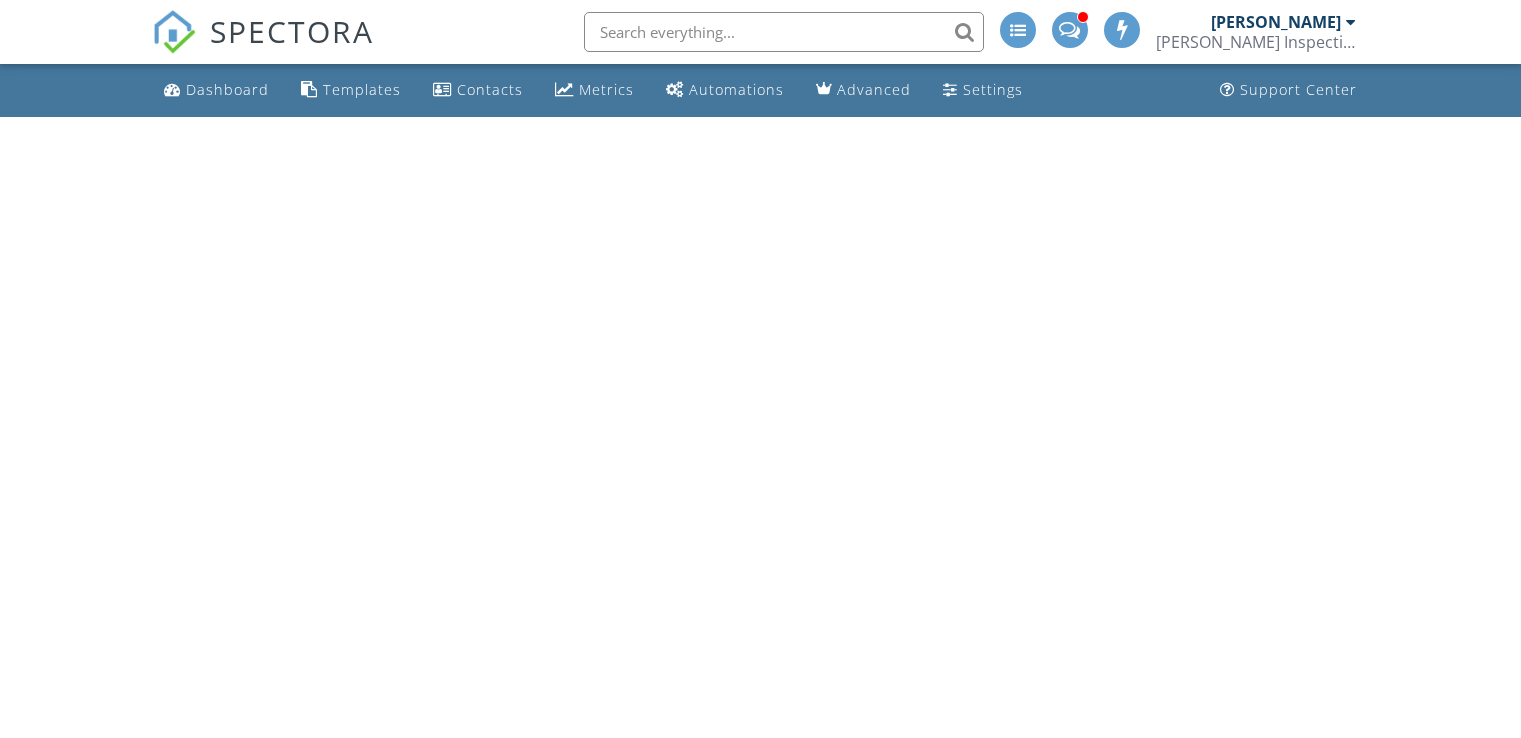 scroll, scrollTop: 0, scrollLeft: 0, axis: both 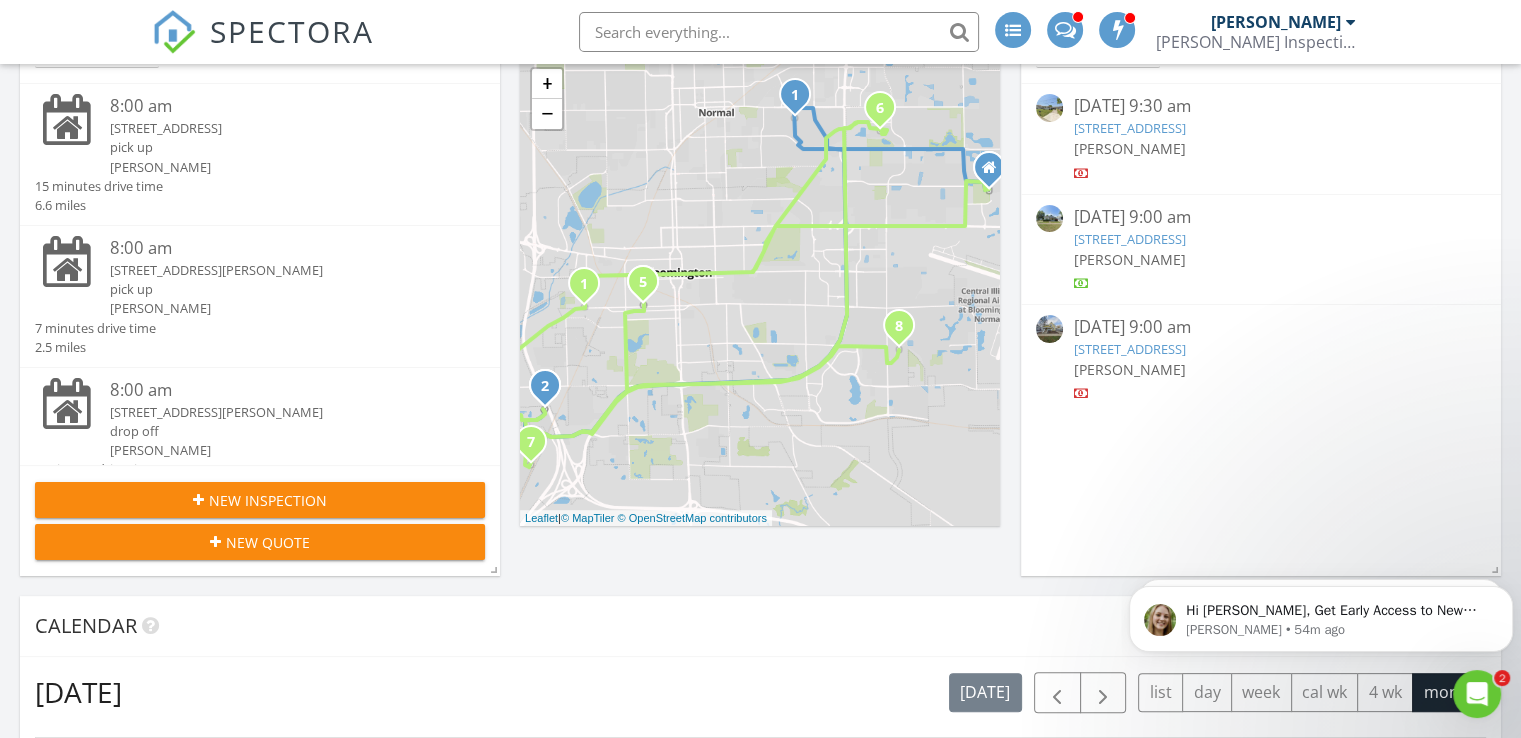 click on "New Inspection     New Quote" at bounding box center [260, 520] 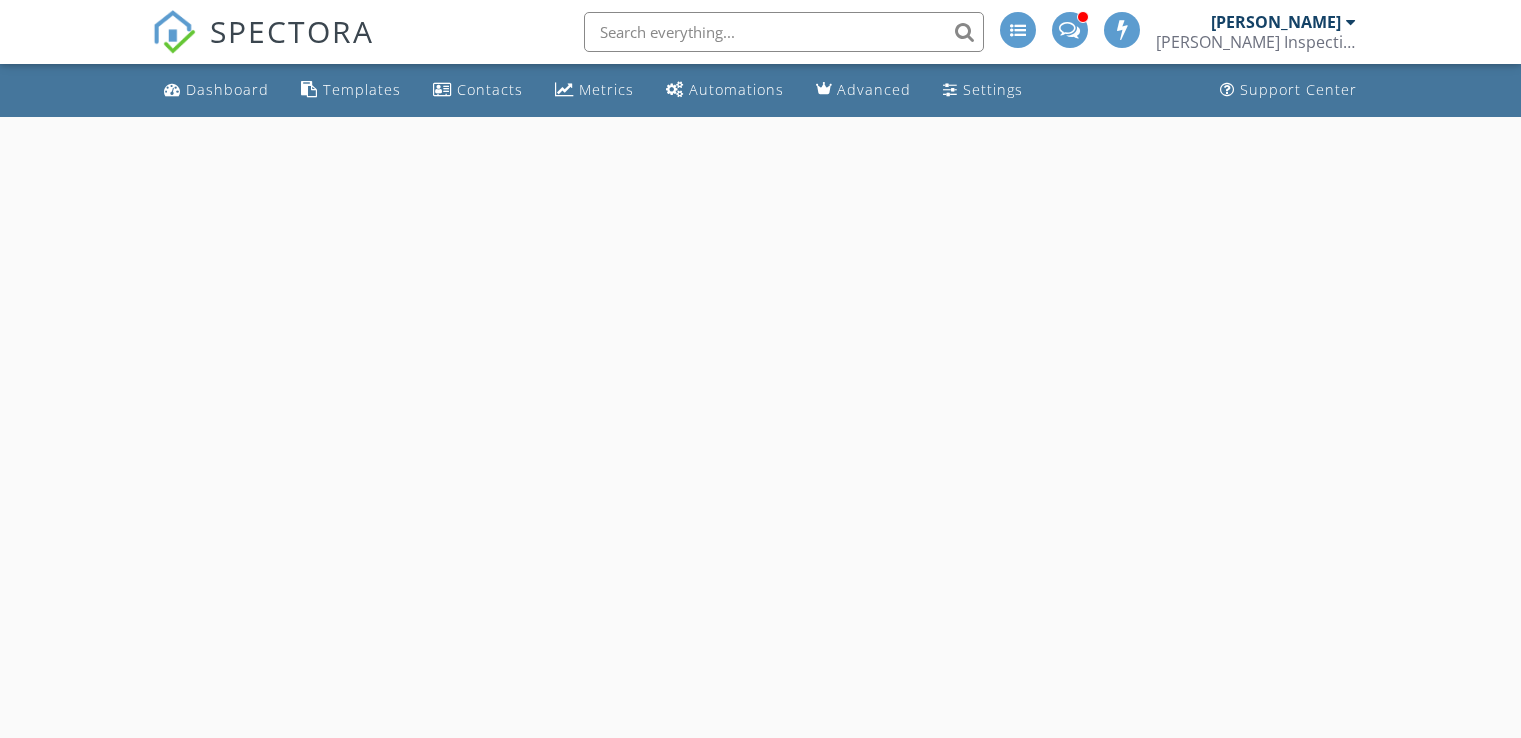 scroll, scrollTop: 0, scrollLeft: 0, axis: both 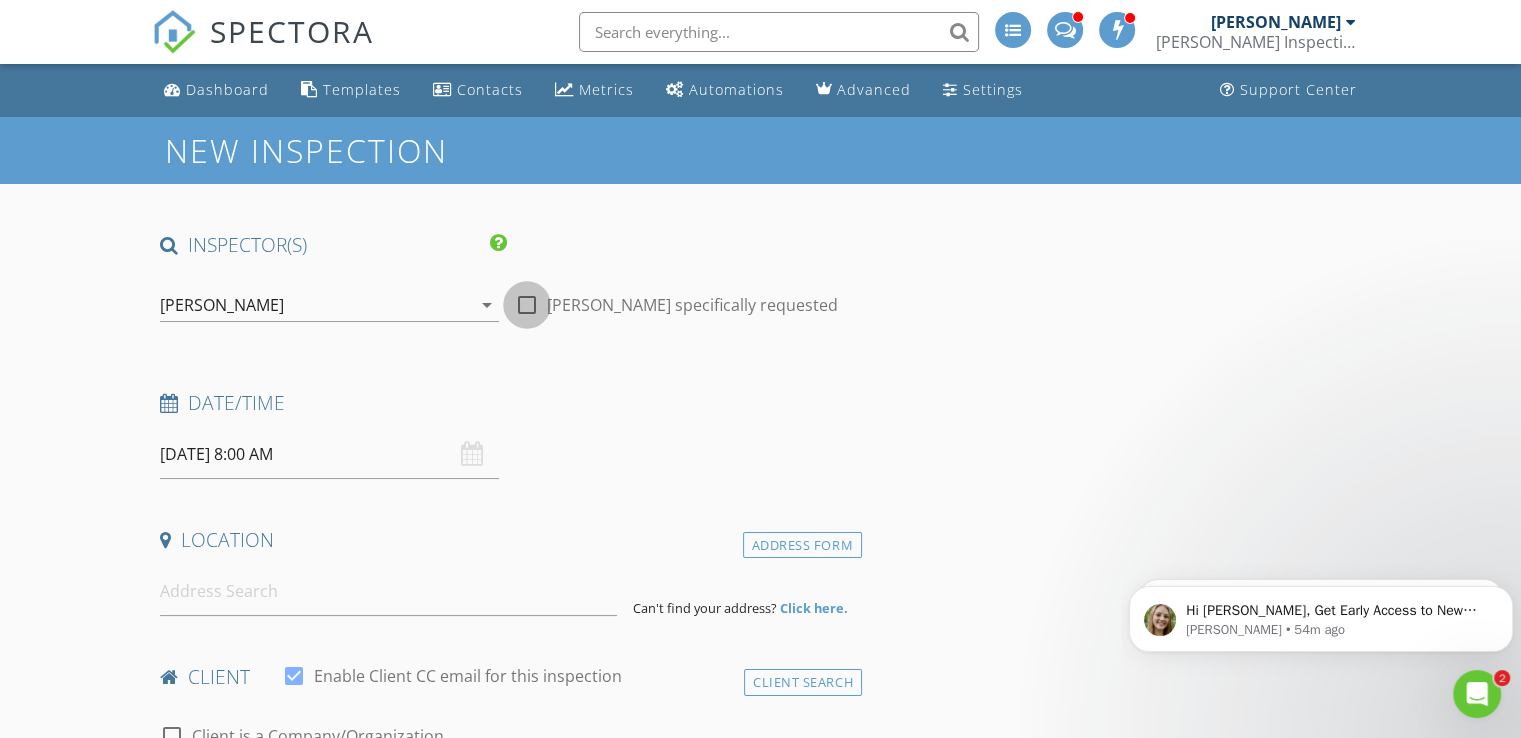 click at bounding box center [527, 305] 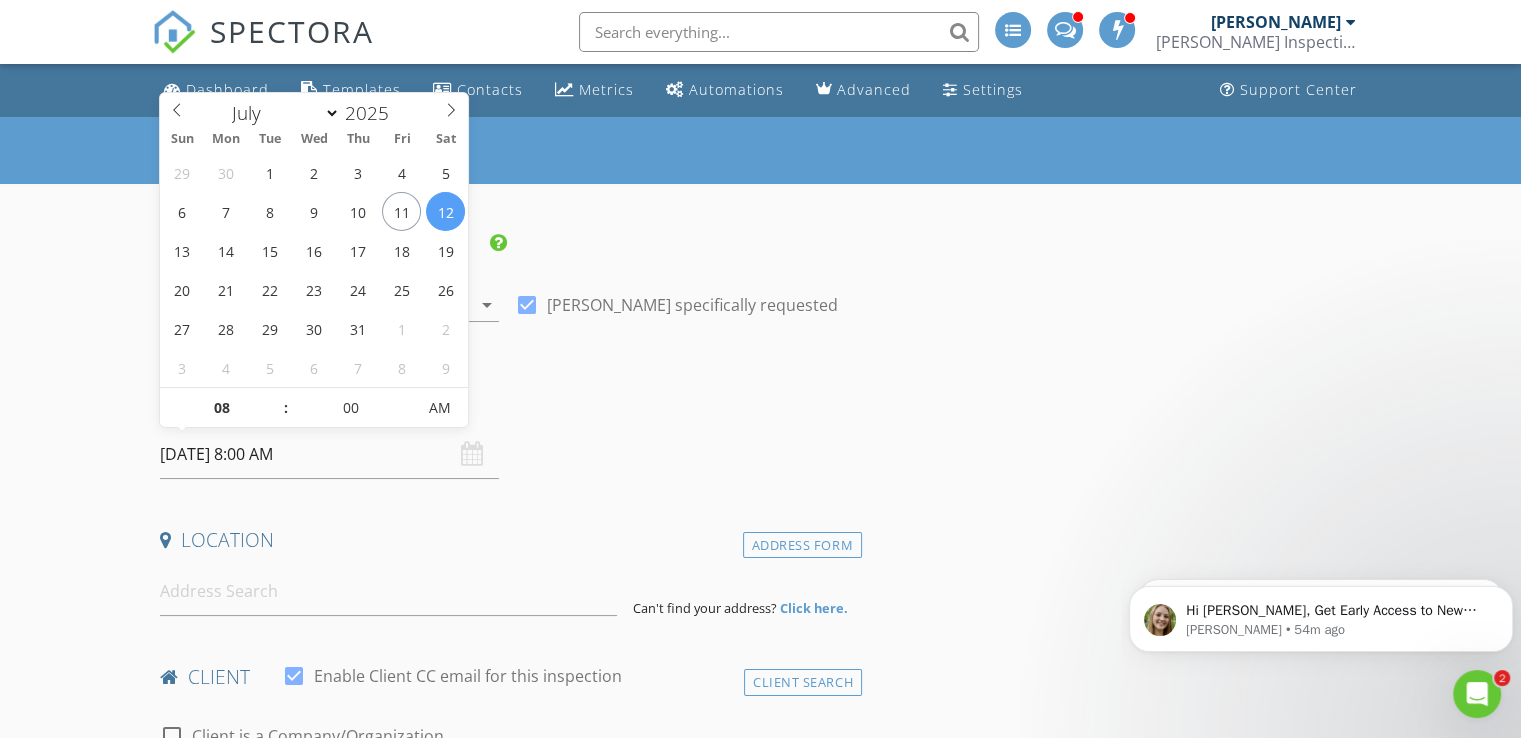 click on "[DATE] 8:00 AM" at bounding box center [329, 454] 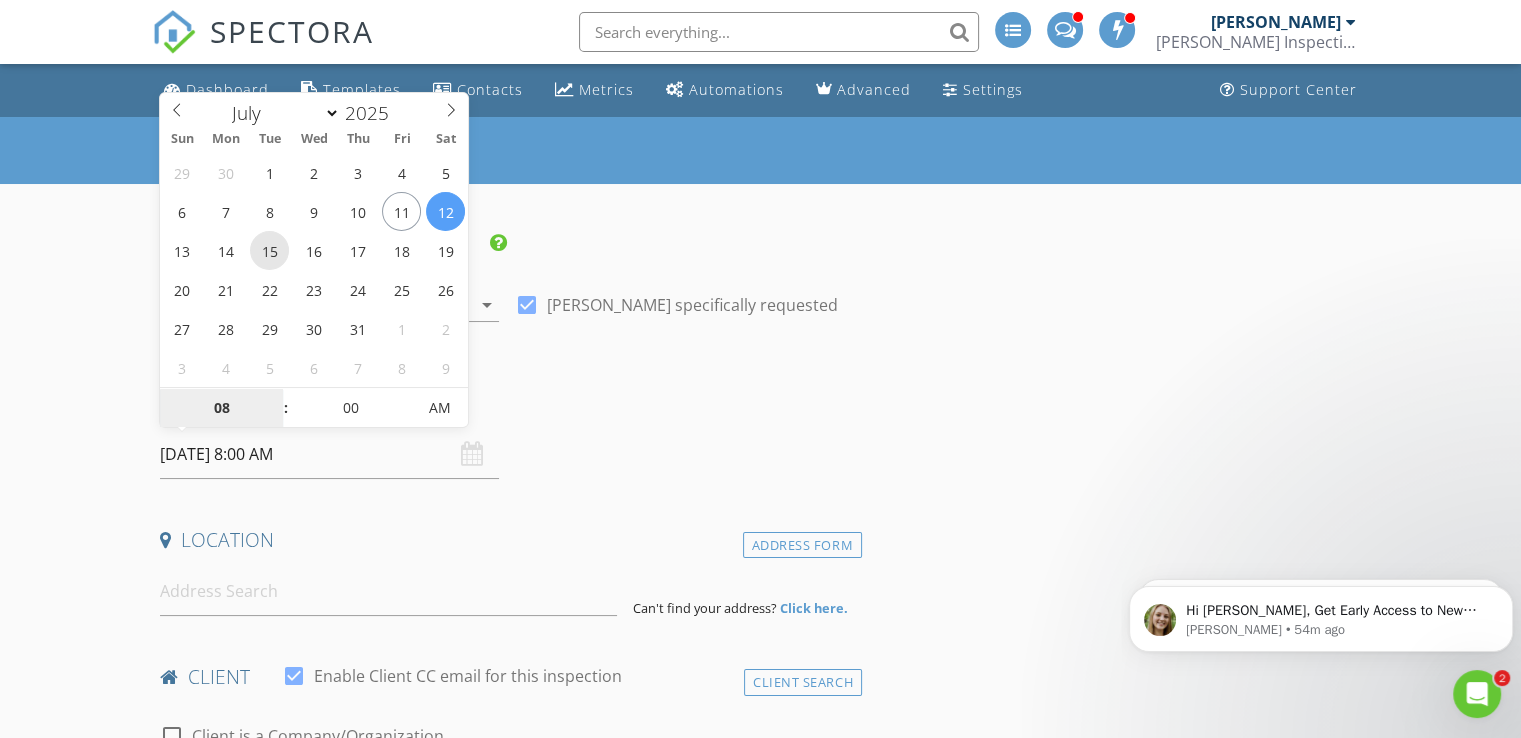 type on "[DATE] 8:00 AM" 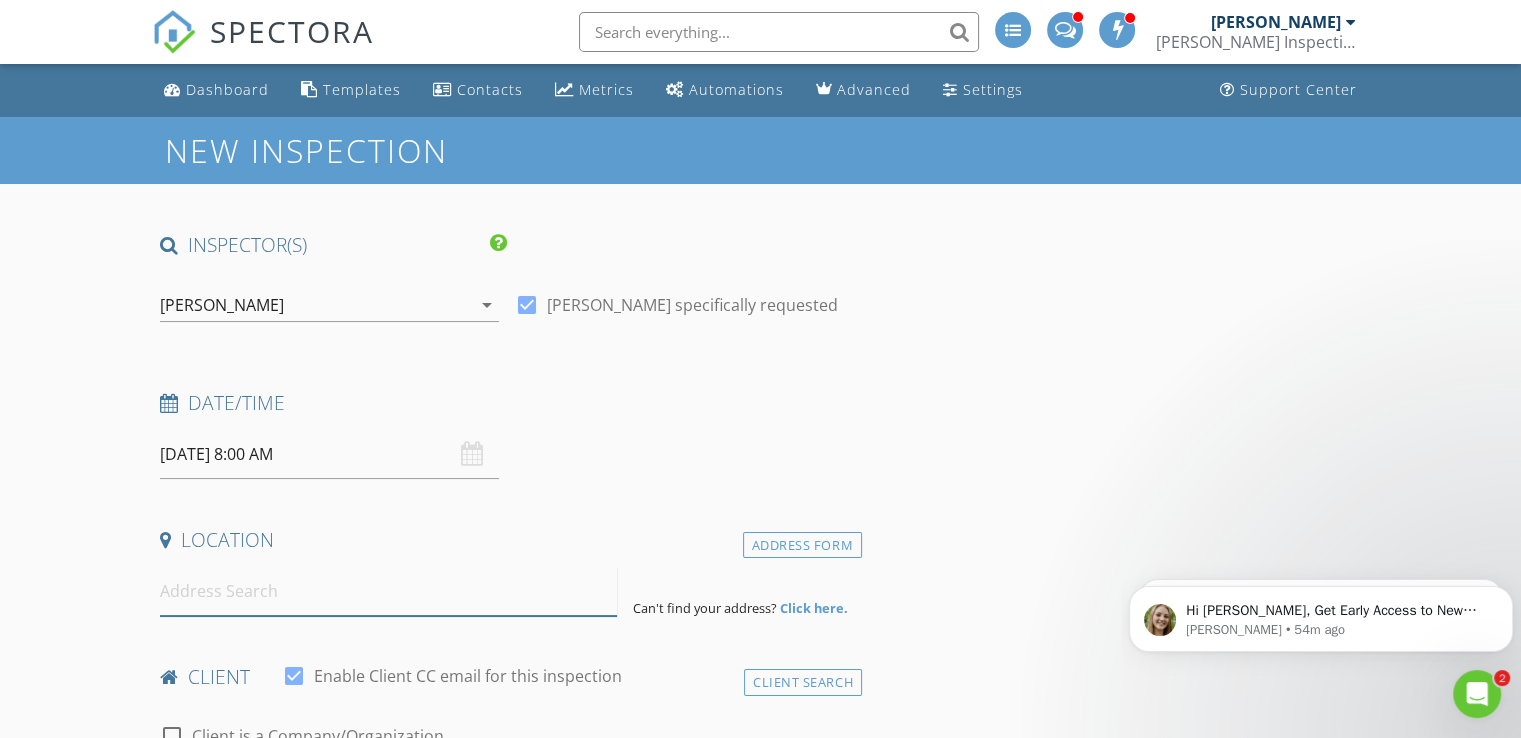 click at bounding box center (388, 591) 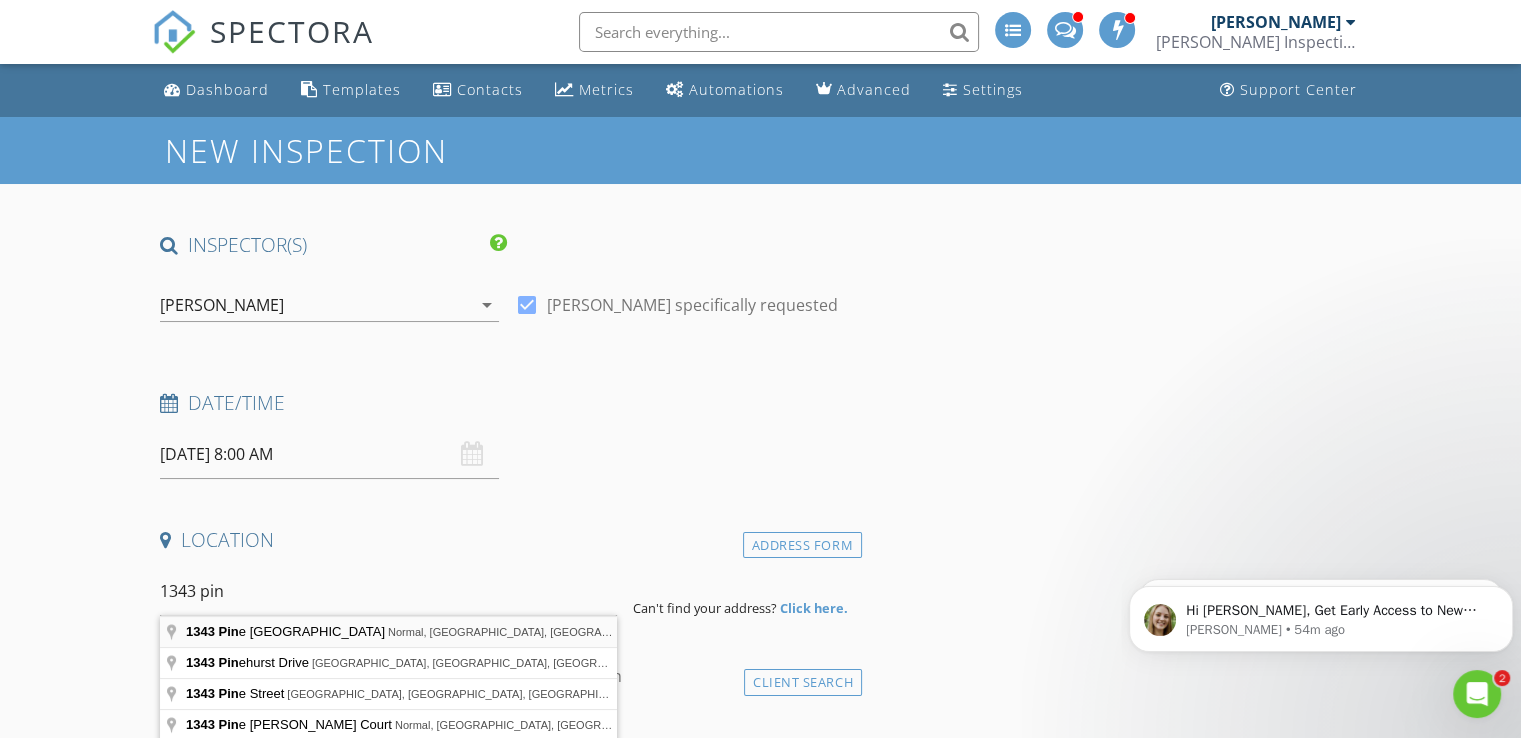 type on "1343 Pine Forest Drive, Normal, IL, USA" 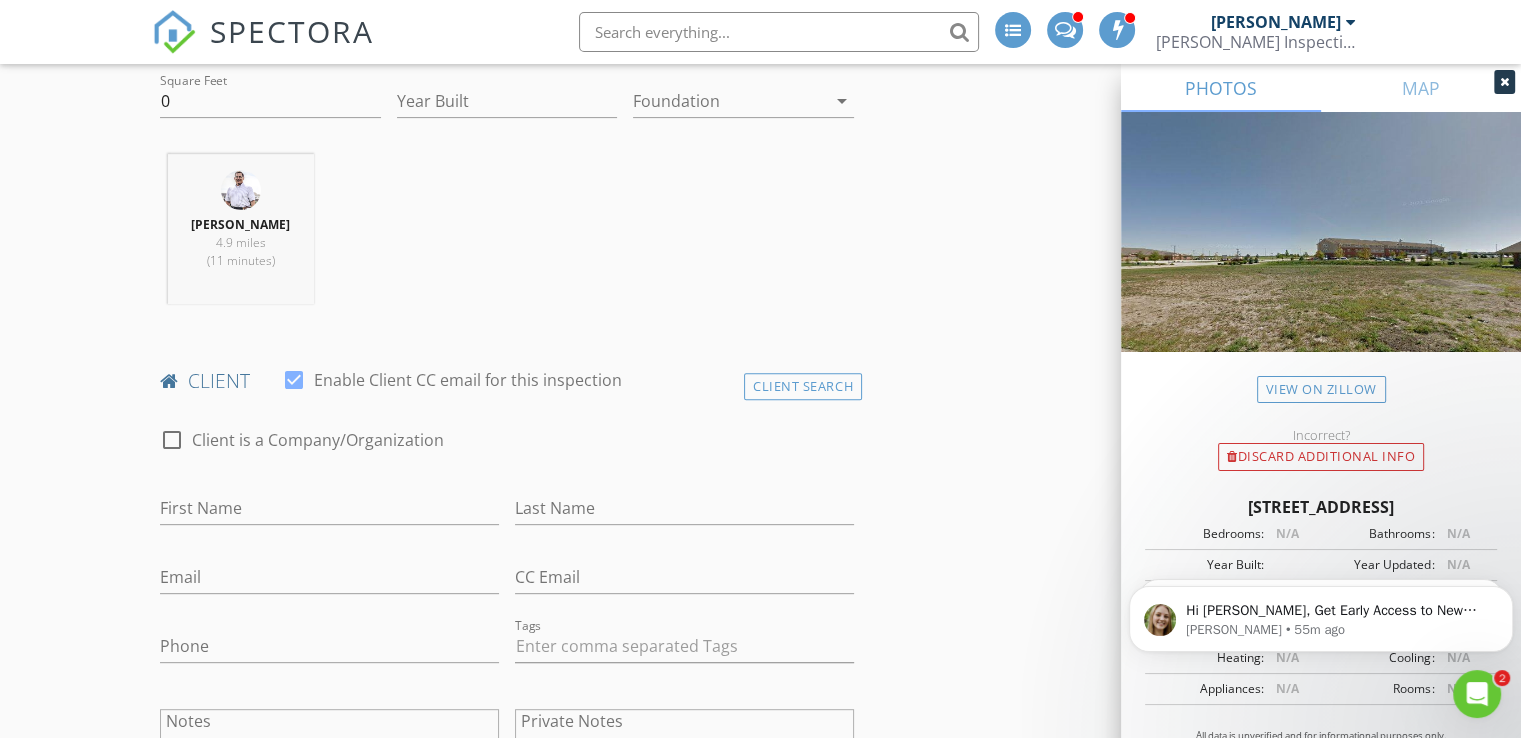 scroll, scrollTop: 740, scrollLeft: 0, axis: vertical 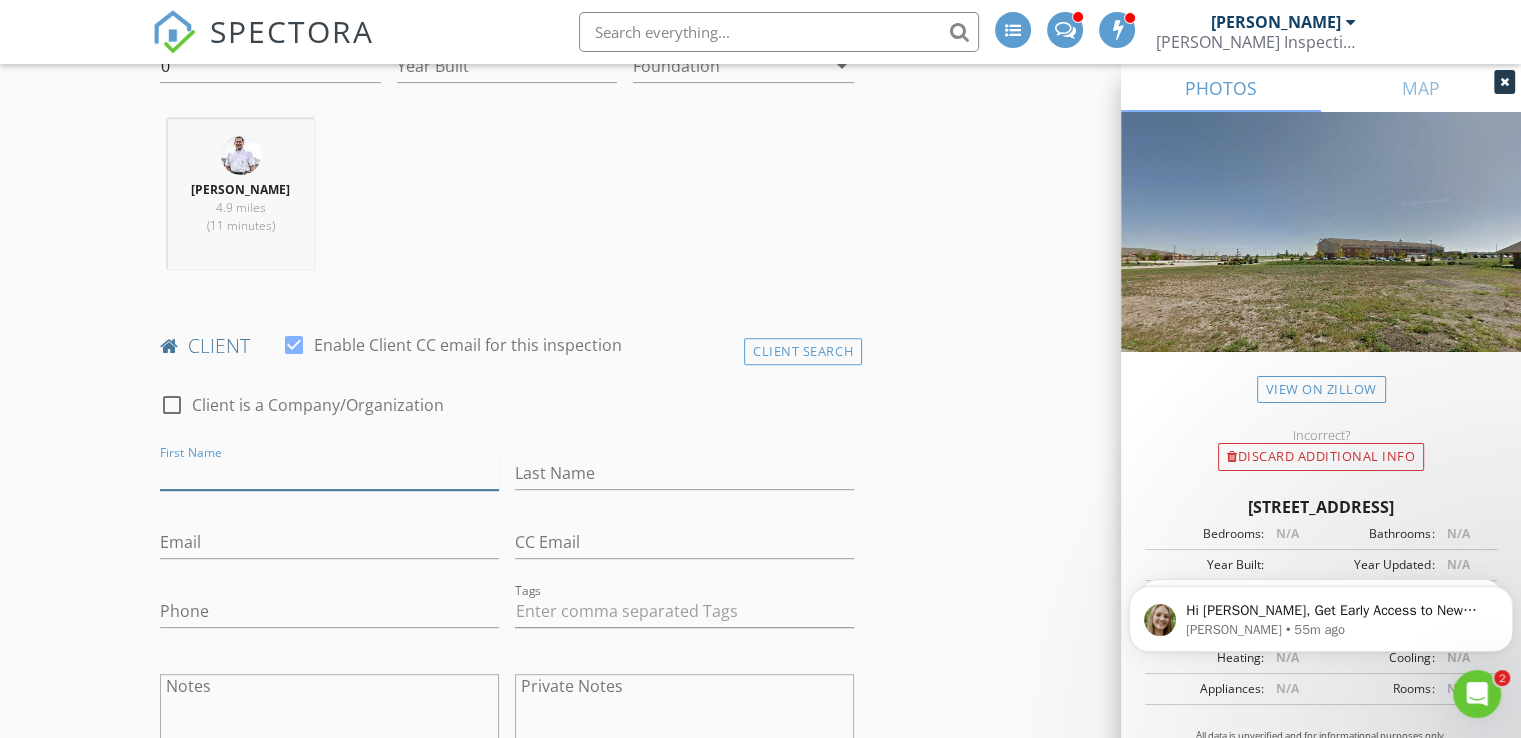 click on "First Name" at bounding box center (329, 473) 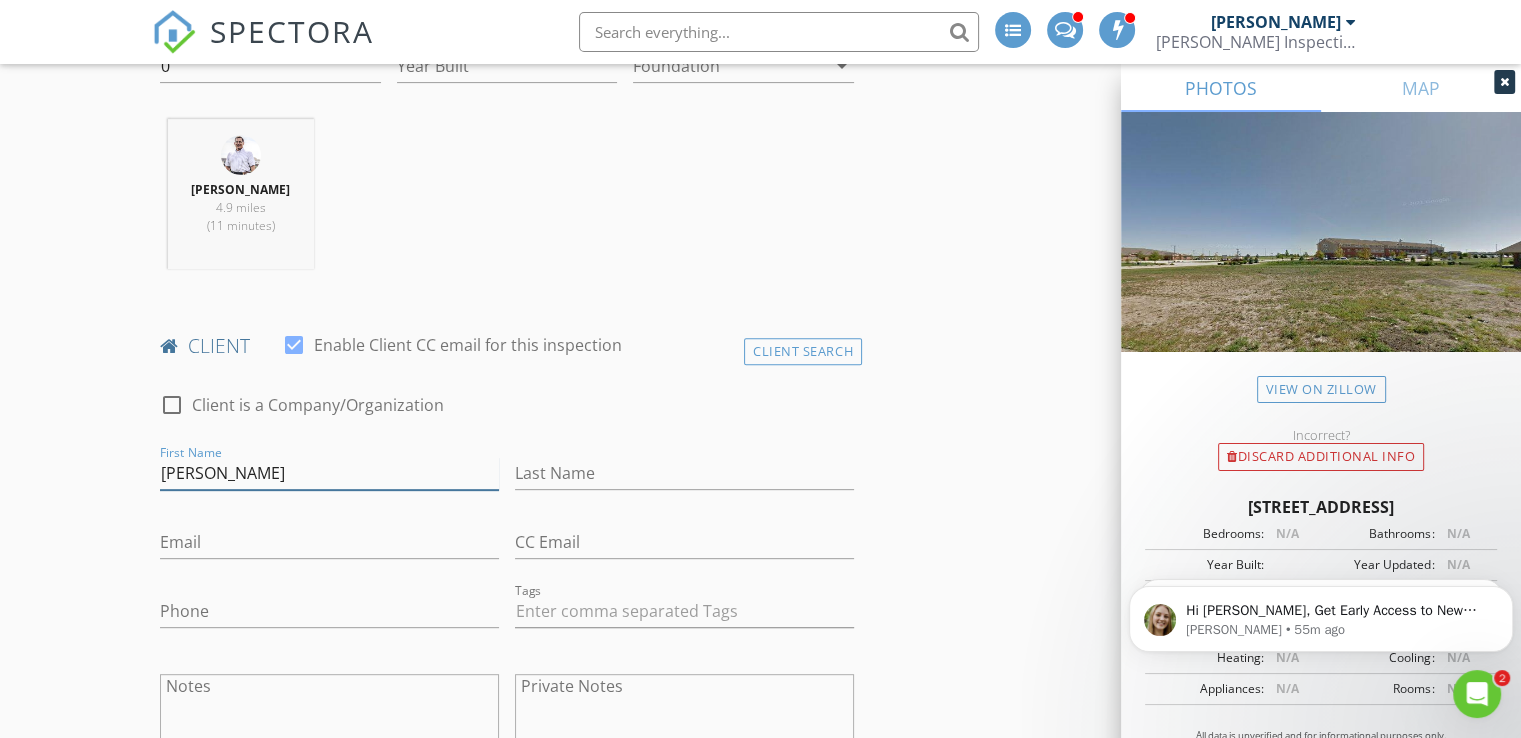 type on "[PERSON_NAME]" 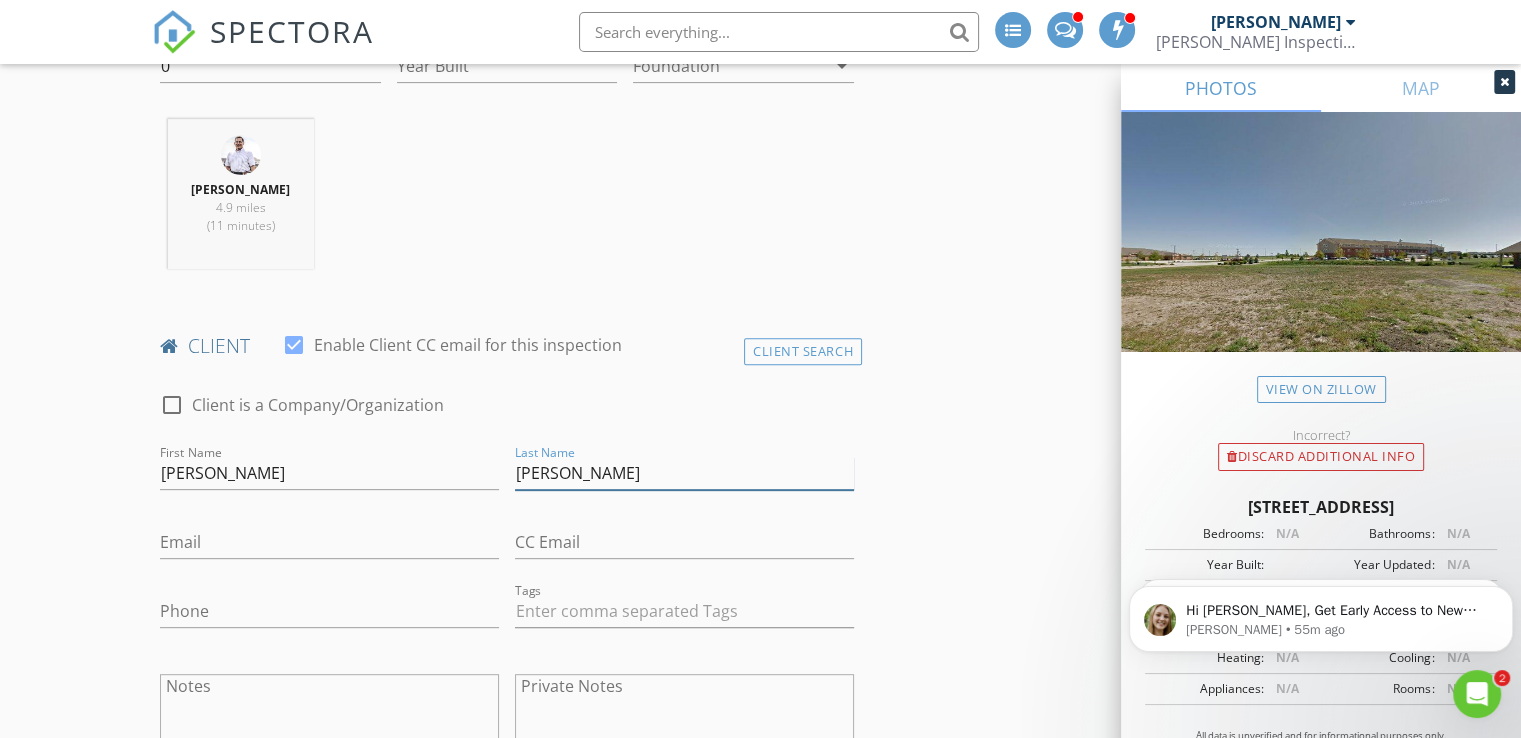 type on "[PERSON_NAME]" 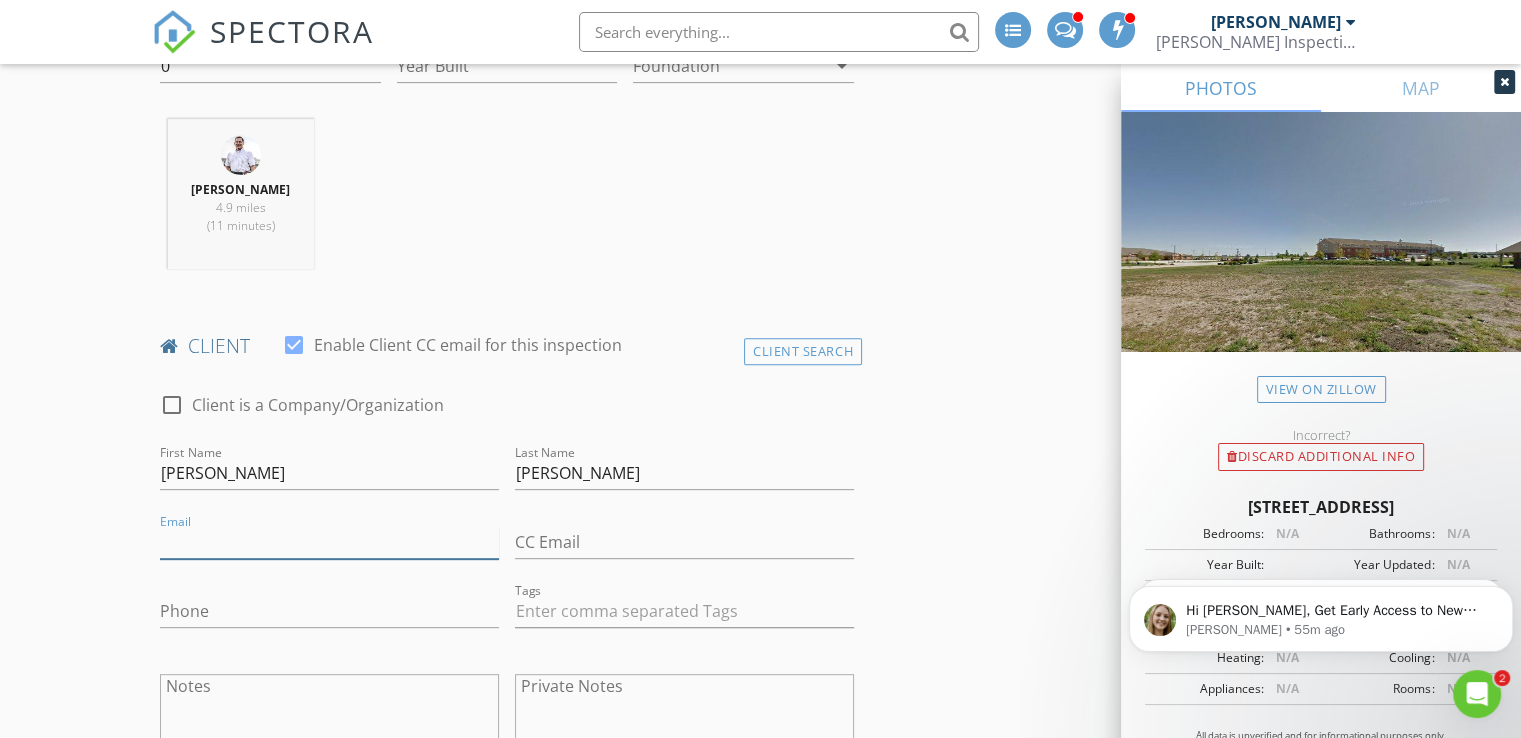 click on "Email" at bounding box center (329, 542) 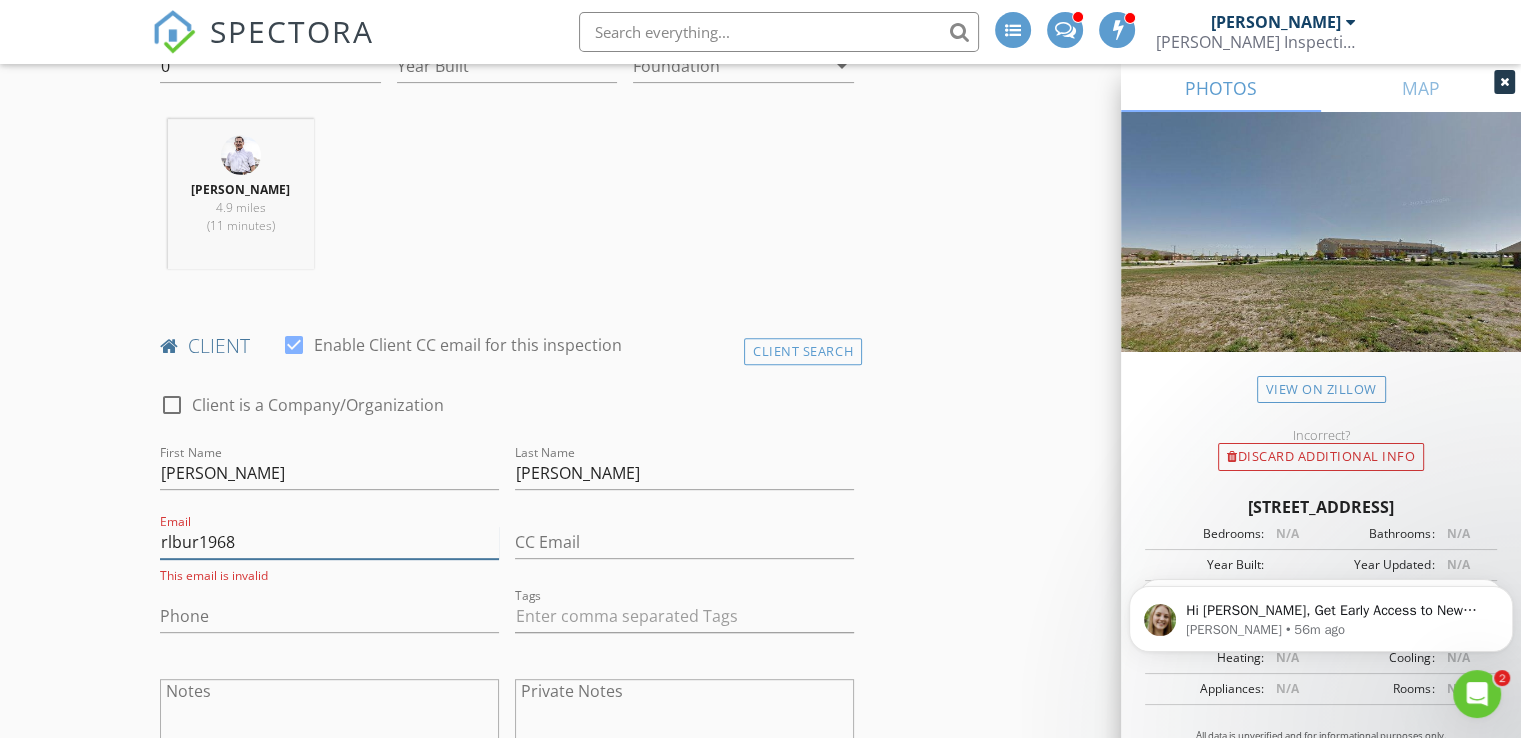 click on "rlbur1968" at bounding box center (329, 542) 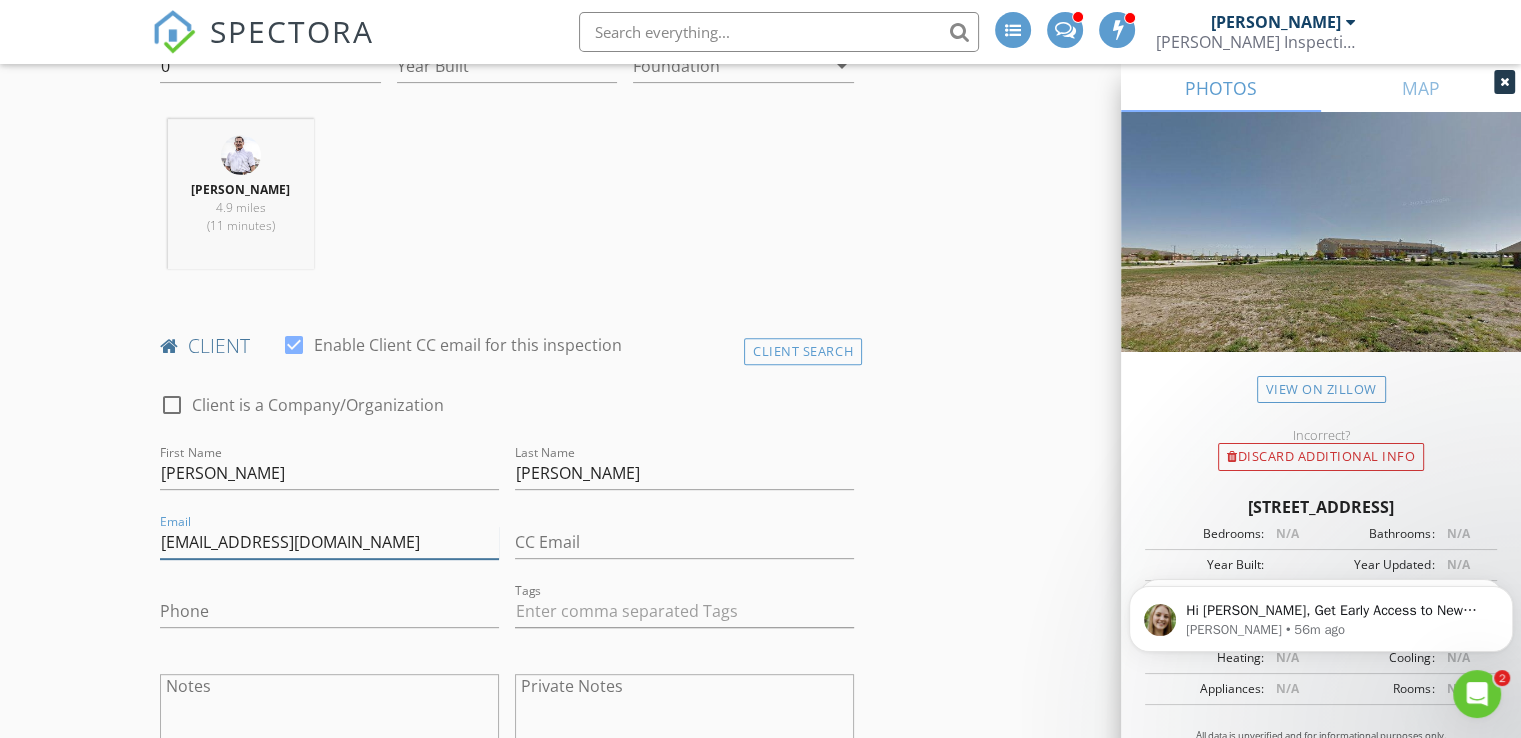 type on "[EMAIL_ADDRESS][DOMAIN_NAME]" 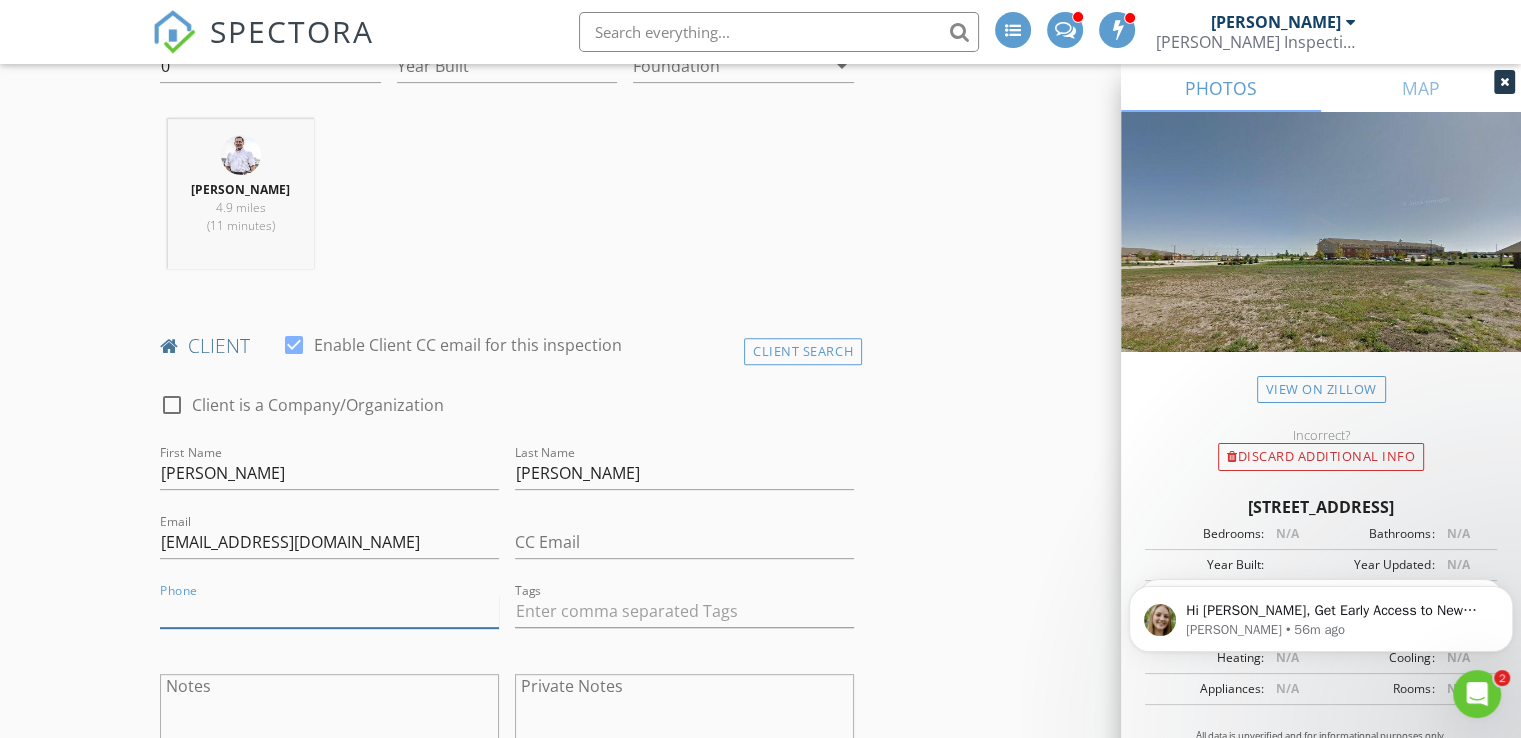 click on "Phone" at bounding box center [329, 611] 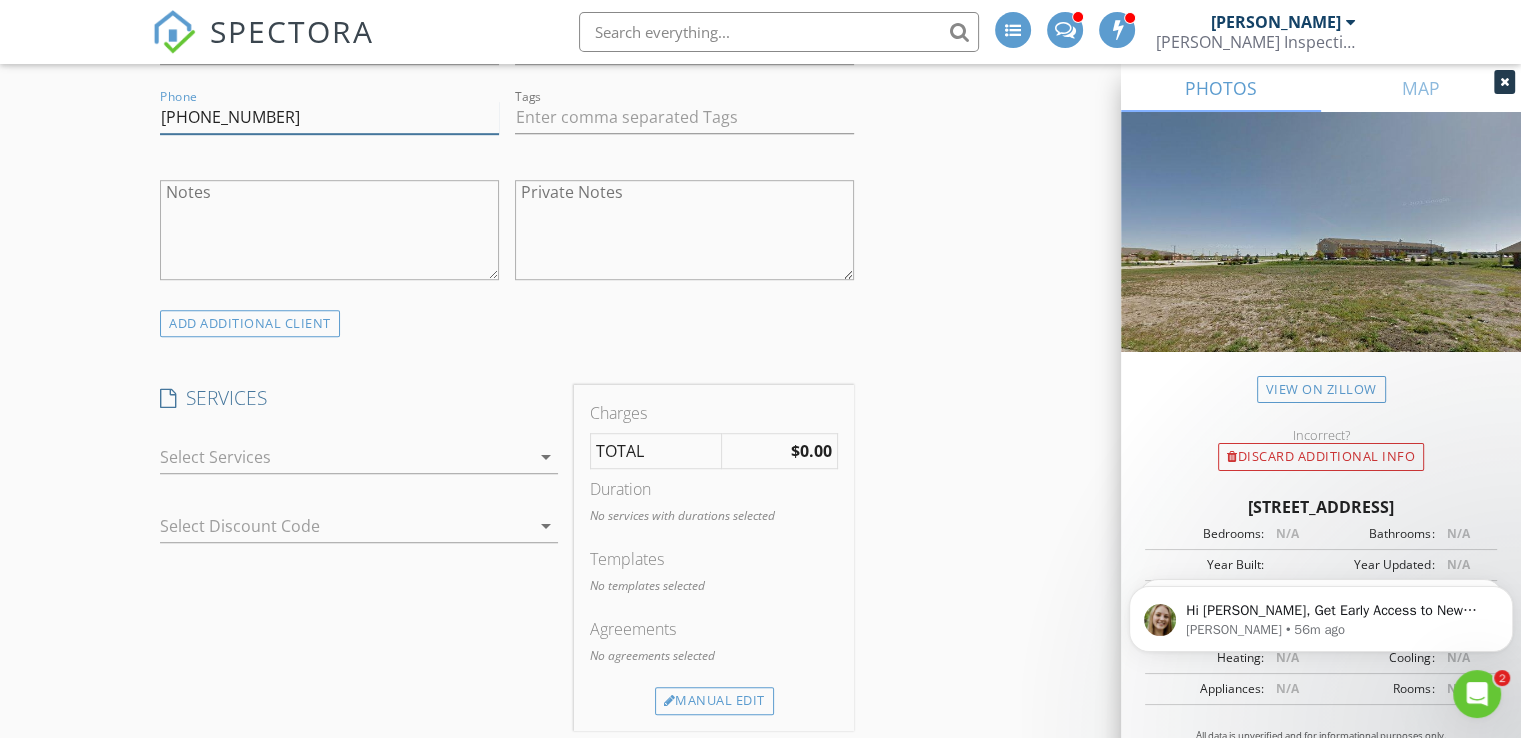 scroll, scrollTop: 1241, scrollLeft: 0, axis: vertical 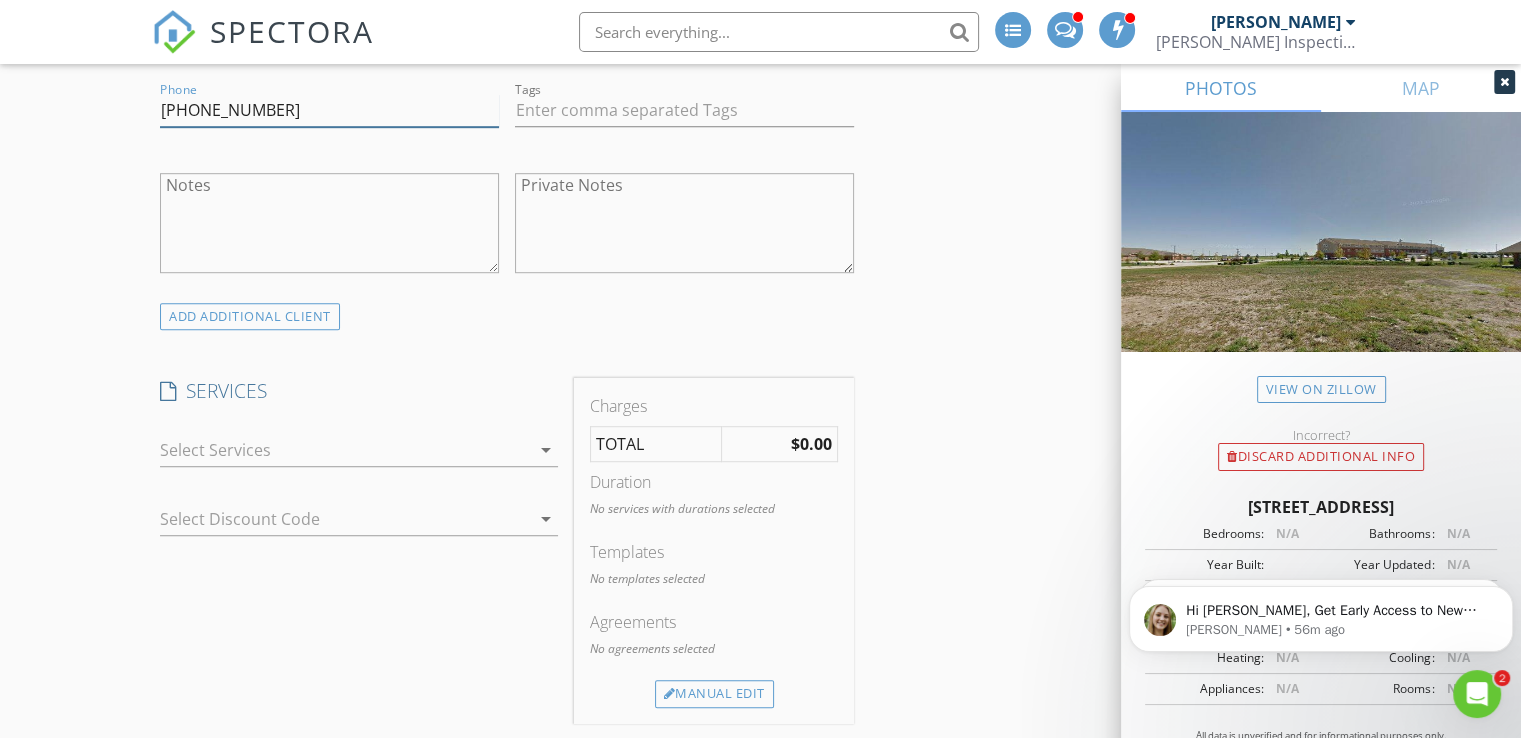 type on "309-838-3564" 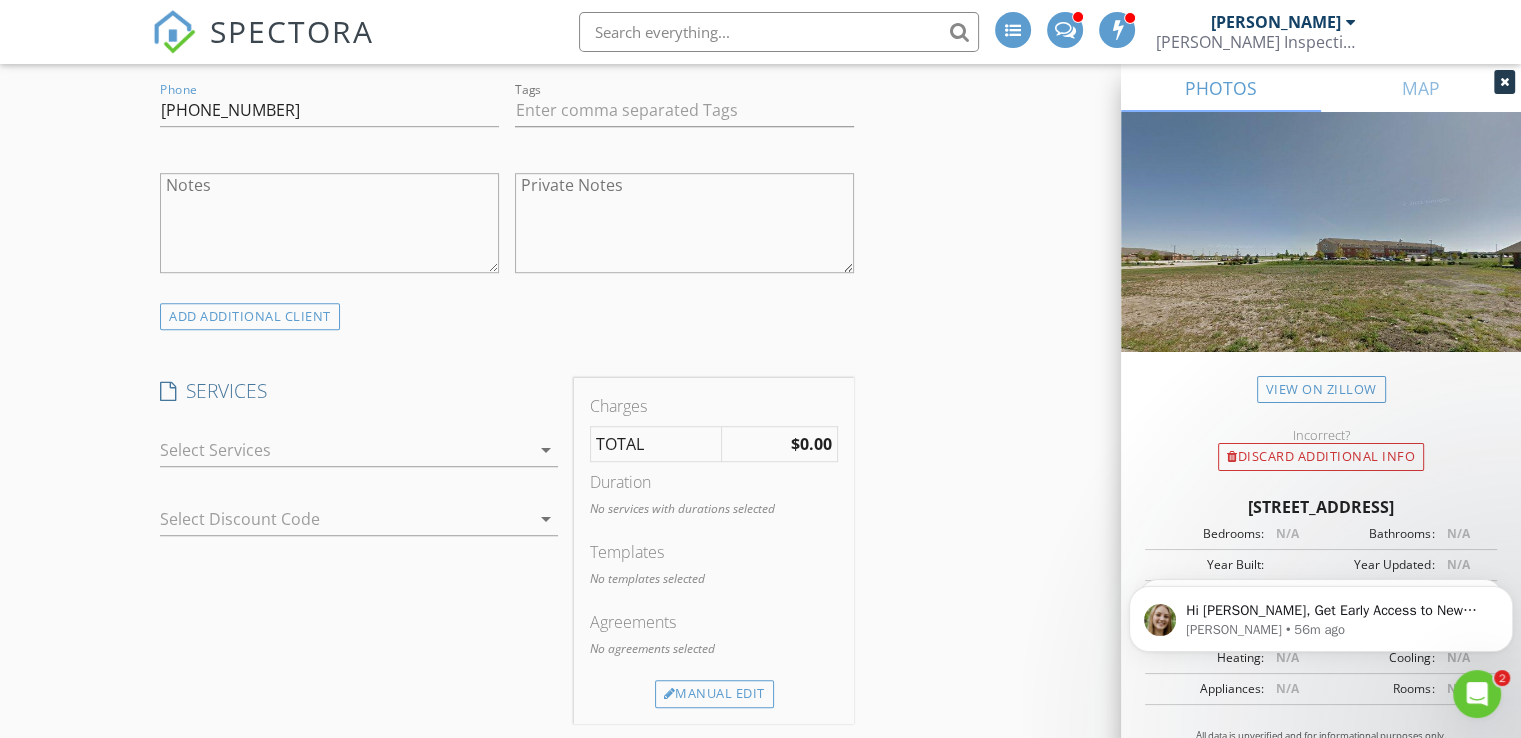 click at bounding box center (345, 450) 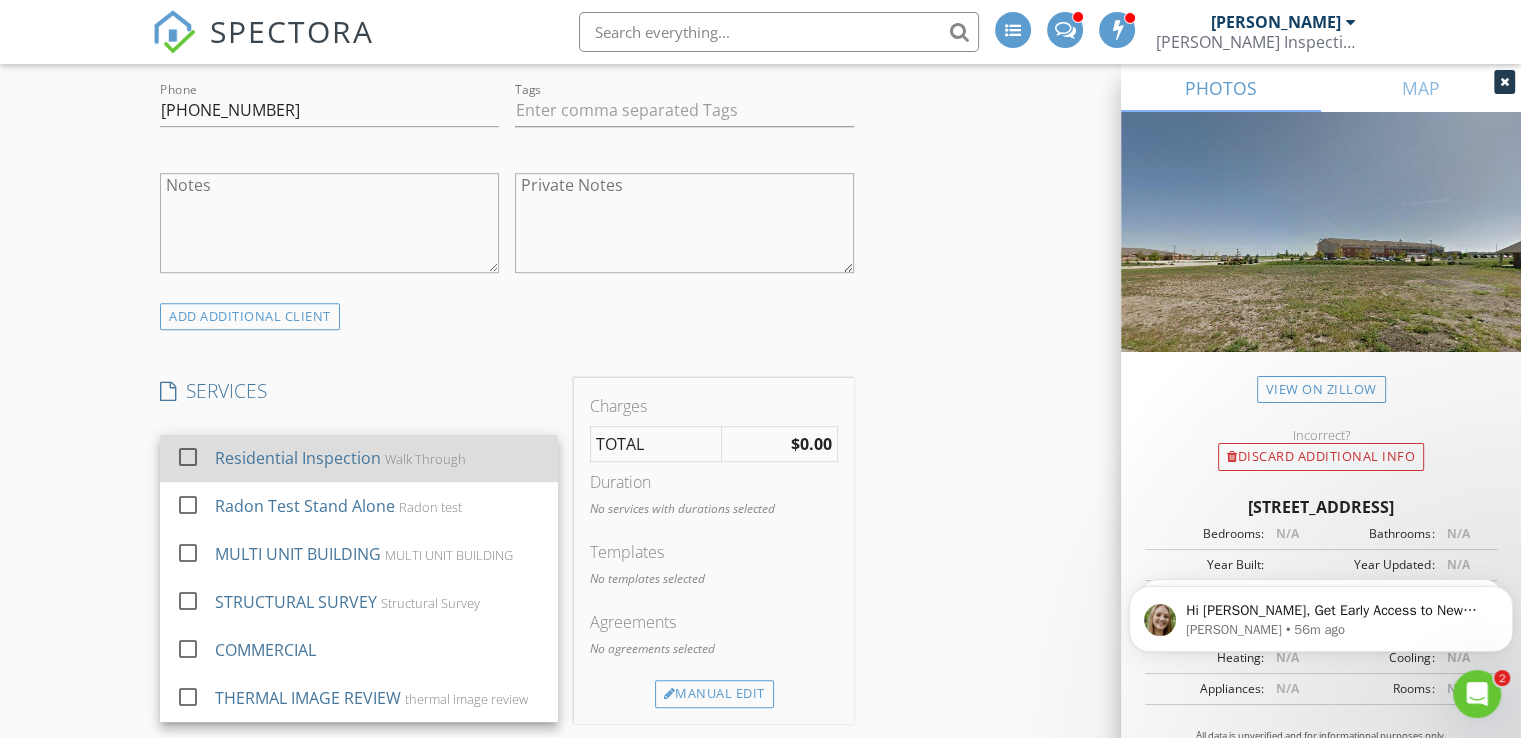 click on "Residential Inspection   Walk Through" at bounding box center (379, 458) 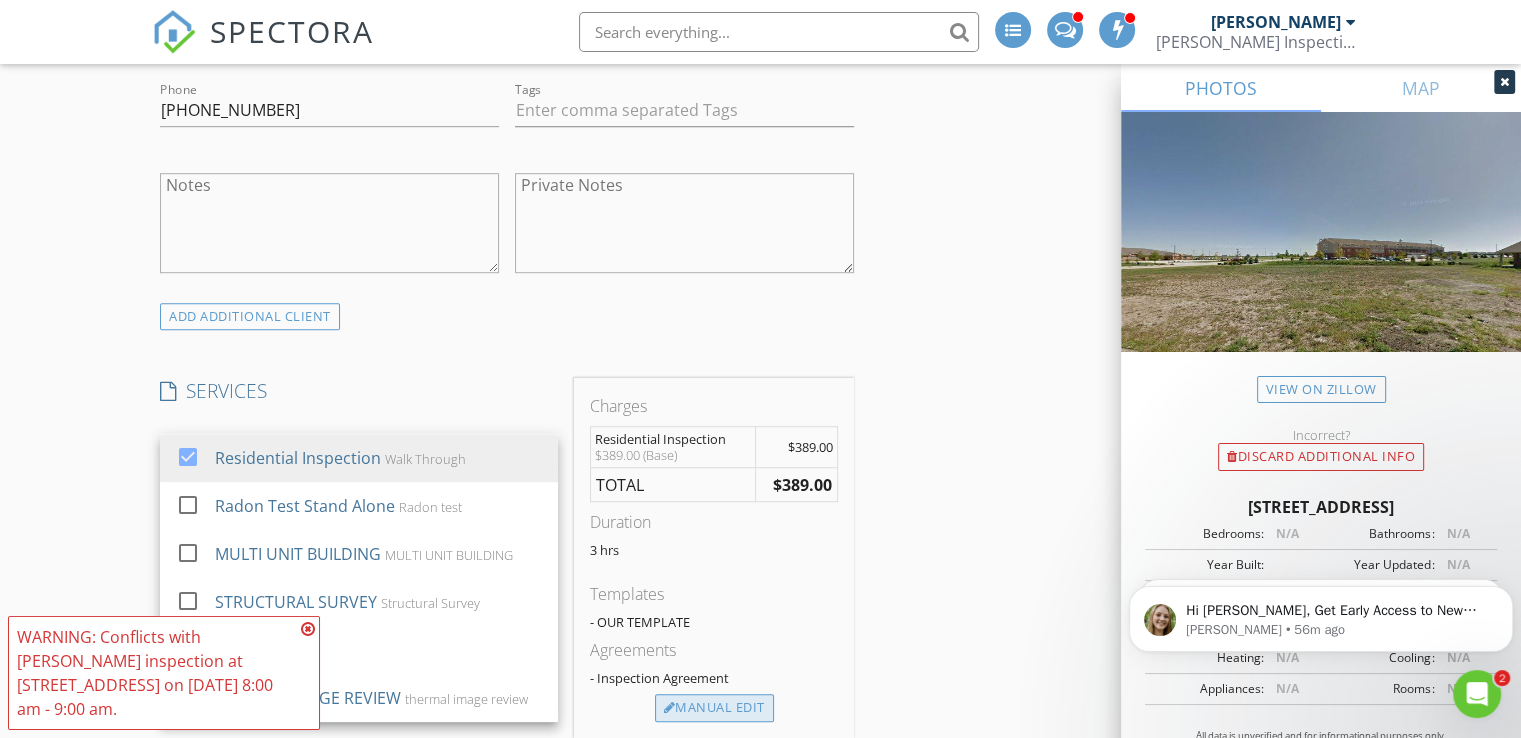 click on "Manual Edit" at bounding box center [714, 708] 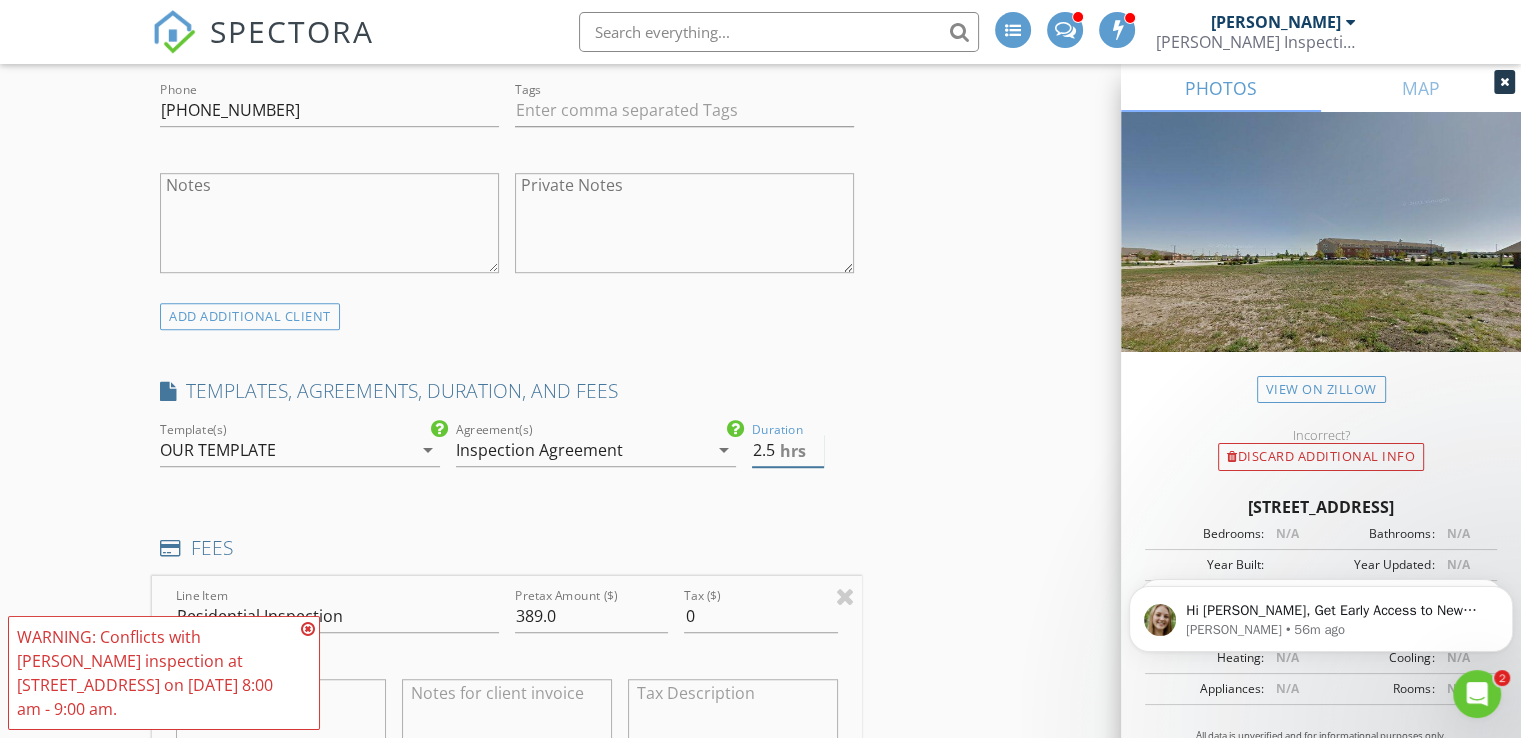 click on "2.5" at bounding box center (788, 450) 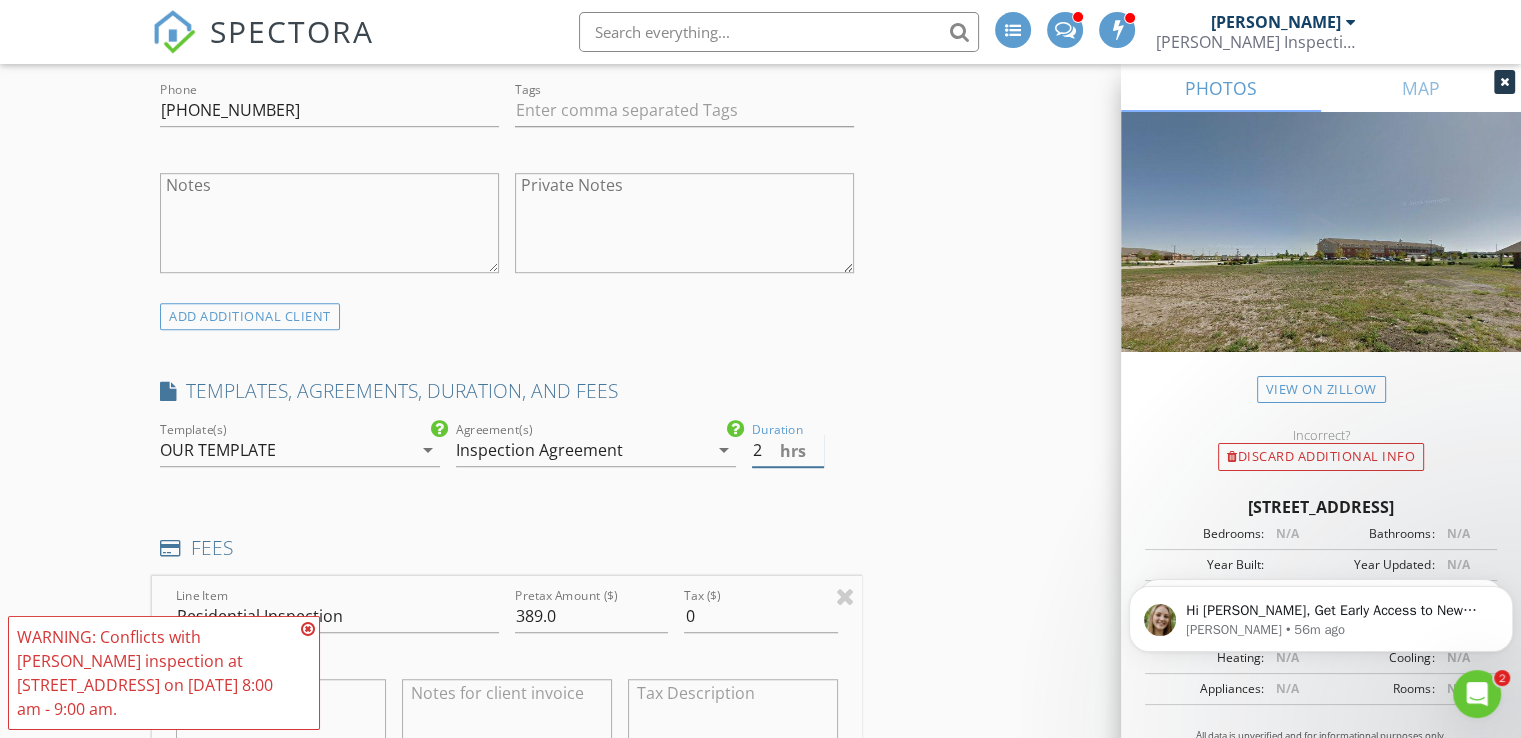 click on "2" at bounding box center (788, 450) 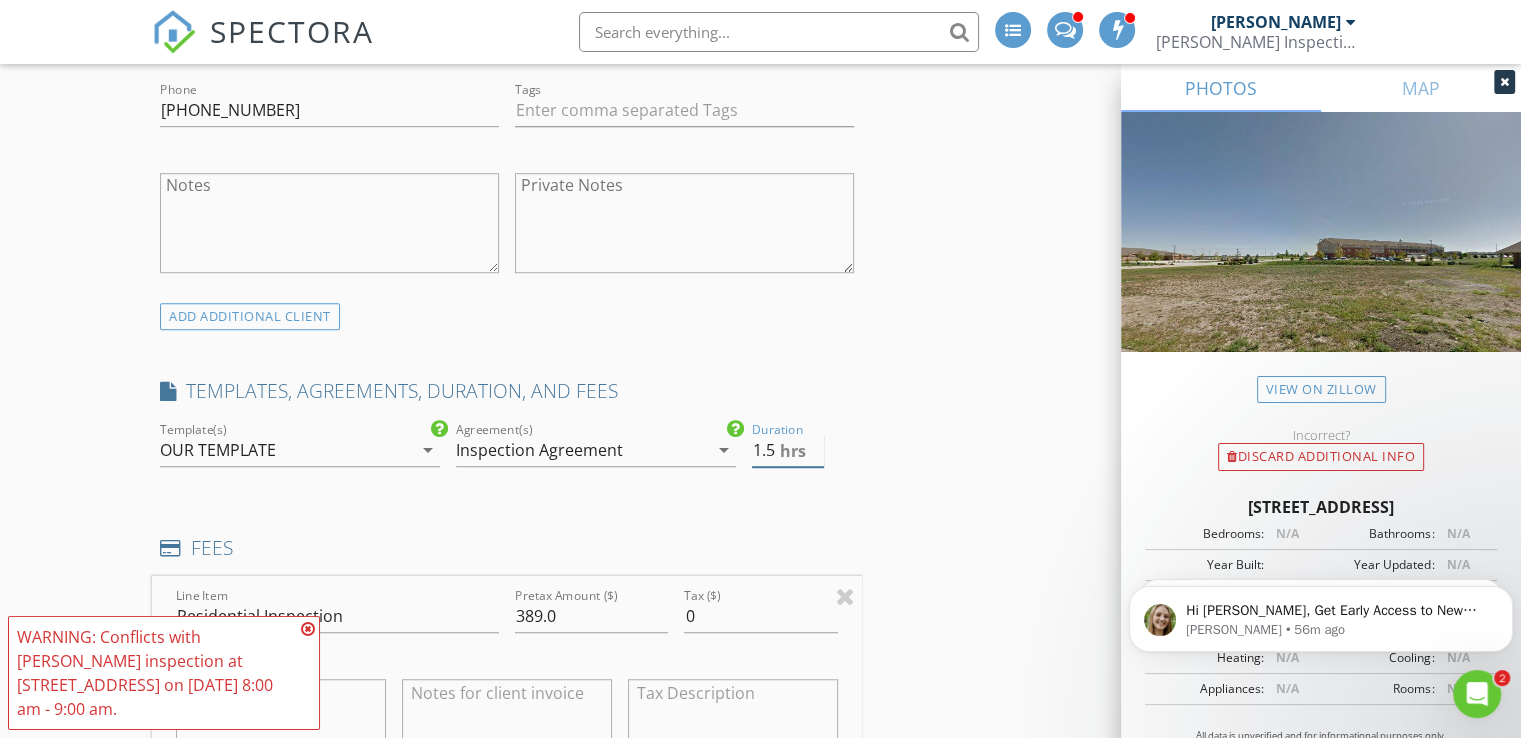 click on "1.5" at bounding box center (788, 450) 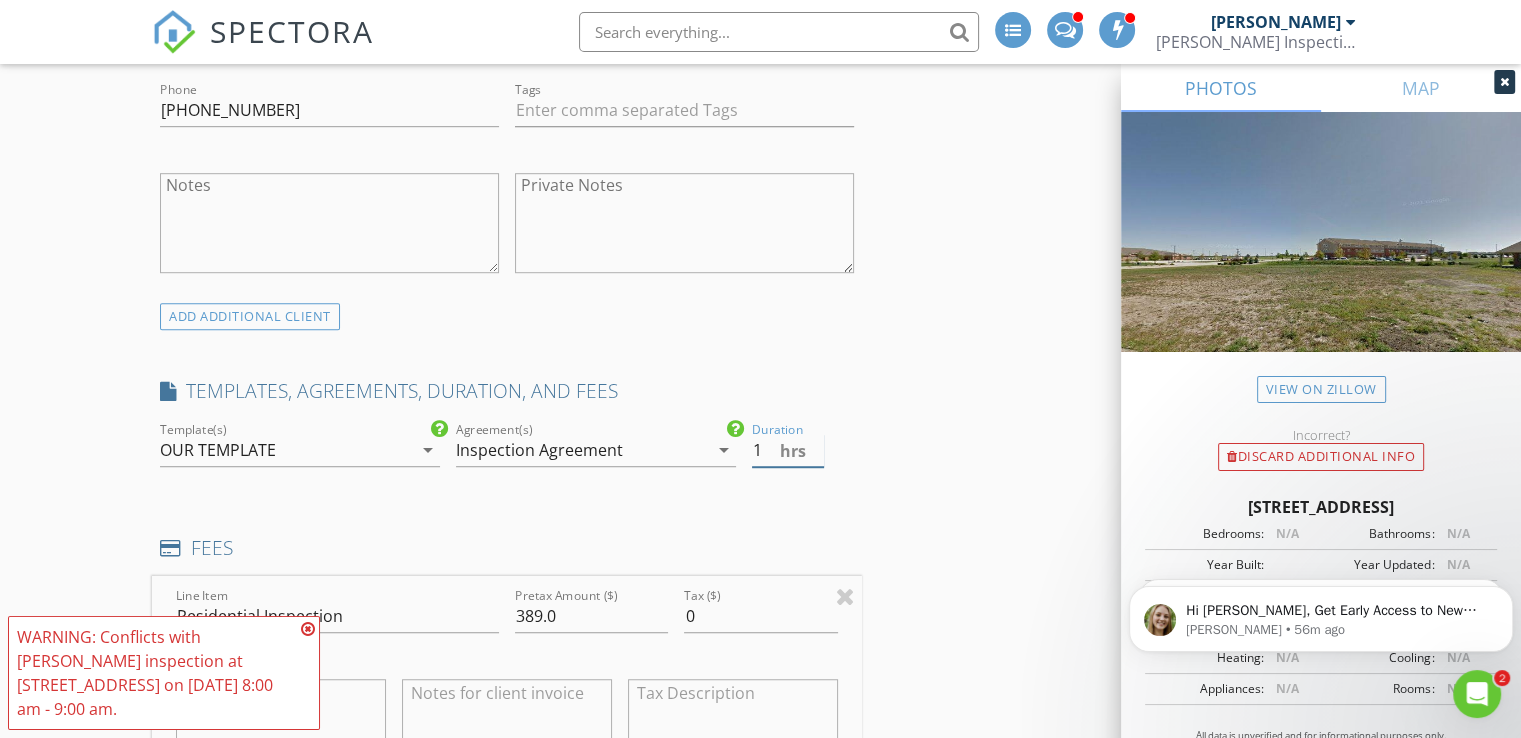 click on "1" at bounding box center [788, 450] 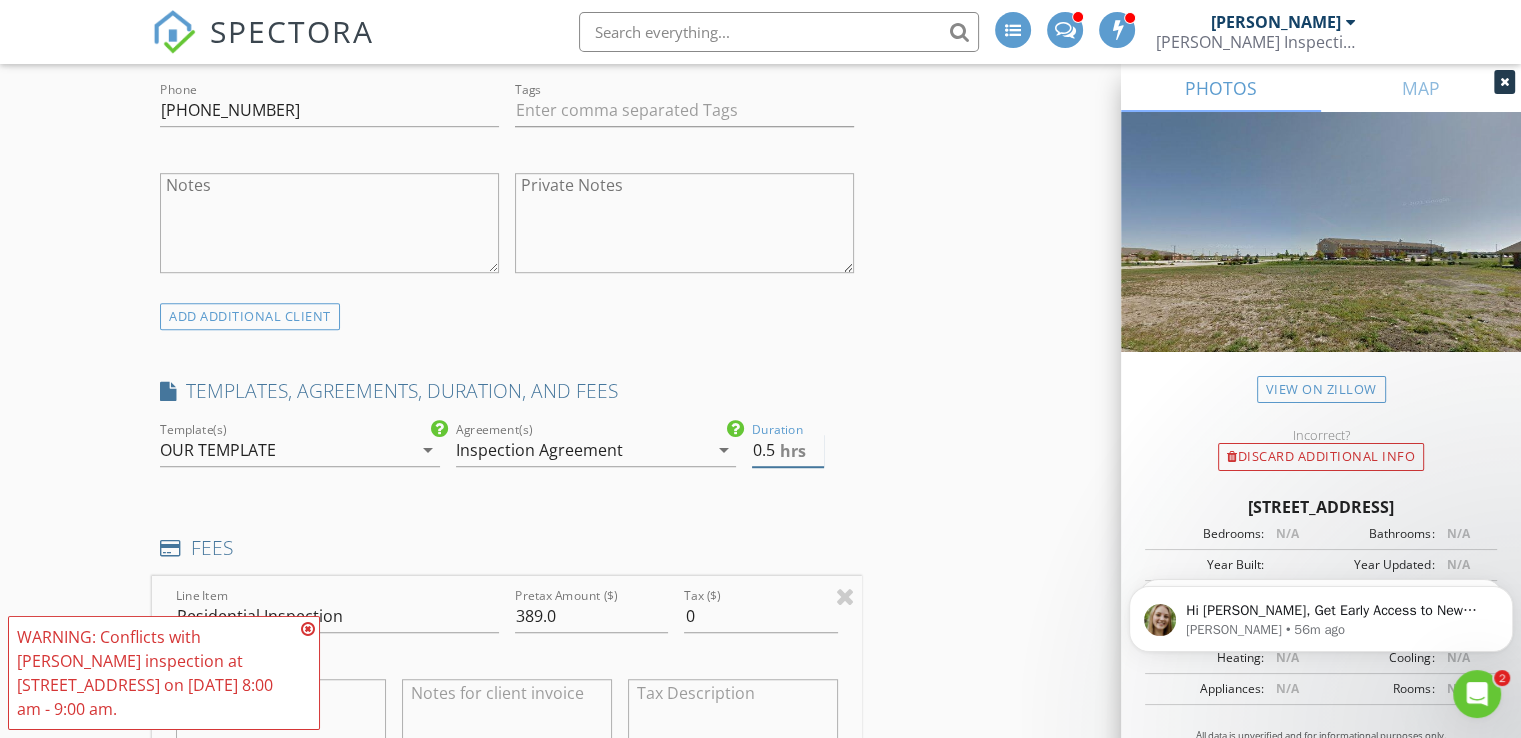 click on "0.5" at bounding box center (788, 450) 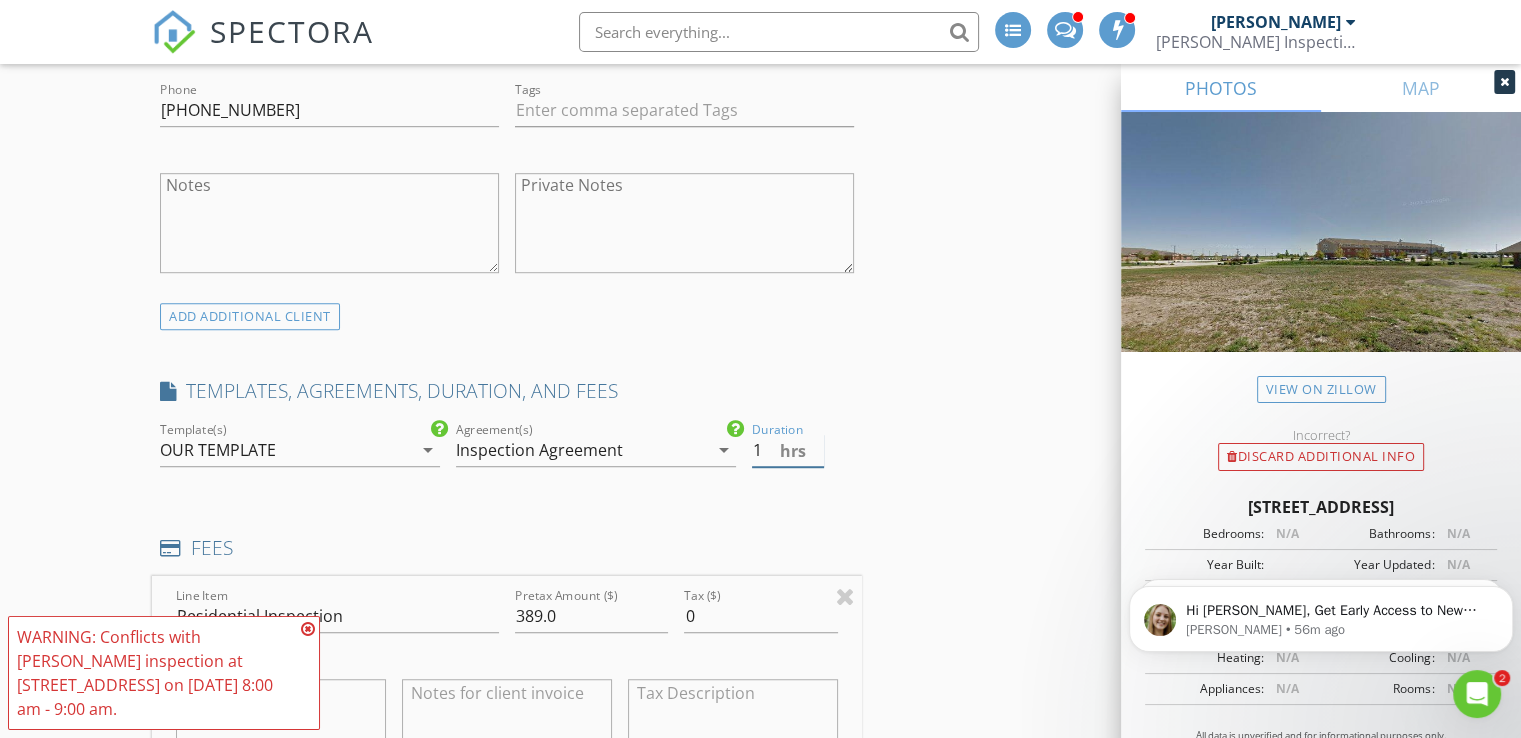 type on "1" 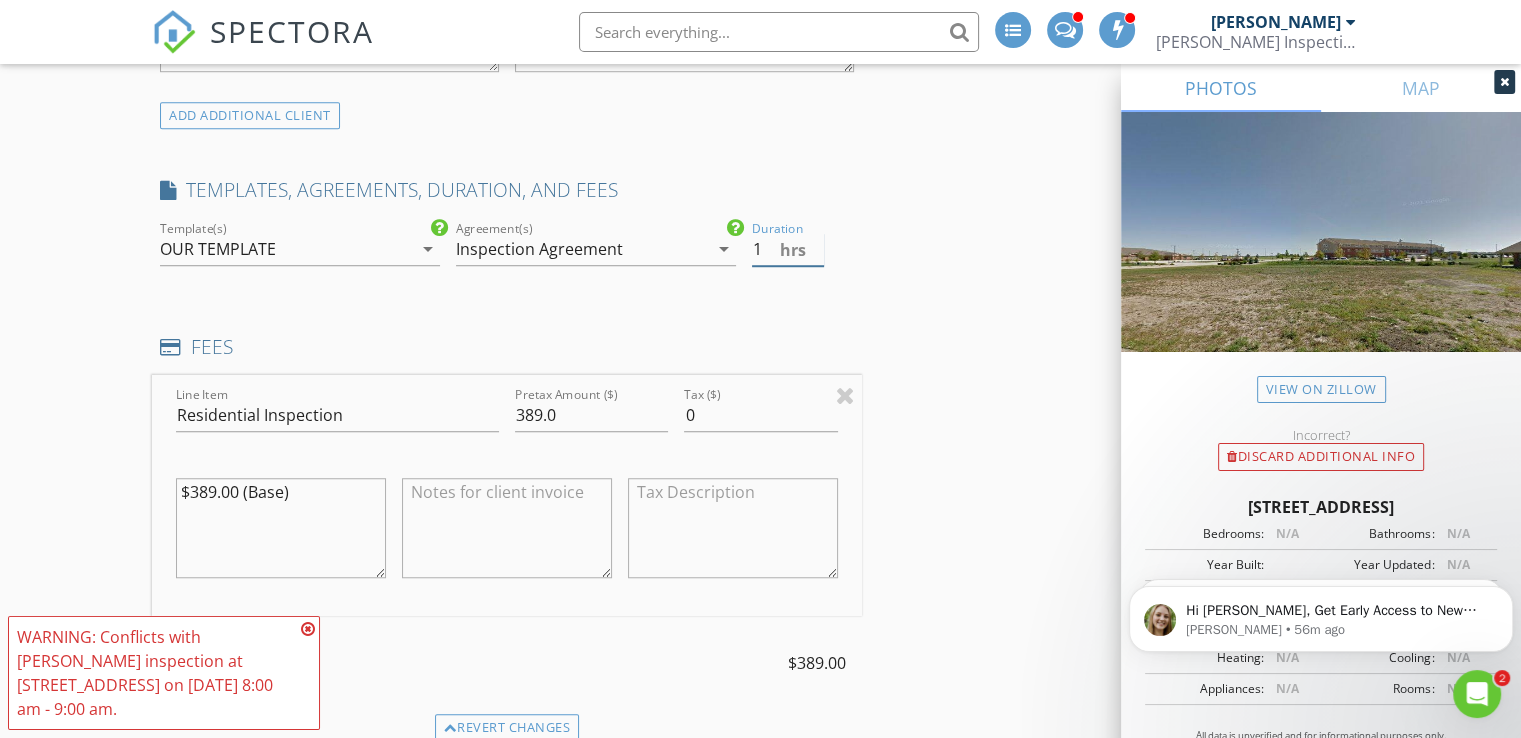 scroll, scrollTop: 1444, scrollLeft: 0, axis: vertical 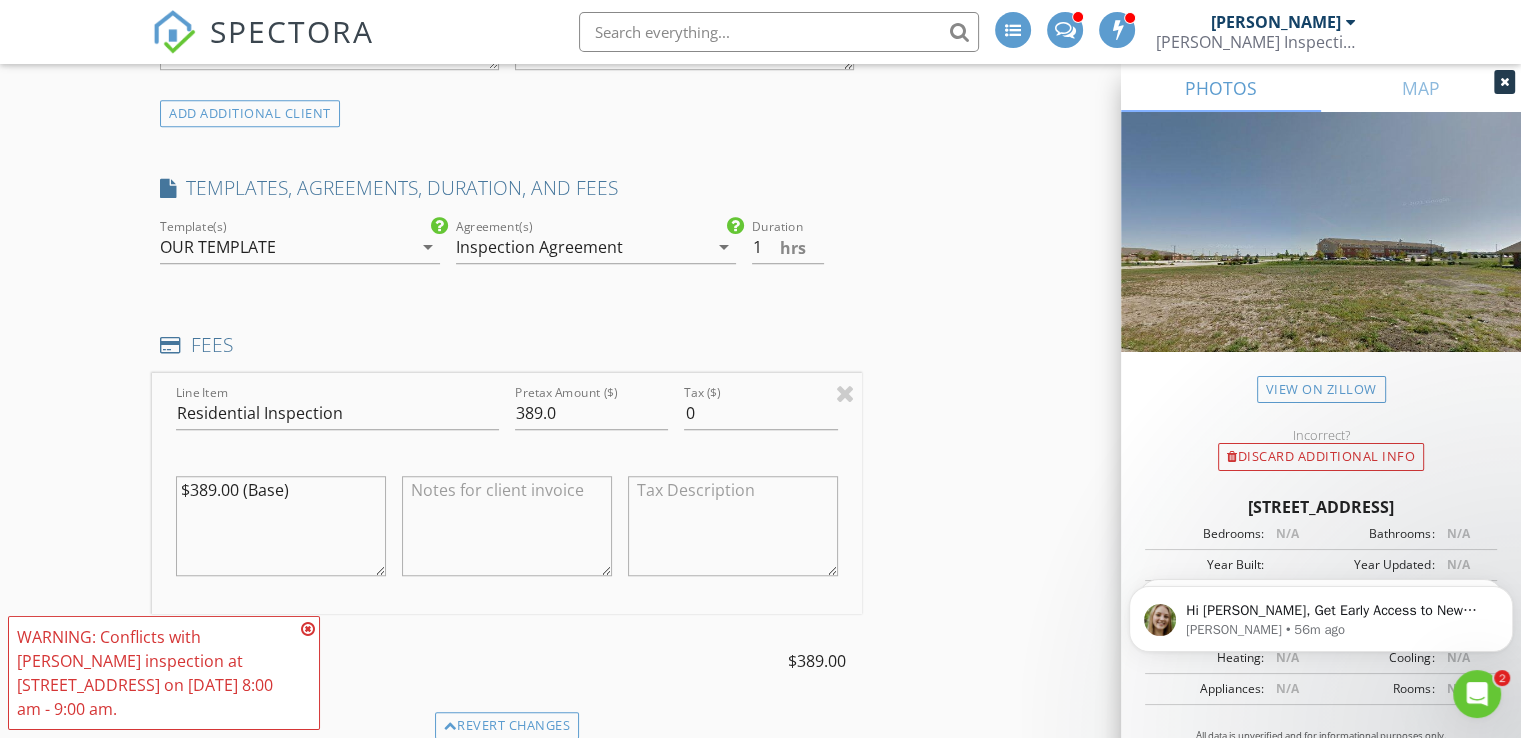 click at bounding box center [308, 629] 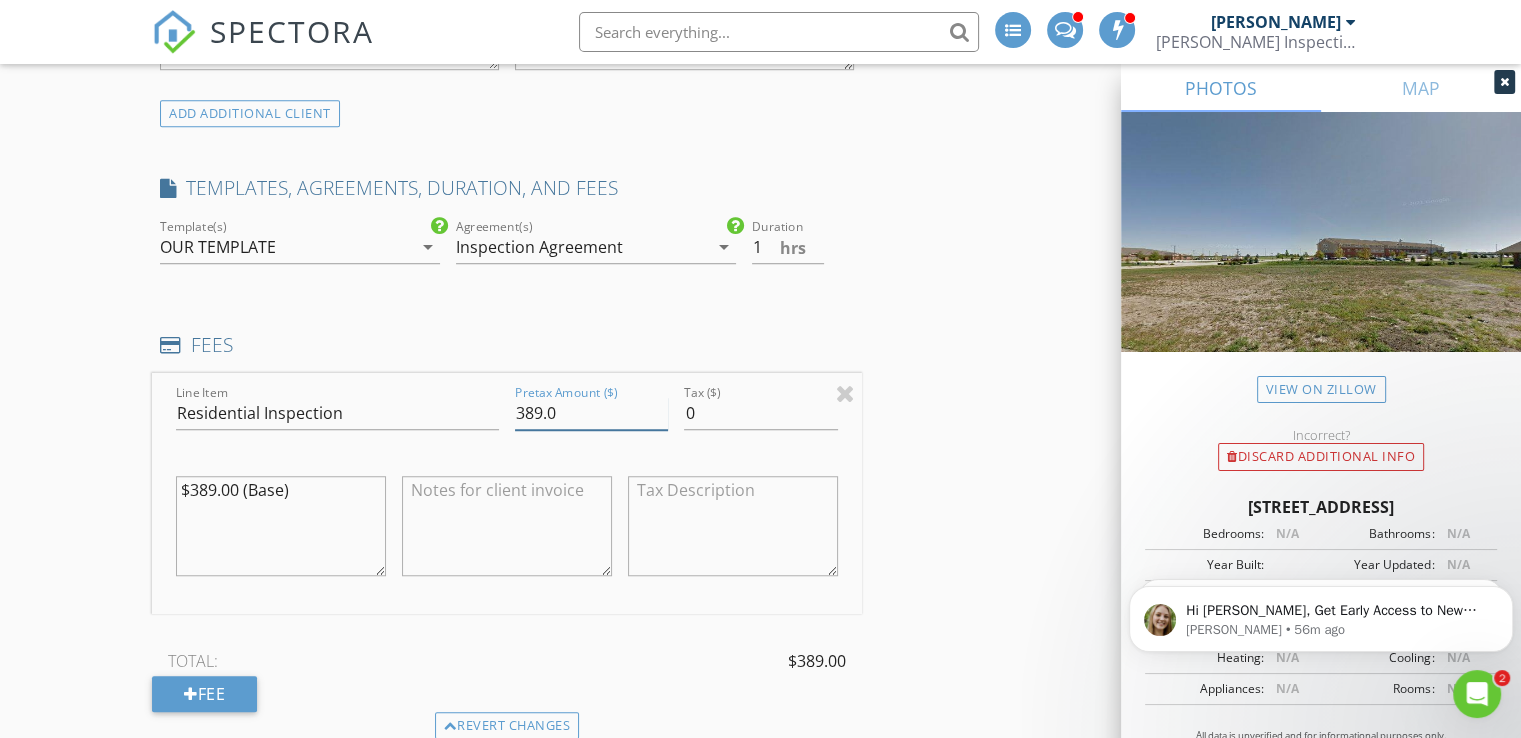 click on "389.0" at bounding box center [591, 413] 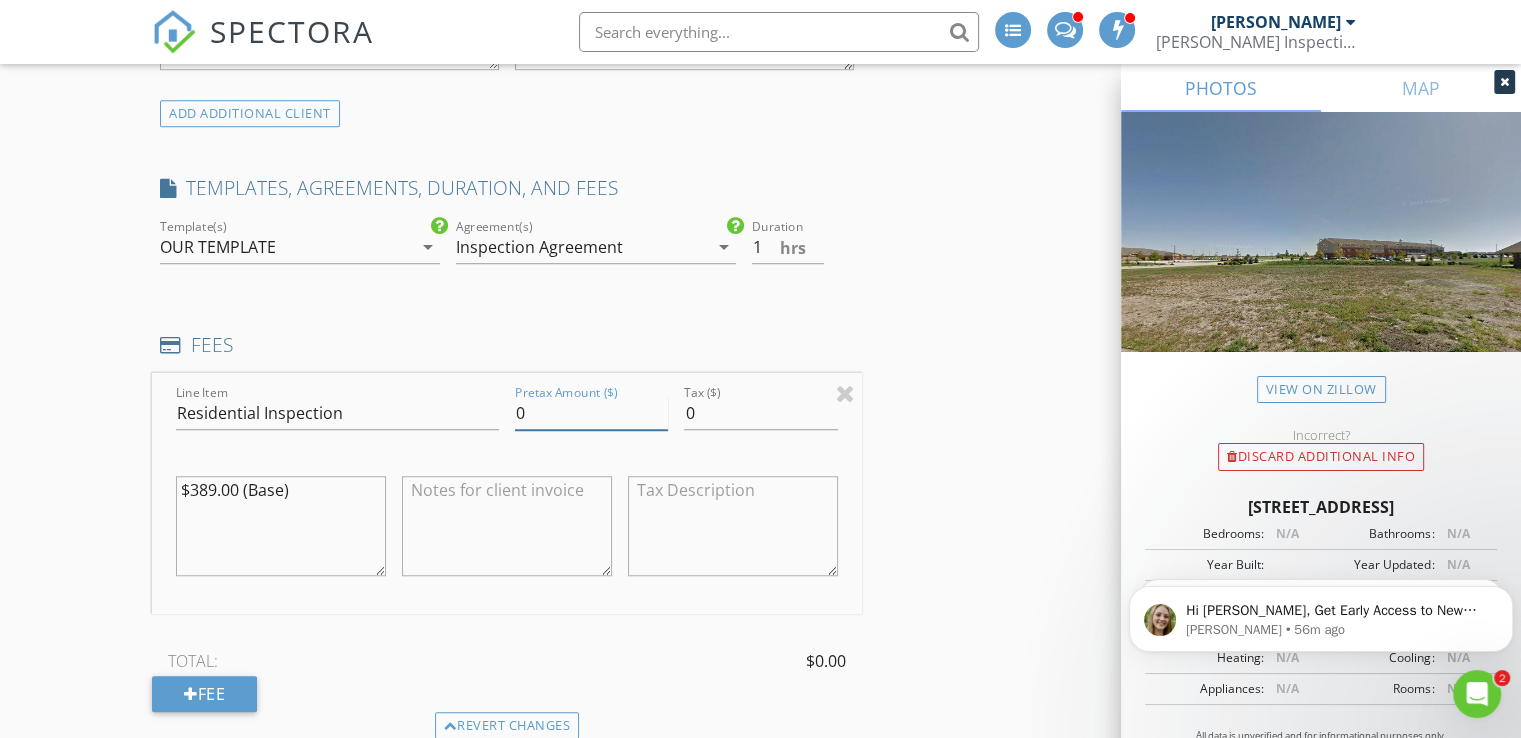 click on "0" at bounding box center (591, 413) 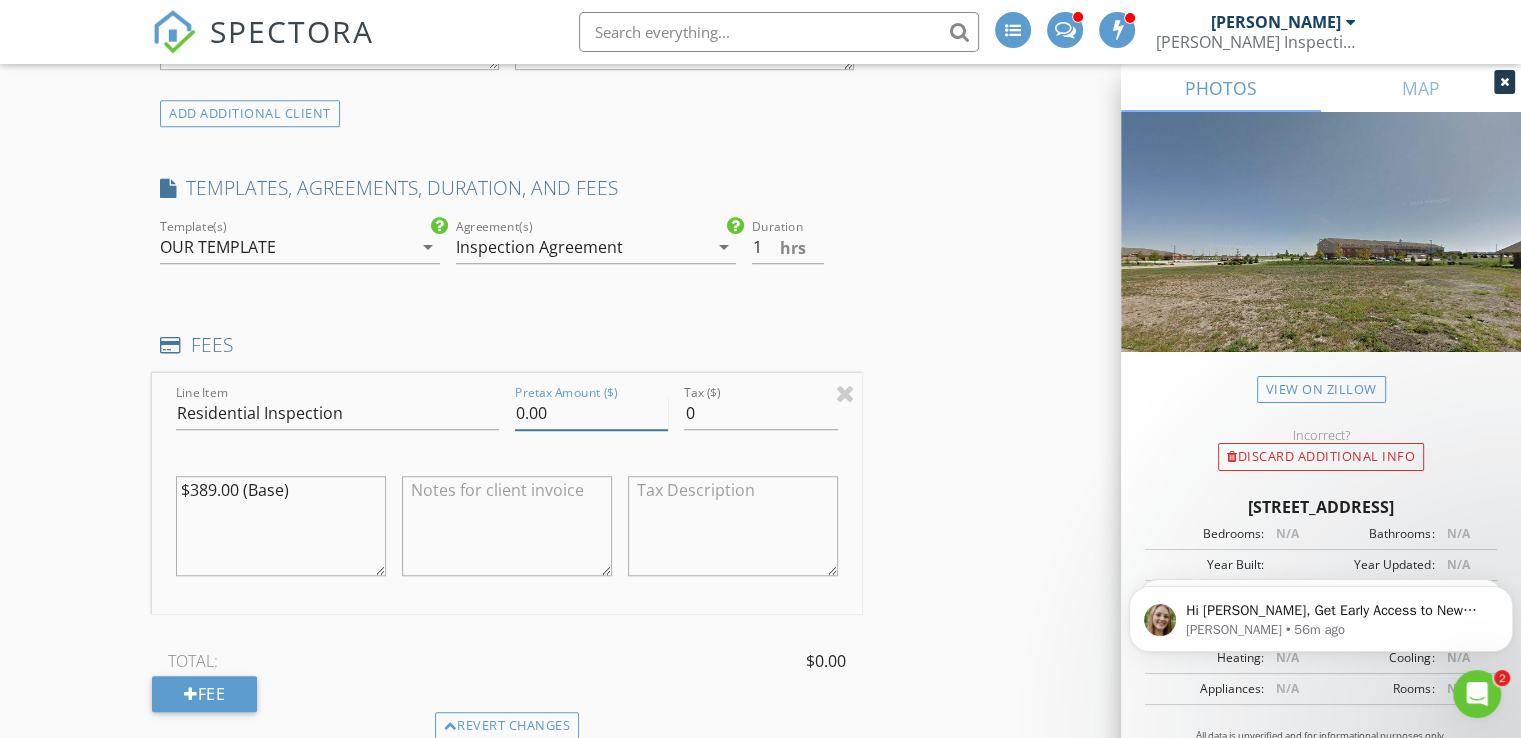 type on "0.00" 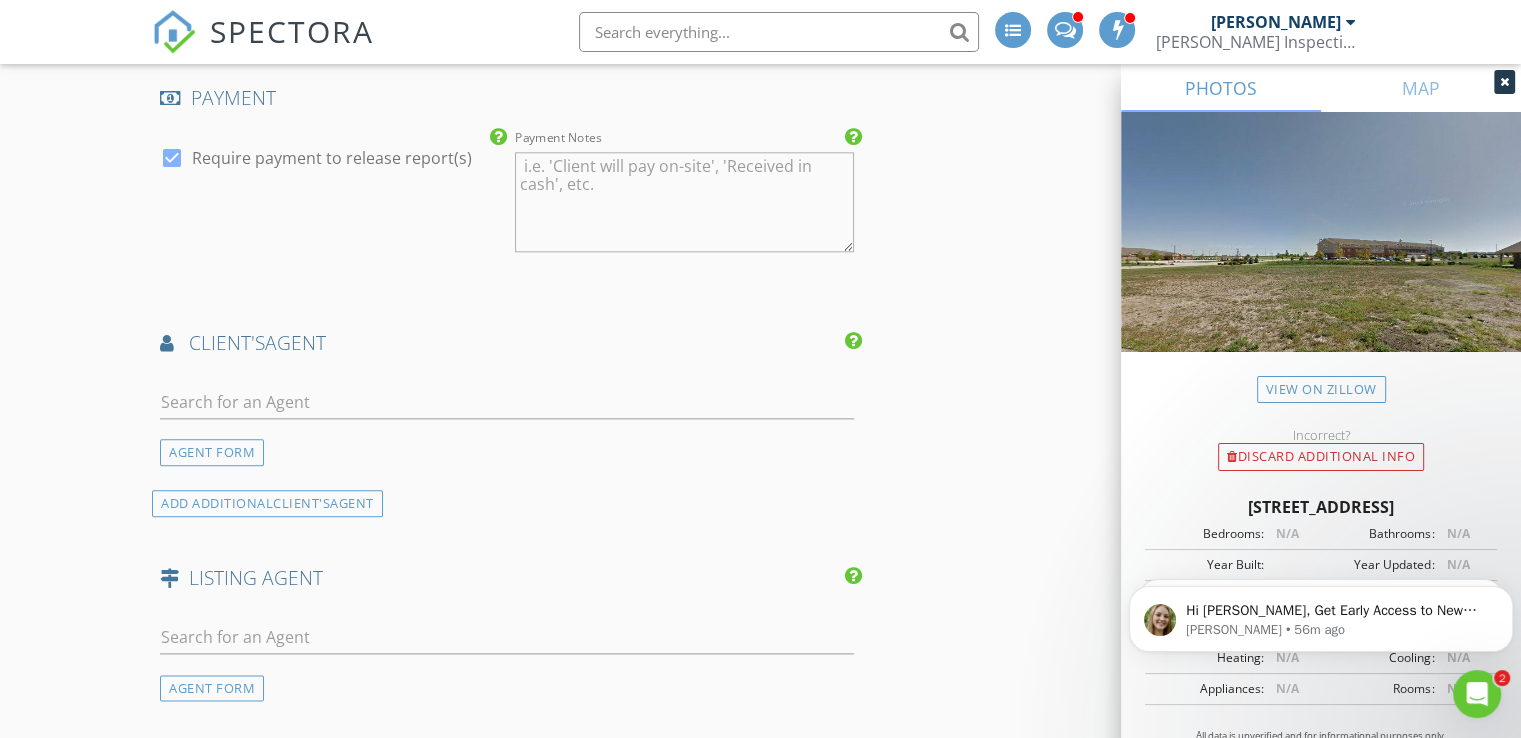scroll, scrollTop: 2293, scrollLeft: 0, axis: vertical 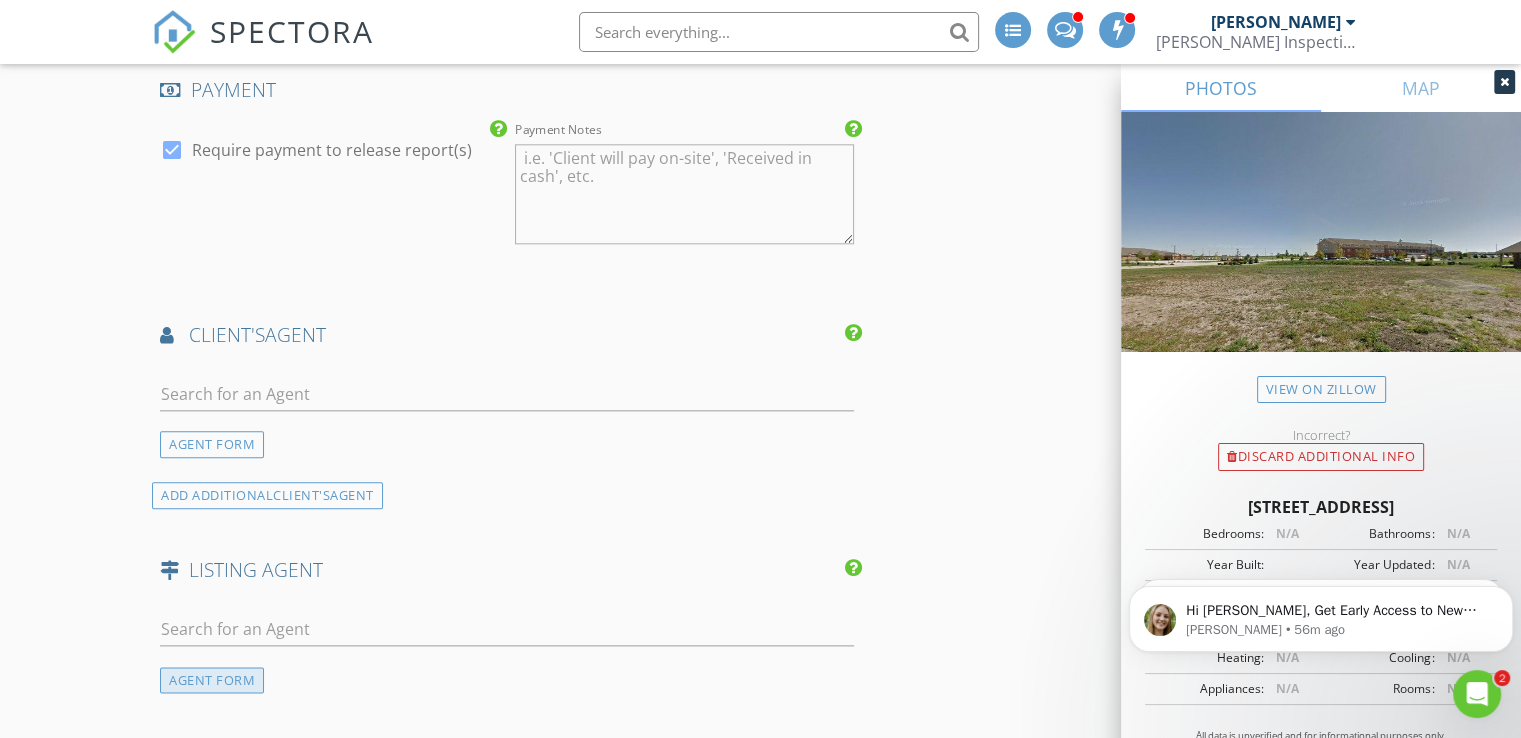 click on "AGENT FORM" at bounding box center (212, 680) 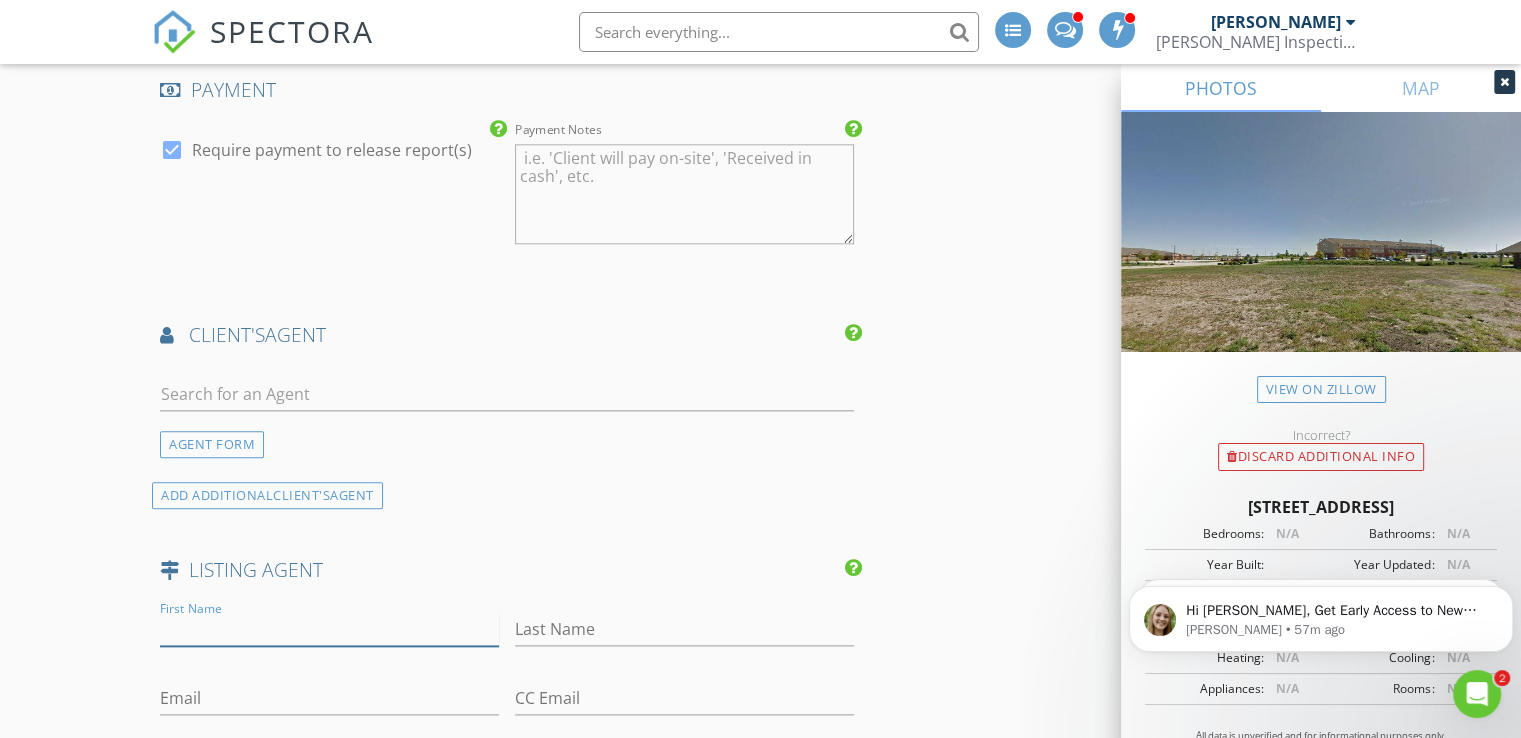 click on "First Name" at bounding box center (329, 629) 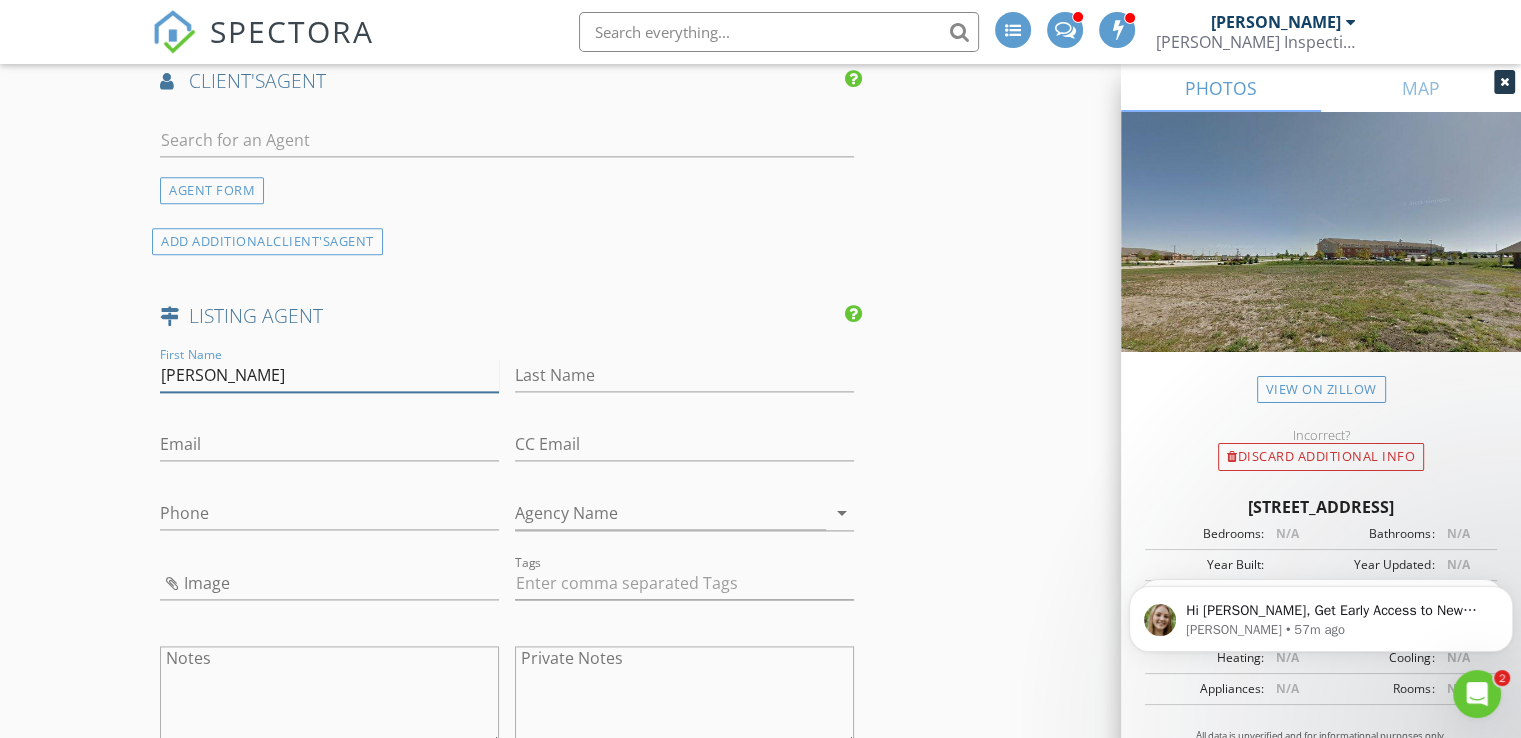 scroll, scrollTop: 2556, scrollLeft: 0, axis: vertical 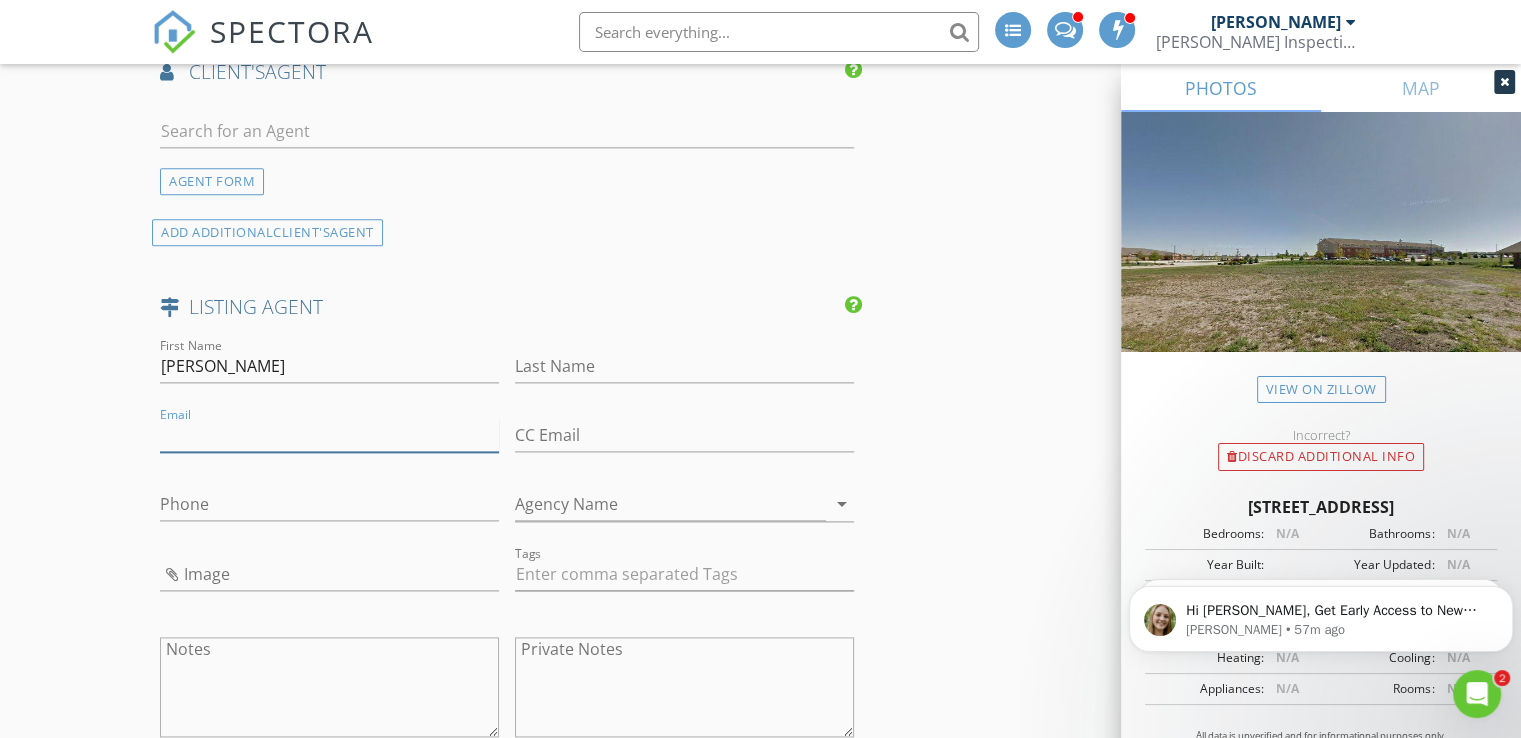 click on "Email" at bounding box center [329, 435] 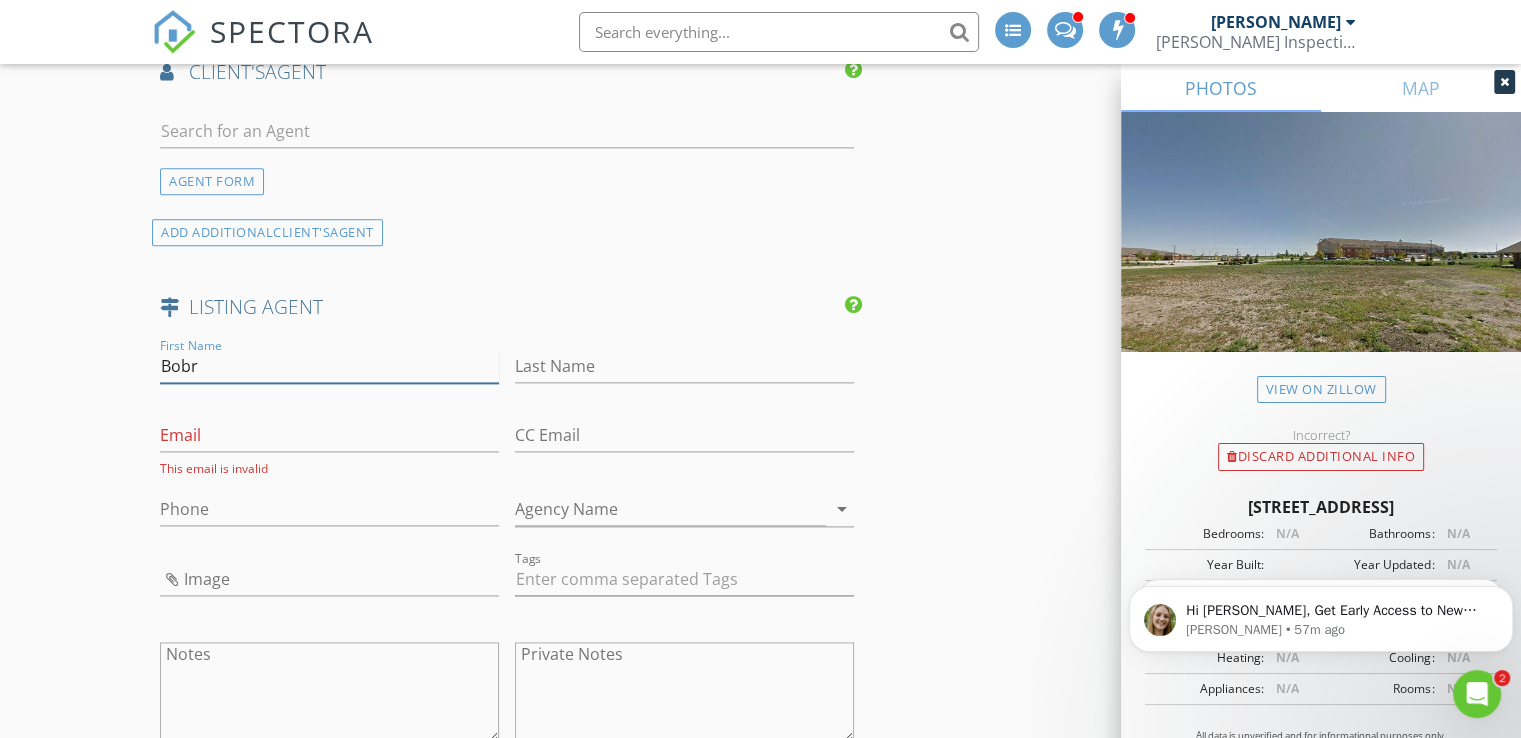 type on "Bob" 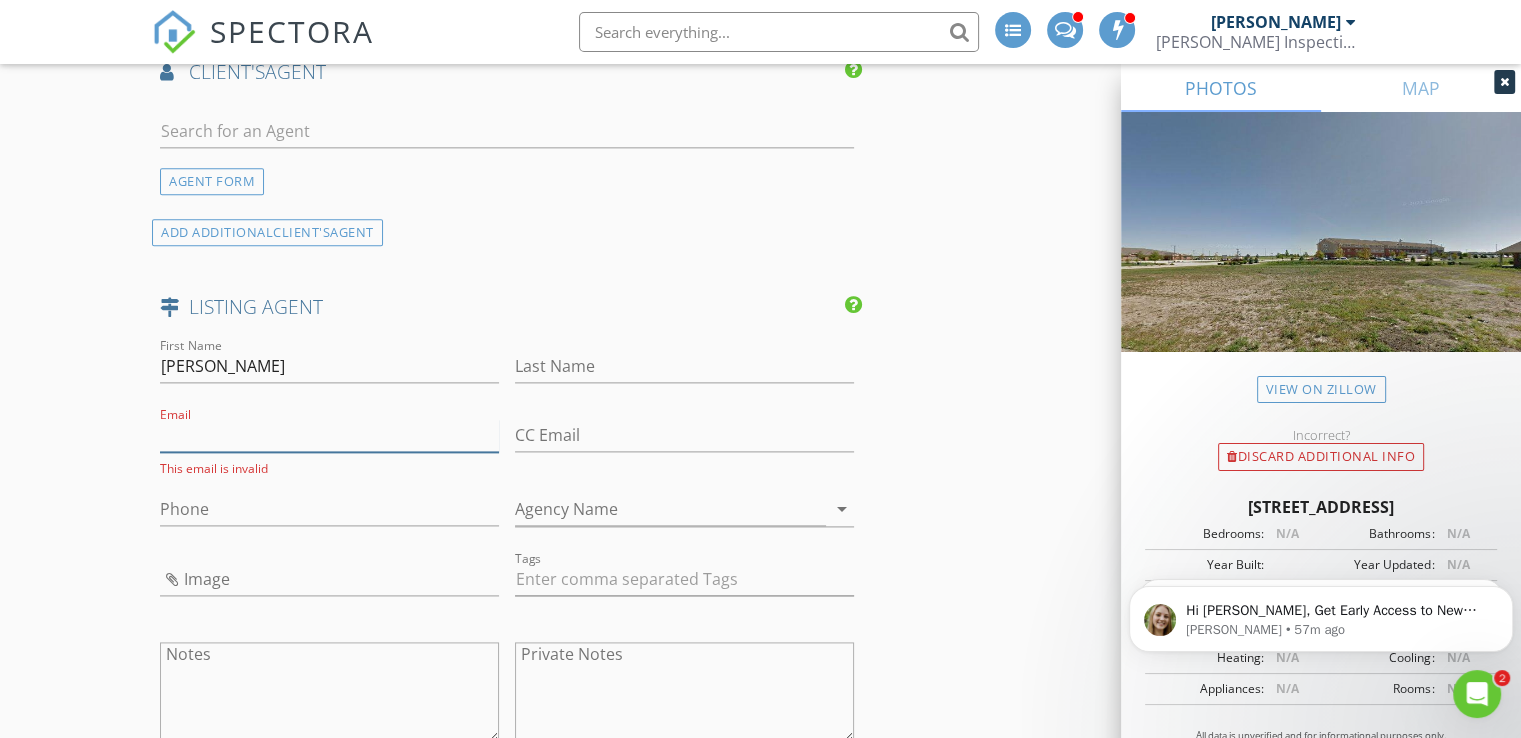click on "Email" at bounding box center (329, 435) 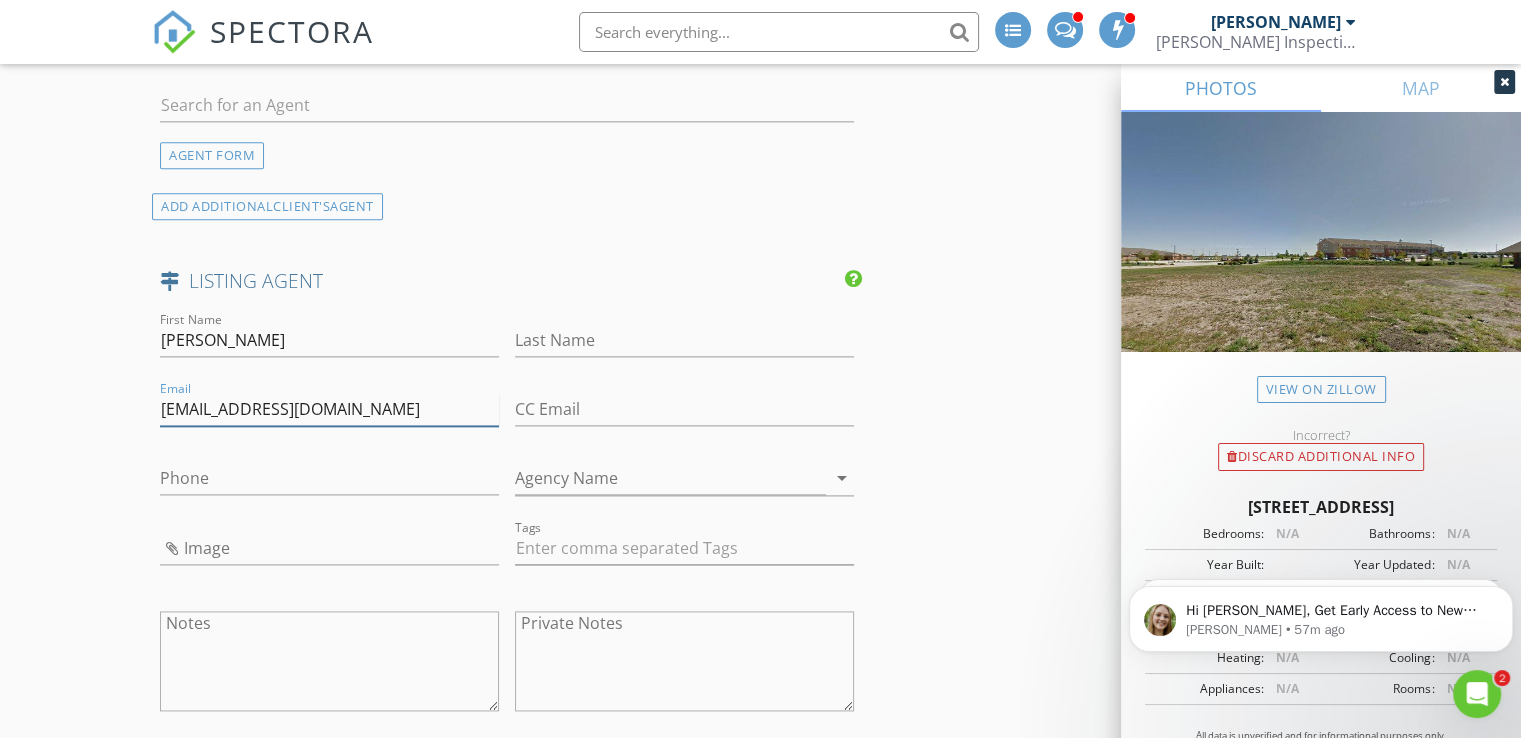 scroll, scrollTop: 2631, scrollLeft: 0, axis: vertical 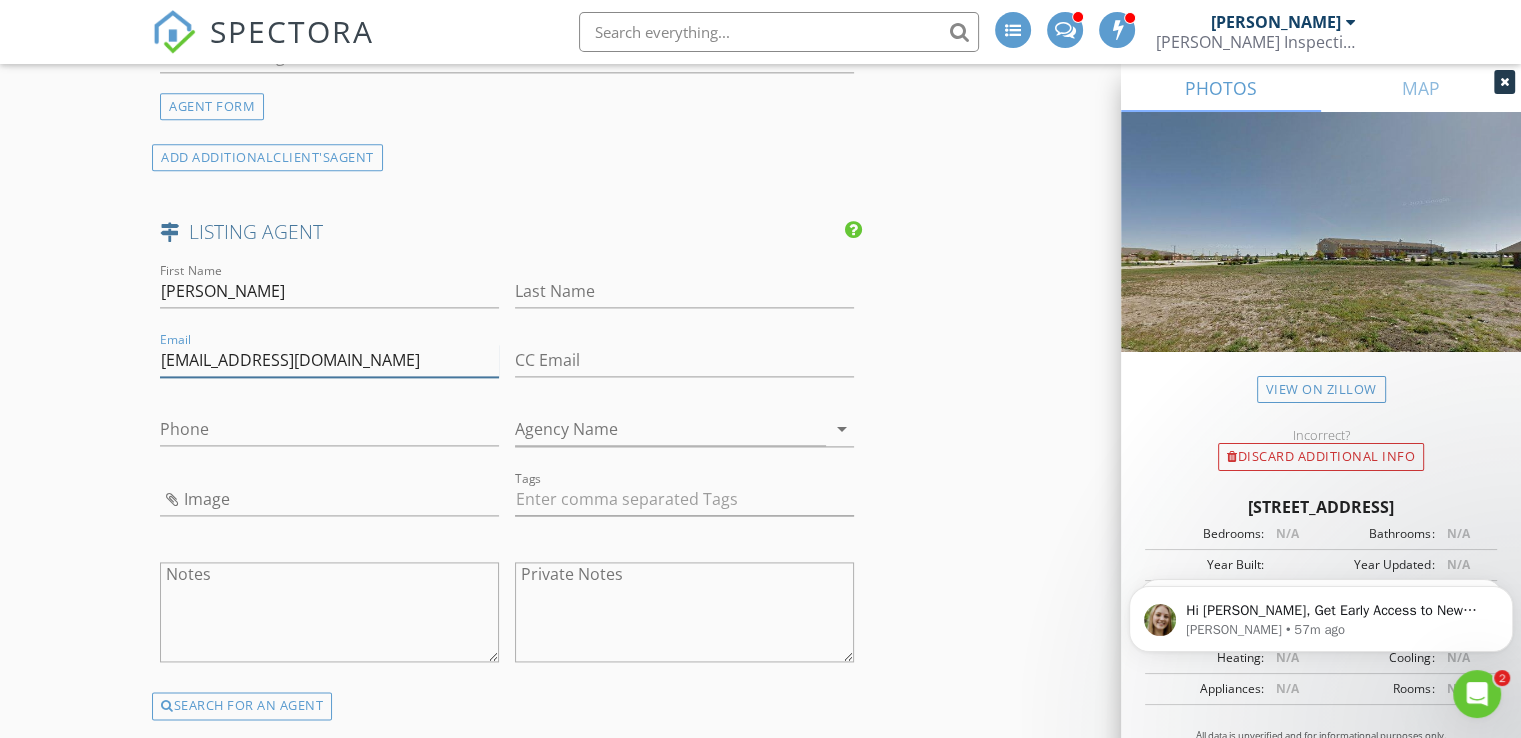 type on "rlbur1968@aol.com" 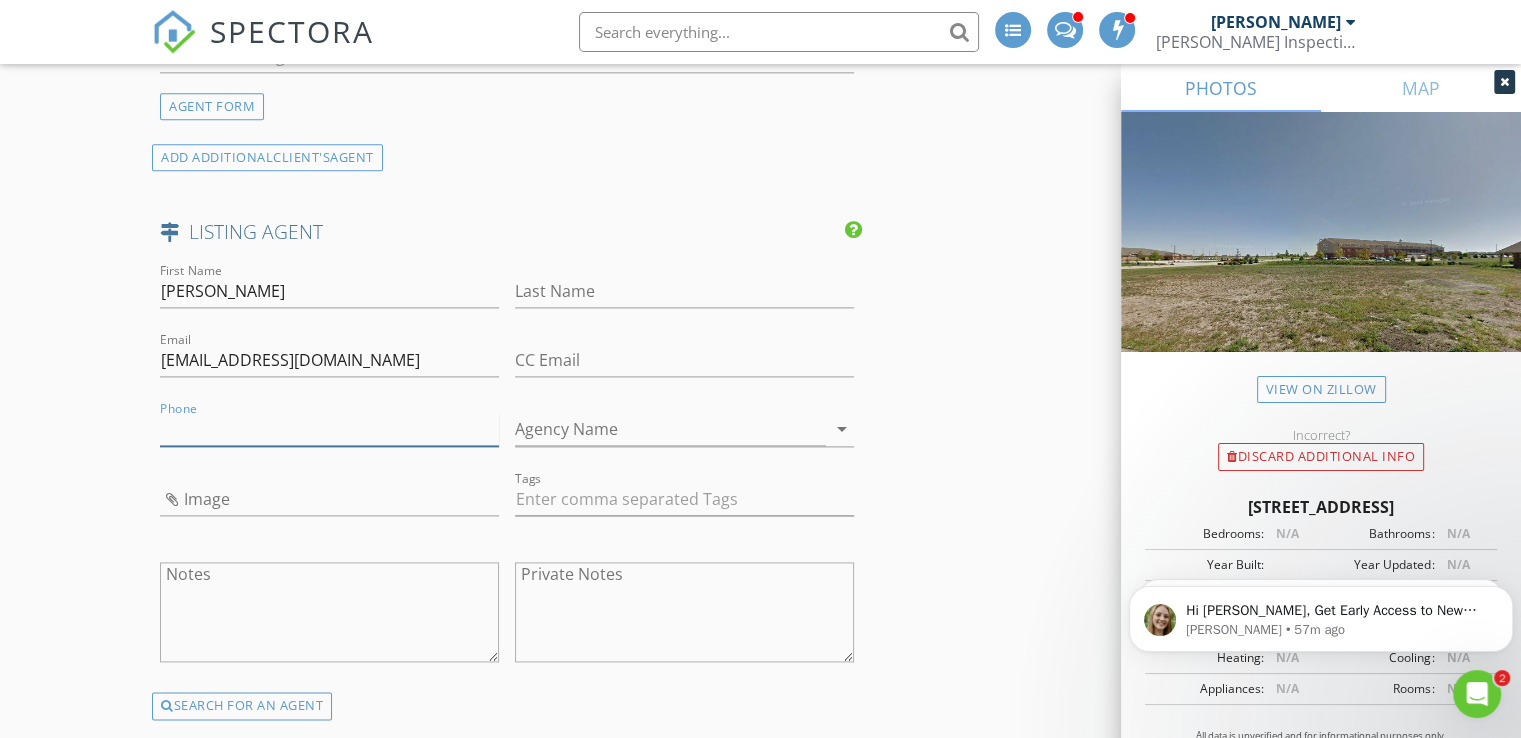 click on "Phone" at bounding box center [329, 429] 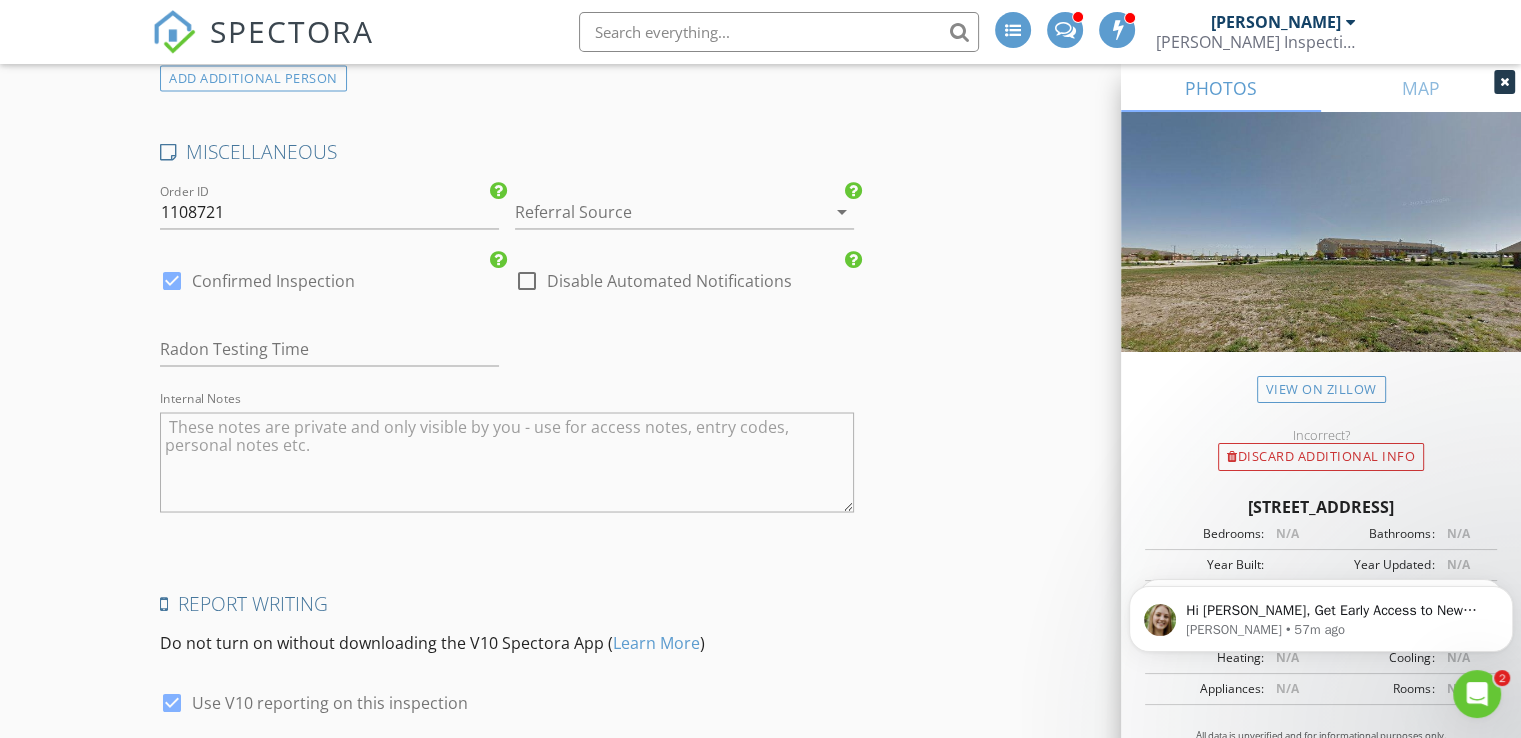scroll, scrollTop: 3441, scrollLeft: 0, axis: vertical 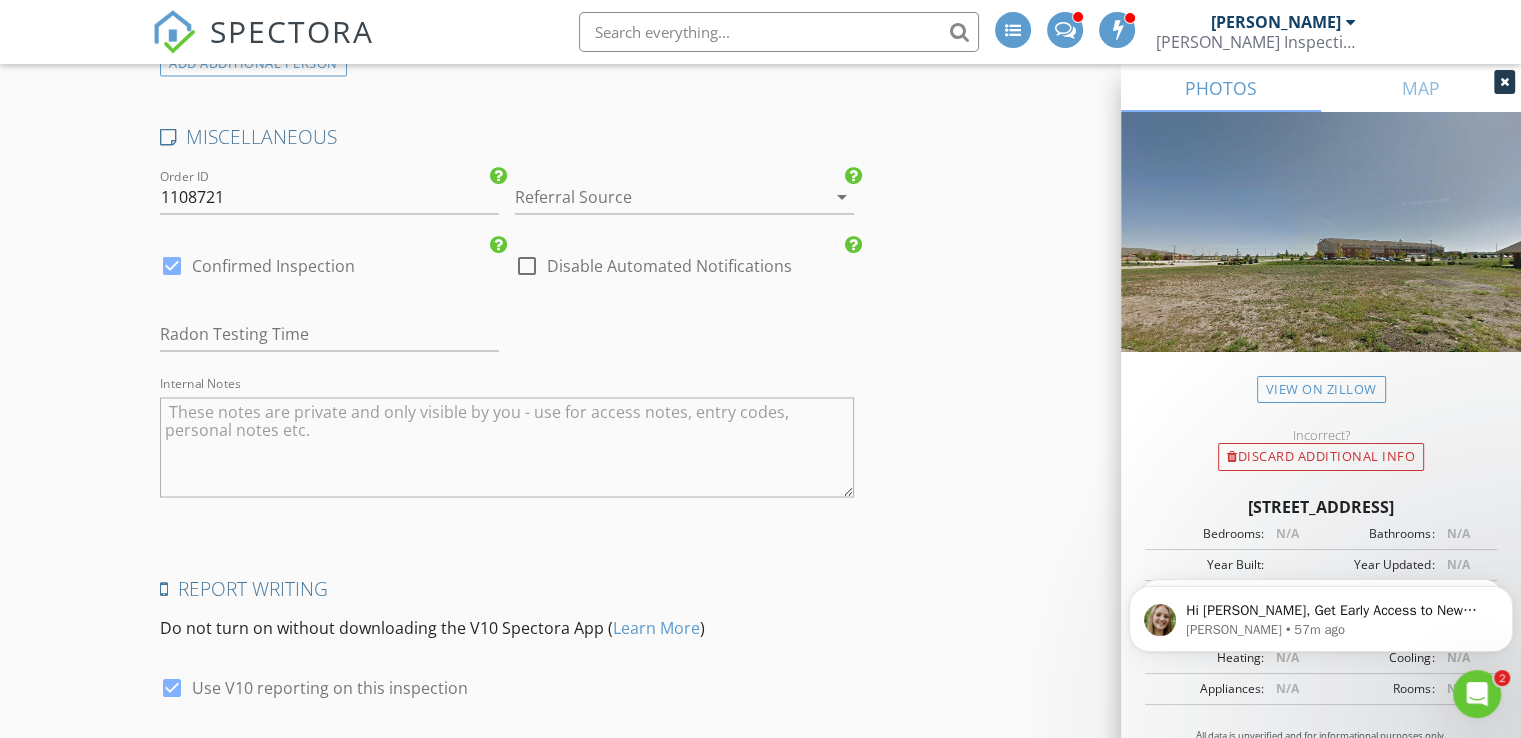 type on "309-838-3564" 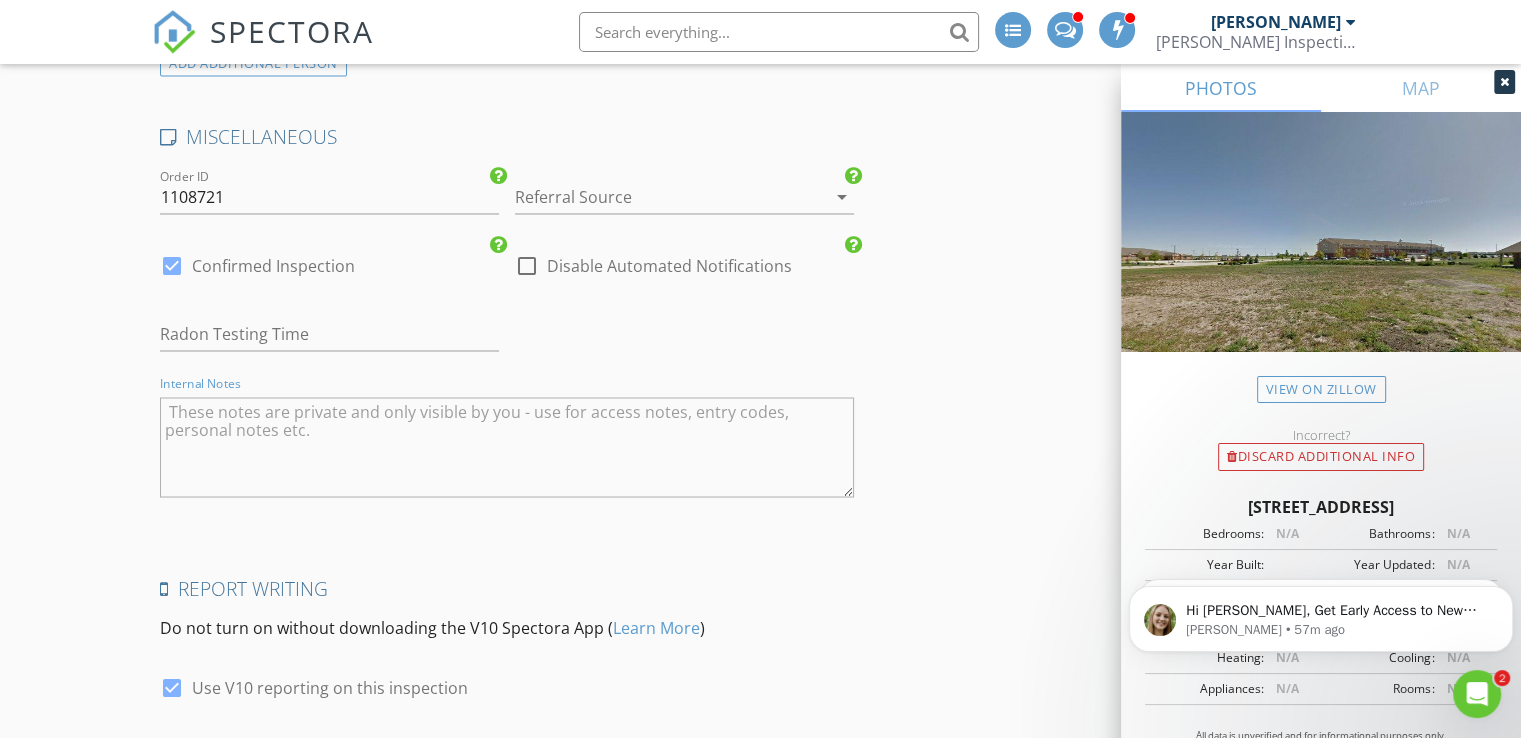 click at bounding box center [507, 447] 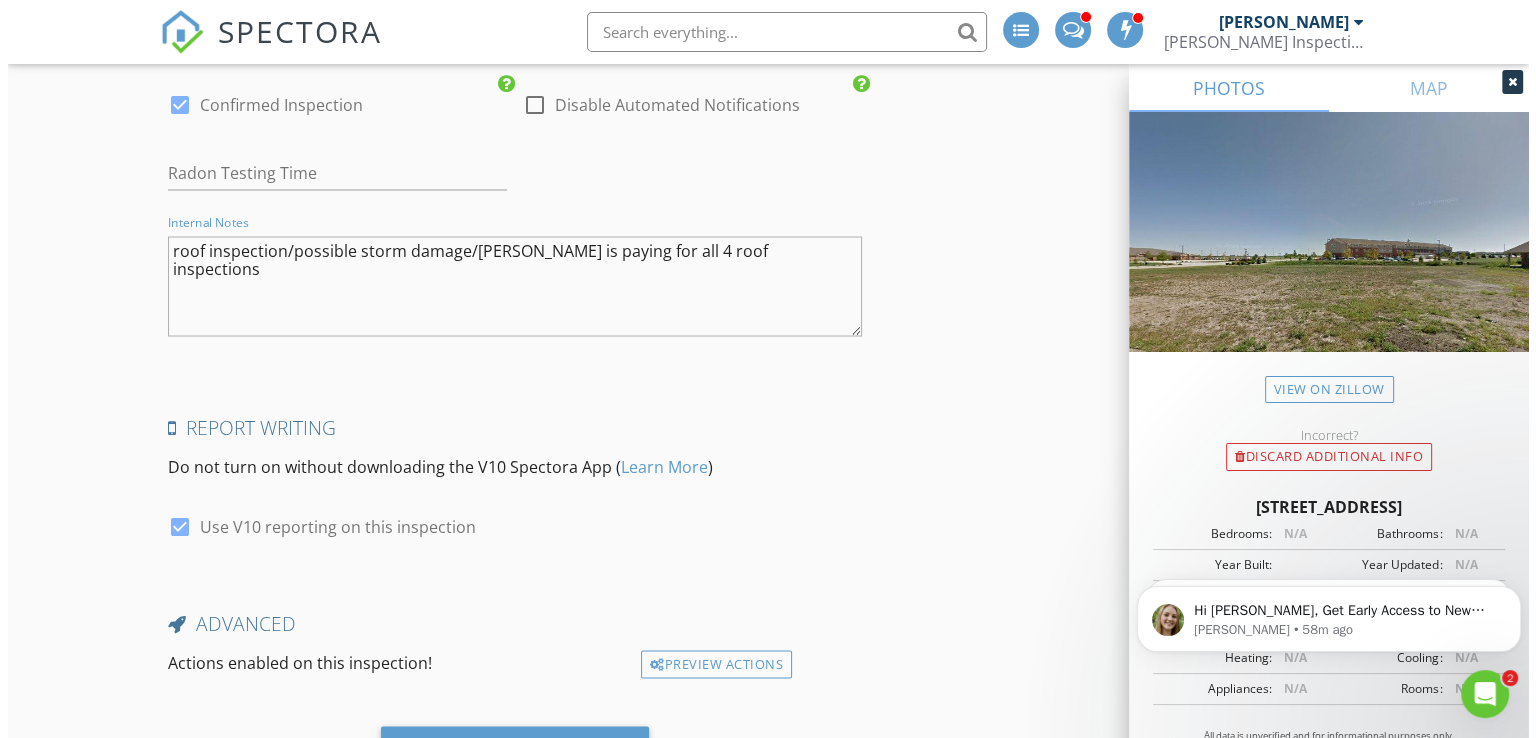 scroll, scrollTop: 3696, scrollLeft: 0, axis: vertical 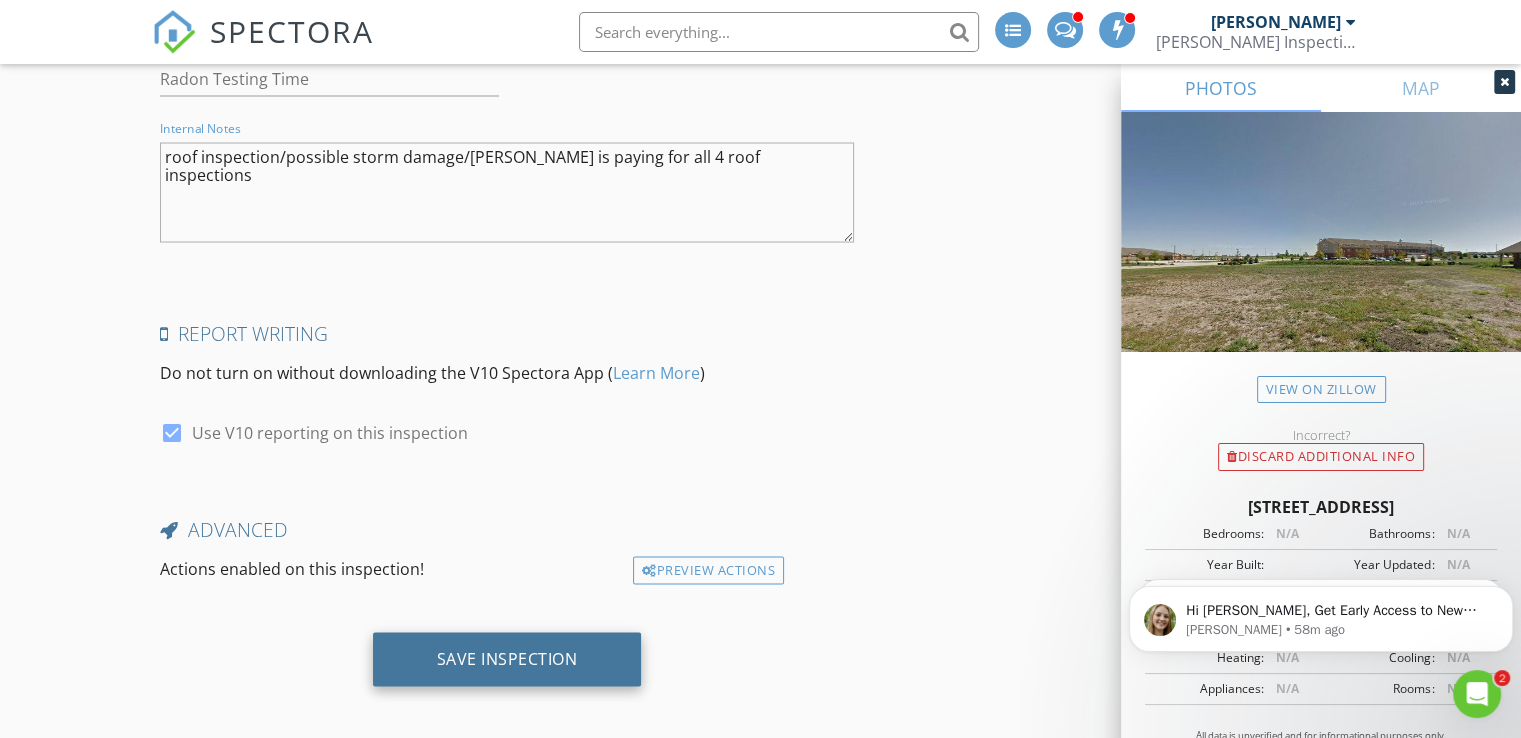 type on "roof inspection/possible storm damage/Marilee is paying for all 4 roof inspections" 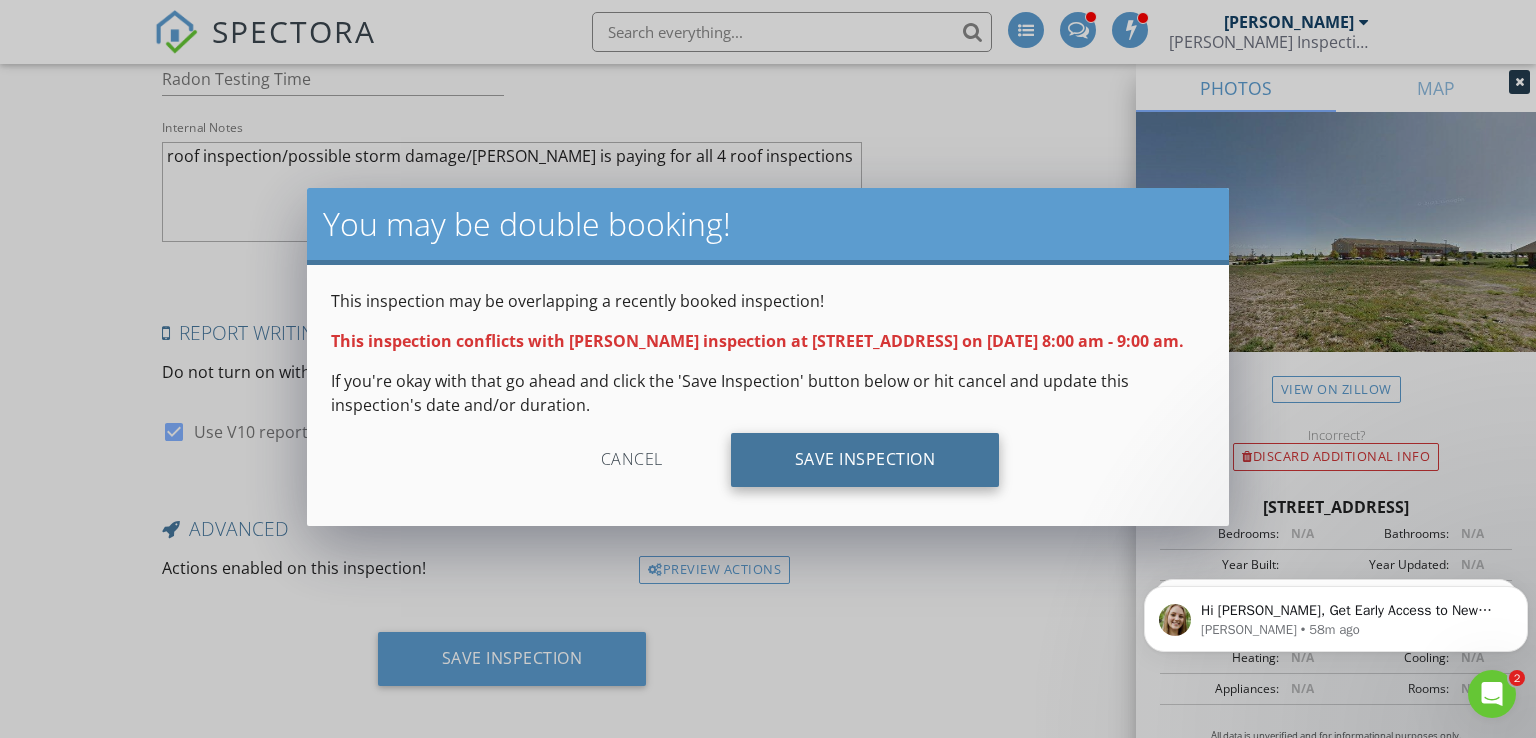 click on "Save Inspection" at bounding box center (865, 460) 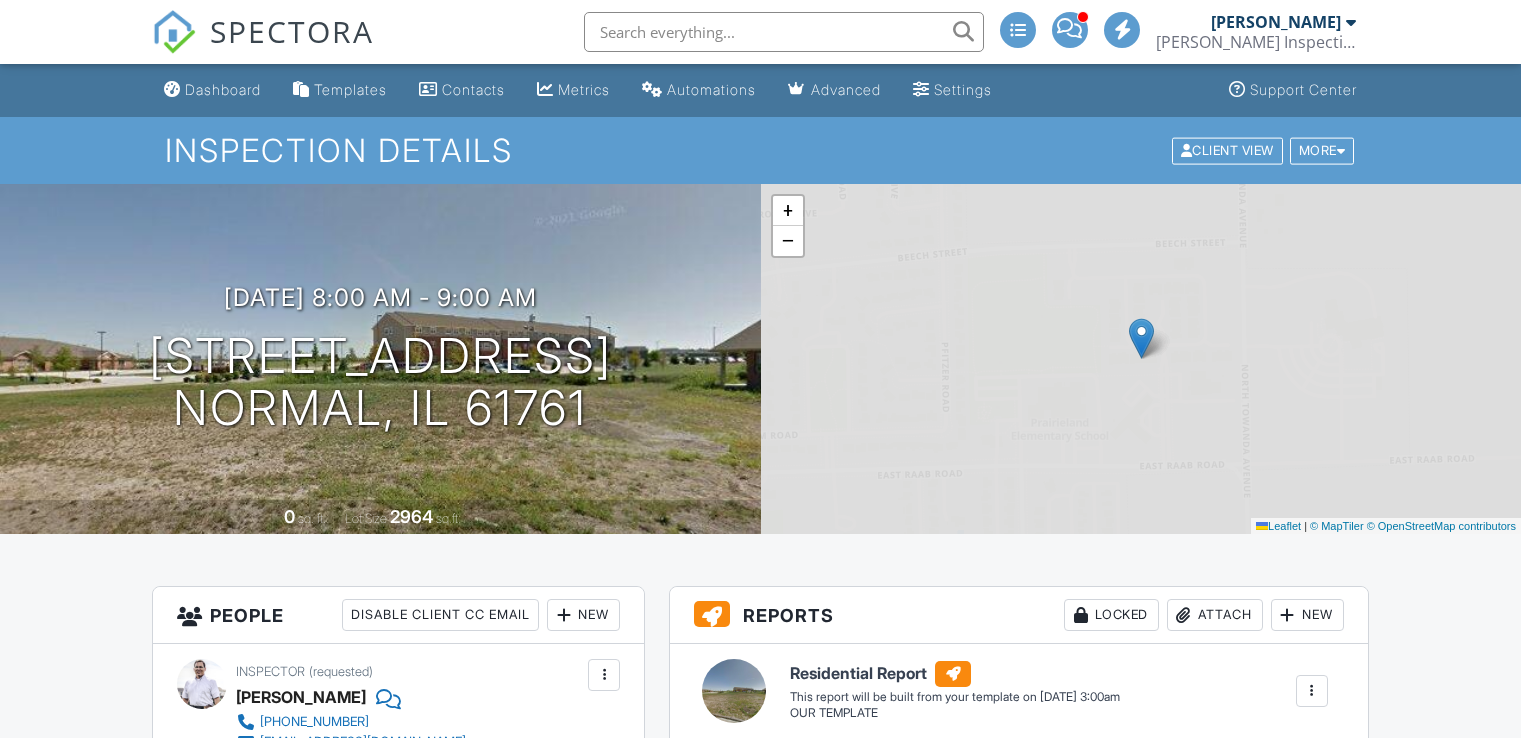 scroll, scrollTop: 0, scrollLeft: 0, axis: both 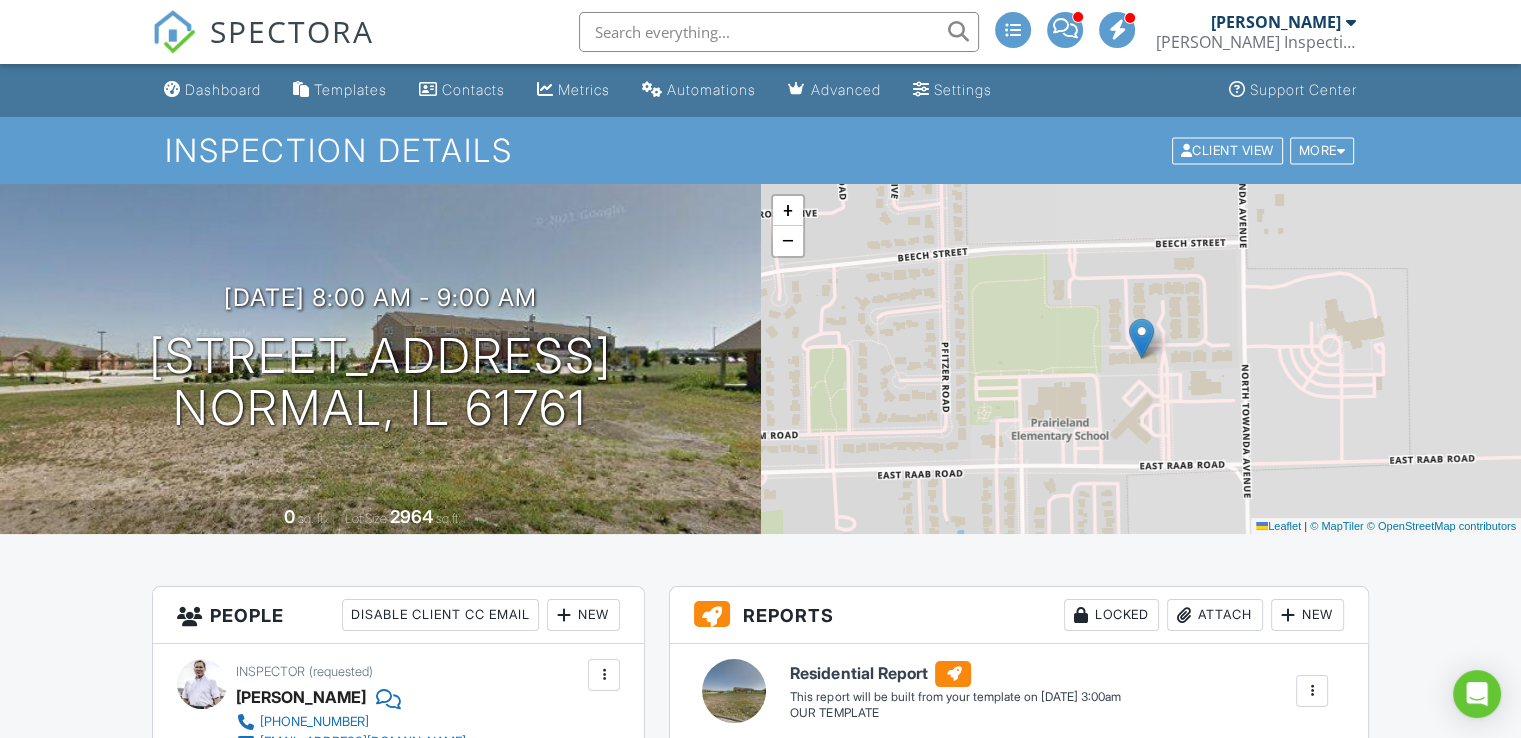 click on "Dashboard" at bounding box center (223, 89) 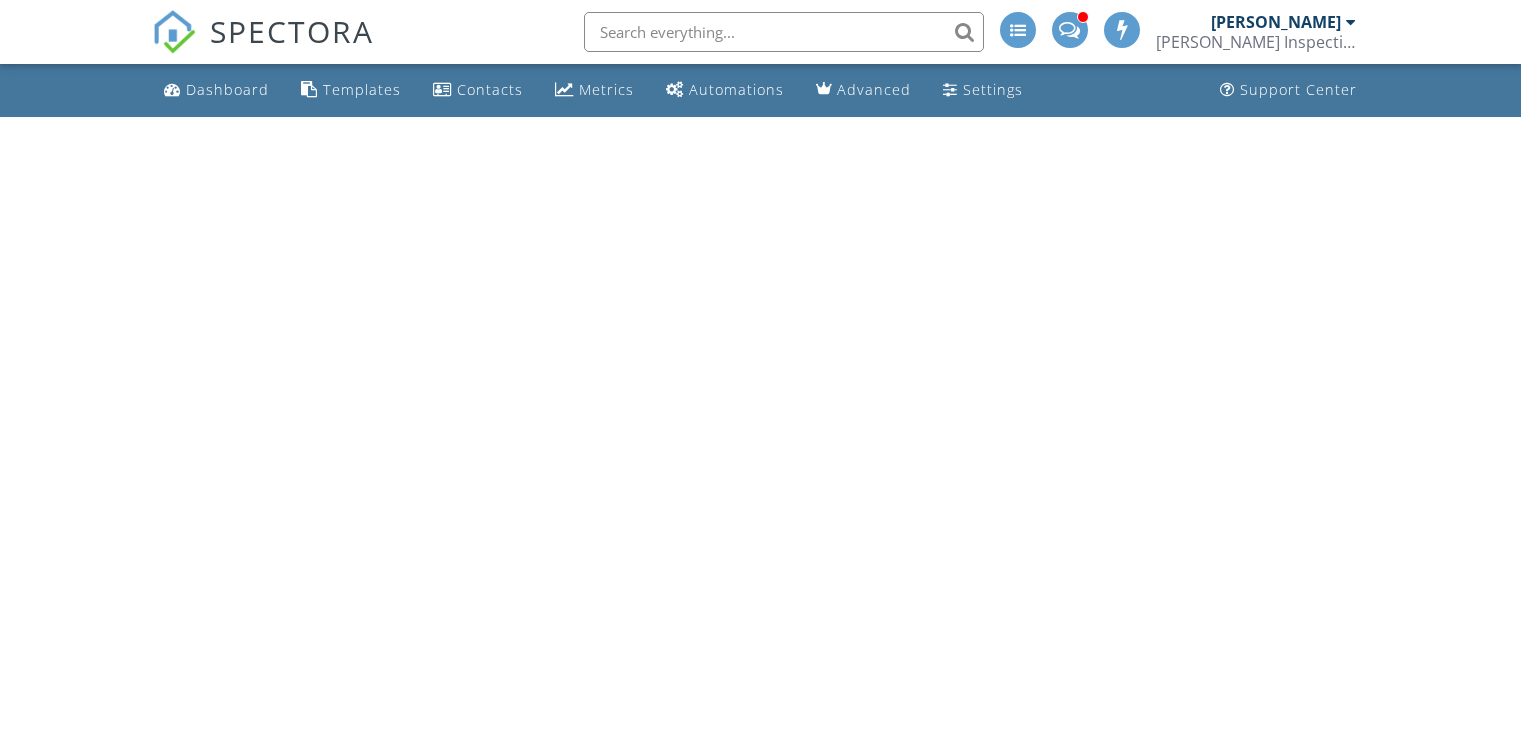 scroll, scrollTop: 0, scrollLeft: 0, axis: both 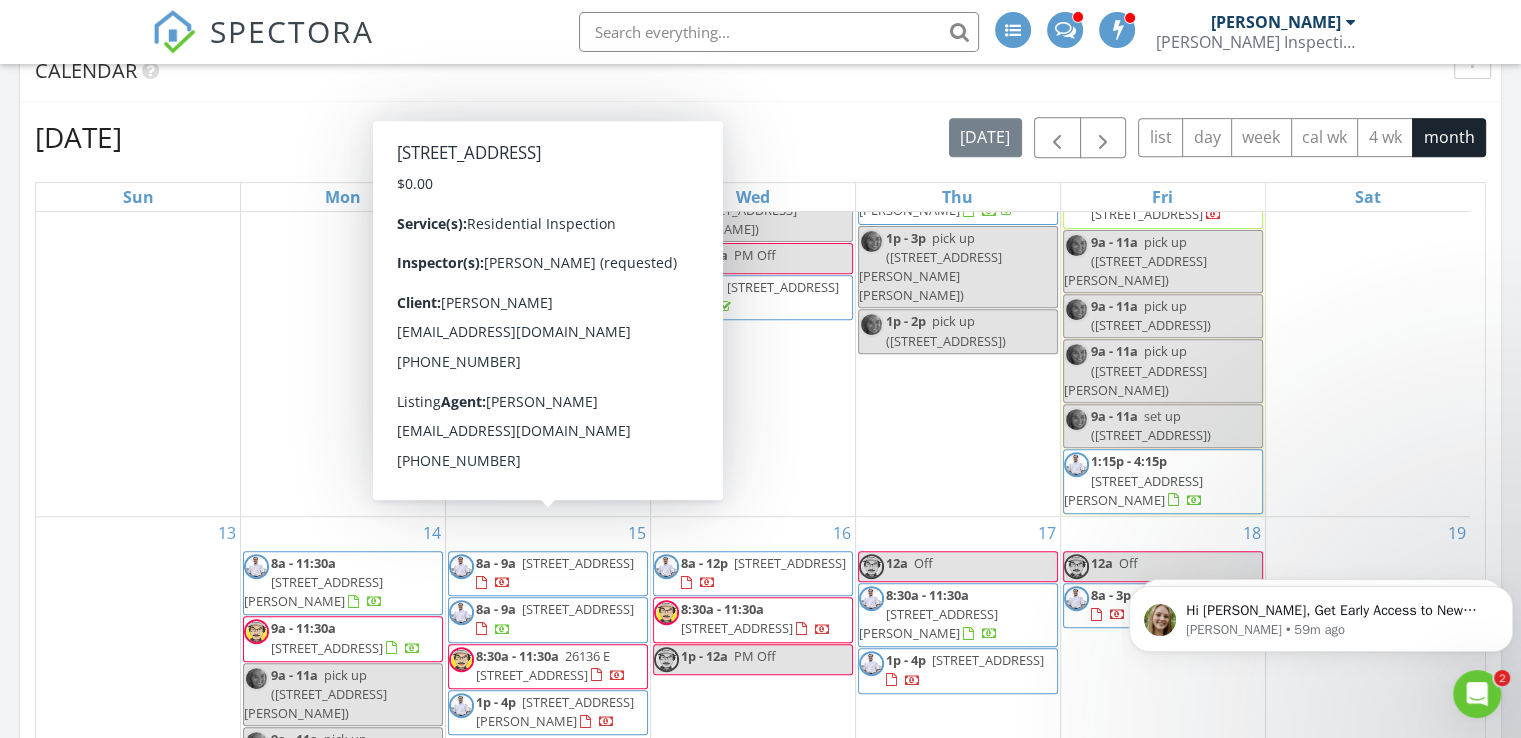 click on "15
8a - 9a
1341 Pine Forest Dr, Normal 61761
8a - 9a
1343 Pine Forest Dr, Normal 61761
8:30a - 11:30a
26136 E 2200 North Rd, Lexington 61753
1p - 4p
5 Laurel Wood Dr Unit 2, Bloomington 61704" at bounding box center [548, 701] 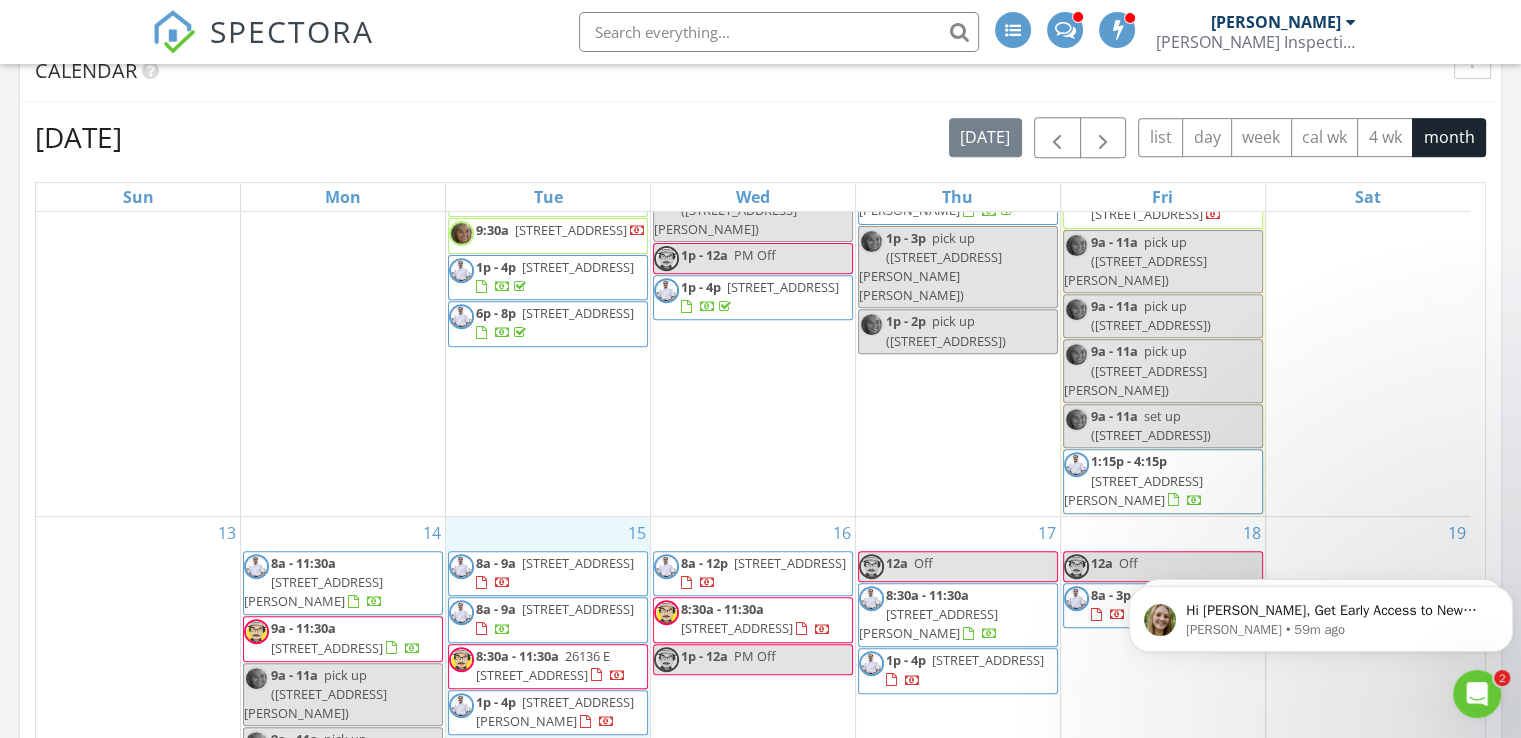 click on "July 2025 today list day week cal wk 4 wk month" at bounding box center [760, 137] 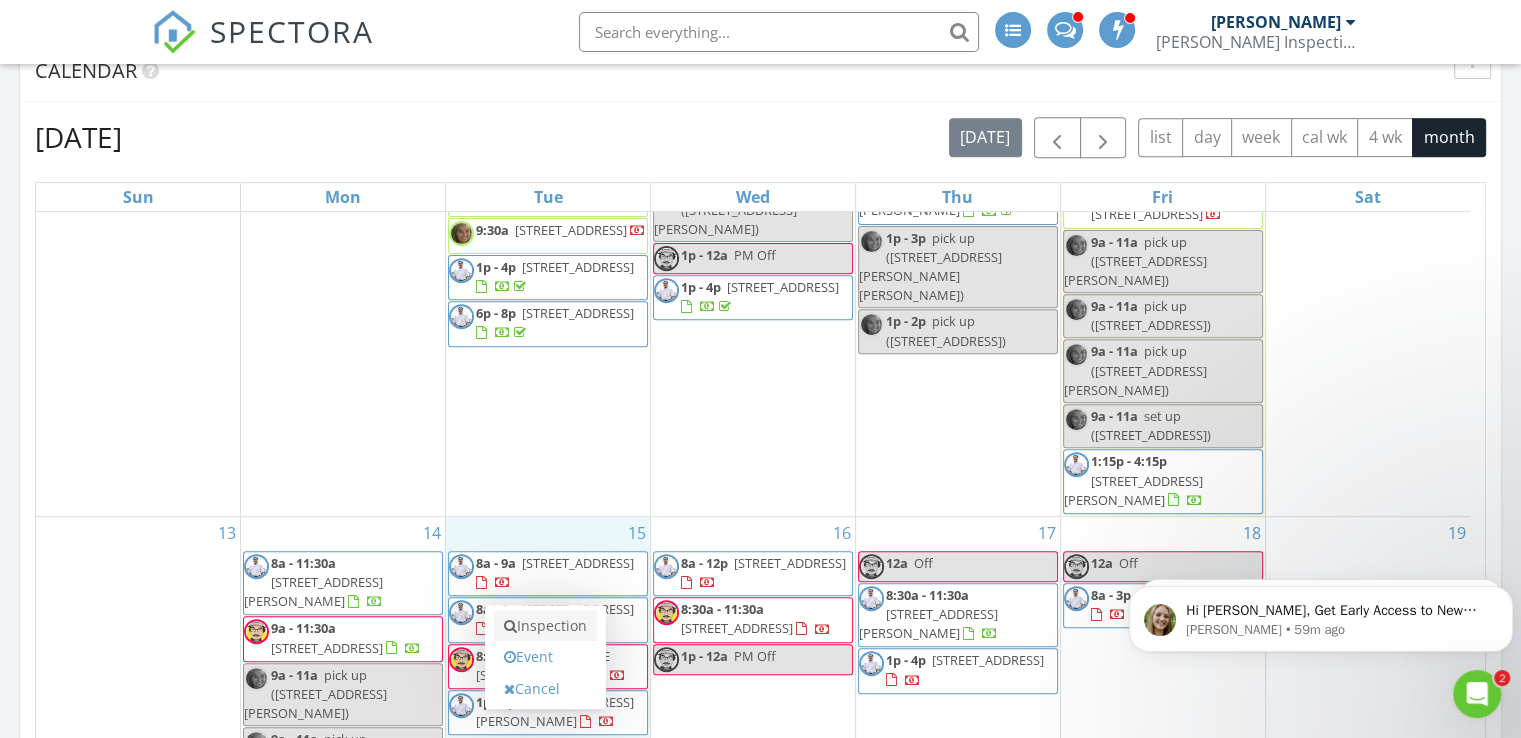 click on "Inspection" at bounding box center (545, 626) 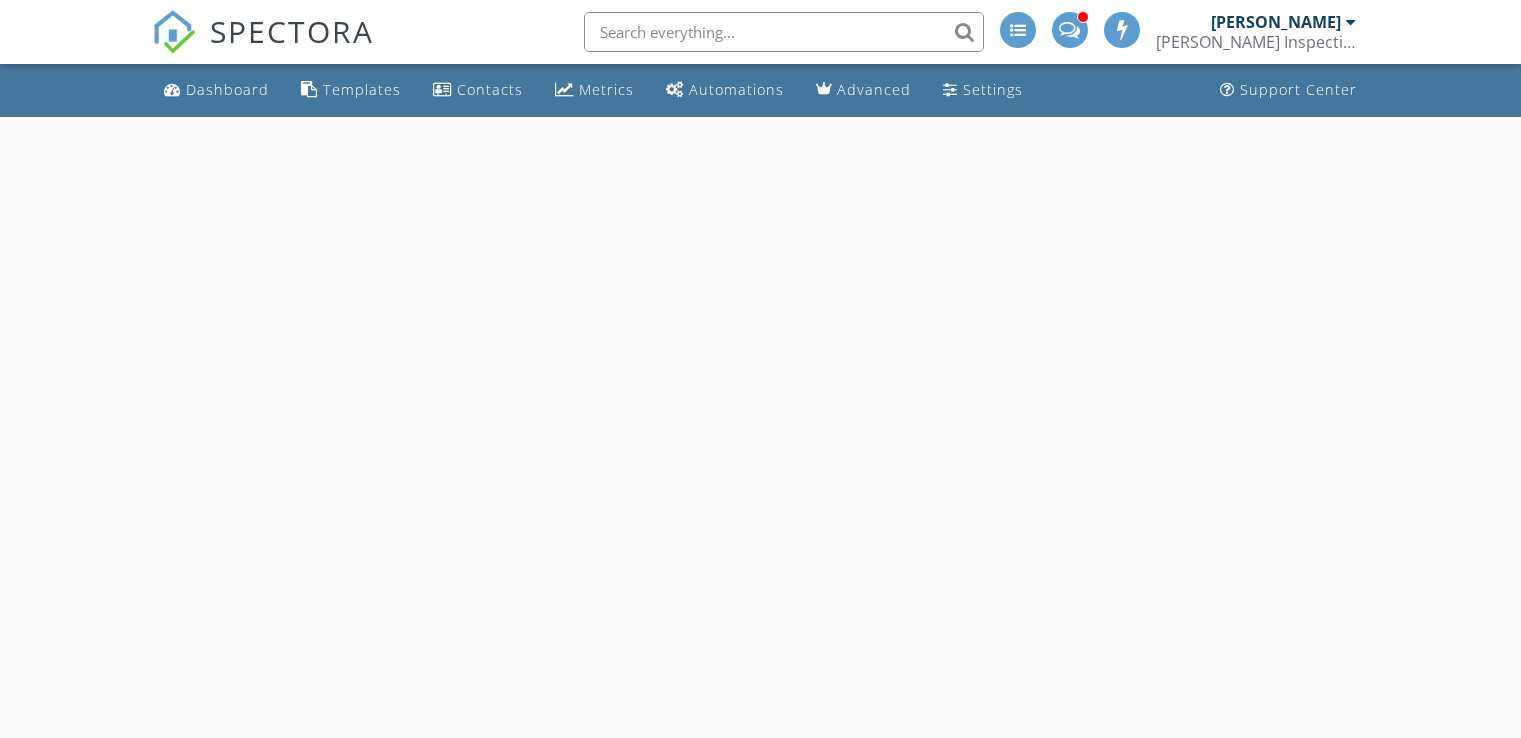 scroll, scrollTop: 0, scrollLeft: 0, axis: both 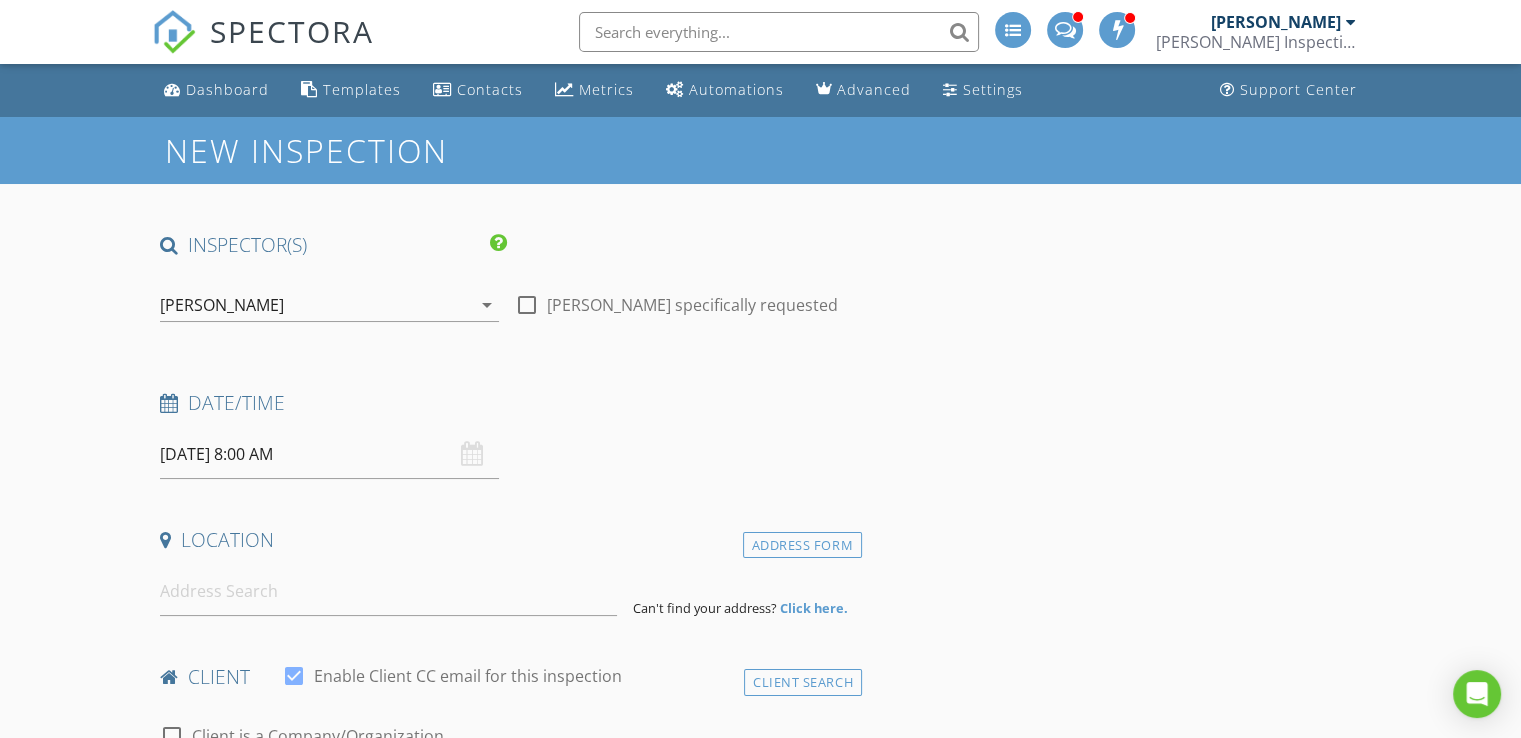 click at bounding box center (527, 305) 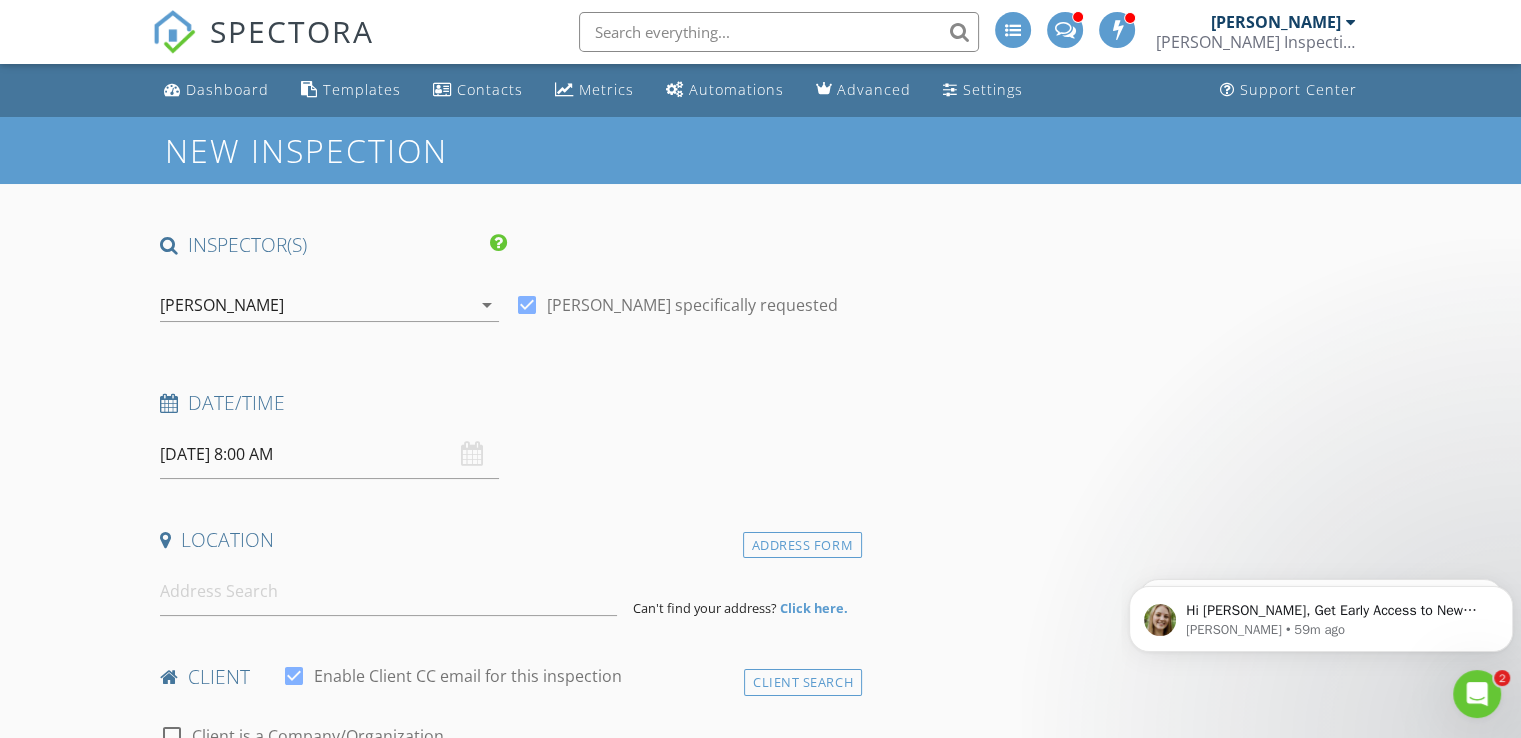 scroll, scrollTop: 0, scrollLeft: 0, axis: both 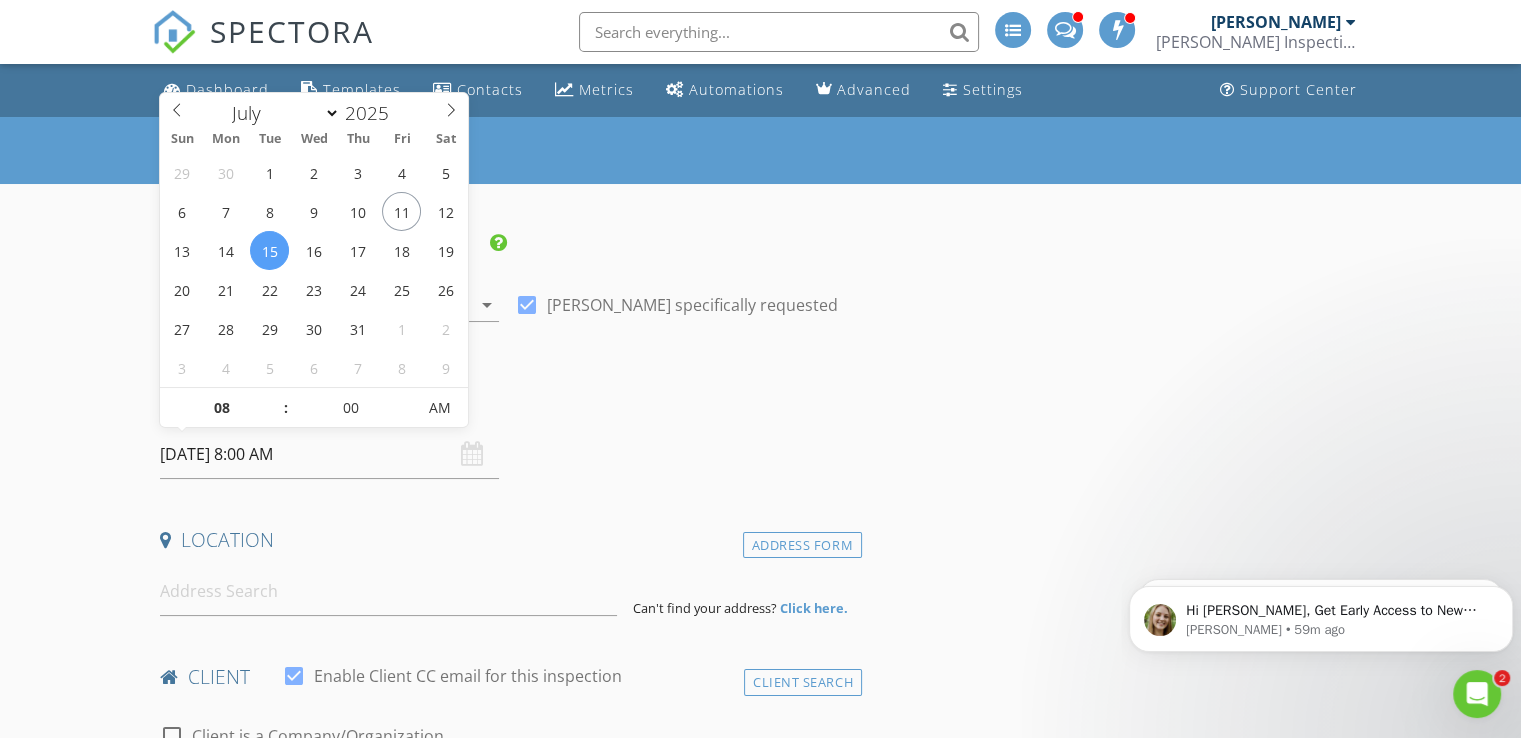 click on "[DATE] 8:00 AM" at bounding box center (329, 454) 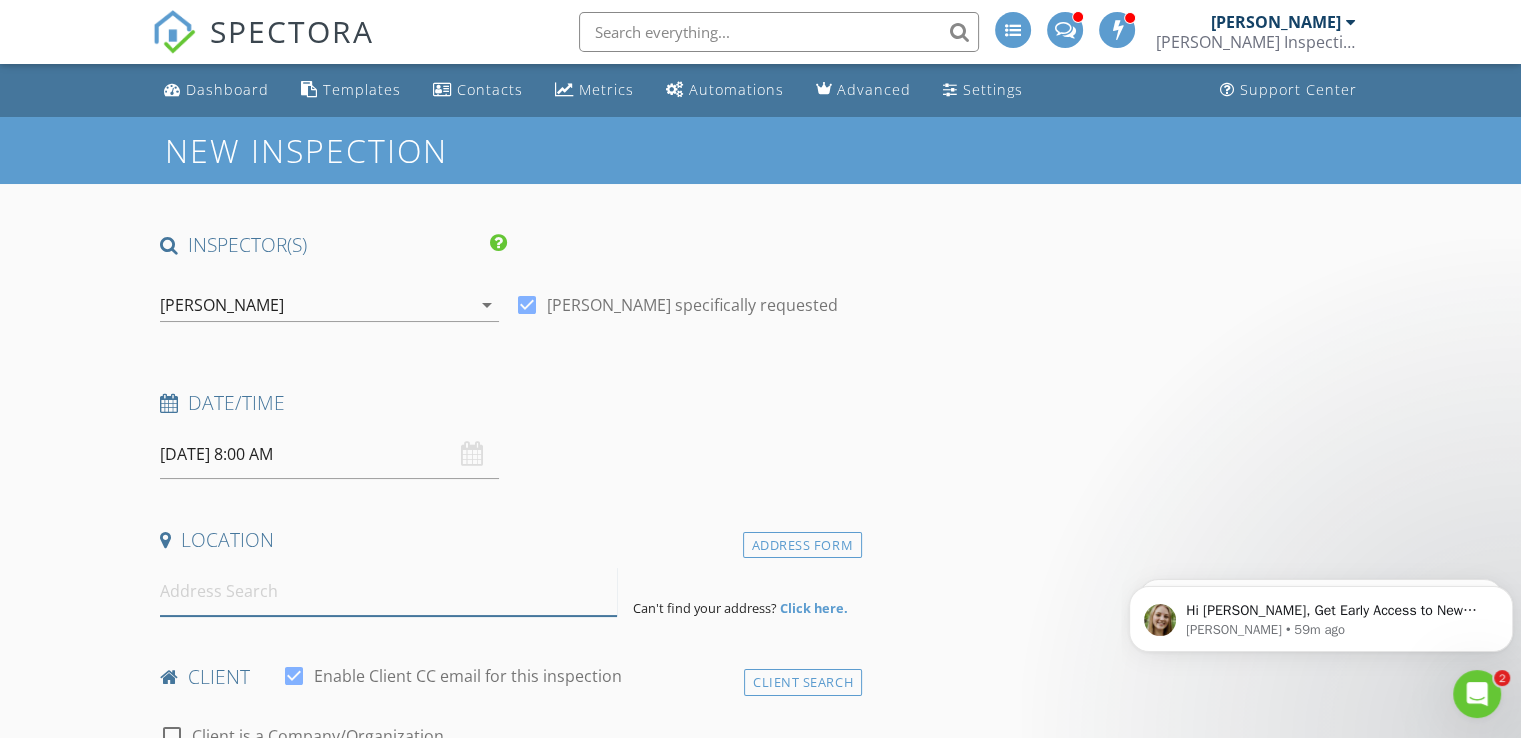 click at bounding box center [388, 591] 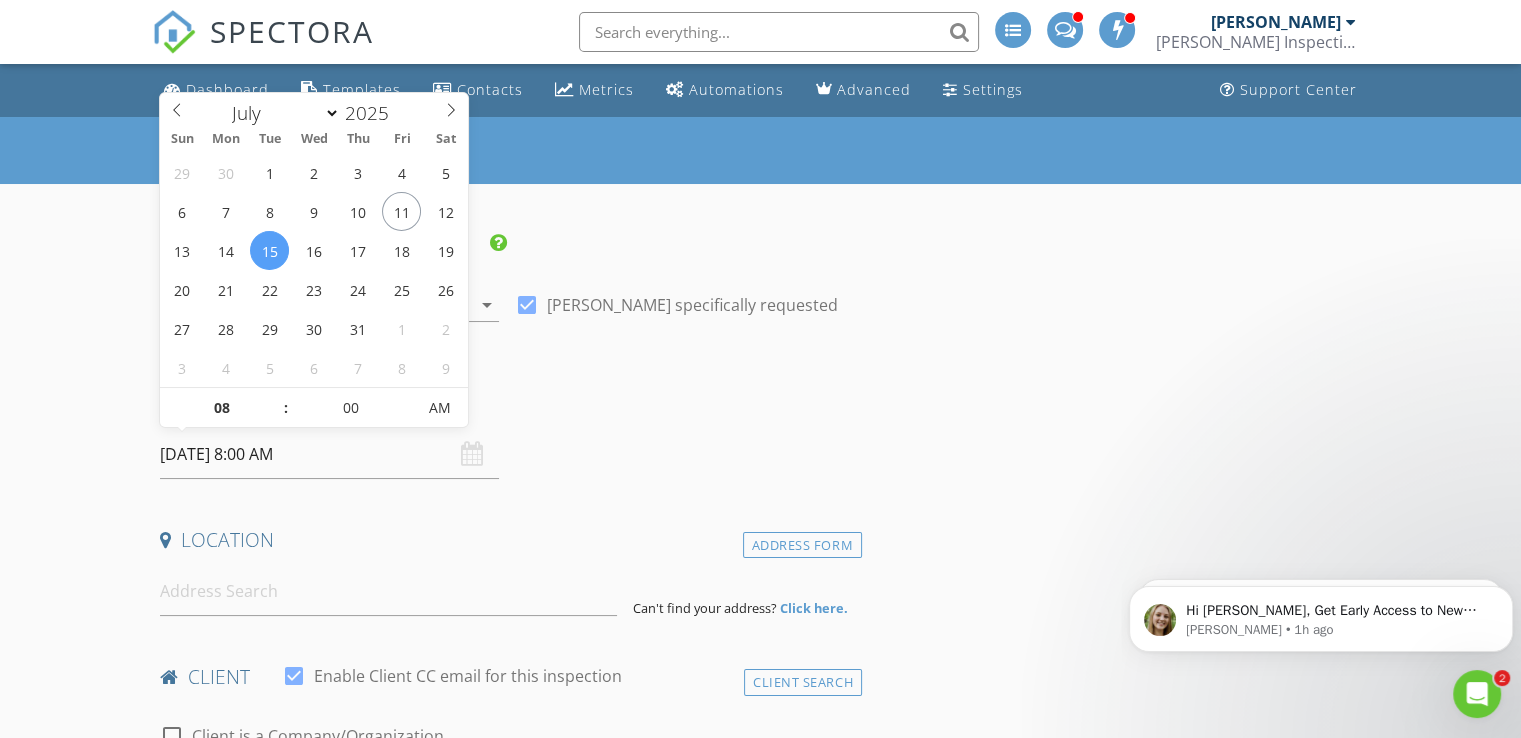 click on "[DATE] 8:00 AM" at bounding box center [329, 454] 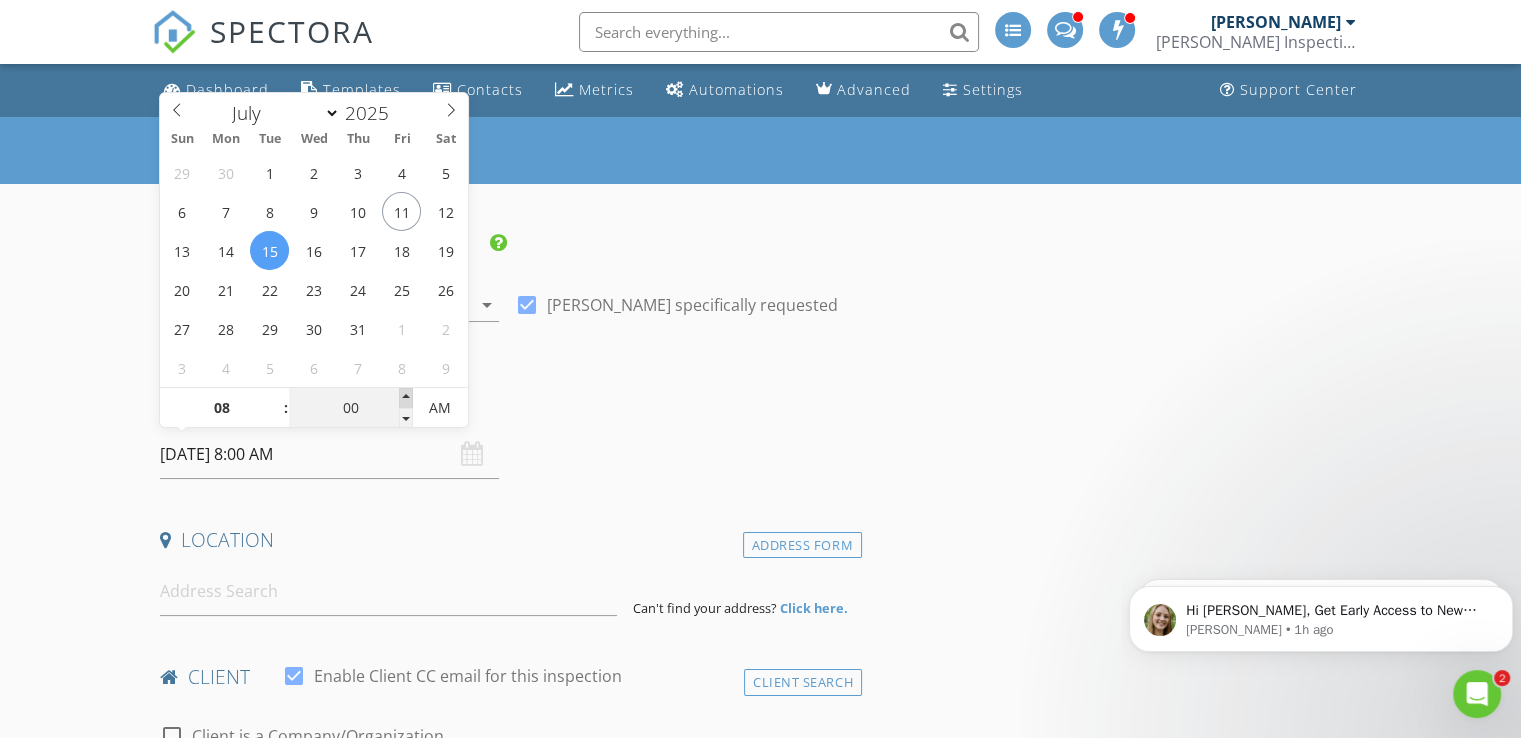 type on "05" 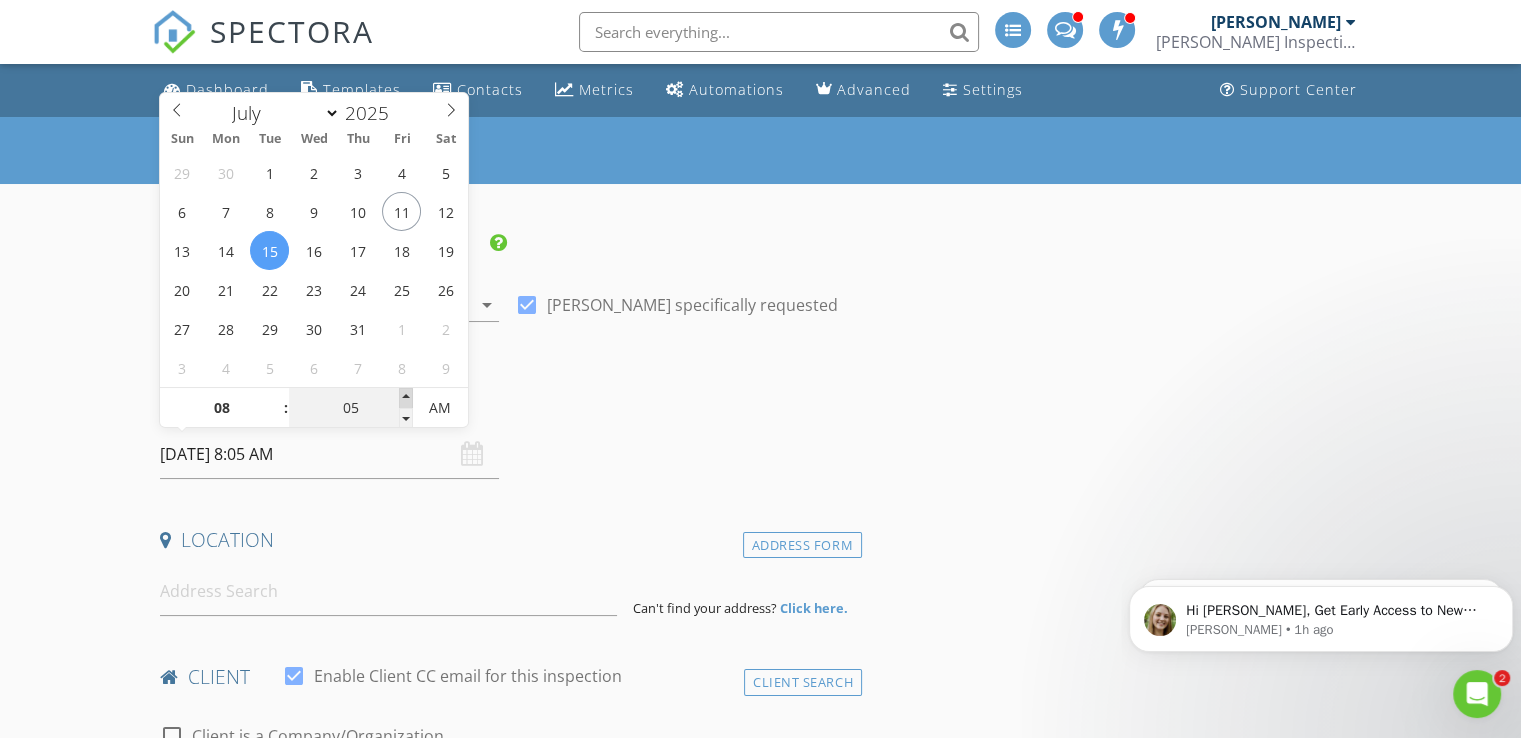 click at bounding box center [406, 398] 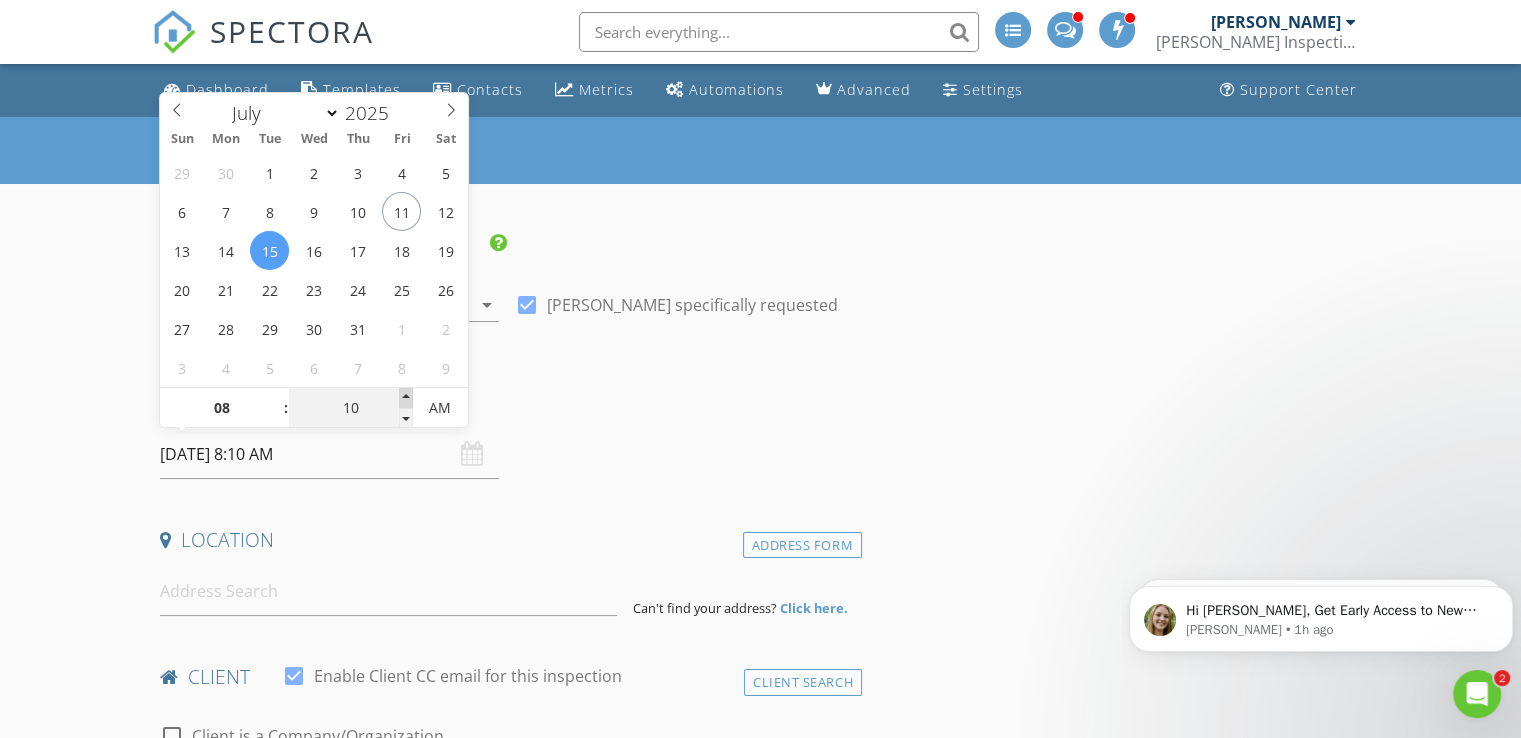 click at bounding box center [406, 398] 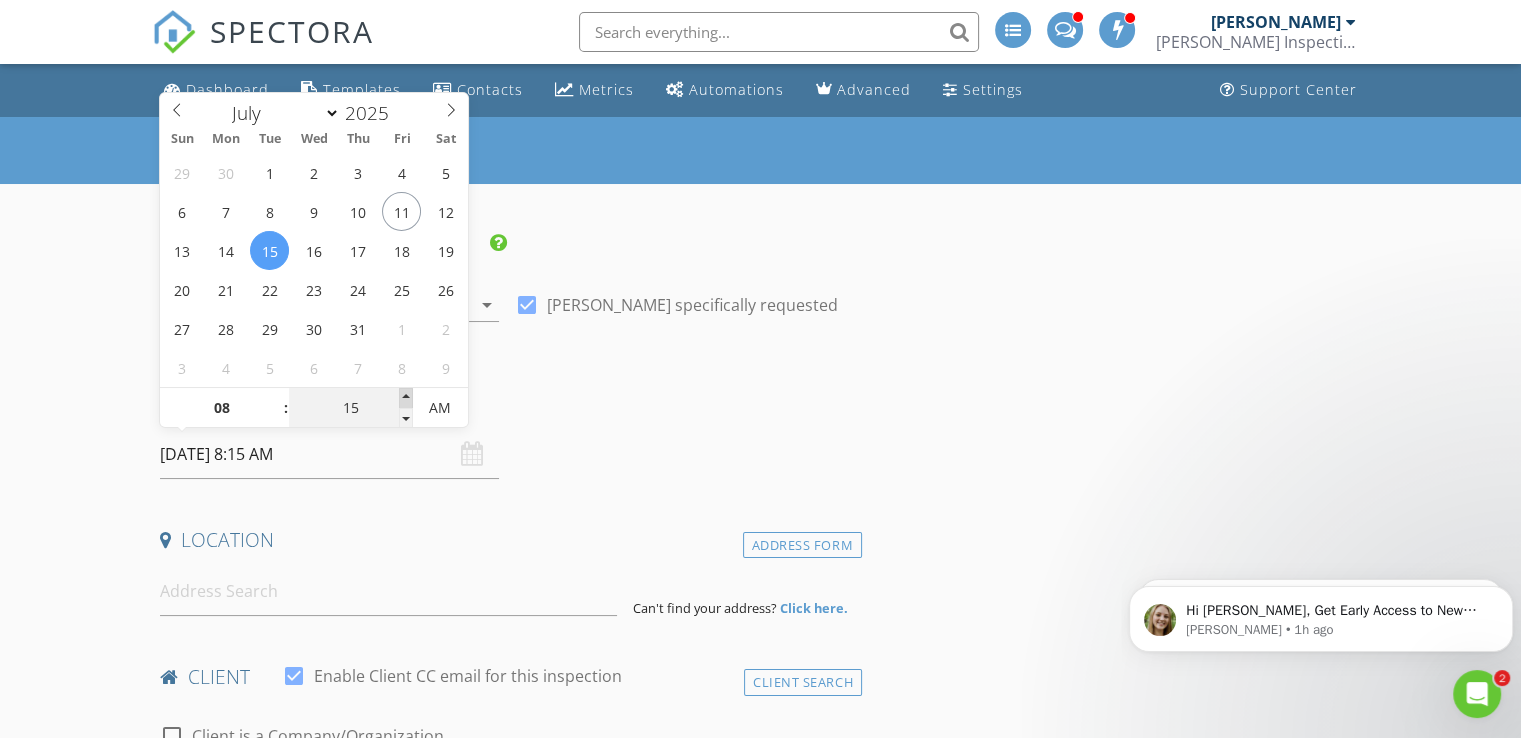 click at bounding box center [406, 398] 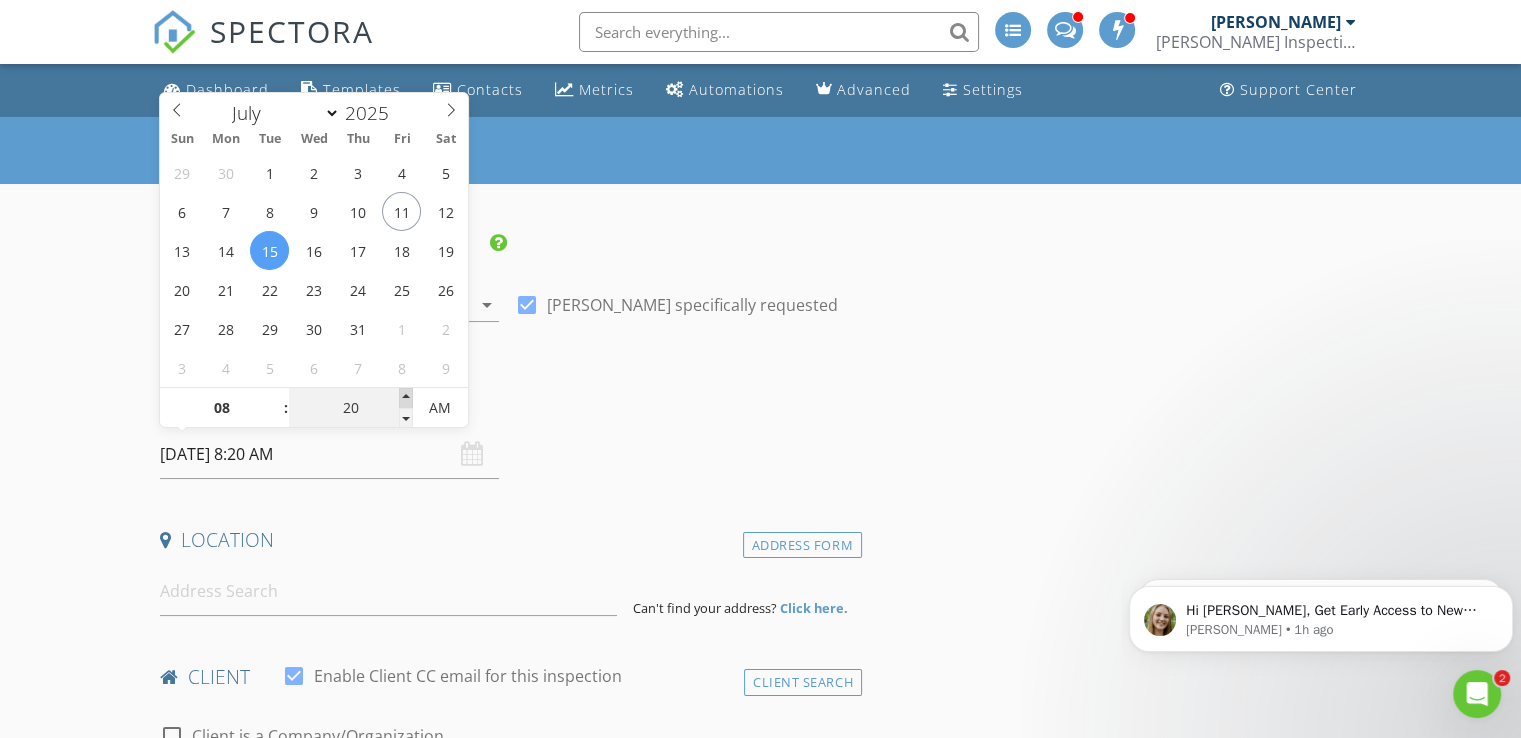 click at bounding box center [406, 398] 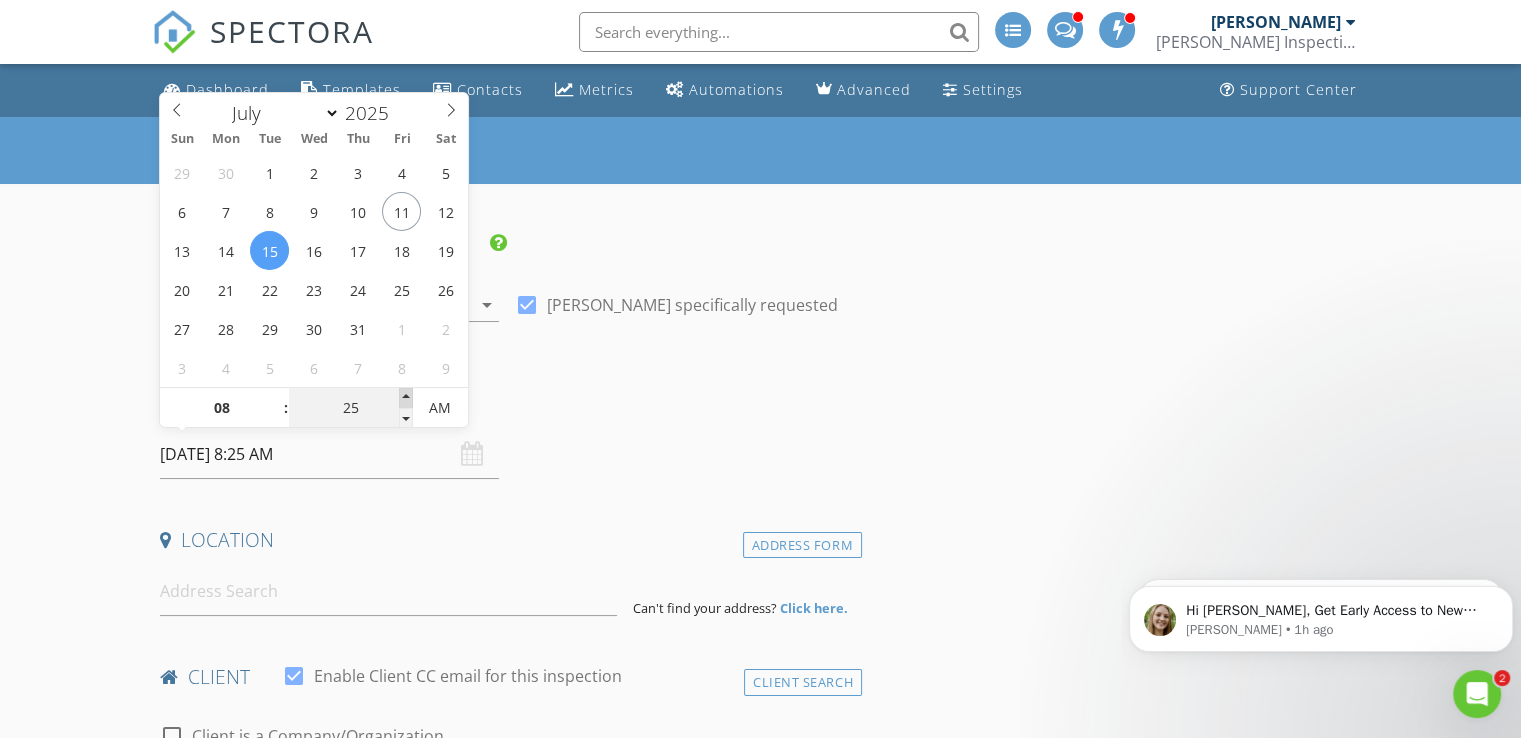 click at bounding box center [406, 398] 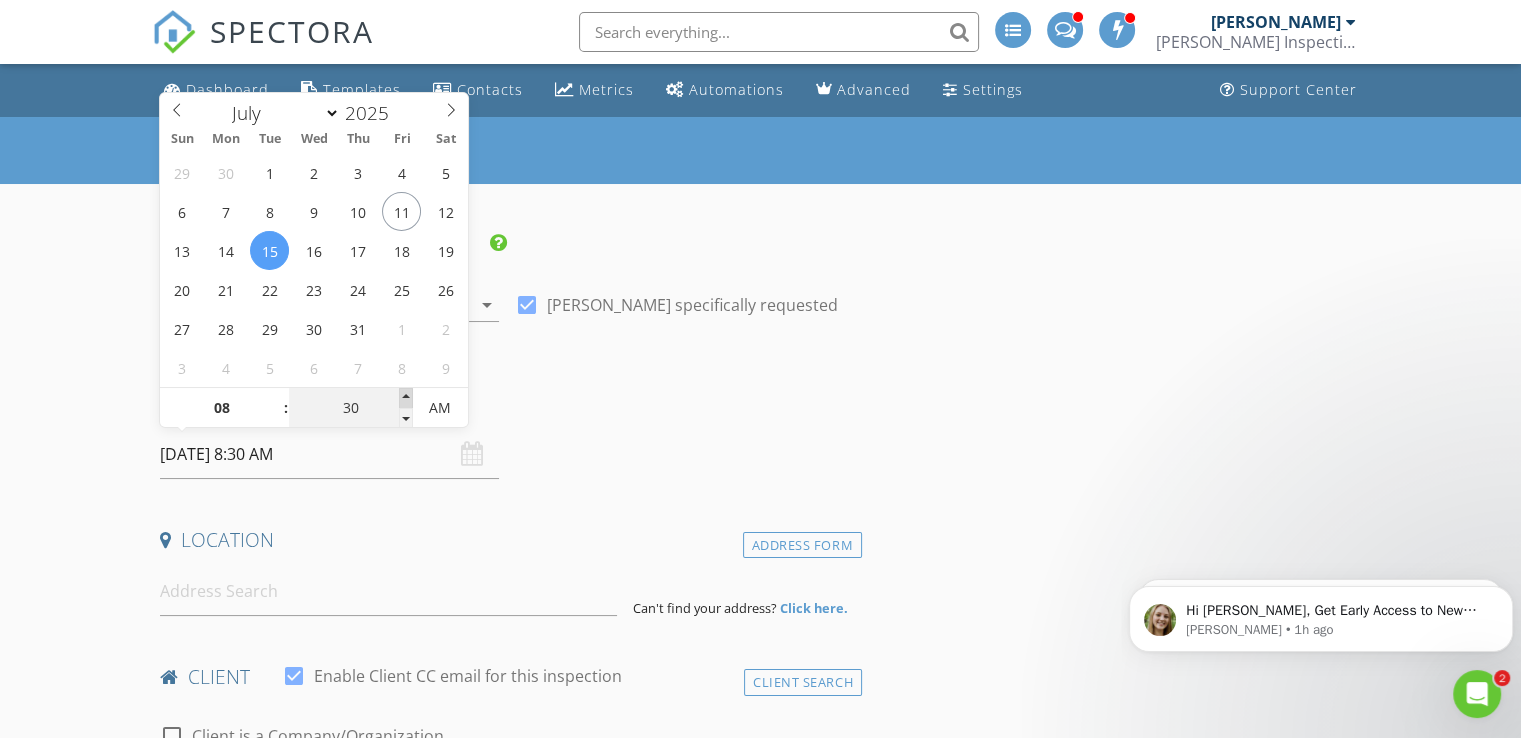 click at bounding box center (406, 398) 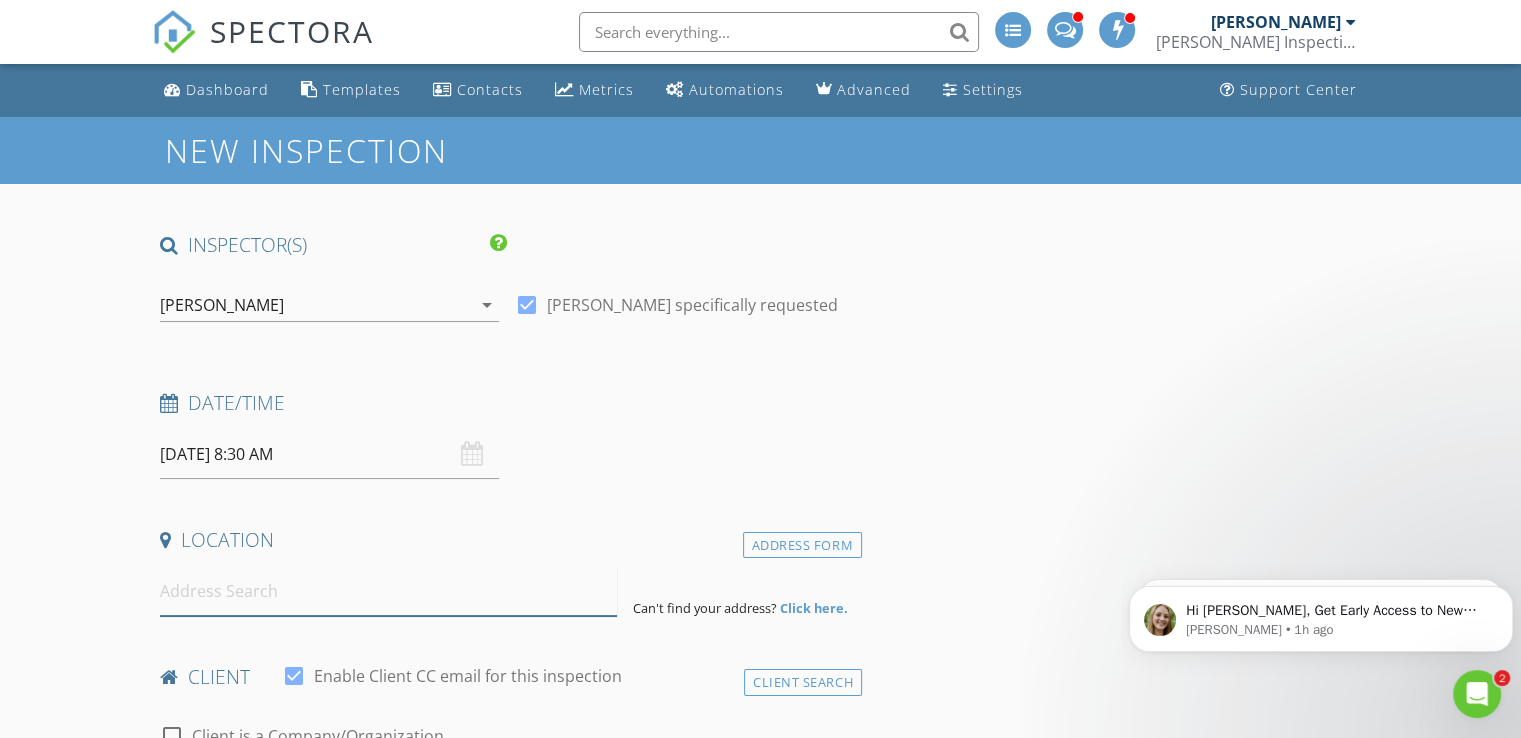 click at bounding box center (388, 591) 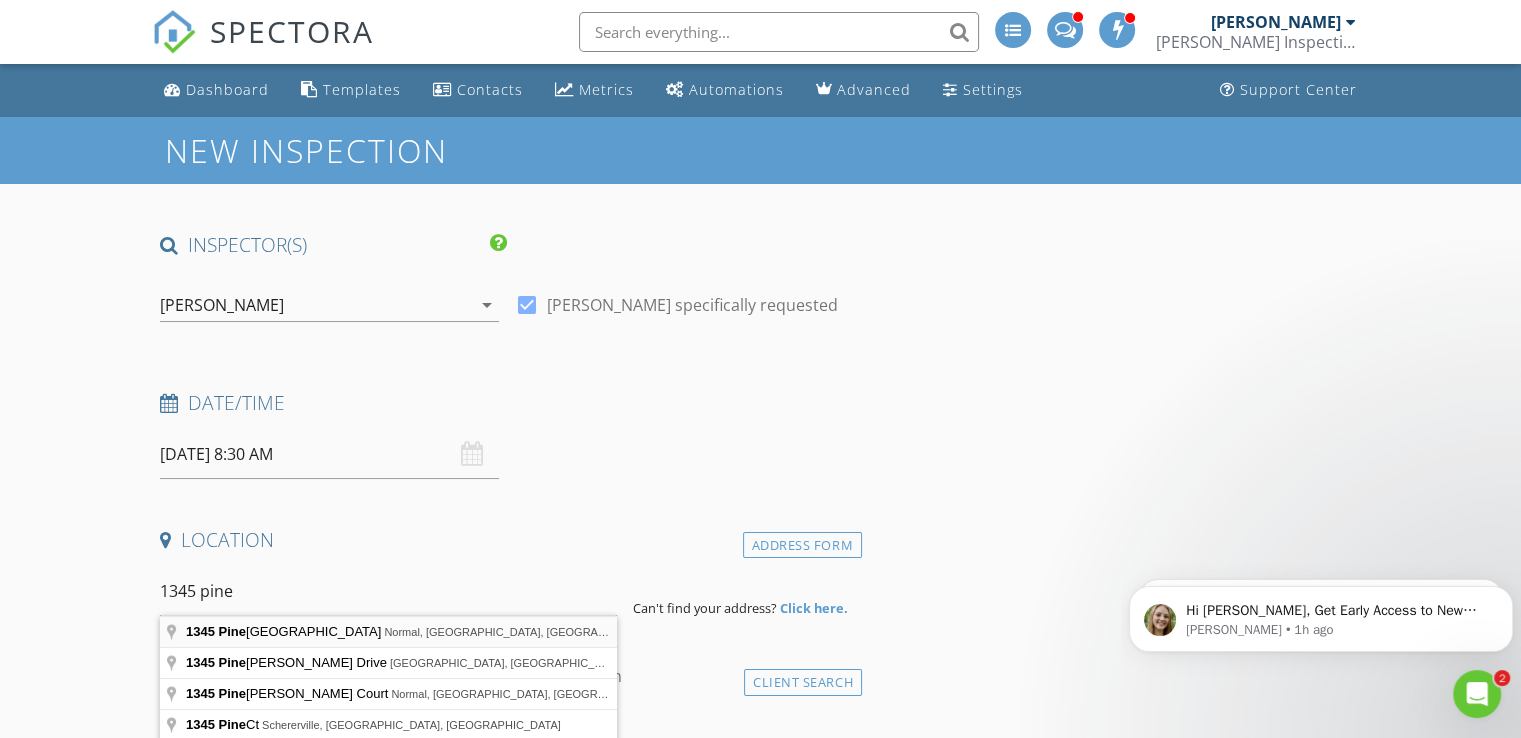 type on "[STREET_ADDRESS]" 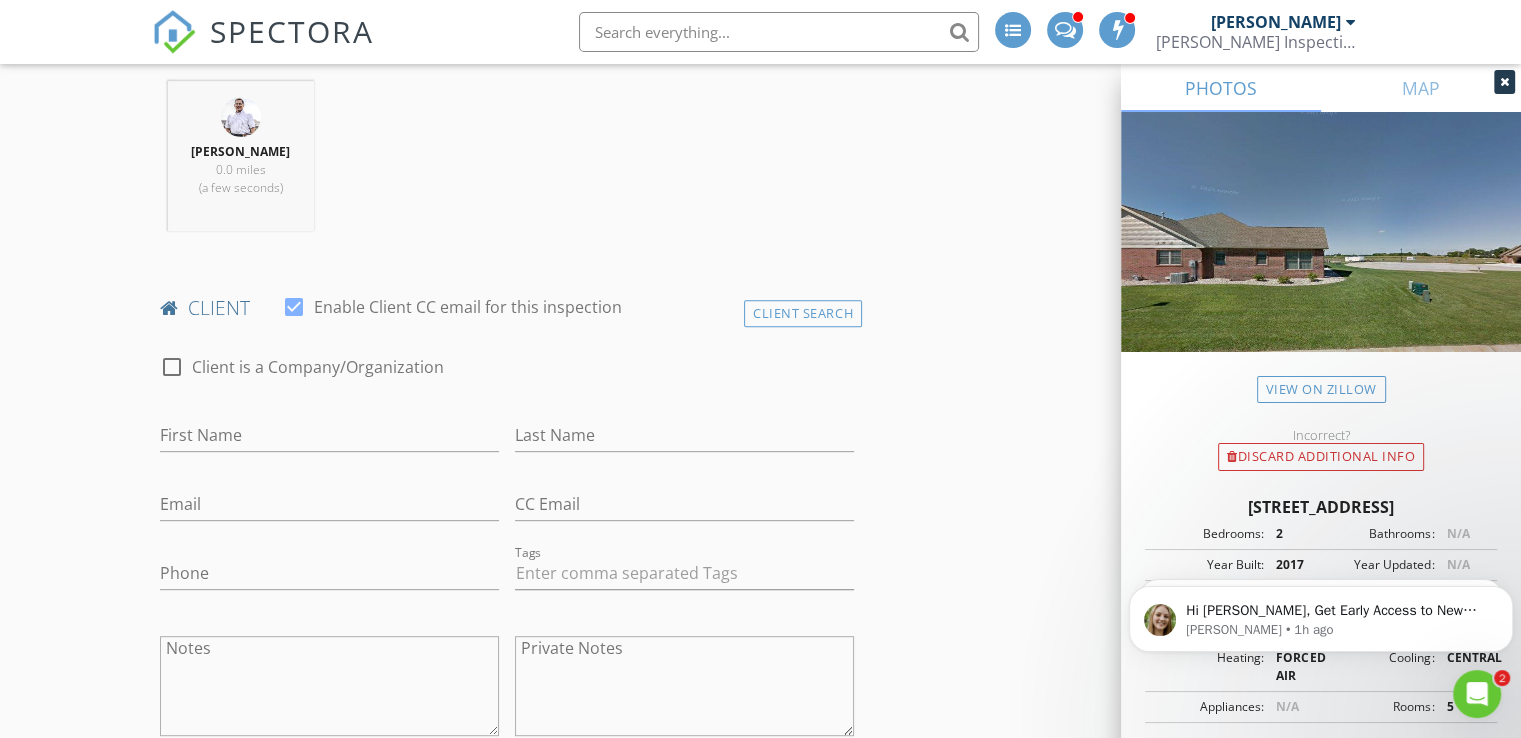 scroll, scrollTop: 781, scrollLeft: 0, axis: vertical 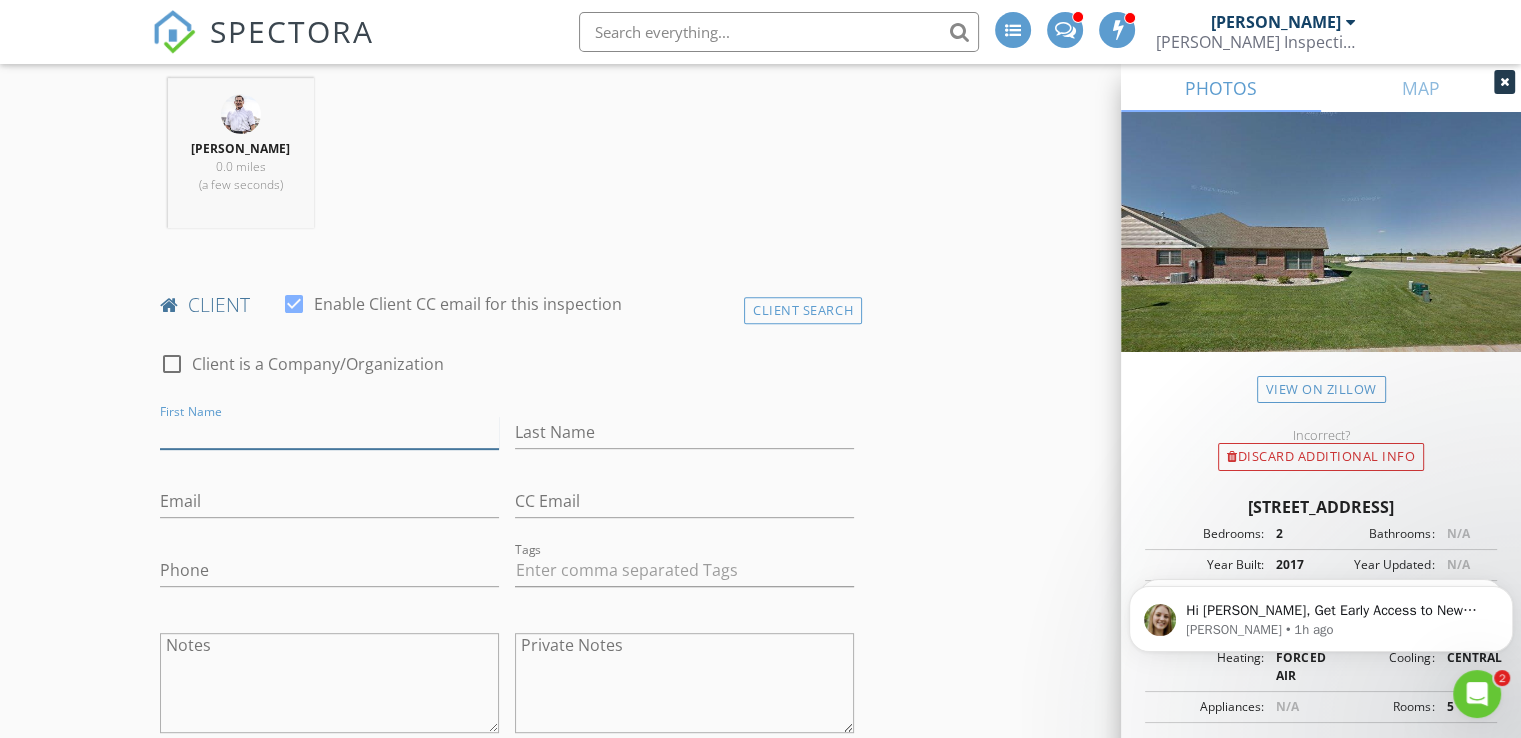 click on "First Name" at bounding box center [329, 432] 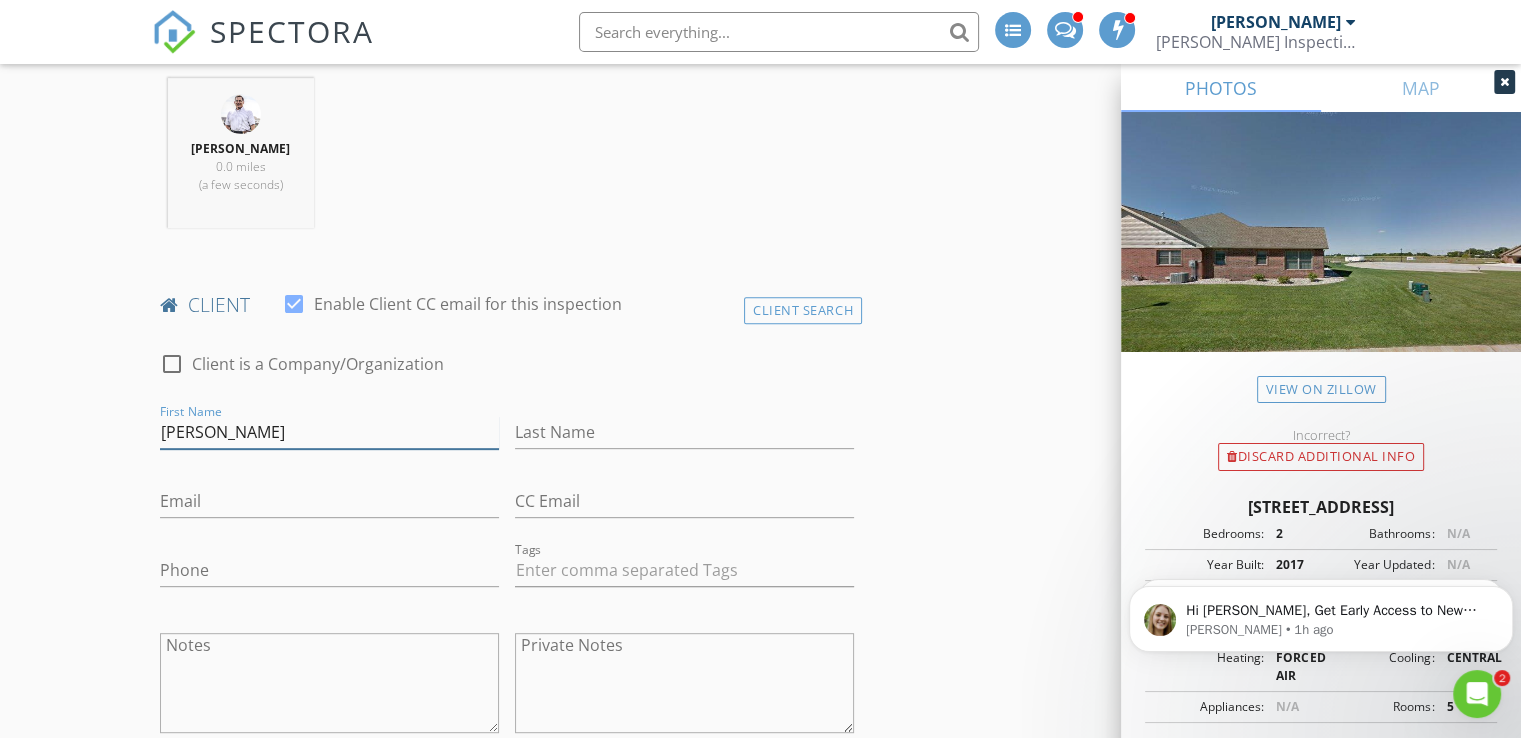 type on "[PERSON_NAME]" 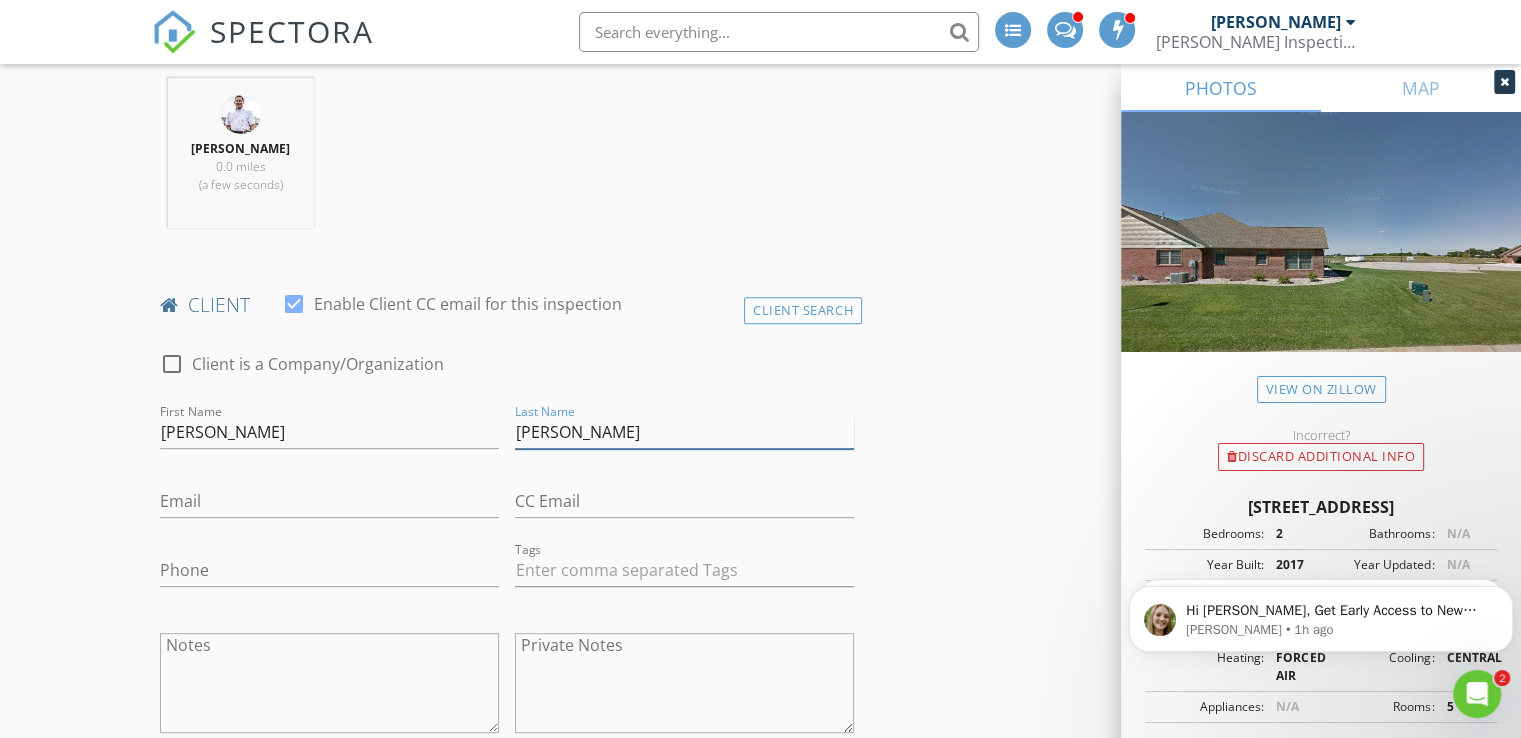 type on "[PERSON_NAME]" 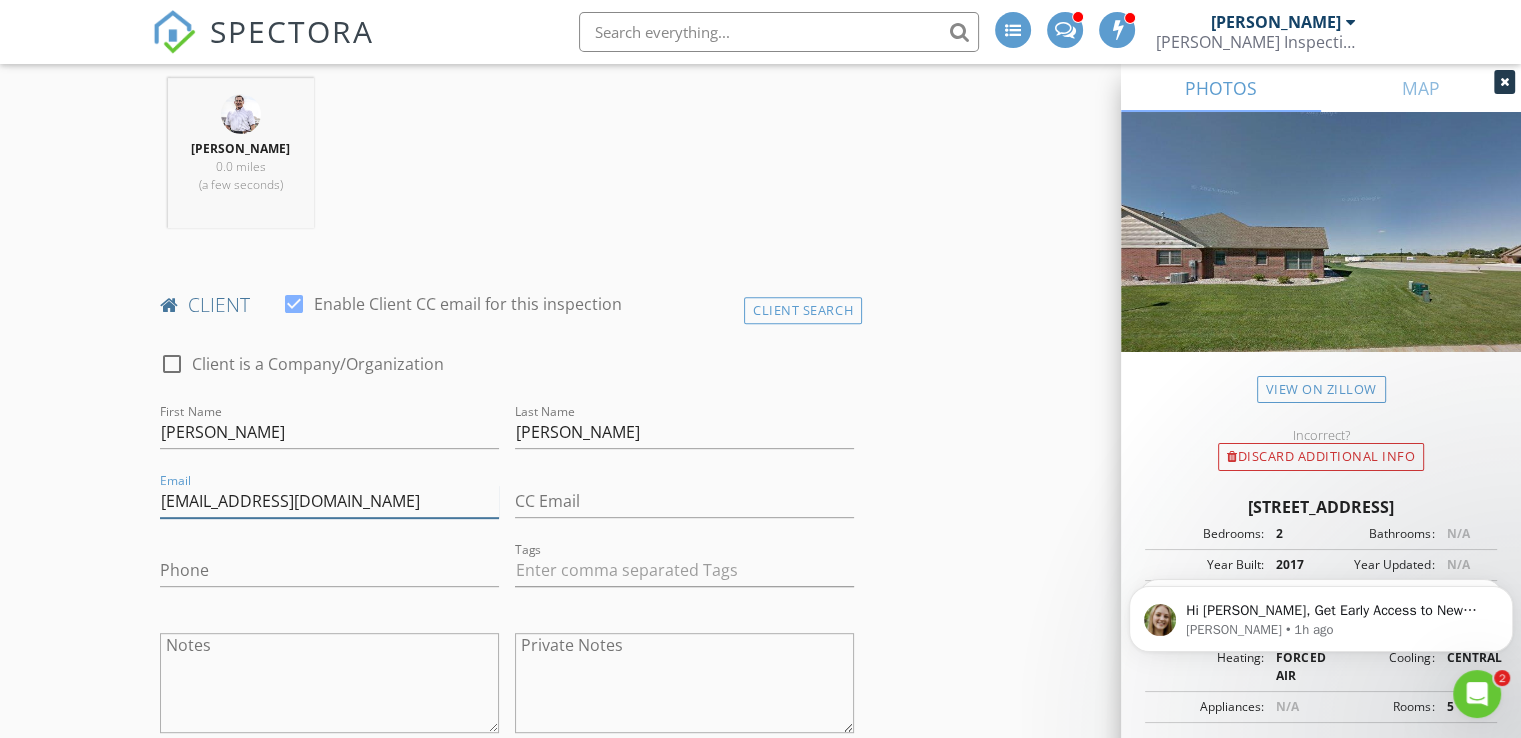 type on "[EMAIL_ADDRESS][DOMAIN_NAME]" 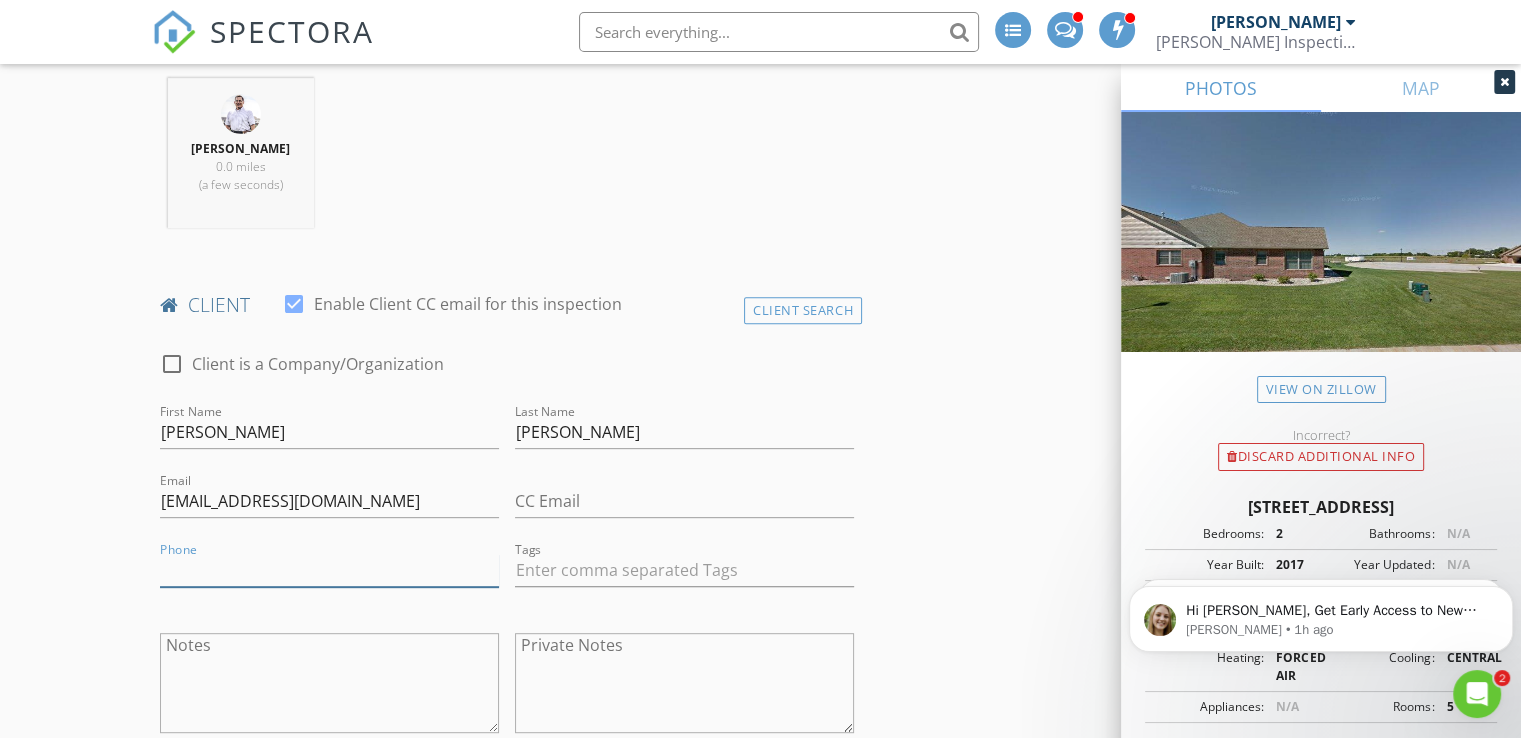 click on "Phone" at bounding box center (329, 570) 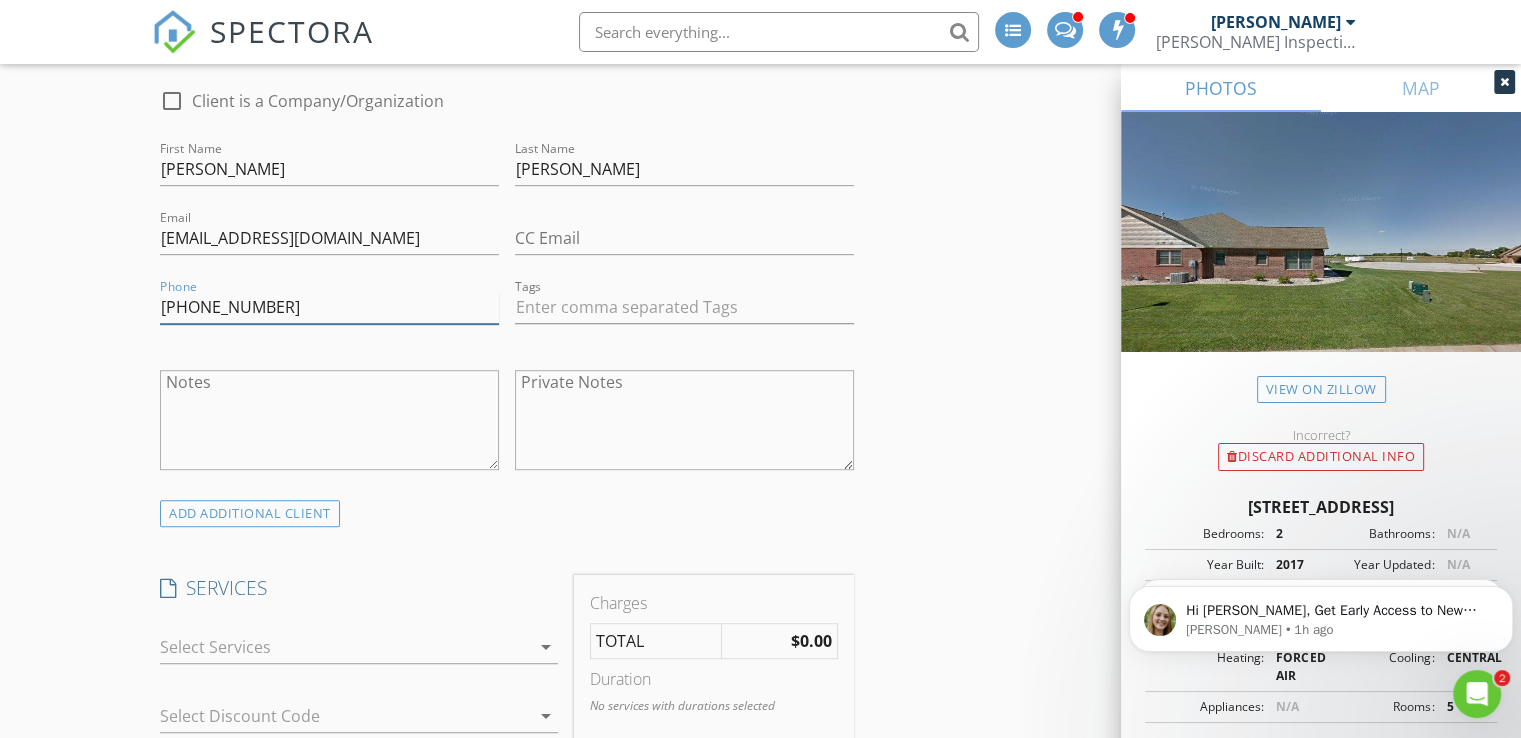 scroll, scrollTop: 1060, scrollLeft: 0, axis: vertical 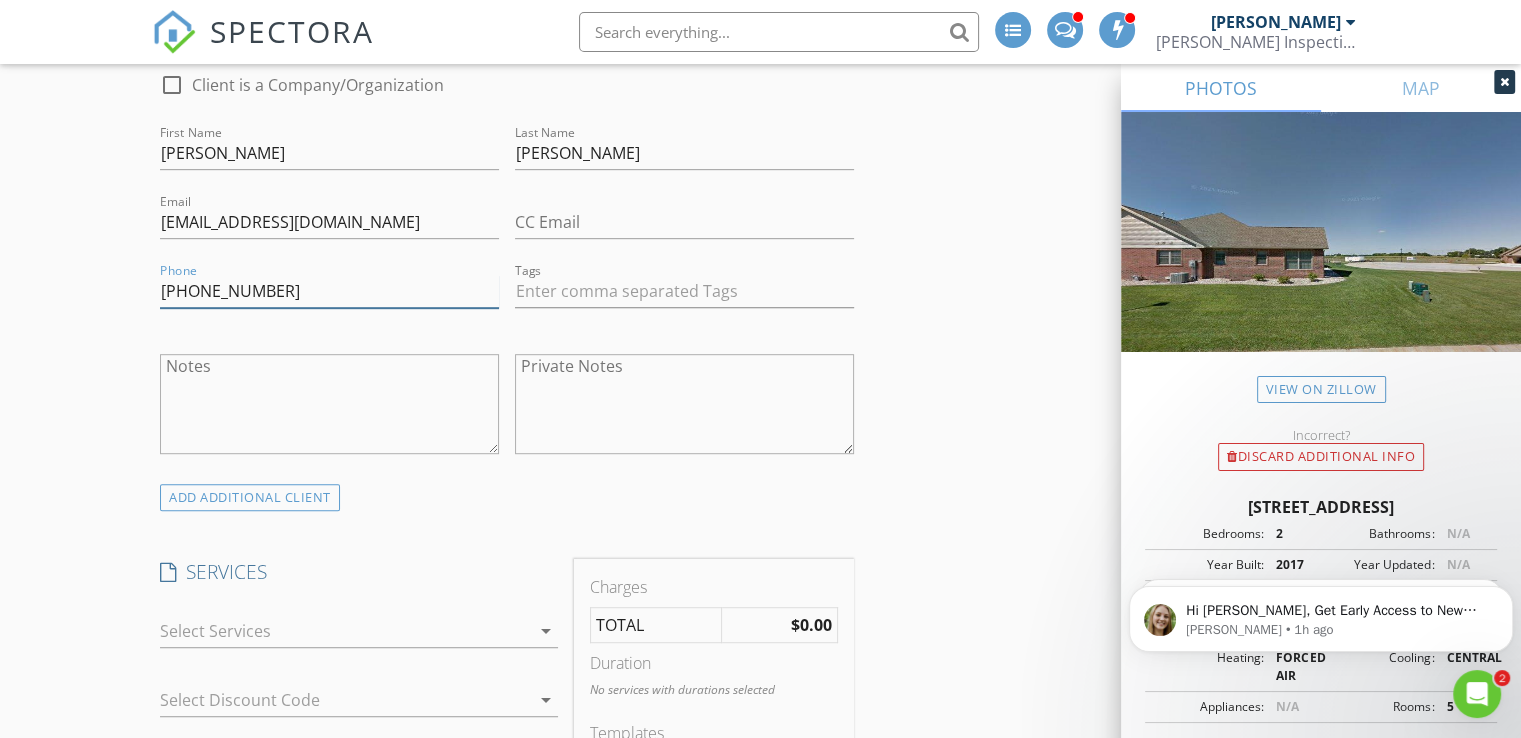 type on "[PHONE_NUMBER]" 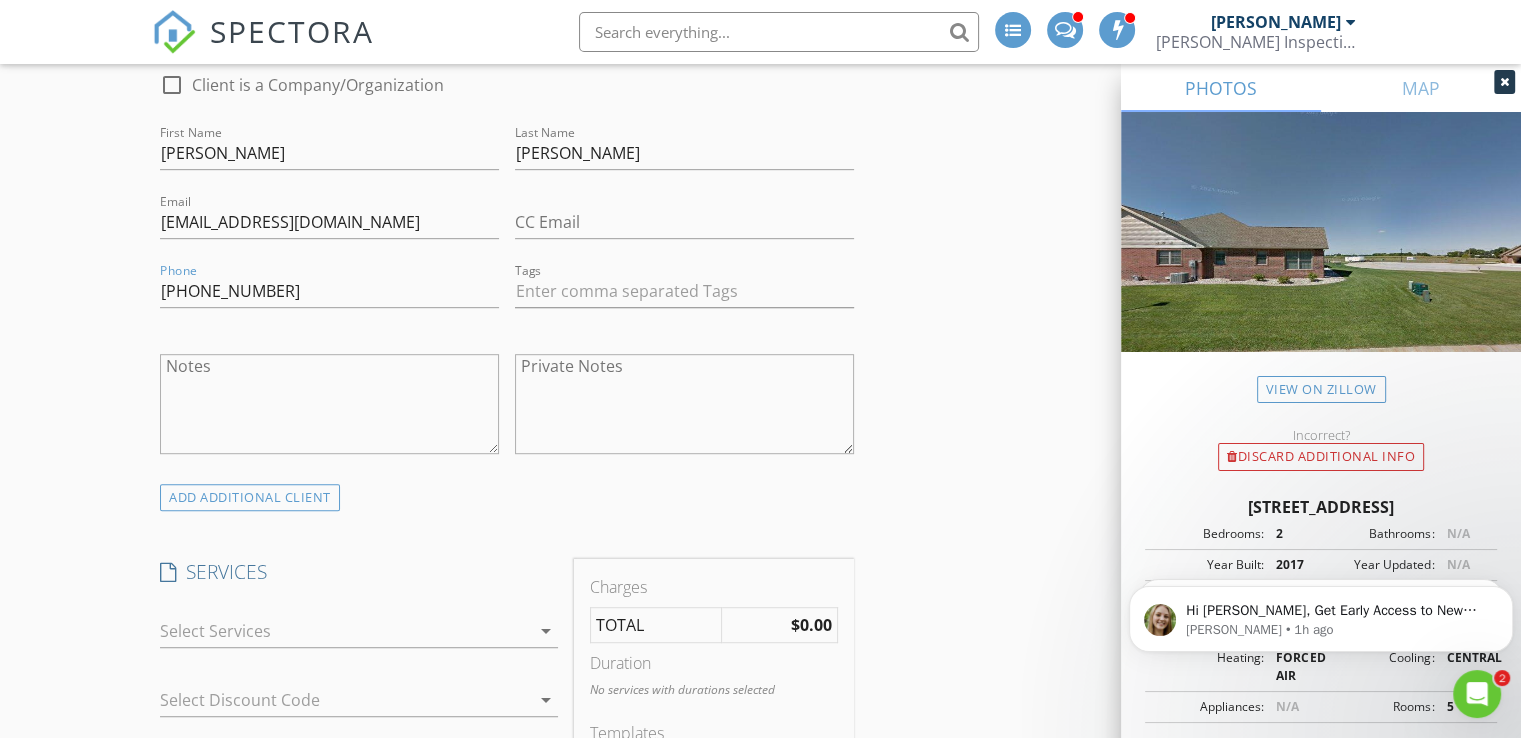 click at bounding box center [345, 631] 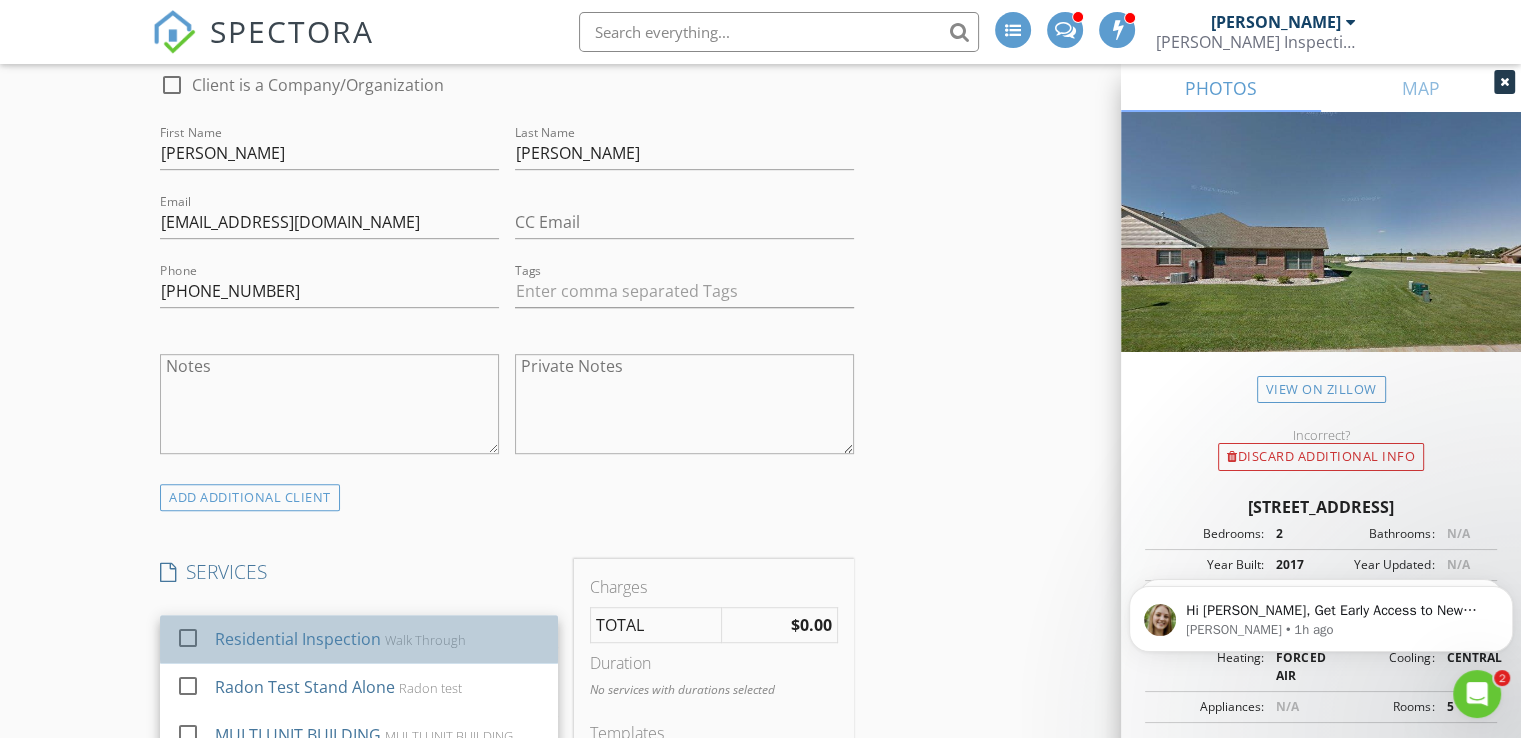 click on "Walk Through" at bounding box center (425, 640) 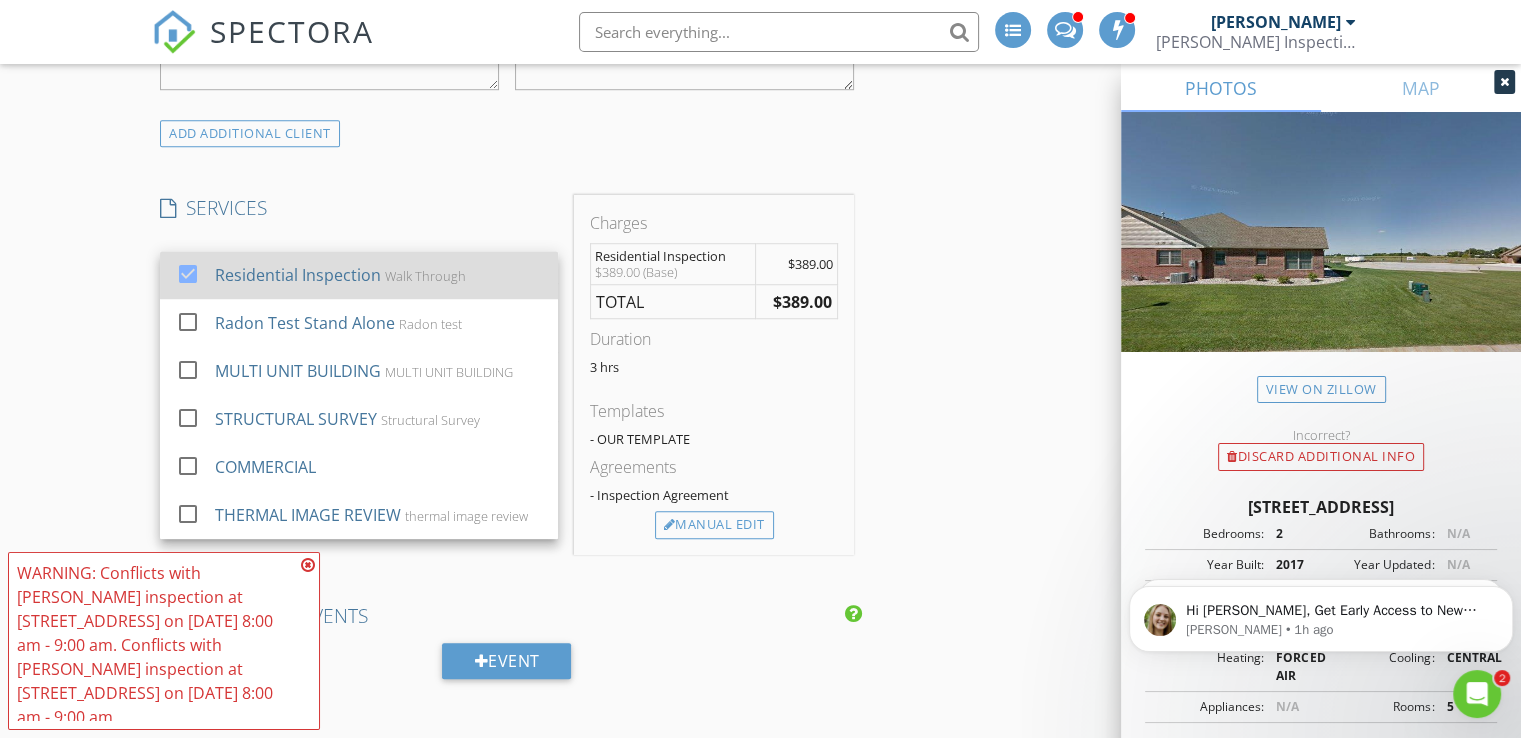 scroll, scrollTop: 1465, scrollLeft: 0, axis: vertical 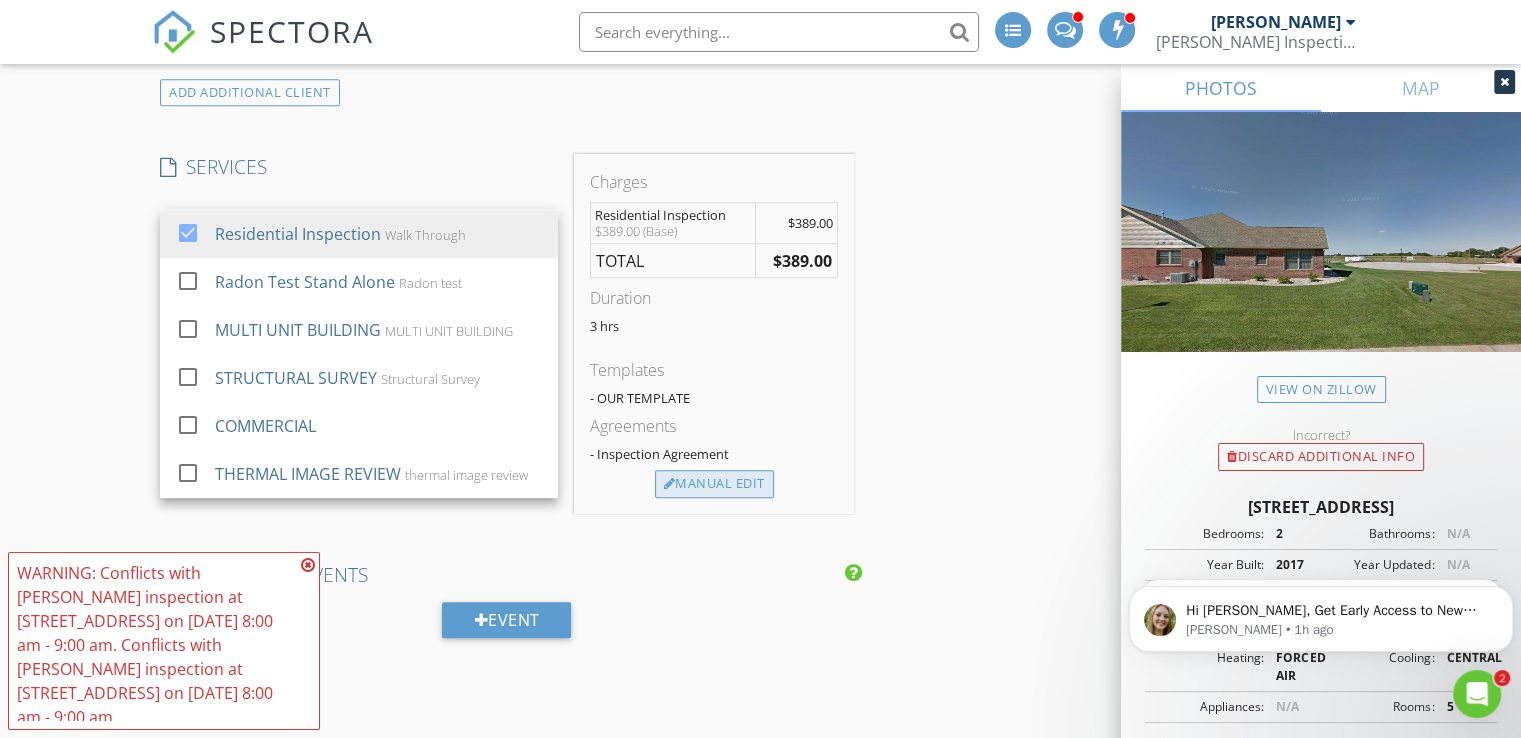 click on "Manual Edit" at bounding box center [714, 484] 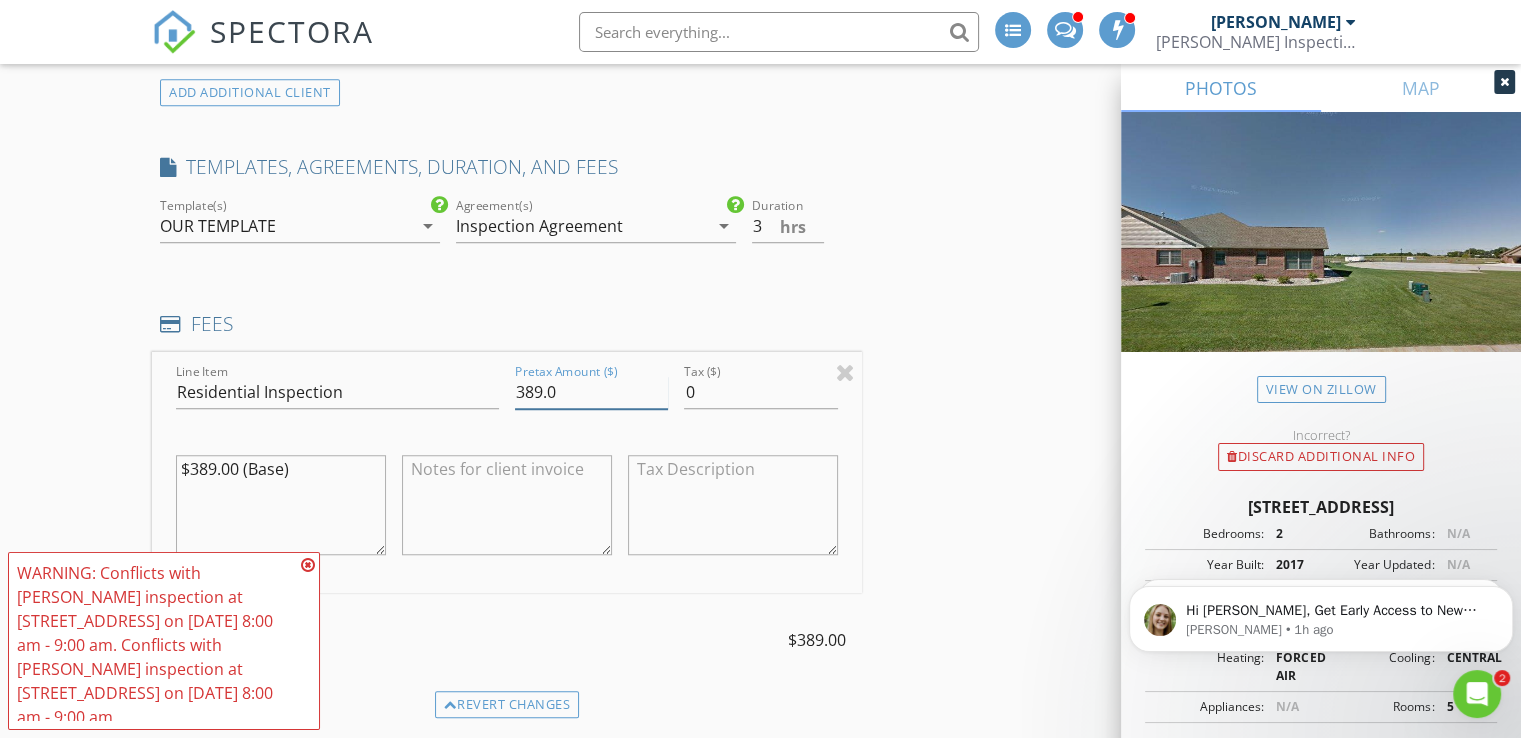 click on "389.0" at bounding box center (591, 392) 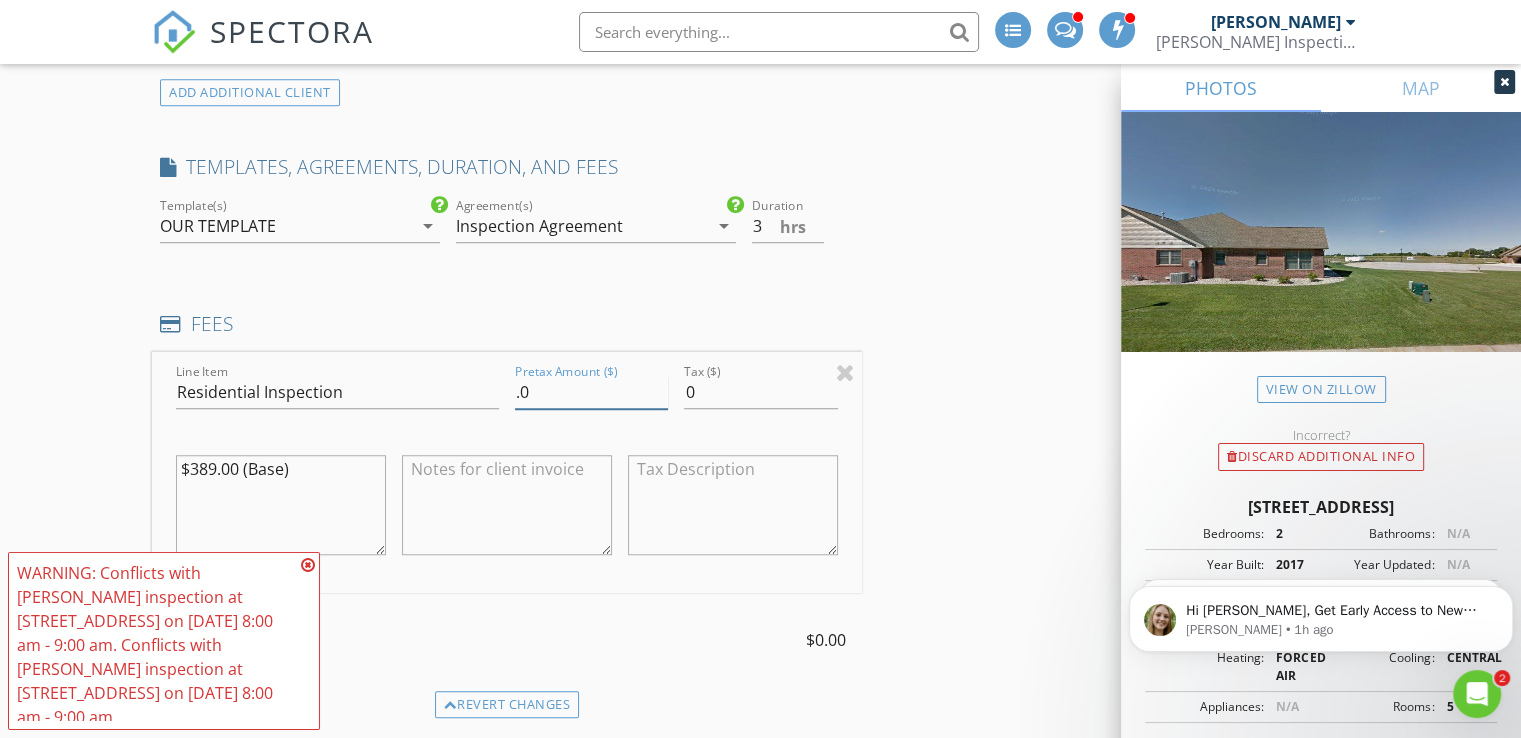 type on ".0" 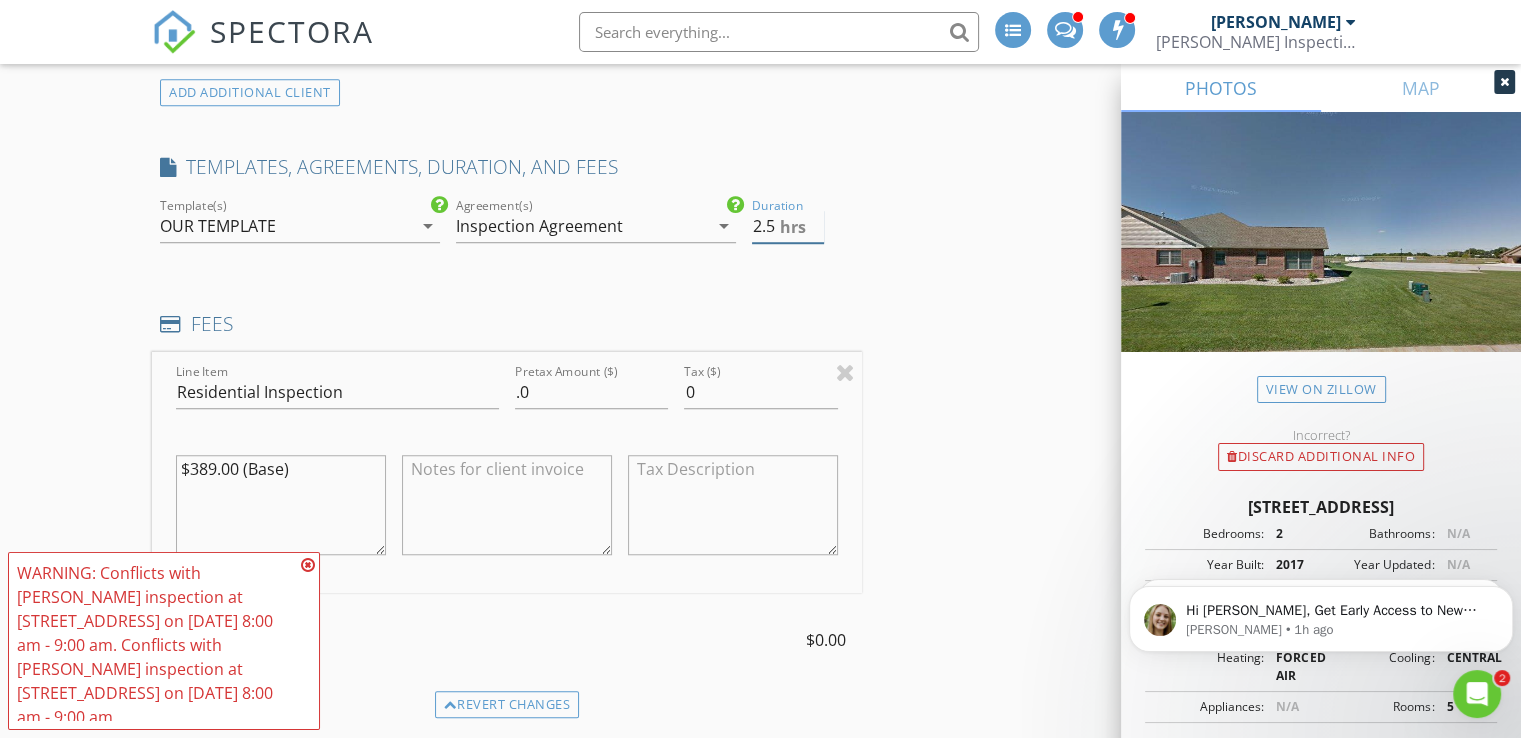 click on "2.5" at bounding box center (788, 226) 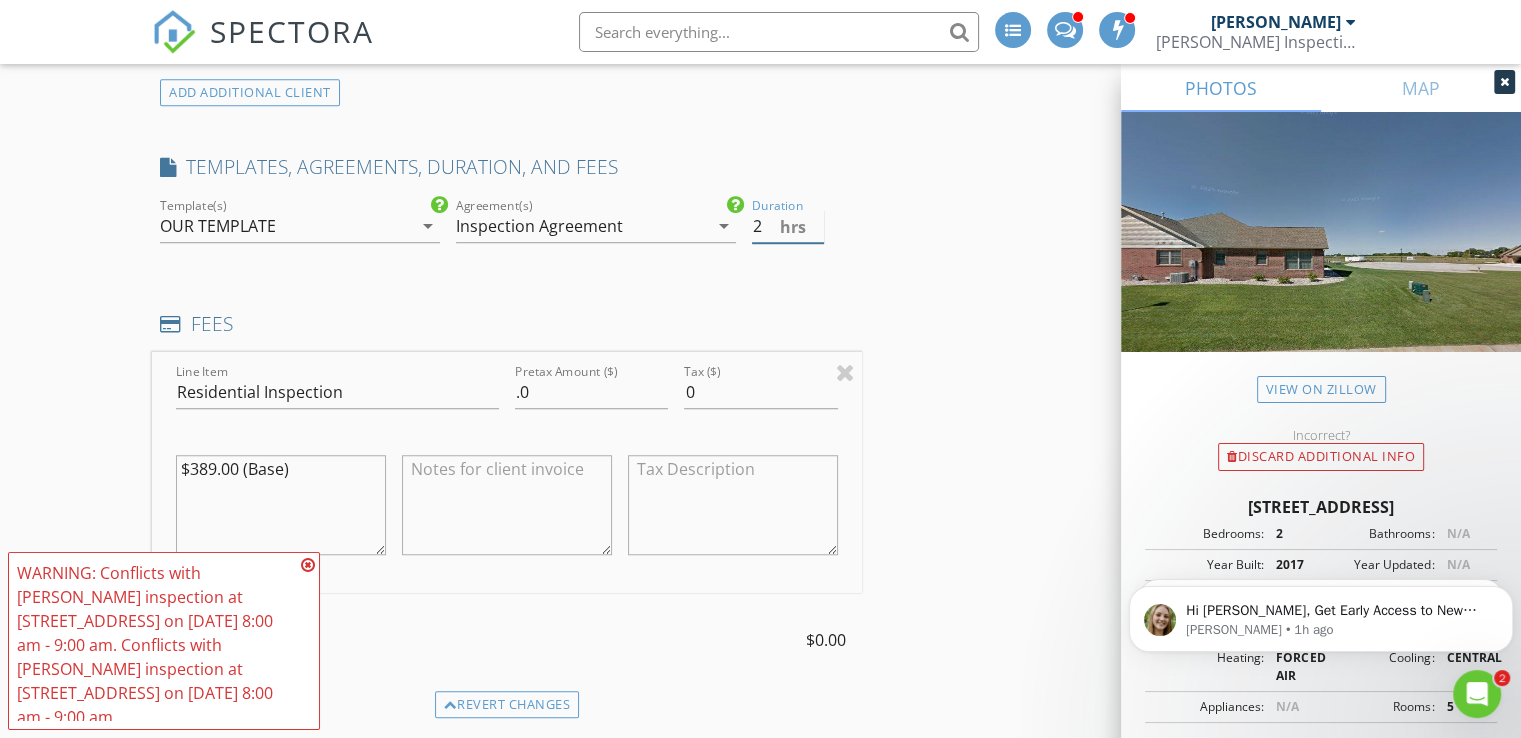 click on "2" at bounding box center (788, 226) 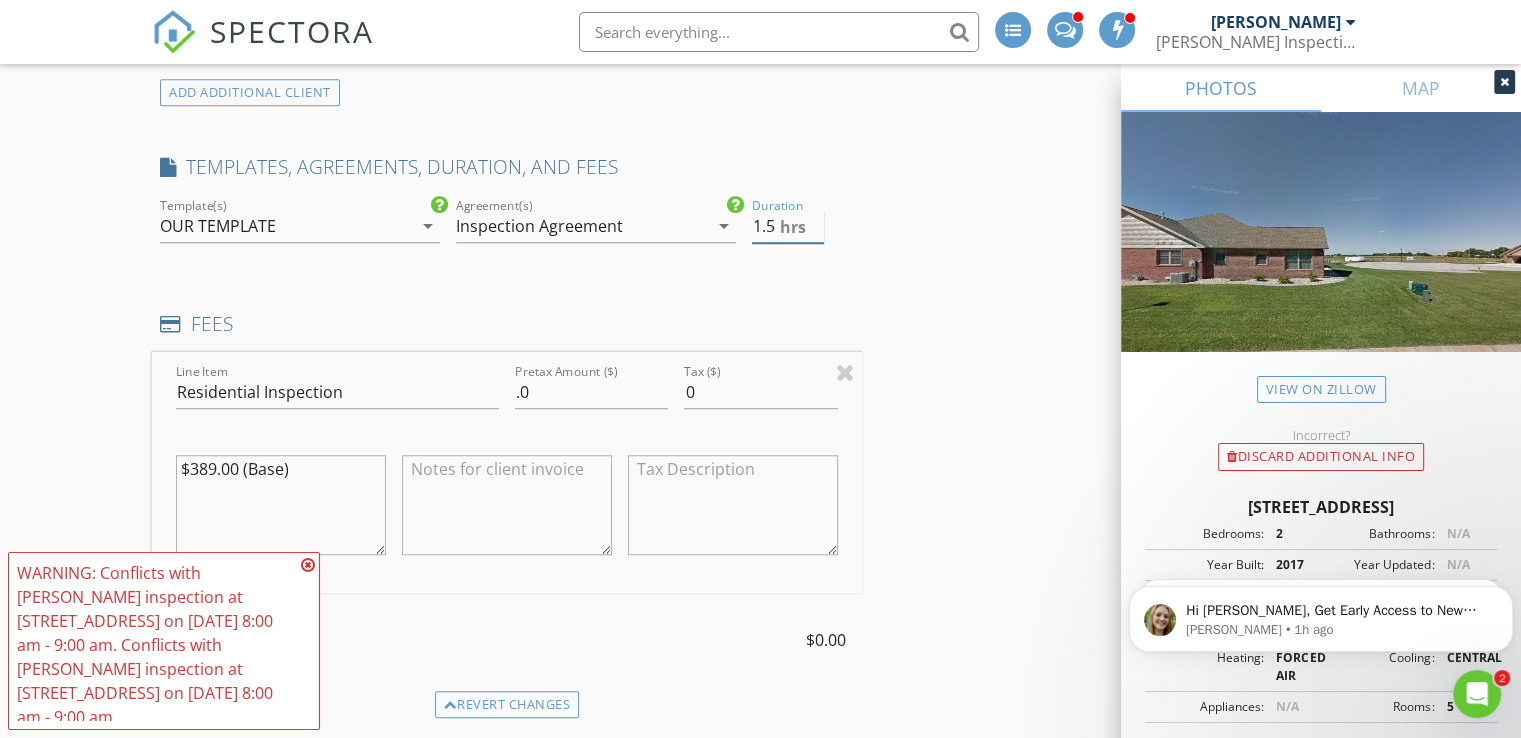 click on "1.5" at bounding box center [788, 226] 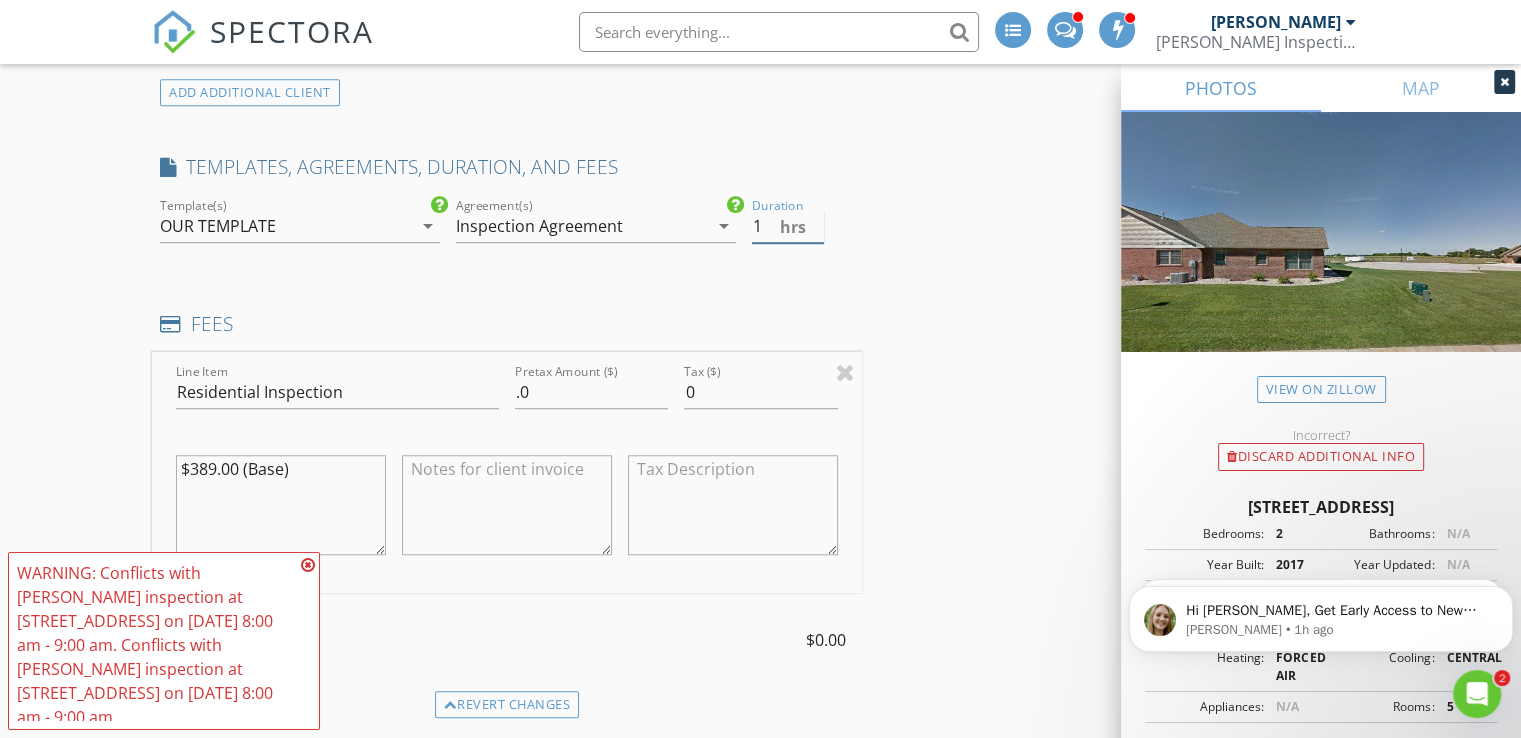 type on "1" 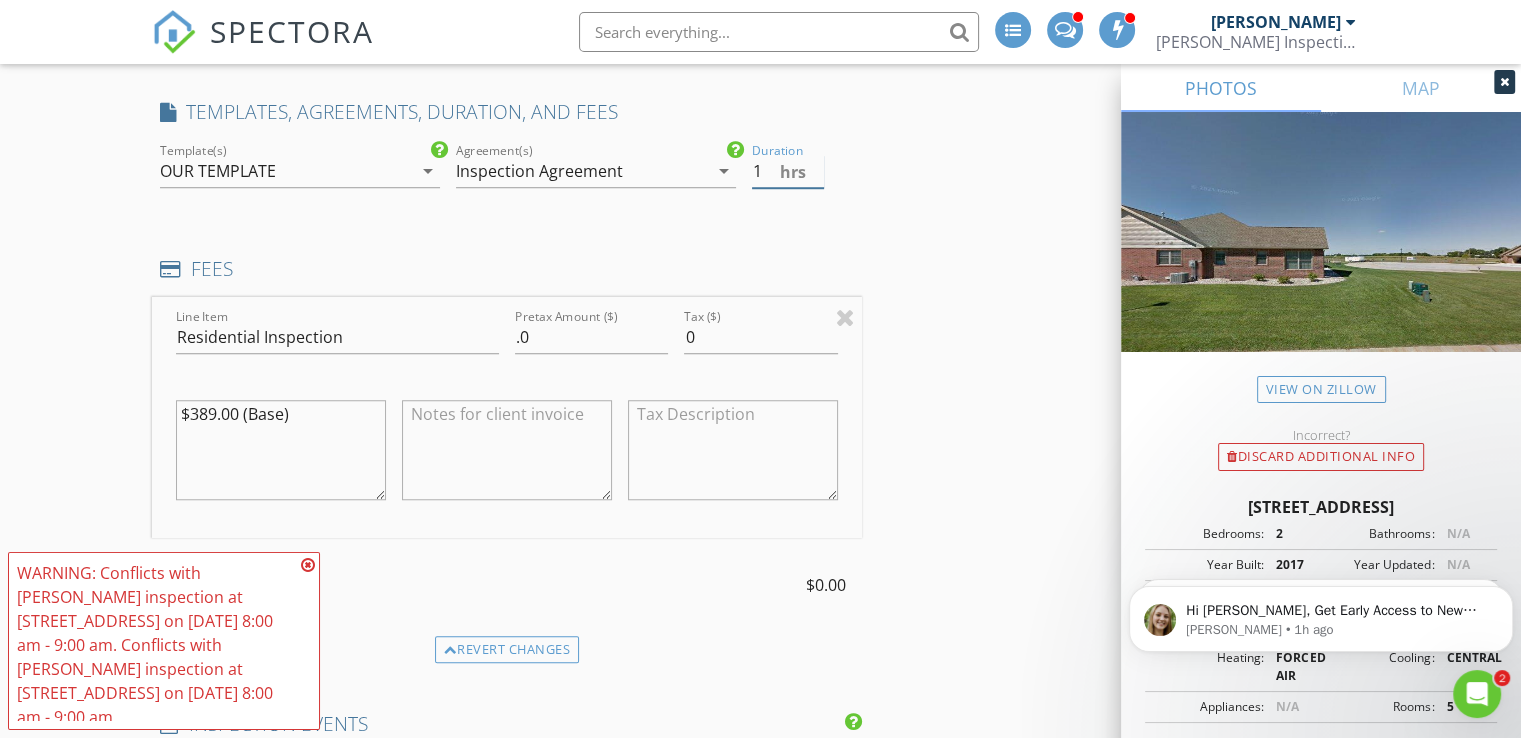 scroll, scrollTop: 1572, scrollLeft: 0, axis: vertical 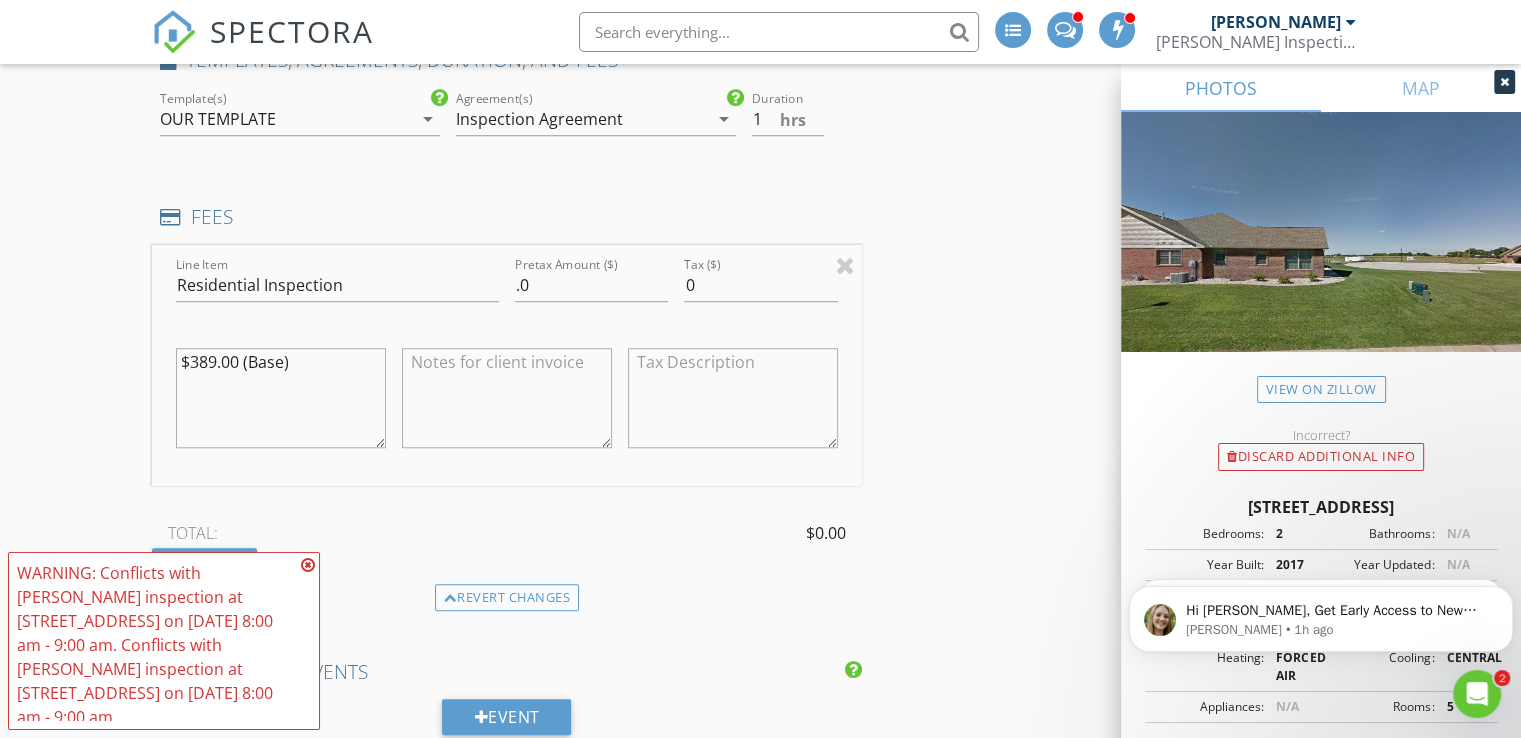 click at bounding box center (308, 565) 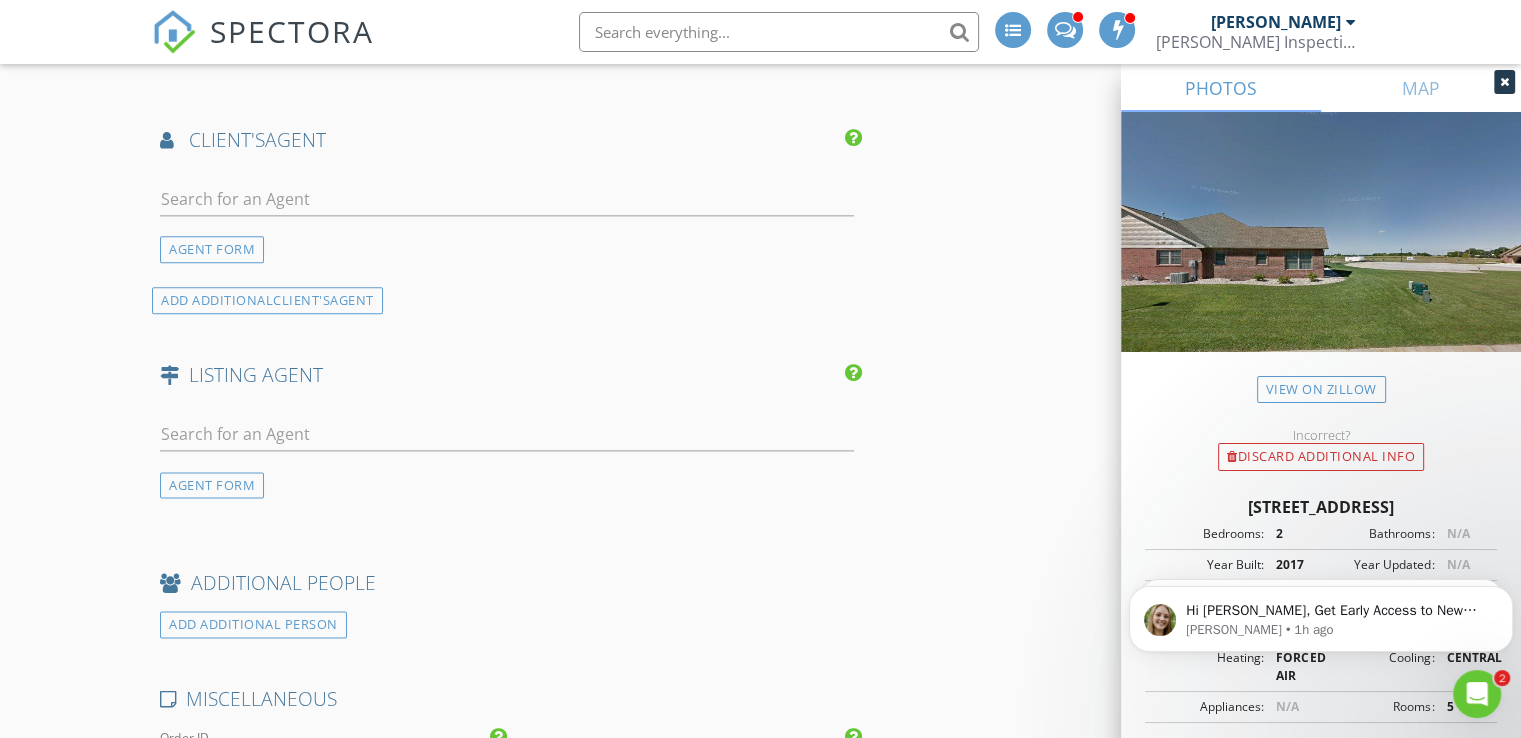 scroll, scrollTop: 2488, scrollLeft: 0, axis: vertical 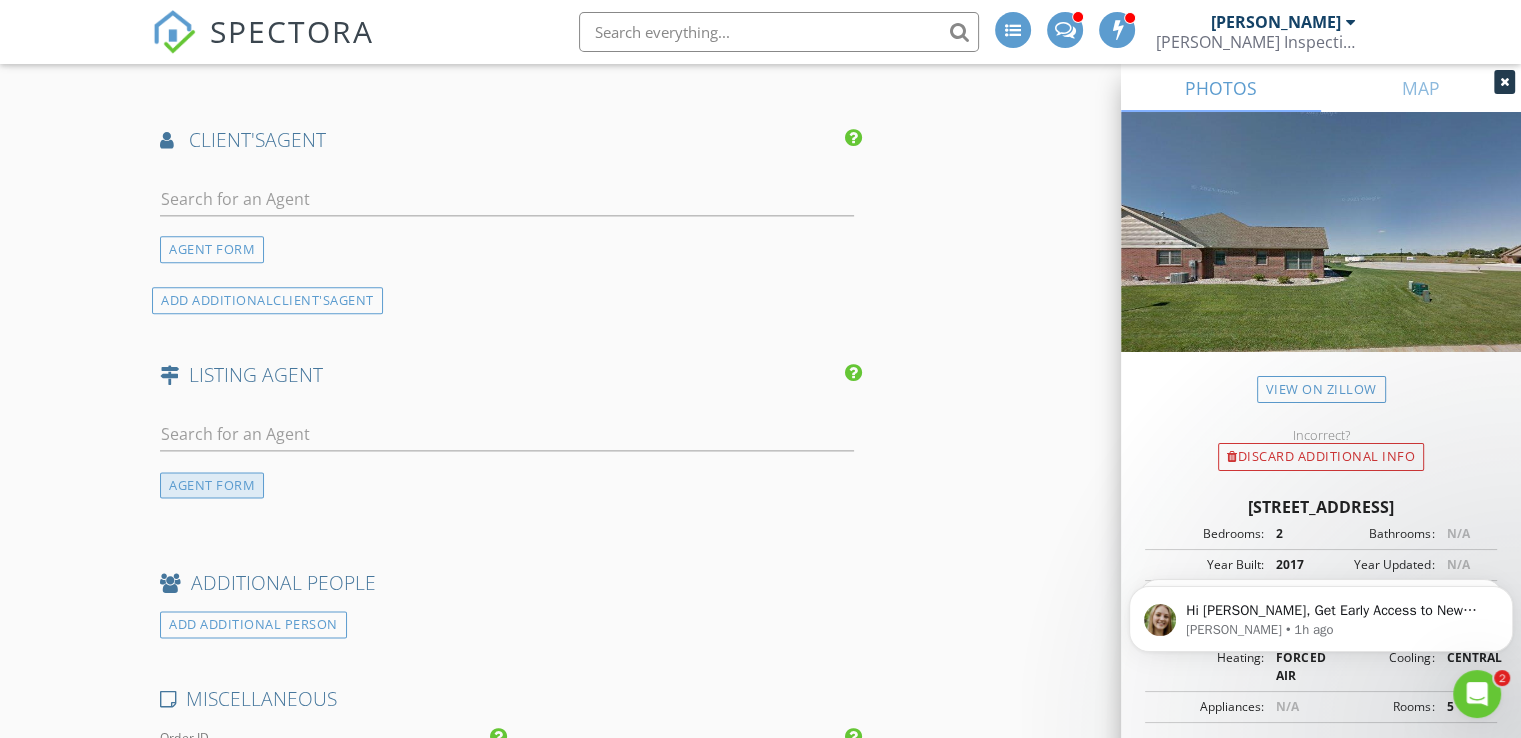click on "AGENT FORM" at bounding box center (212, 485) 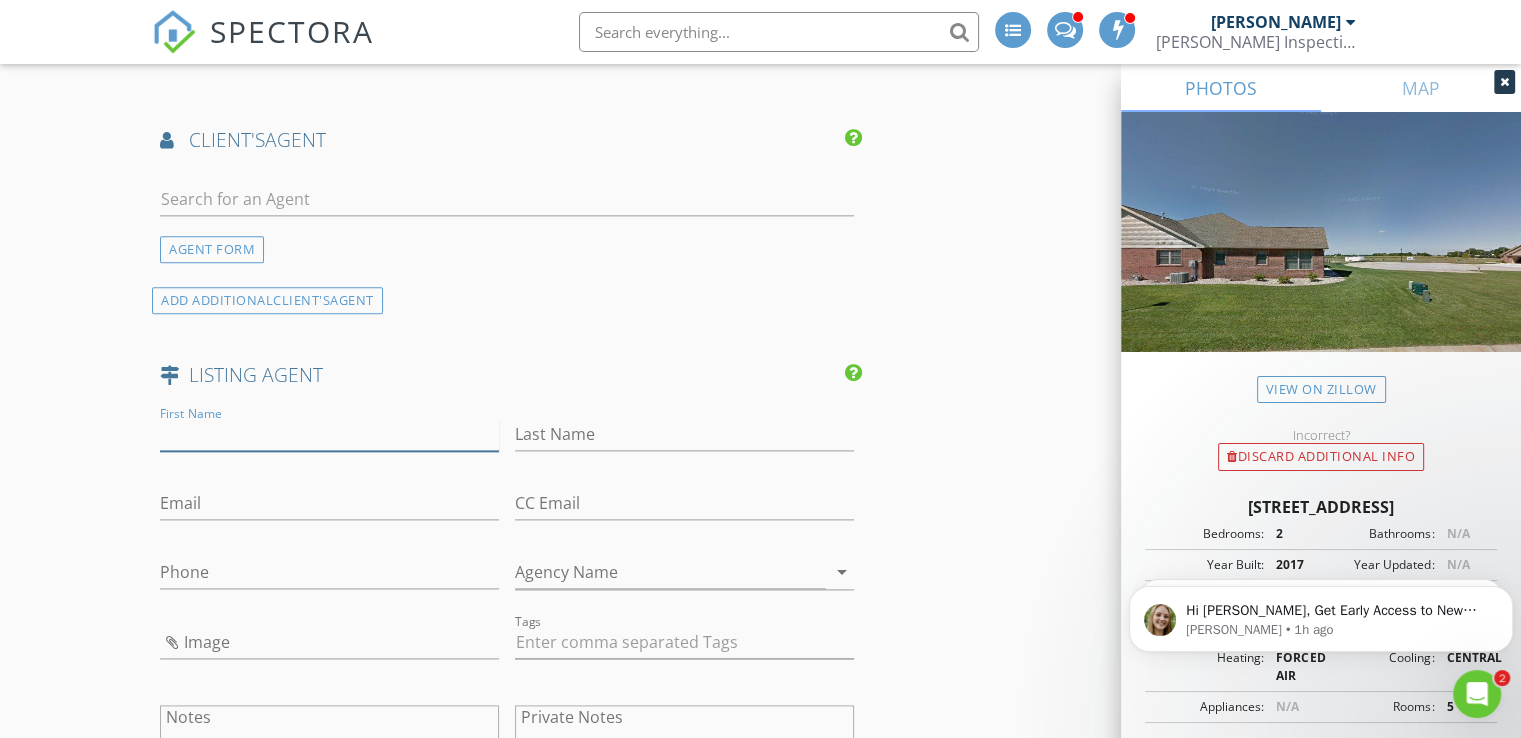 click on "First Name" at bounding box center (329, 434) 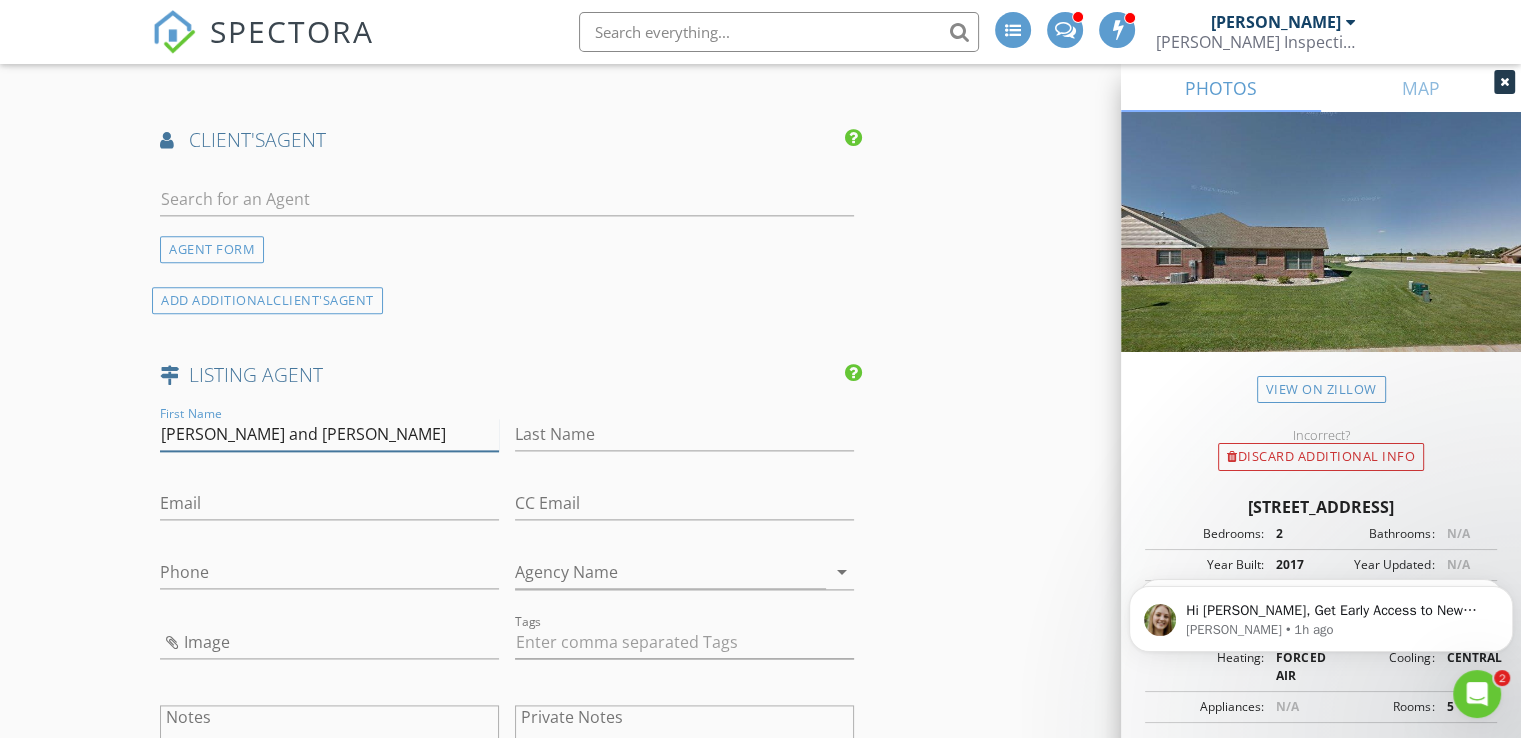 type on "Dave and Mary" 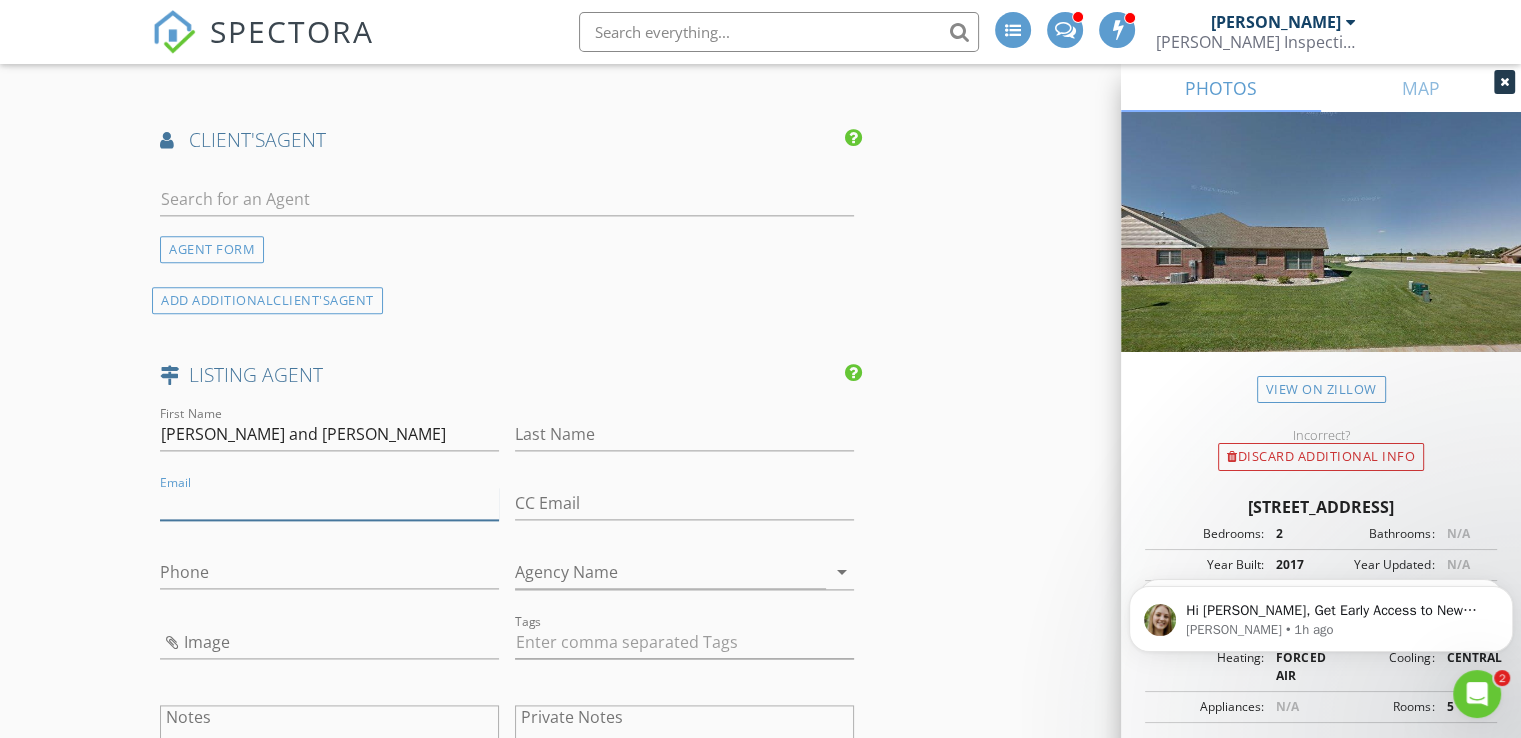 click on "Email" at bounding box center (329, 503) 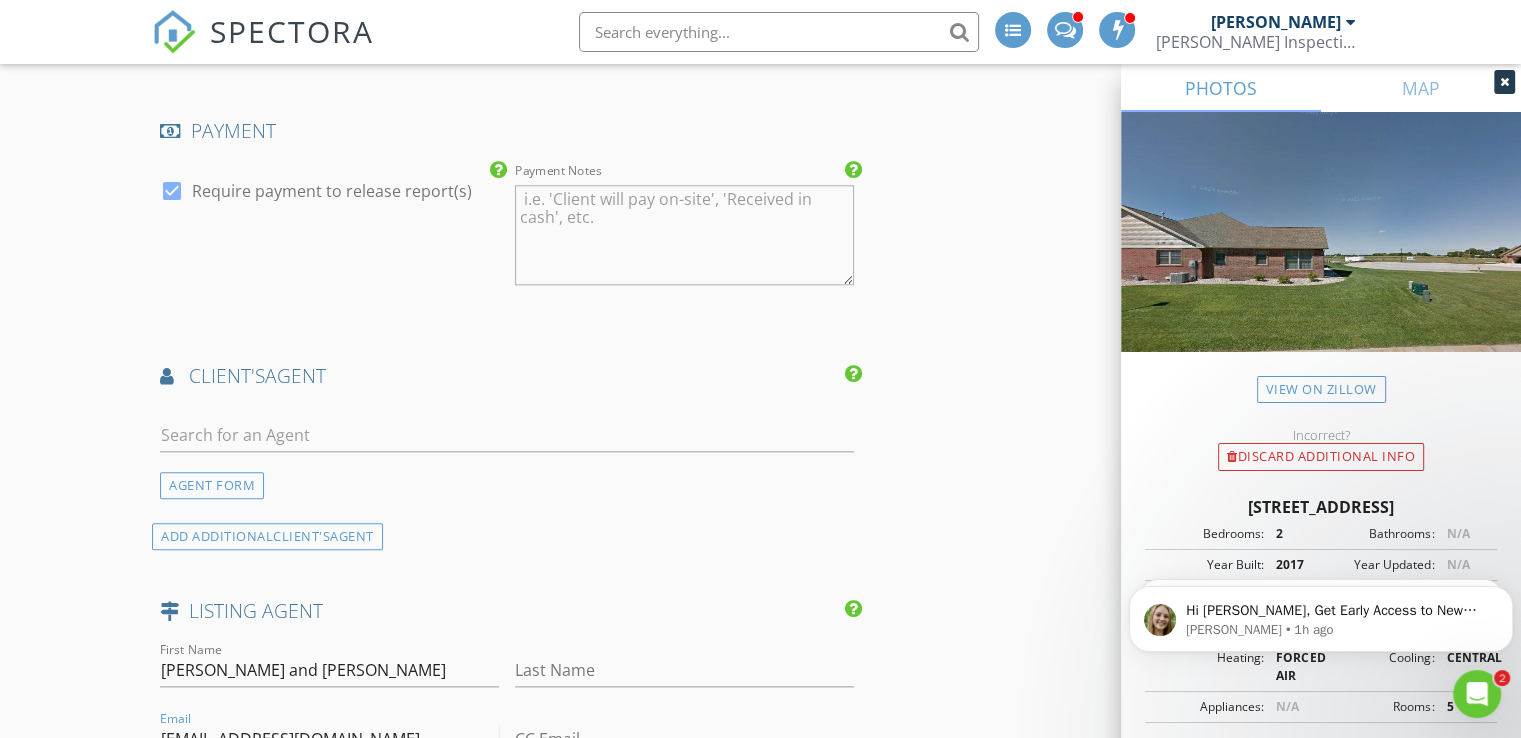 scroll, scrollTop: 2251, scrollLeft: 0, axis: vertical 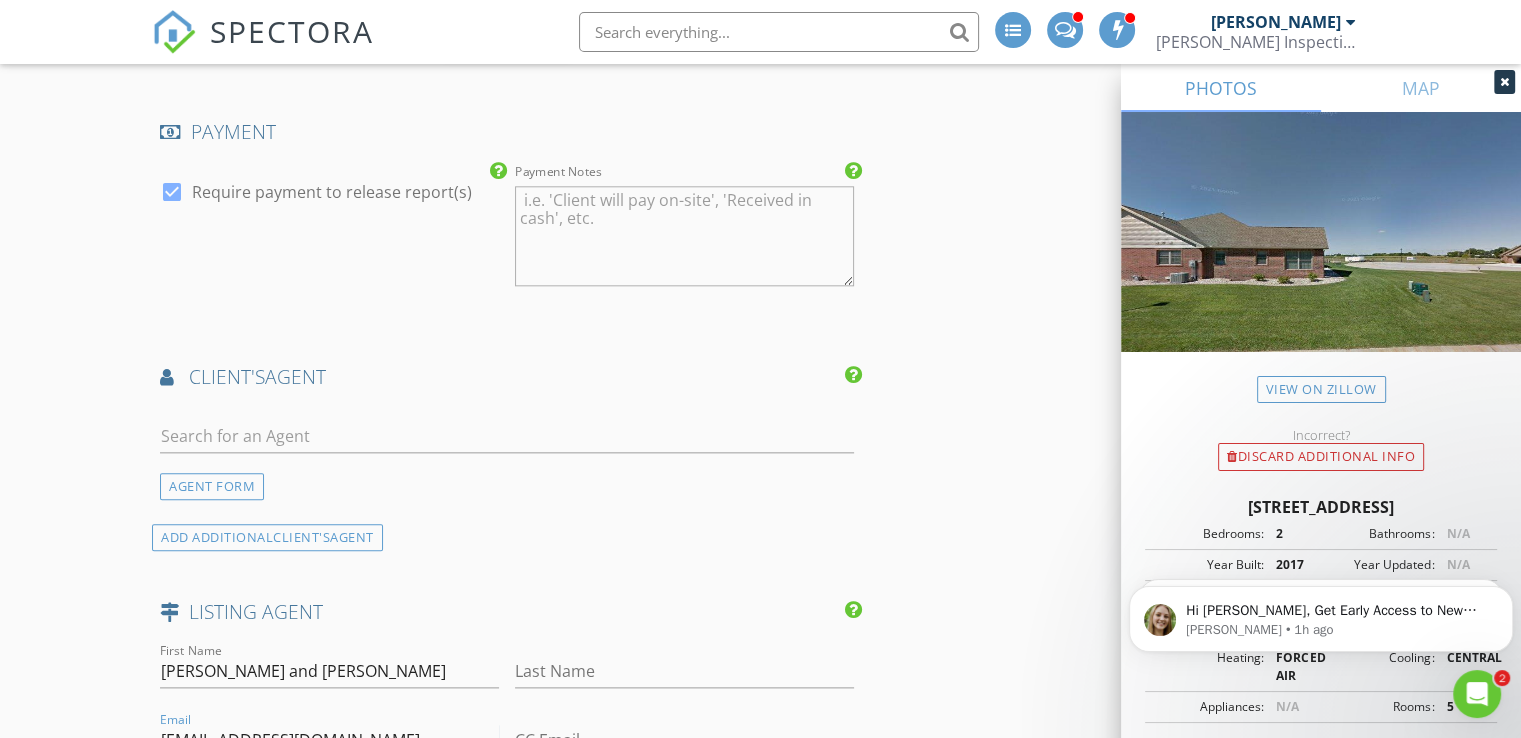 type on "davemary25@gmail.com" 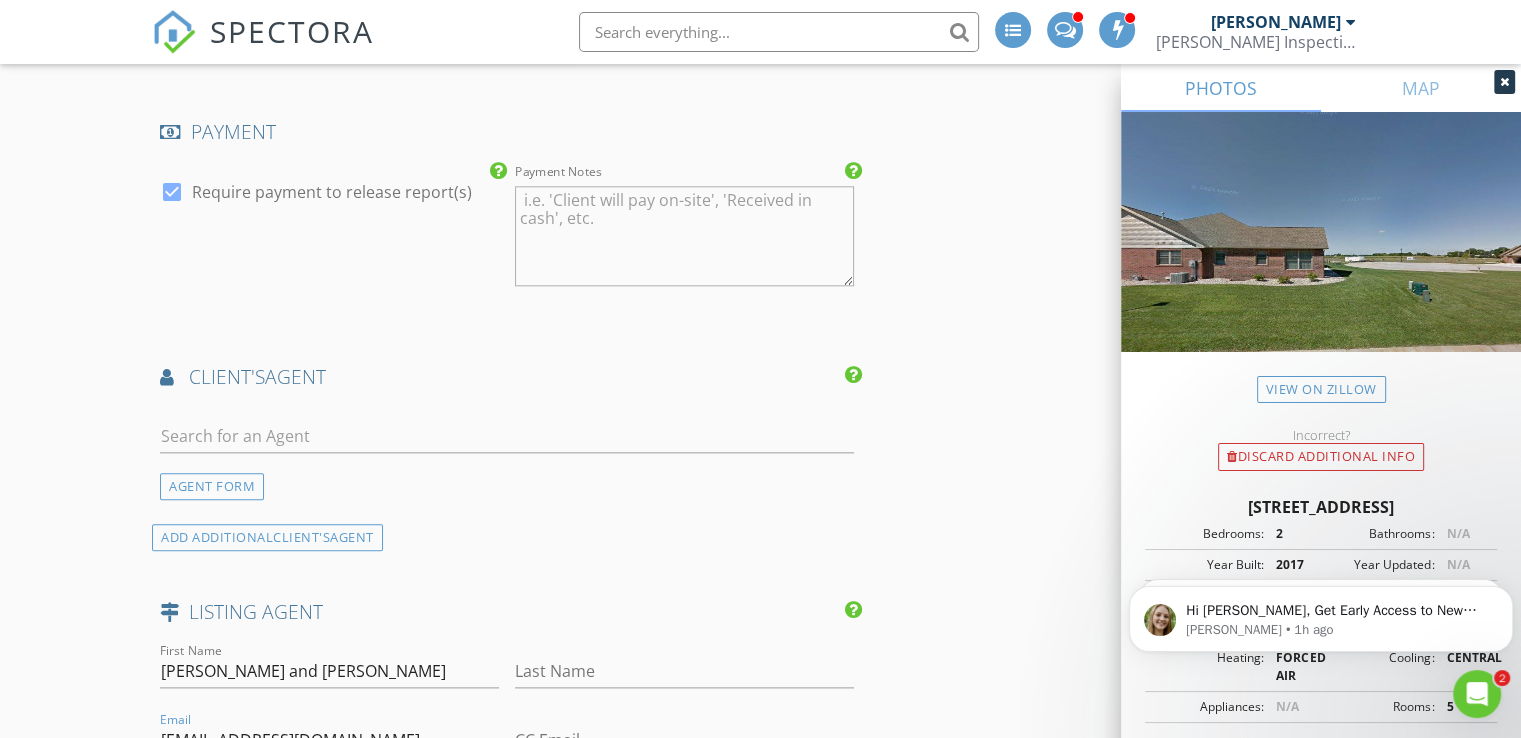 click on "INSPECTOR(S)
check_box   Mark Segobiano   PRIMARY   check_box_outline_blank   Kyle Yap     check_box_outline_blank   Cindy Segobiano     Mark Segobiano arrow_drop_down   check_box Mark Segobiano specifically requested
Date/Time
07/15/2025 8:30 AM
Location
Address Search       Address 1345 Pine Forest Dr   Unit   City Normal   State IL   Zip 61761   County McLean     Square Feet 1778   Year Built 2017   Foundation arrow_drop_down     Mark Segobiano     0.0 miles     (a few seconds)
client
check_box Enable Client CC email for this inspection   Client Search     check_box_outline_blank Client is a Company/Organization     First Name Dave   Last Name Farney   Email davemary25@gmail.com   CC Email   Phone 309-830-5912         Tags         Notes   Private Notes
ADD ADDITIONAL client
check_box     Walk Through" at bounding box center [760, 63] 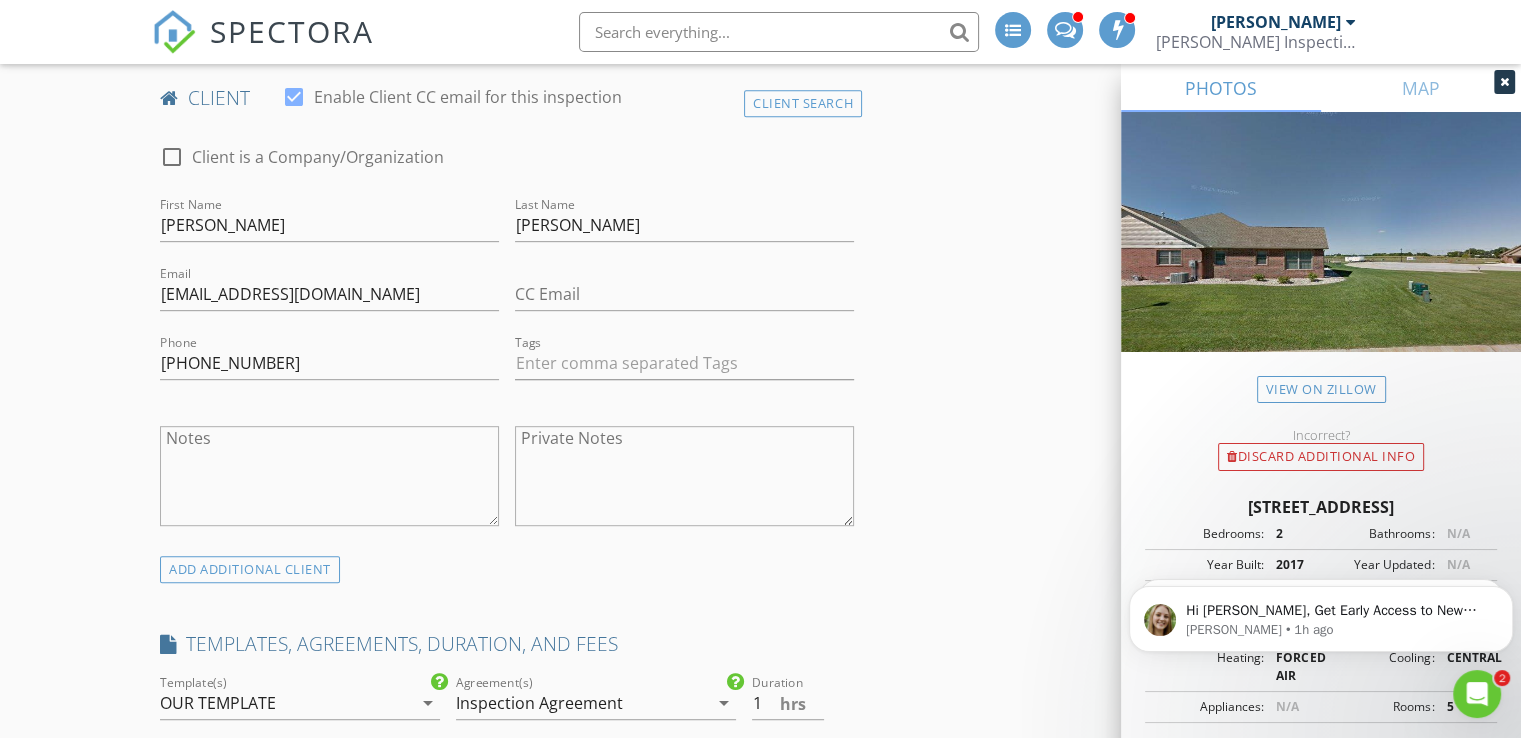 scroll, scrollTop: 1004, scrollLeft: 0, axis: vertical 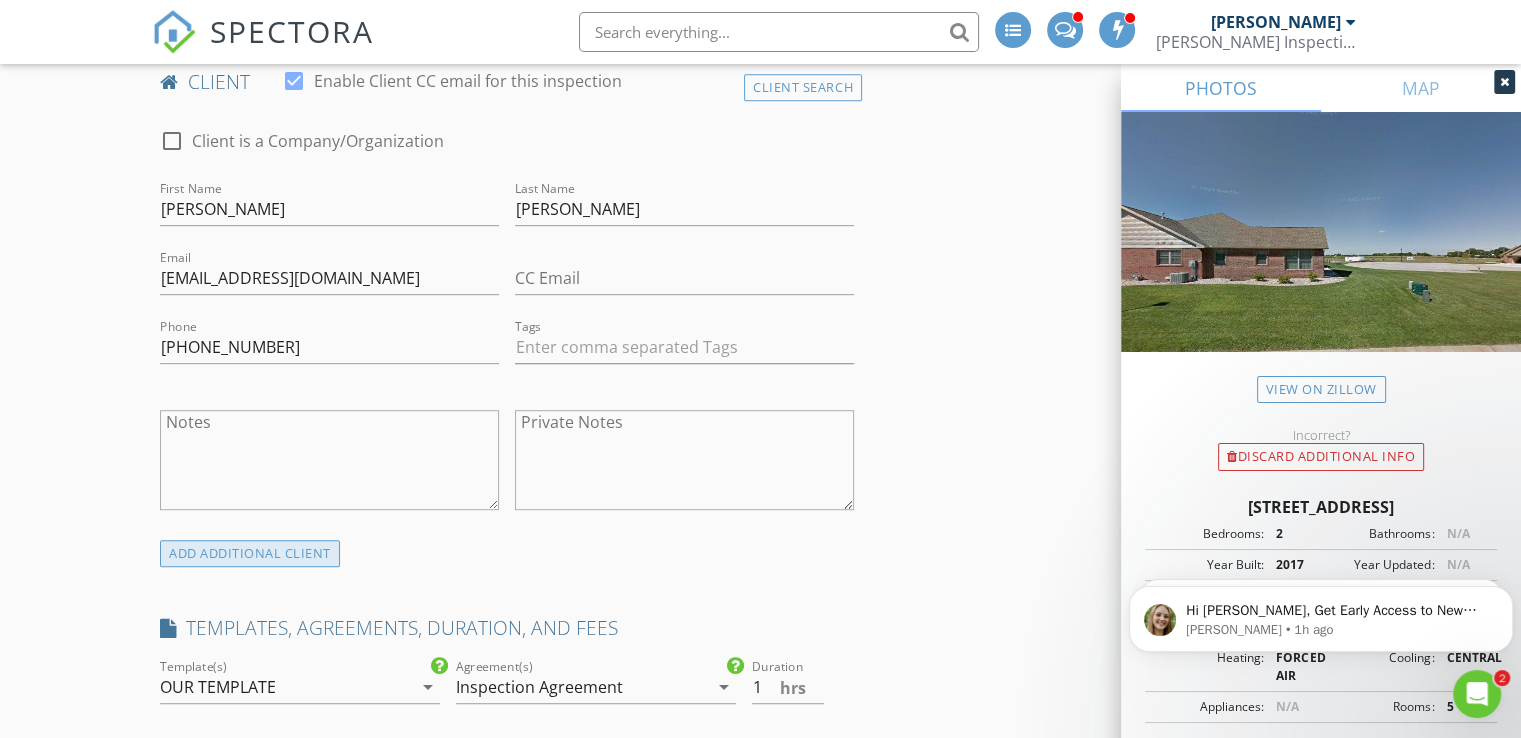 click on "ADD ADDITIONAL client" at bounding box center [250, 553] 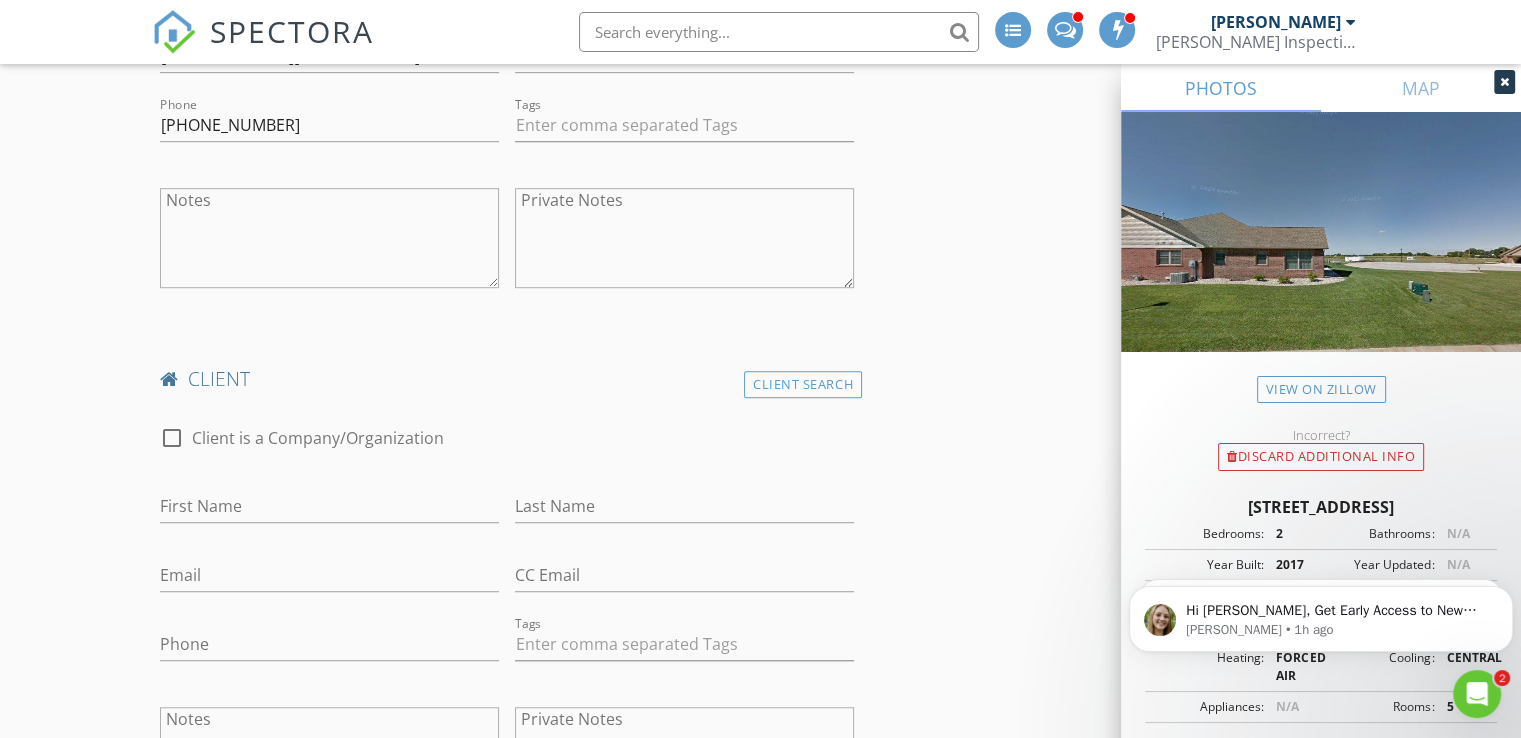 scroll, scrollTop: 1227, scrollLeft: 0, axis: vertical 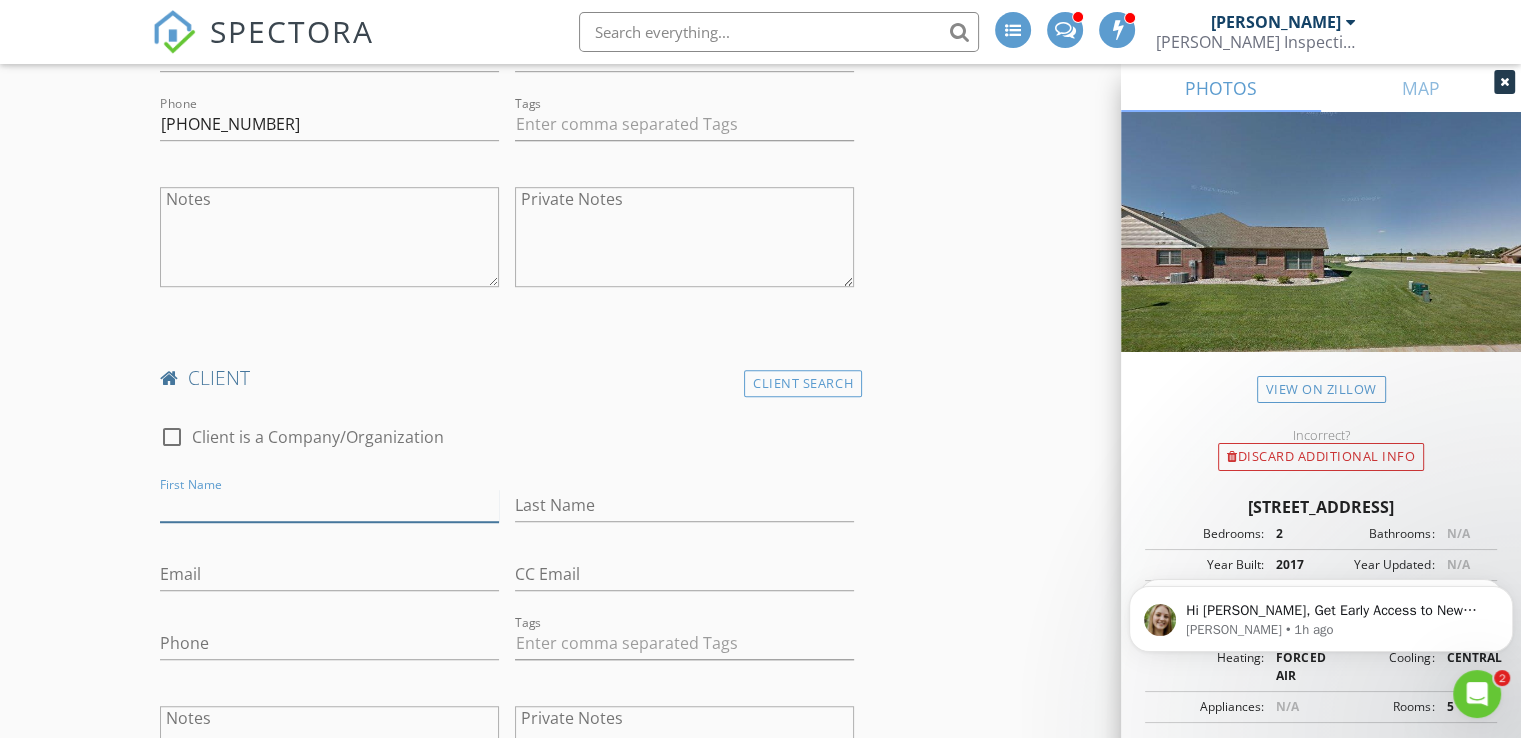 click on "First Name" at bounding box center [329, 505] 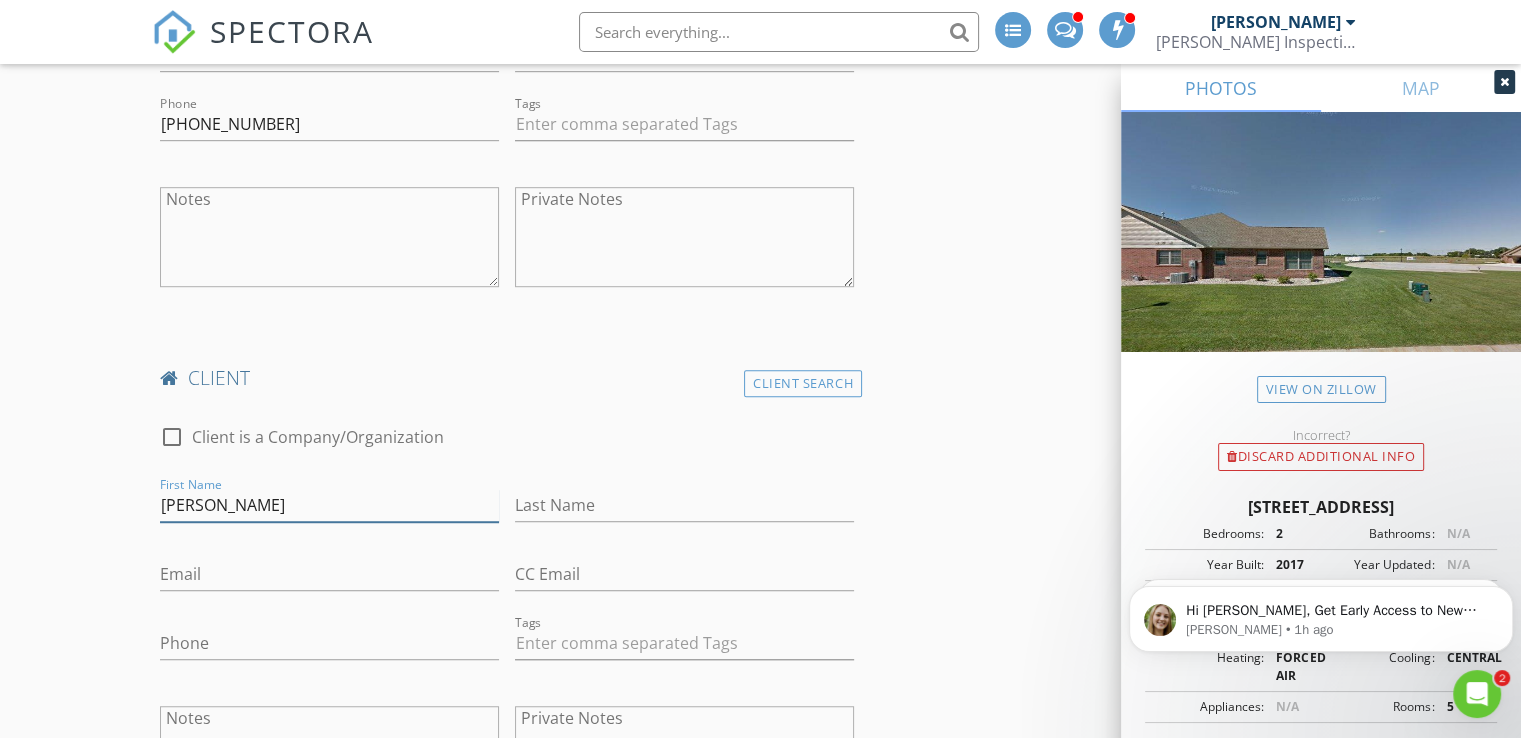type on "Mary" 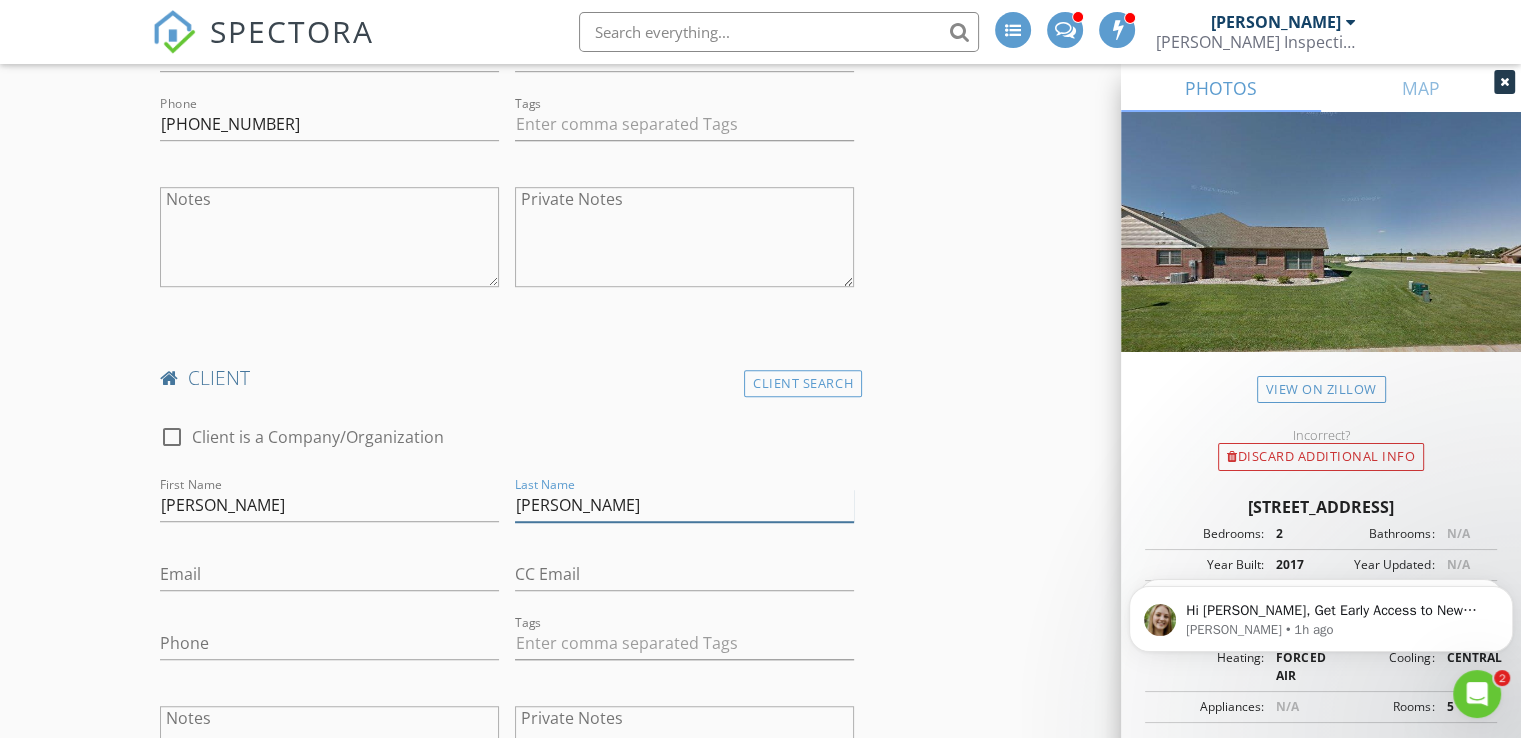 type on "Farney" 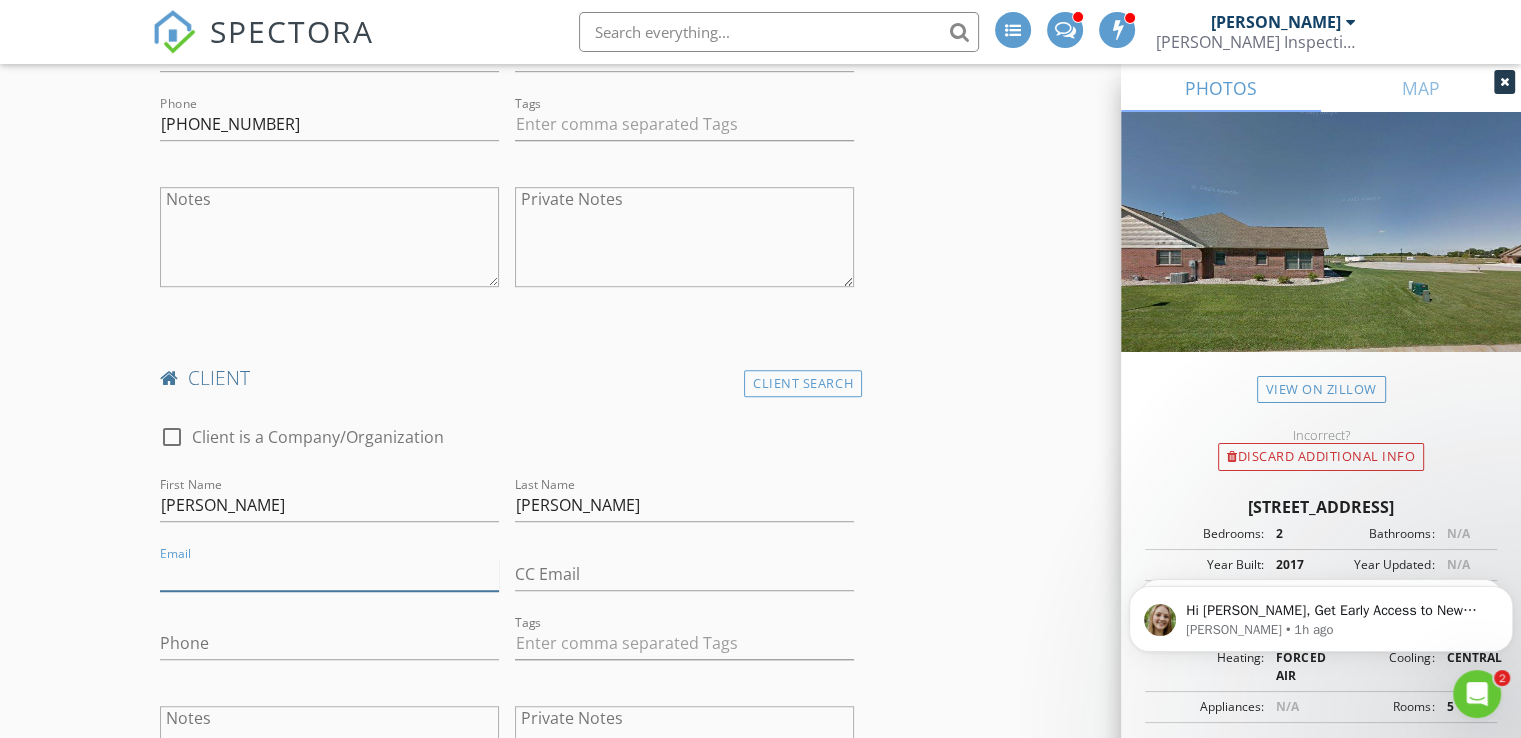 click on "Email" at bounding box center [329, 574] 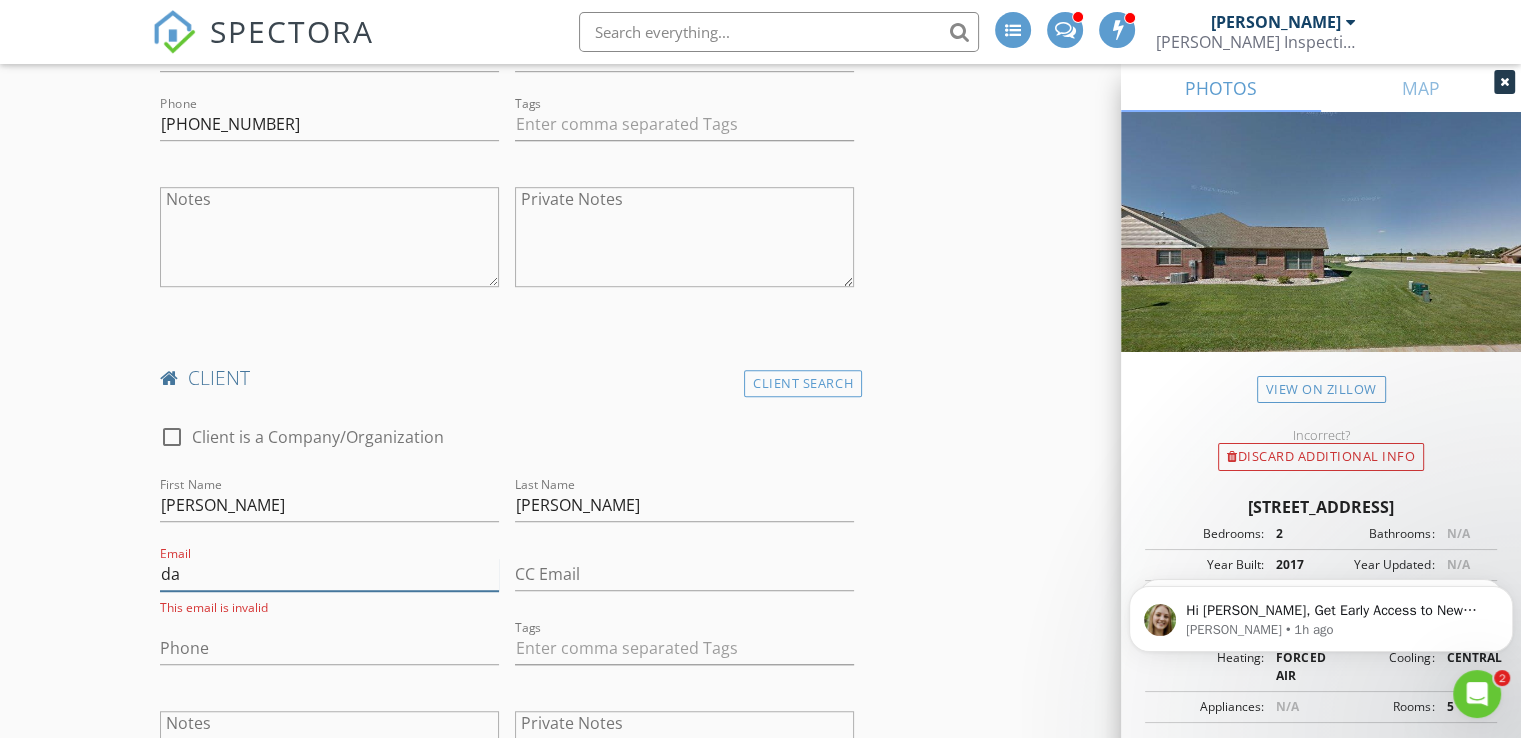 type on "d" 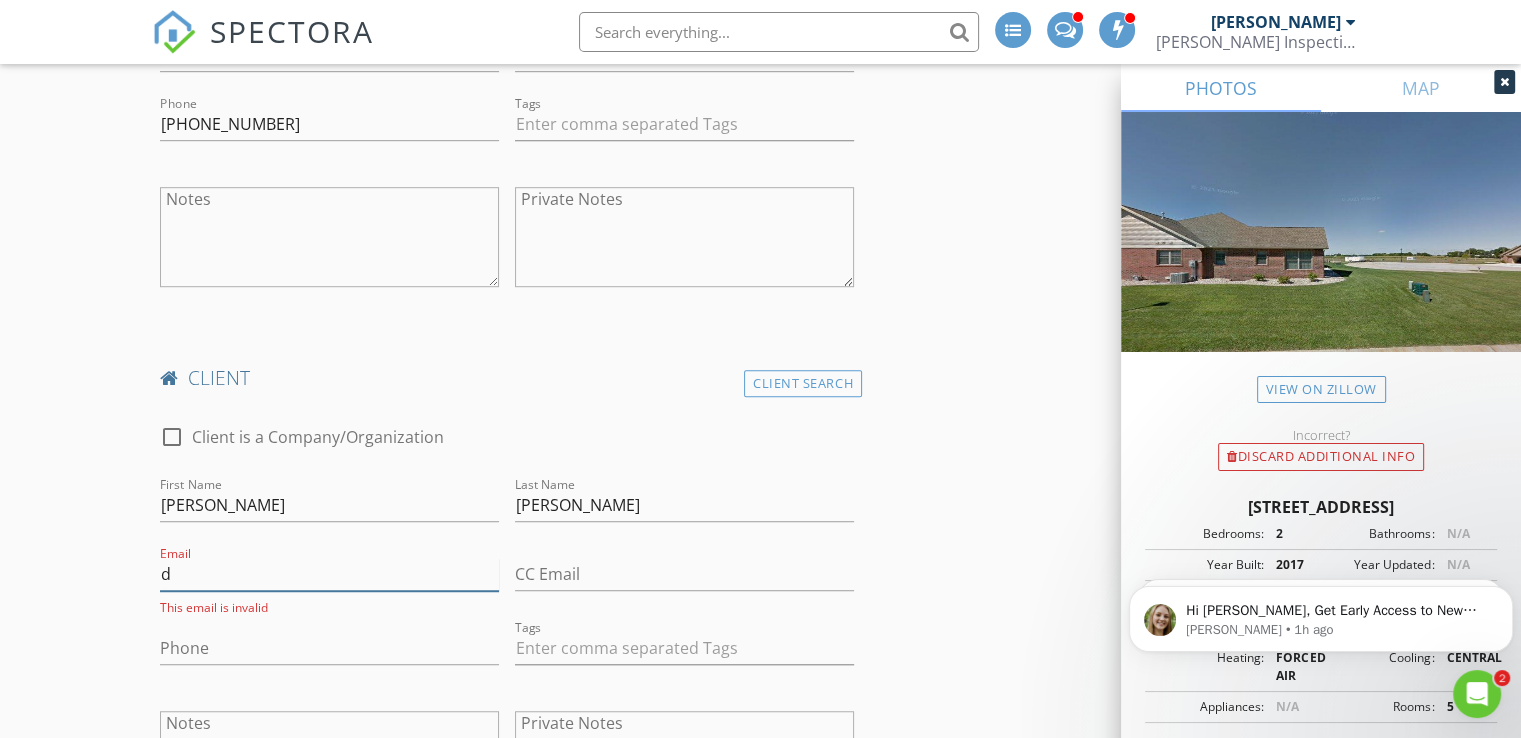 type 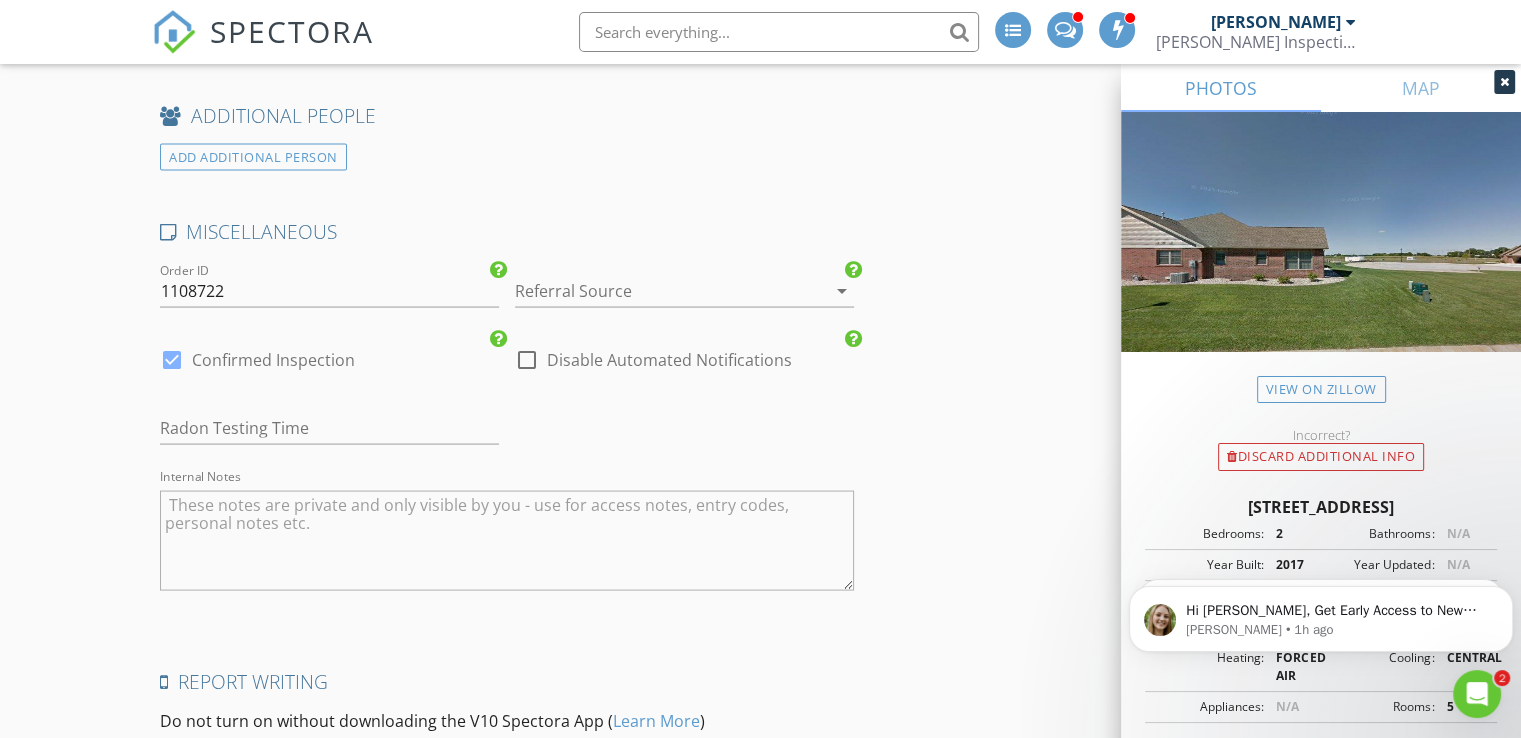 scroll, scrollTop: 3876, scrollLeft: 0, axis: vertical 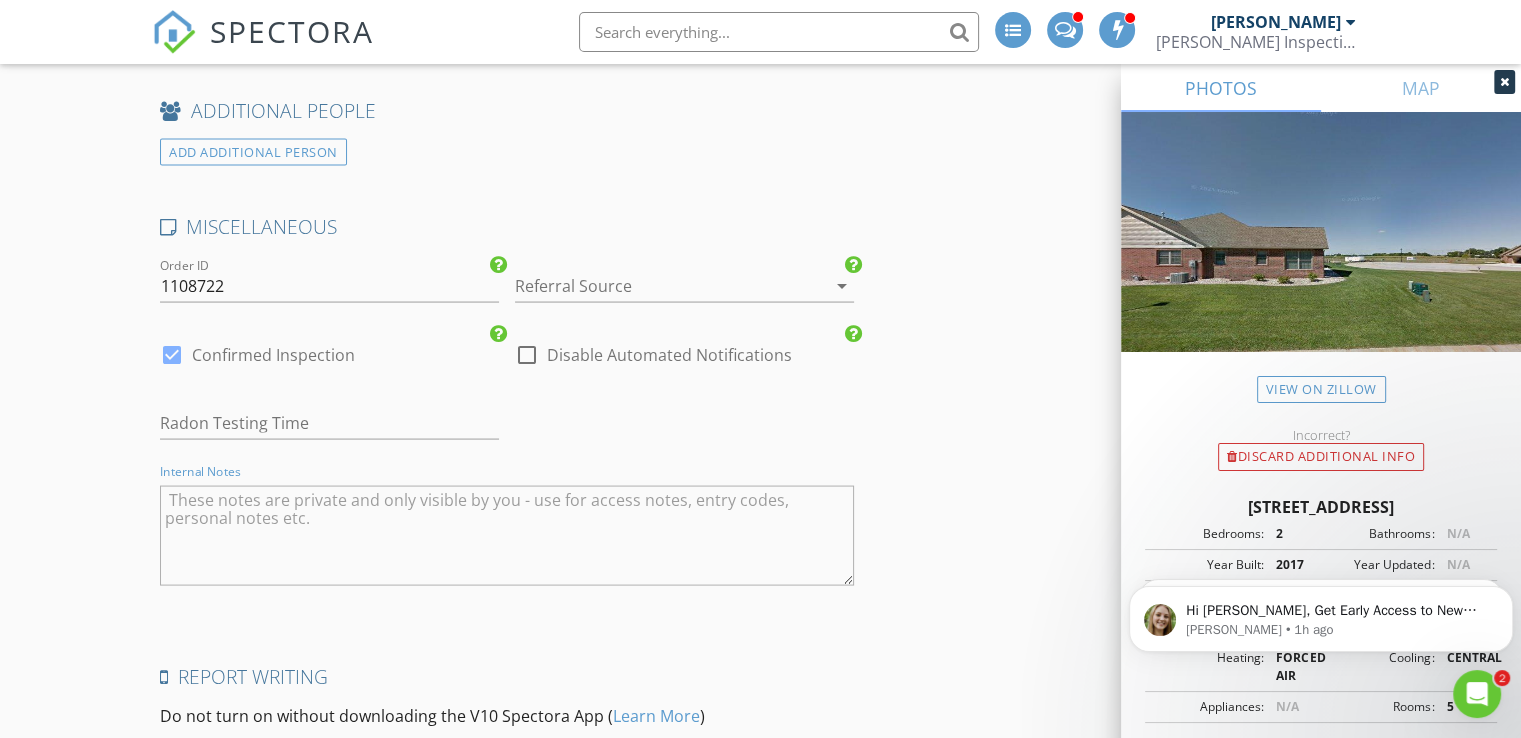 click at bounding box center (507, 536) 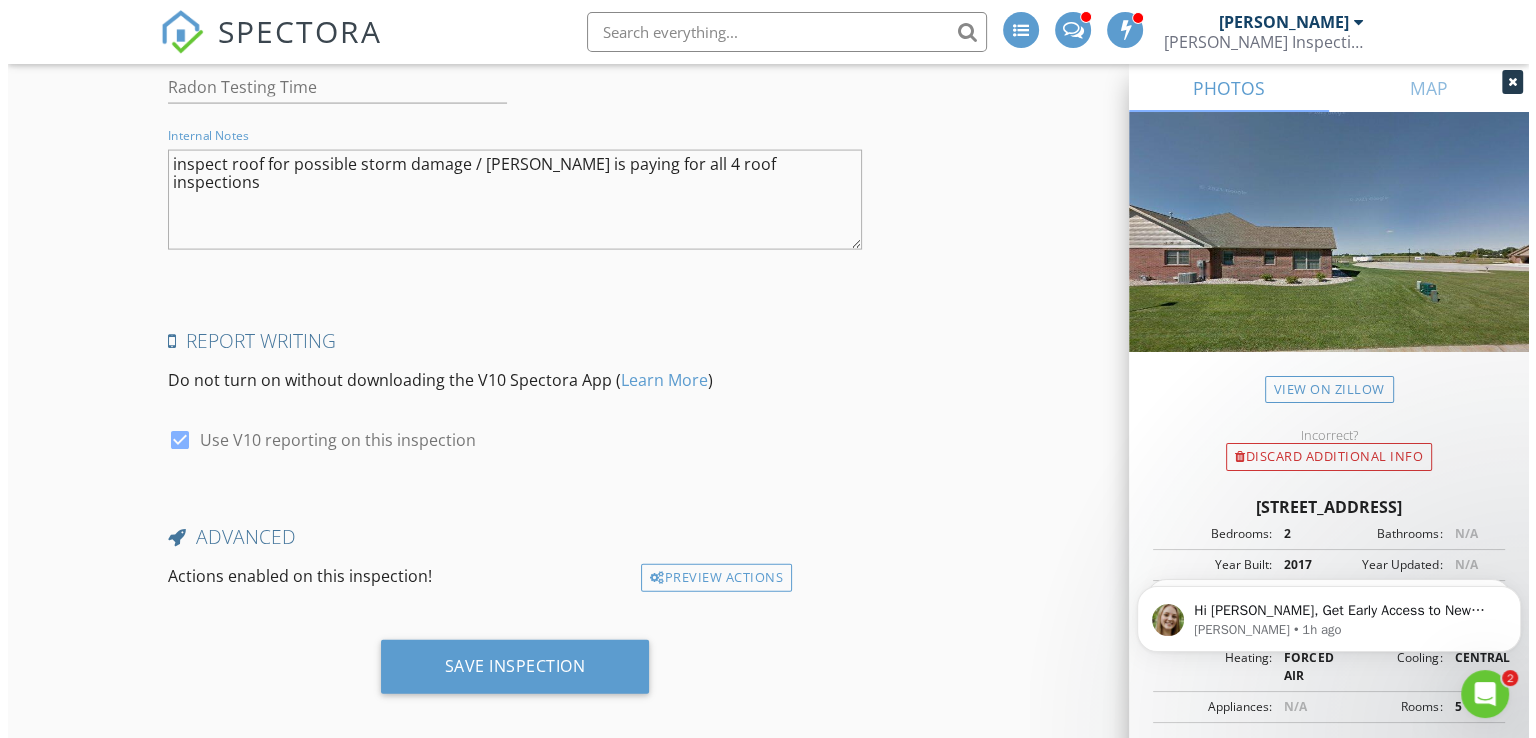 scroll, scrollTop: 4219, scrollLeft: 0, axis: vertical 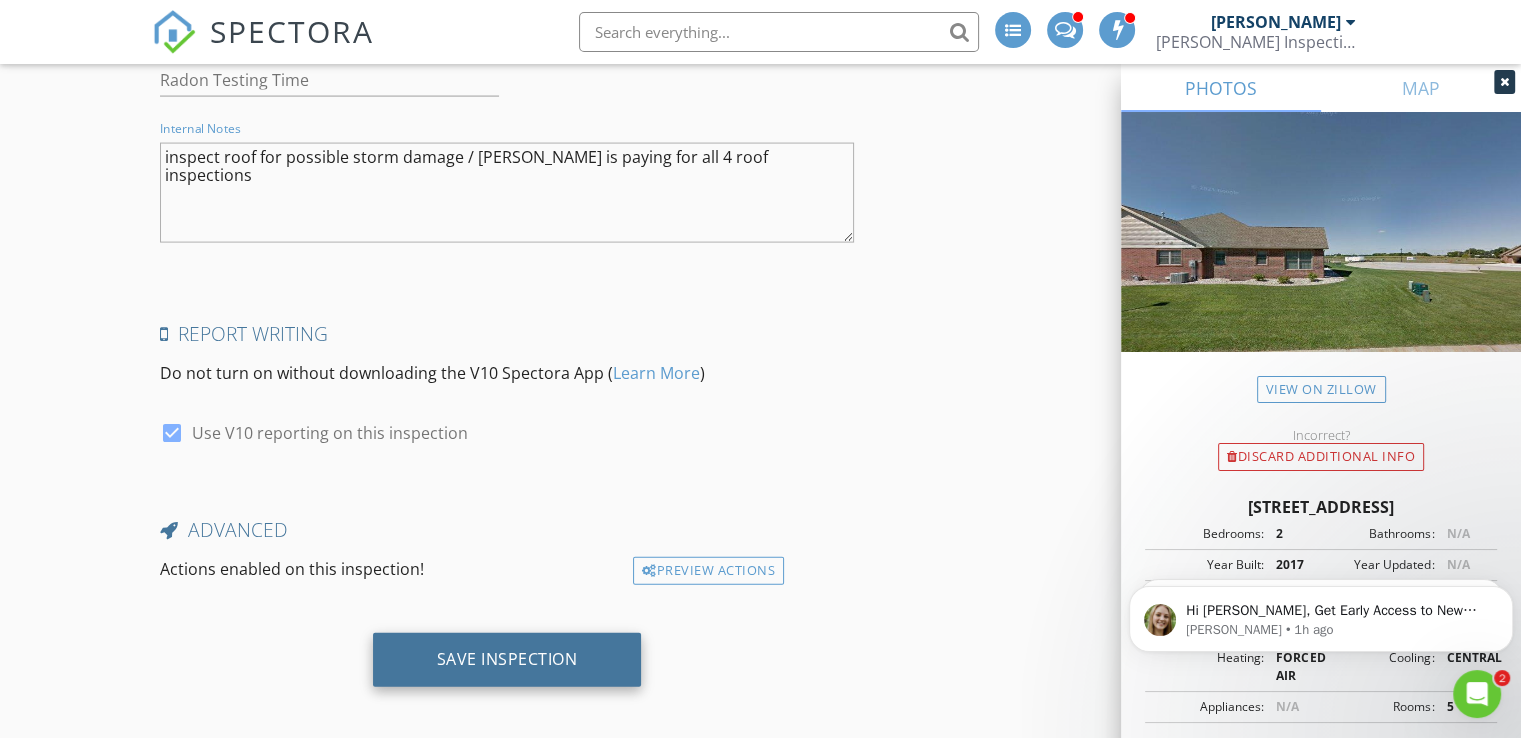 type on "inspect roof for possible storm damage / marilee rapp is paying for all 4 roof inspections" 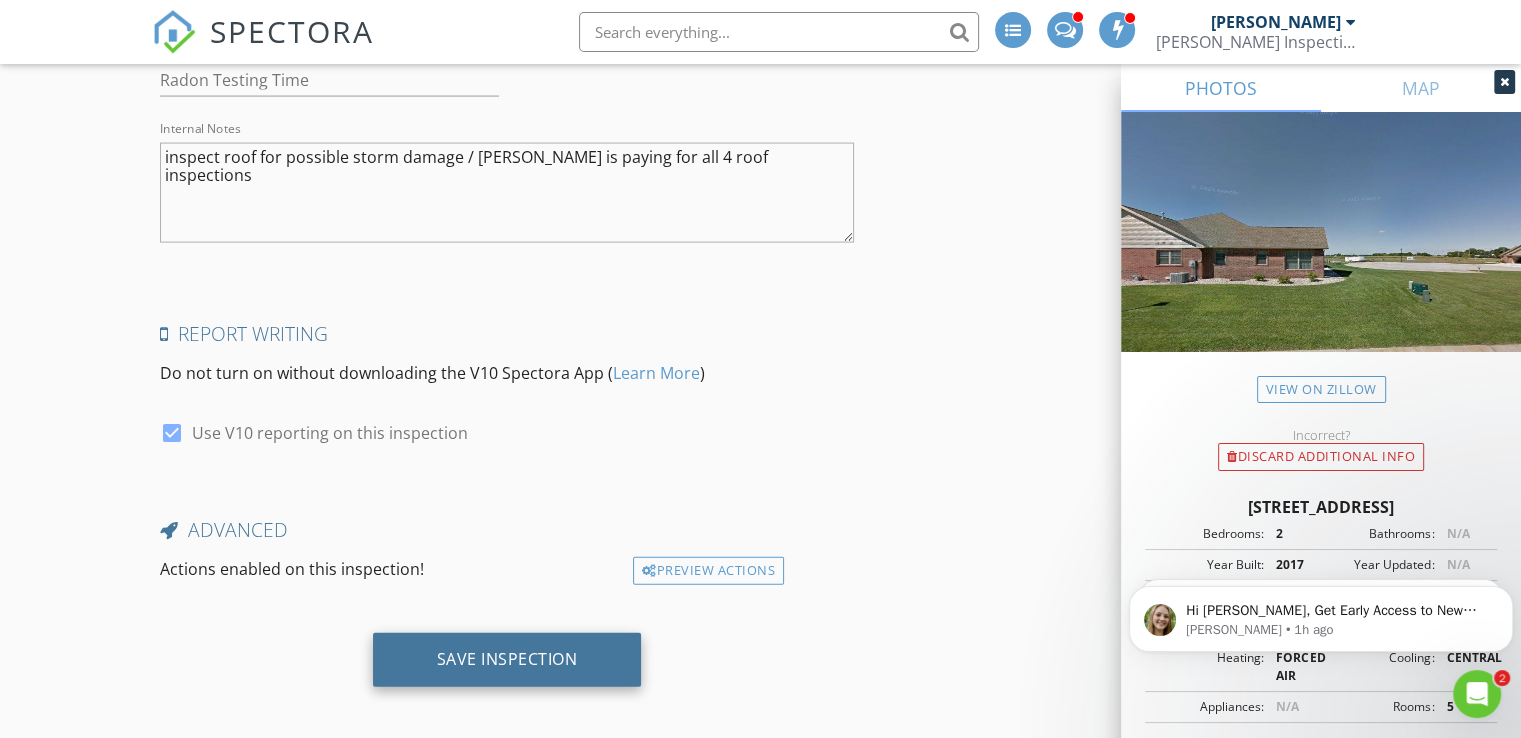 click on "Save Inspection" at bounding box center (507, 659) 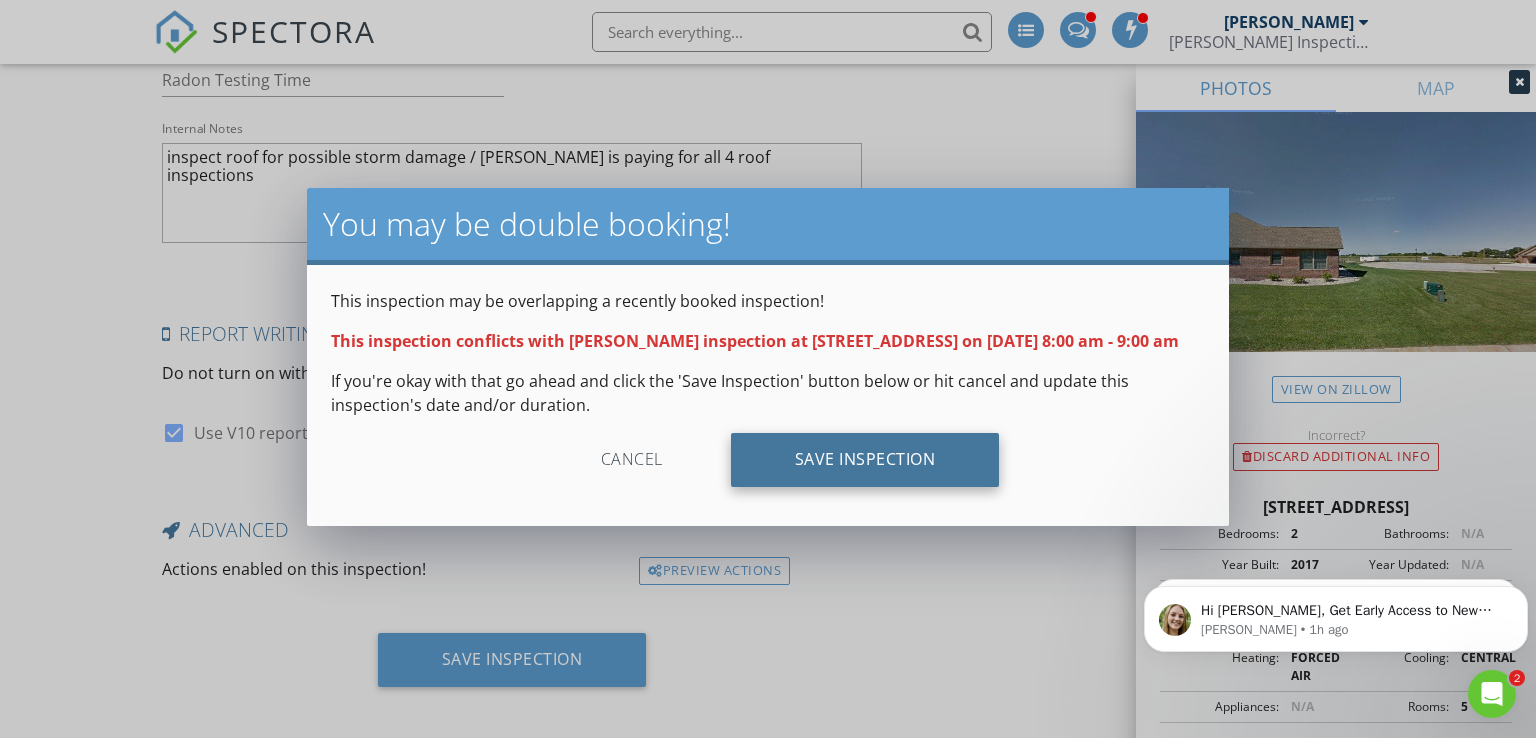 click on "Save Inspection" at bounding box center (865, 460) 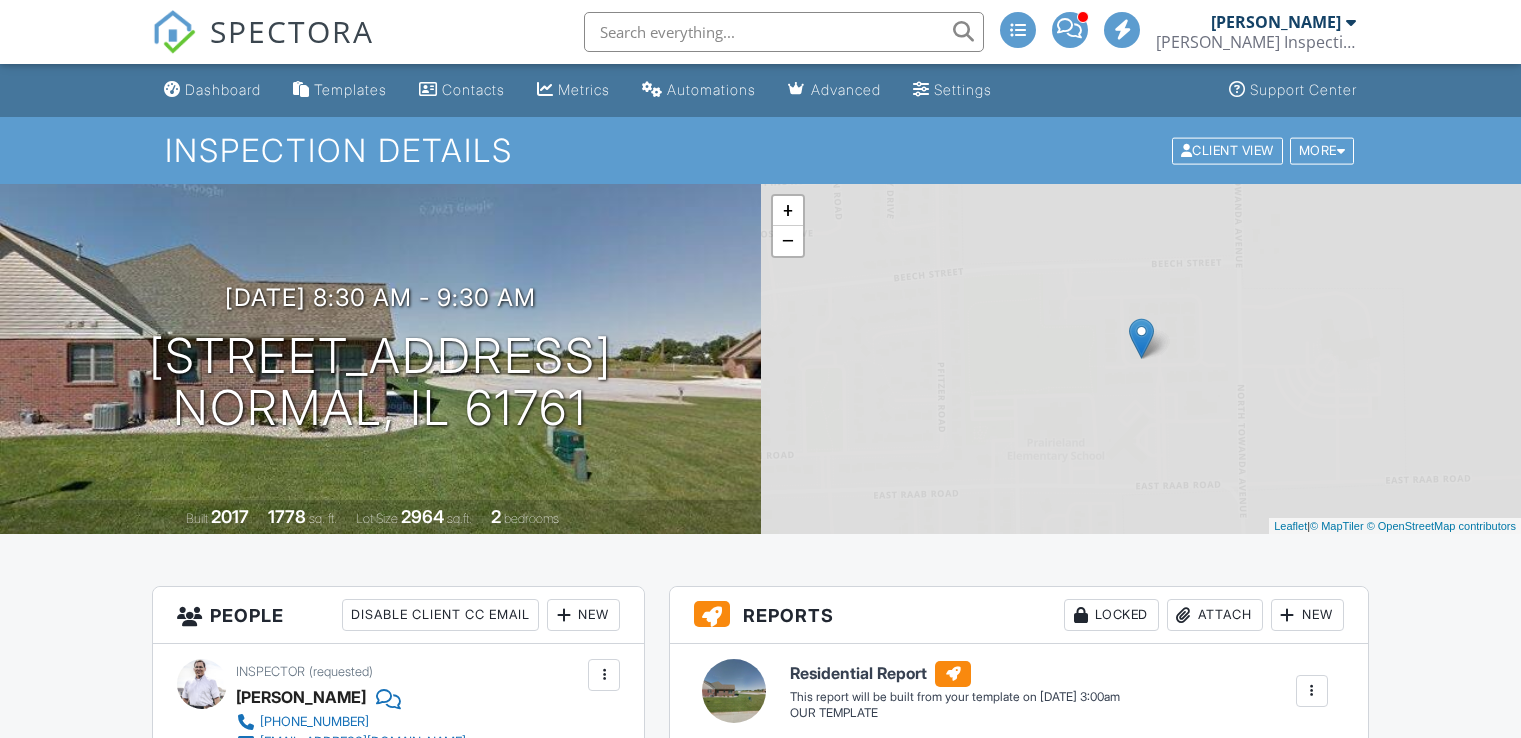 scroll, scrollTop: 0, scrollLeft: 0, axis: both 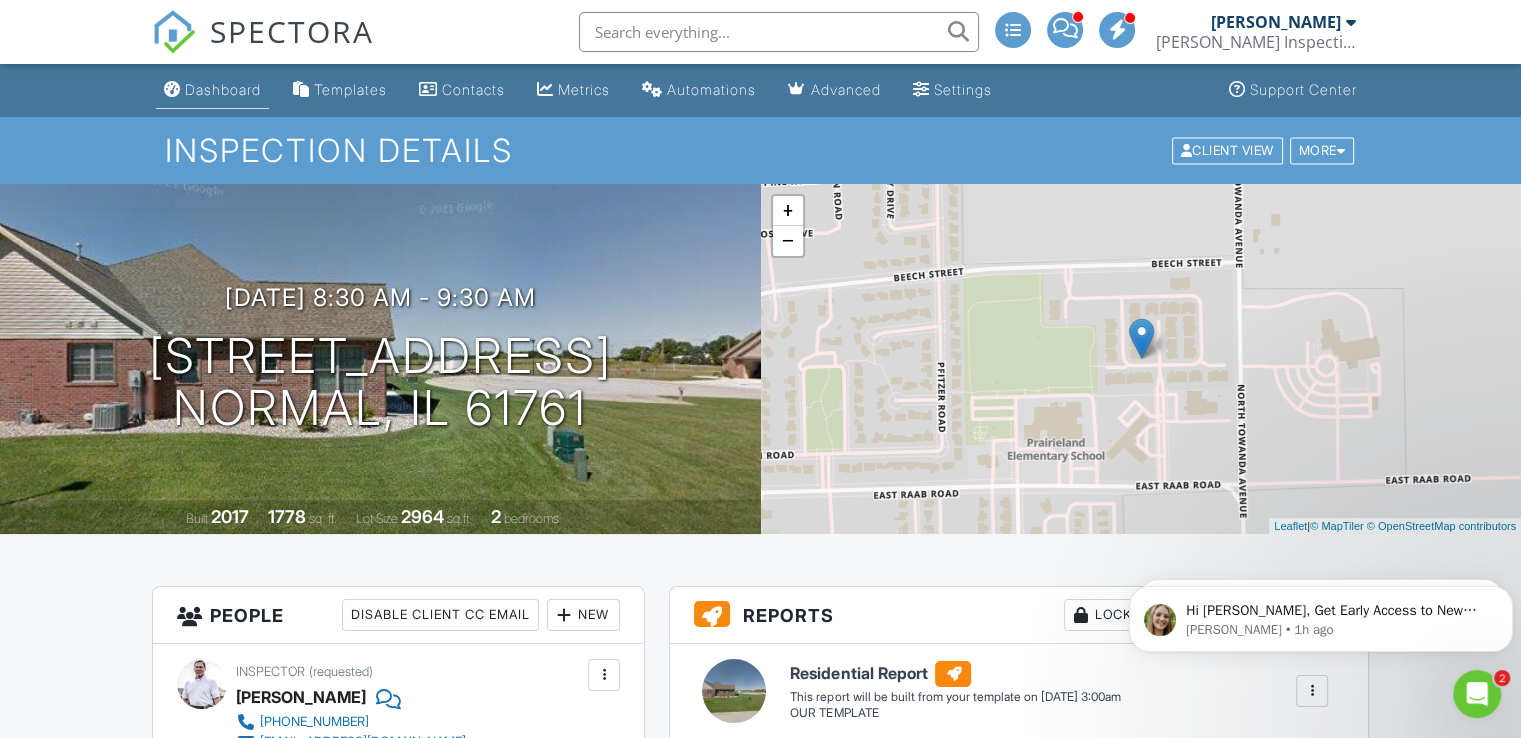 click on "Dashboard" at bounding box center [223, 89] 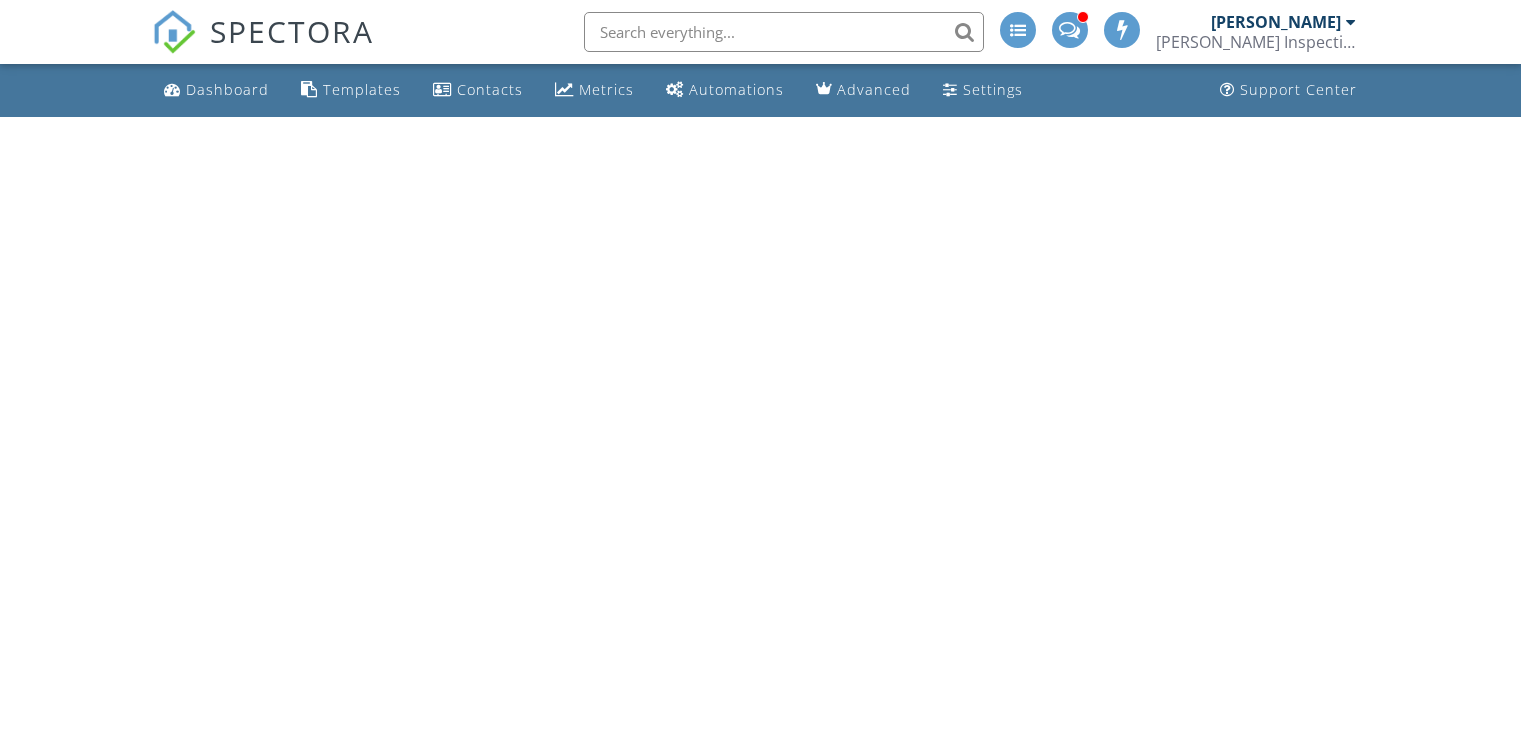 scroll, scrollTop: 0, scrollLeft: 0, axis: both 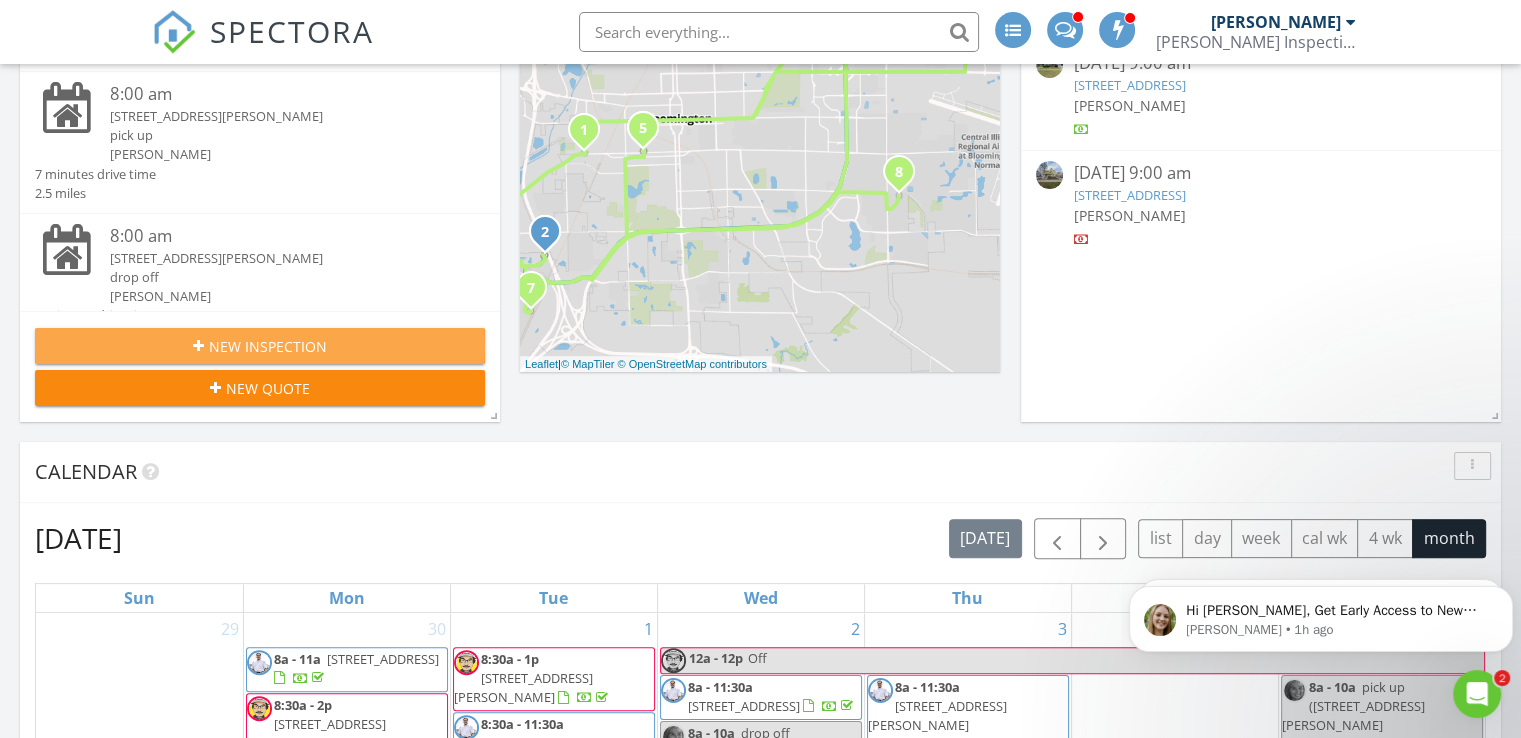 click on "New Inspection" at bounding box center [268, 346] 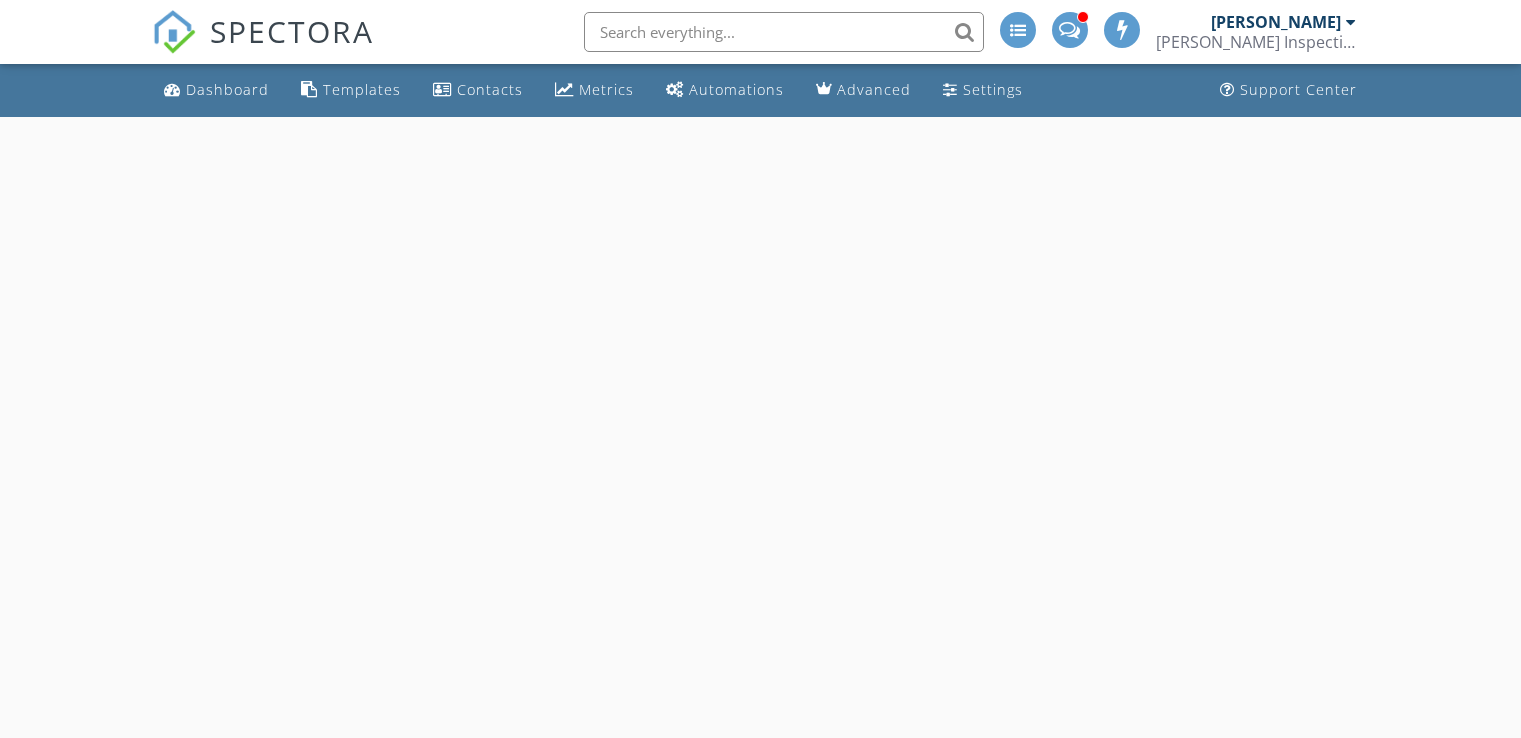 scroll, scrollTop: 0, scrollLeft: 0, axis: both 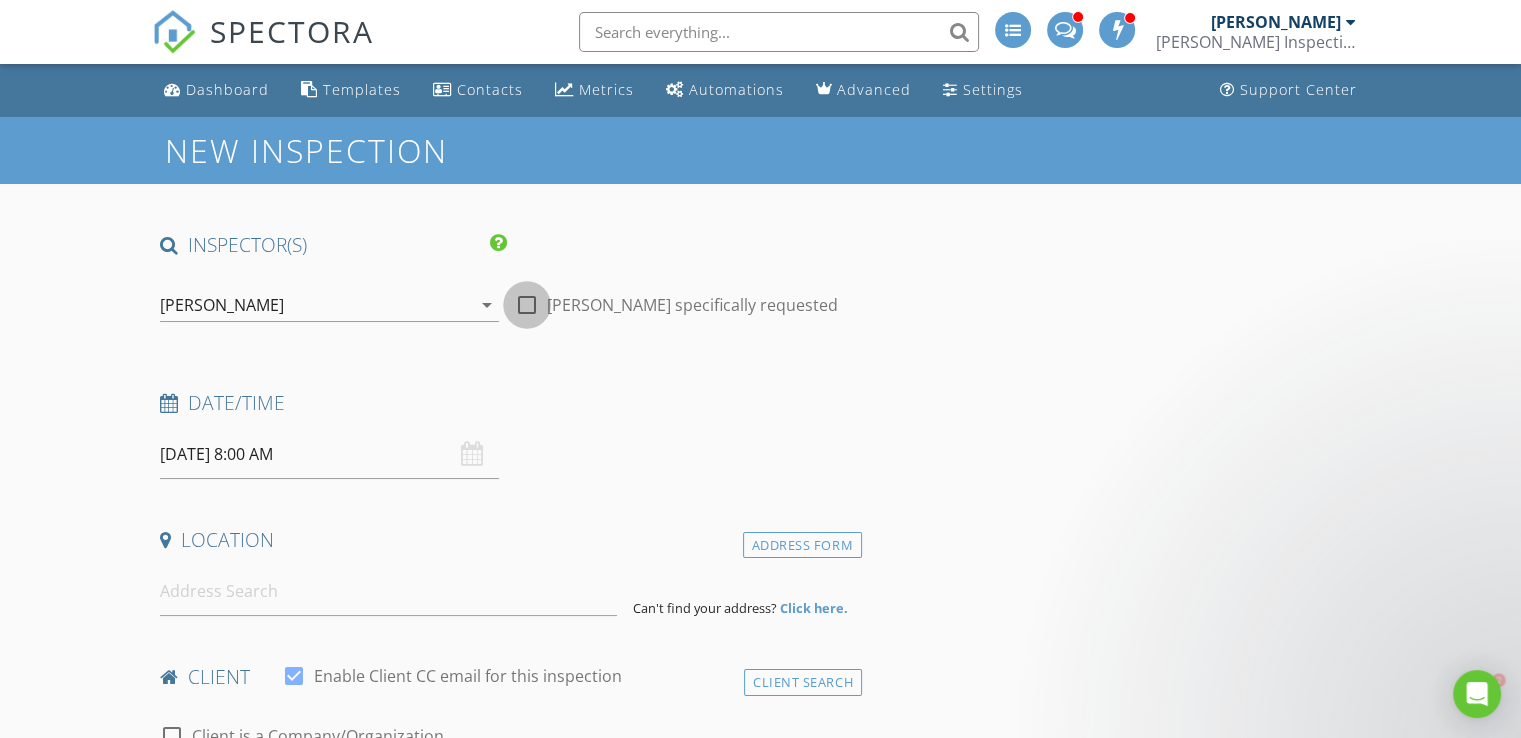 click at bounding box center (527, 305) 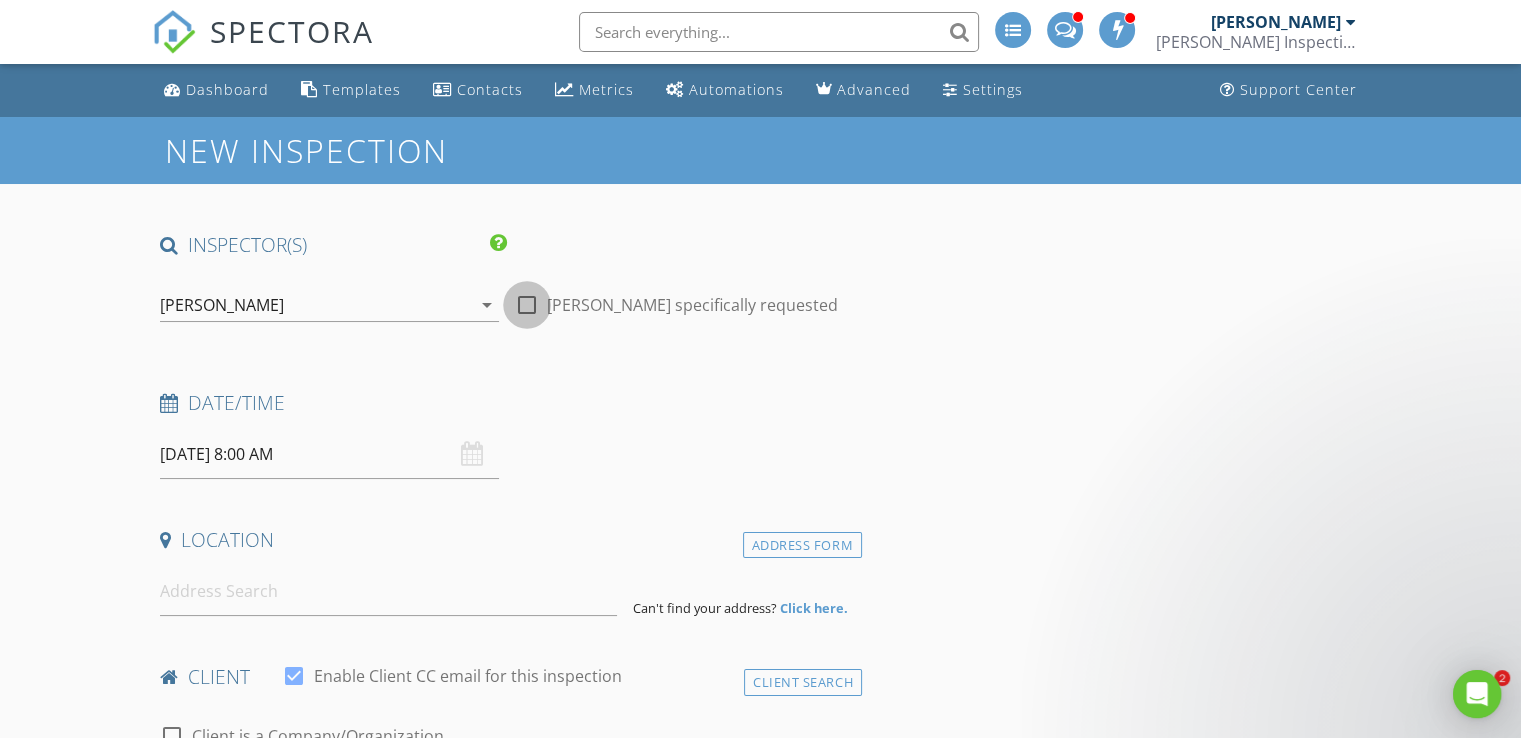 checkbox on "true" 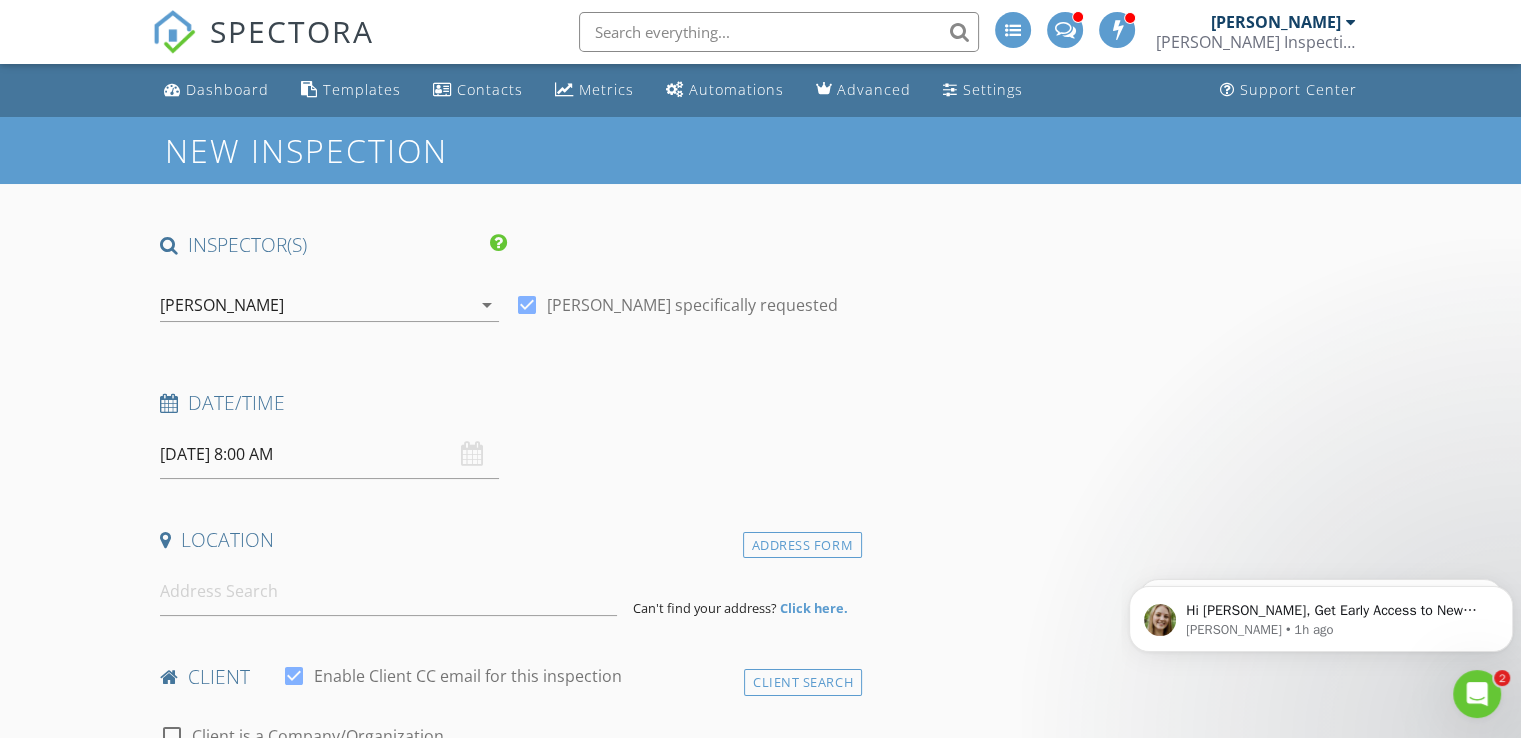 scroll, scrollTop: 0, scrollLeft: 0, axis: both 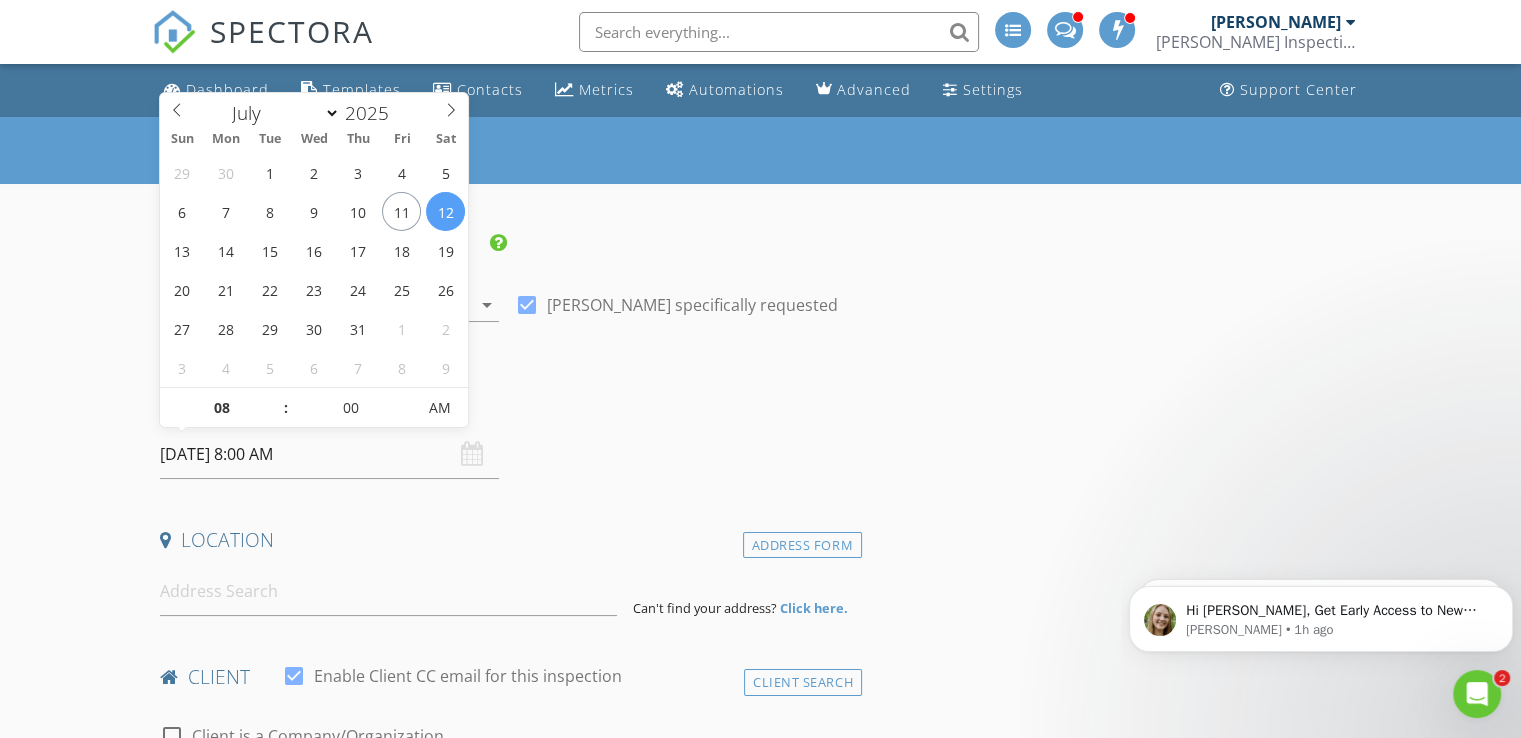 click on "07/12/2025 8:00 AM" at bounding box center [329, 454] 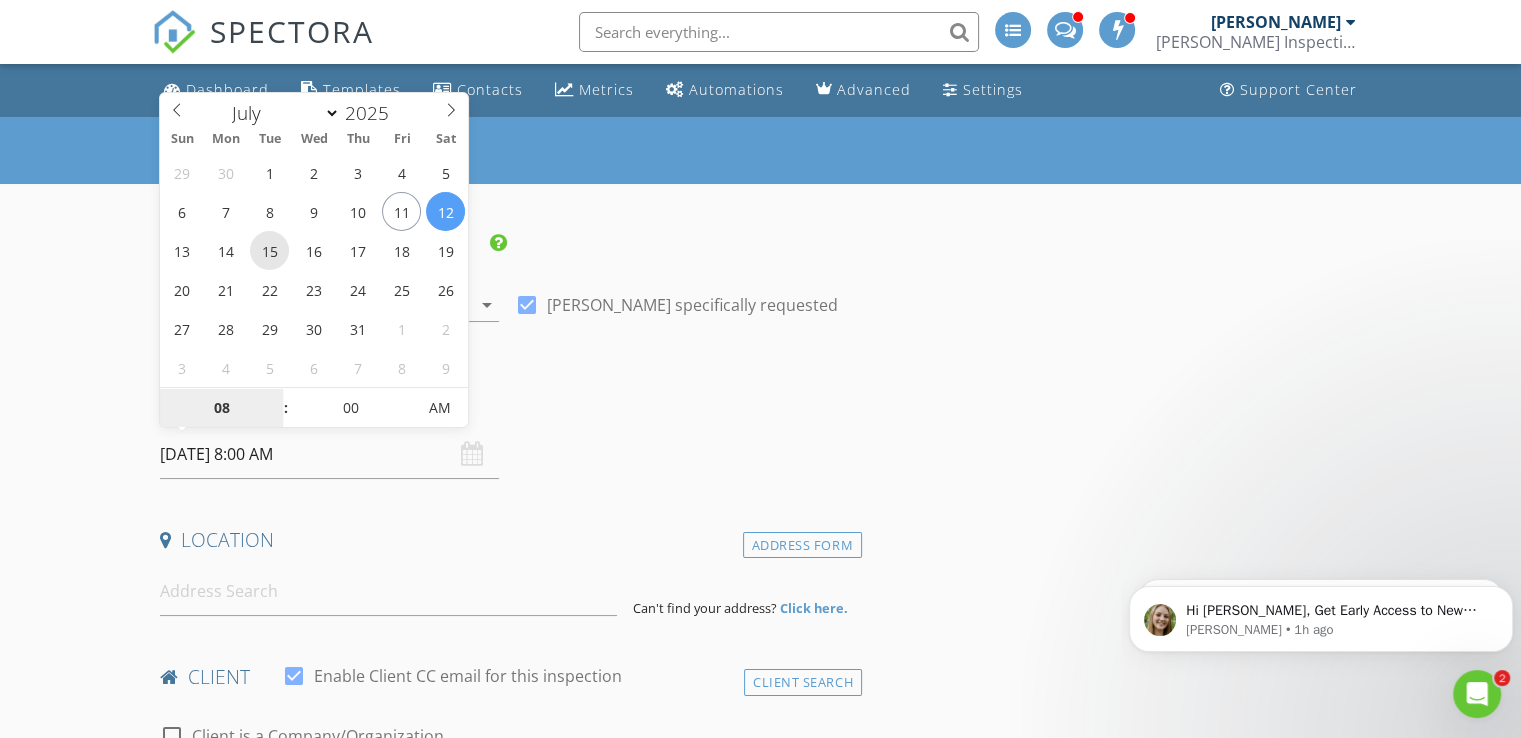 type on "07/15/2025 8:00 AM" 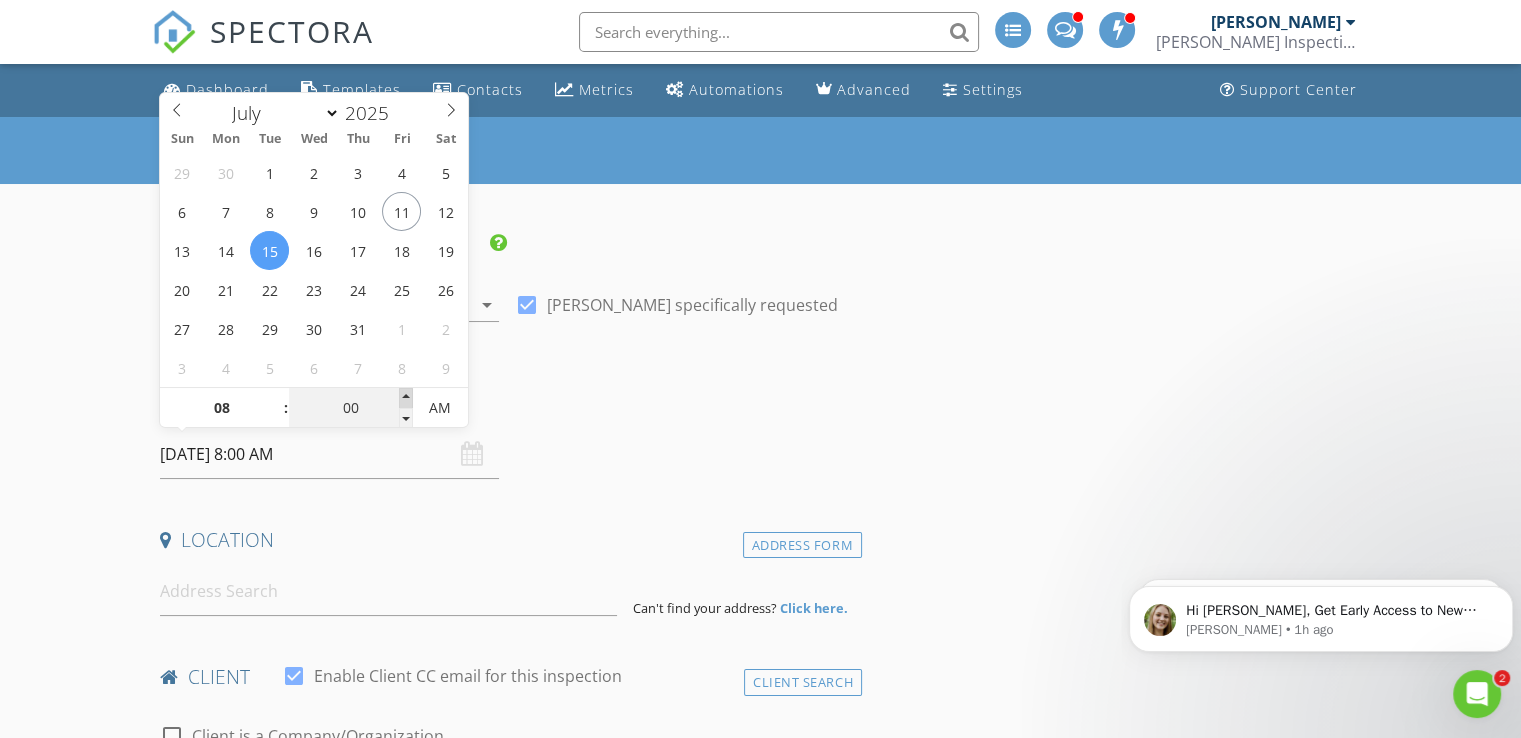 type on "05" 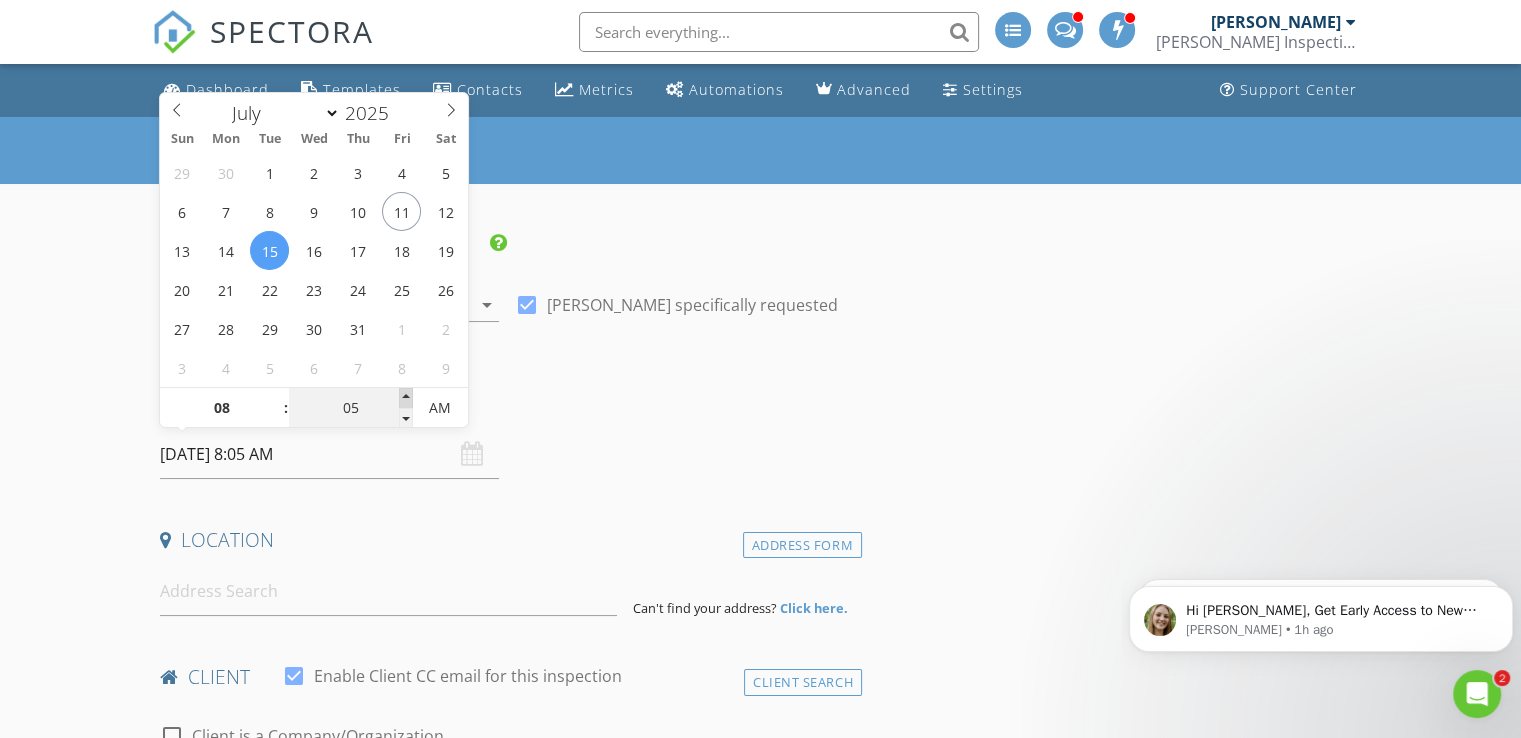 click at bounding box center [406, 398] 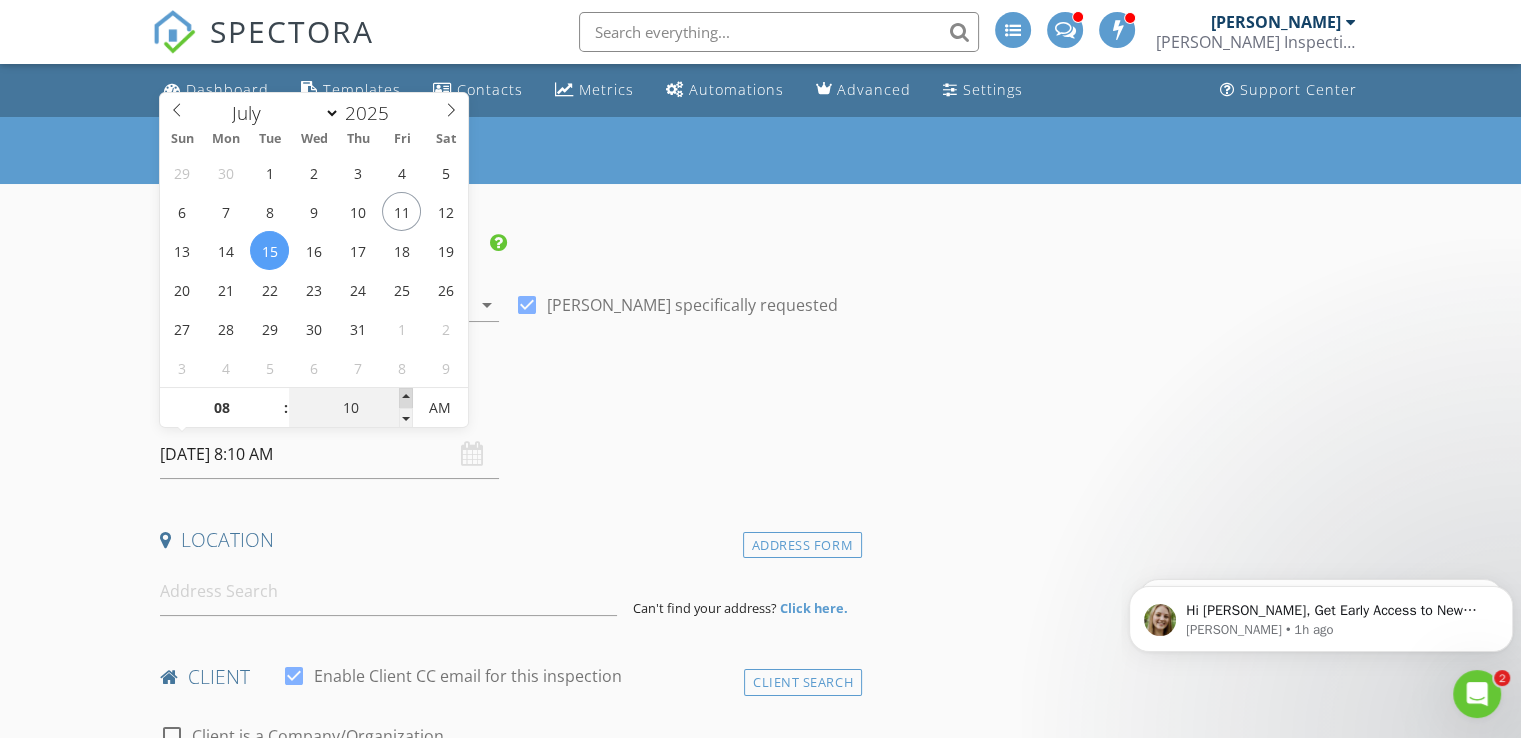 click at bounding box center (406, 398) 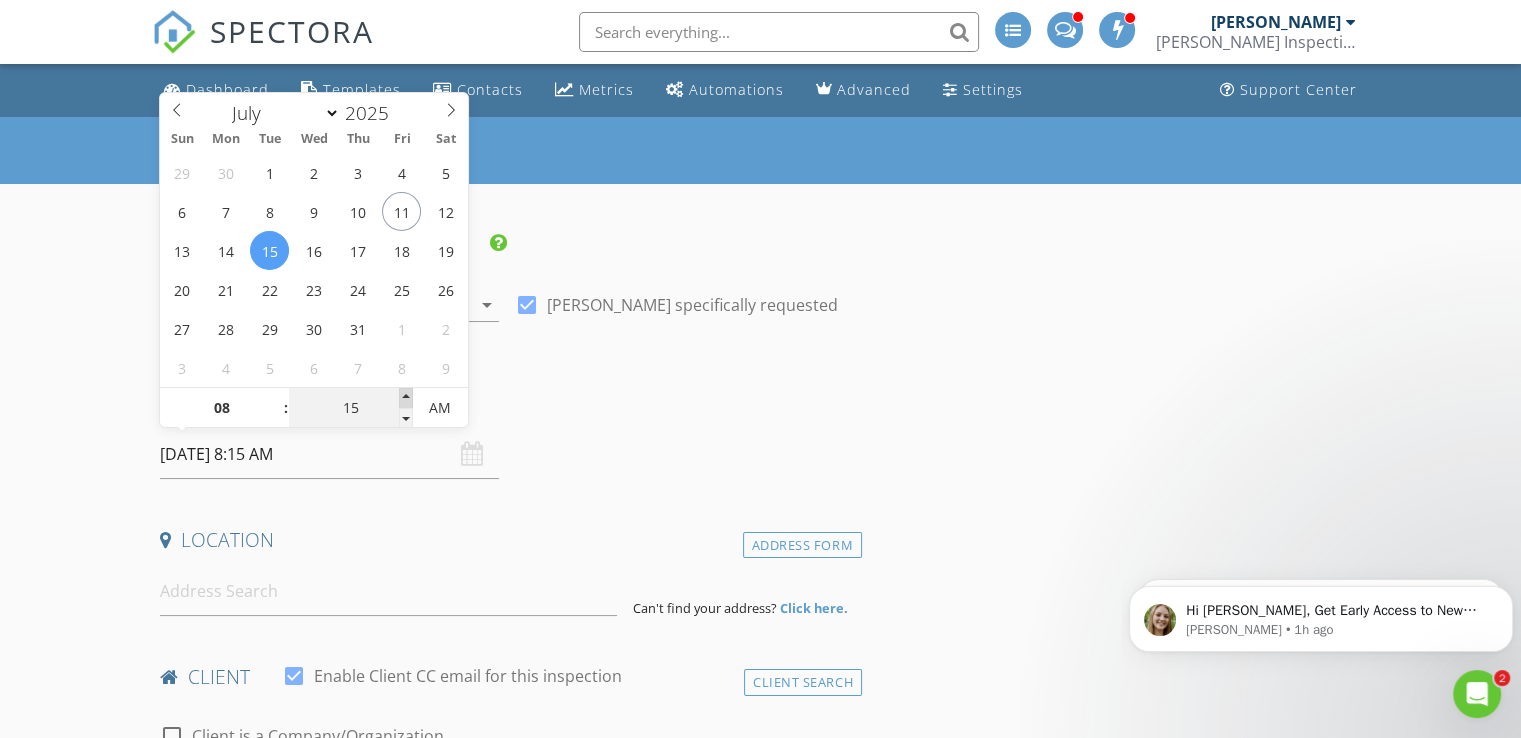 click at bounding box center (406, 398) 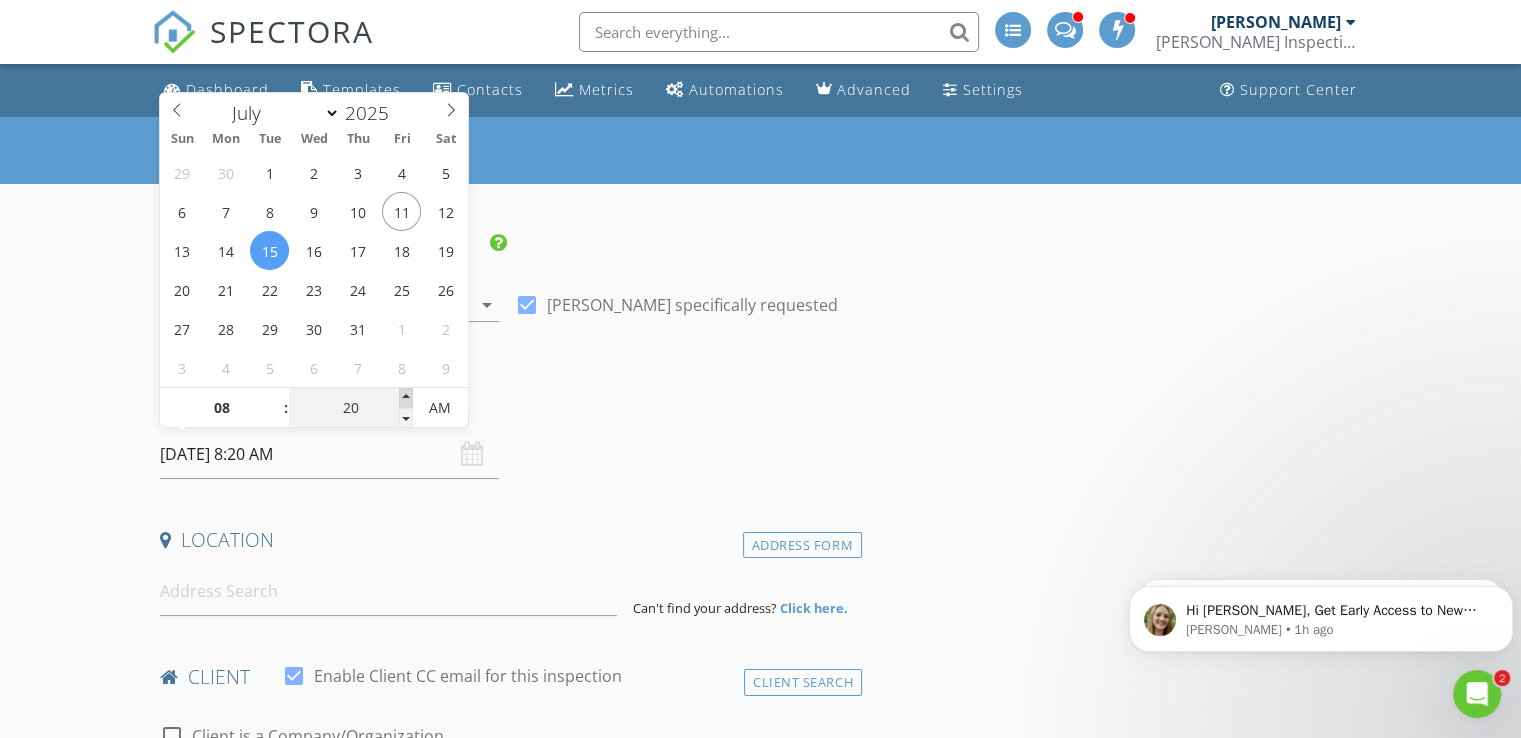 click at bounding box center (406, 398) 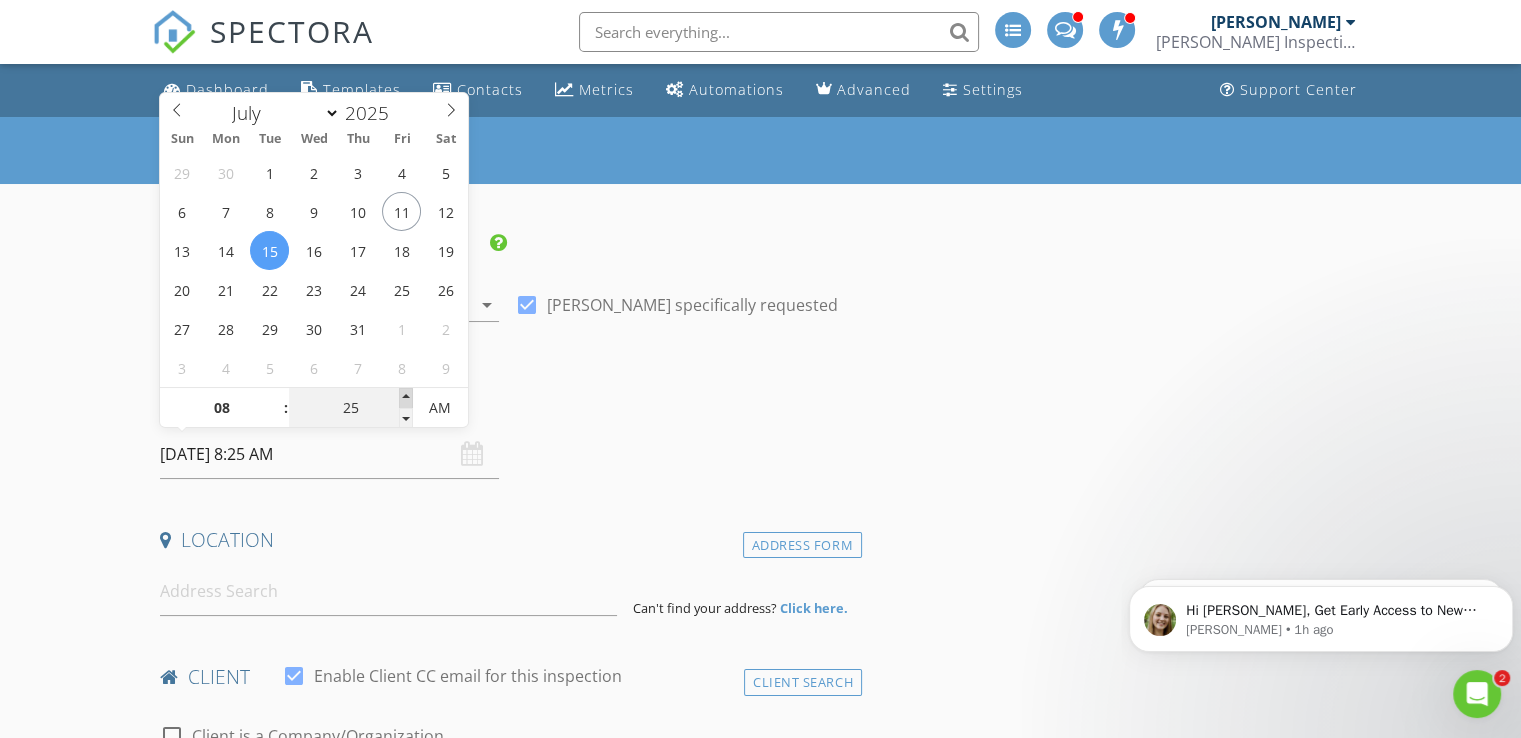 click at bounding box center [406, 398] 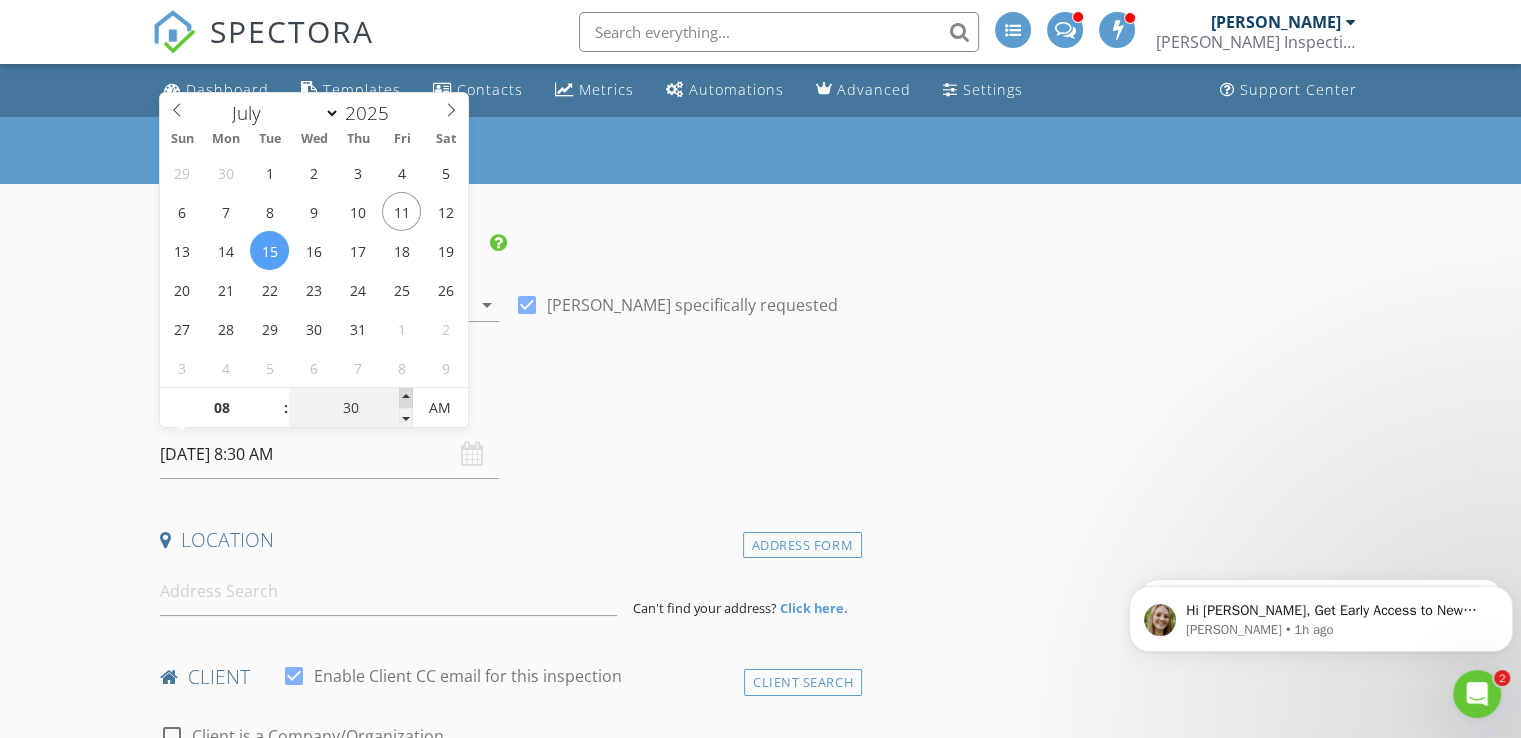 click at bounding box center [406, 398] 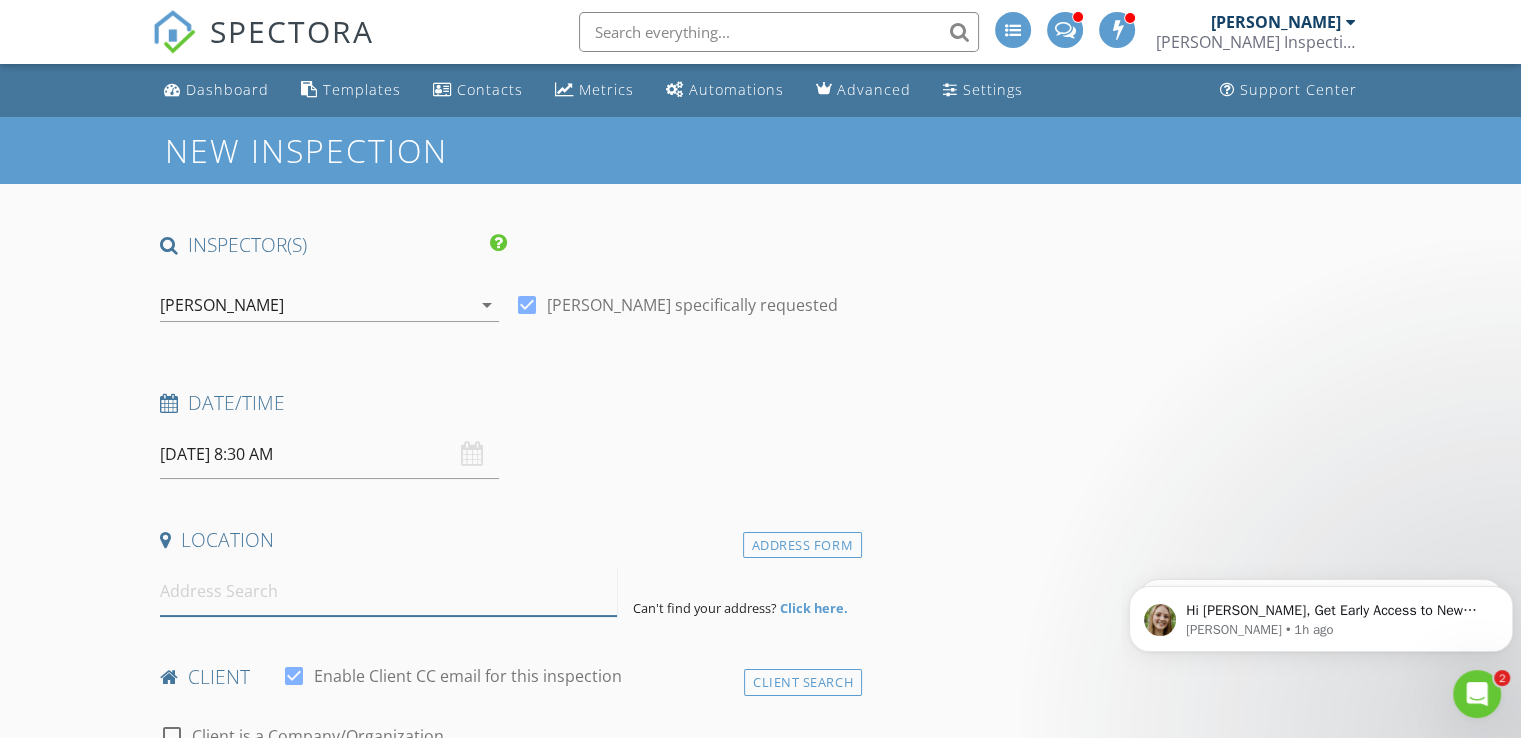 click at bounding box center [388, 591] 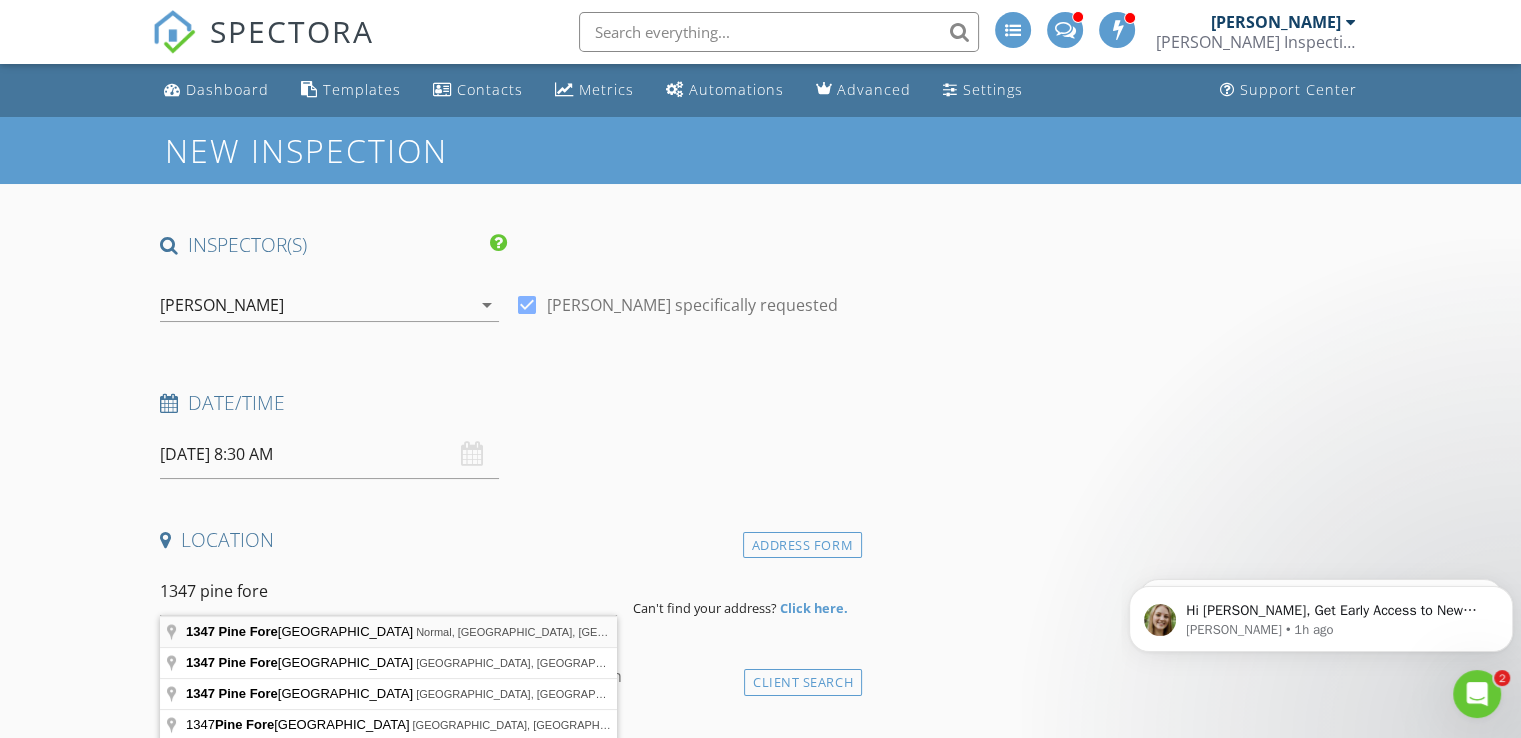 type on "1347 Pine Forest Drive, Normal, IL, USA" 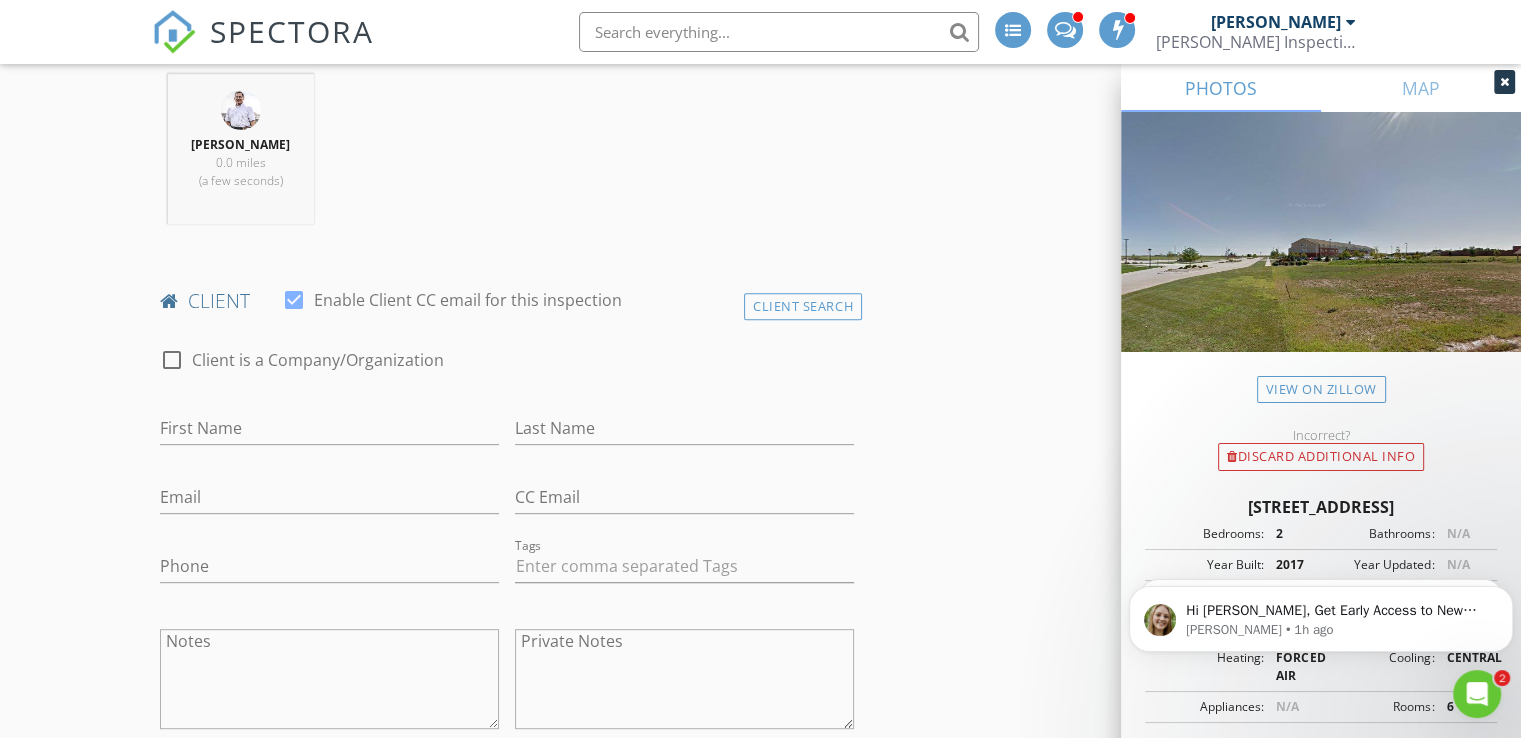 scroll, scrollTop: 787, scrollLeft: 0, axis: vertical 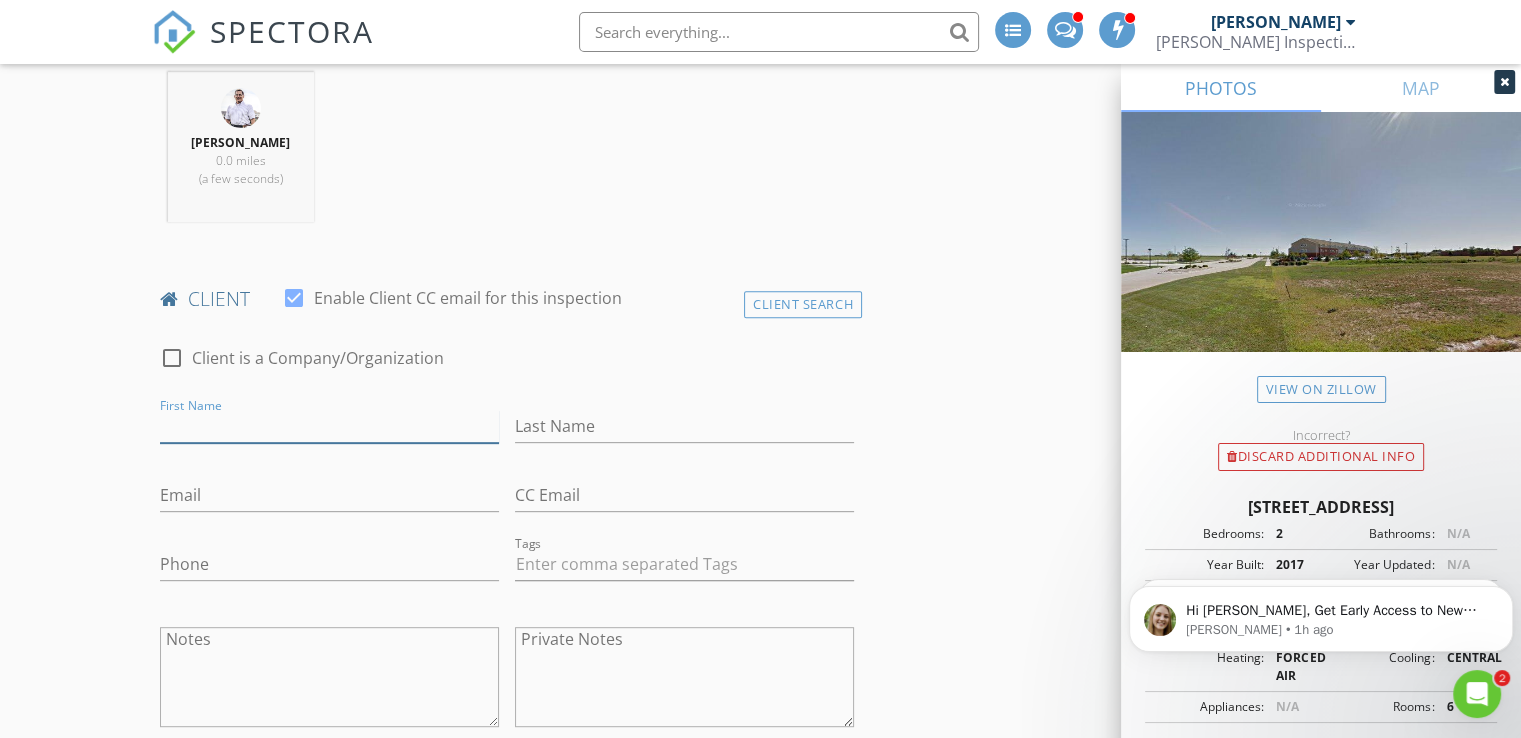 click on "First Name" at bounding box center (329, 426) 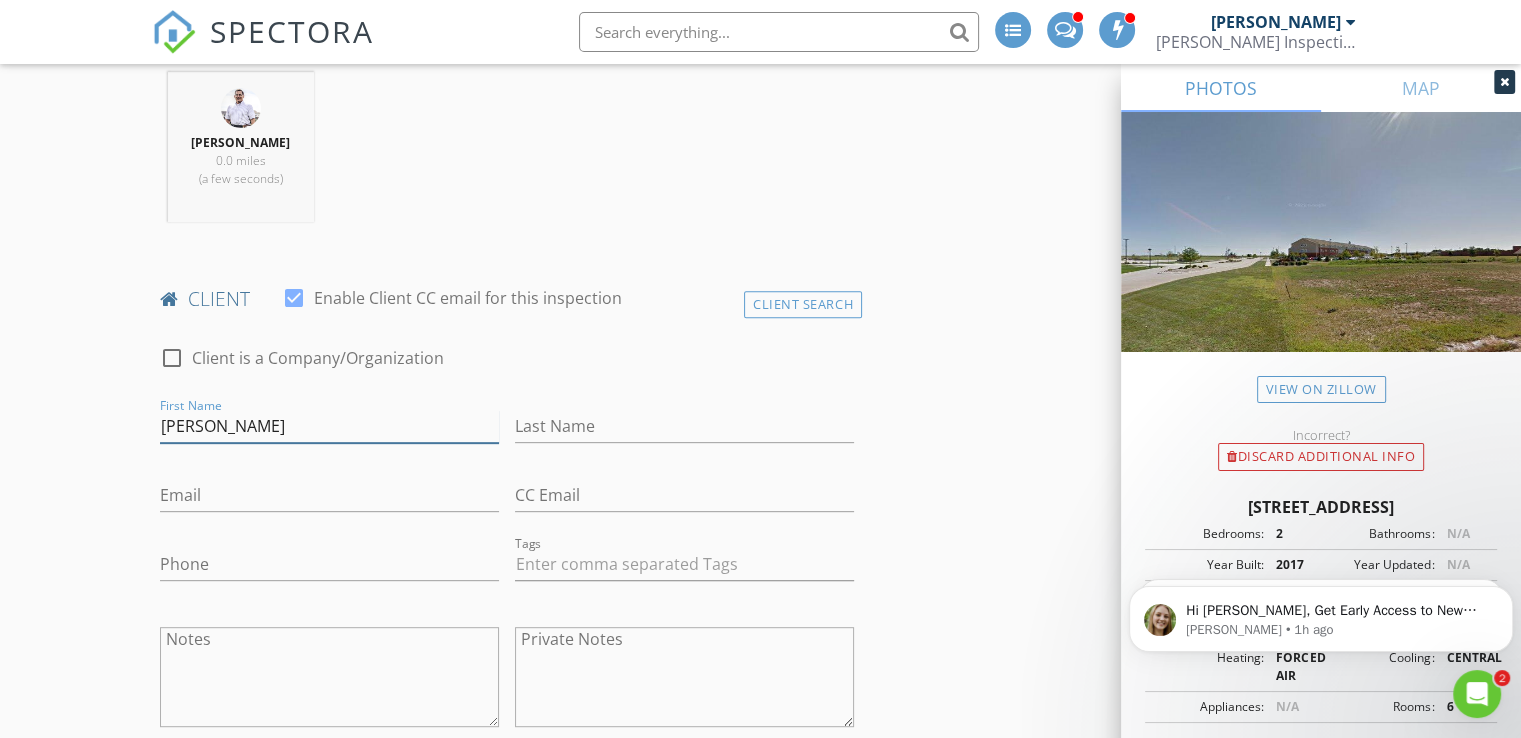 type on "Connie" 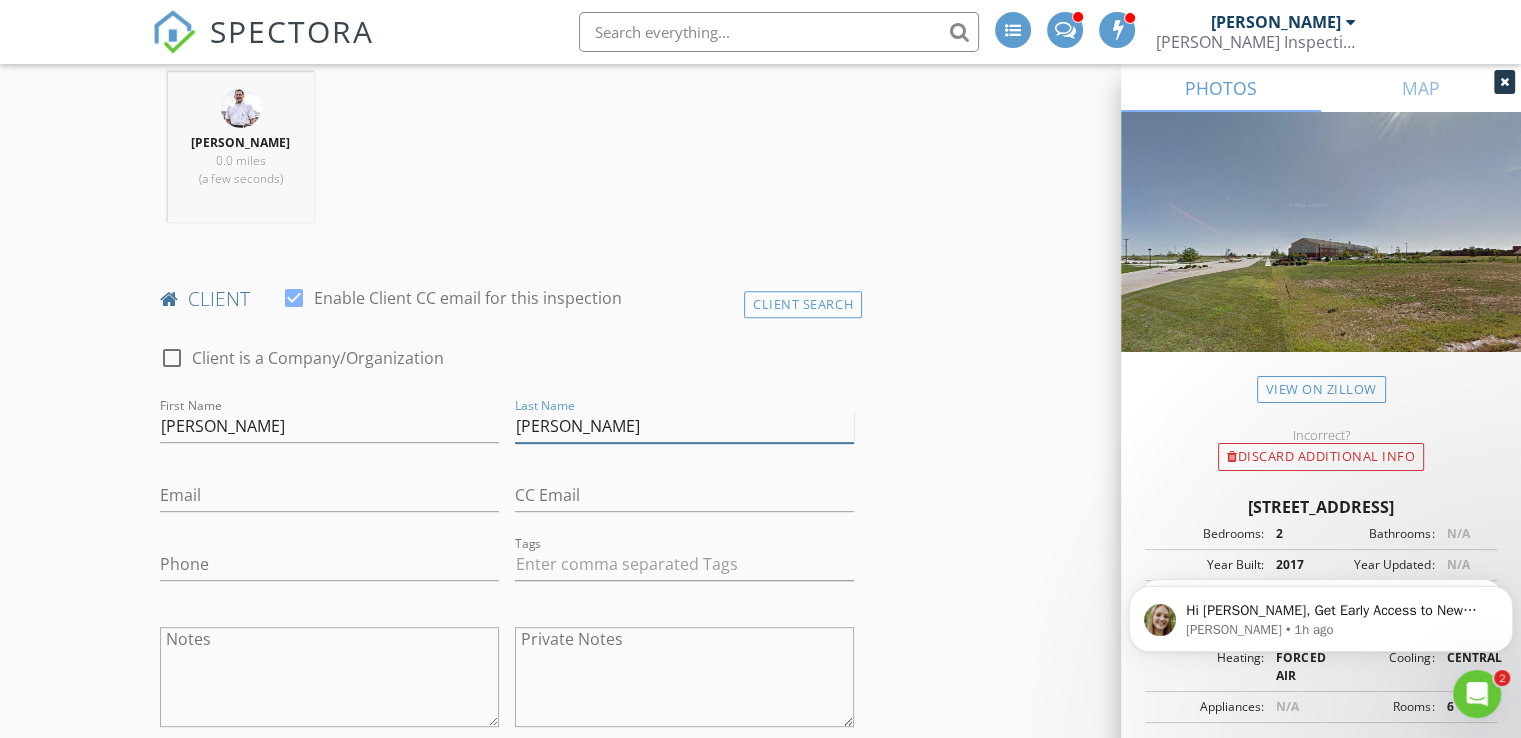 type on "Burt" 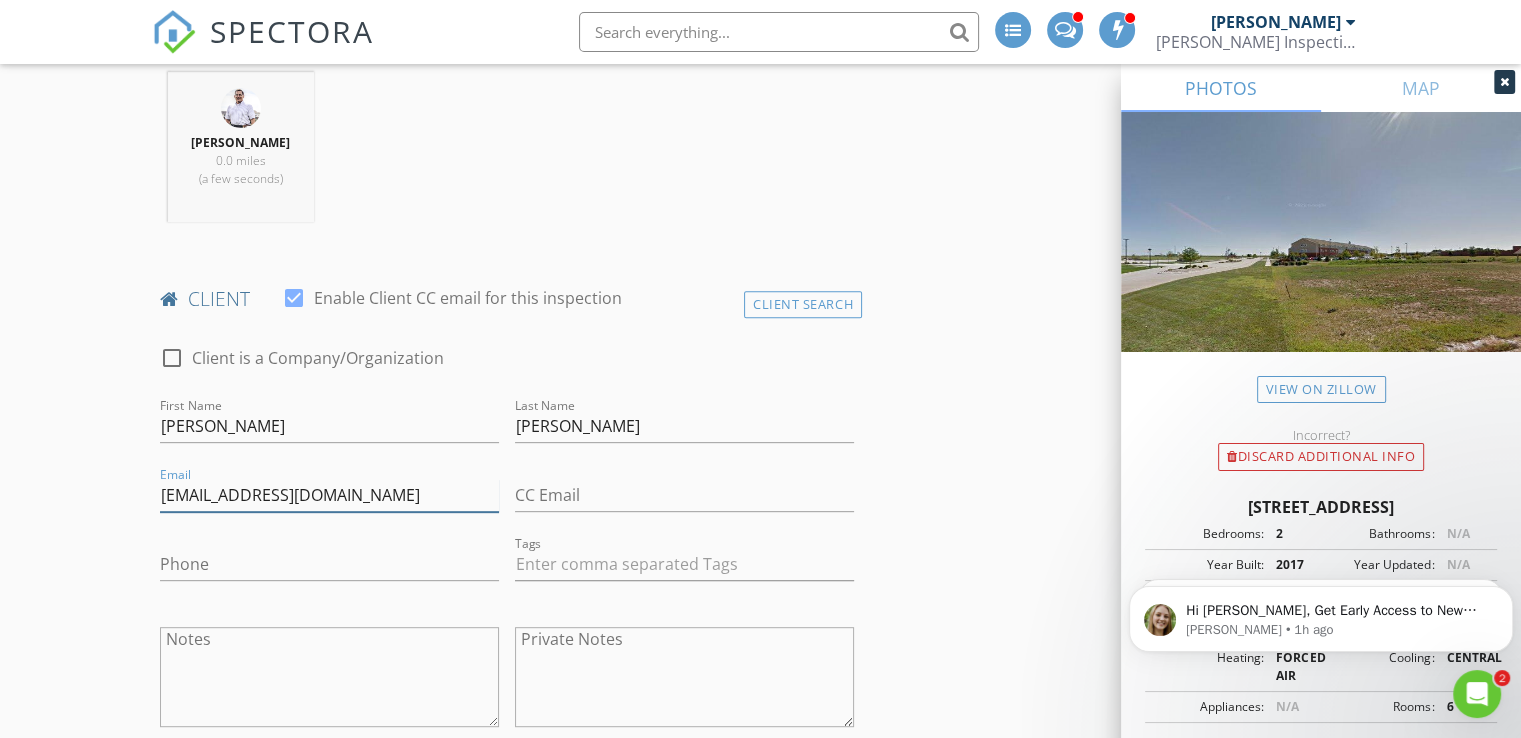 type on "cpburt50@gmail.com" 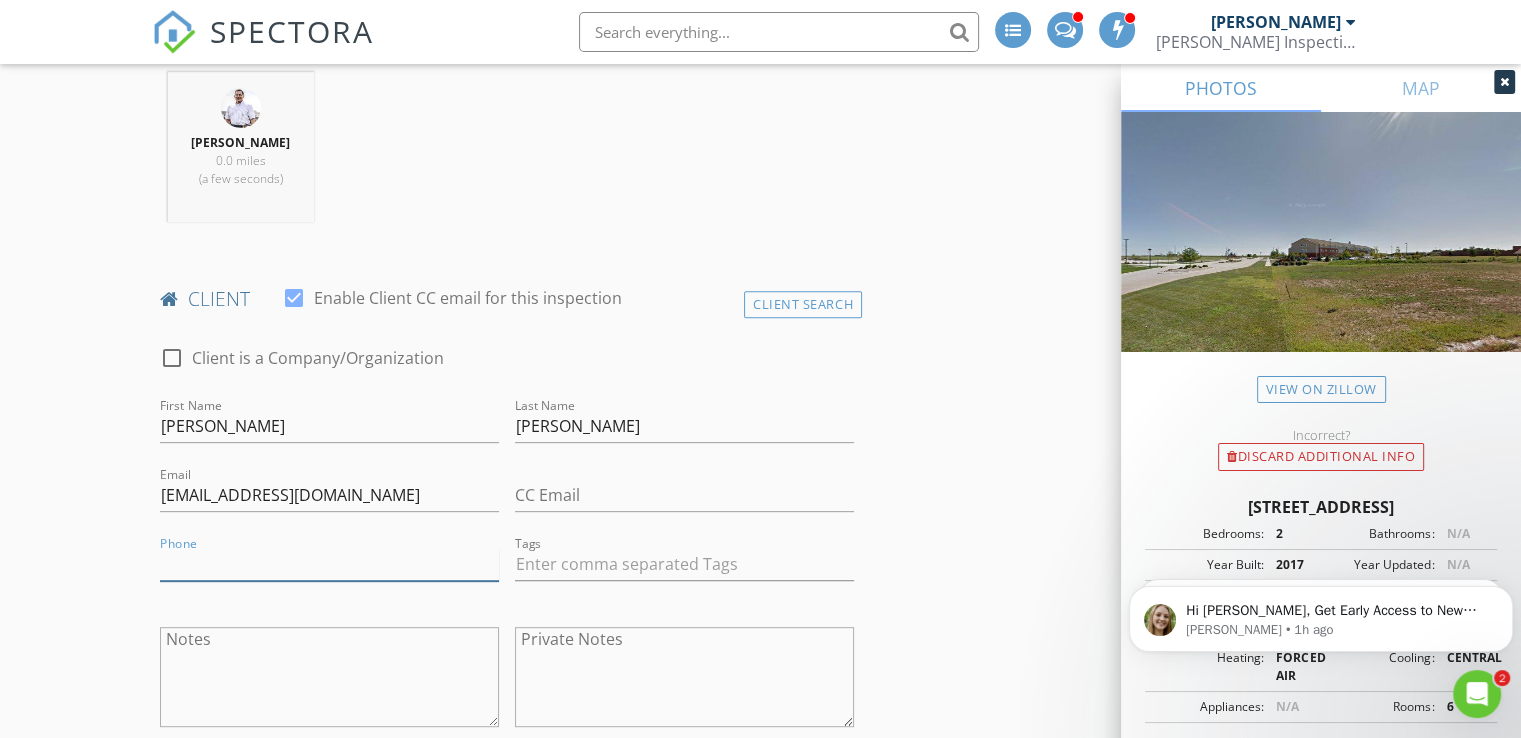 click on "Phone" at bounding box center (329, 564) 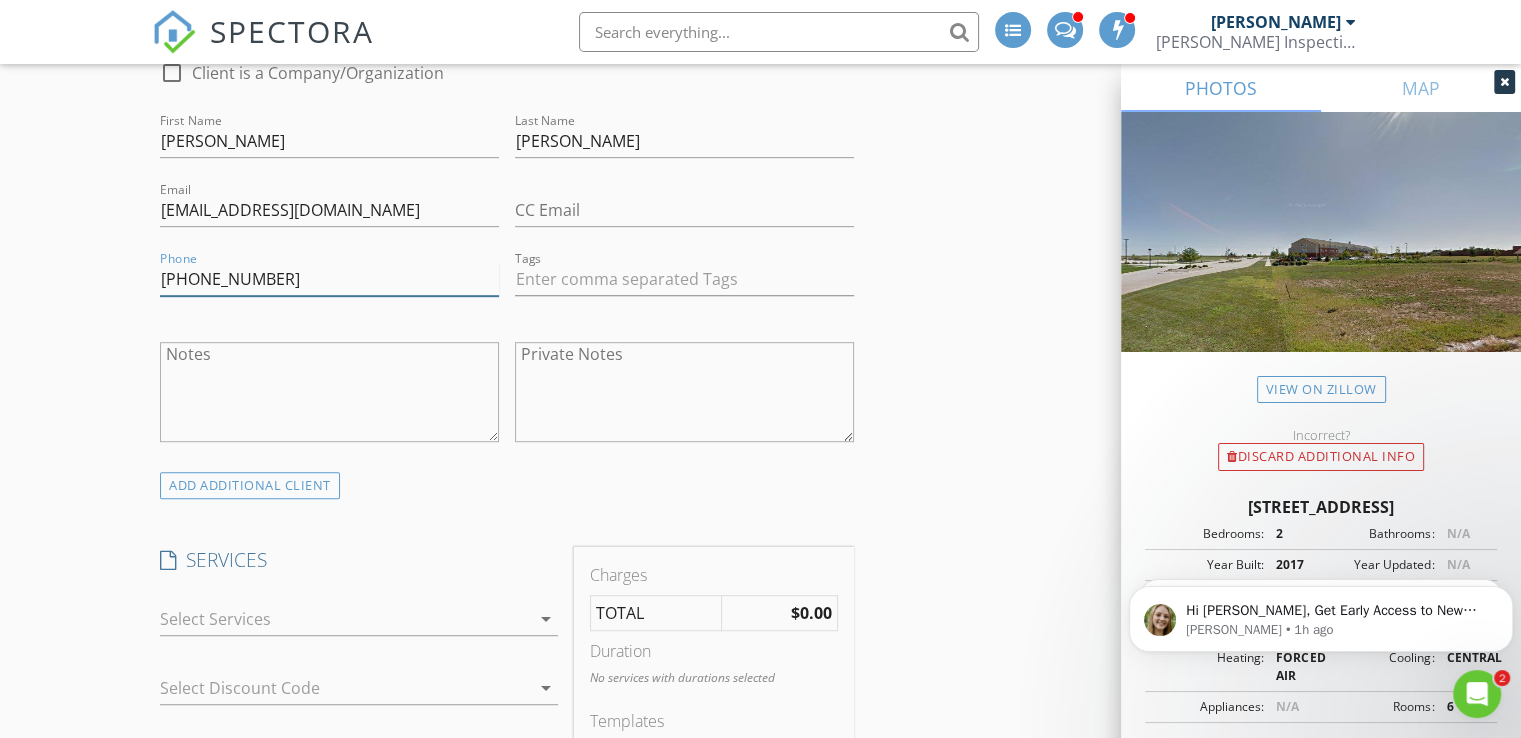 scroll, scrollTop: 1073, scrollLeft: 0, axis: vertical 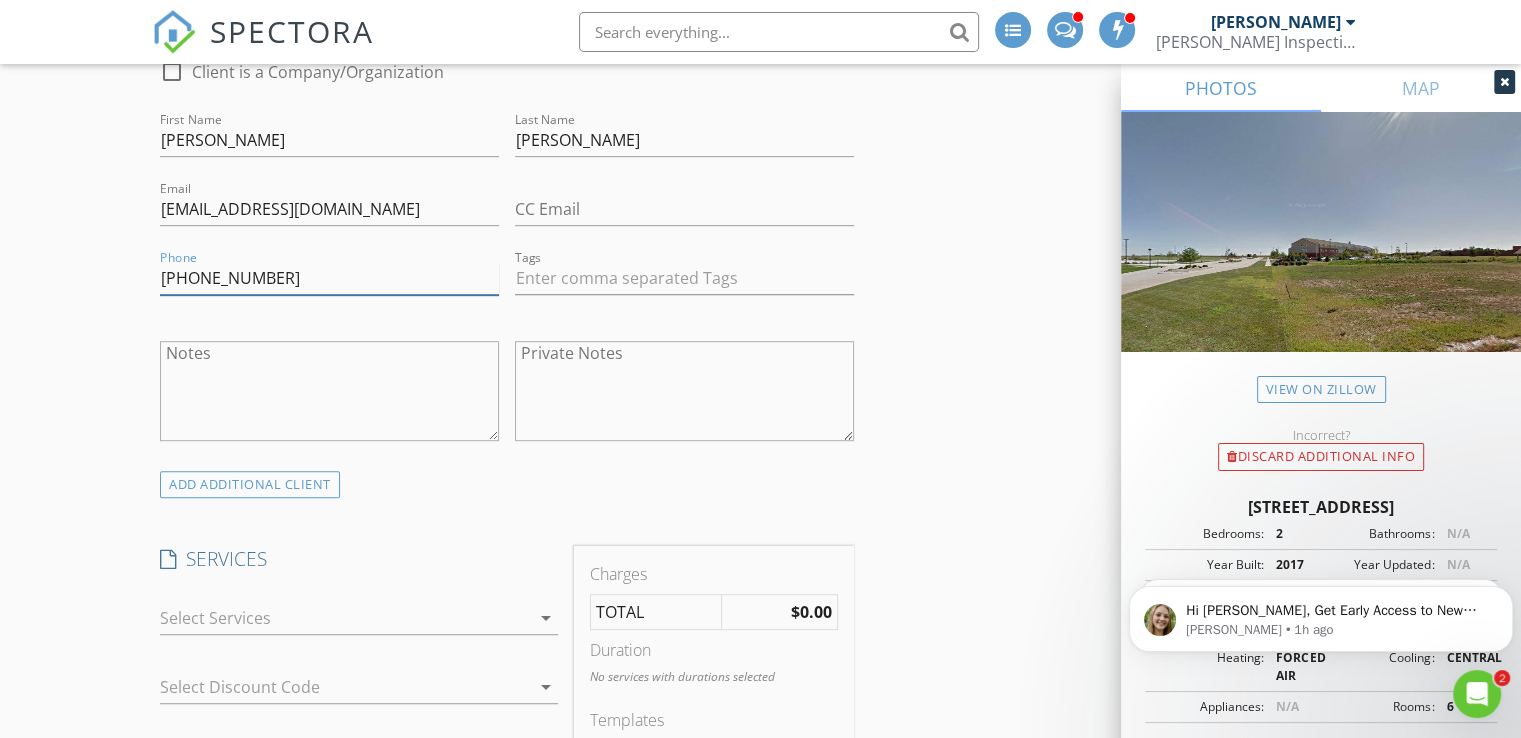 type on "706-551-0250" 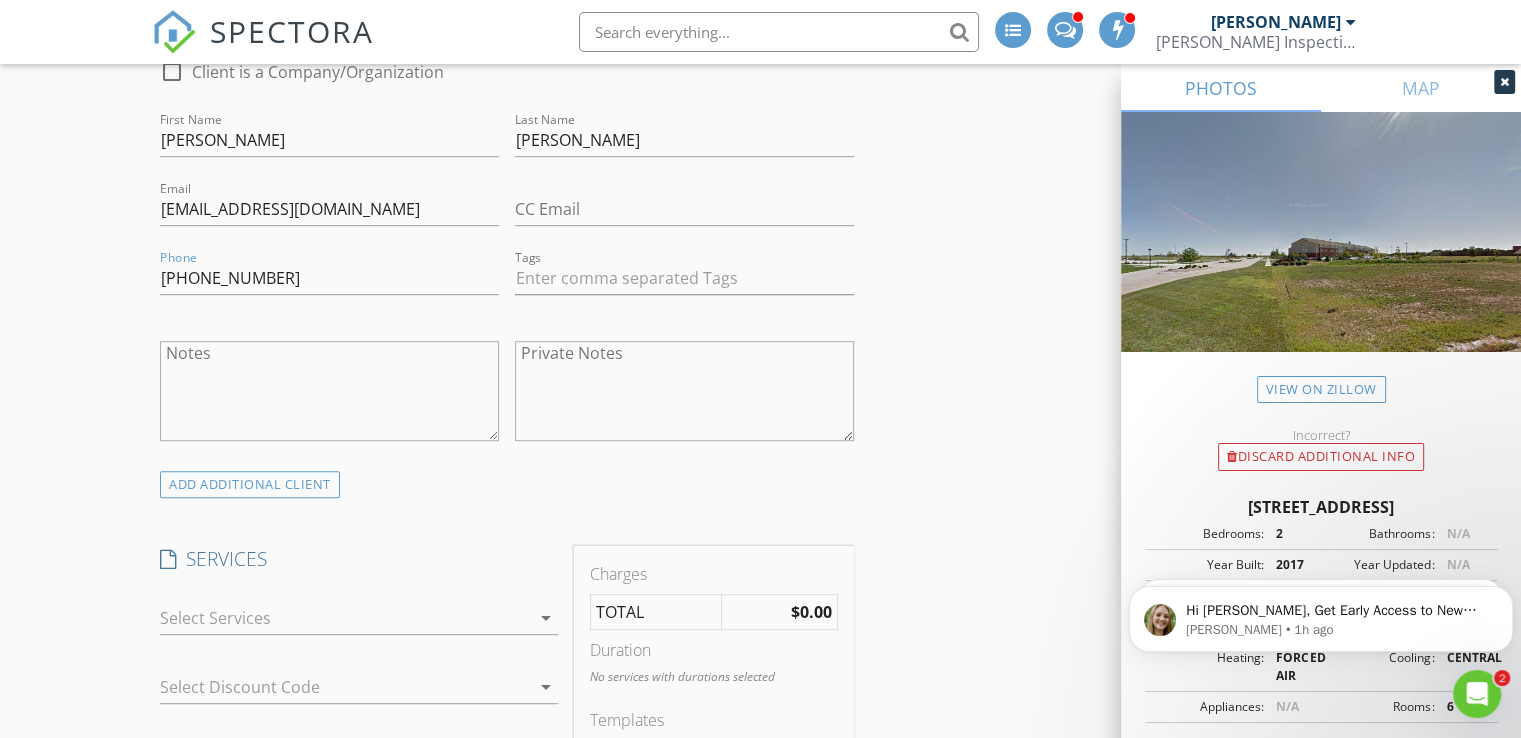 click at bounding box center [345, 618] 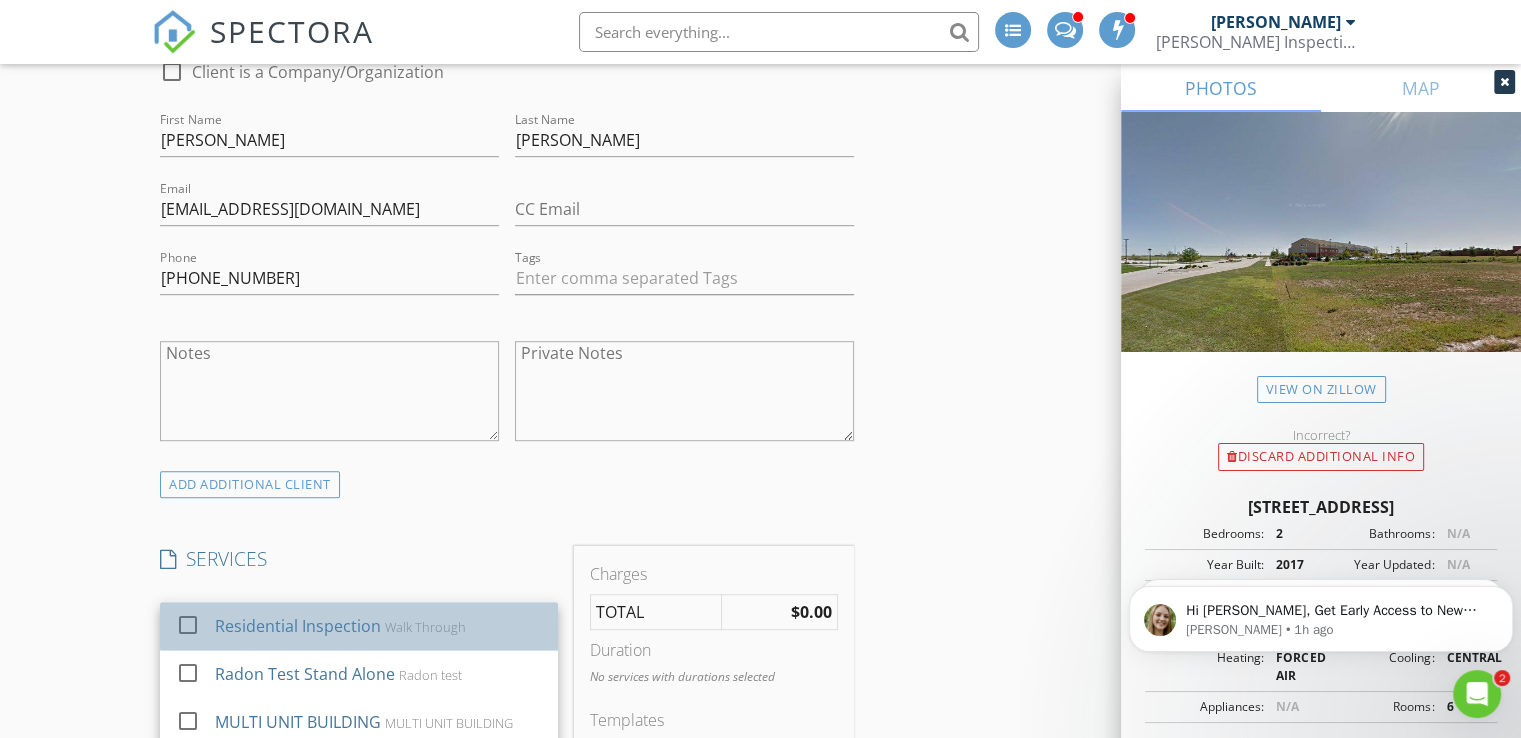 click on "Residential Inspection" at bounding box center (298, 626) 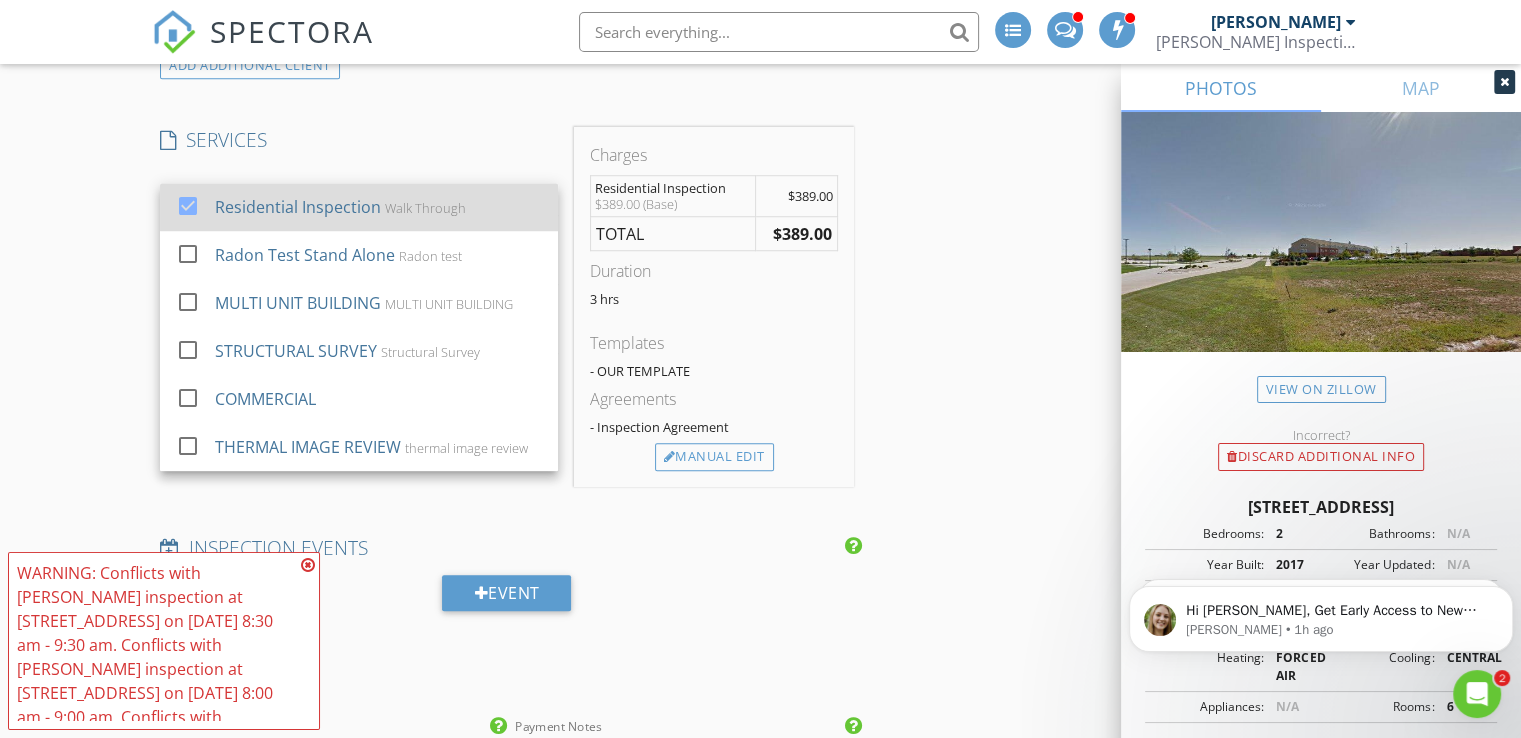 scroll, scrollTop: 1493, scrollLeft: 0, axis: vertical 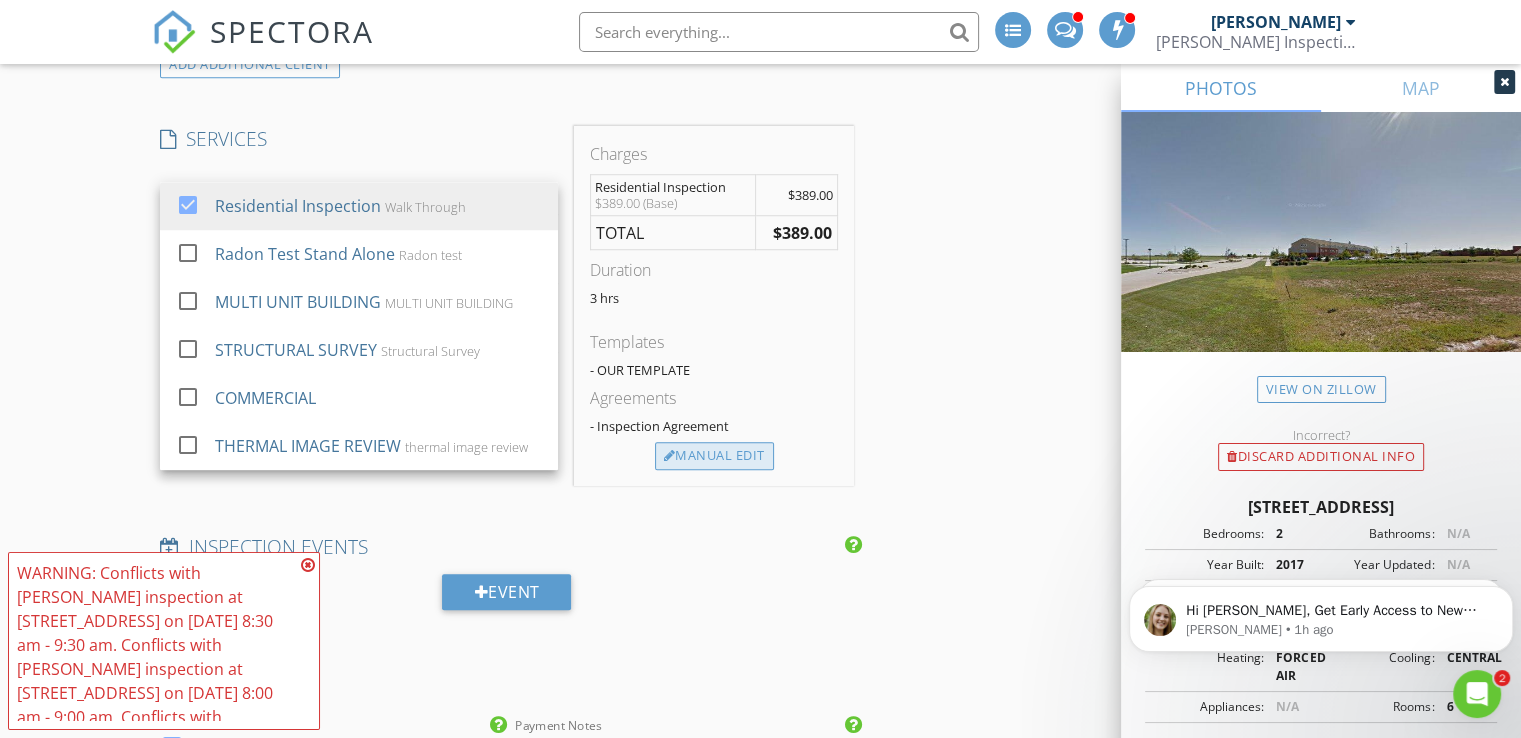 click on "Manual Edit" at bounding box center [714, 456] 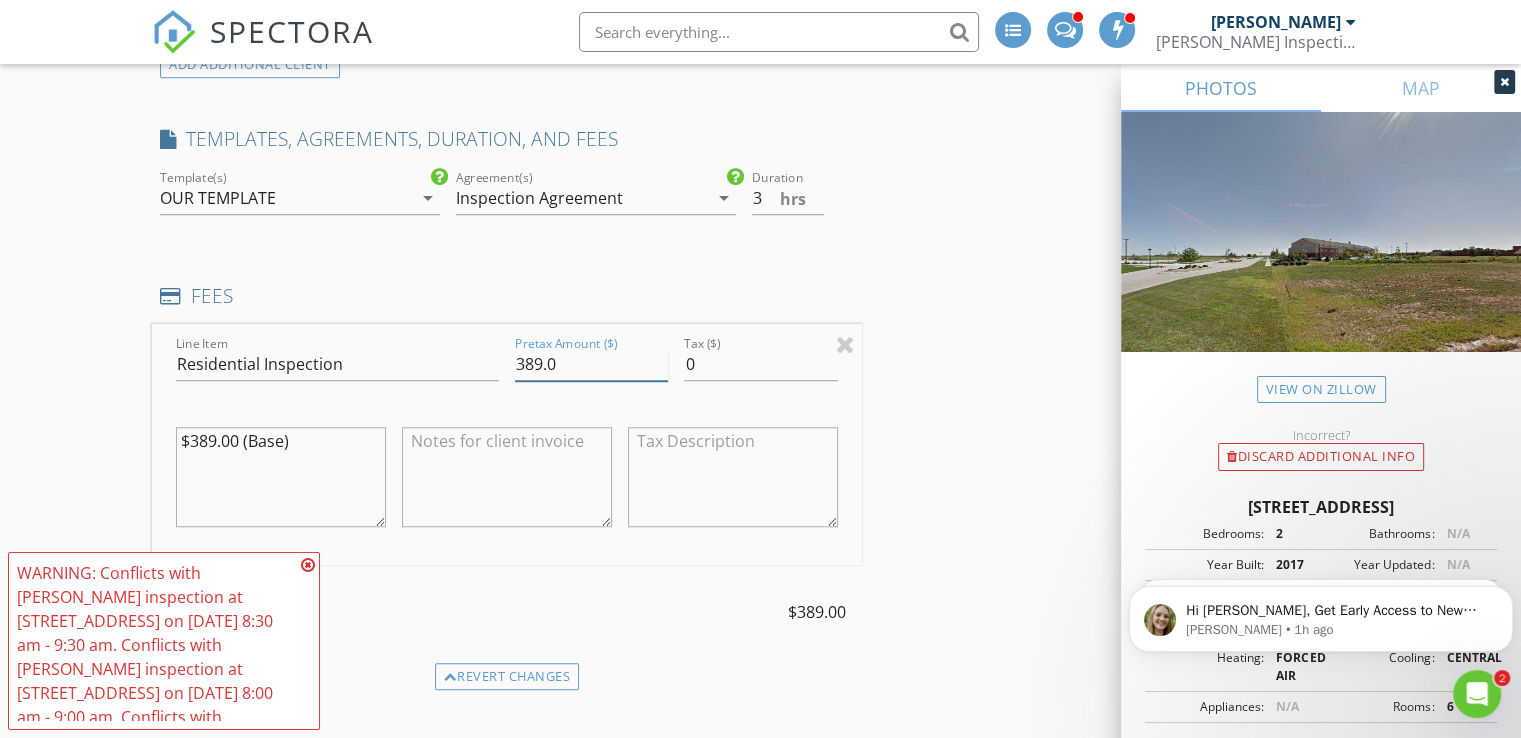 click on "389.0" at bounding box center (591, 364) 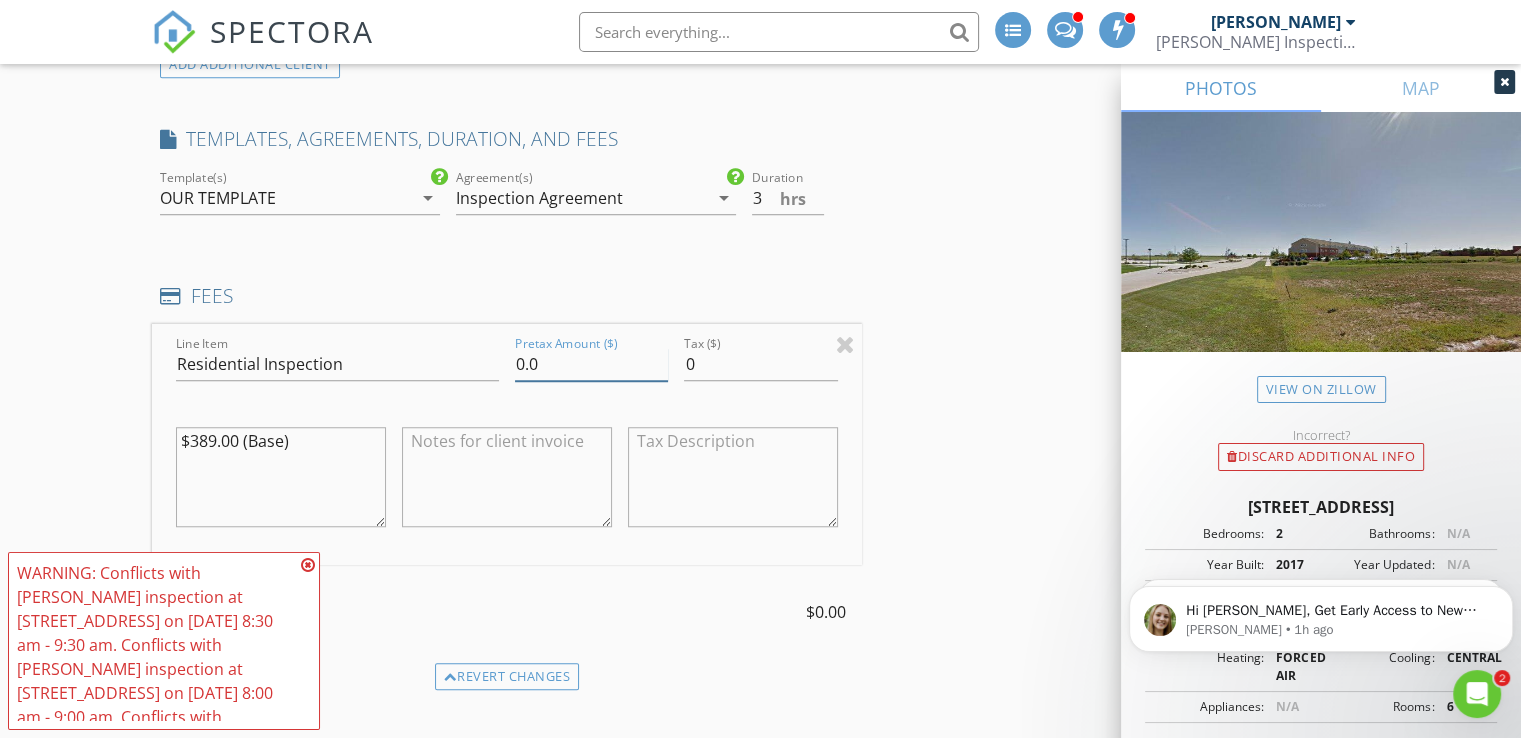 type on "0.0" 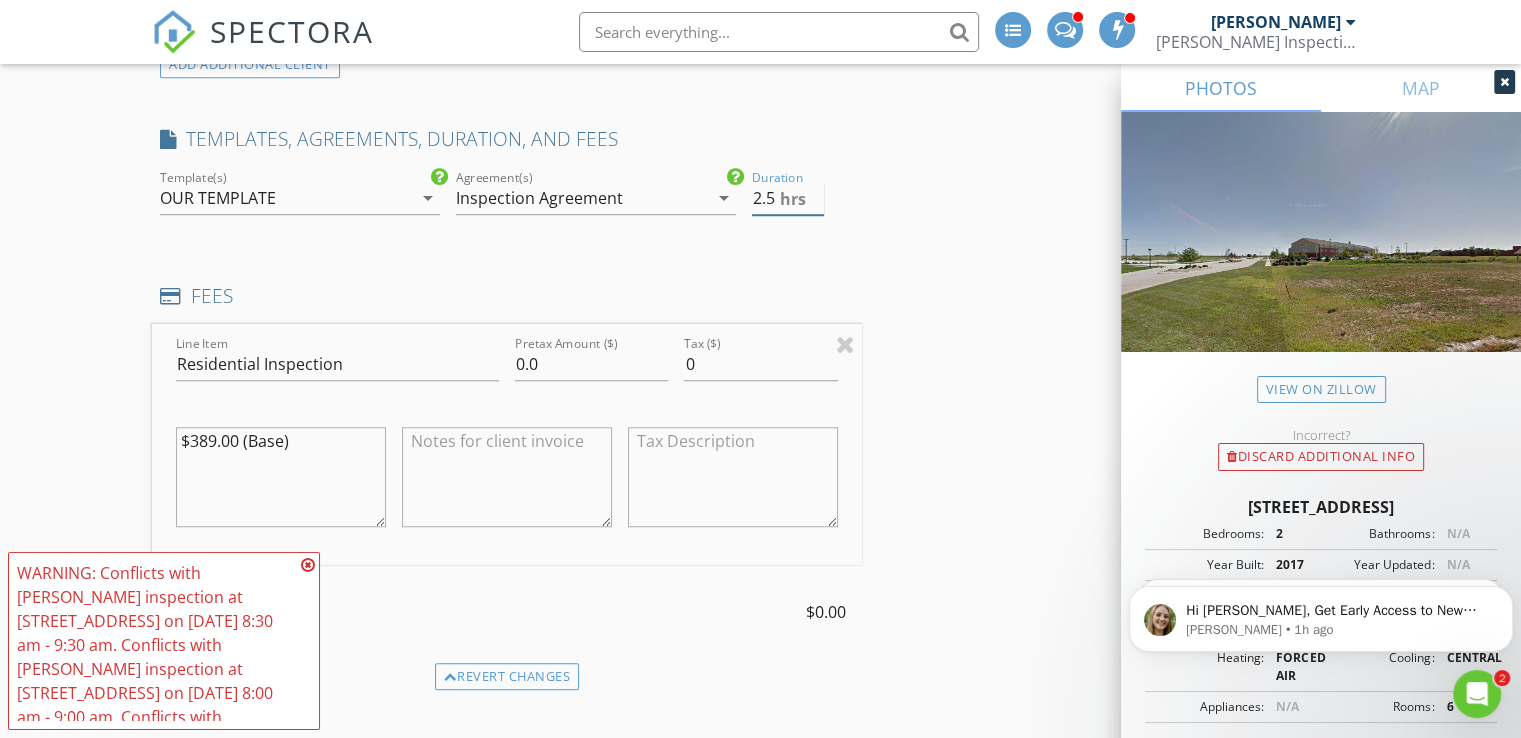 click on "2.5" at bounding box center (788, 198) 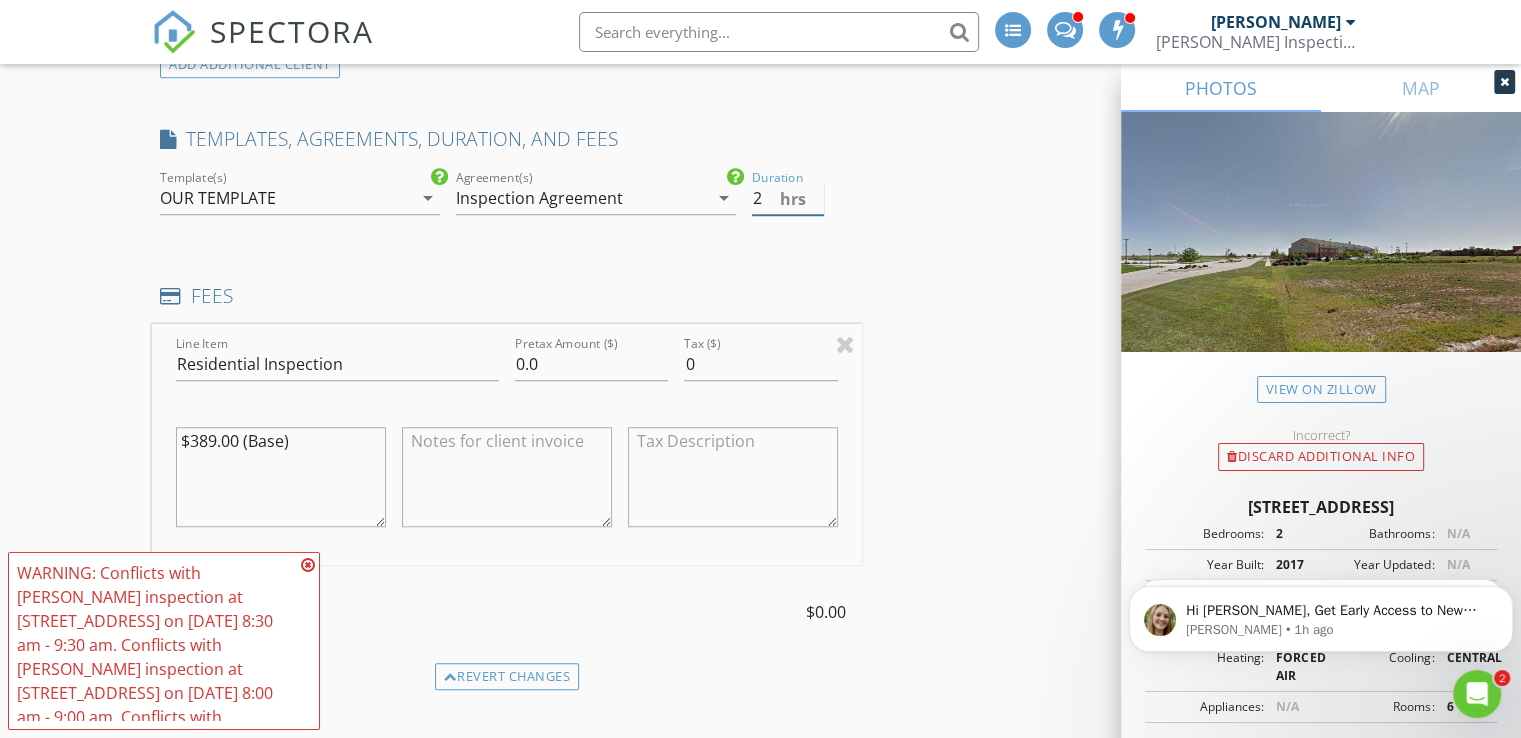 click on "2" at bounding box center [788, 198] 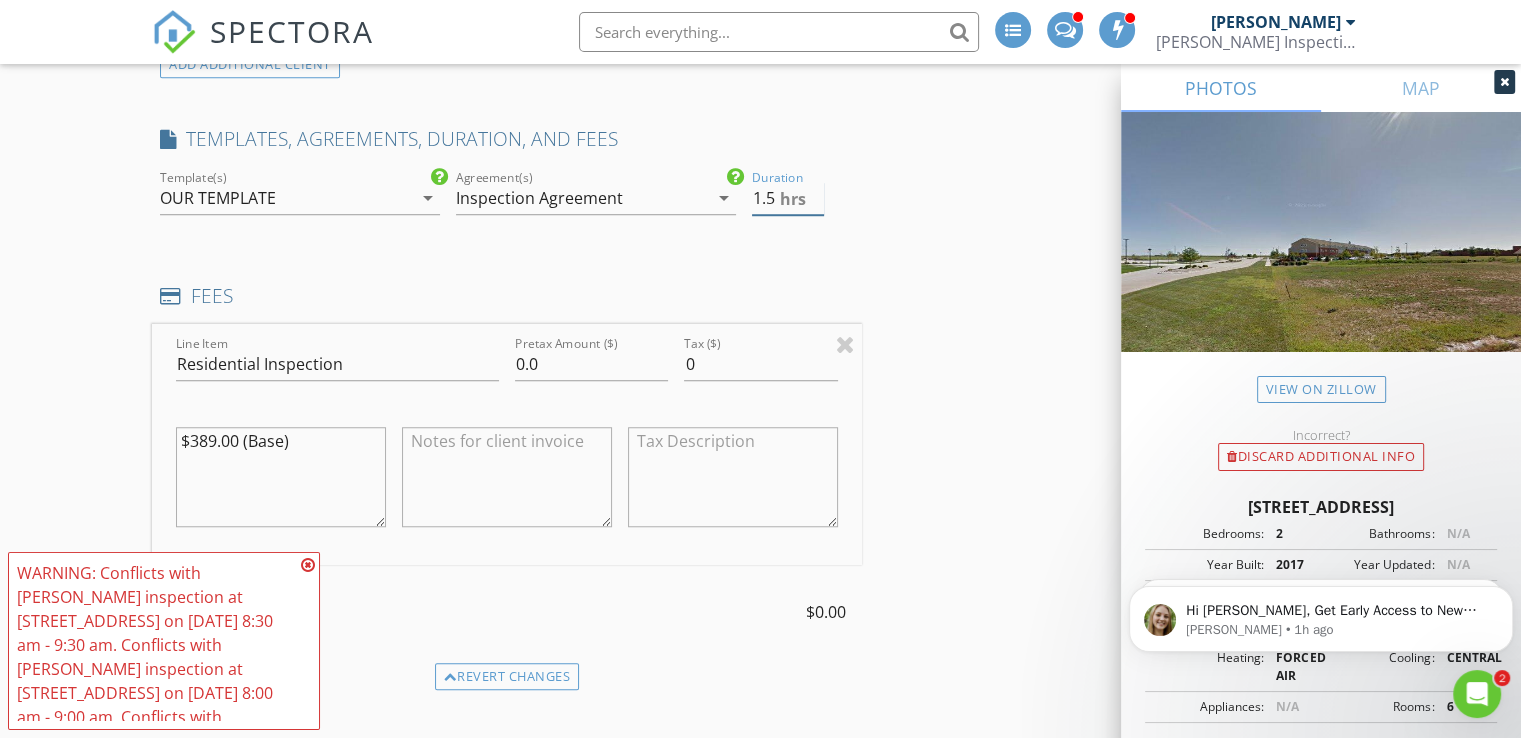 click on "1.5" at bounding box center (788, 198) 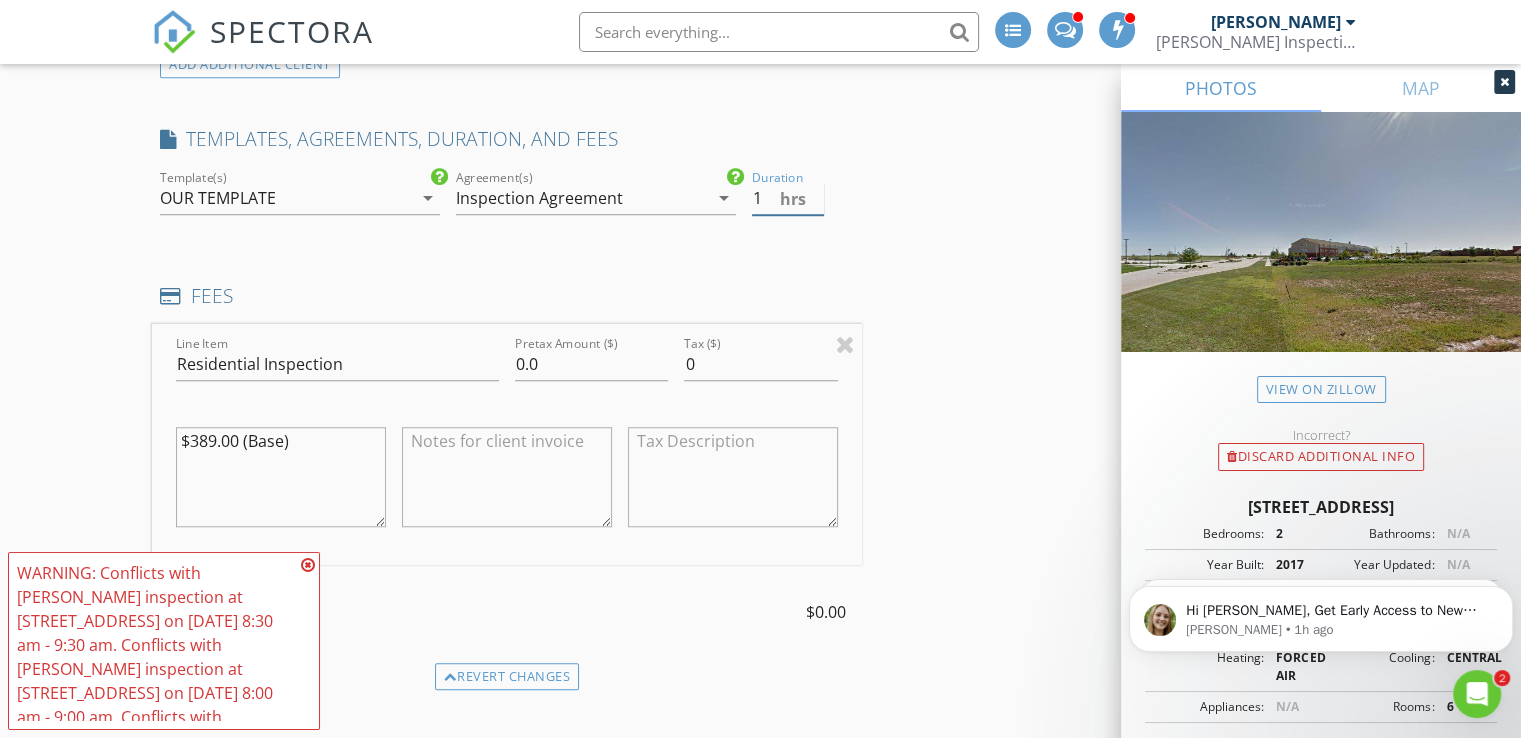 type on "1" 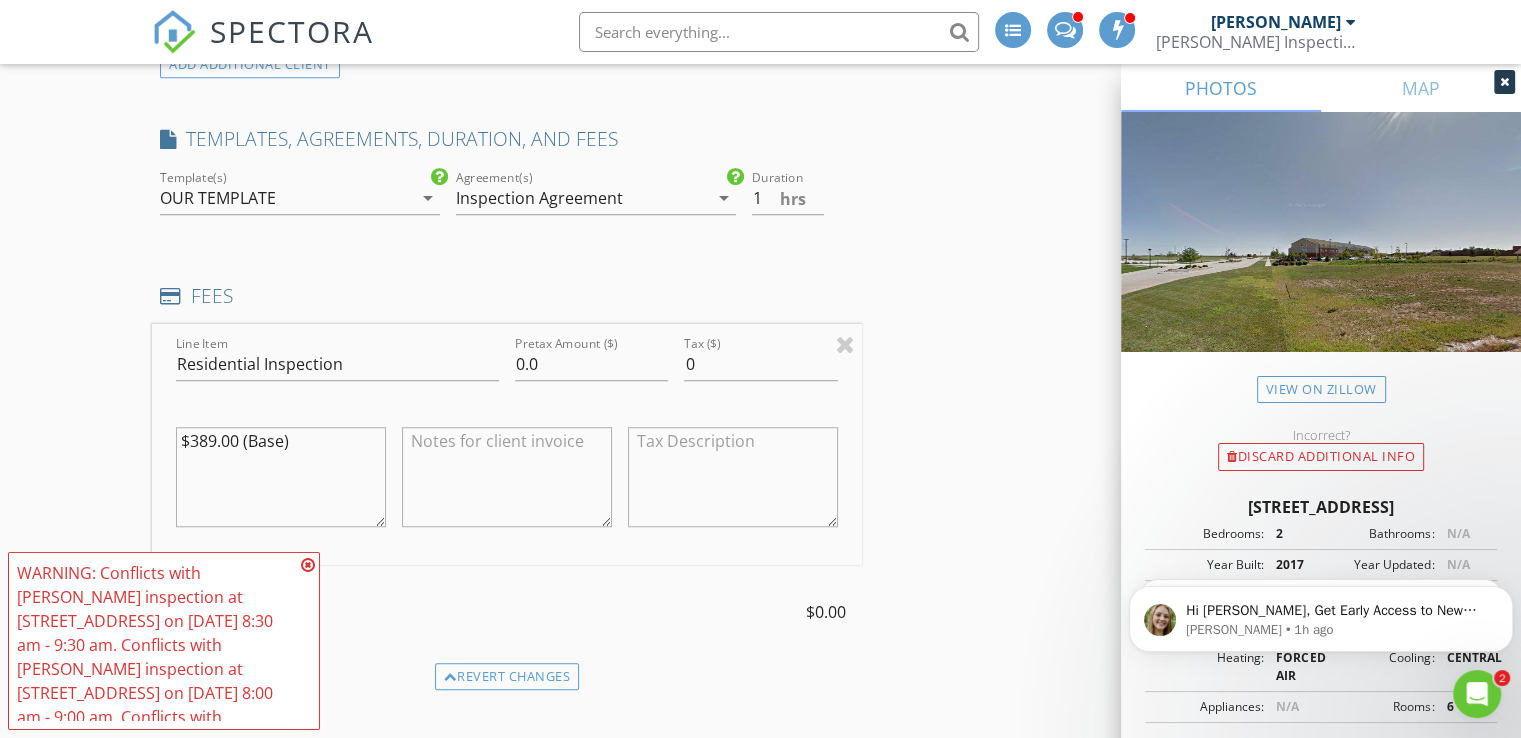 click on "INSPECTOR(S)
check_box   Mark Segobiano   PRIMARY   check_box_outline_blank   Kyle Yap     check_box_outline_blank   Cindy Segobiano     Mark Segobiano arrow_drop_down   check_box Mark Segobiano specifically requested
Date/Time
07/15/2025 8:30 AM
Location
Address Search       Address 1347 Pine Forest Dr   Unit   City Normal   State IL   Zip 61761   County McLean     Square Feet 1784   Year Built 2017   Foundation arrow_drop_down     Mark Segobiano     0.0 miles     (a few seconds)
client
check_box Enable Client CC email for this inspection   Client Search     check_box_outline_blank Client is a Company/Organization     First Name Connie   Last Name Burt   Email cpburt50@gmail.com   CC Email   Phone 706-551-0250         Tags         Notes   Private Notes
ADD ADDITIONAL client
check_box   Residential Inspection" at bounding box center [760, 625] 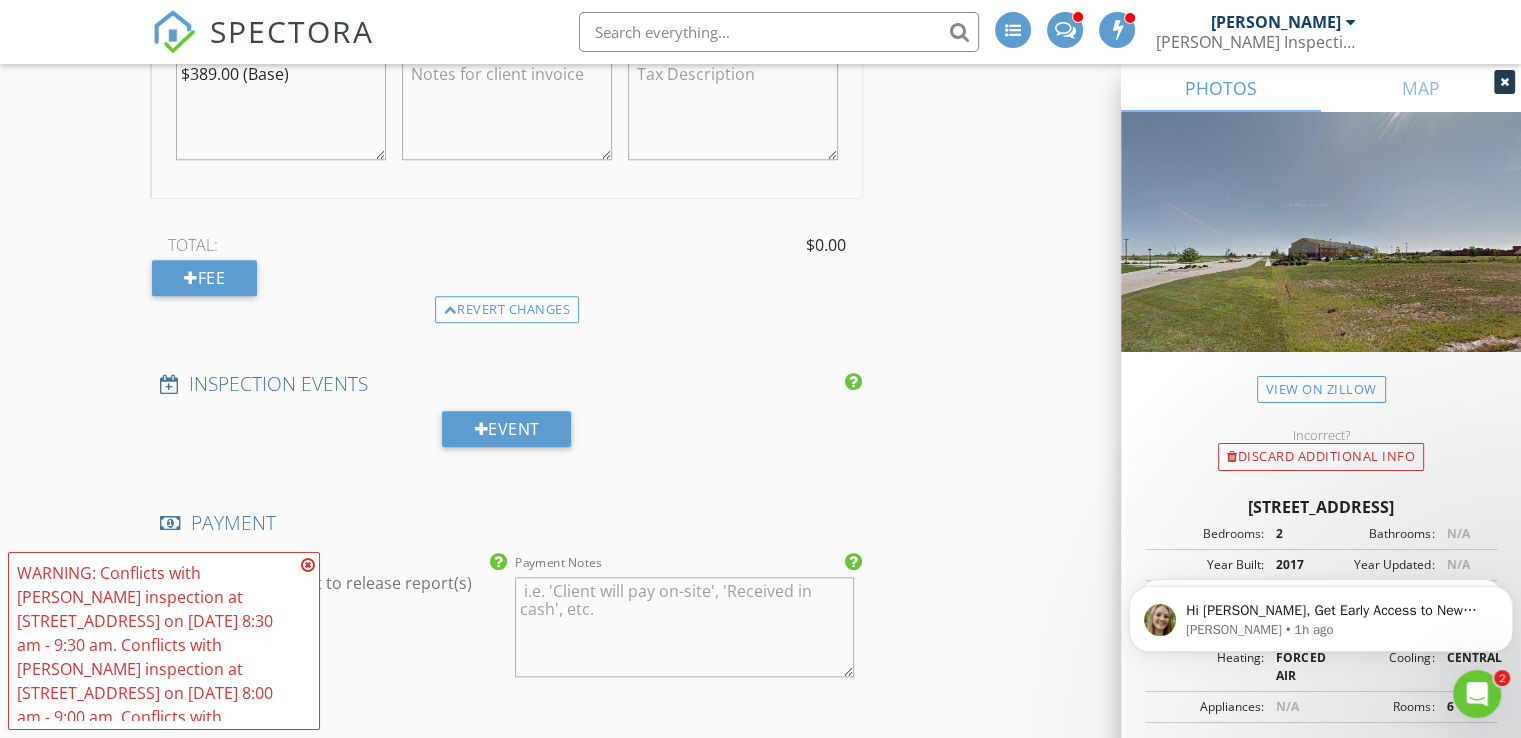 scroll, scrollTop: 1865, scrollLeft: 0, axis: vertical 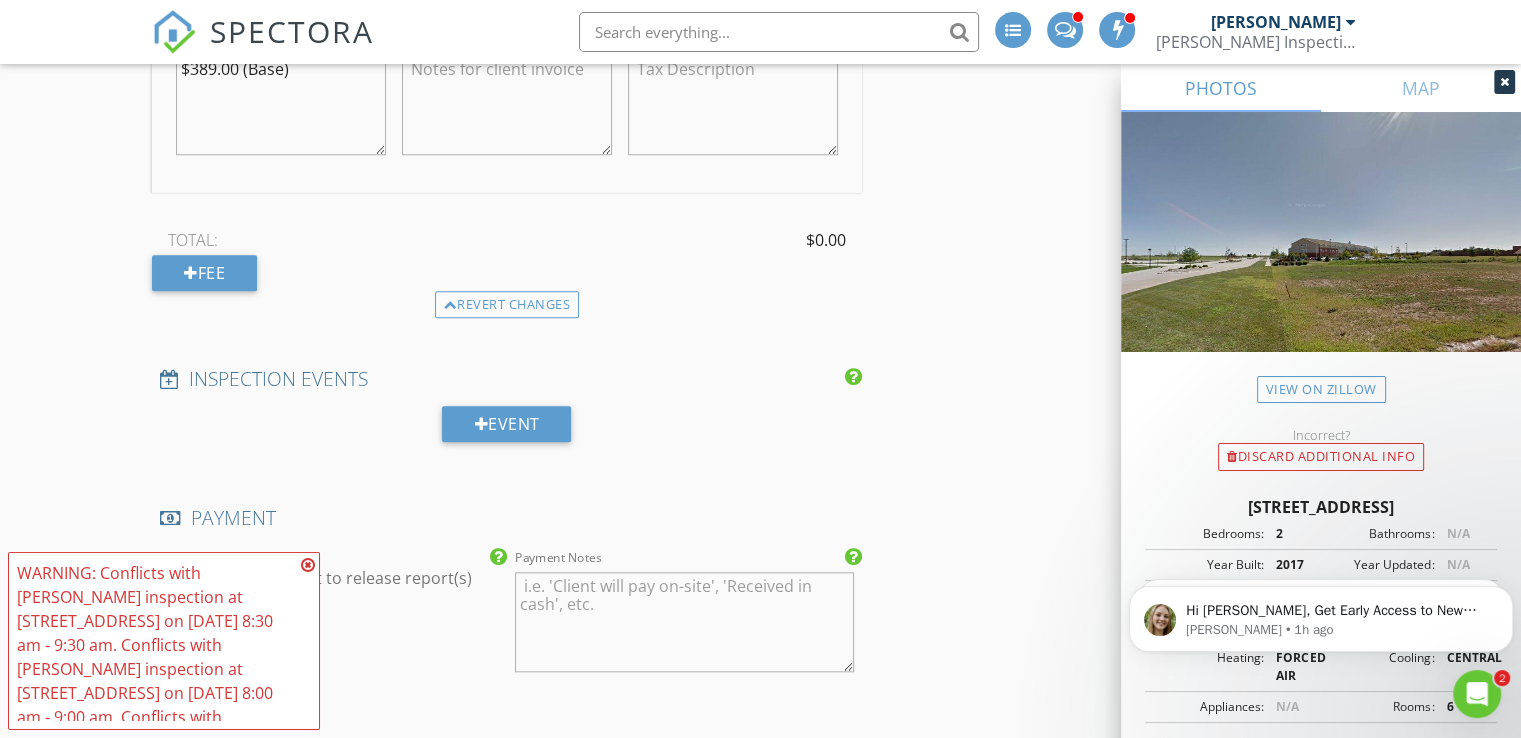 click at bounding box center [308, 565] 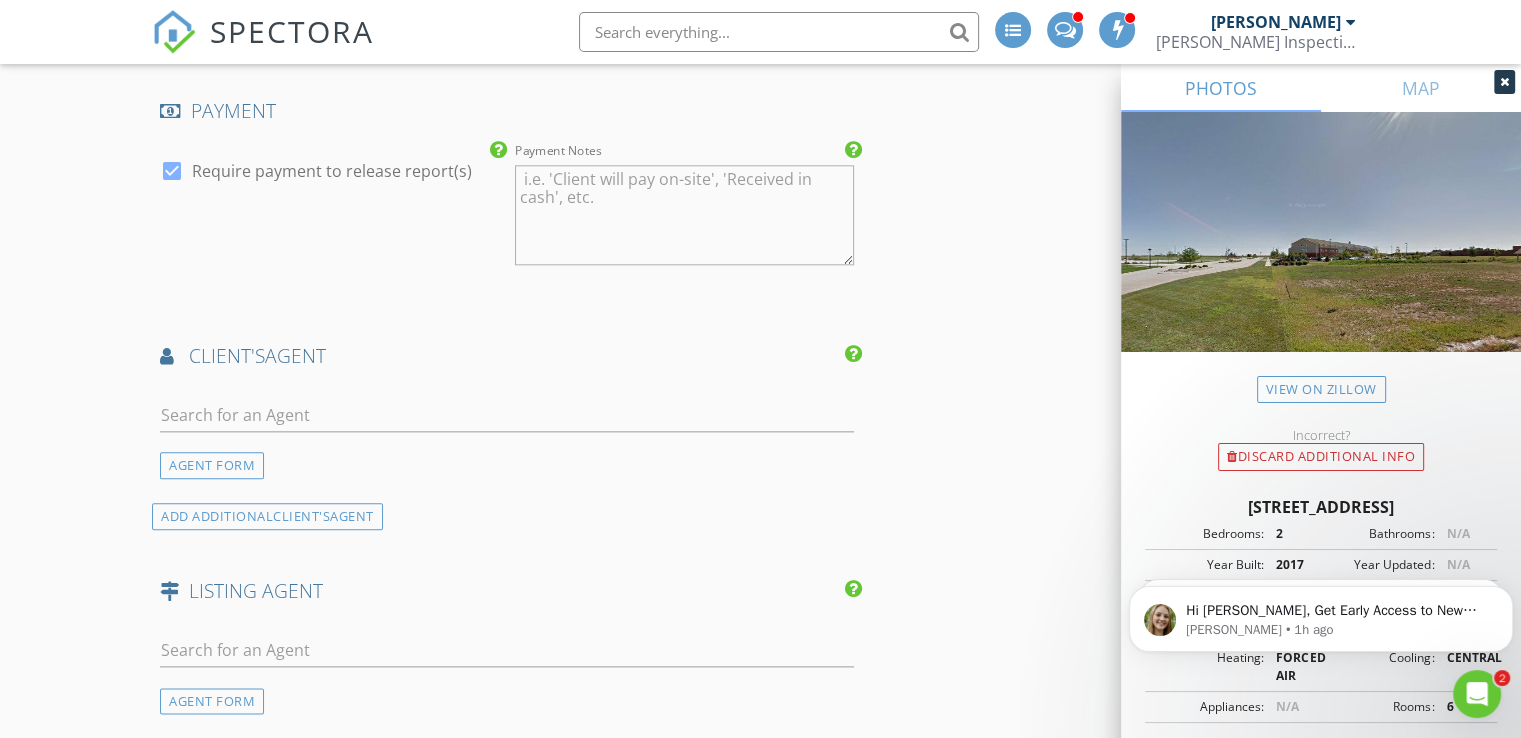 scroll, scrollTop: 2273, scrollLeft: 0, axis: vertical 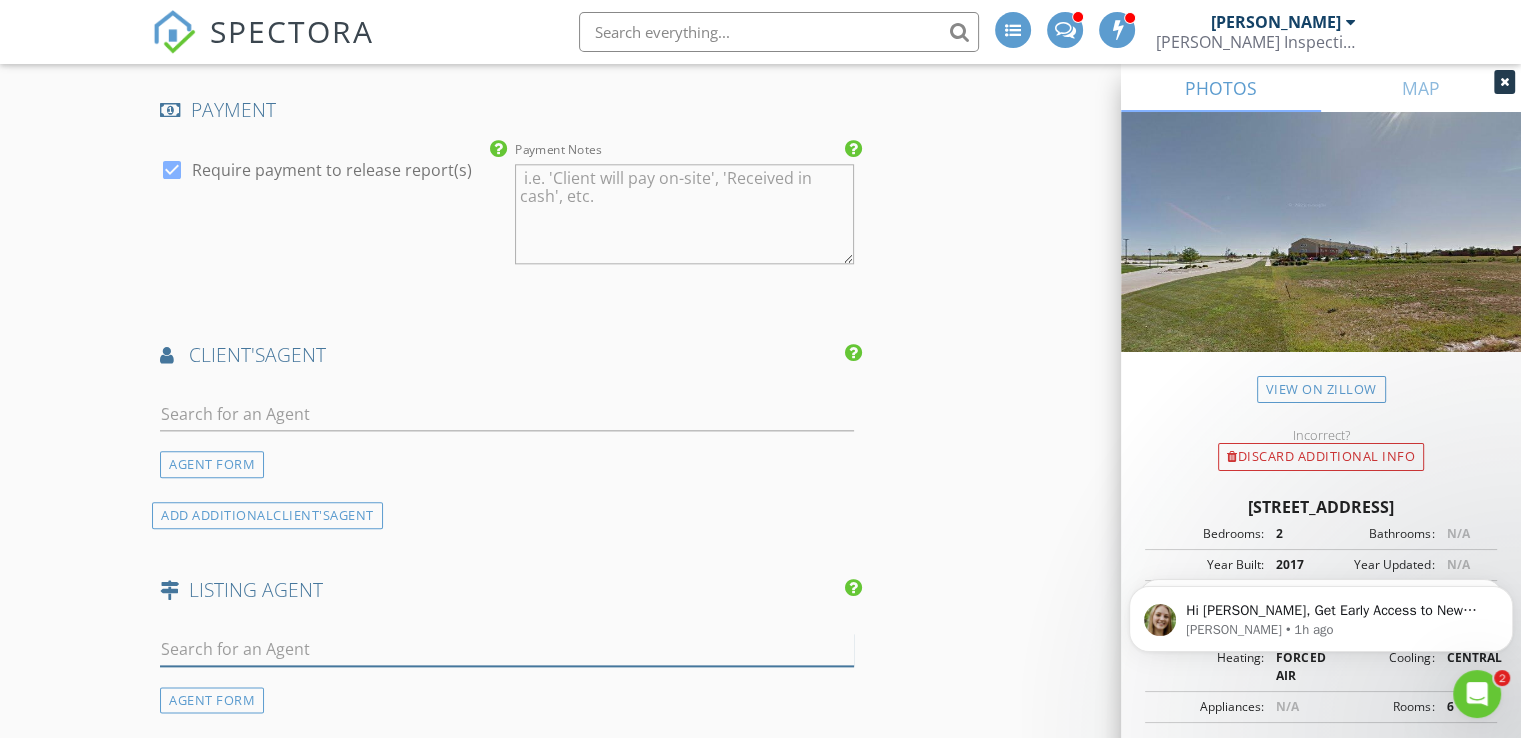 click at bounding box center (507, 649) 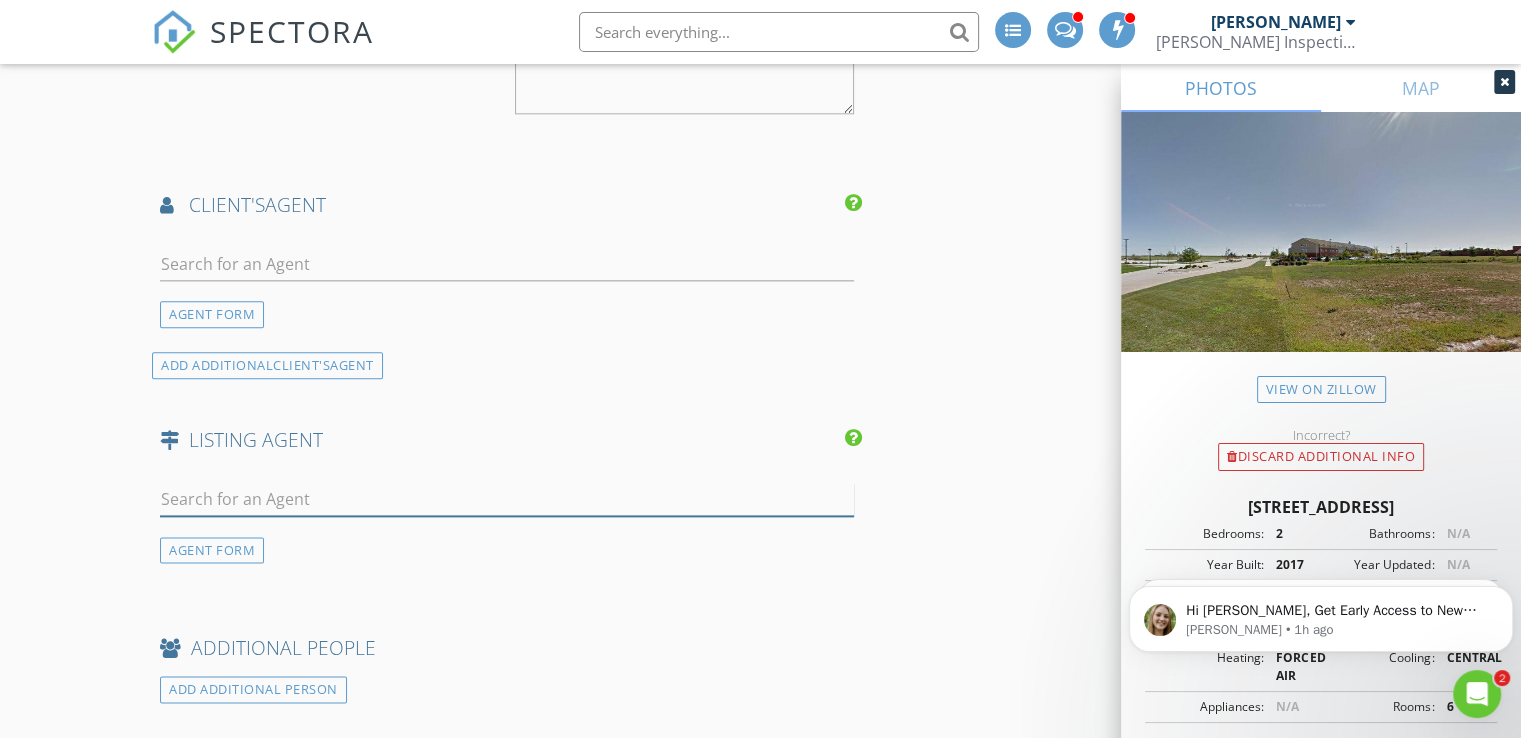 scroll, scrollTop: 2427, scrollLeft: 0, axis: vertical 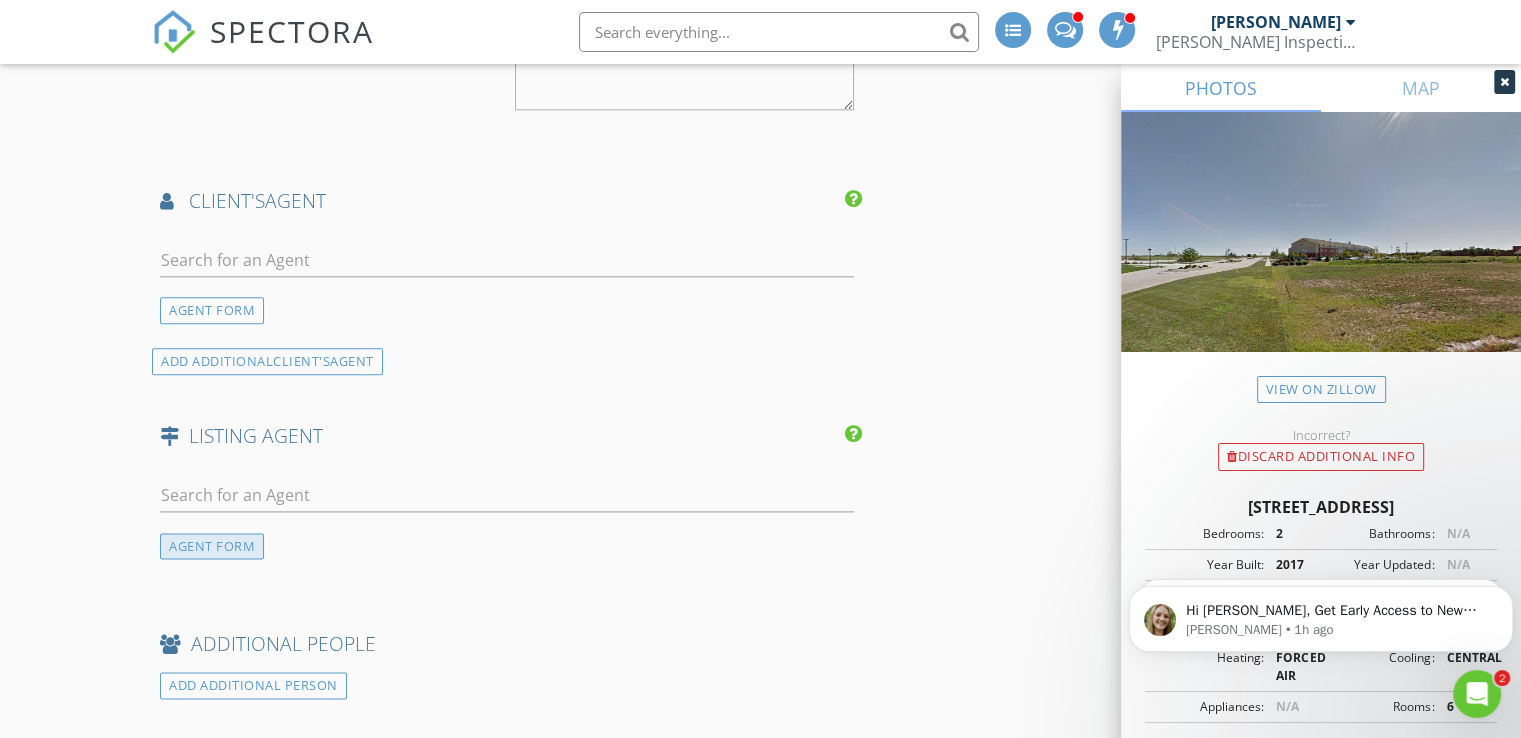 click on "AGENT FORM" at bounding box center (212, 546) 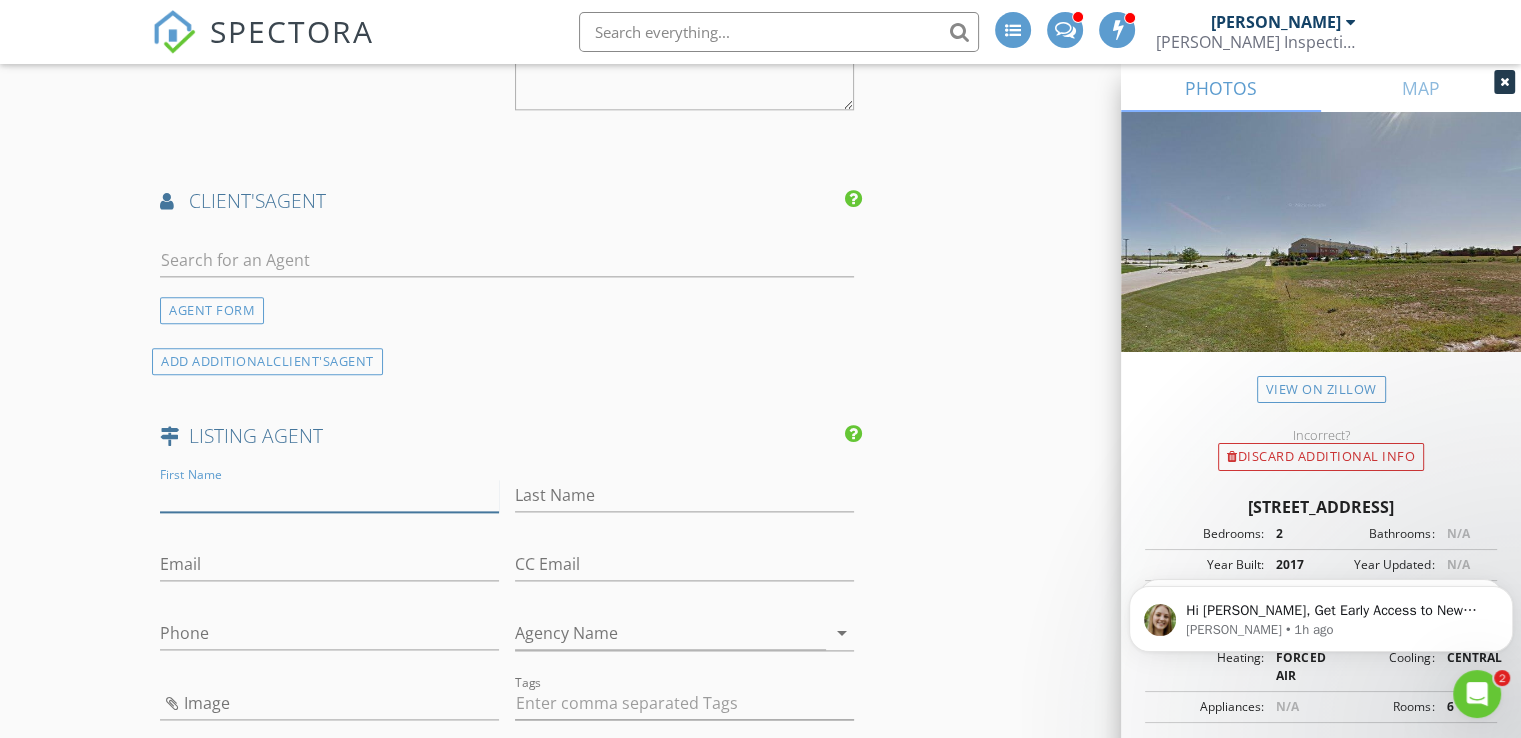 click on "First Name" at bounding box center [329, 495] 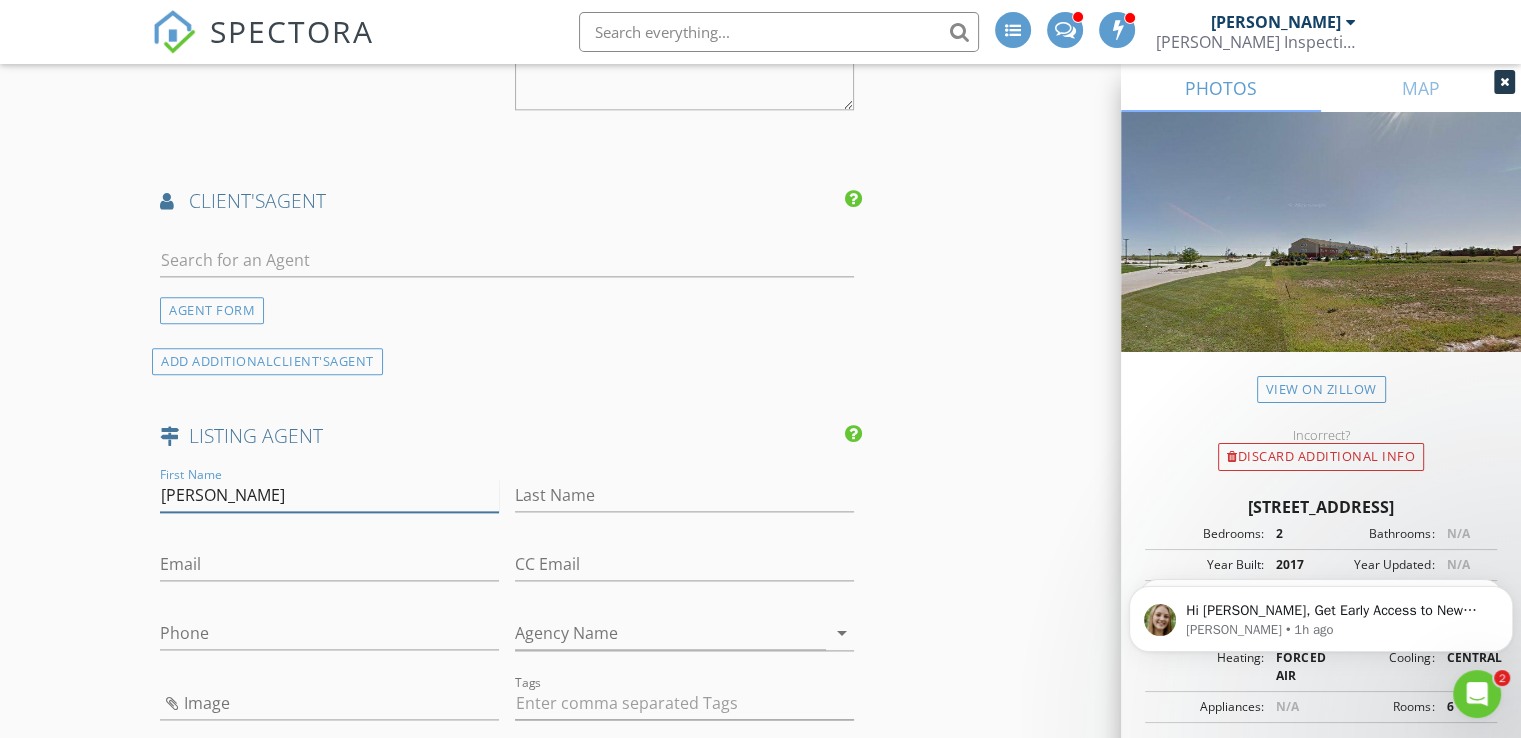type on "Connie" 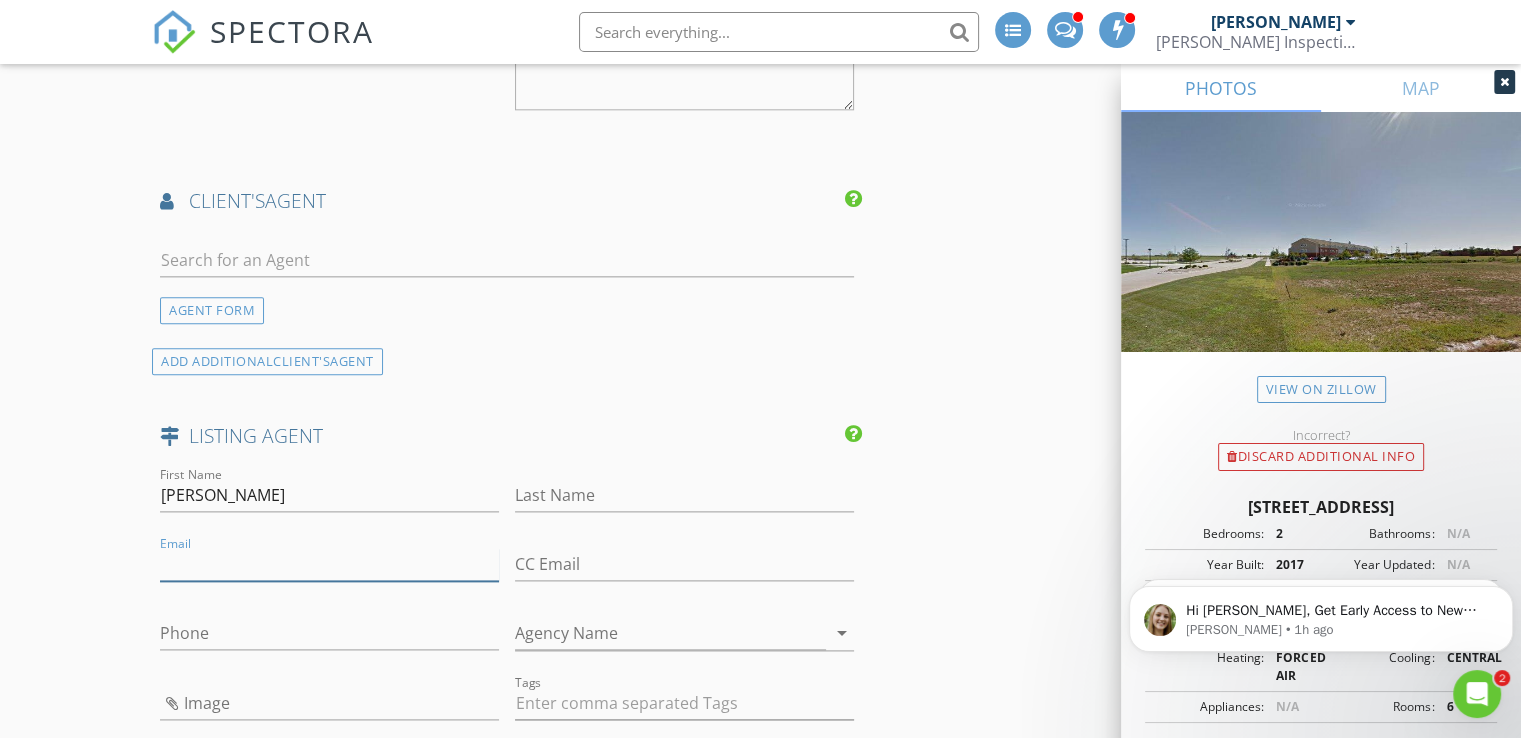 click on "Email" at bounding box center [329, 564] 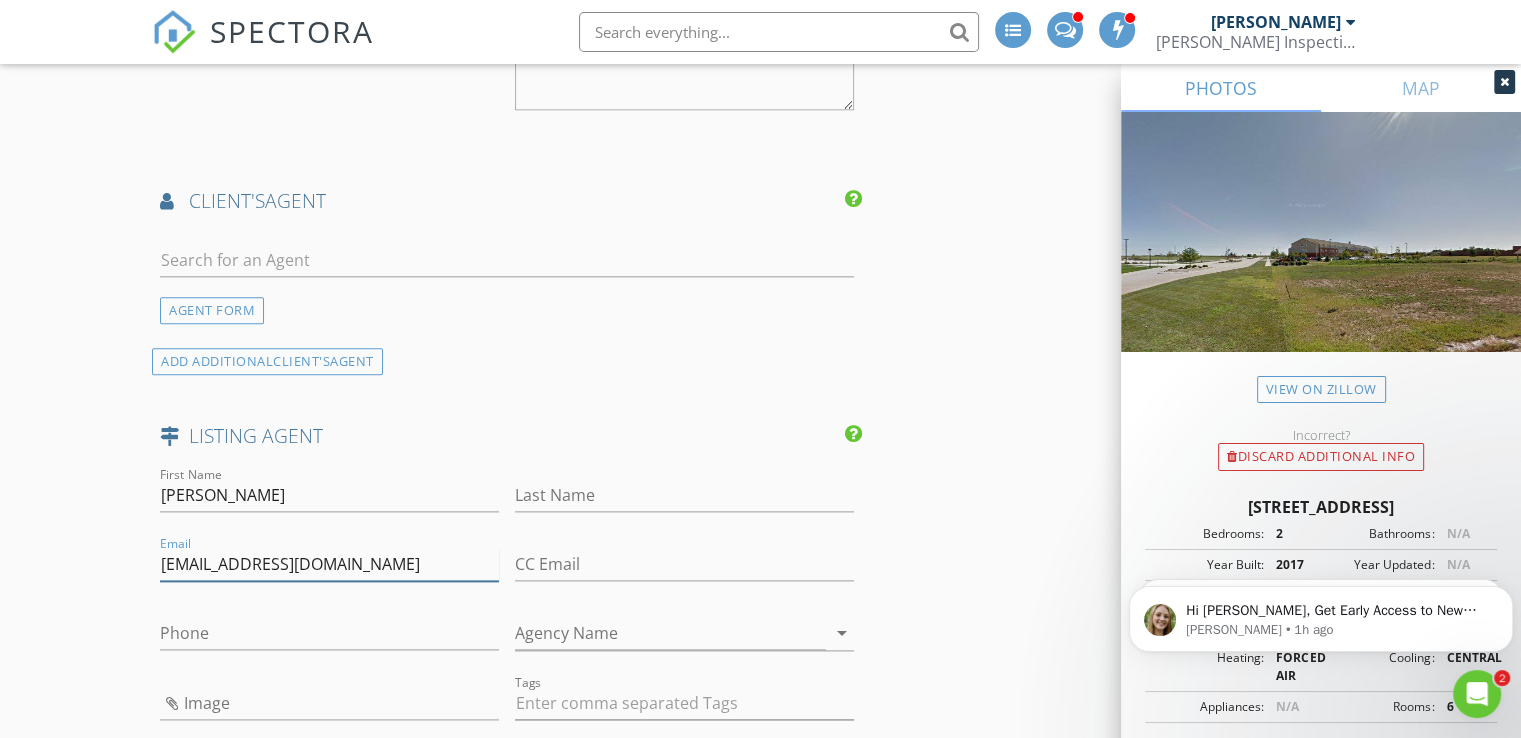 type on "cpburt50@gmail.com" 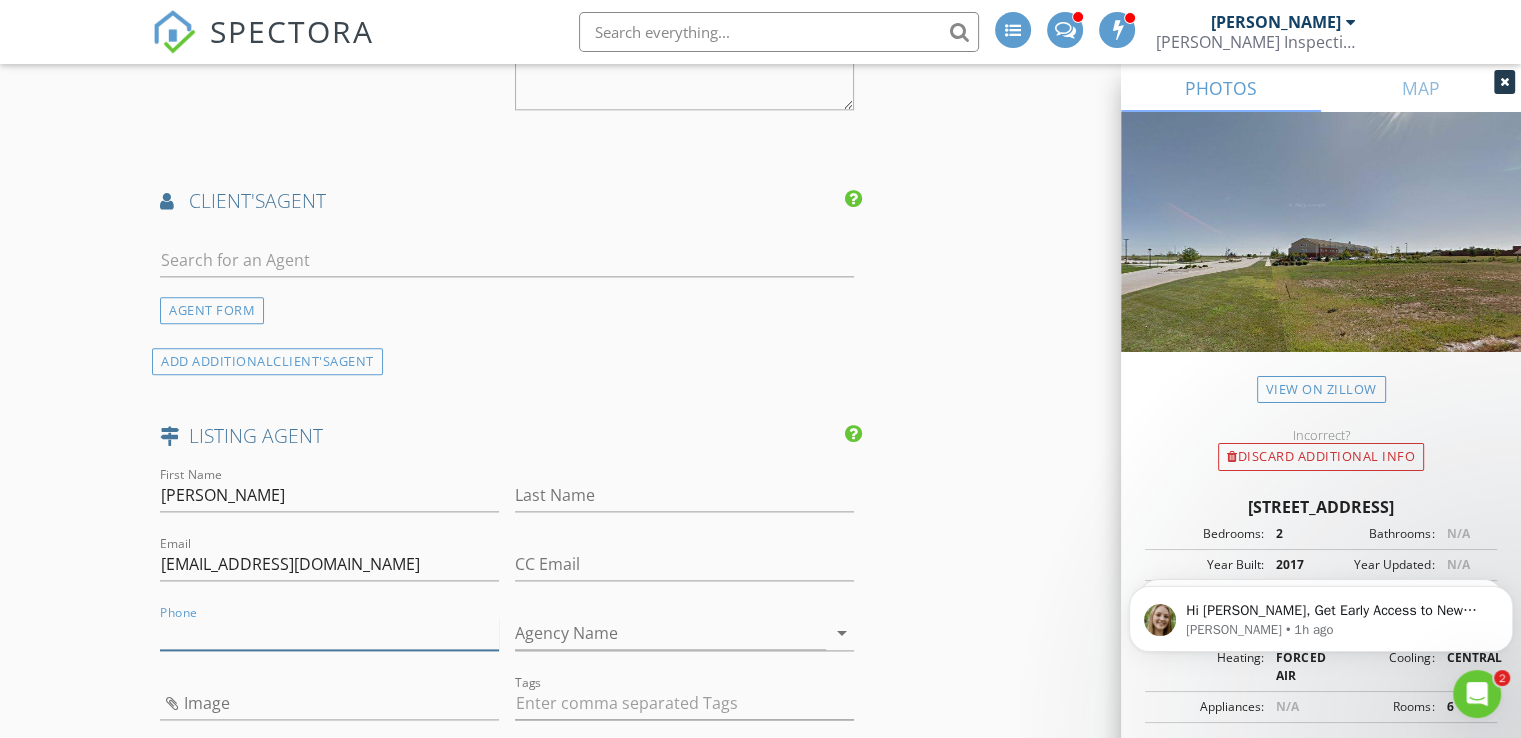 click on "Phone" at bounding box center [329, 633] 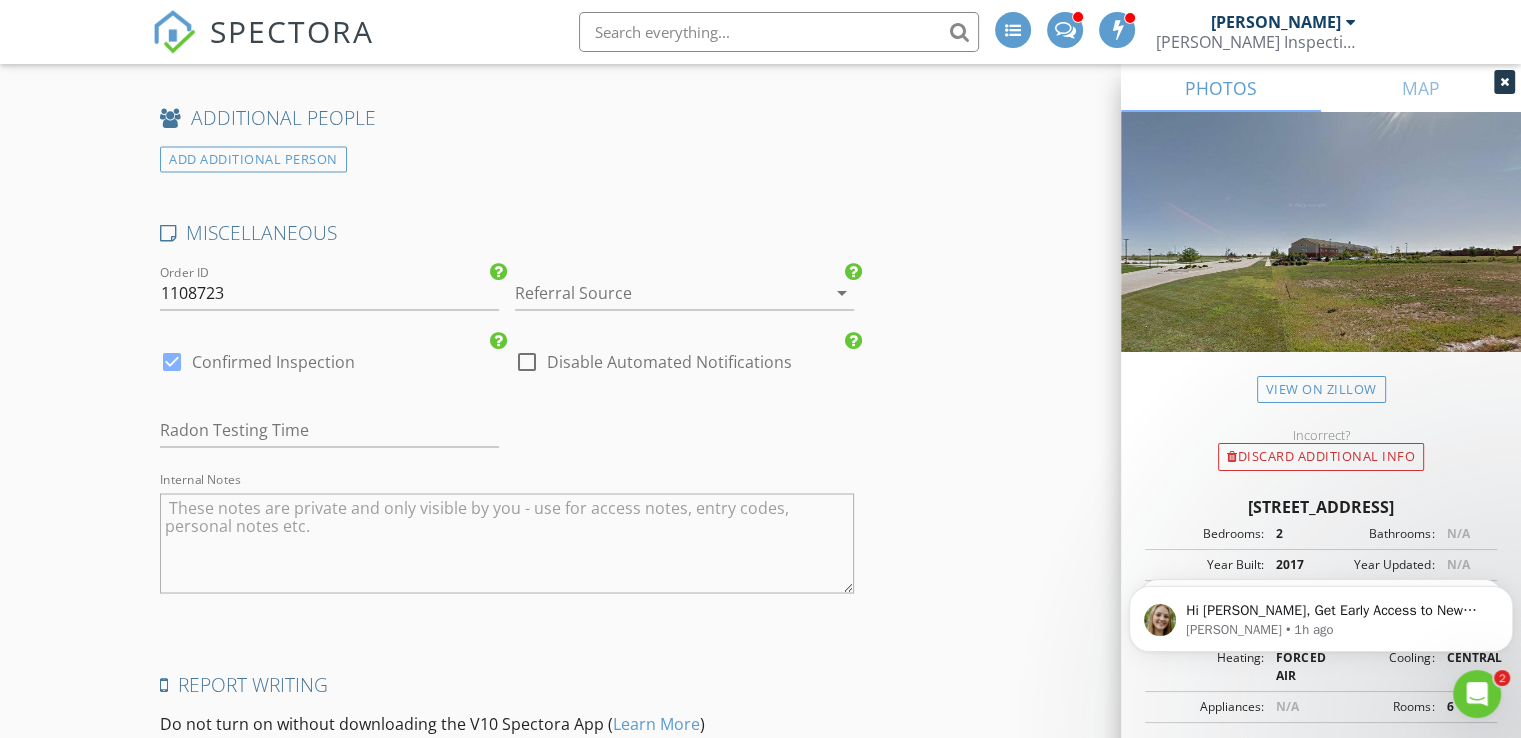 scroll, scrollTop: 3348, scrollLeft: 0, axis: vertical 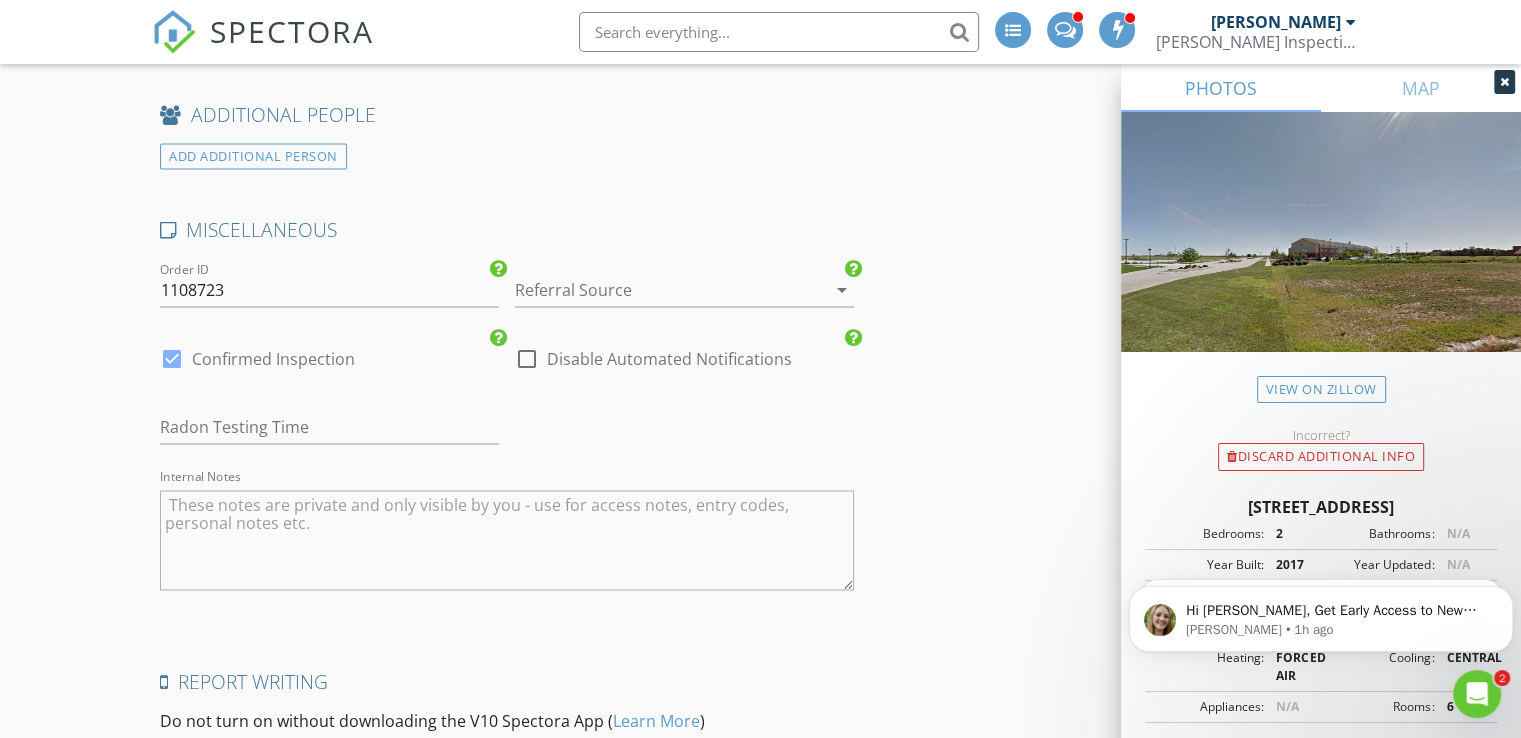 type on "706-551-0250" 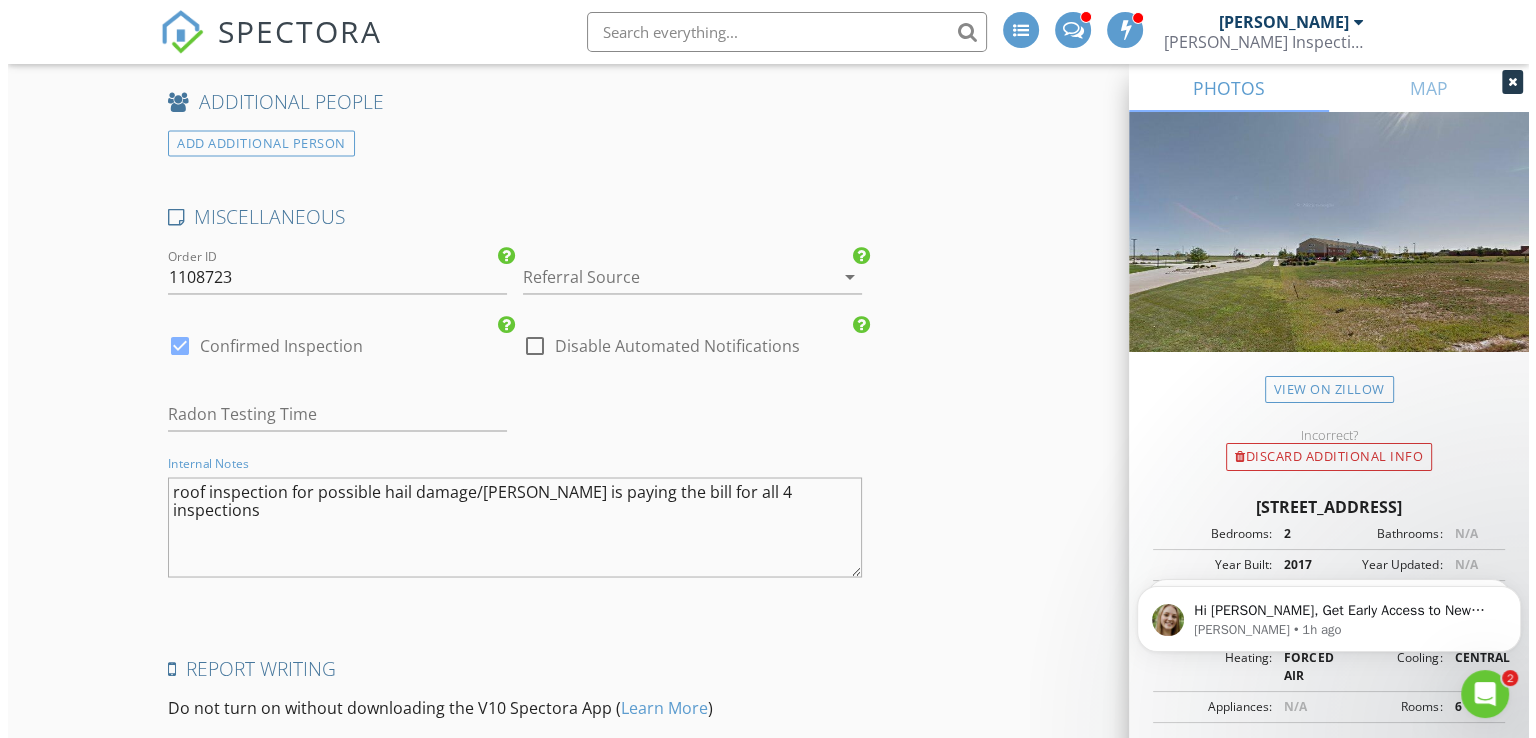scroll, scrollTop: 3696, scrollLeft: 0, axis: vertical 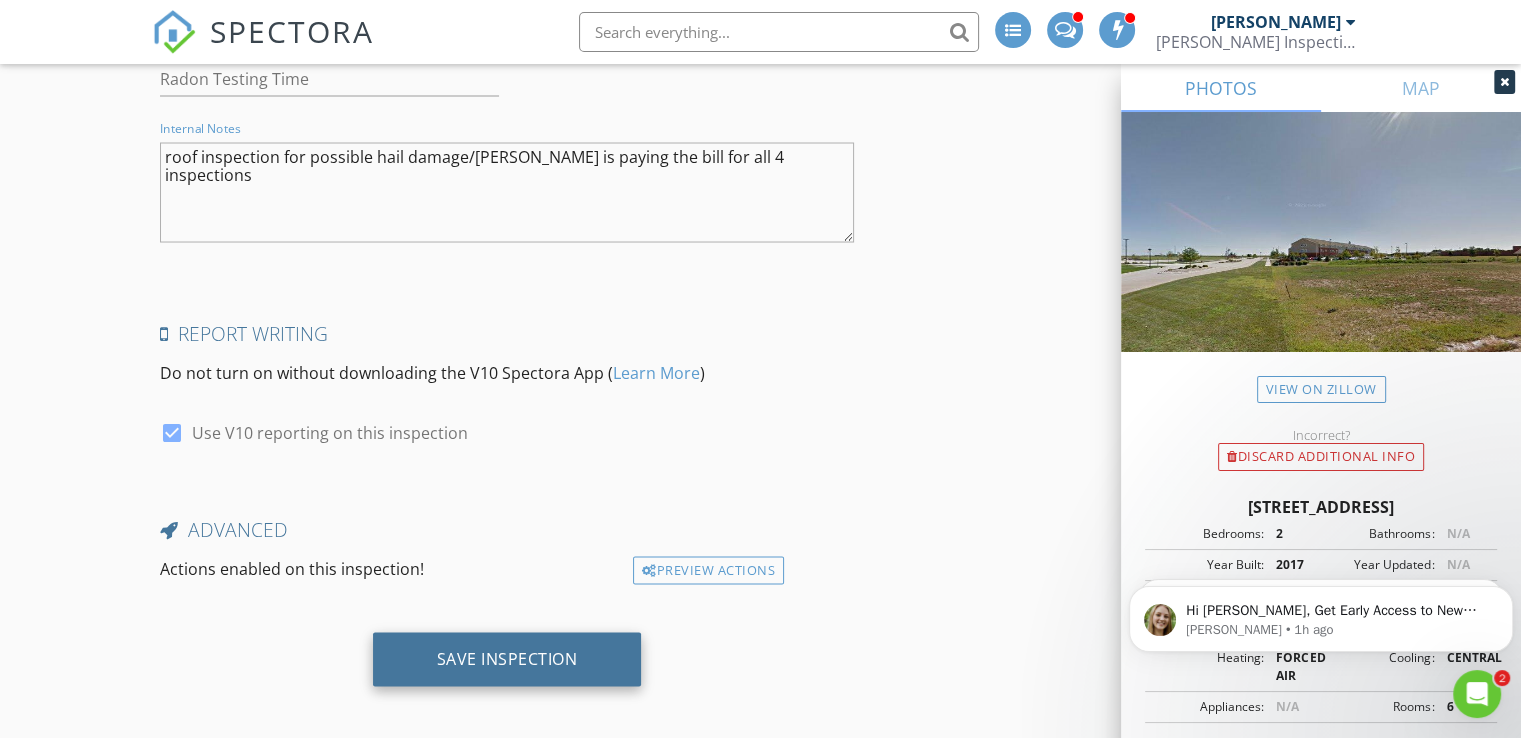 type on "roof inspection for possible hail damage/marilee is paying the bill for all 4 inspections" 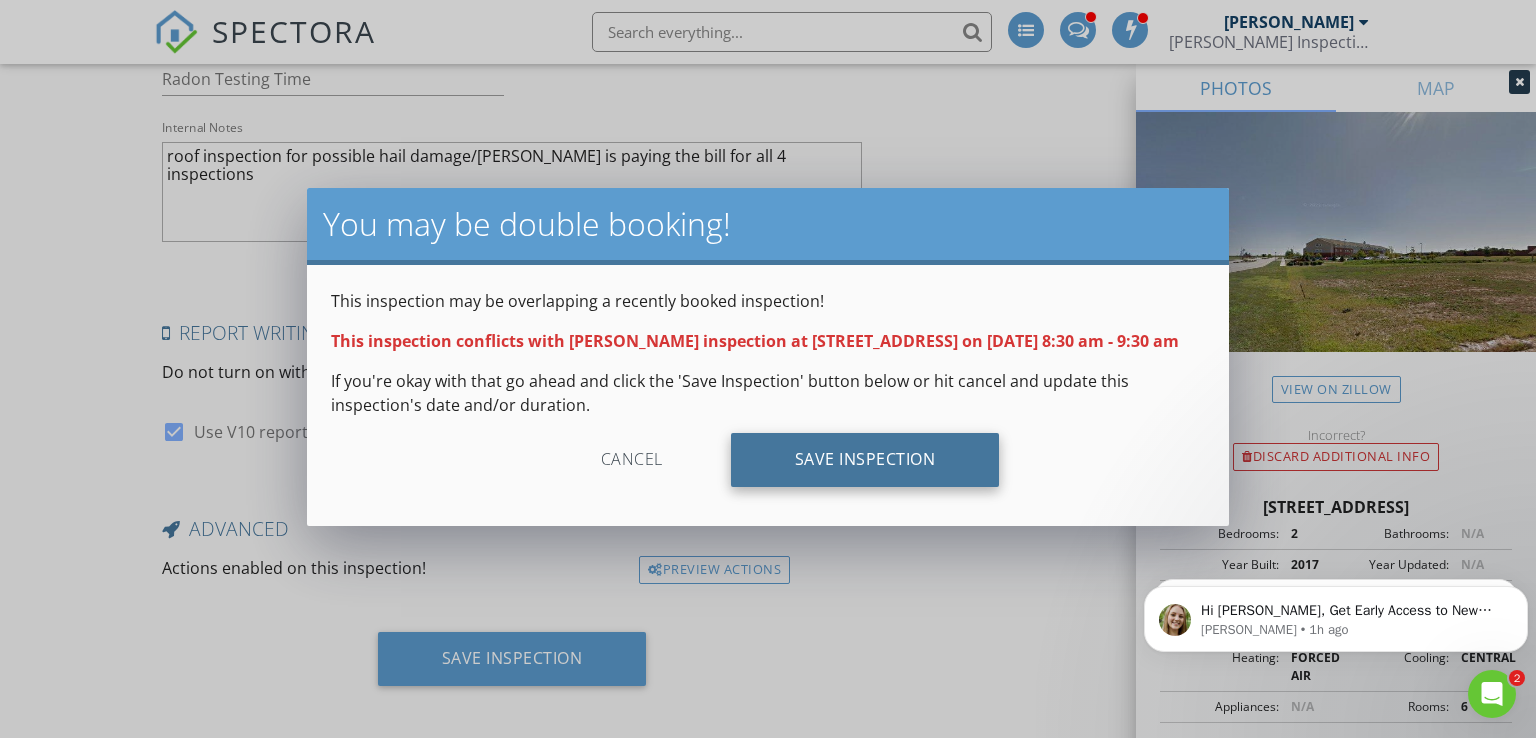 click on "Save Inspection" at bounding box center [865, 460] 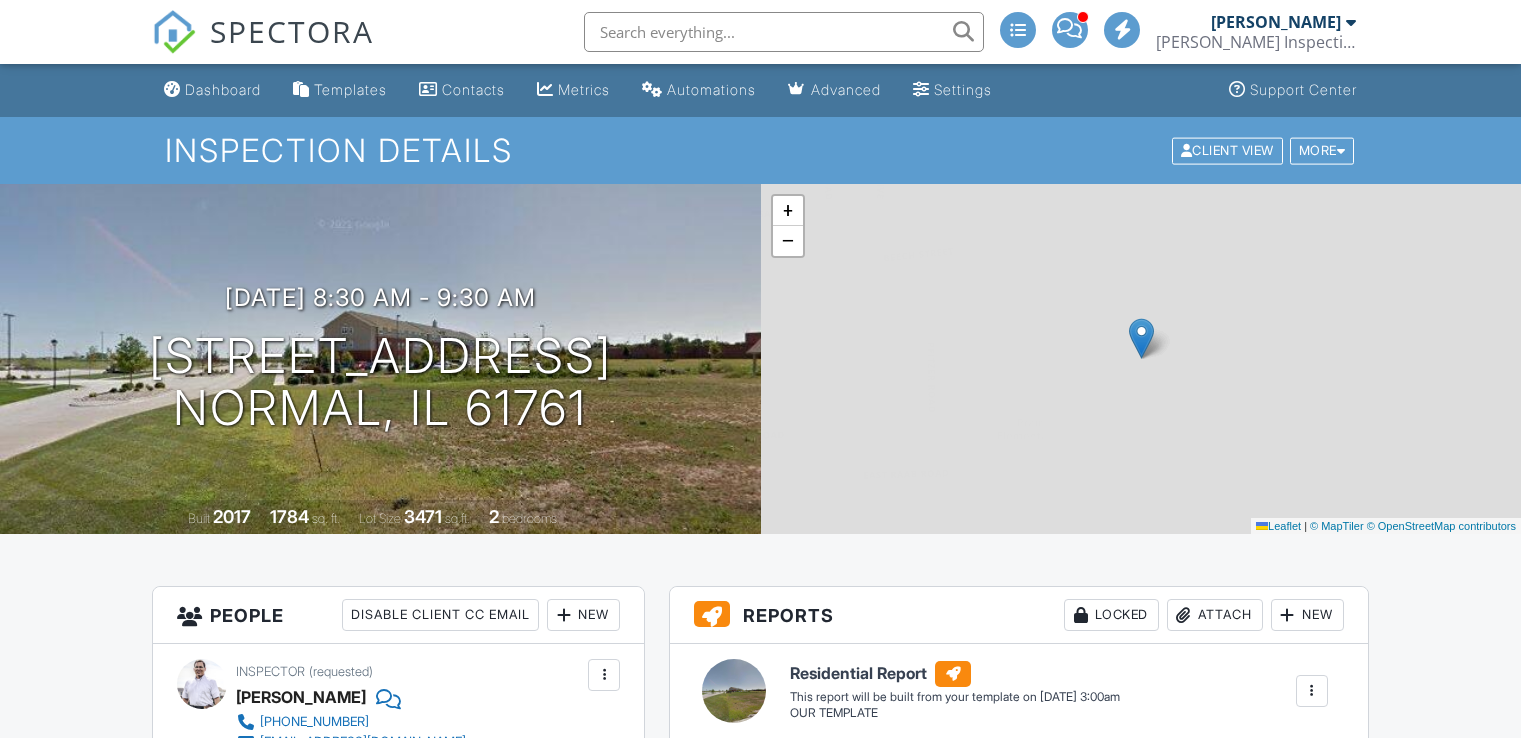 scroll, scrollTop: 0, scrollLeft: 0, axis: both 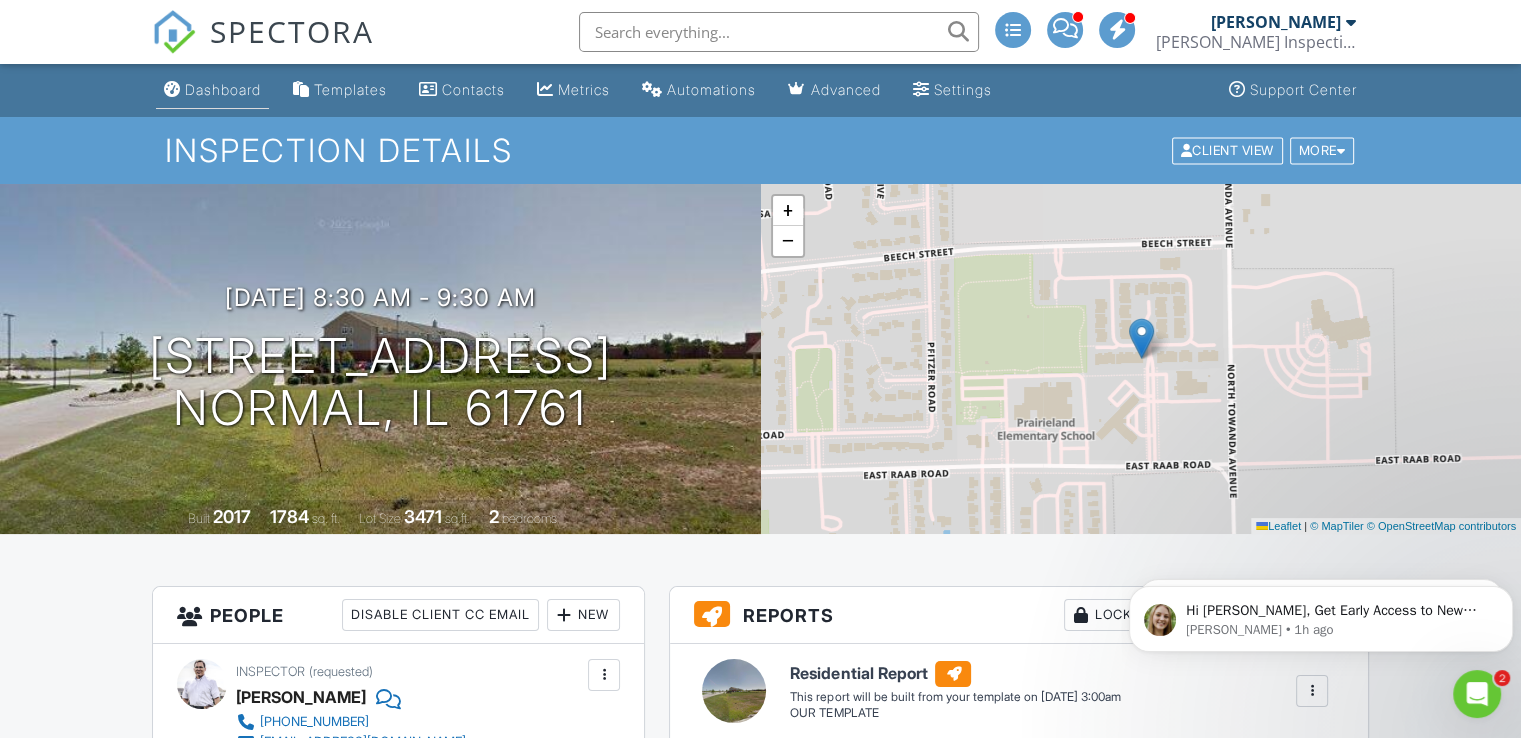 click on "Dashboard" at bounding box center [223, 89] 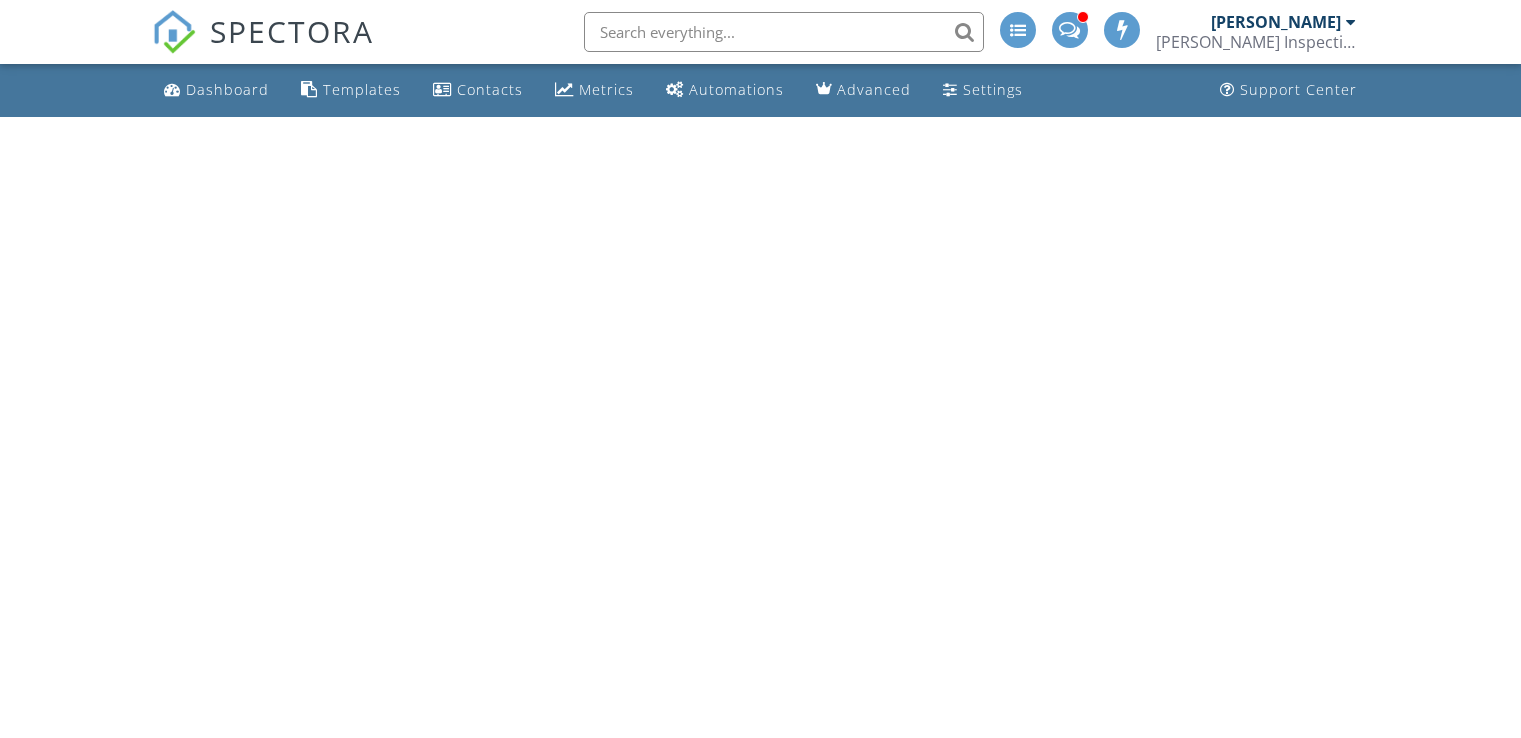 scroll, scrollTop: 0, scrollLeft: 0, axis: both 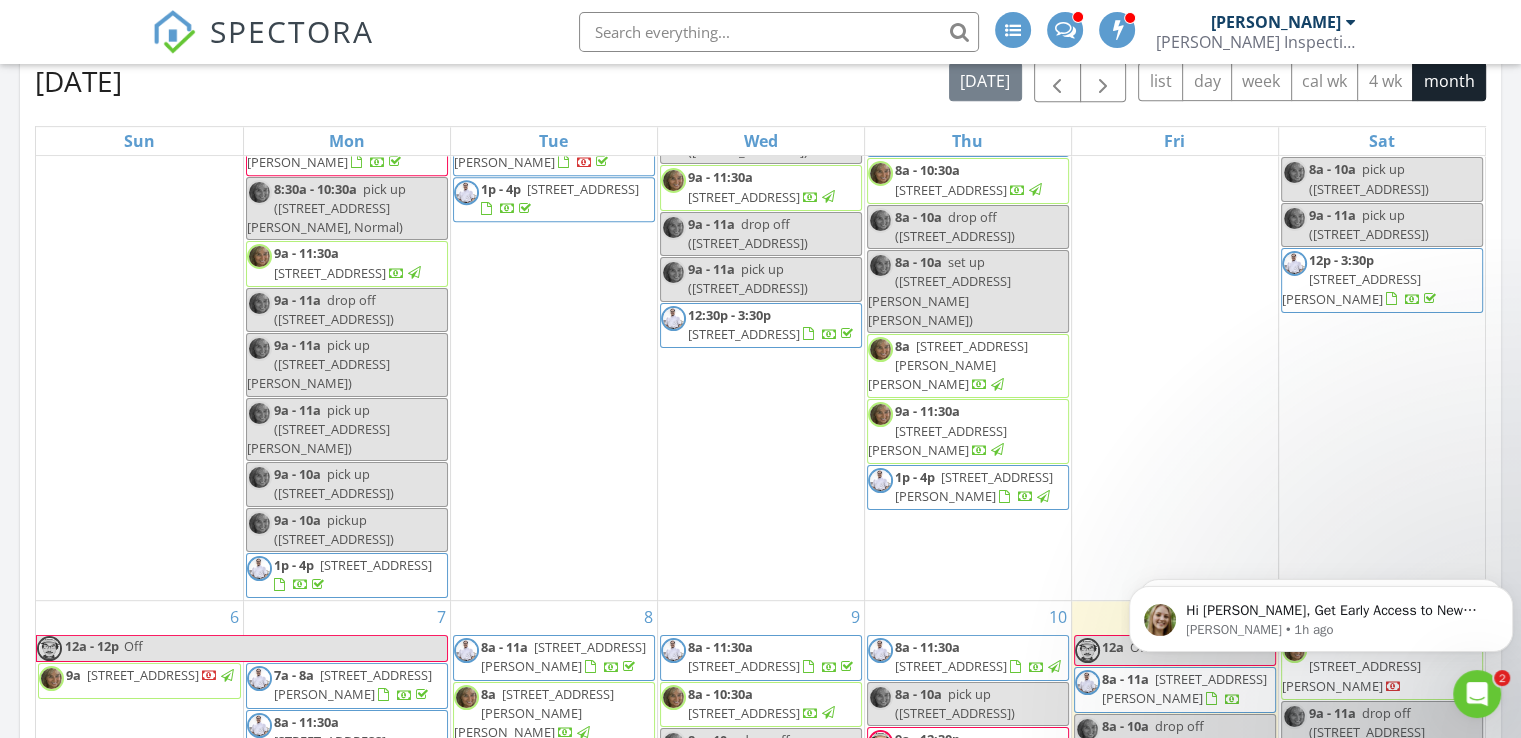 click 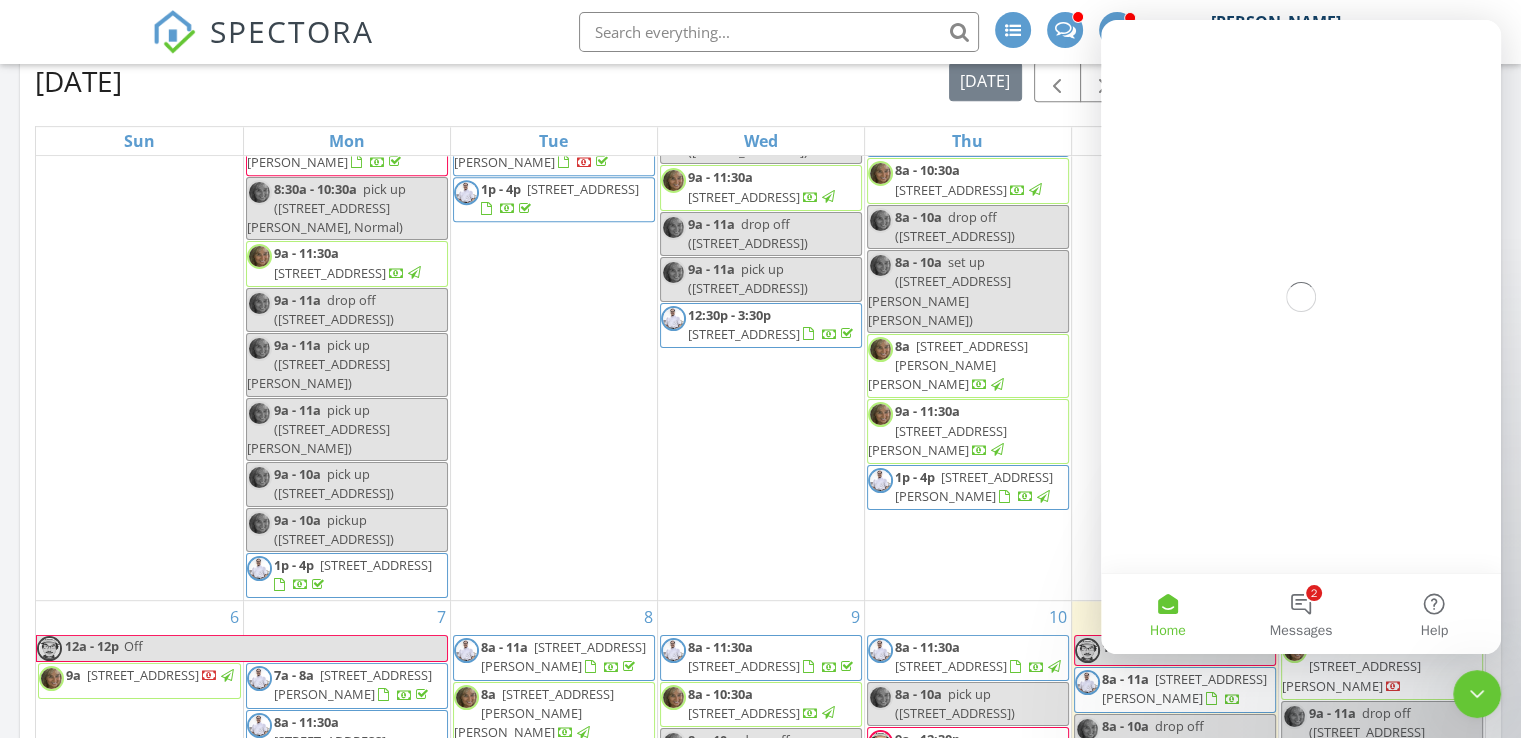 scroll, scrollTop: 0, scrollLeft: 0, axis: both 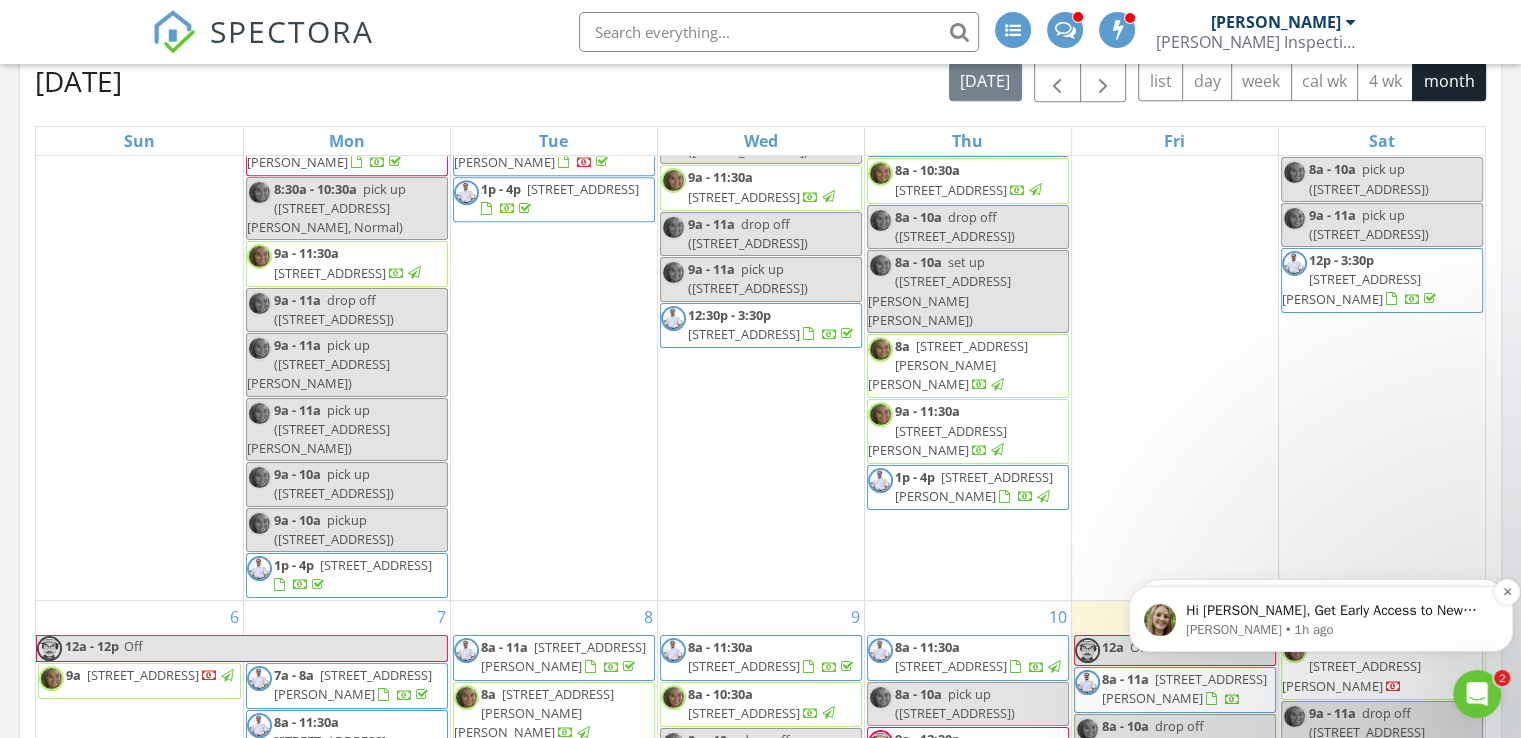 click on "Hi Cindy, Get Early Access to New Report Writing Features &amp; Updates Want to be the first to try Spectora’s latest updates? Join our early access group and be the first to use new features before they’re released. Features and updates coming soon that you will get early access to include: Update: The upgraded Rapid Fire Camera, New: Photo preview before adding images to a report, New: The .5 camera lens" at bounding box center [1337, 611] 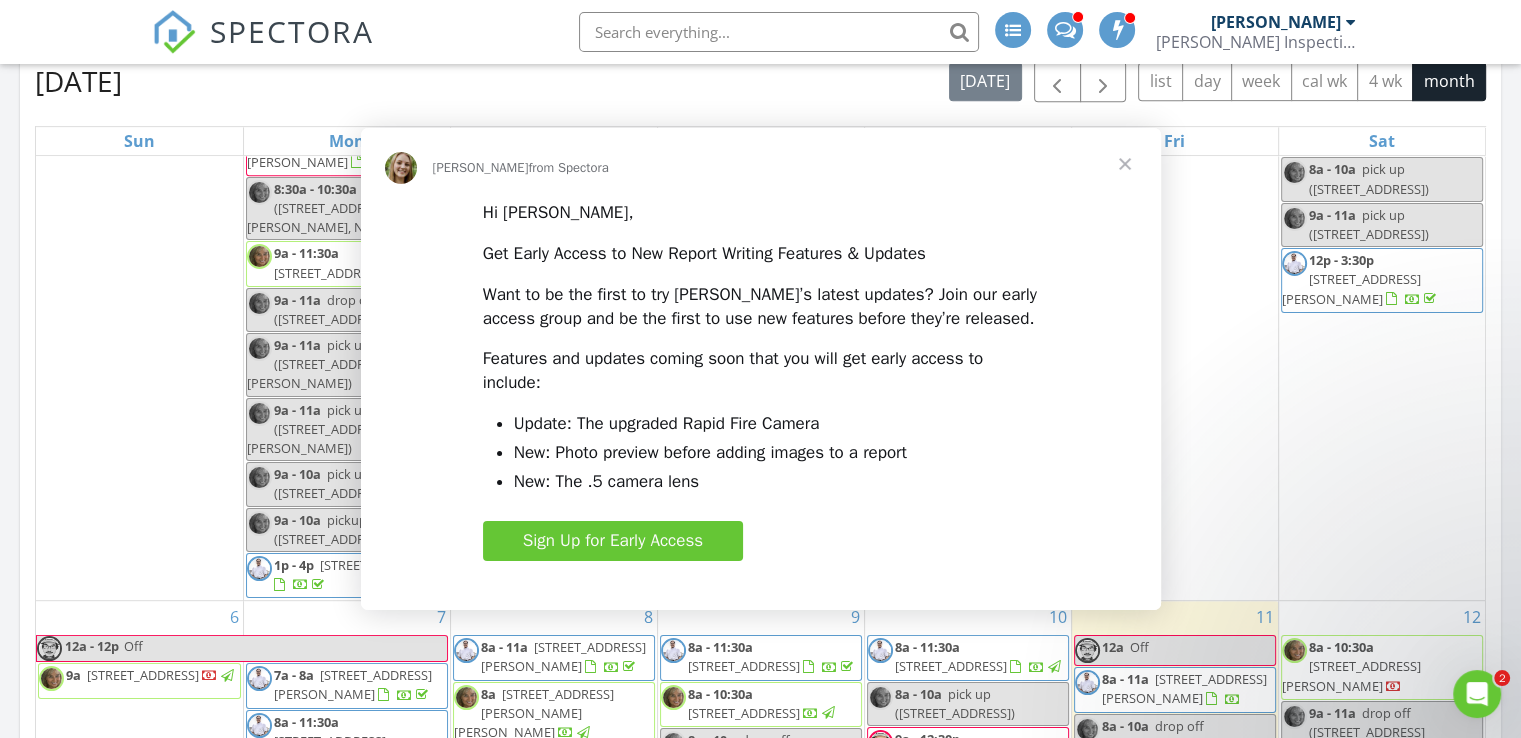 scroll, scrollTop: 0, scrollLeft: 0, axis: both 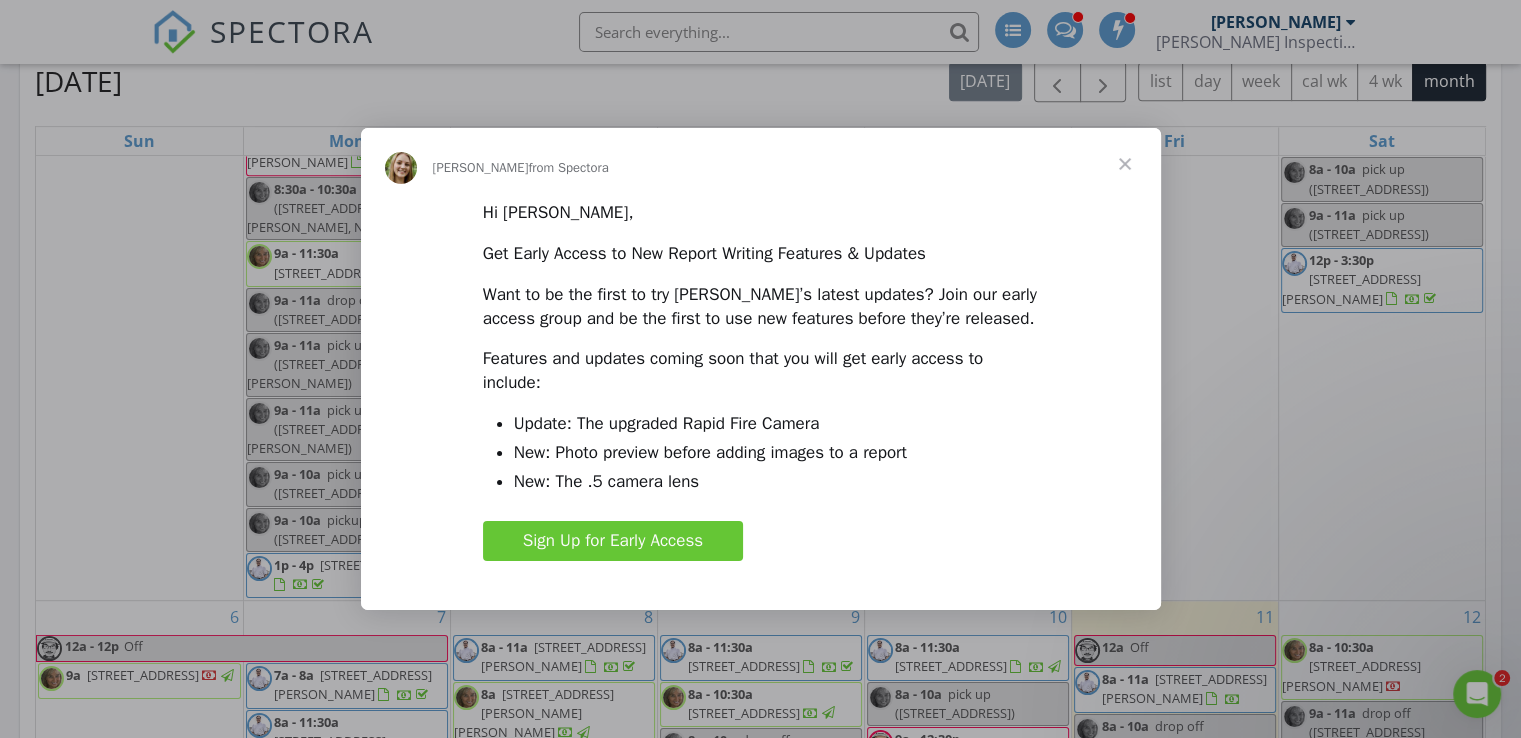 click at bounding box center (1125, 164) 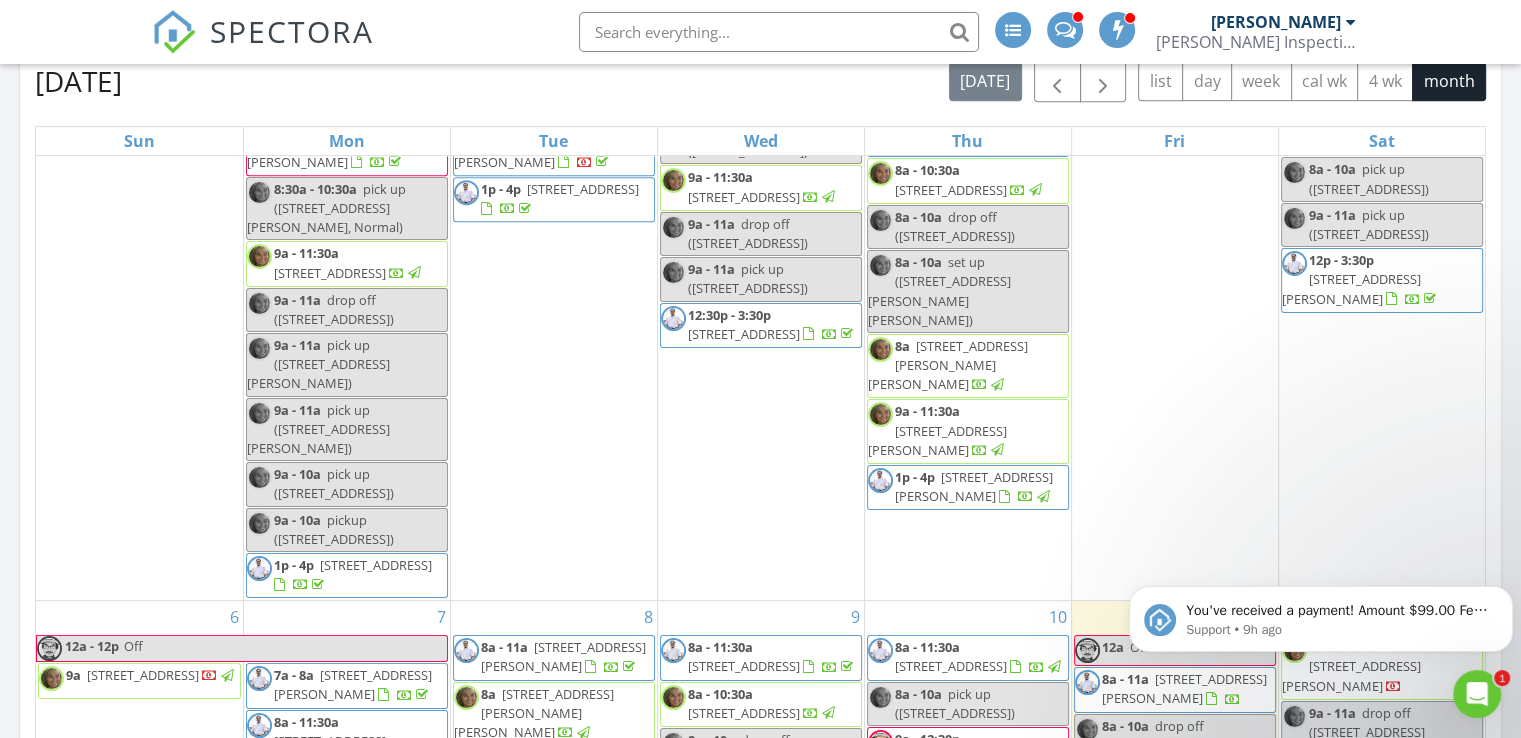 scroll, scrollTop: 0, scrollLeft: 0, axis: both 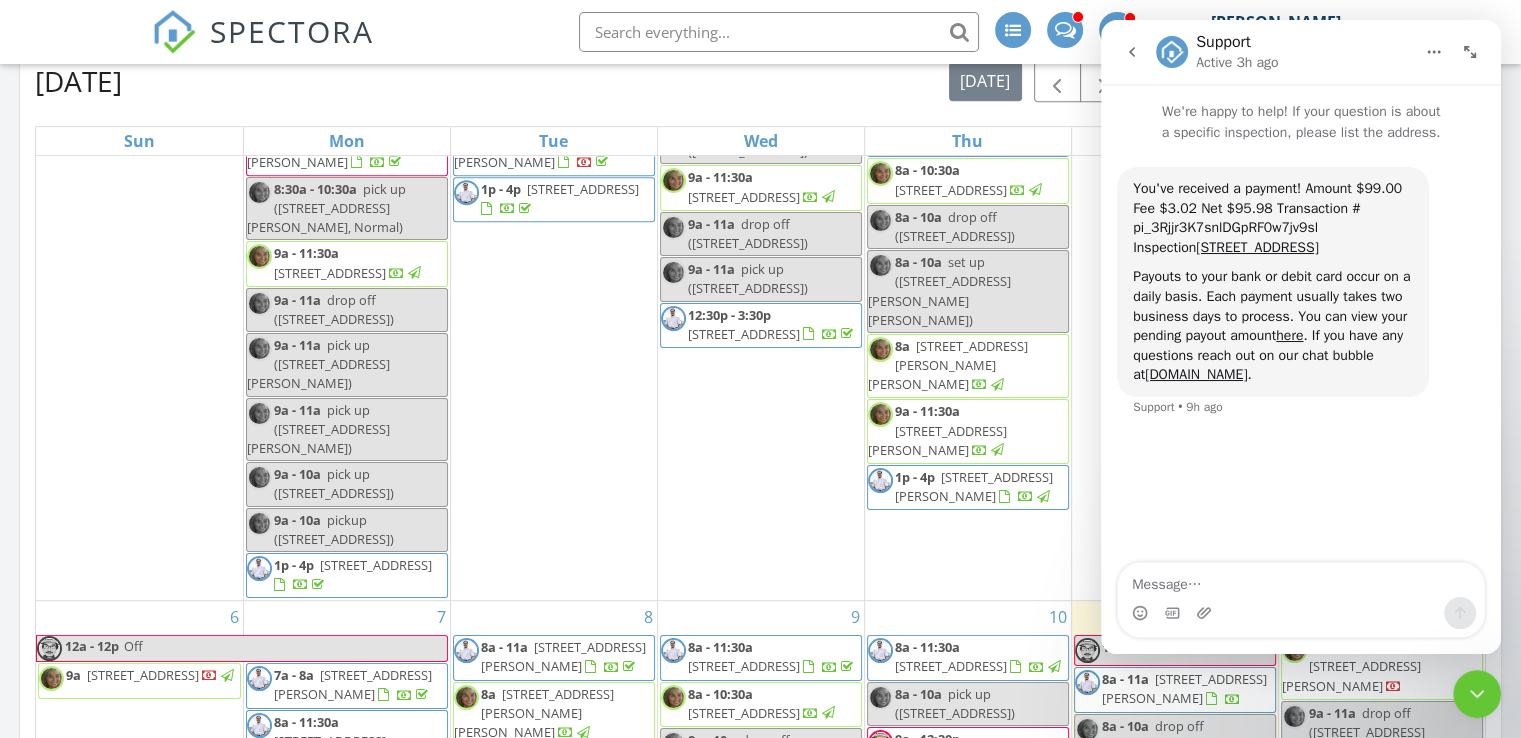 click at bounding box center (1132, 52) 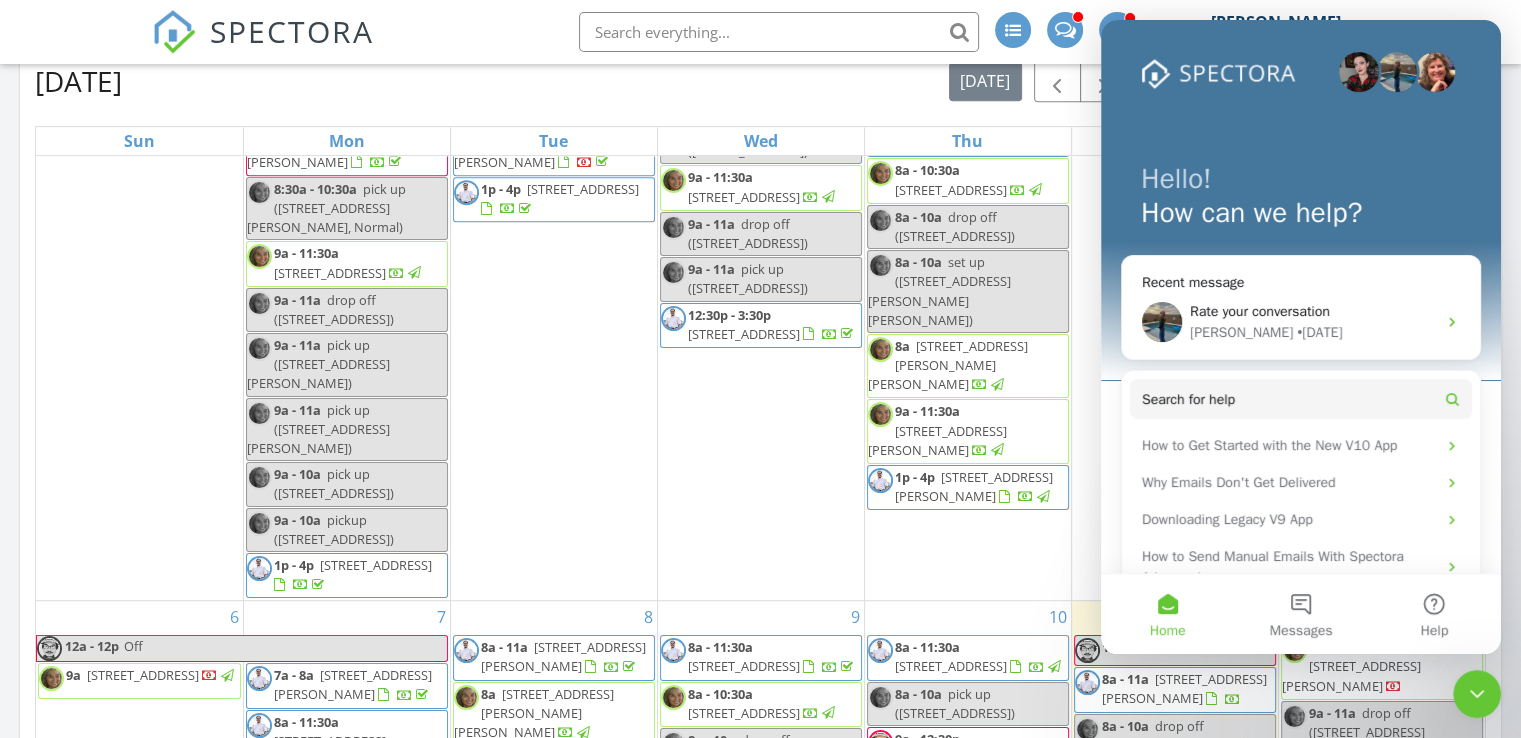 scroll, scrollTop: 0, scrollLeft: 0, axis: both 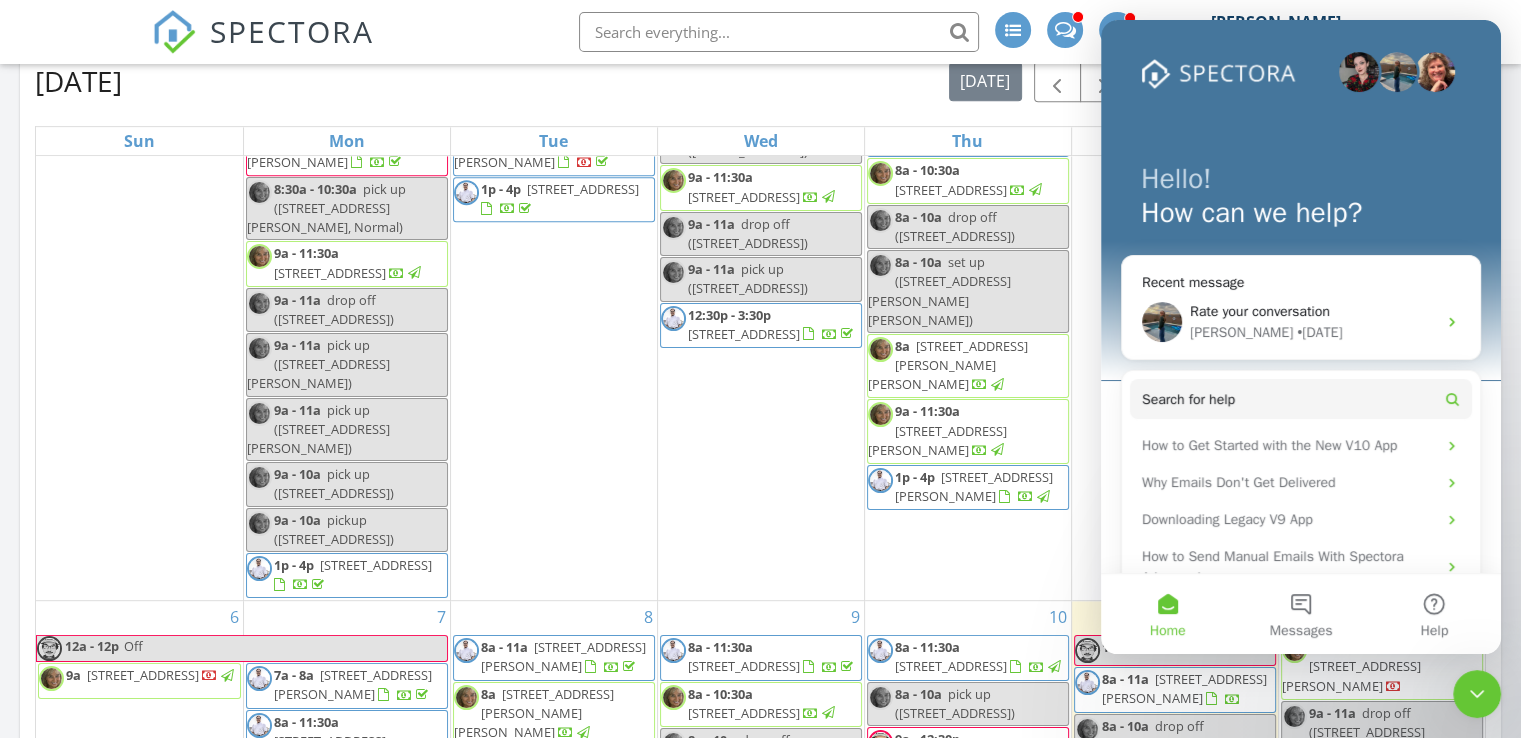 click at bounding box center (1477, 694) 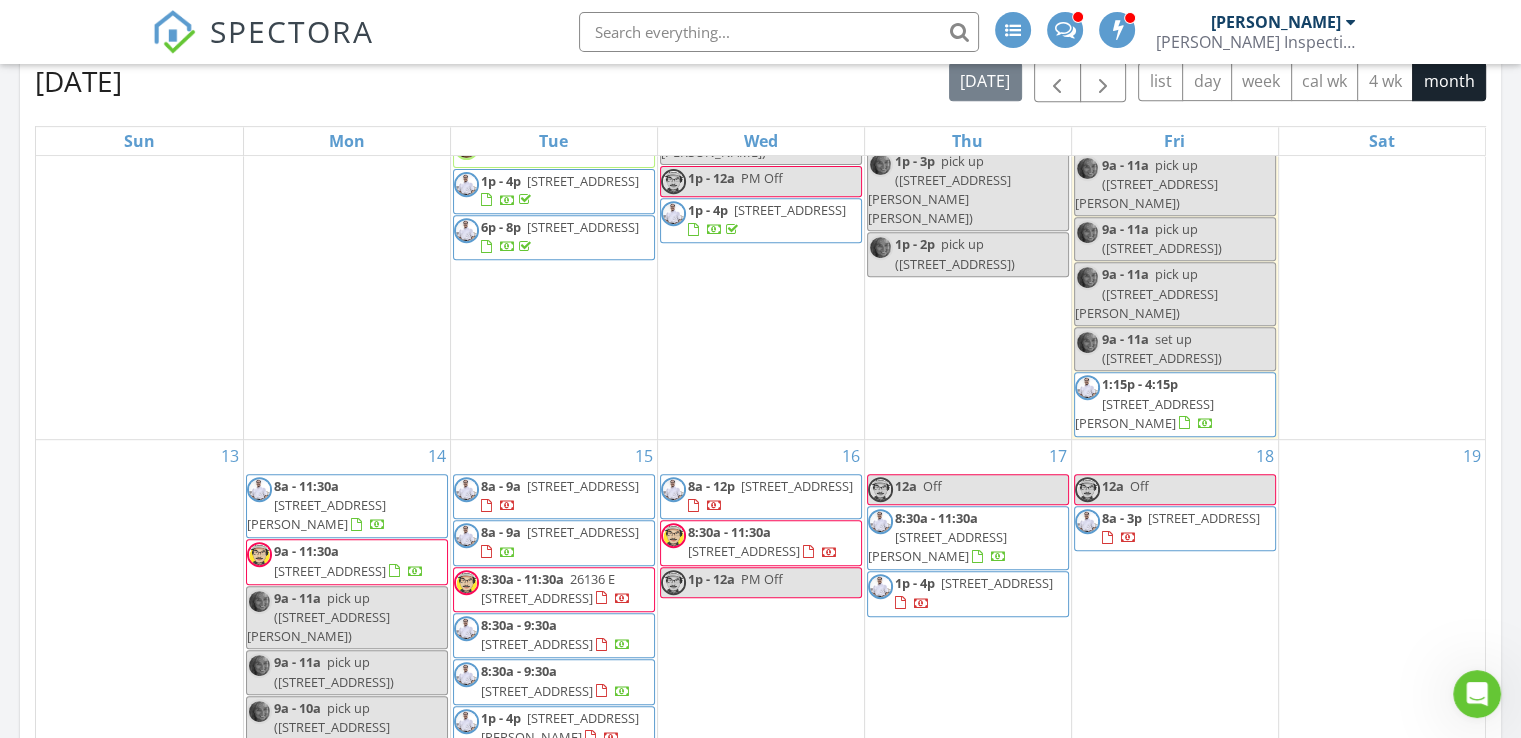 scroll, scrollTop: 929, scrollLeft: 0, axis: vertical 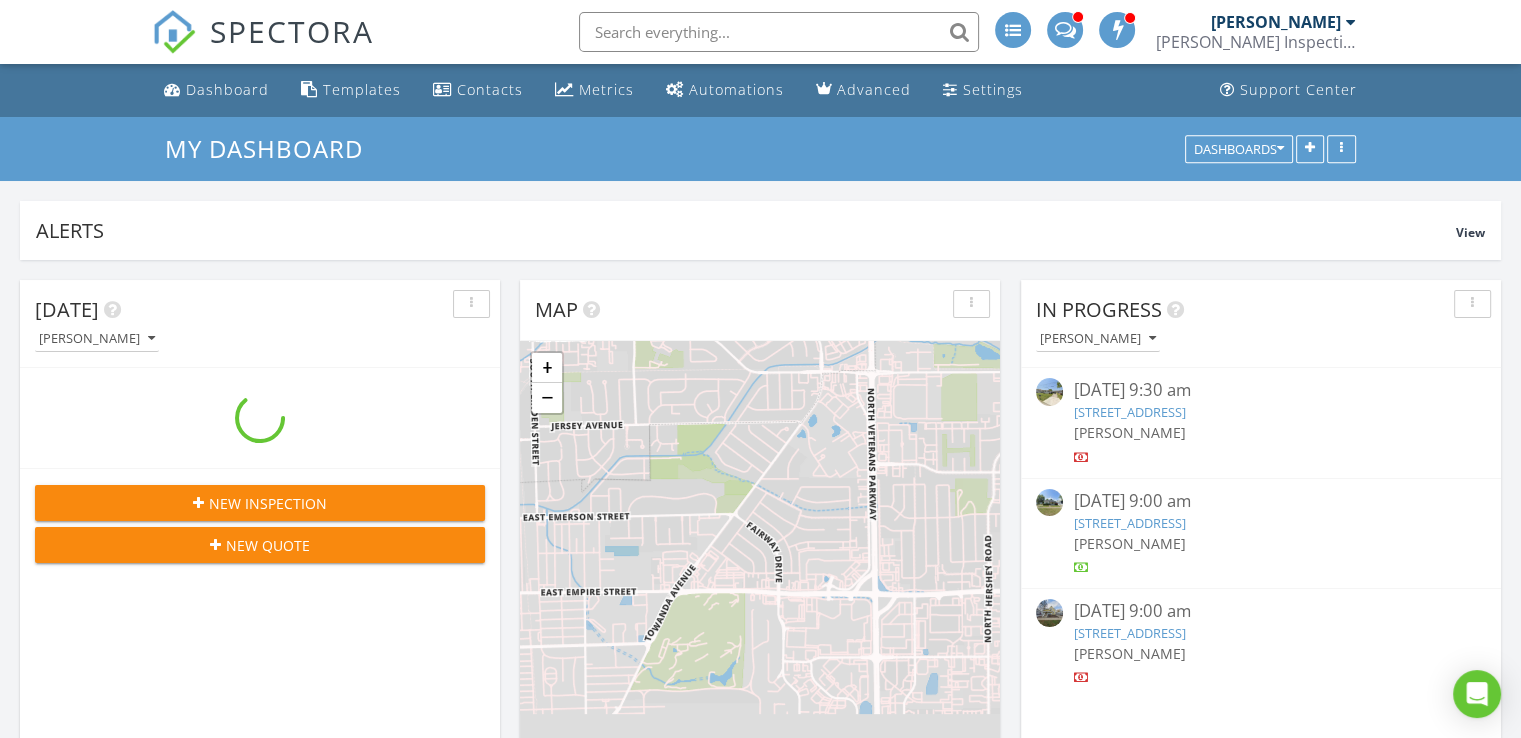 click at bounding box center (779, 32) 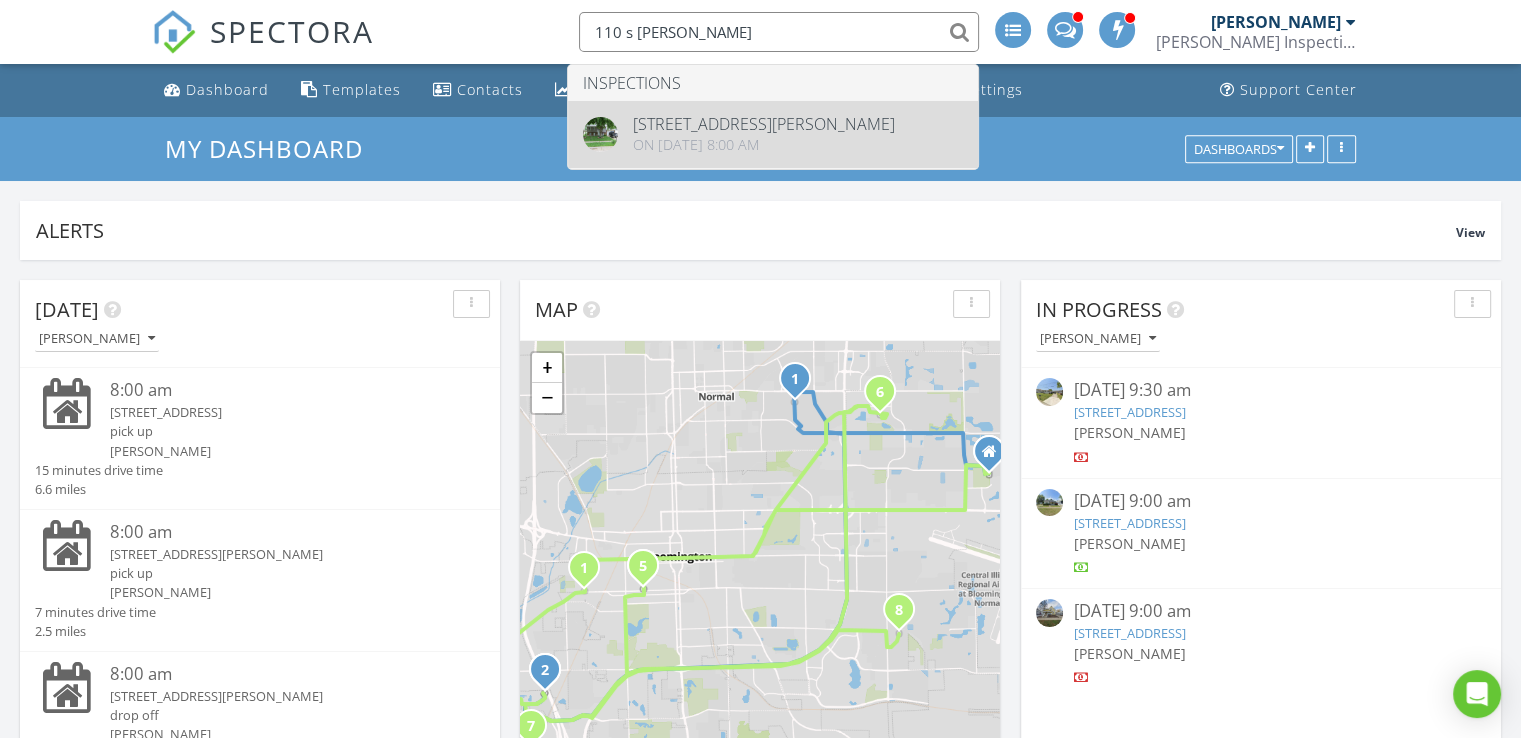 type on "110 s [PERSON_NAME]" 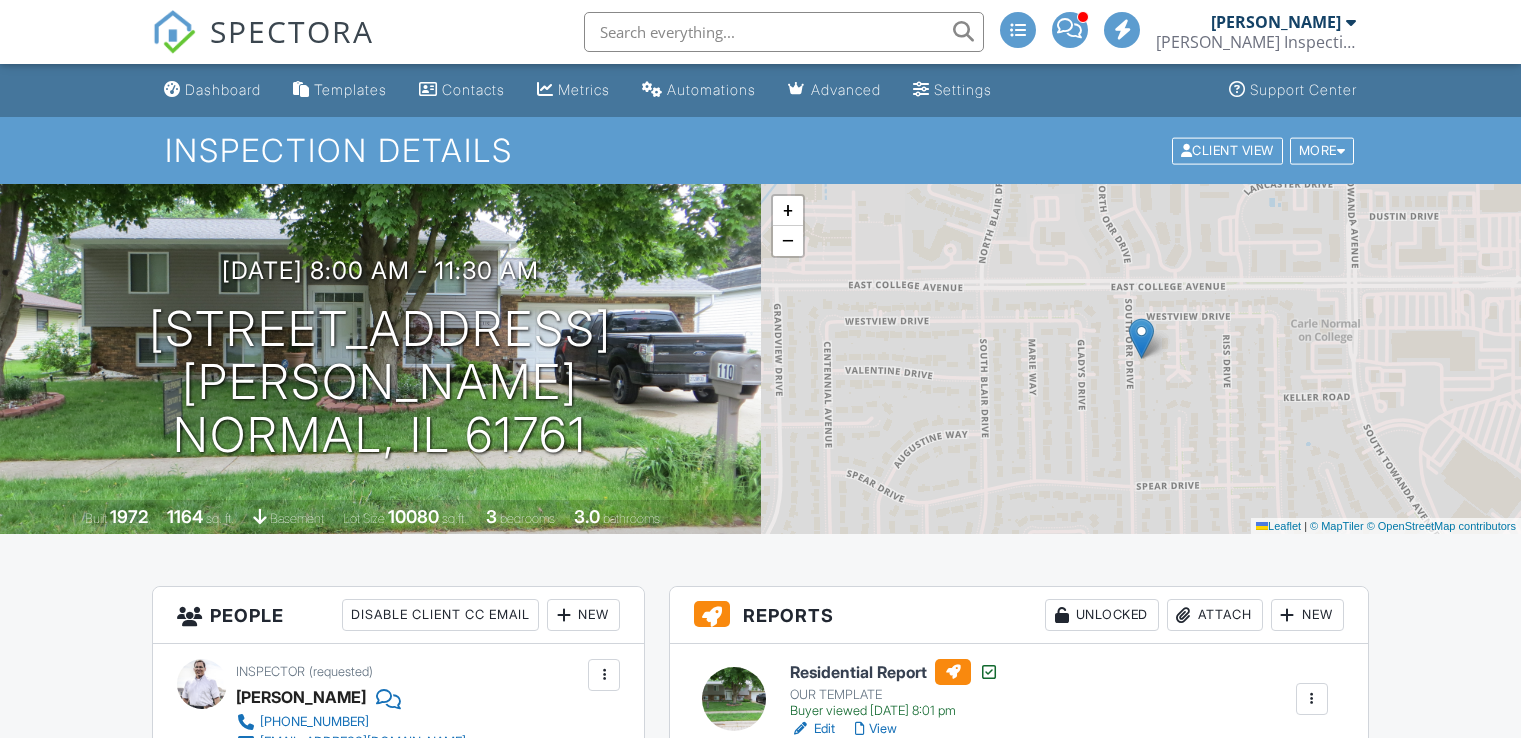 scroll, scrollTop: 0, scrollLeft: 0, axis: both 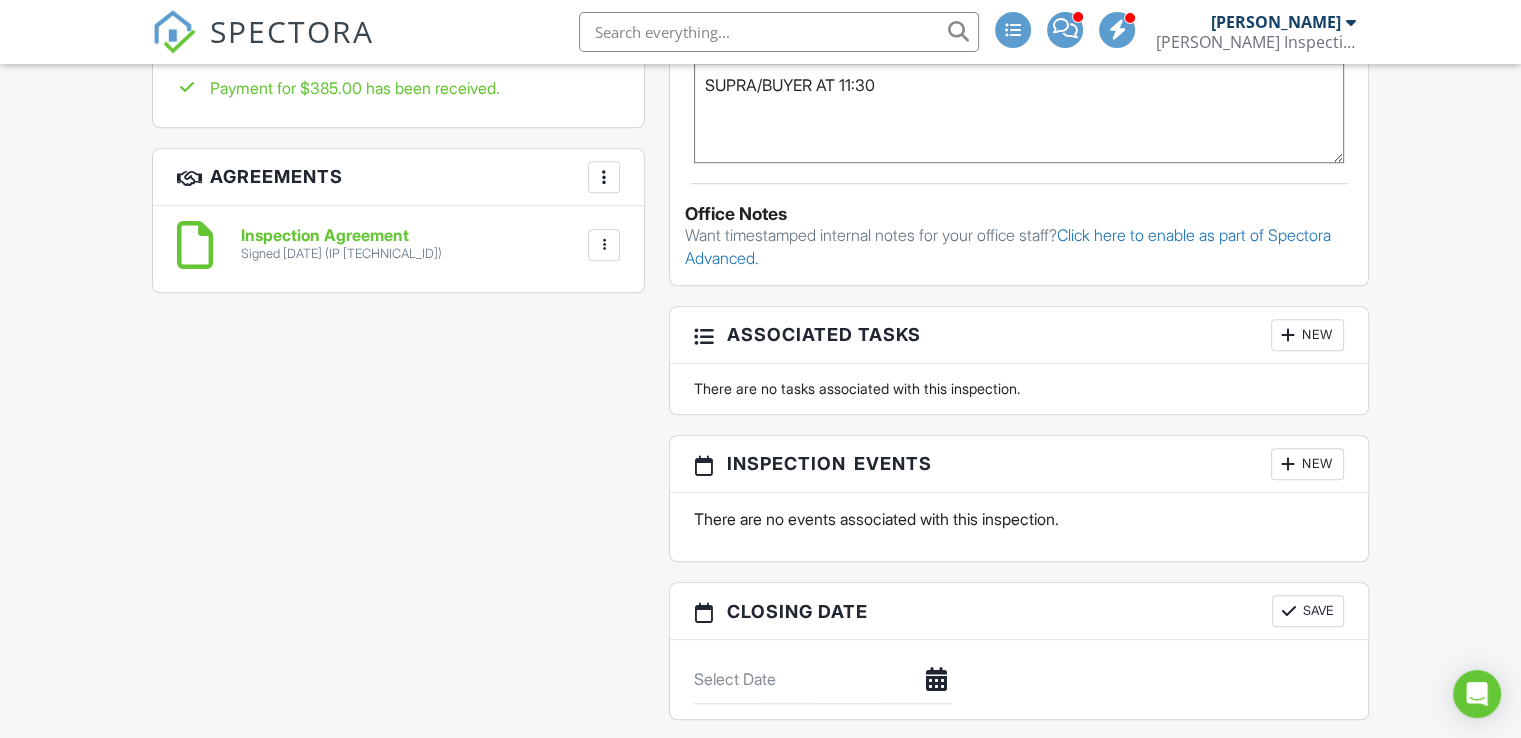 click on "Inspection
Events
New" at bounding box center (1019, 464) 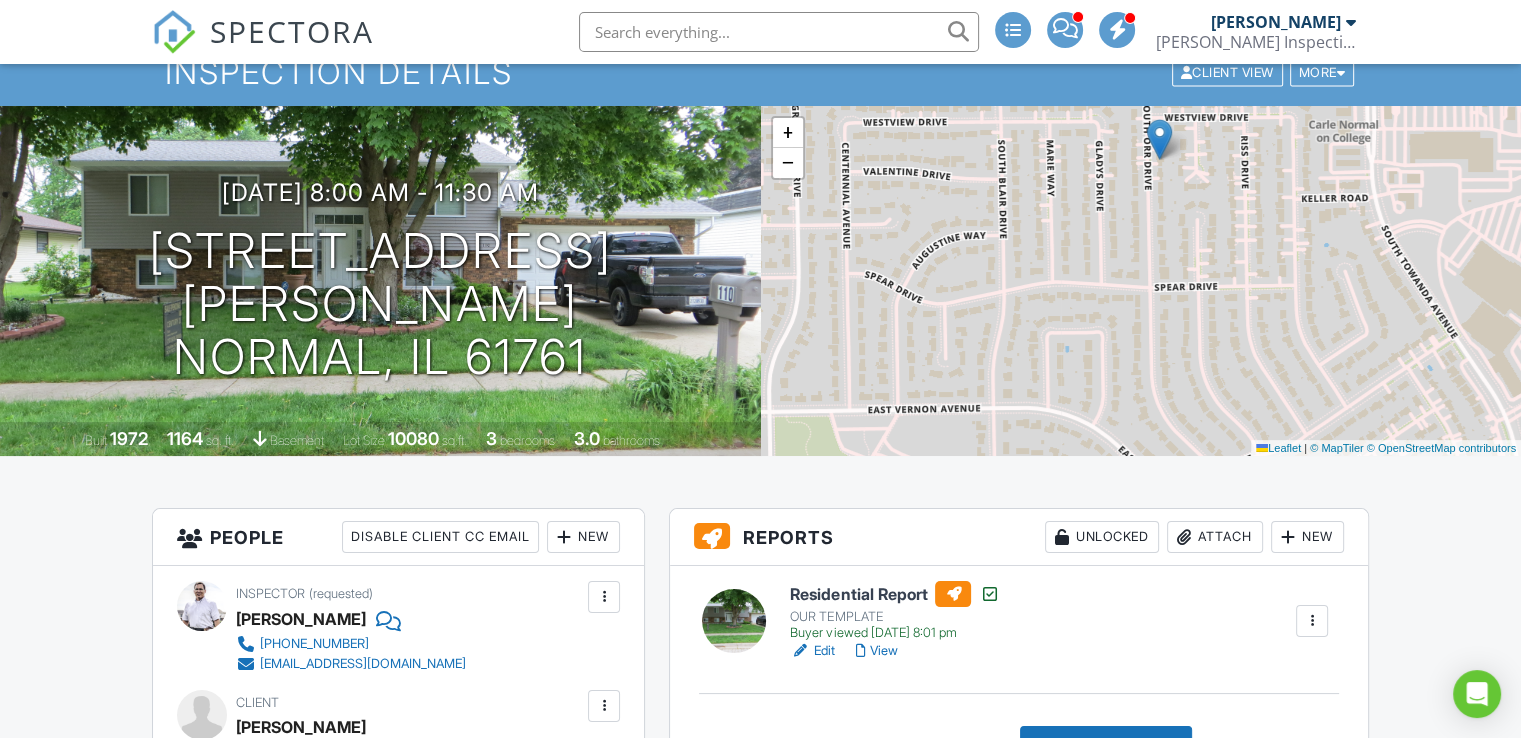 scroll, scrollTop: 0, scrollLeft: 0, axis: both 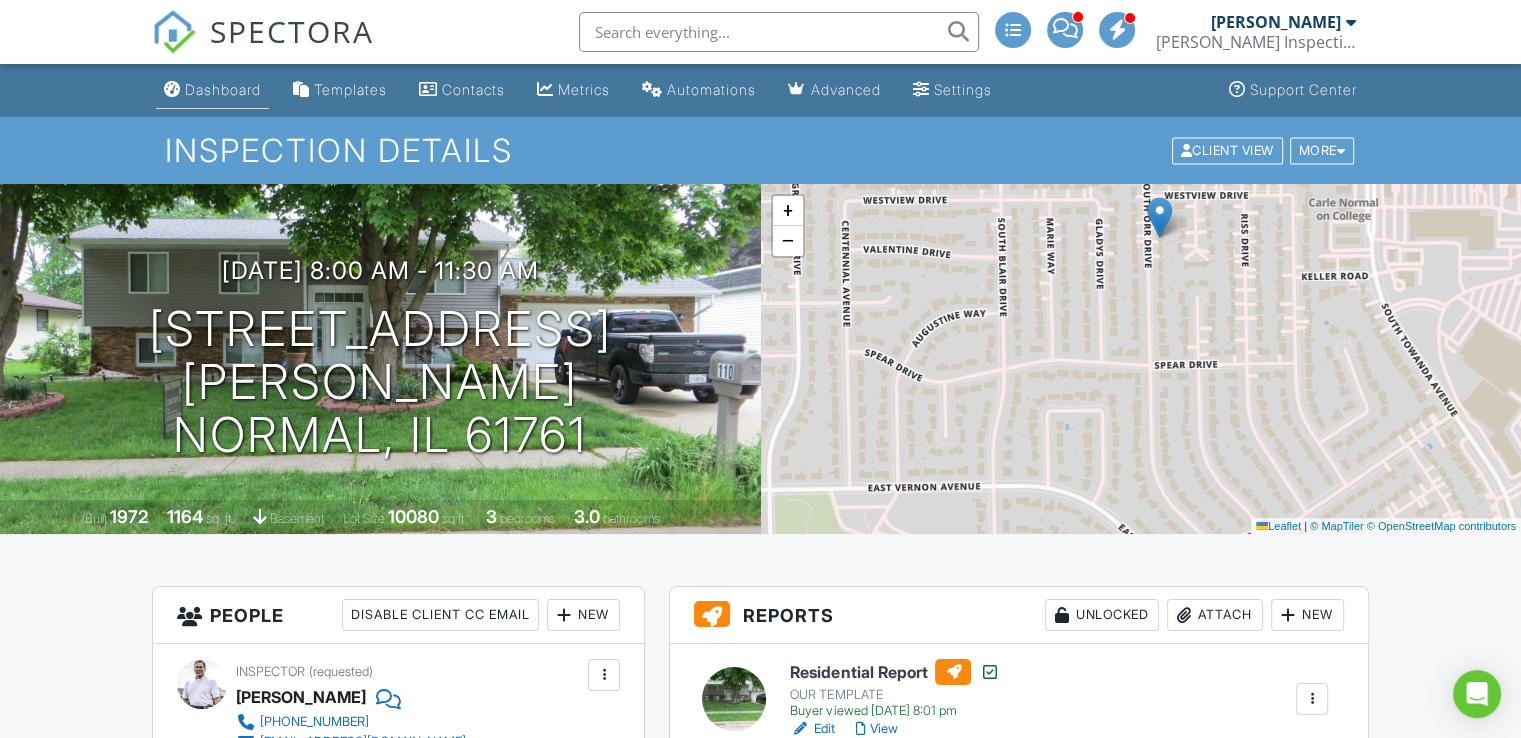 click on "Dashboard" at bounding box center [223, 89] 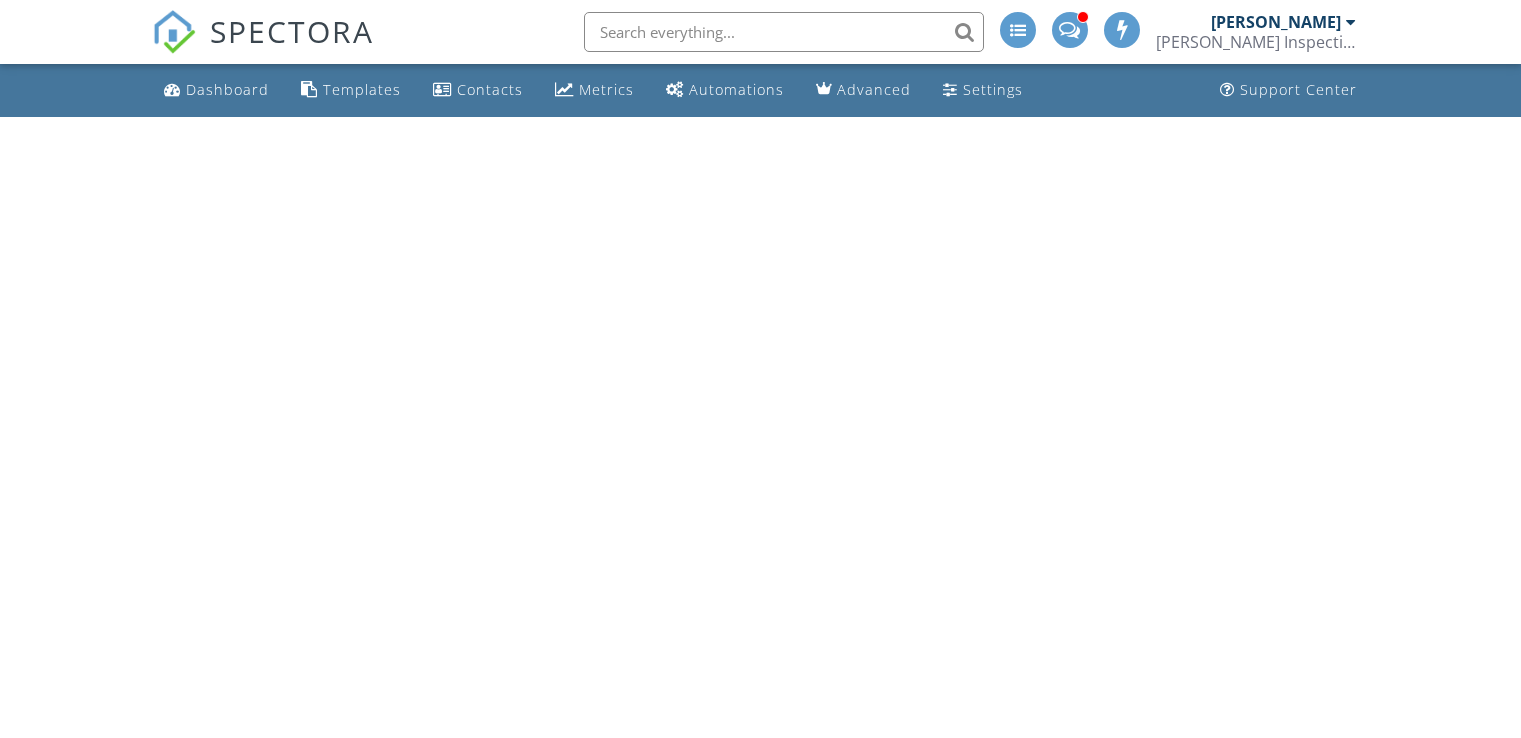 scroll, scrollTop: 0, scrollLeft: 0, axis: both 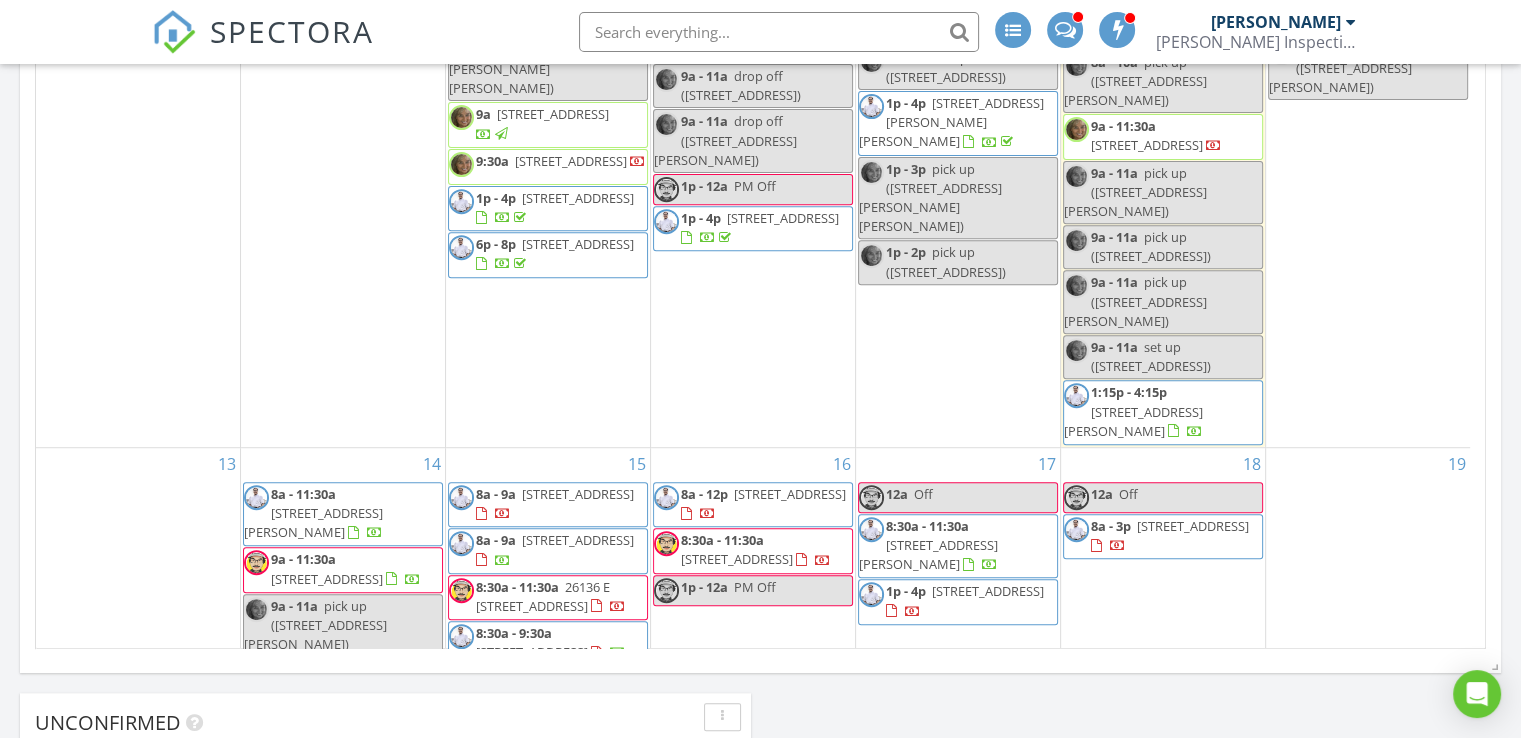 click on "17 Stonebrook Ct, Bloomington 61704" at bounding box center (790, 494) 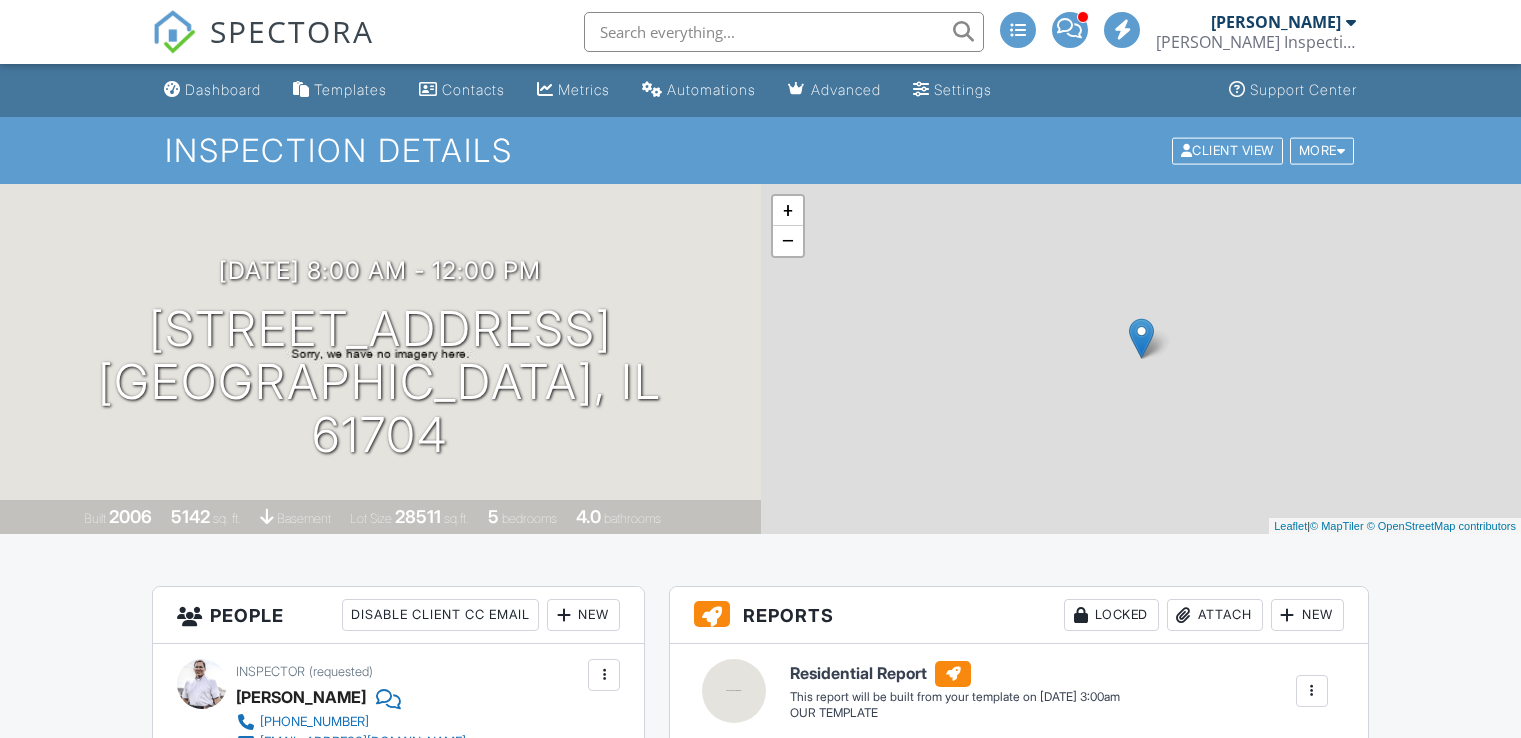scroll, scrollTop: 0, scrollLeft: 0, axis: both 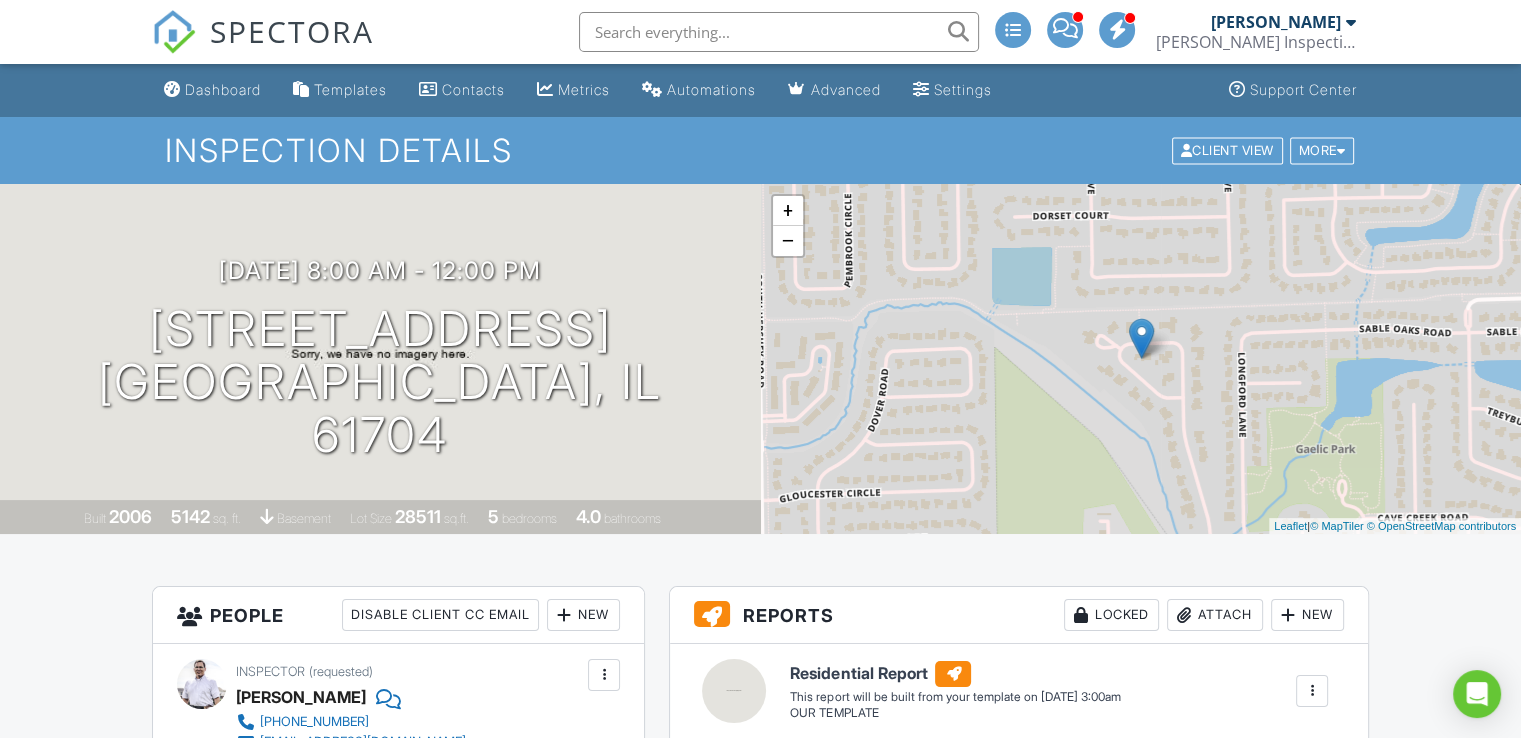 click at bounding box center (779, 32) 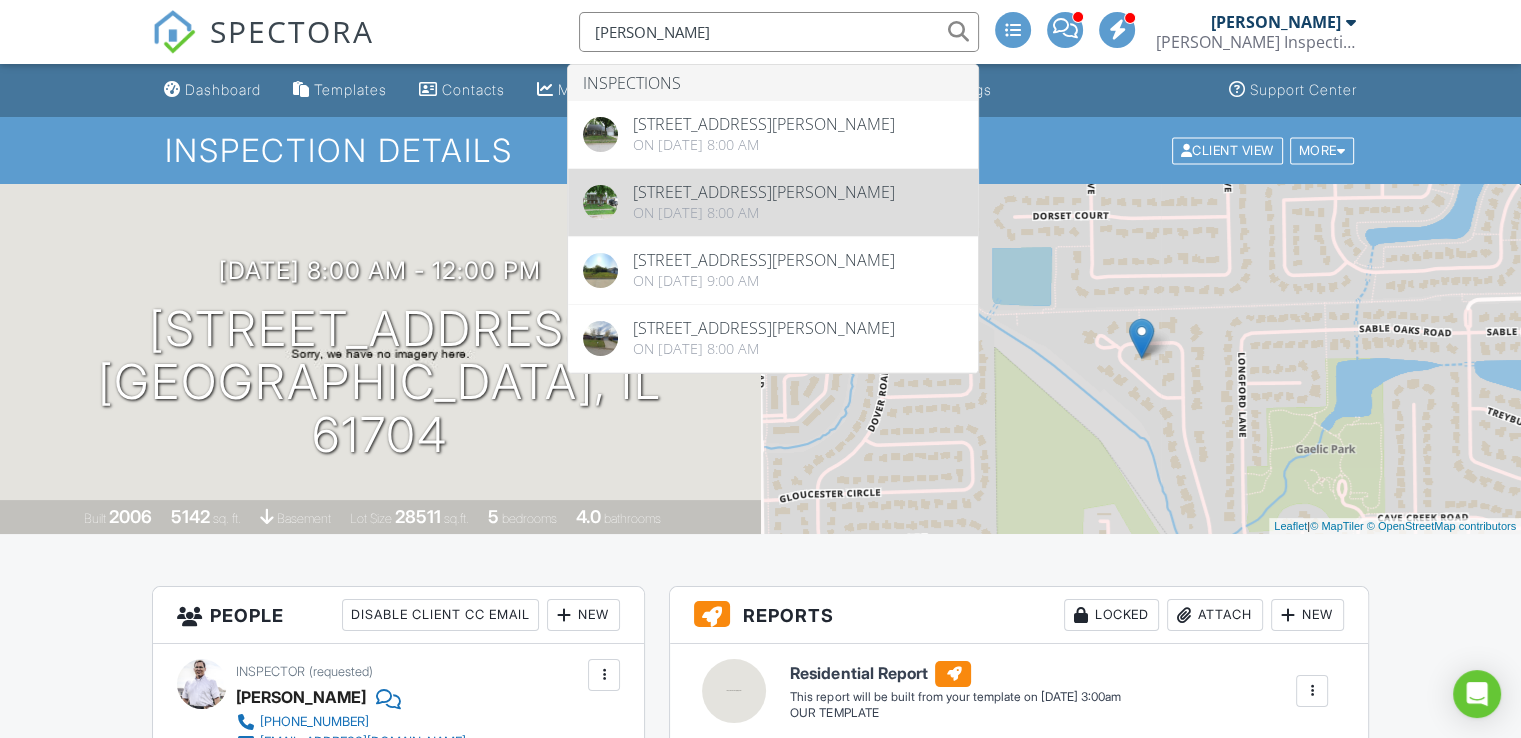 type on "[PERSON_NAME]" 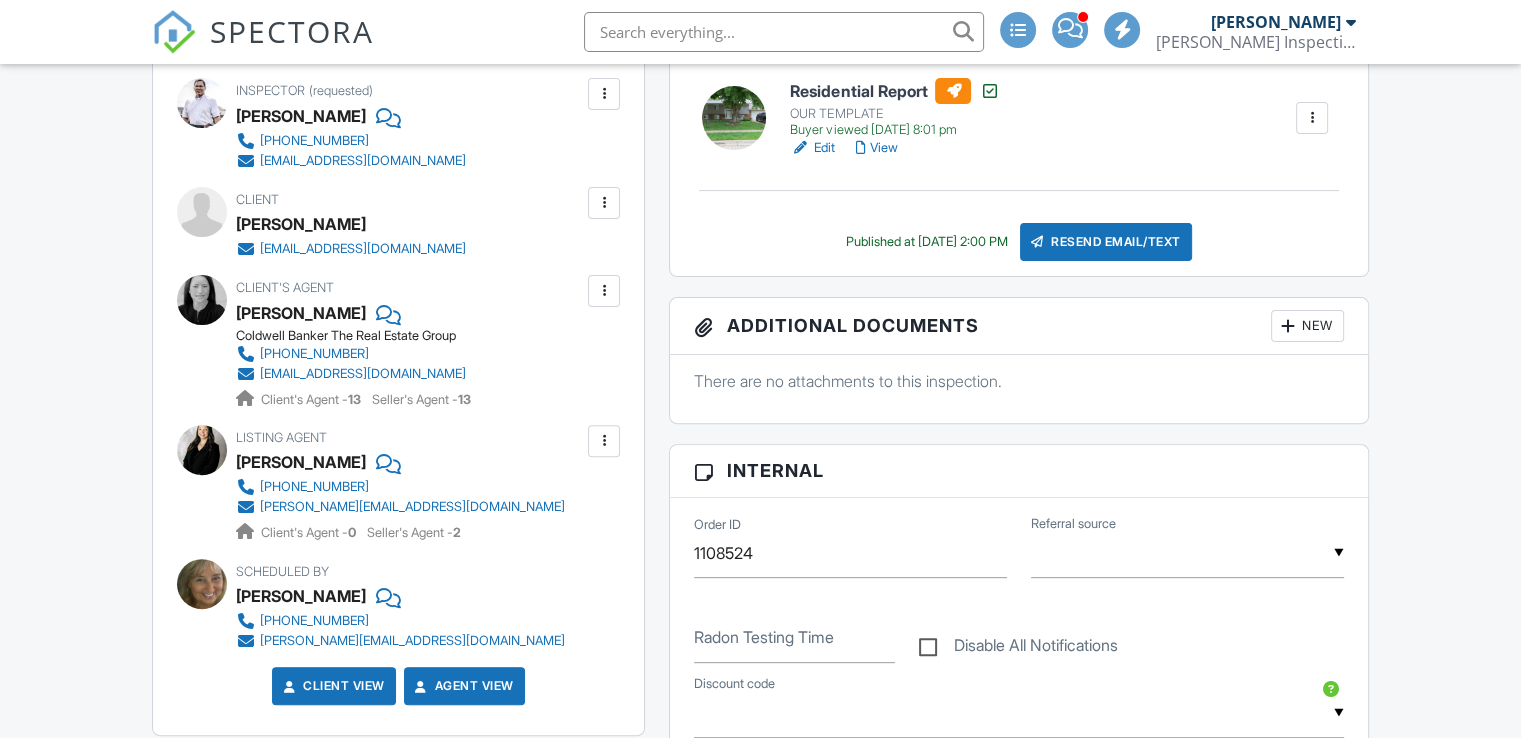 scroll, scrollTop: 789, scrollLeft: 0, axis: vertical 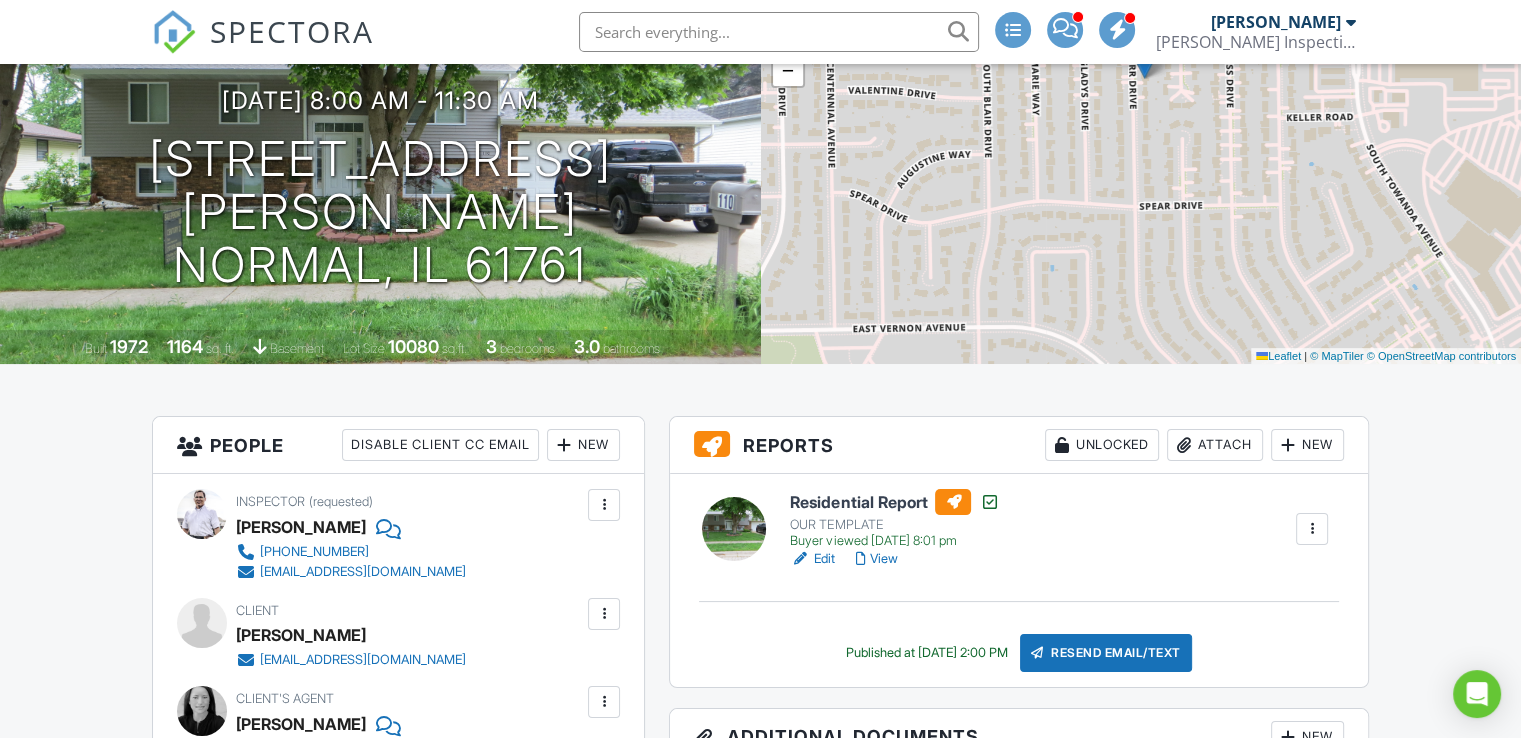 click on "View" at bounding box center (876, 559) 